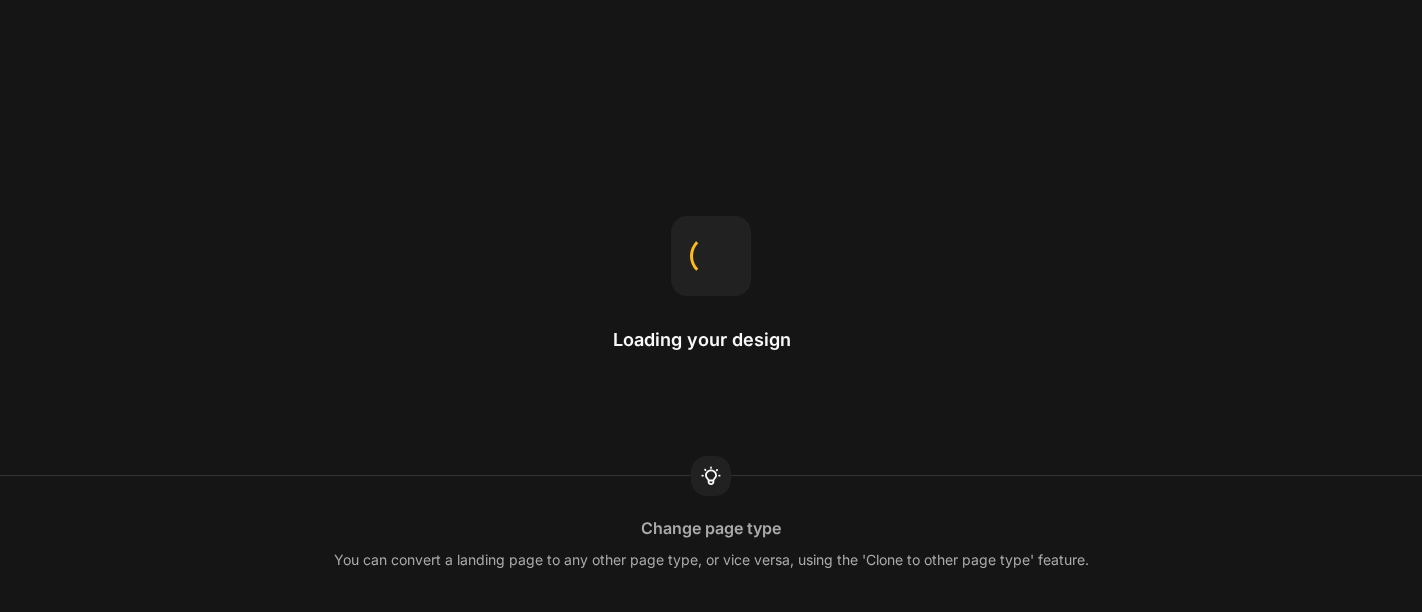 scroll, scrollTop: 0, scrollLeft: 0, axis: both 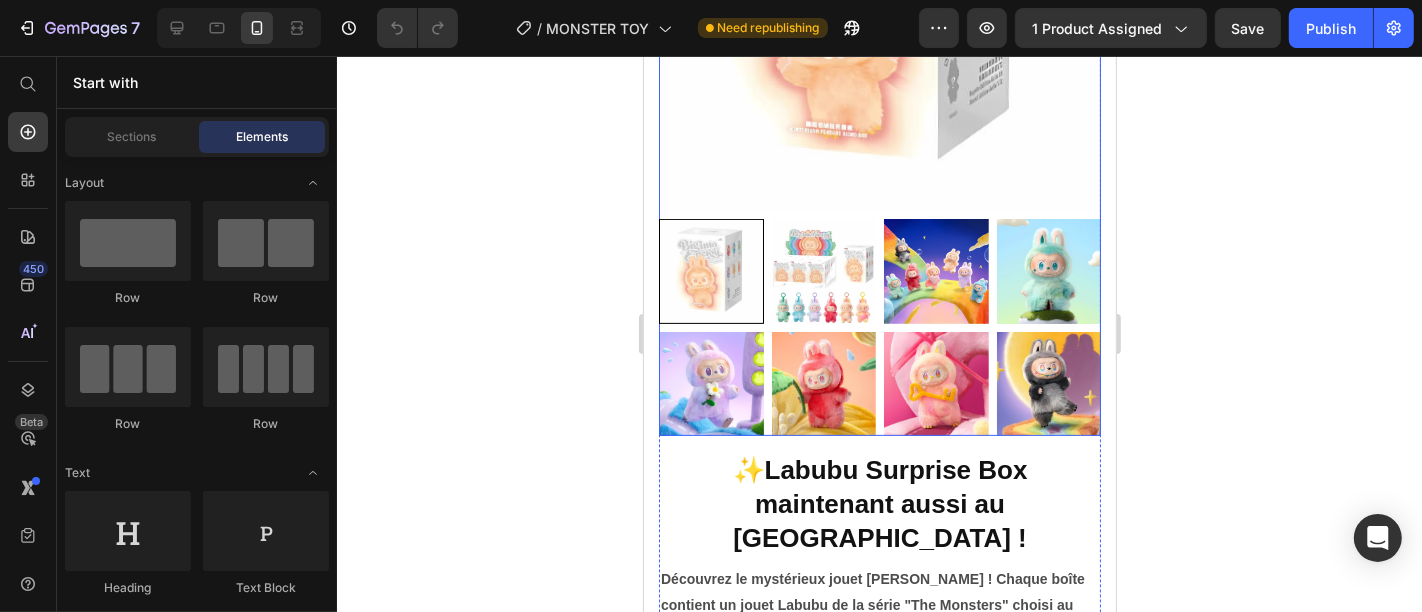 click at bounding box center [935, 270] 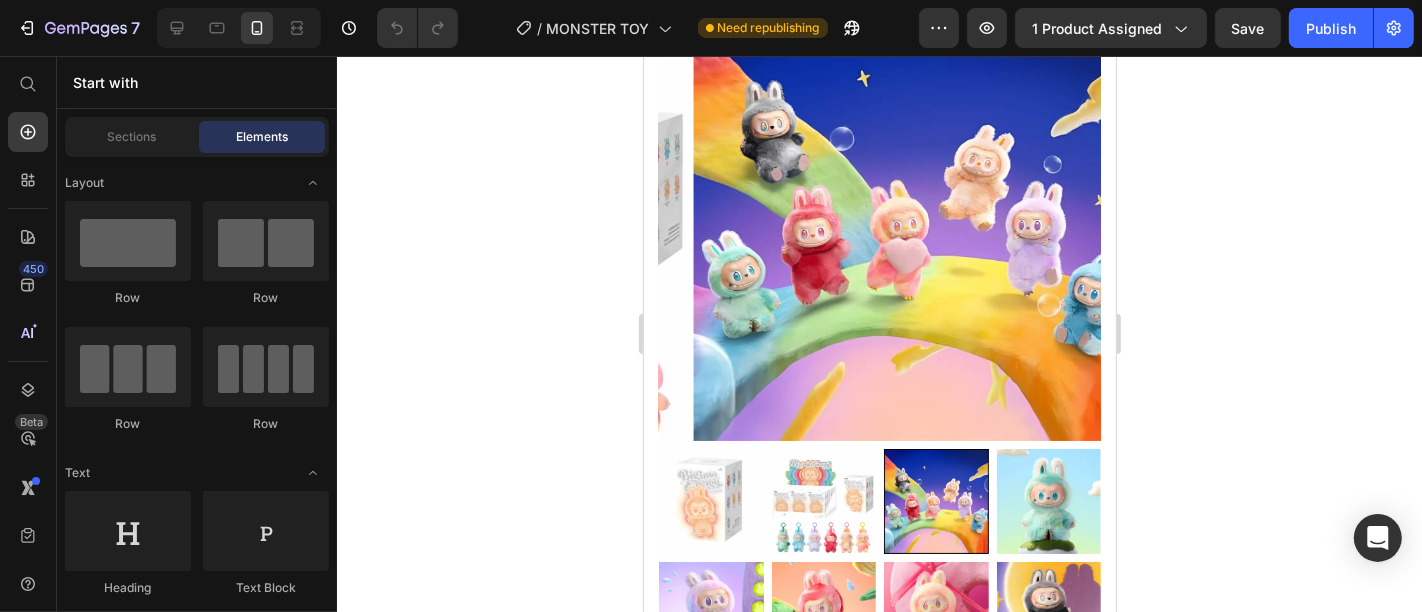 scroll, scrollTop: 251, scrollLeft: 0, axis: vertical 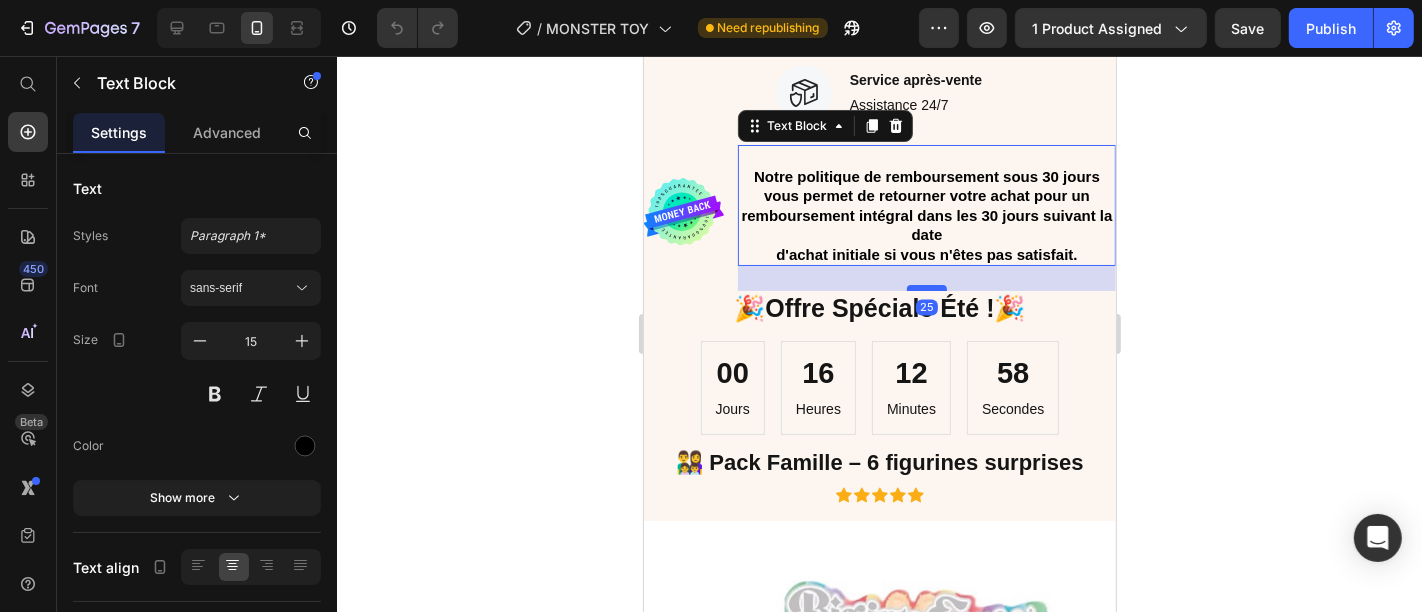 drag, startPoint x: 916, startPoint y: 274, endPoint x: 916, endPoint y: 286, distance: 12 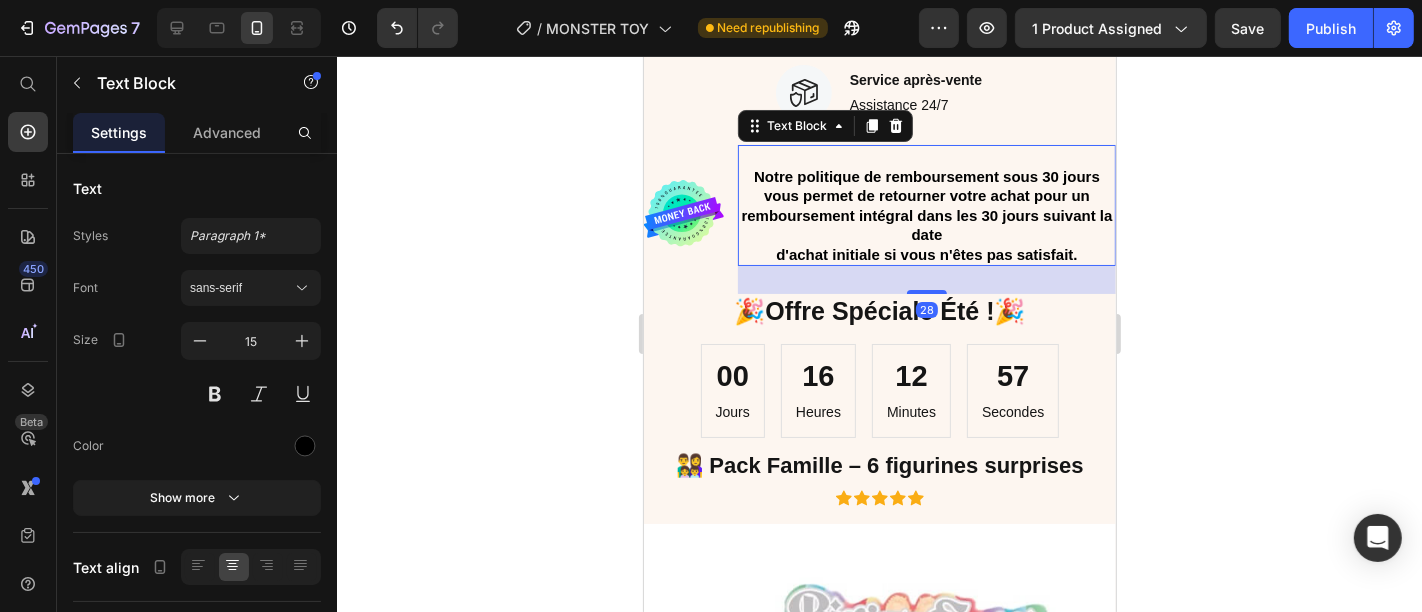 click 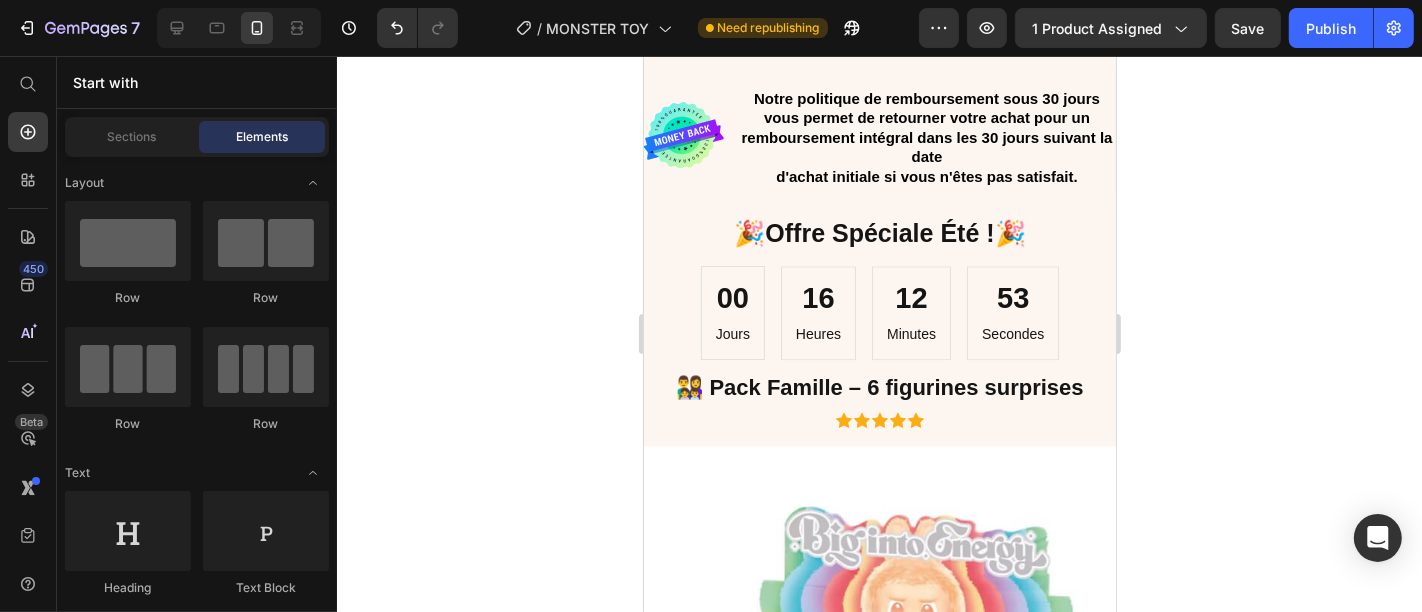 scroll, scrollTop: 3944, scrollLeft: 0, axis: vertical 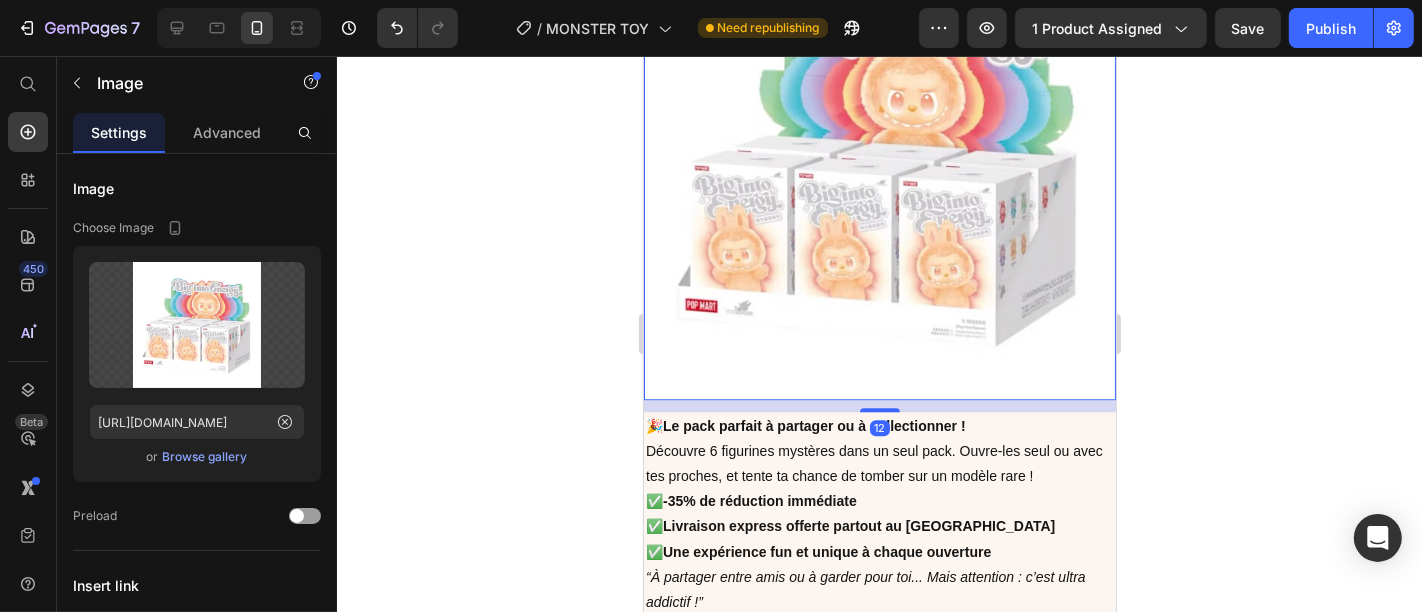 drag, startPoint x: 866, startPoint y: 389, endPoint x: 860, endPoint y: 399, distance: 11.661903 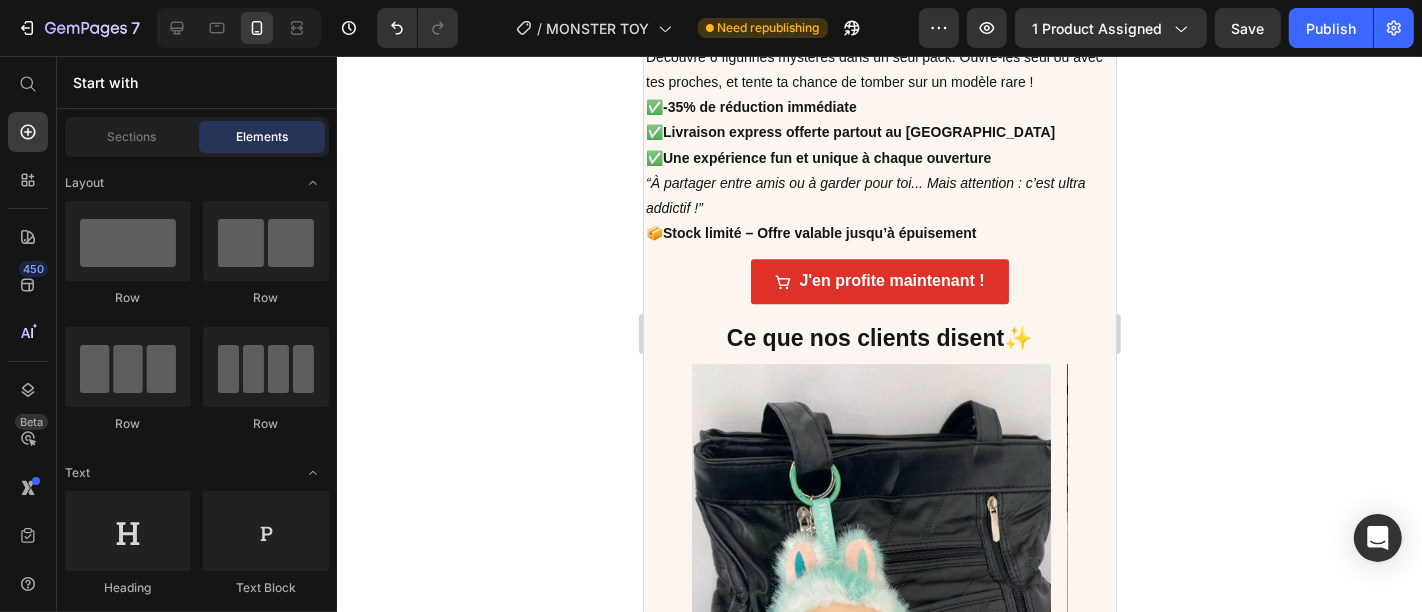 scroll, scrollTop: 4858, scrollLeft: 0, axis: vertical 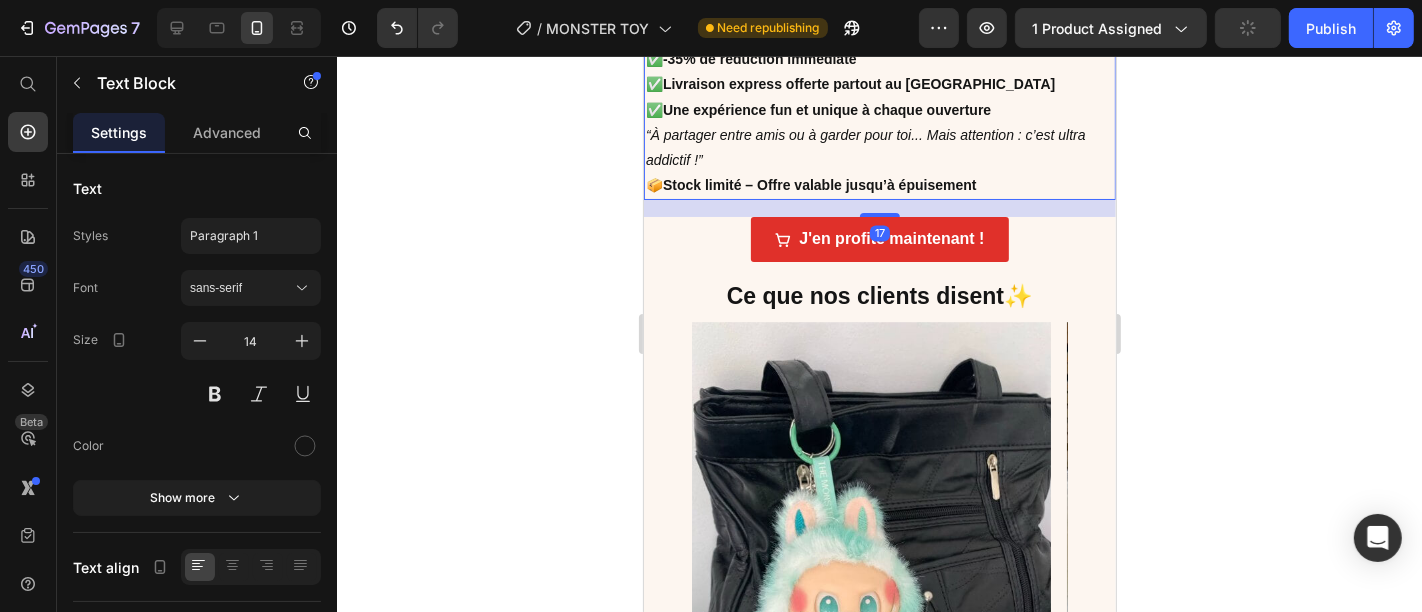 click on "Image 1,352+ Heading Des produits ont atteint les consommateurs Text block Row Image 98.5% Heading Des clients satisfaits et commentaires cinq étoiles Text block Row Image 549+ Heading Recommandations de plus de 549 clients Text block Row Image Livraison gratuite Text block Livraison et retours gratuits Text block Row Image Essai sans souci Text block Retour facile dans les 60 jours Text block Row Image Garantie Text block Politique de garantie de 1 an Text block Row Image Service après-vente Text block Assistance 24/7 Text block Row Image   Notre politique de remboursement sous 30 jours vous permet de retourner votre achat pour un remboursement intégral dans les 30 jours suivant la date  d'achat initiale si vous n'êtes pas satisfait. Text Block Row 🎉  Offre Spéciale Été !  🎉 Heading 00 Jours 16 Heures 12 Minutes 29 Secondes CountDown Timer 👨‍👩‍👧‍👦 Pack Famille – 6 figurines surprises Text block                Icon                Icon                Icon                Icon" at bounding box center (879, -162) 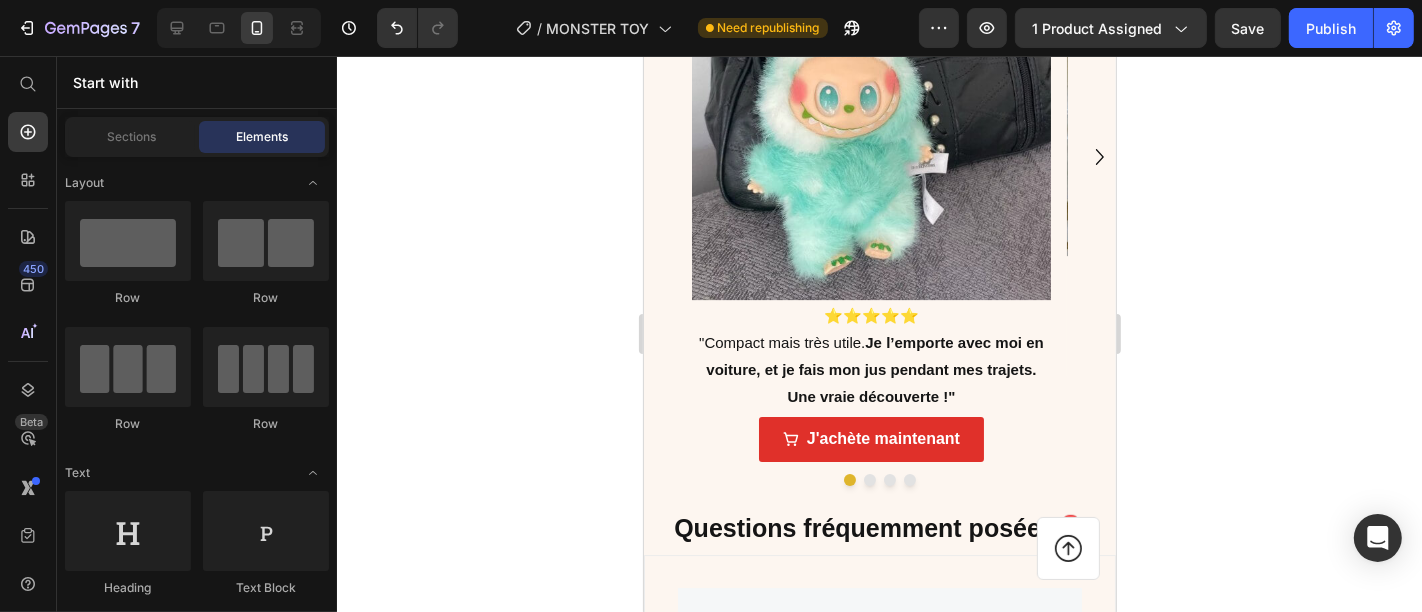 scroll, scrollTop: 5396, scrollLeft: 0, axis: vertical 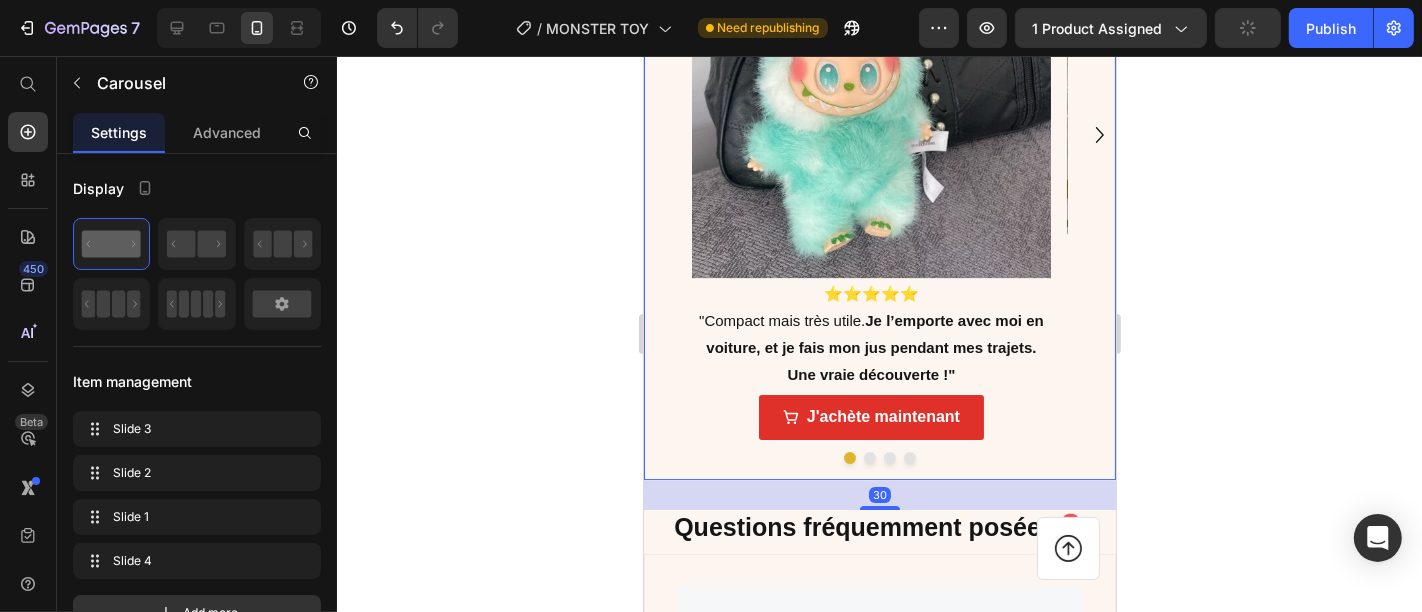drag, startPoint x: 868, startPoint y: 429, endPoint x: 1073, endPoint y: 340, distance: 223.48602 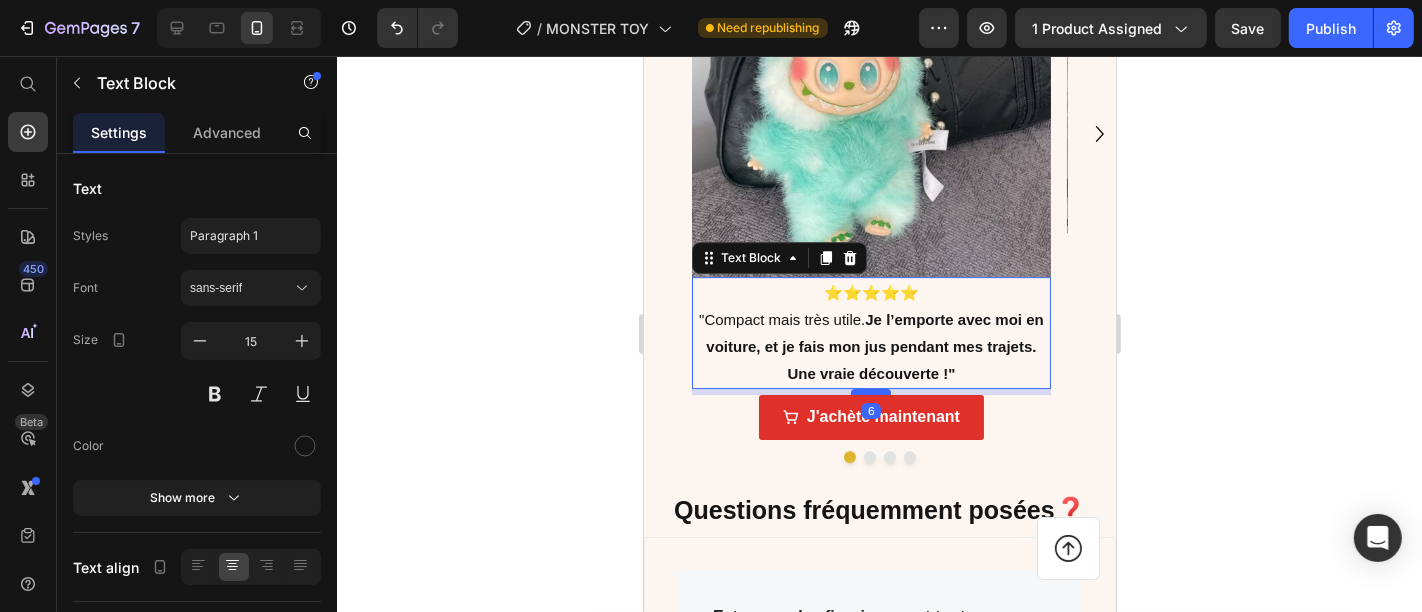 scroll, scrollTop: 5395, scrollLeft: 0, axis: vertical 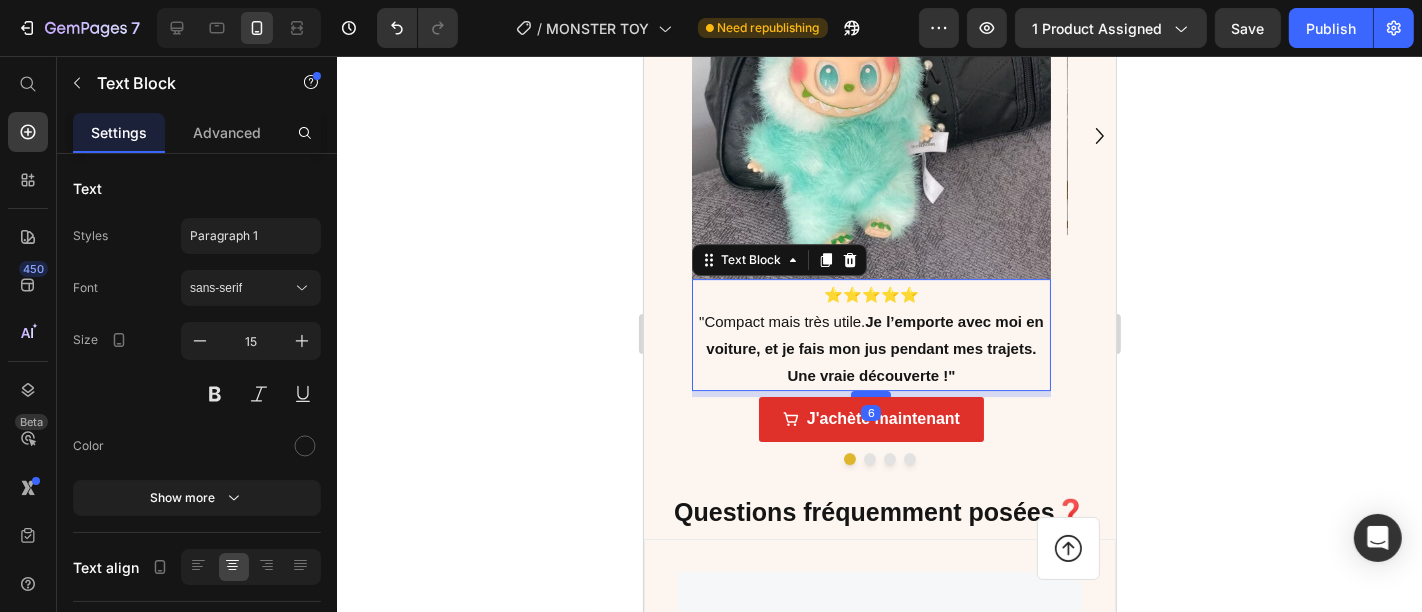 click at bounding box center (870, 393) 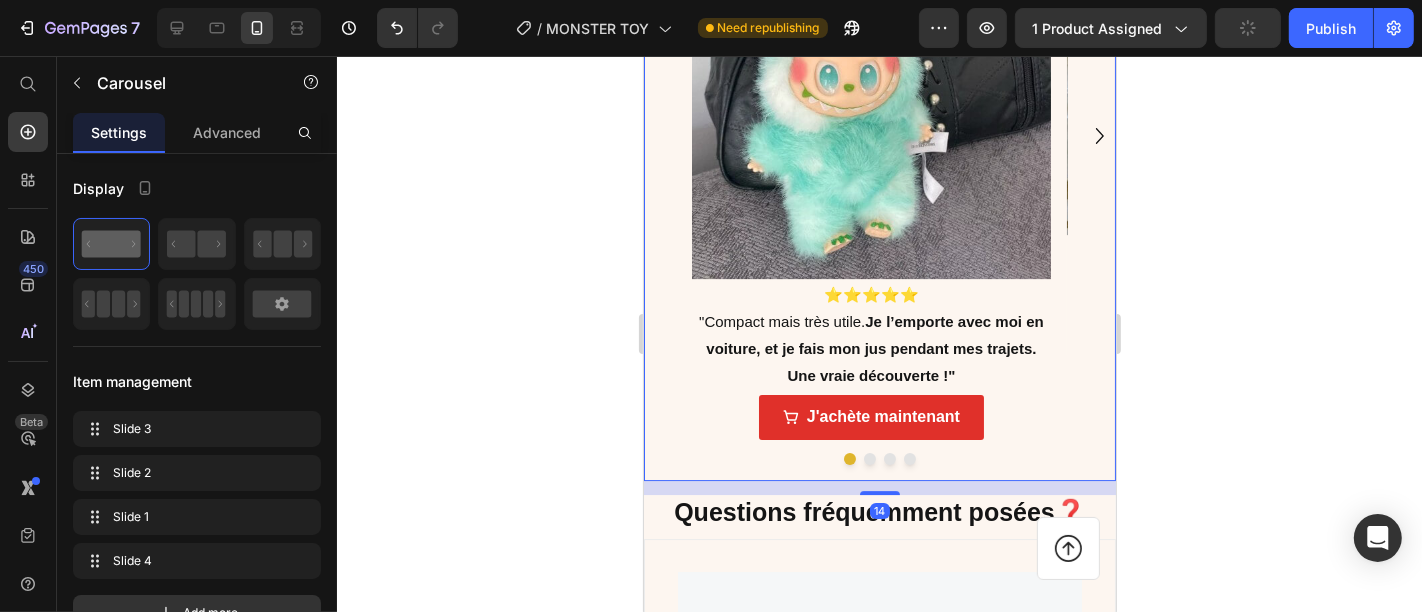 click 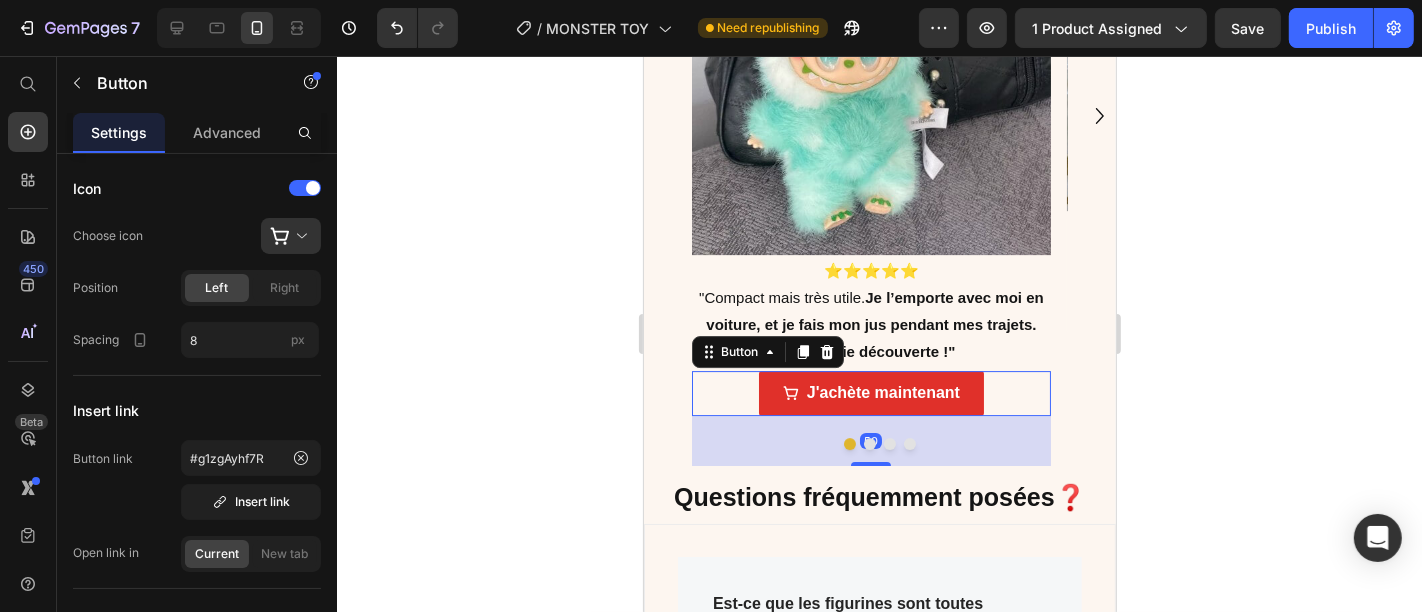 drag, startPoint x: 869, startPoint y: 422, endPoint x: 861, endPoint y: 469, distance: 47.67599 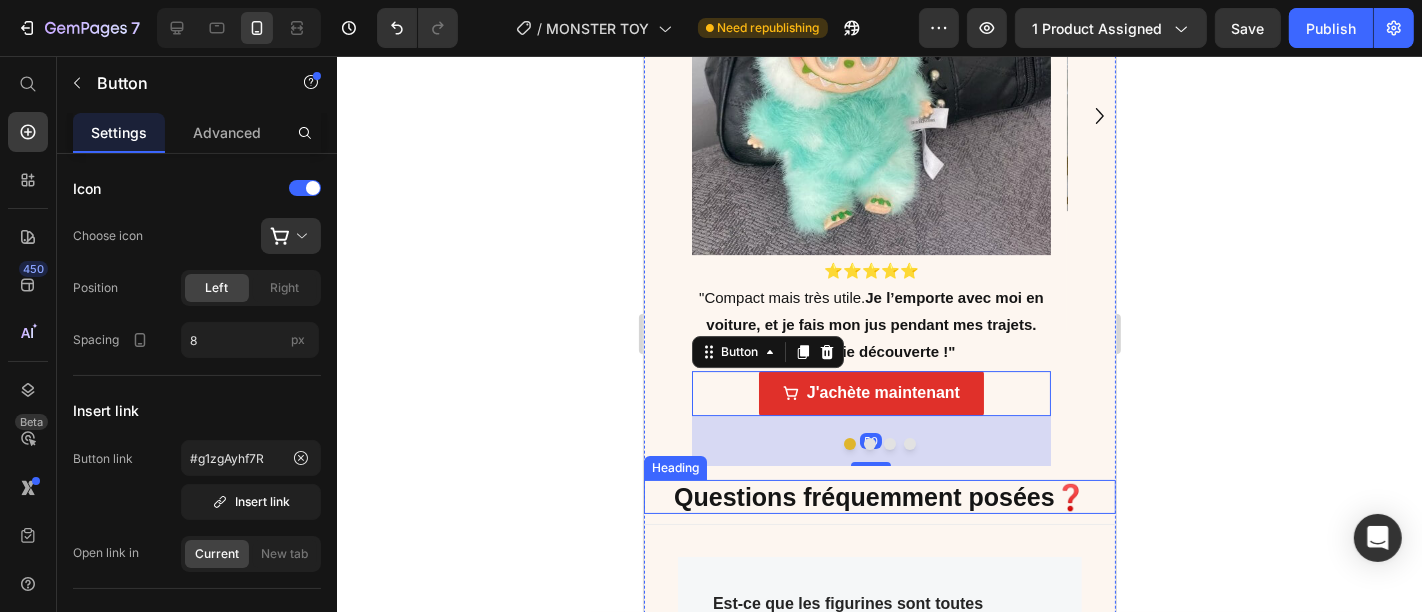 scroll, scrollTop: 5418, scrollLeft: 0, axis: vertical 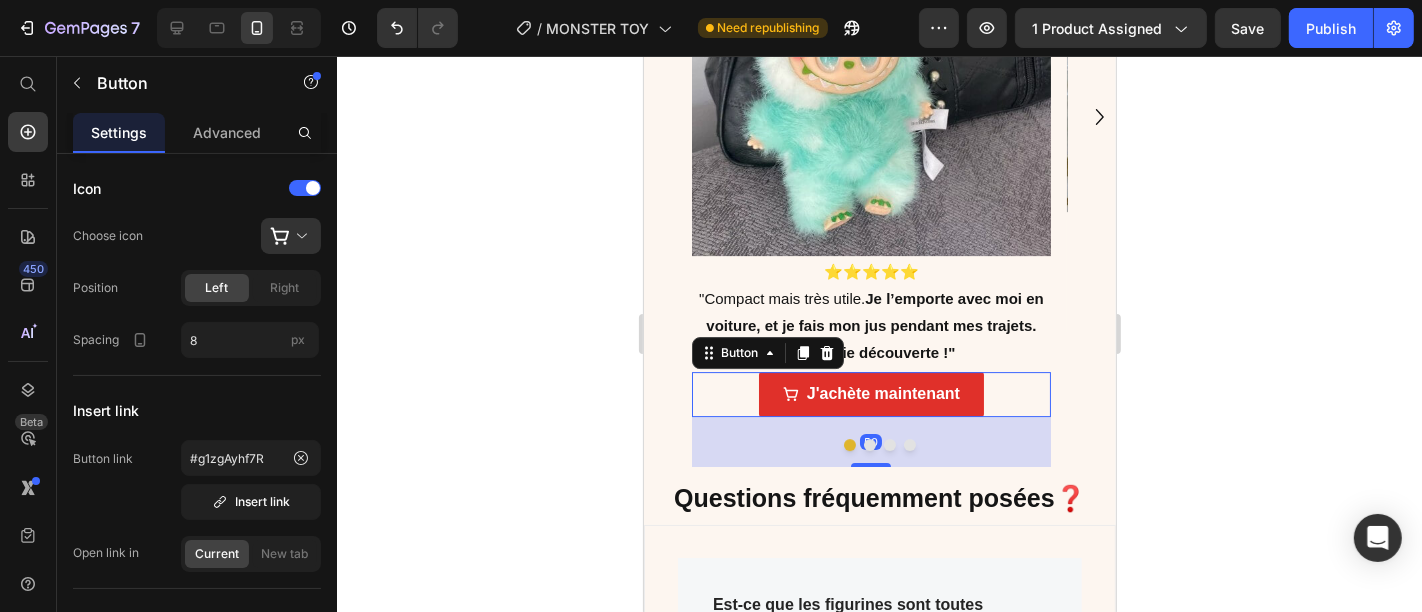click 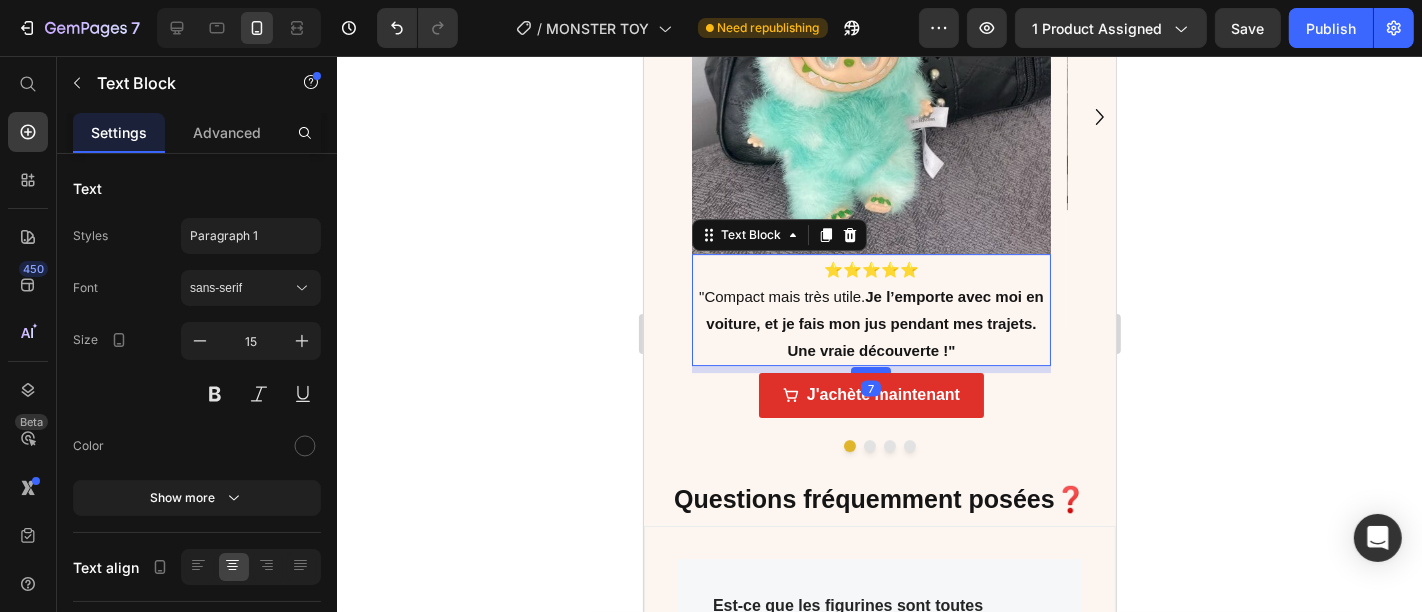 scroll, scrollTop: 5422, scrollLeft: 0, axis: vertical 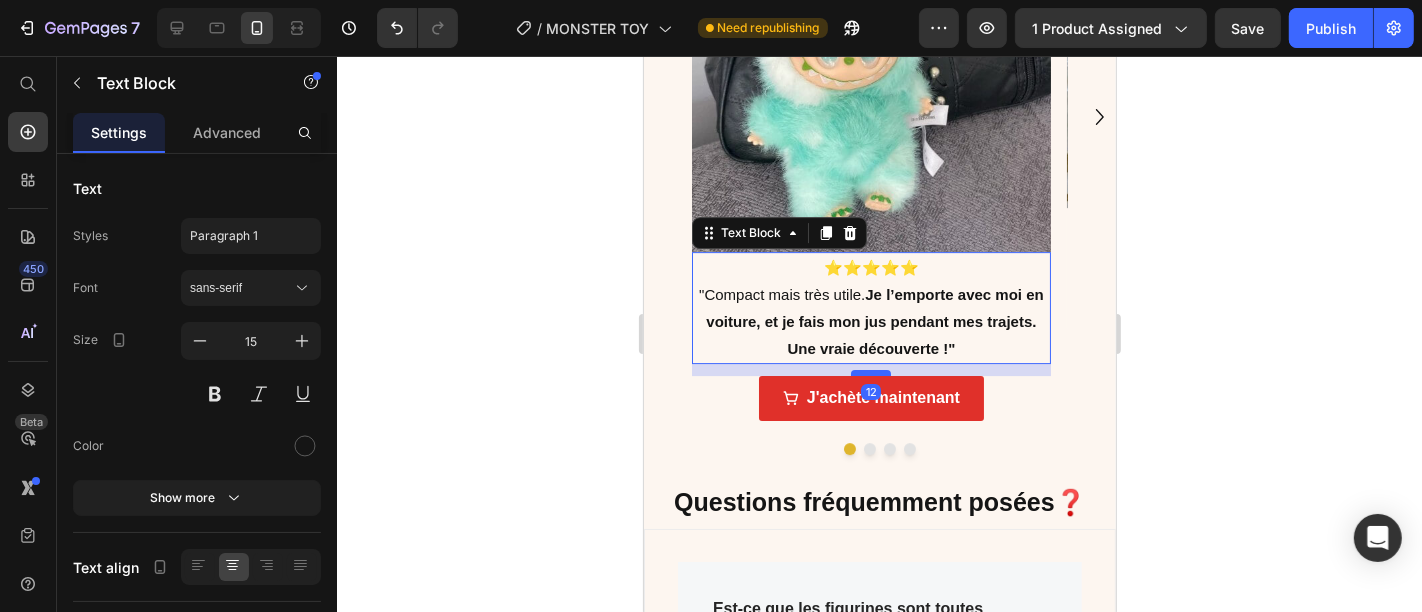 click at bounding box center (870, 372) 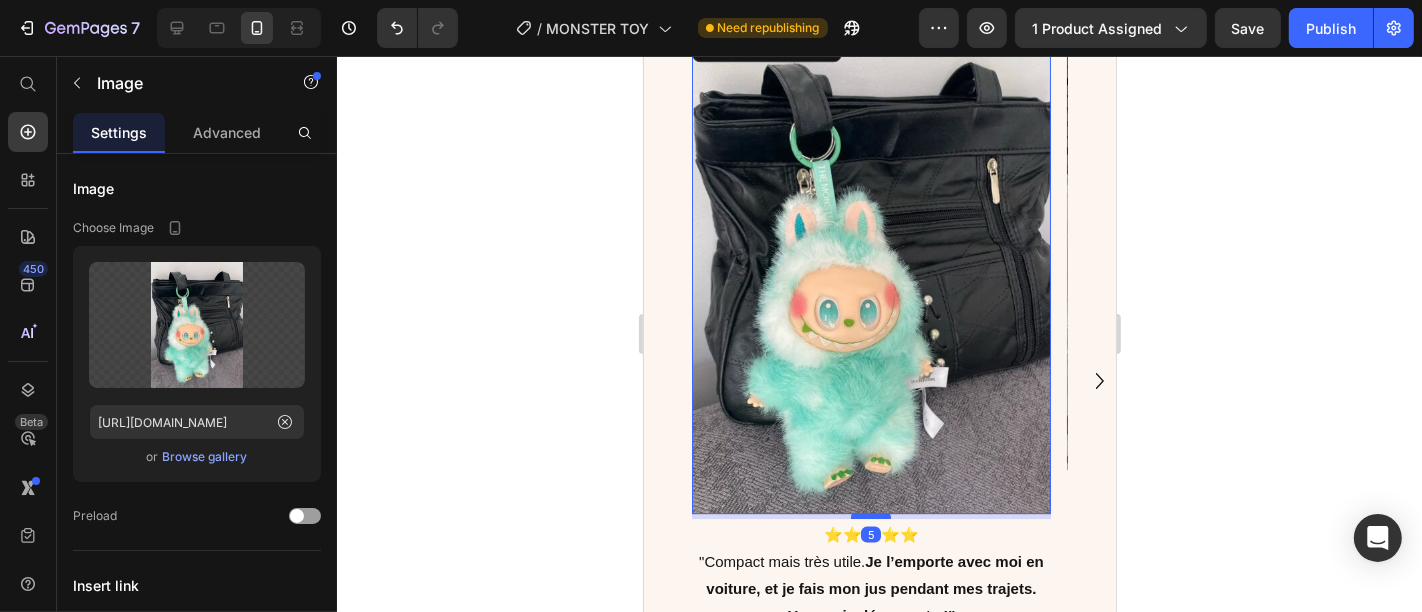 scroll, scrollTop: 5162, scrollLeft: 0, axis: vertical 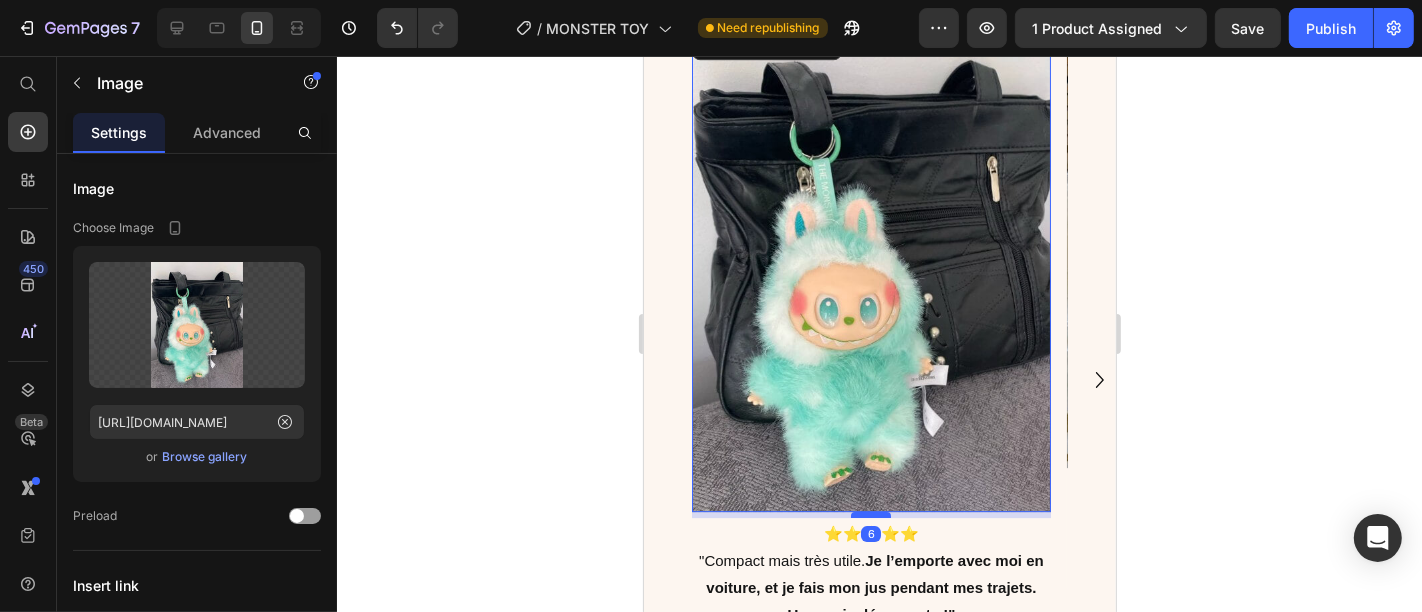 click at bounding box center [870, 514] 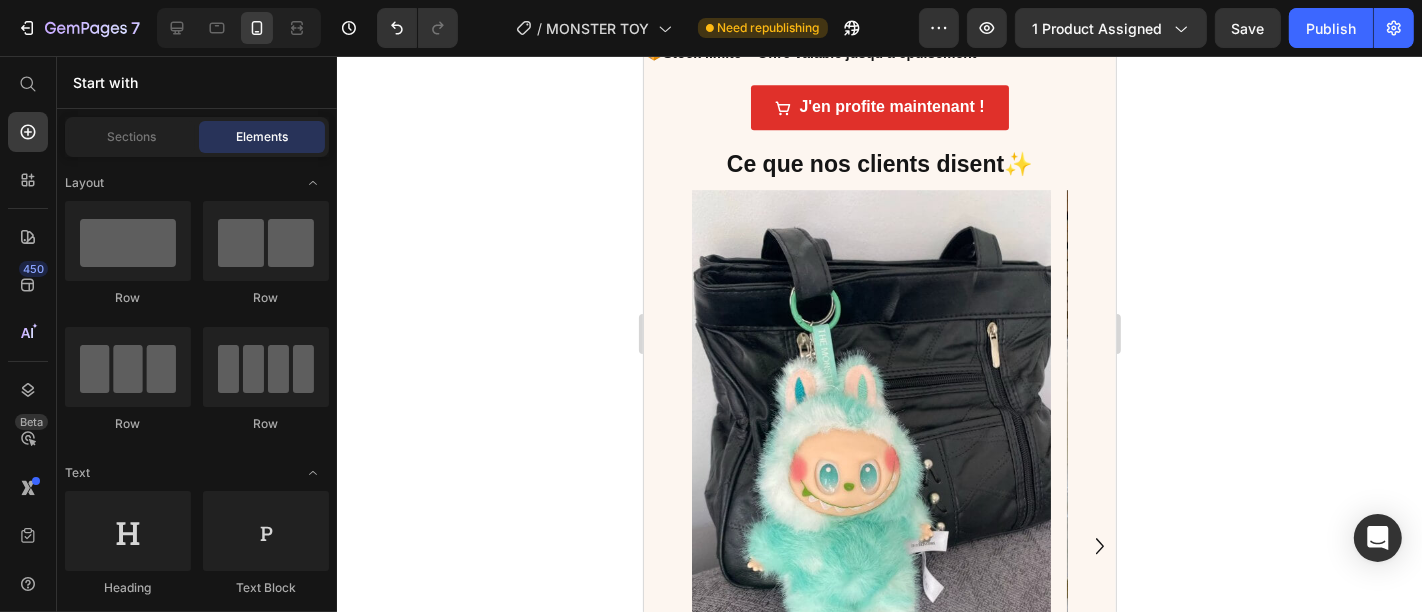 scroll, scrollTop: 5130, scrollLeft: 0, axis: vertical 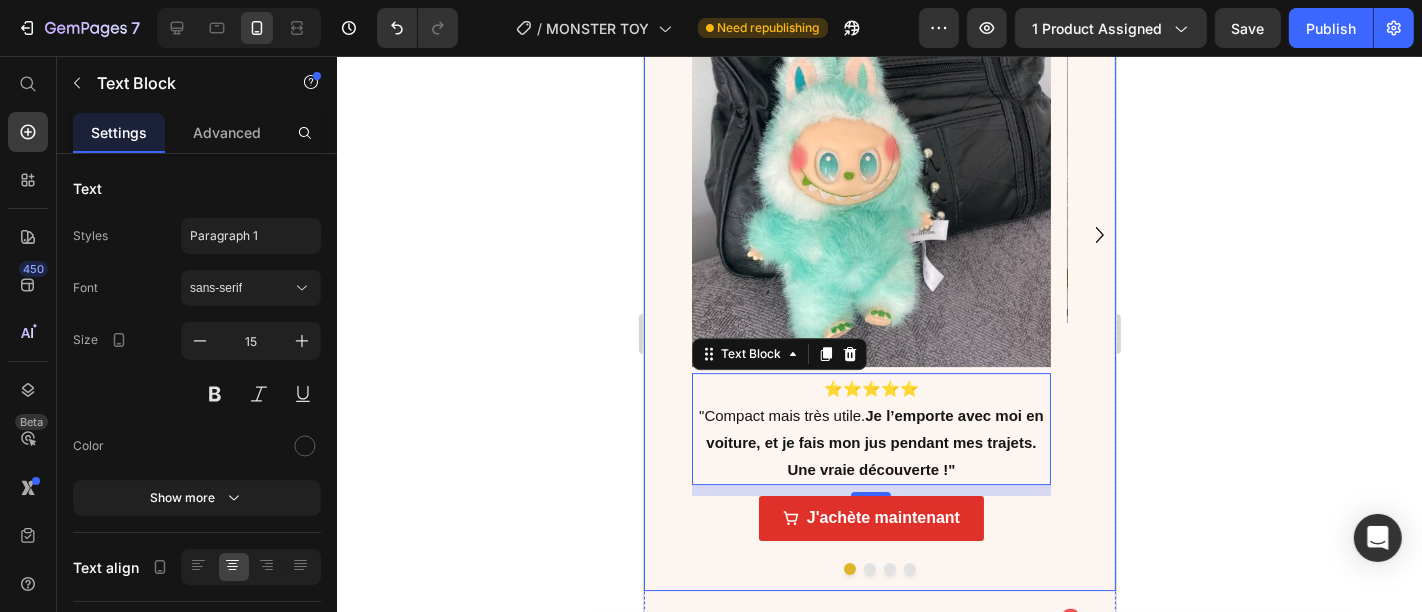 click 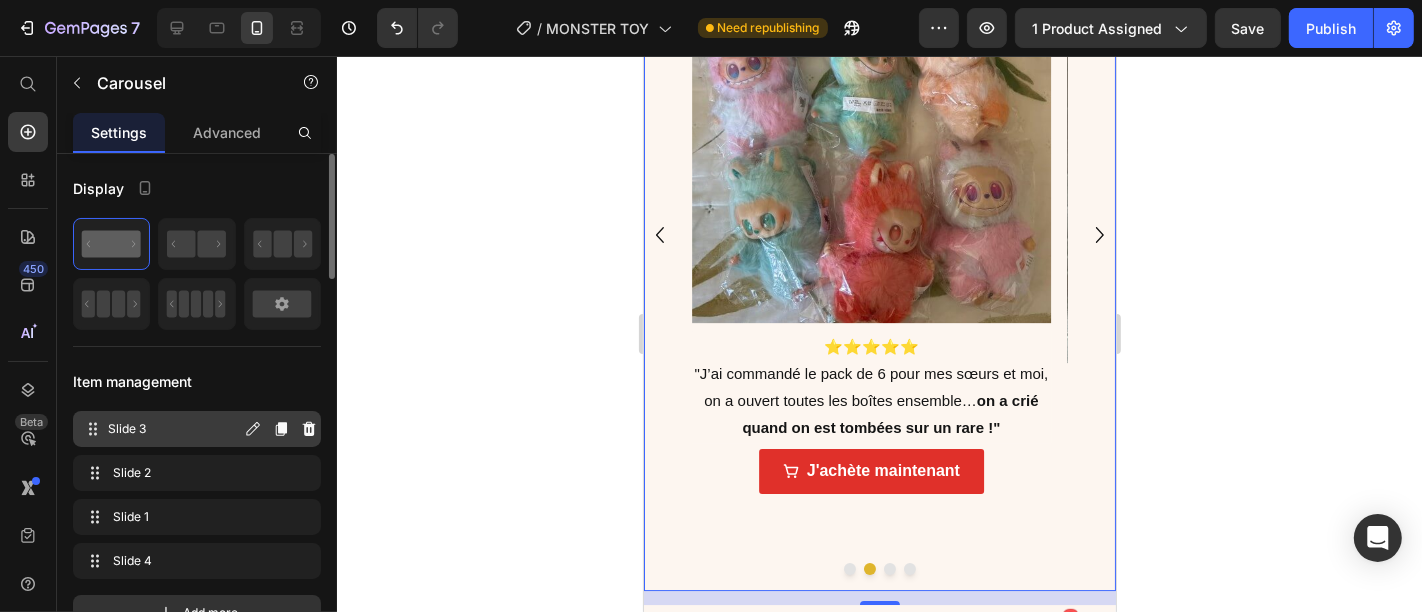 click on "Slide 3 Slide 3" at bounding box center [161, 429] 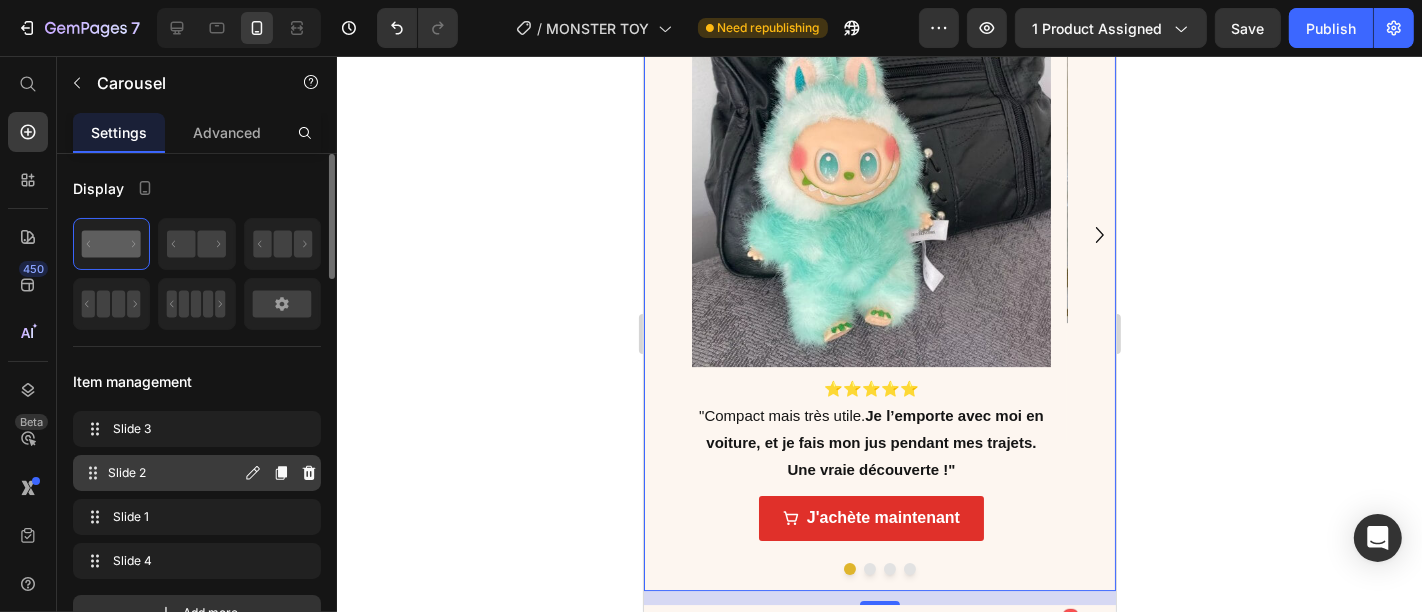 click on "Slide 2" at bounding box center [174, 473] 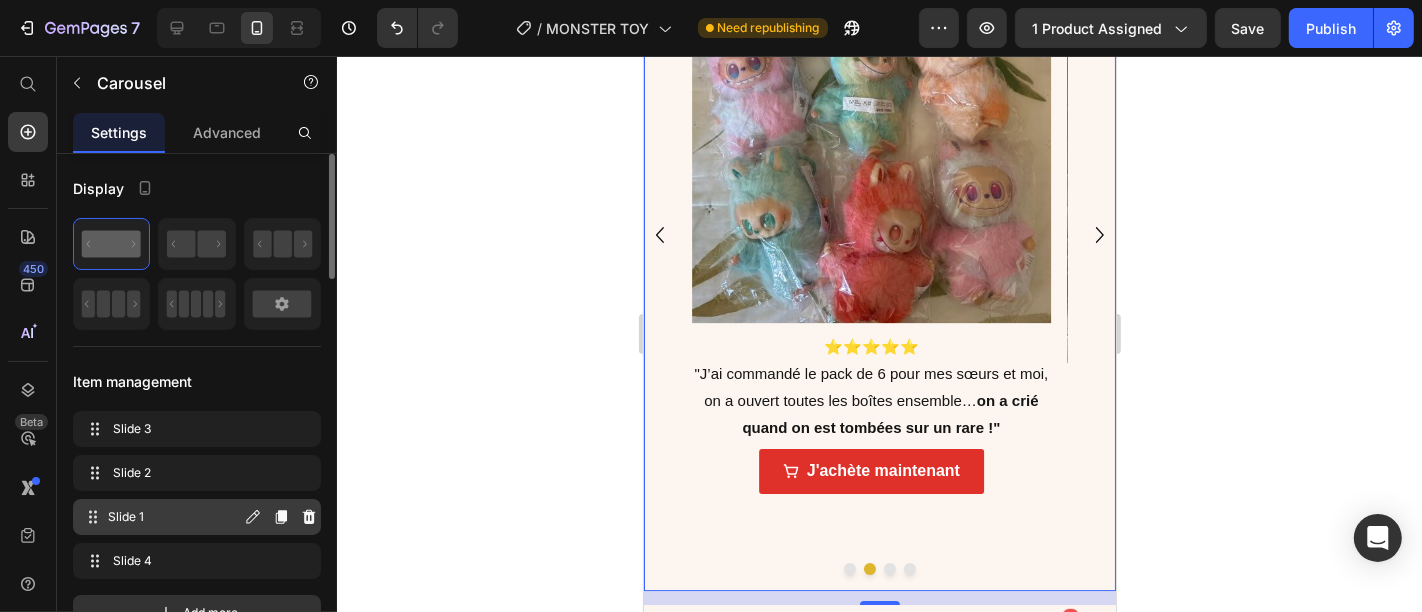 click on "Slide 1 Slide 1" at bounding box center [161, 517] 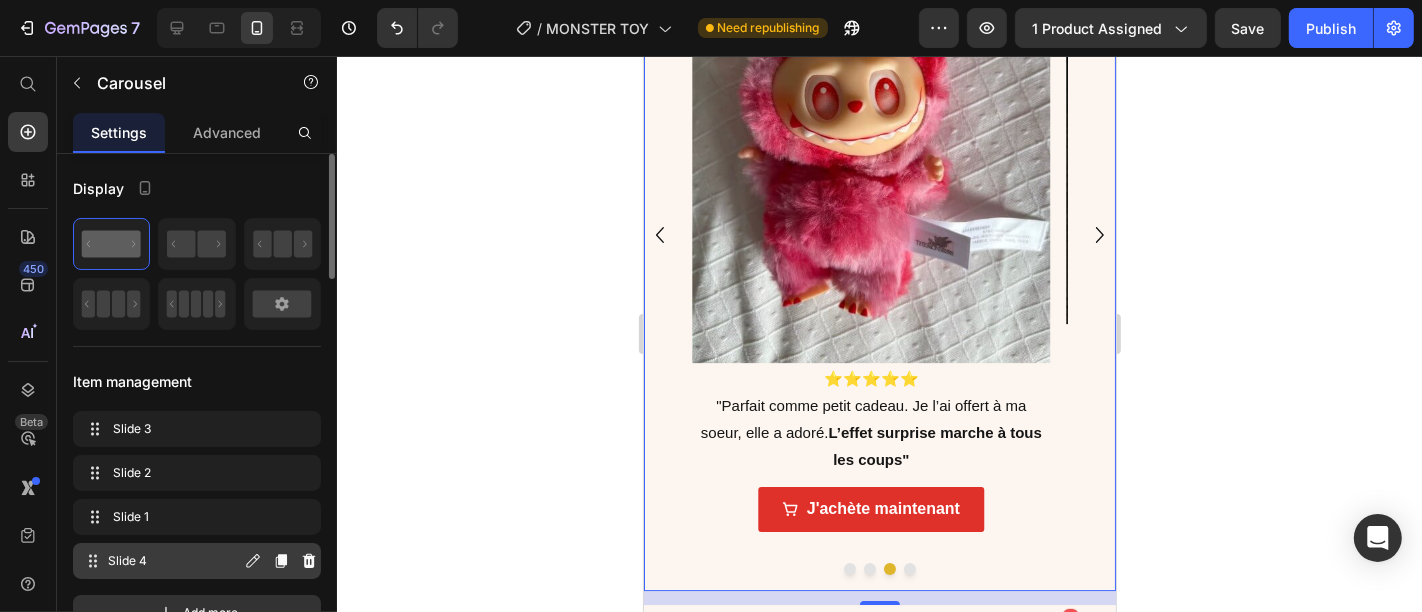 click on "Slide 4 Slide 4" at bounding box center [161, 561] 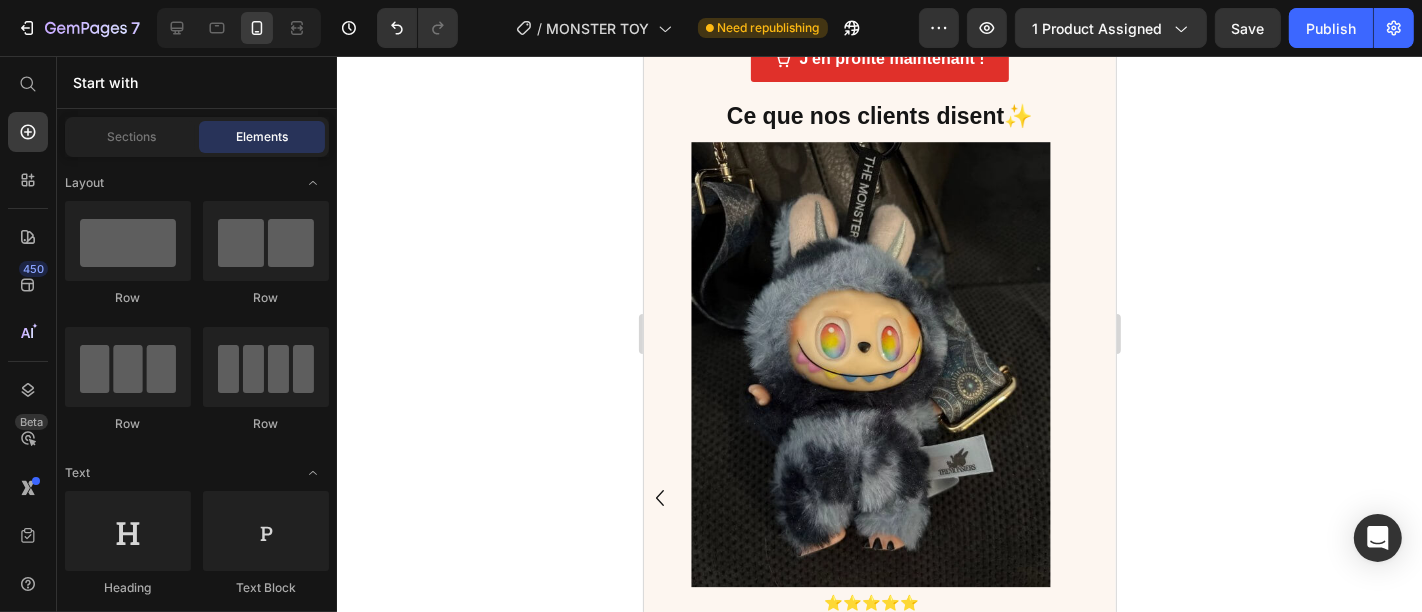 scroll, scrollTop: 5098, scrollLeft: 0, axis: vertical 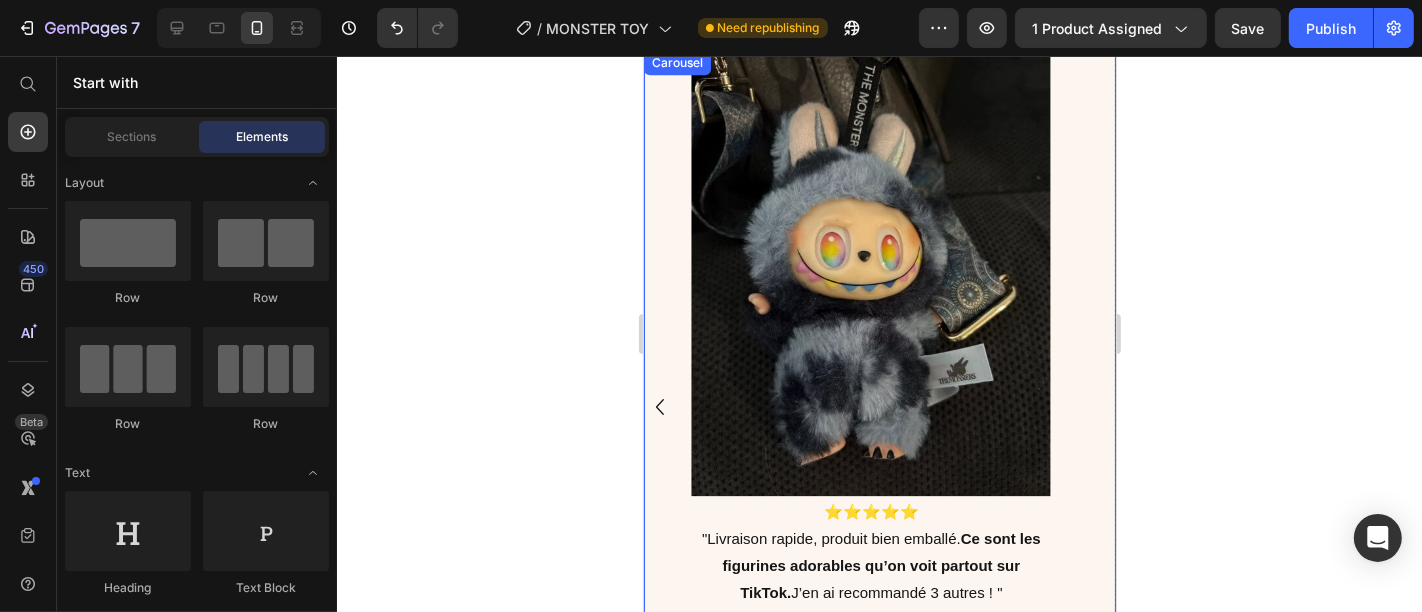 click 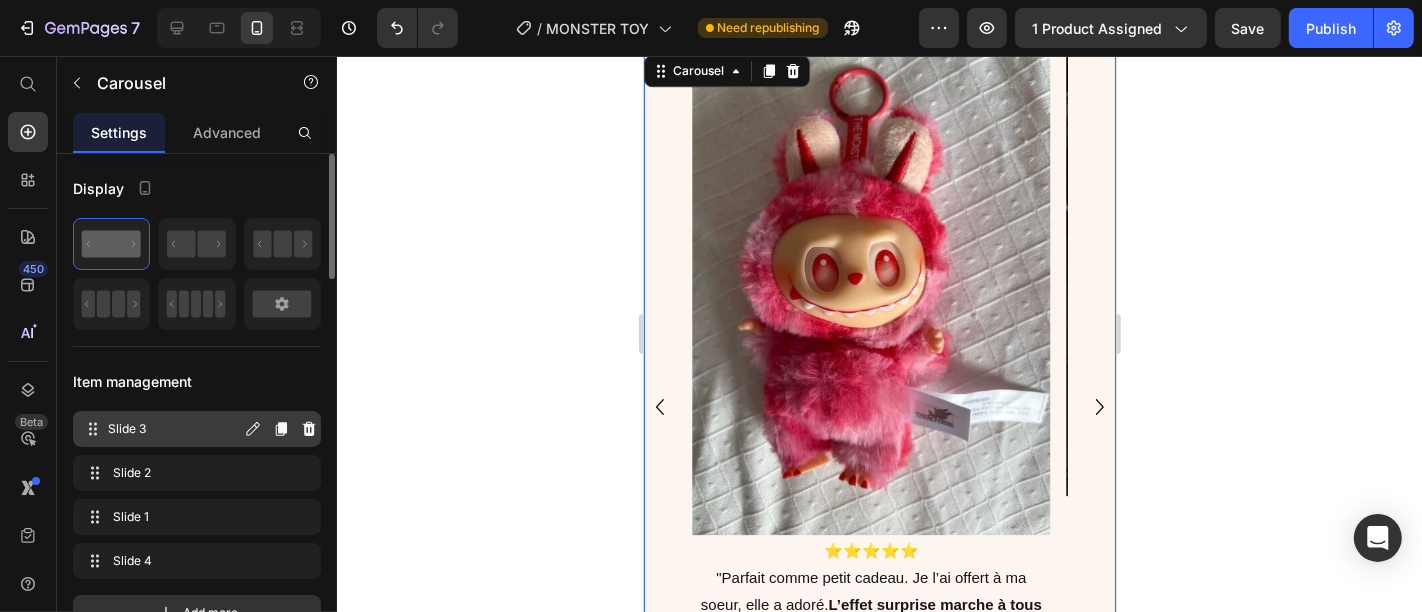 click on "Slide 3" at bounding box center (174, 429) 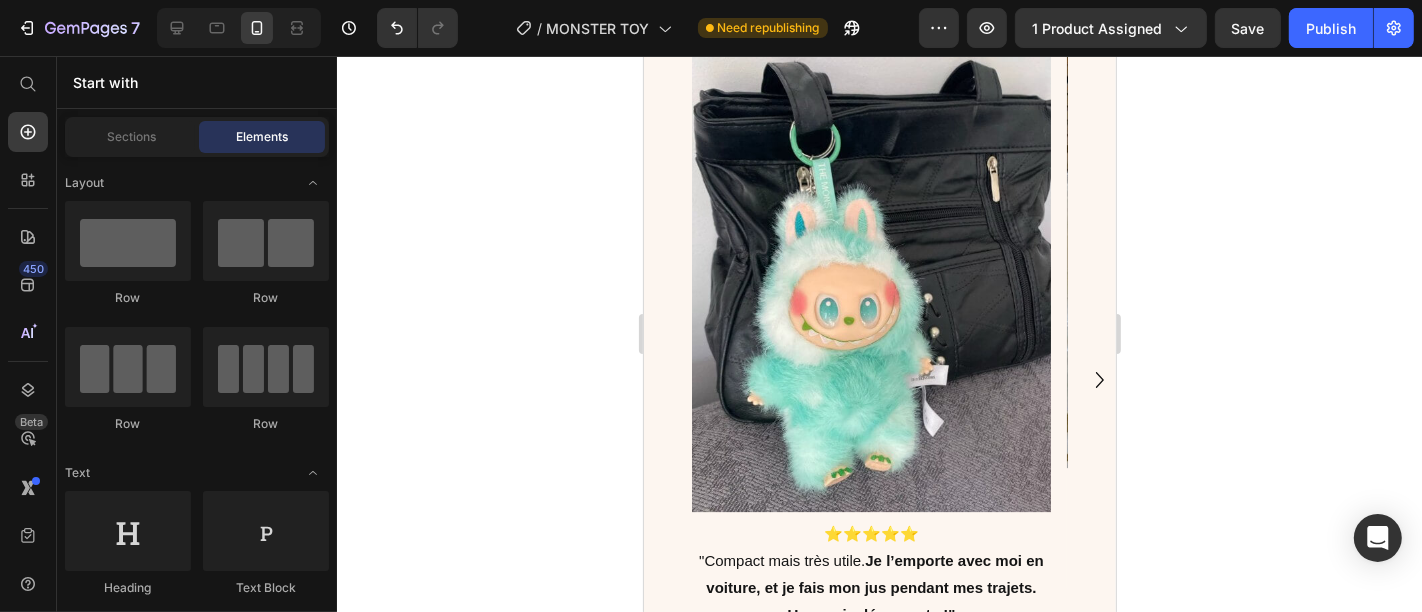 scroll, scrollTop: 5130, scrollLeft: 0, axis: vertical 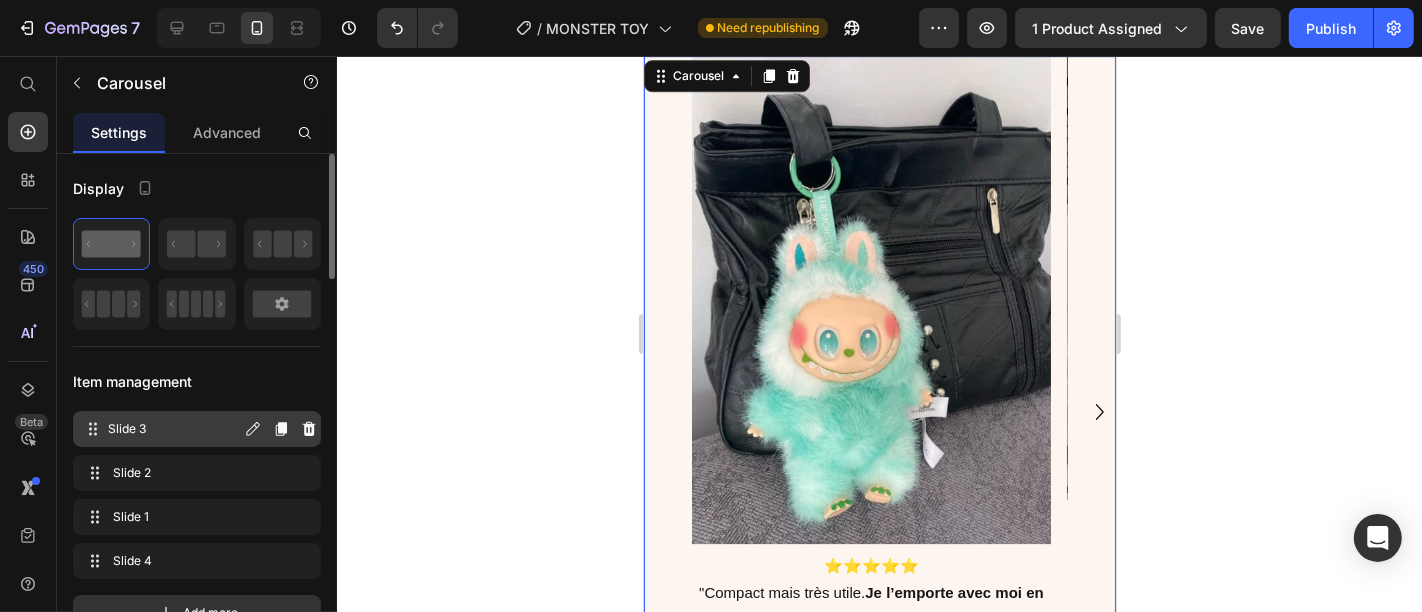 click on "Slide 3" at bounding box center (174, 429) 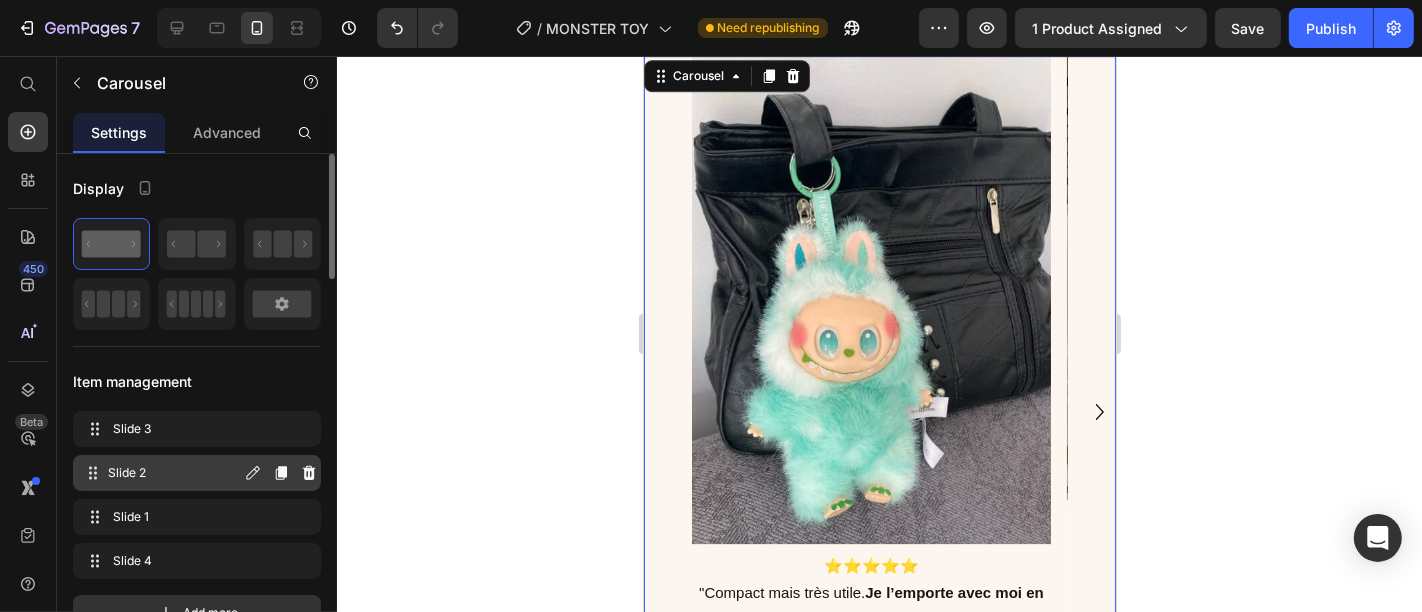 click on "Slide 2" at bounding box center [174, 473] 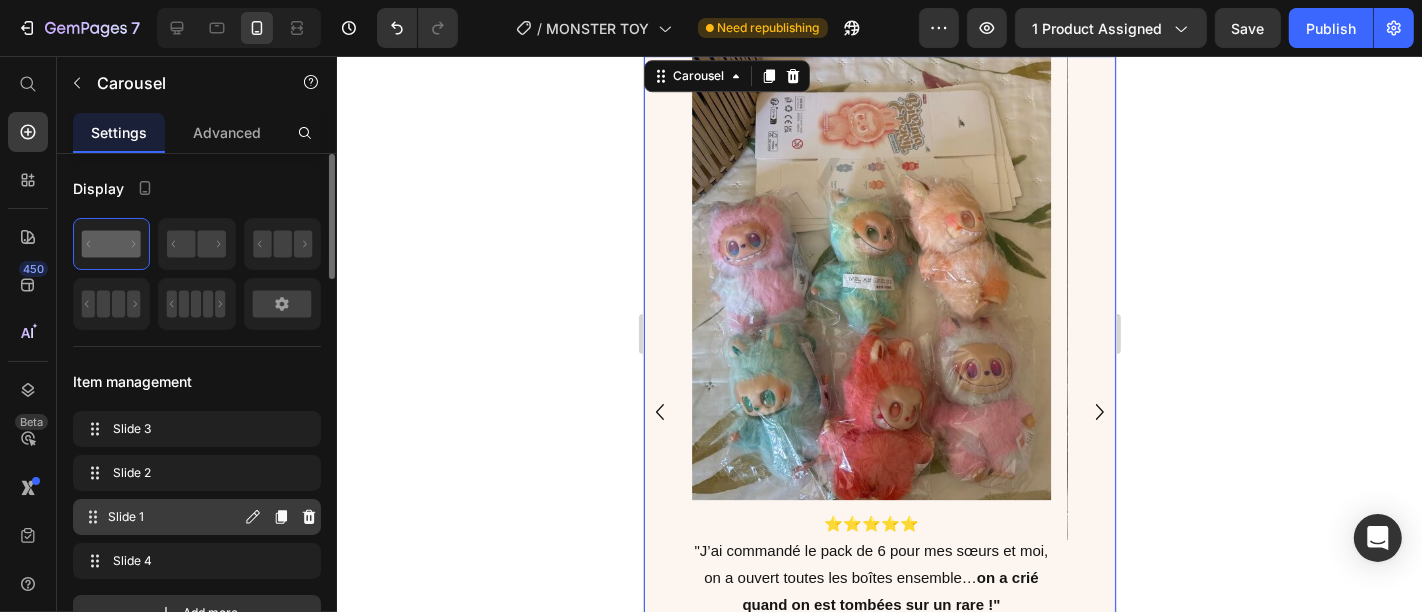 click on "Slide 1" at bounding box center [174, 517] 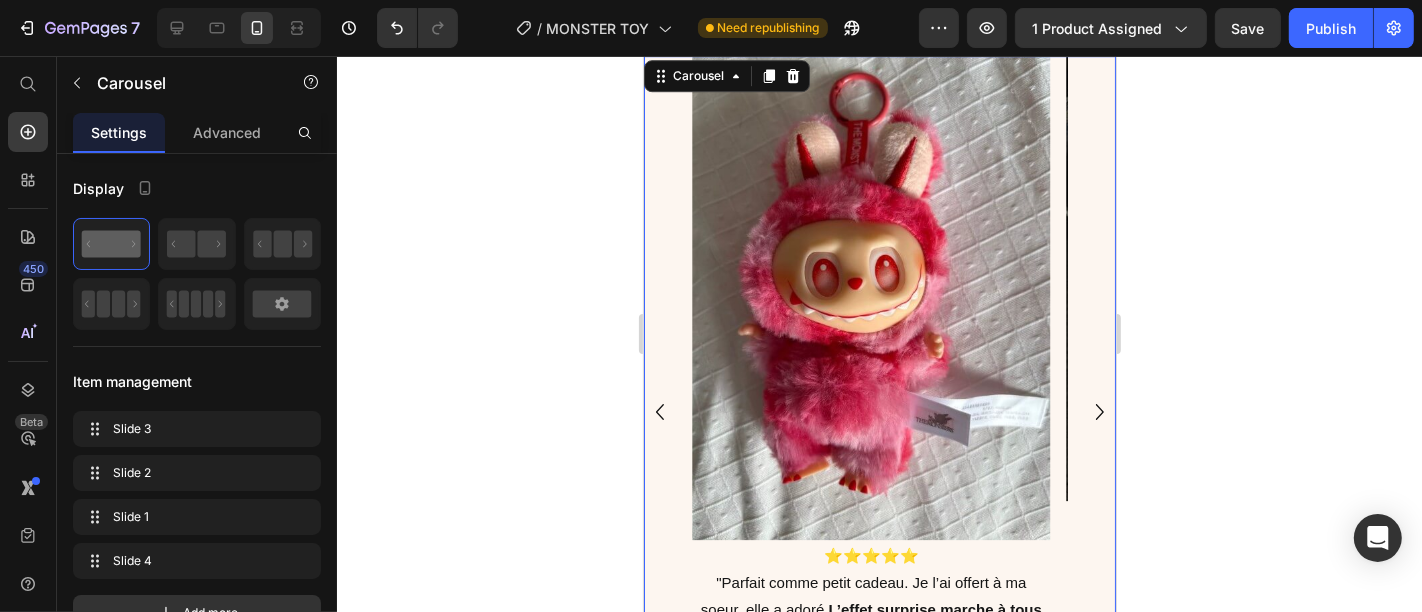 click 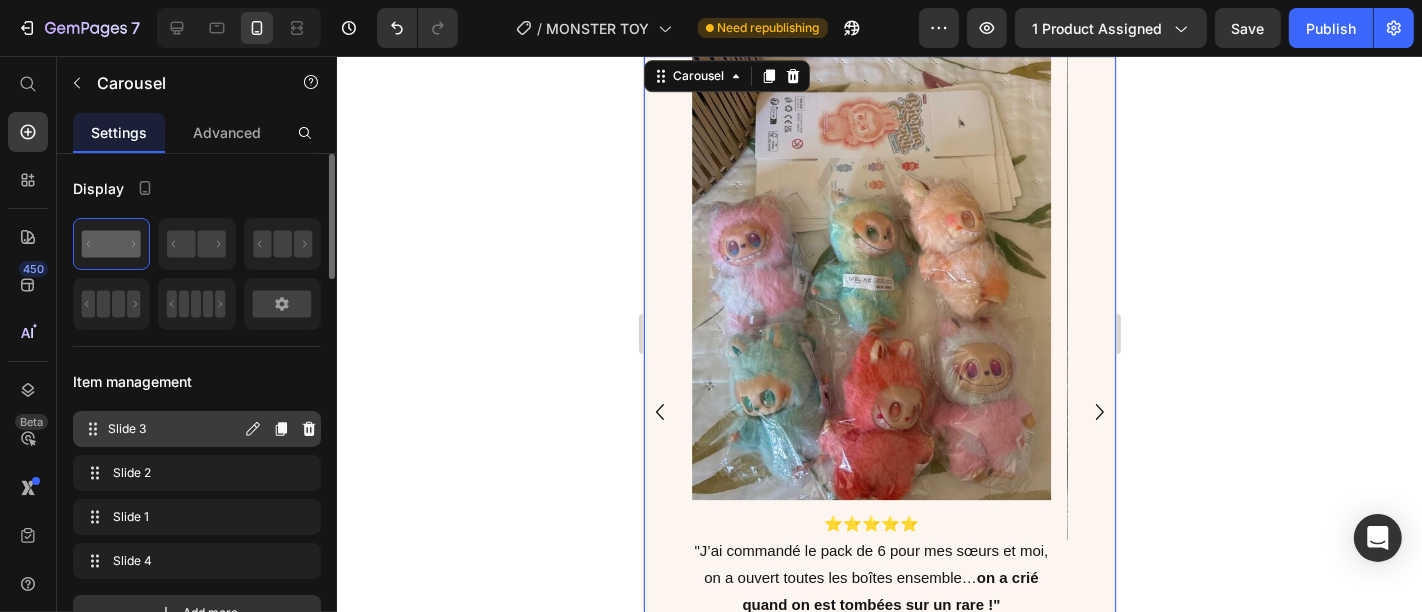click on "Slide 3" at bounding box center [174, 429] 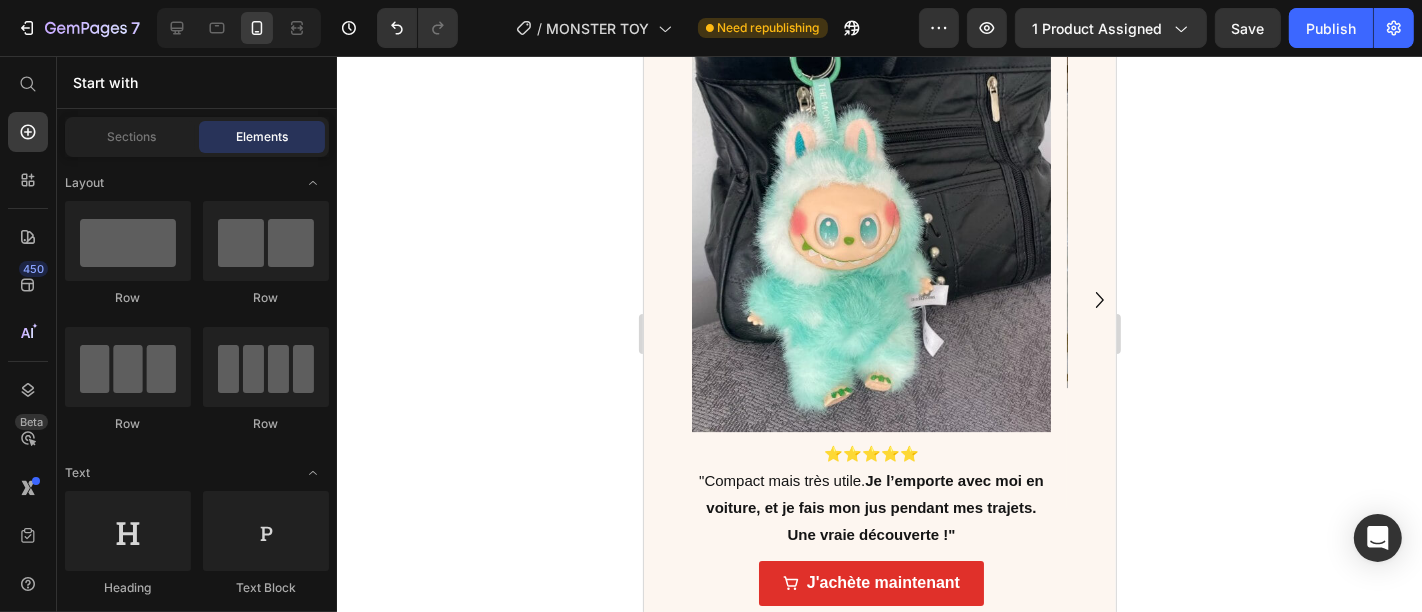 scroll, scrollTop: 5328, scrollLeft: 0, axis: vertical 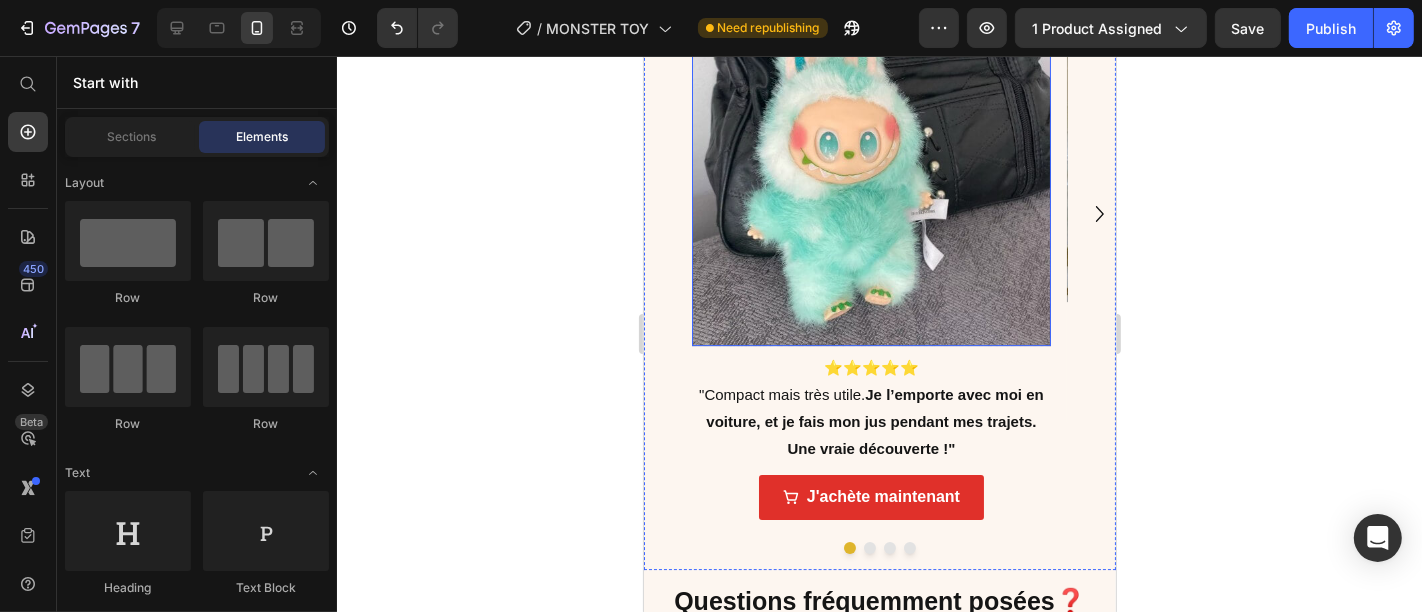 click at bounding box center [870, 101] 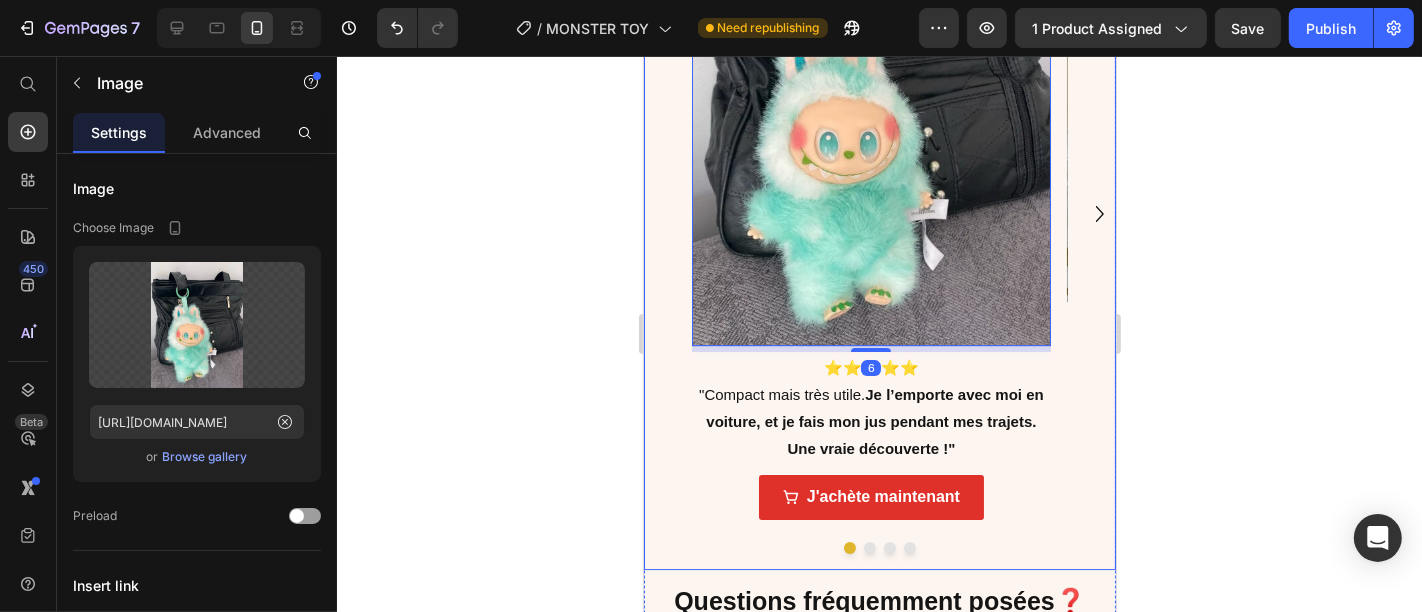 click on "Image   6 ⭐⭐⭐⭐⭐ "Compact mais très utile.  Je l’emporte avec moi en voiture, et je fais mon jus pendant mes trajets. Une vraie découverte !" Text Block
J'achète maintenant Button Image ⭐⭐⭐⭐⭐ "J’ai commandé le pack de 6 pour mes sœurs et moi, on a ouvert toutes les boîtes ensemble…  on a crié quand on est tombées sur un rare !" Text Block
J'achète maintenant Button Image ⭐⭐⭐⭐⭐ "Parfait comme petit cadeau. Je l’ai offert à ma soeur, elle a adoré.  L’effet surprise marche à tous les coups" Text Block
J'achète maintenant Button Image ⭐⭐⭐⭐⭐ "Livraison rapide, produit bien emballé.  Ce sont les figurines adorables qu’on voit partout sur TikTok.  J’en ai recommandé 3 autres ! " Text Block
J'achète maintenant Button" at bounding box center (879, 213) 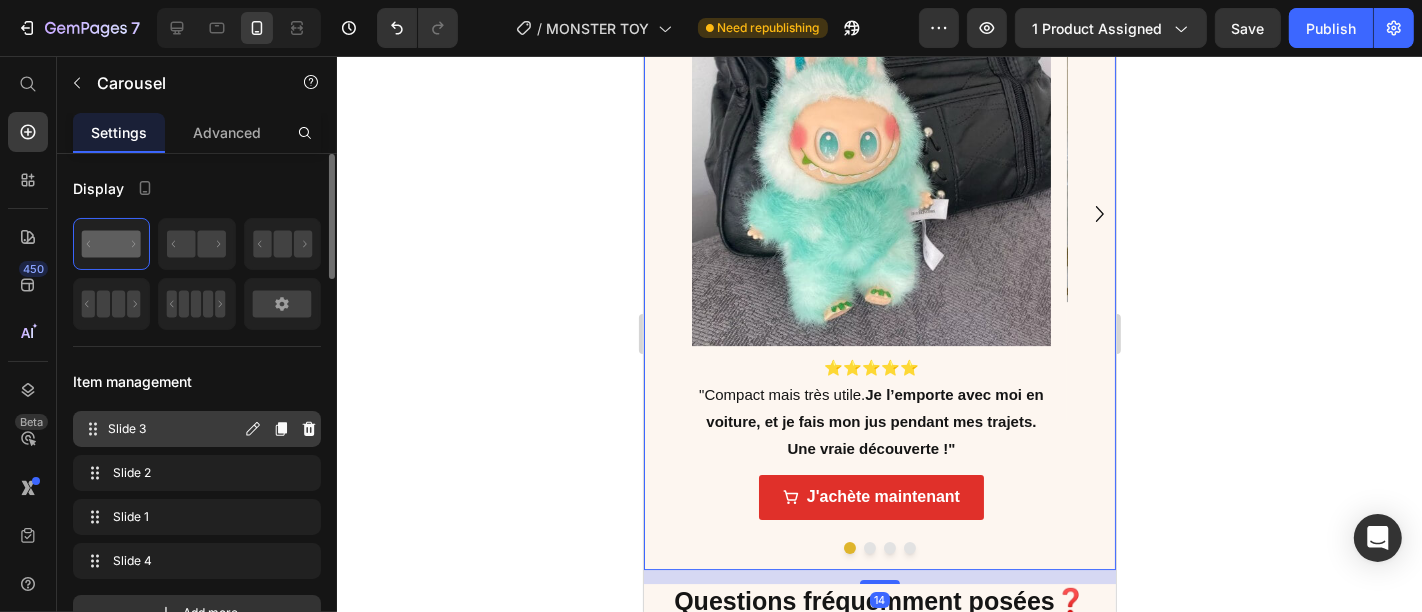 click on "Slide 3" at bounding box center (174, 429) 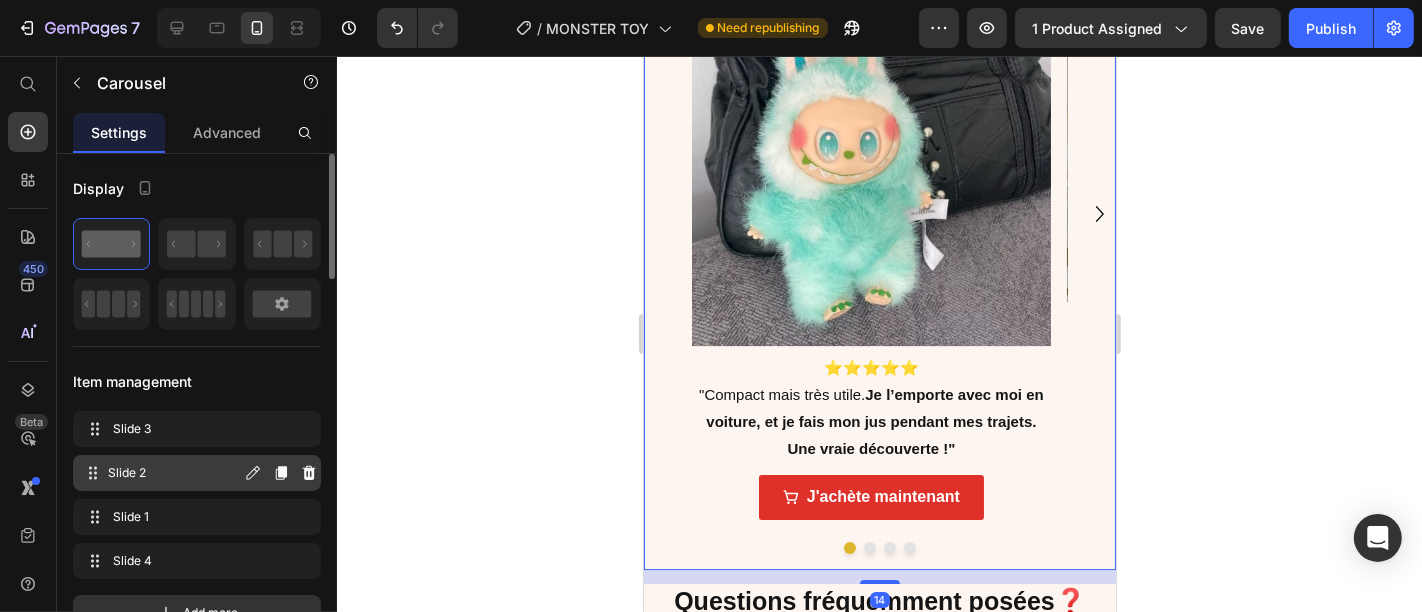 click on "Slide 2 Slide 2" at bounding box center [197, 473] 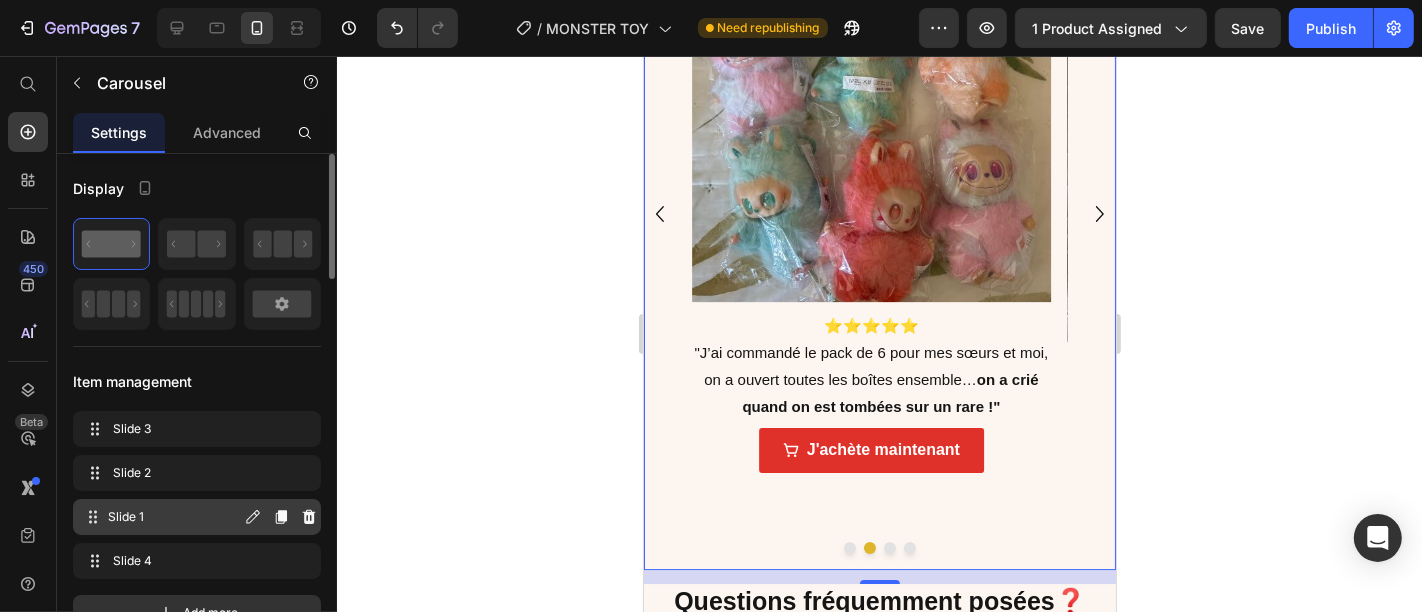 click on "Slide 1 Slide 1" at bounding box center [161, 517] 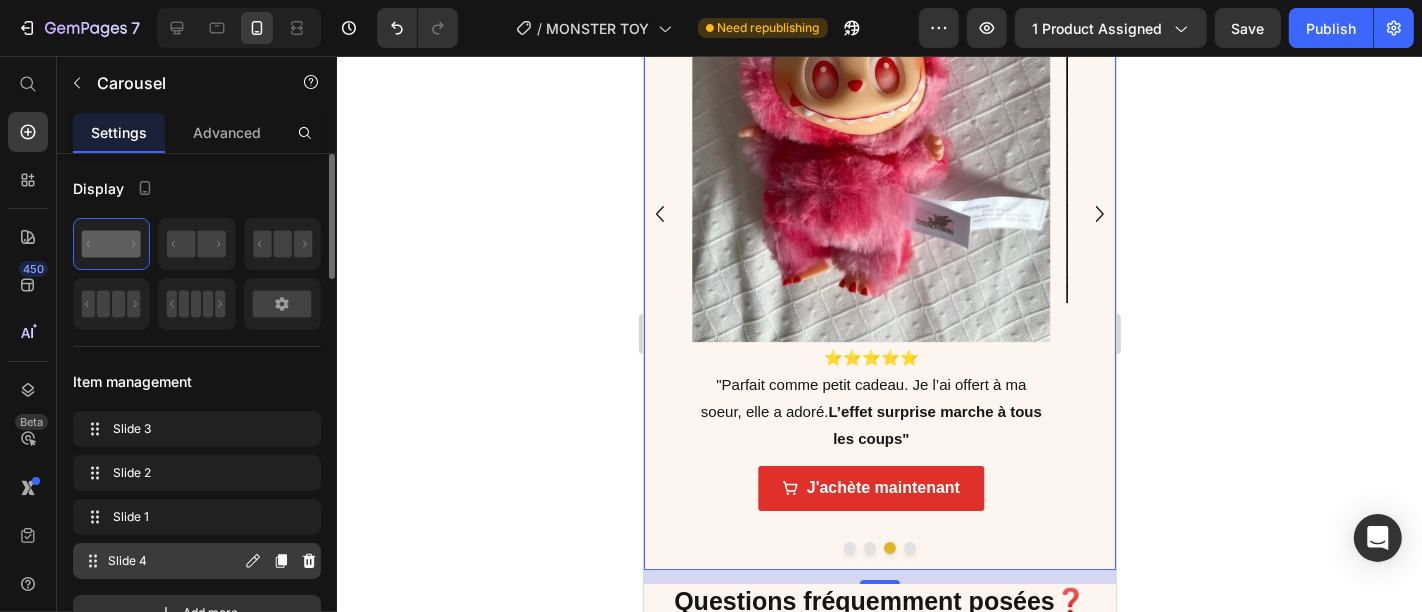 click on "Slide 4" at bounding box center [174, 561] 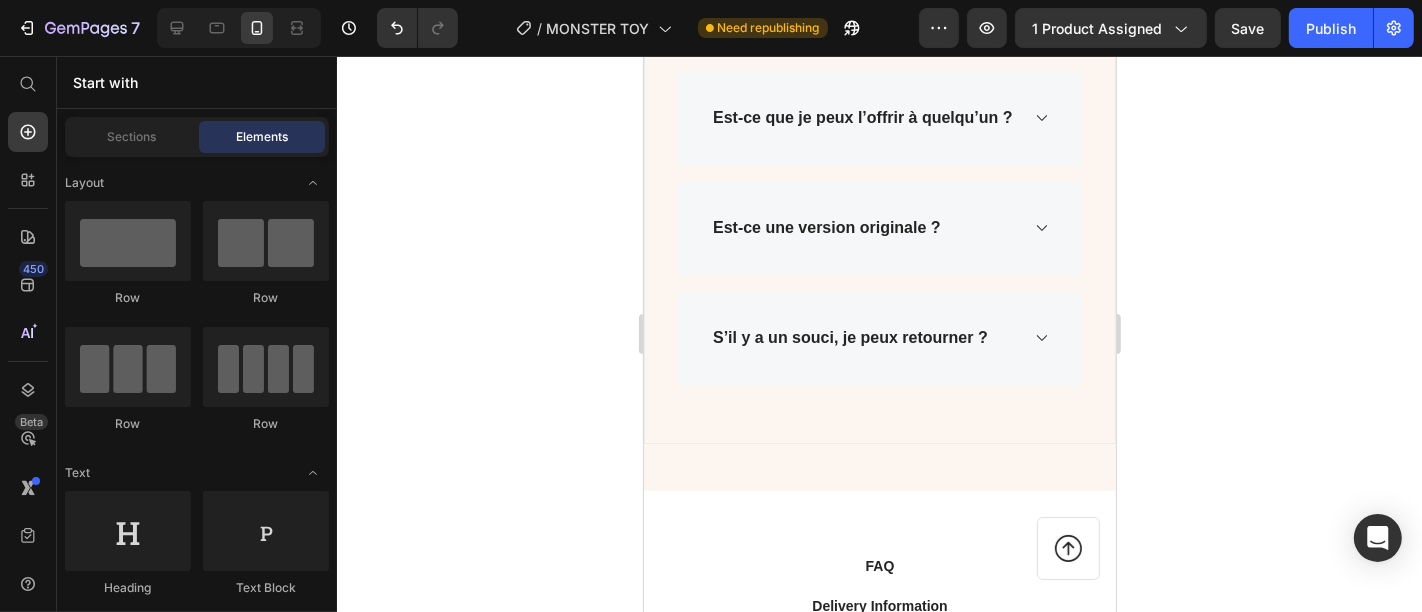 scroll, scrollTop: 6105, scrollLeft: 0, axis: vertical 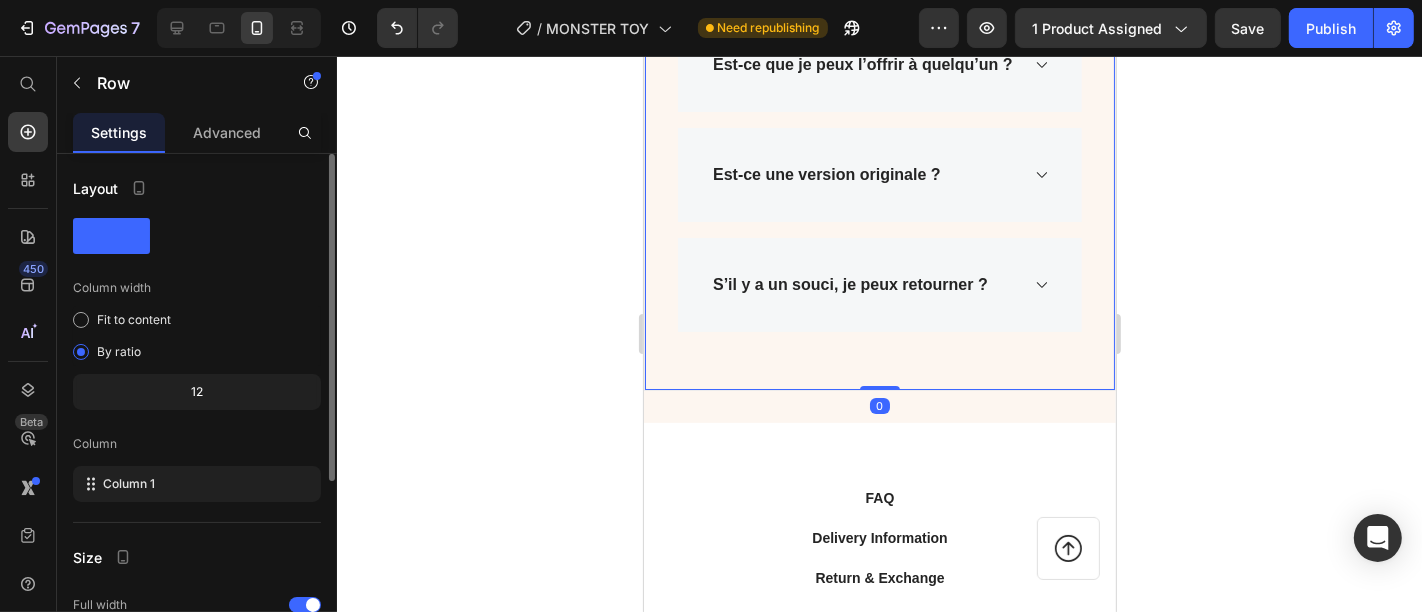 drag, startPoint x: 868, startPoint y: 403, endPoint x: 873, endPoint y: 372, distance: 31.400637 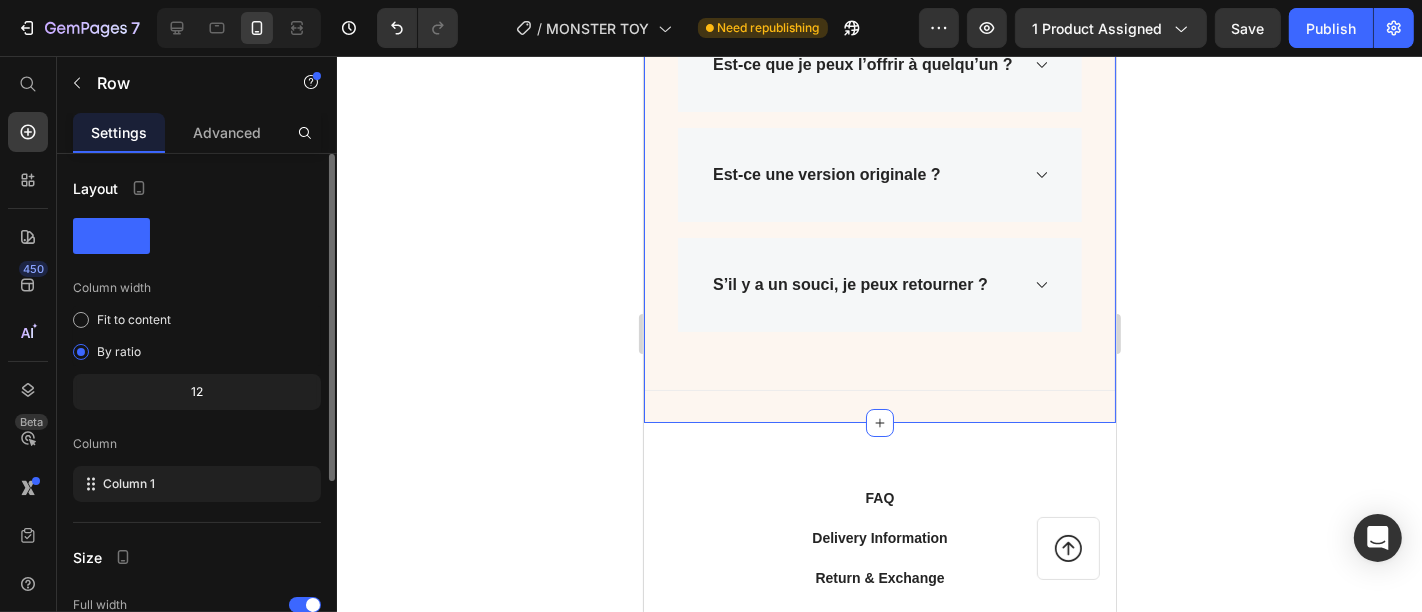 click on "Image 1,352+ Heading Des produits ont atteint les consommateurs Text block Row Image 98.5% Heading Des clients satisfaits et commentaires cinq étoiles Text block Row Image 549+ Heading Recommandations de plus de 549 clients Text block Row Image Livraison gratuite Text block Livraison et retours gratuits Text block Row Image Essai sans souci Text block Retour facile dans les 60 jours Text block Row Image Garantie Text block Politique de garantie de 1 an Text block Row Image Service après-vente Text block Assistance 24/7 Text block Row Image   Notre politique de remboursement sous 30 jours vous permet de retourner votre achat pour un remboursement intégral dans les 30 jours suivant la date  d'achat initiale si vous n'êtes pas satisfait. Text Block Row 🎉  Offre Spéciale Été !  🎉 Heading 00 Jours 16 Heures 08 Minutes 35 Secondes CountDown Timer 👨‍👩‍👧‍👦 Pack Famille – 6 figurines surprises Text block                Icon                Icon                Icon                Icon" at bounding box center [879, -1397] 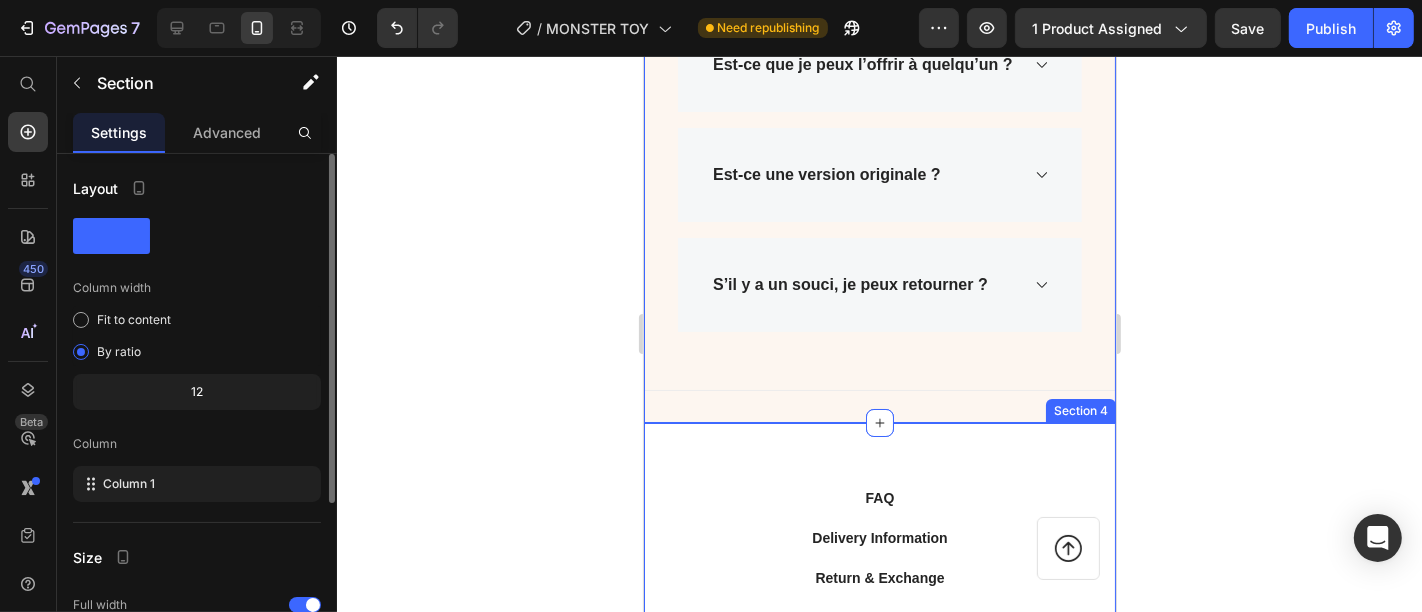 click on "FAQ Button Delivery Information Button Return & Exchange Button Contact Us Button Row                Title Line Image Image Image Image Row Image
Drop element here
Drop element here Row Row
Icon Row Section 4" at bounding box center (879, 665) 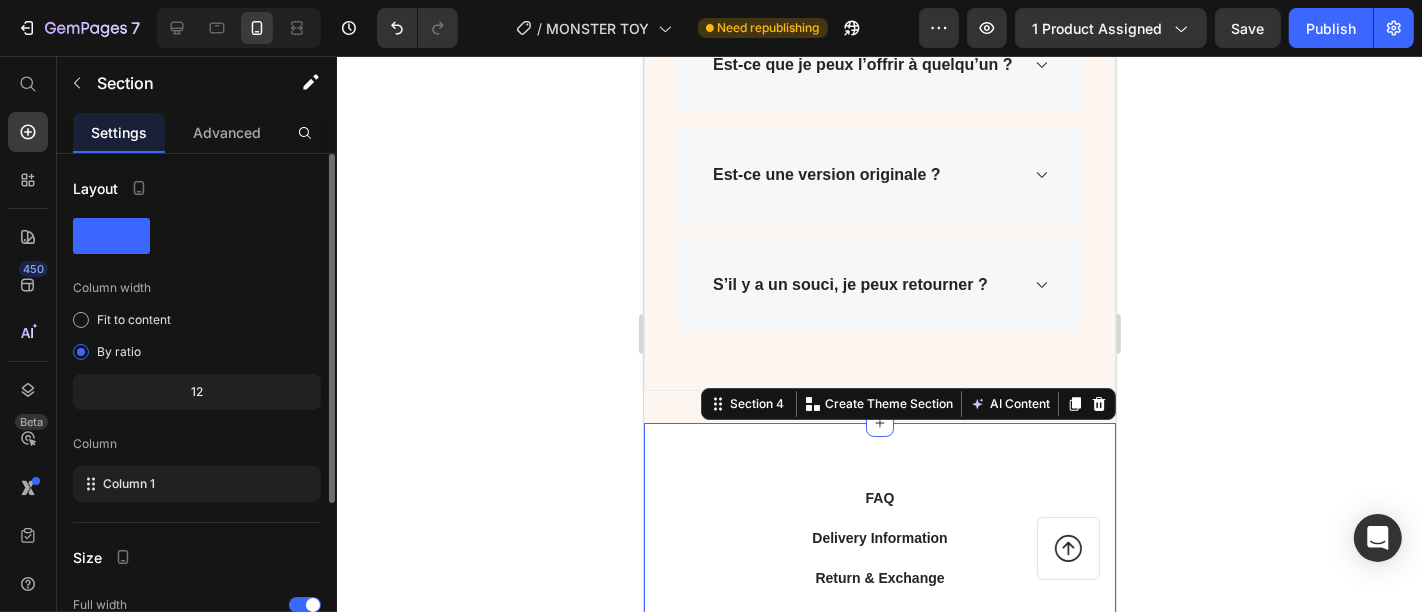 click 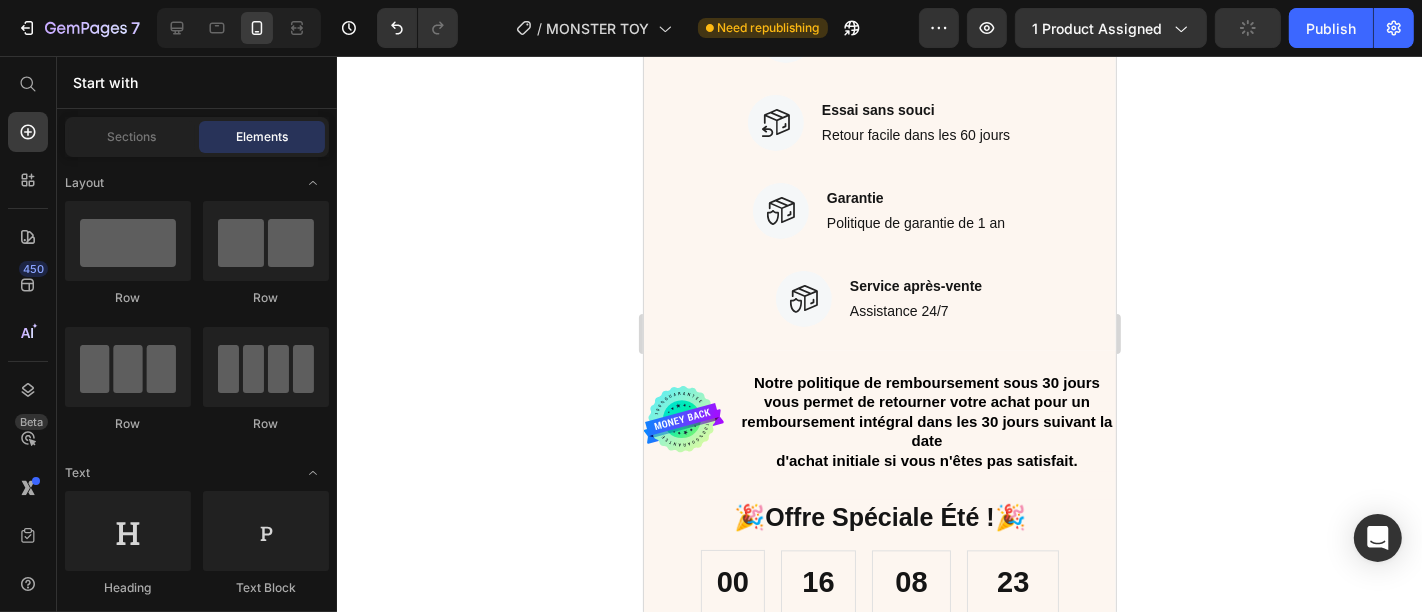 scroll, scrollTop: 3704, scrollLeft: 0, axis: vertical 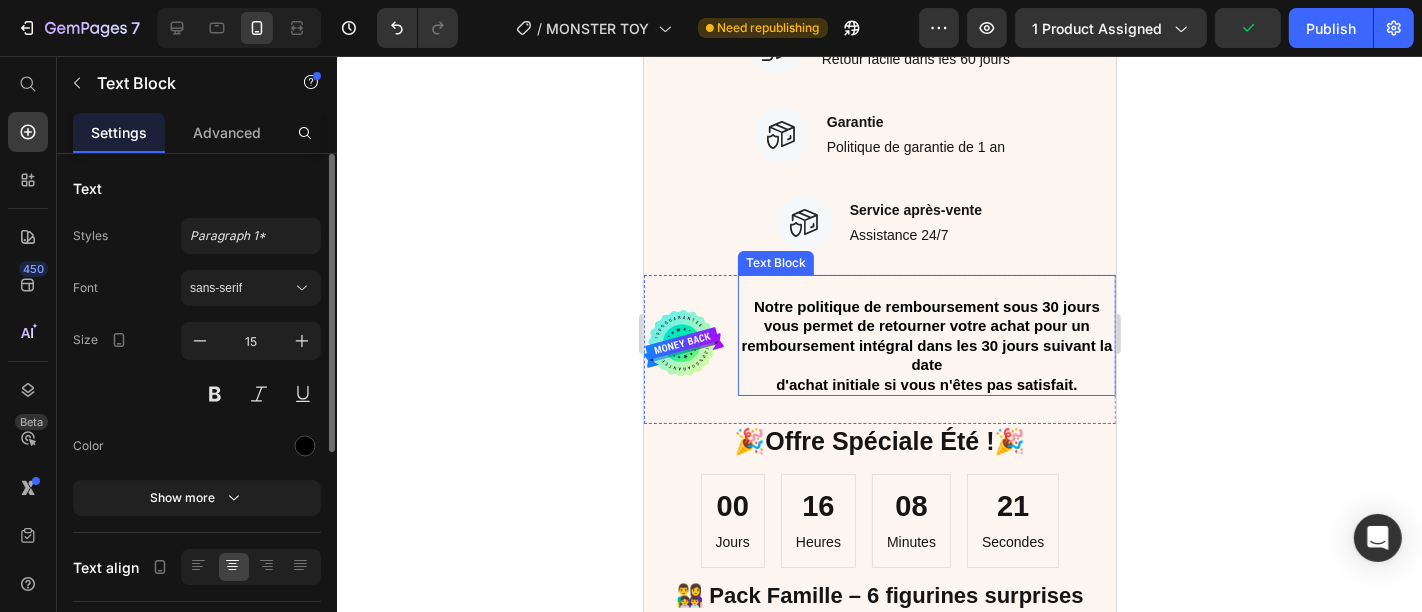 click on "Notre politique de remboursement sous 30 jours vous permet de retourner votre achat pour un remboursement intégral dans les 30 jours suivant la date" at bounding box center [926, 335] 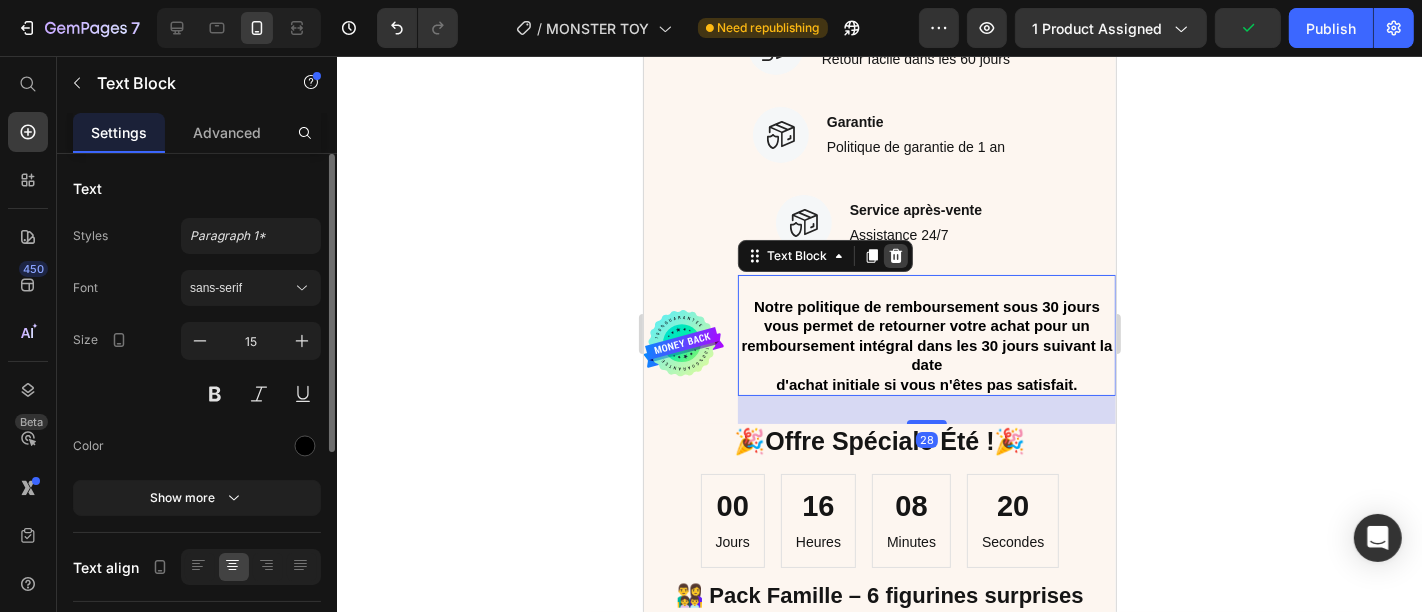 click 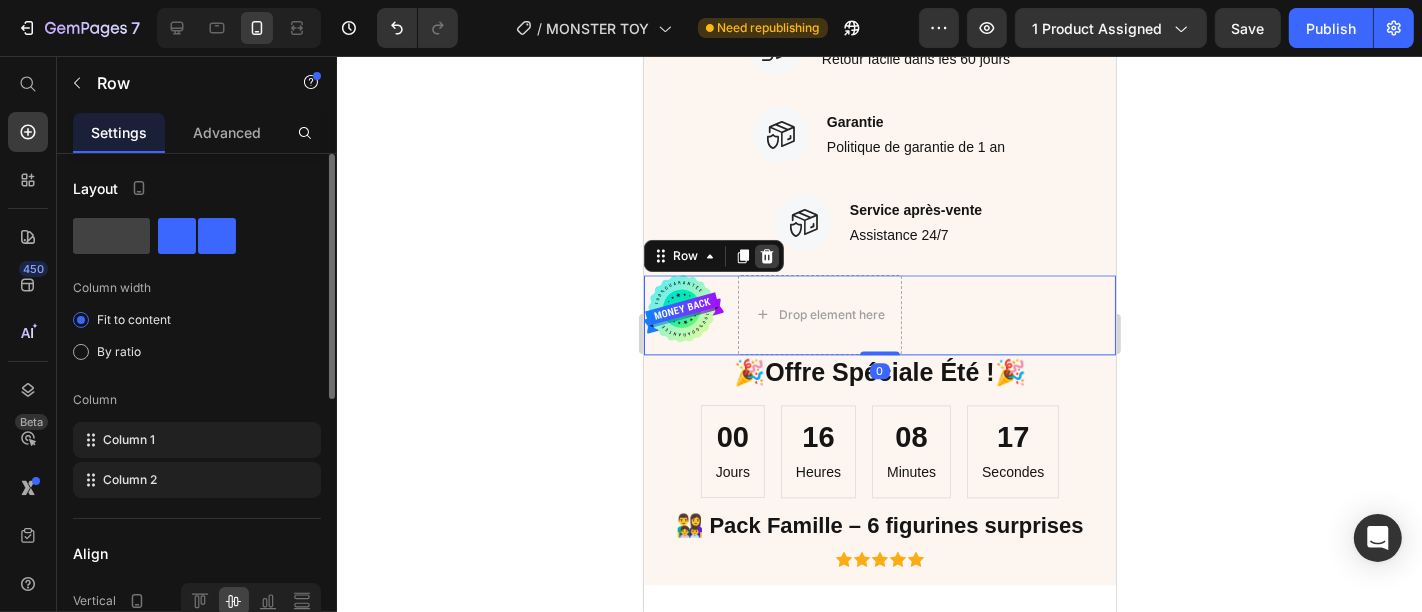 click 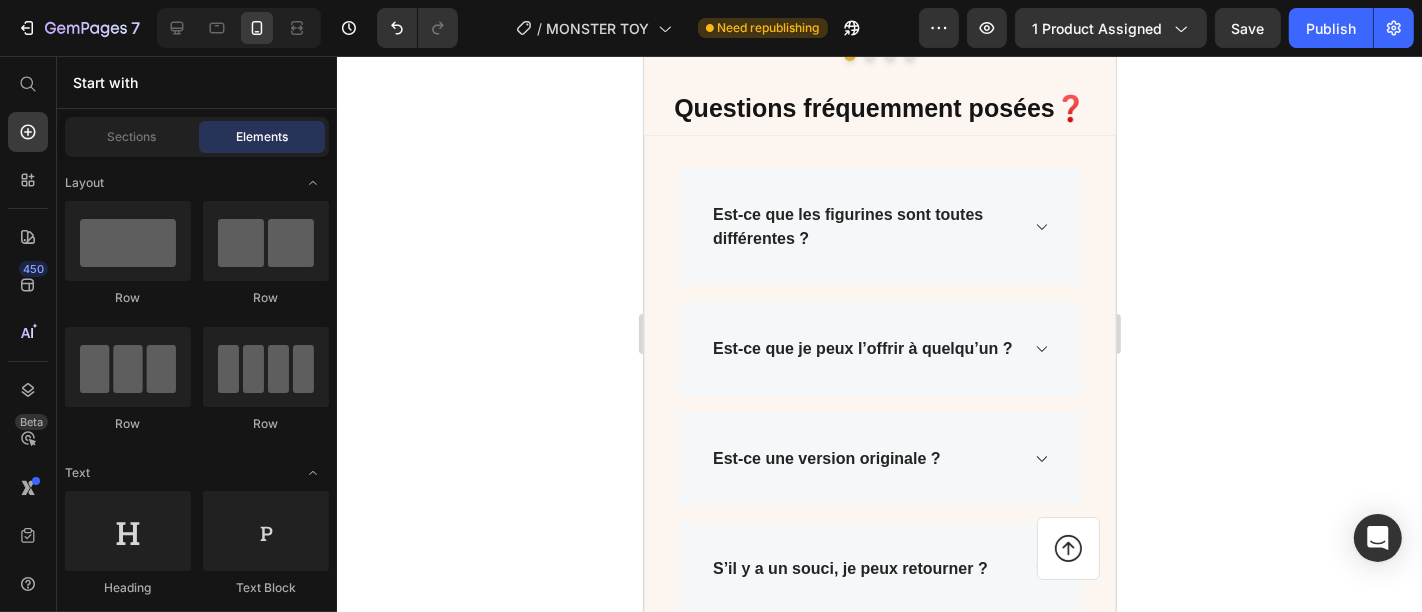 scroll, scrollTop: 5756, scrollLeft: 0, axis: vertical 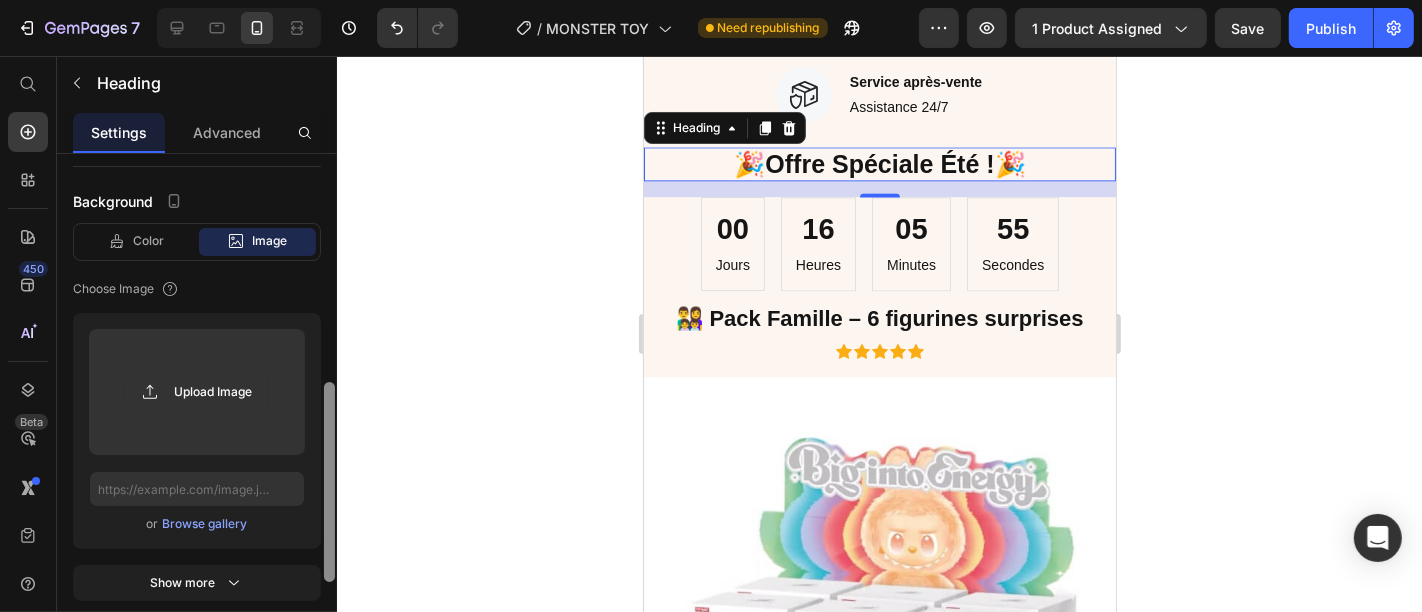 drag, startPoint x: 329, startPoint y: 289, endPoint x: 308, endPoint y: 524, distance: 235.93643 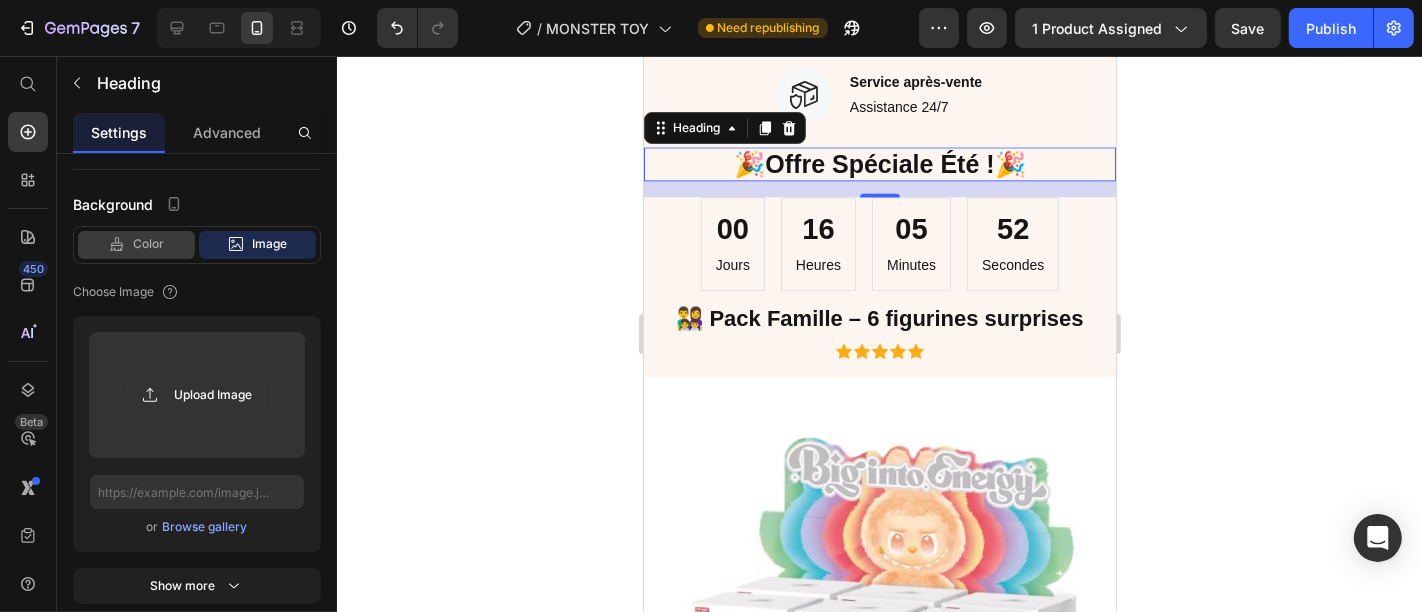 click on "Color" at bounding box center (148, 244) 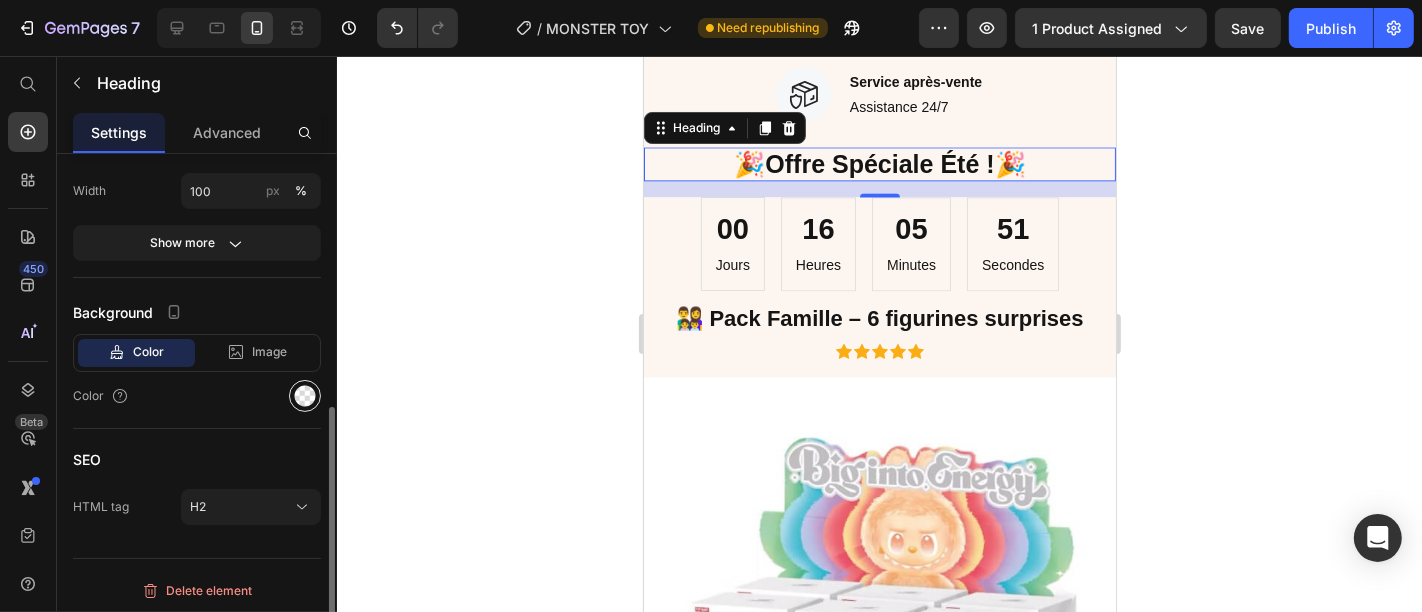 click at bounding box center (305, 396) 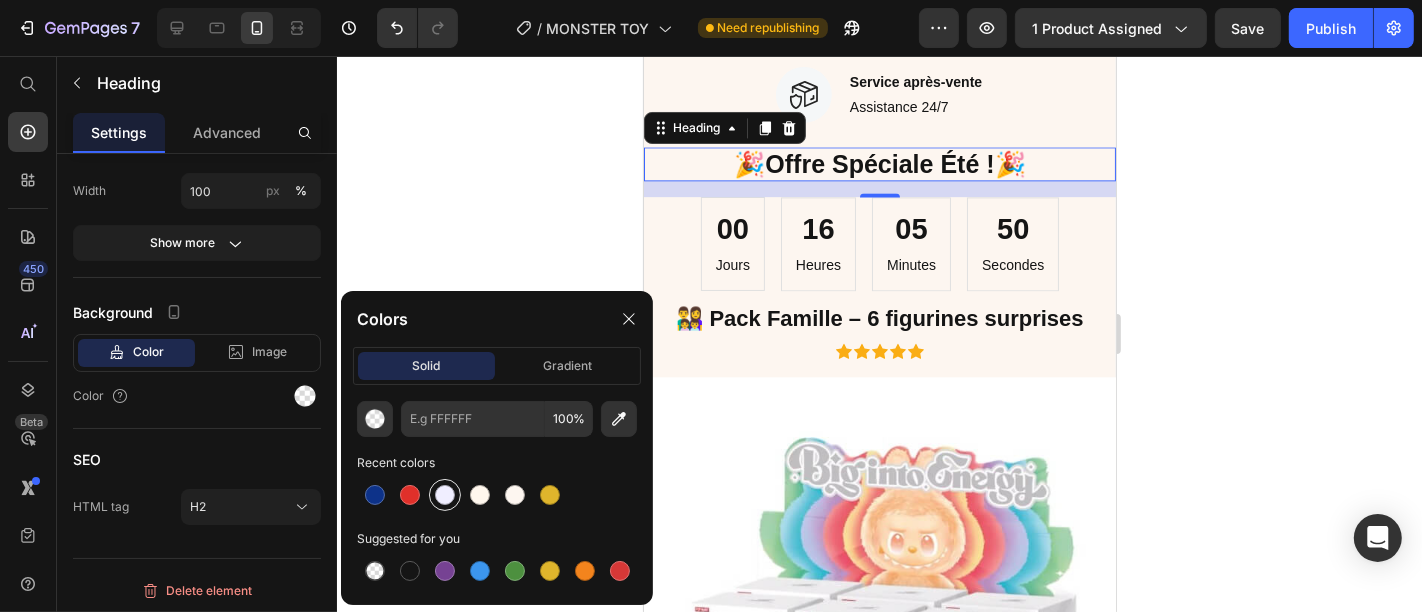 click at bounding box center (445, 495) 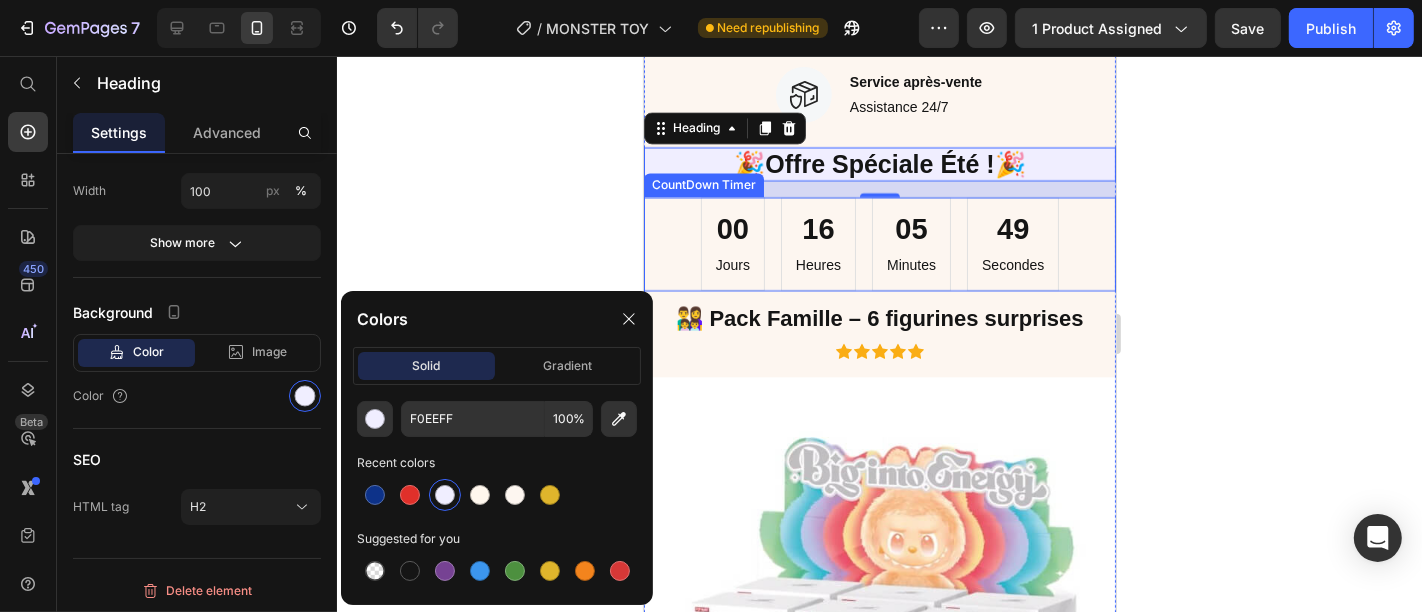click on "00 Jours 16 Heures 05 Minutes 49 Secondes" at bounding box center (879, 243) 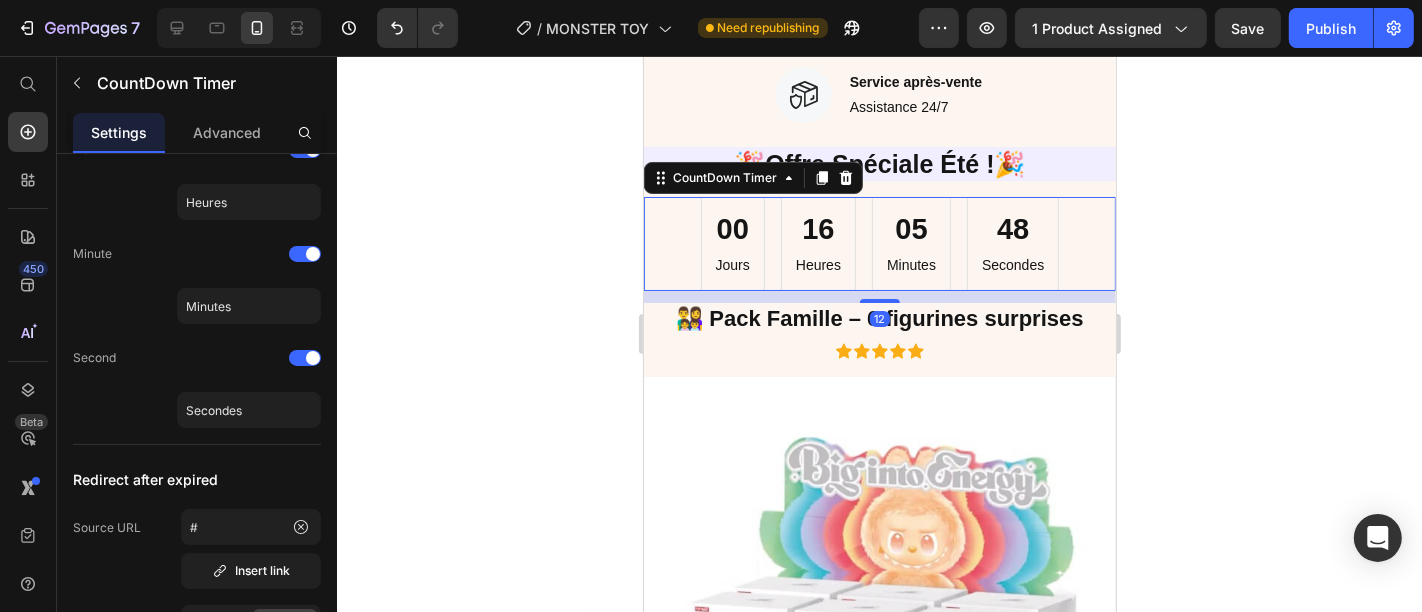 scroll, scrollTop: 0, scrollLeft: 0, axis: both 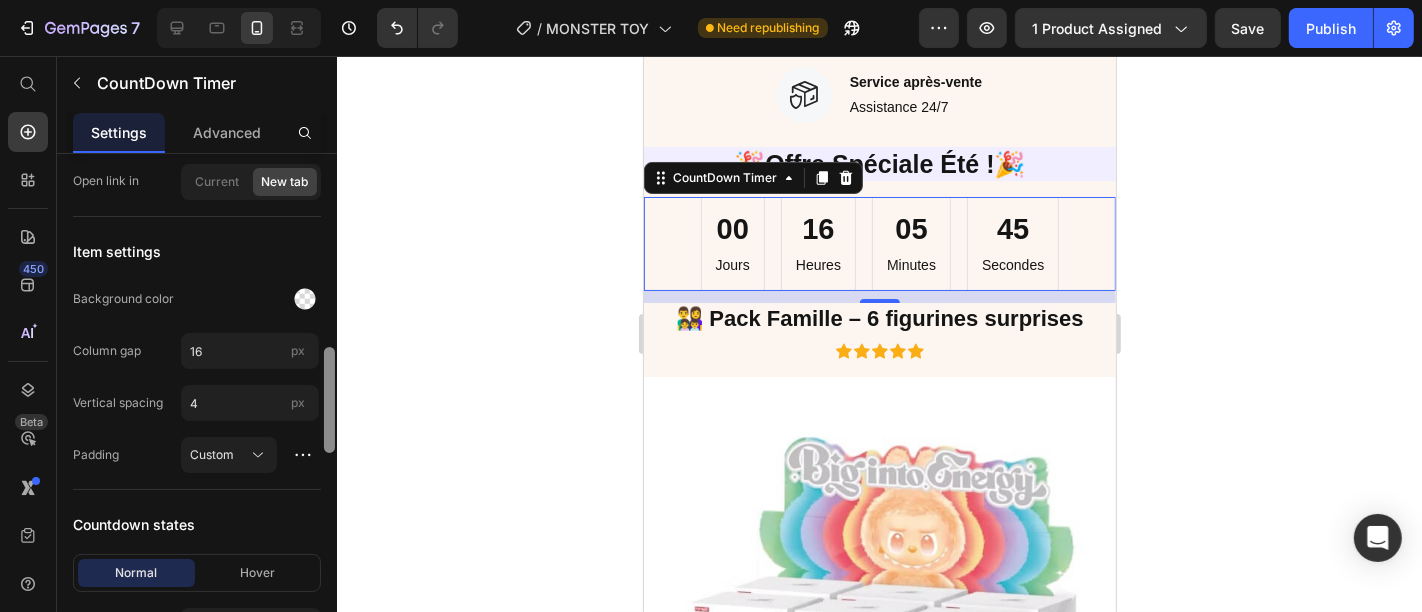 drag, startPoint x: 326, startPoint y: 242, endPoint x: 312, endPoint y: 424, distance: 182.53767 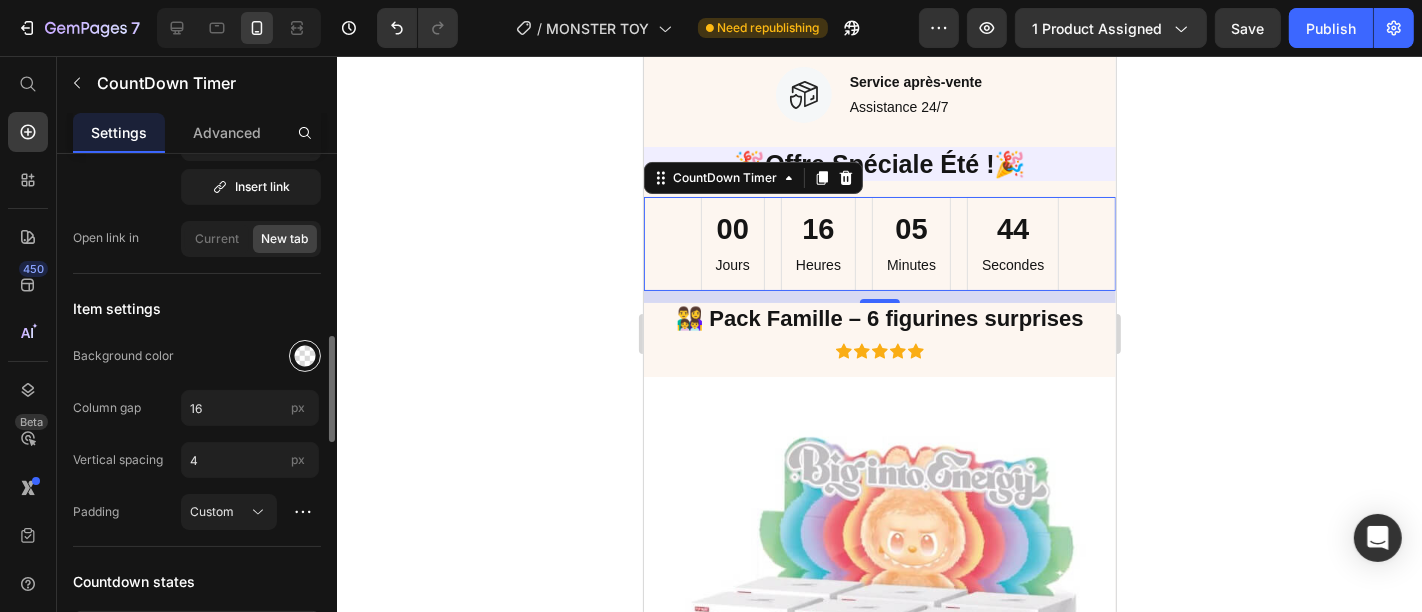 click at bounding box center (305, 356) 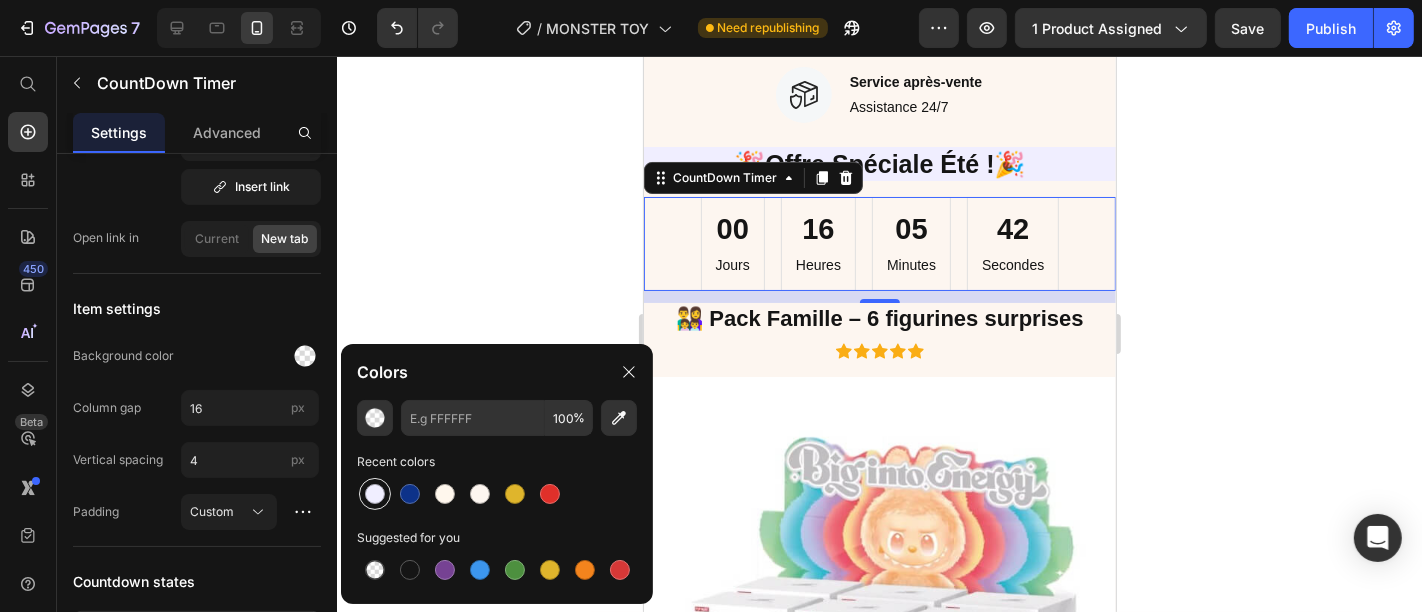 click at bounding box center [375, 494] 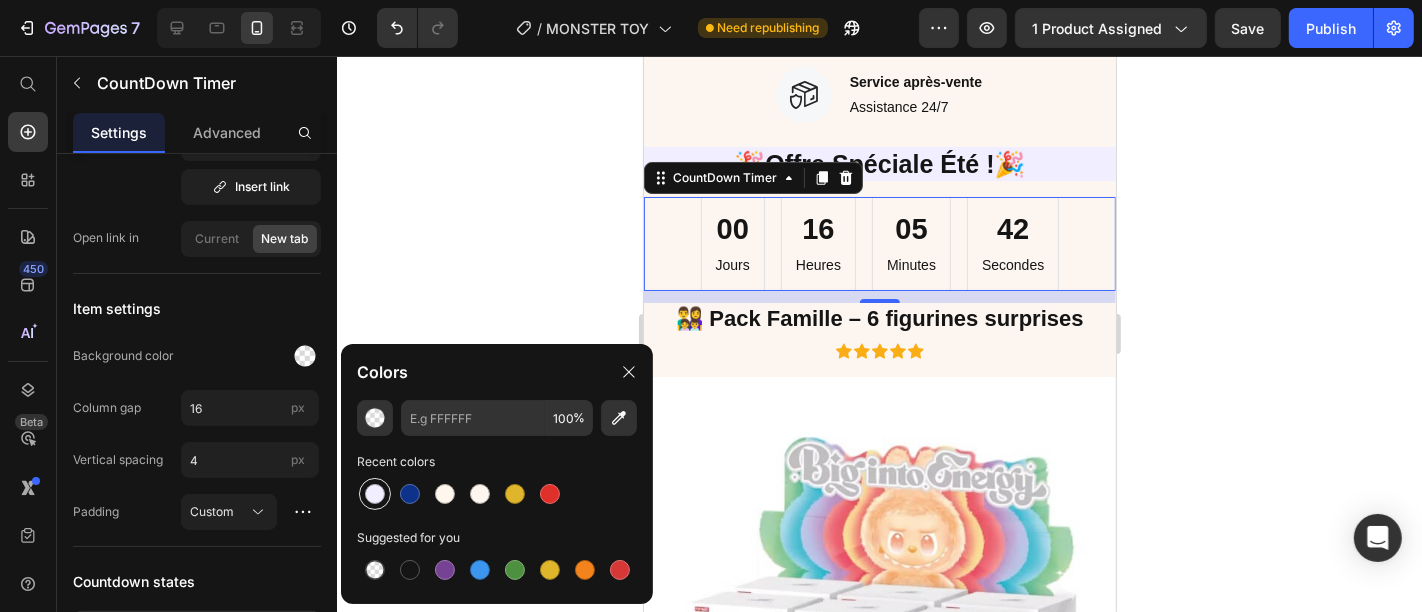 type on "F0EEFF" 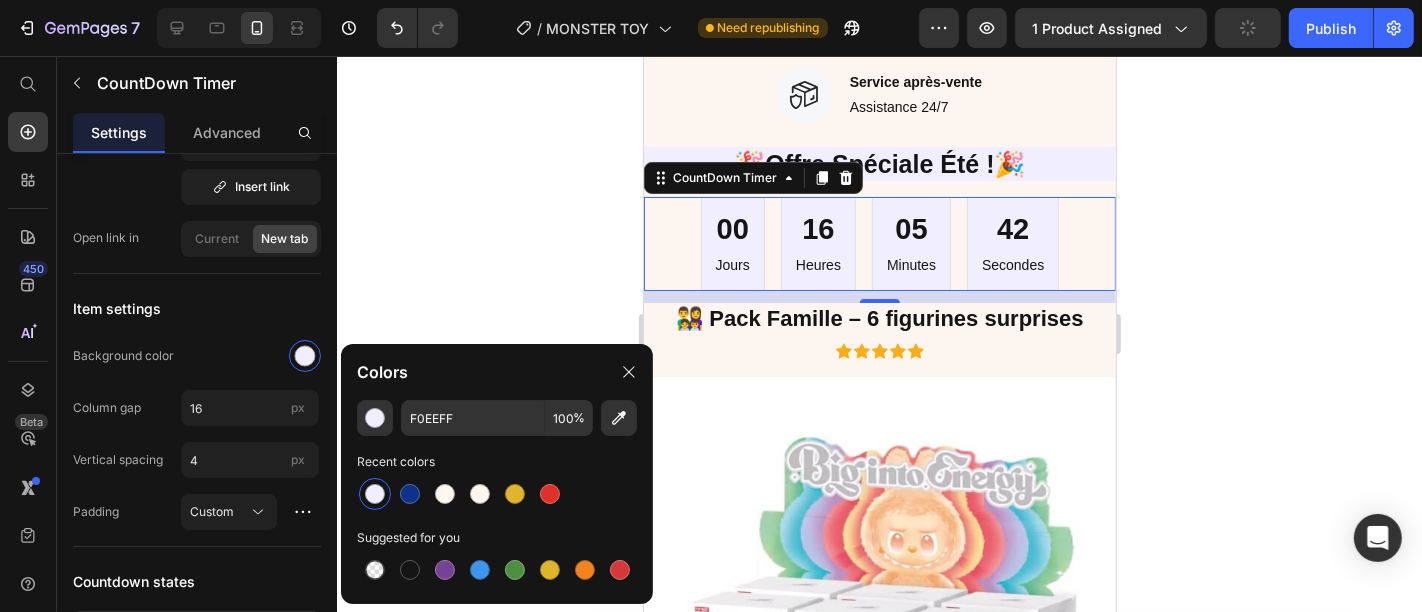 click 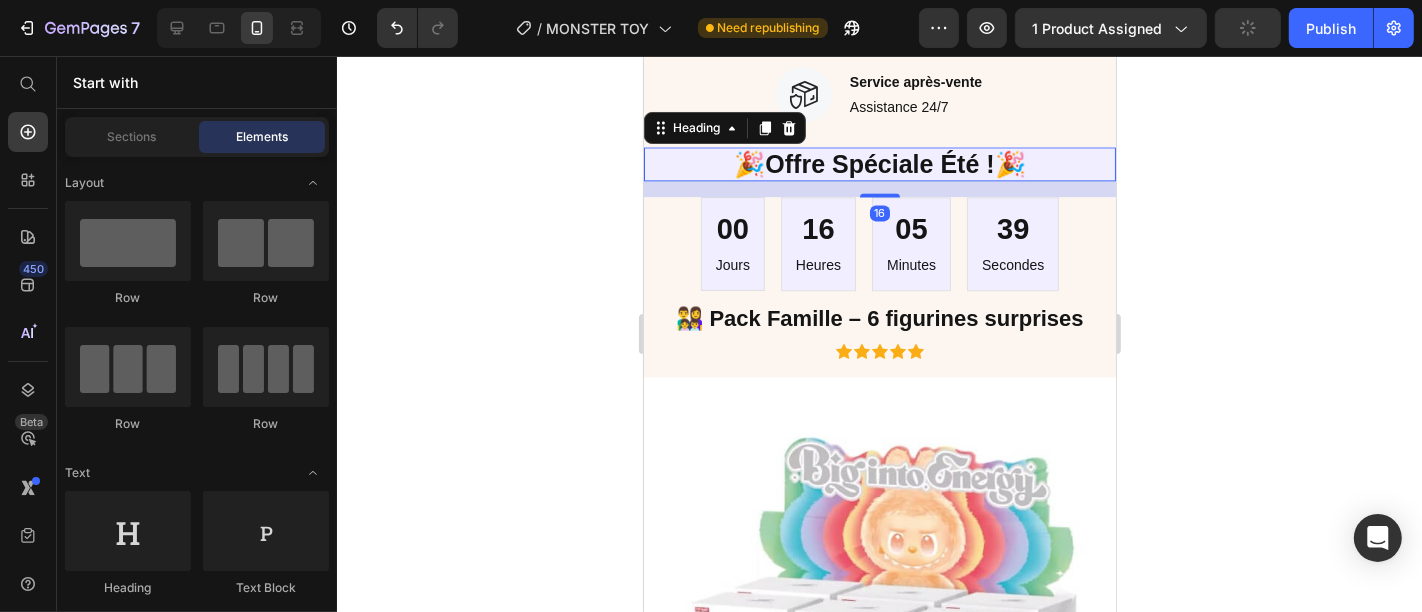 scroll, scrollTop: 0, scrollLeft: 0, axis: both 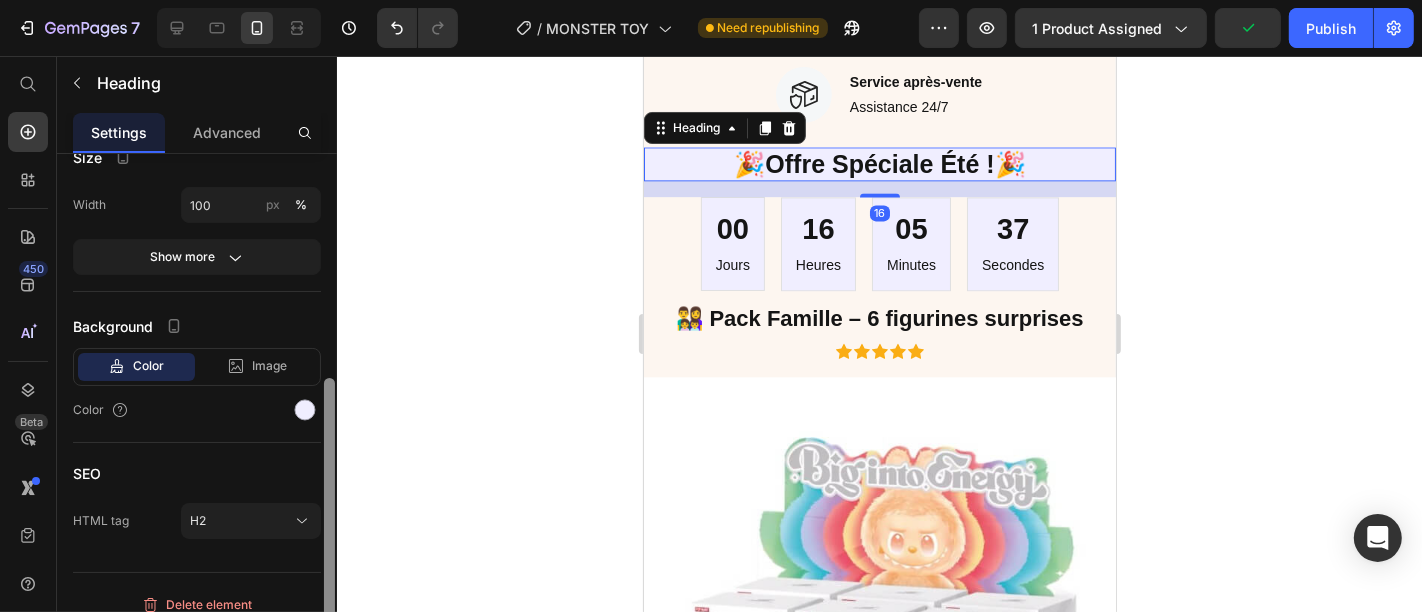 drag, startPoint x: 327, startPoint y: 289, endPoint x: 302, endPoint y: 544, distance: 256.22256 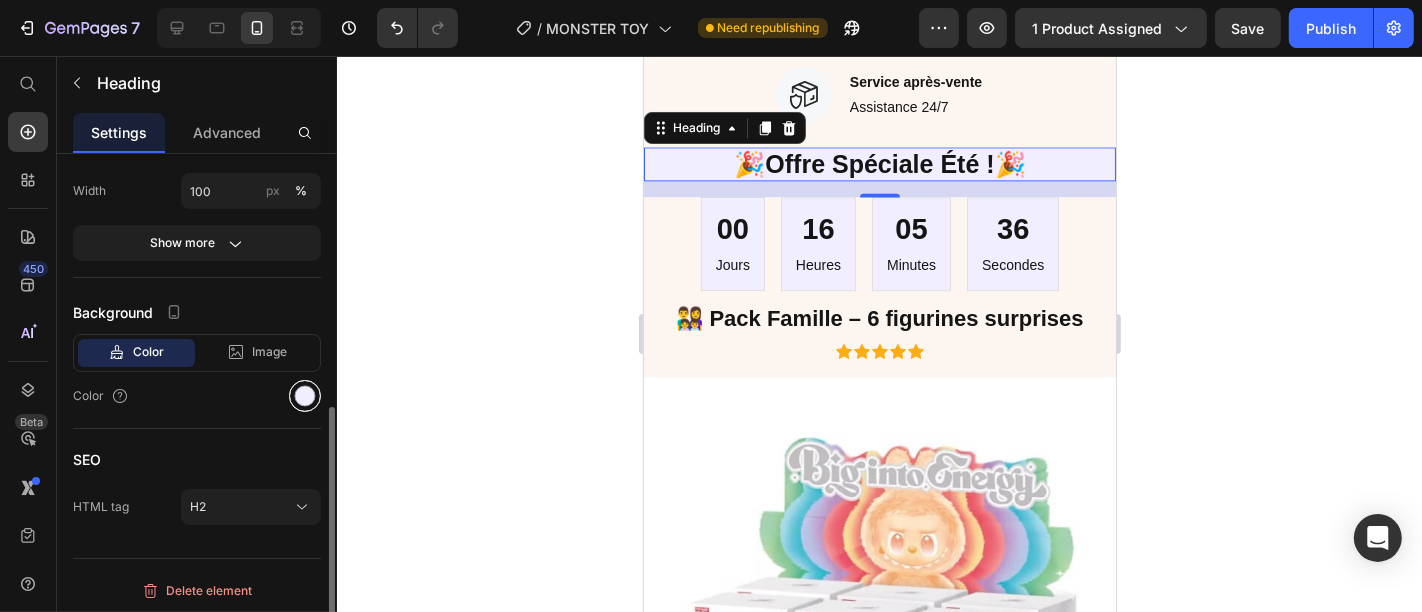 click at bounding box center (305, 396) 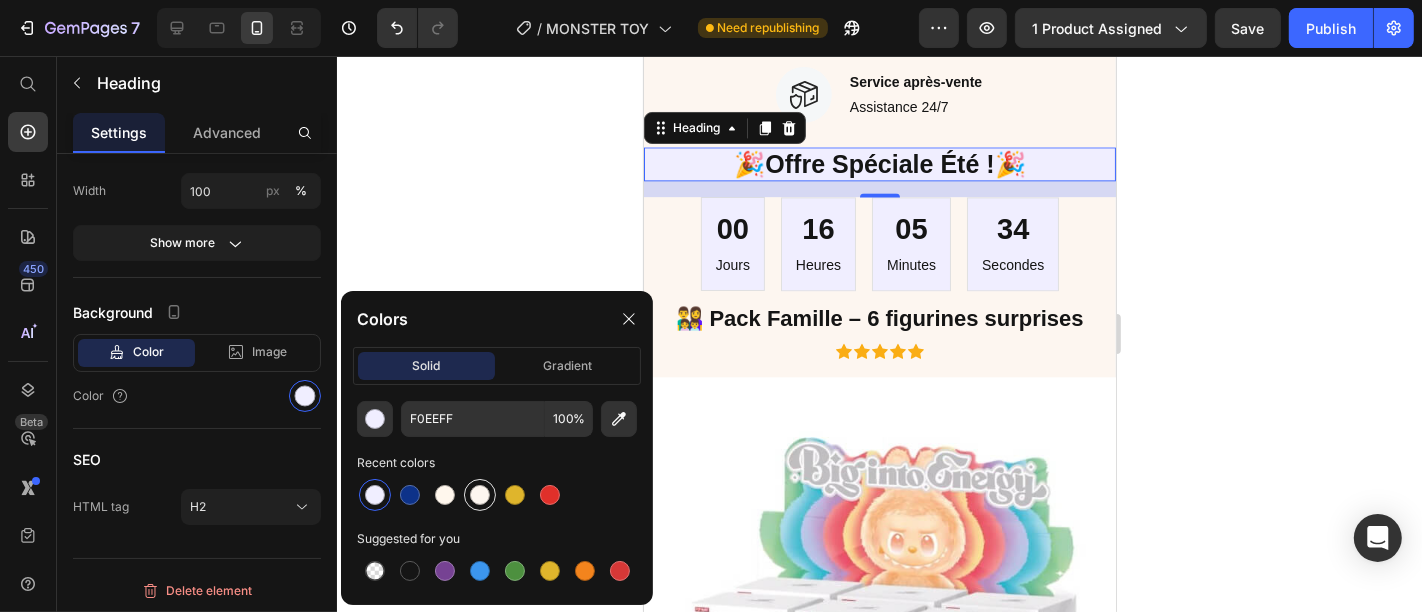 click at bounding box center [480, 495] 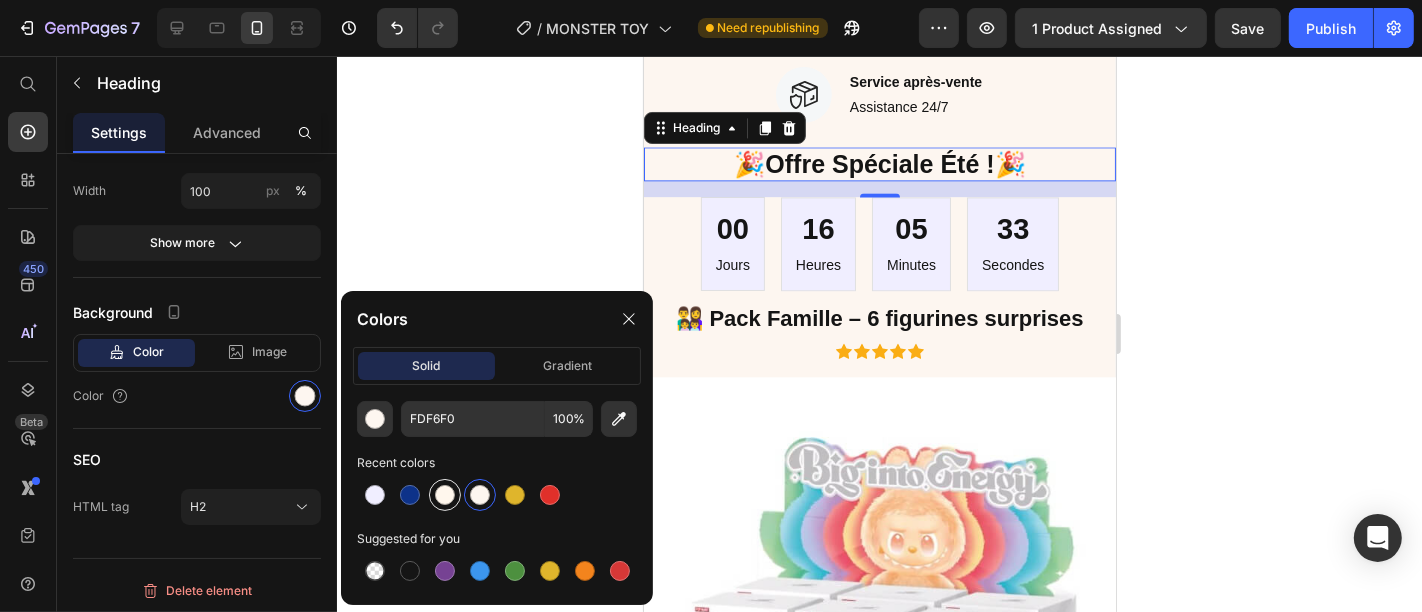 click at bounding box center (445, 495) 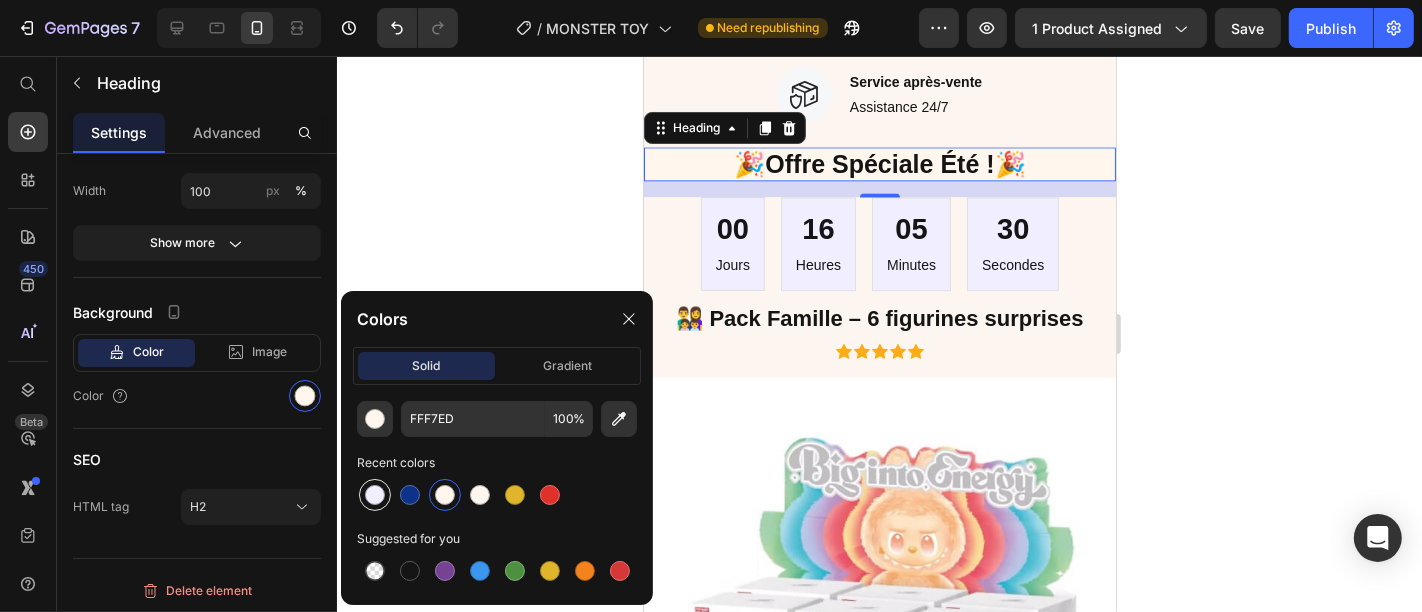 click at bounding box center (375, 495) 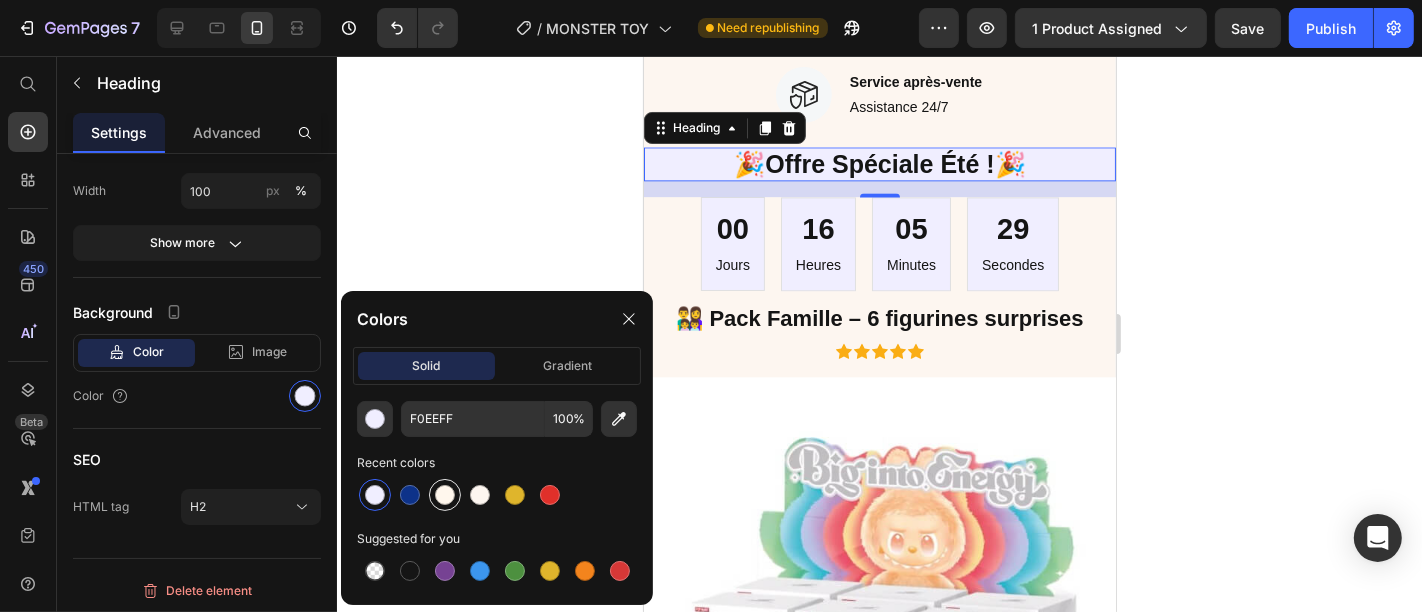 click at bounding box center (445, 495) 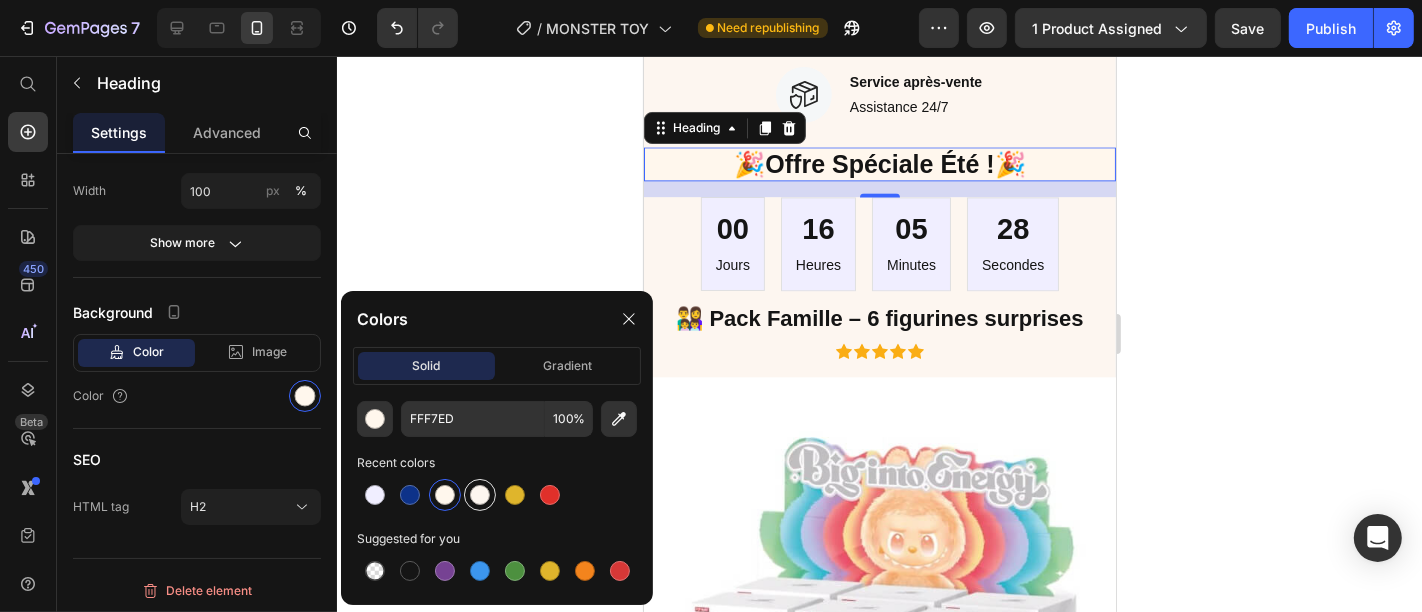 click at bounding box center (480, 495) 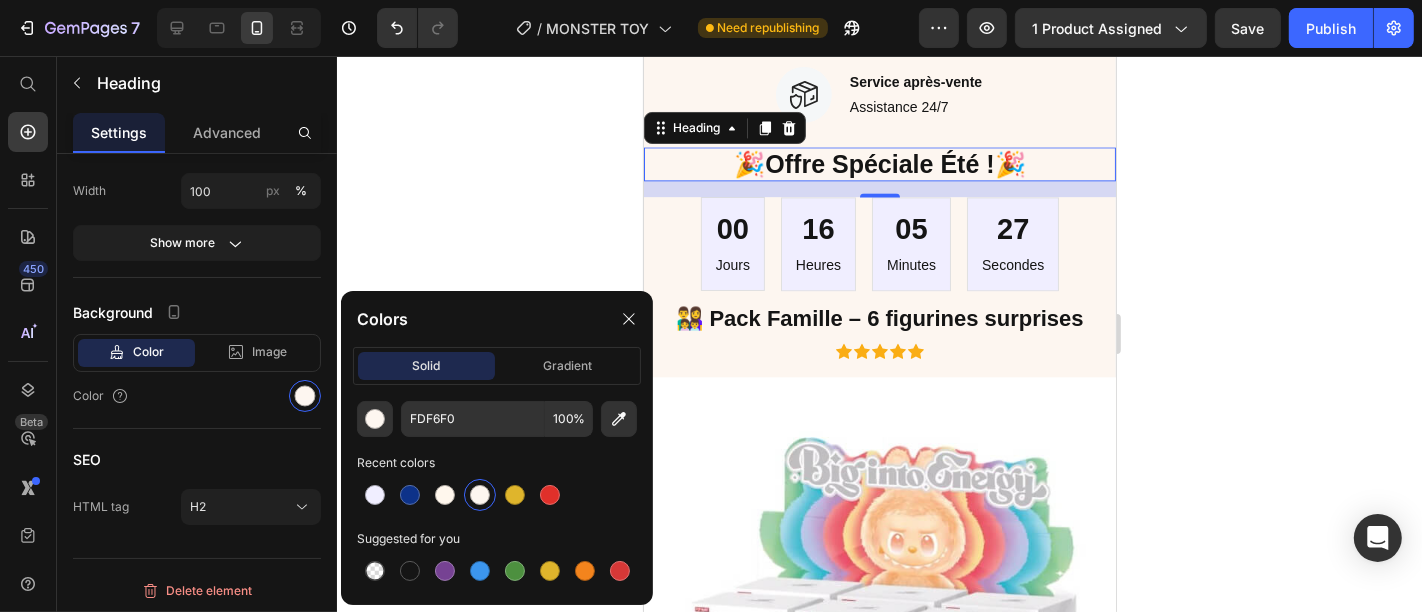 click at bounding box center (480, 495) 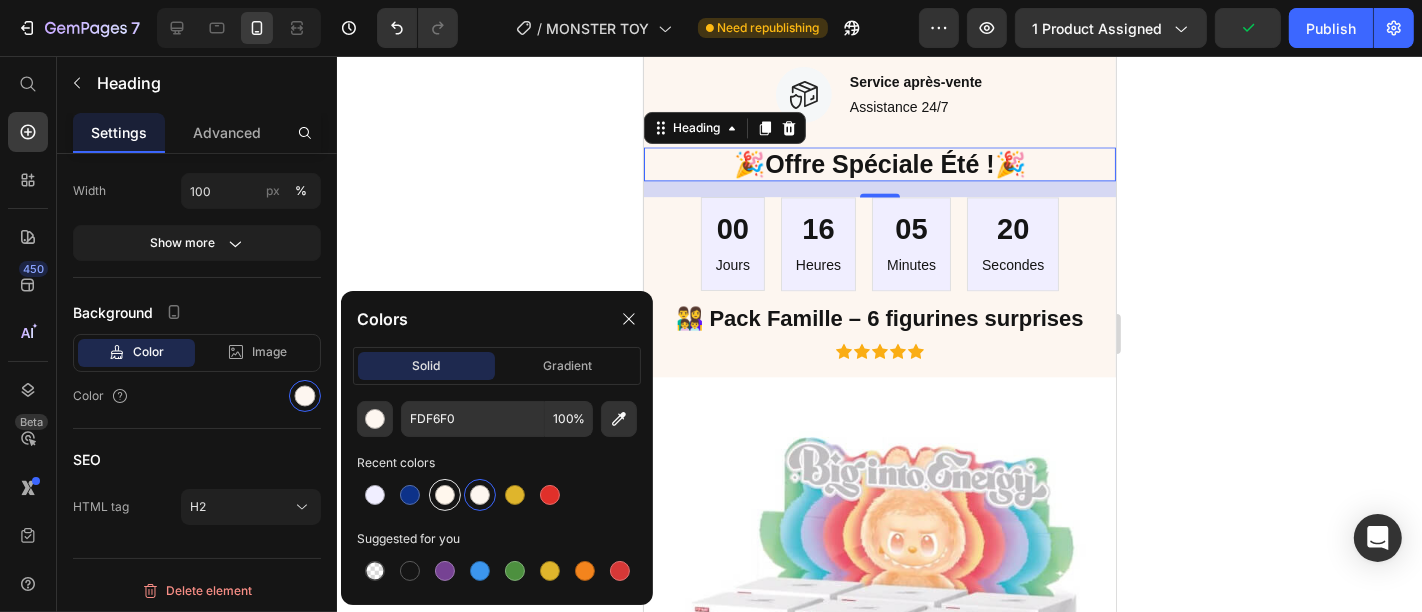 click at bounding box center (445, 495) 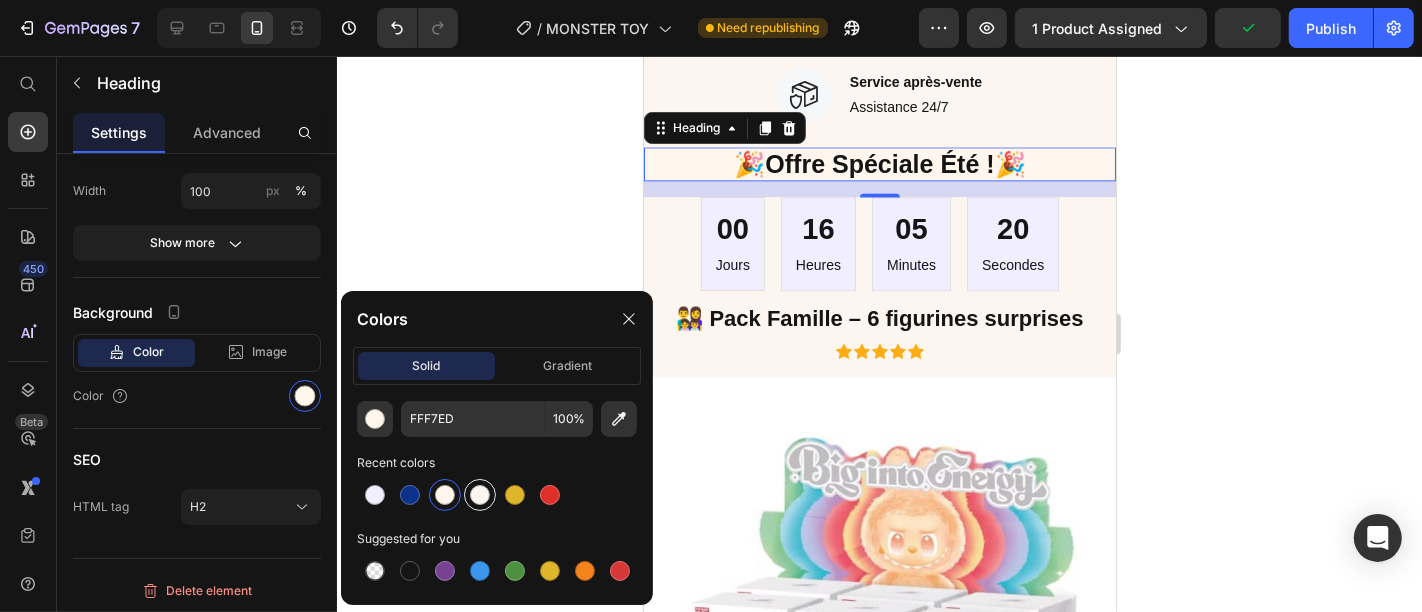 click at bounding box center [480, 495] 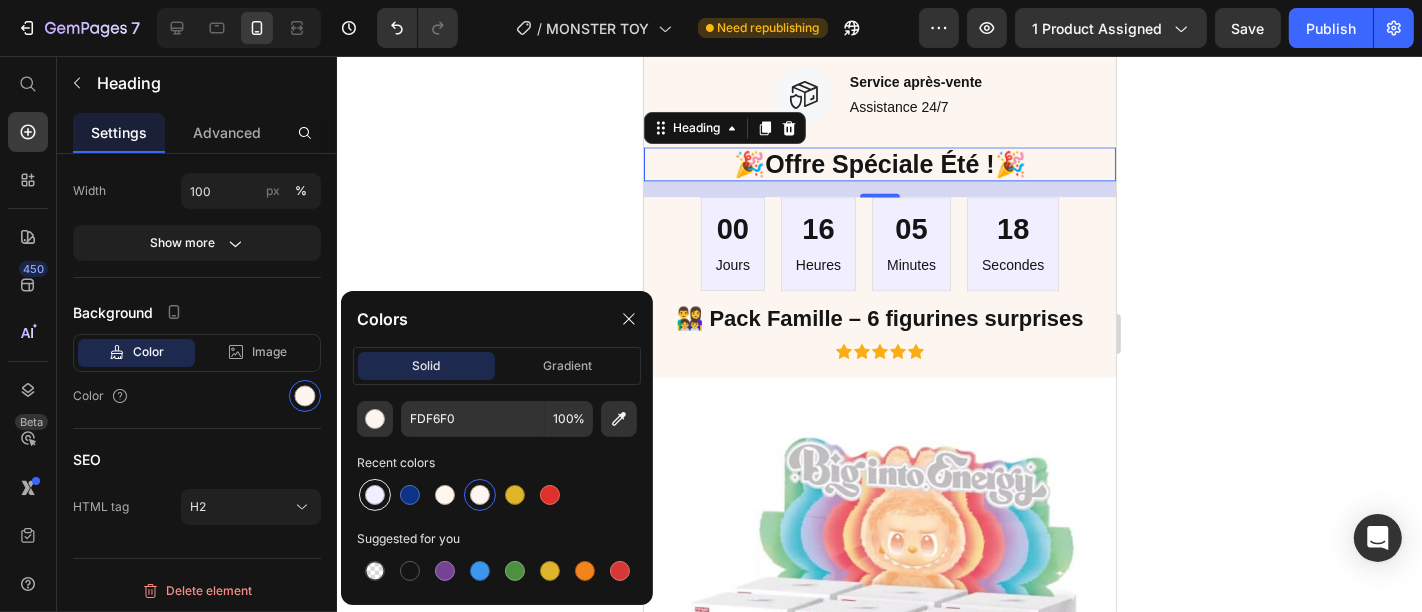 click at bounding box center (375, 495) 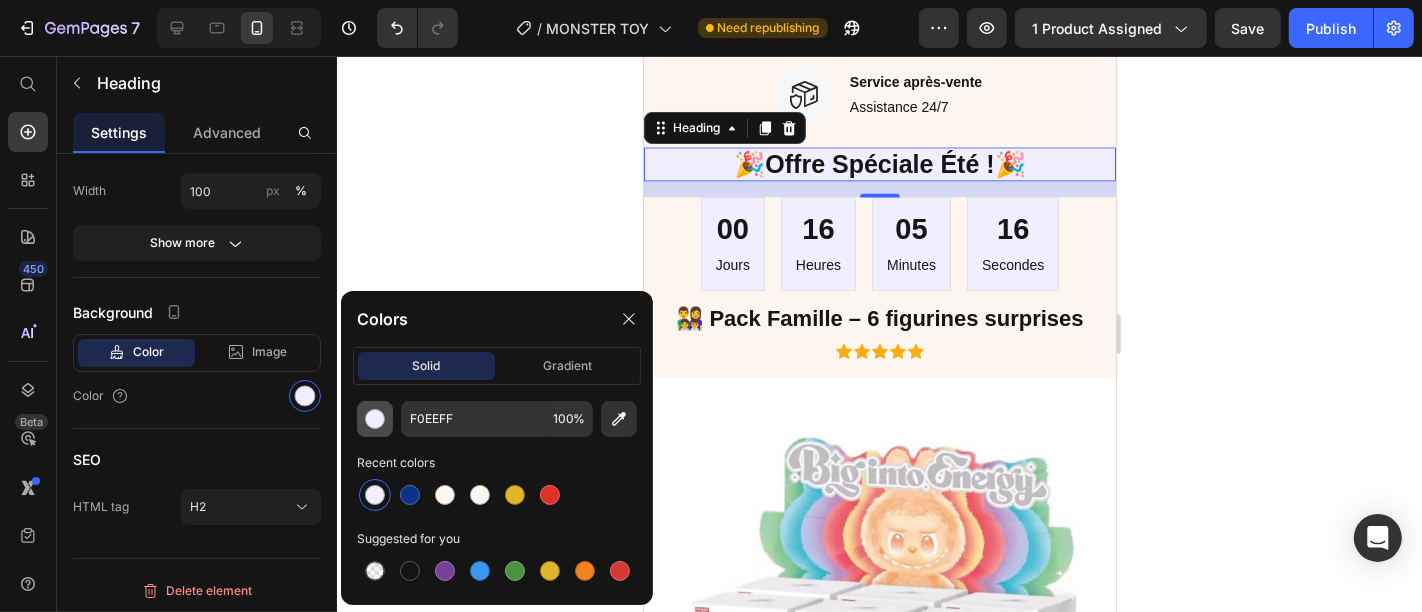 click at bounding box center [375, 419] 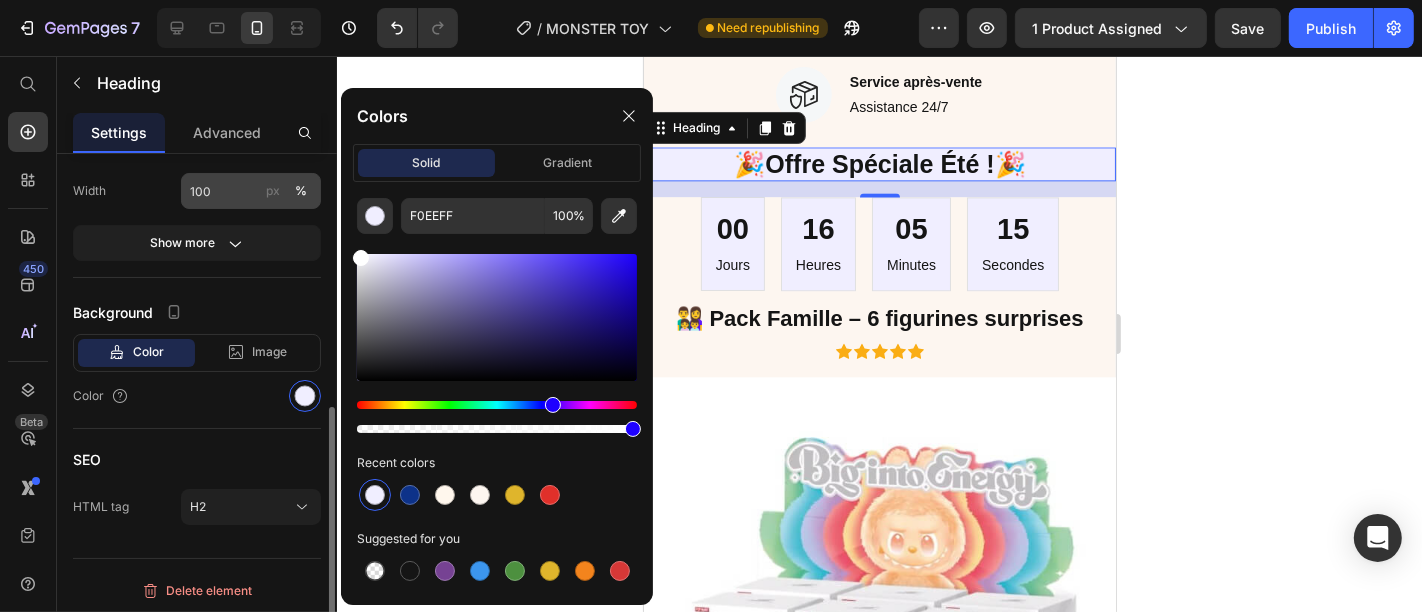 drag, startPoint x: 371, startPoint y: 254, endPoint x: 271, endPoint y: 184, distance: 122.06556 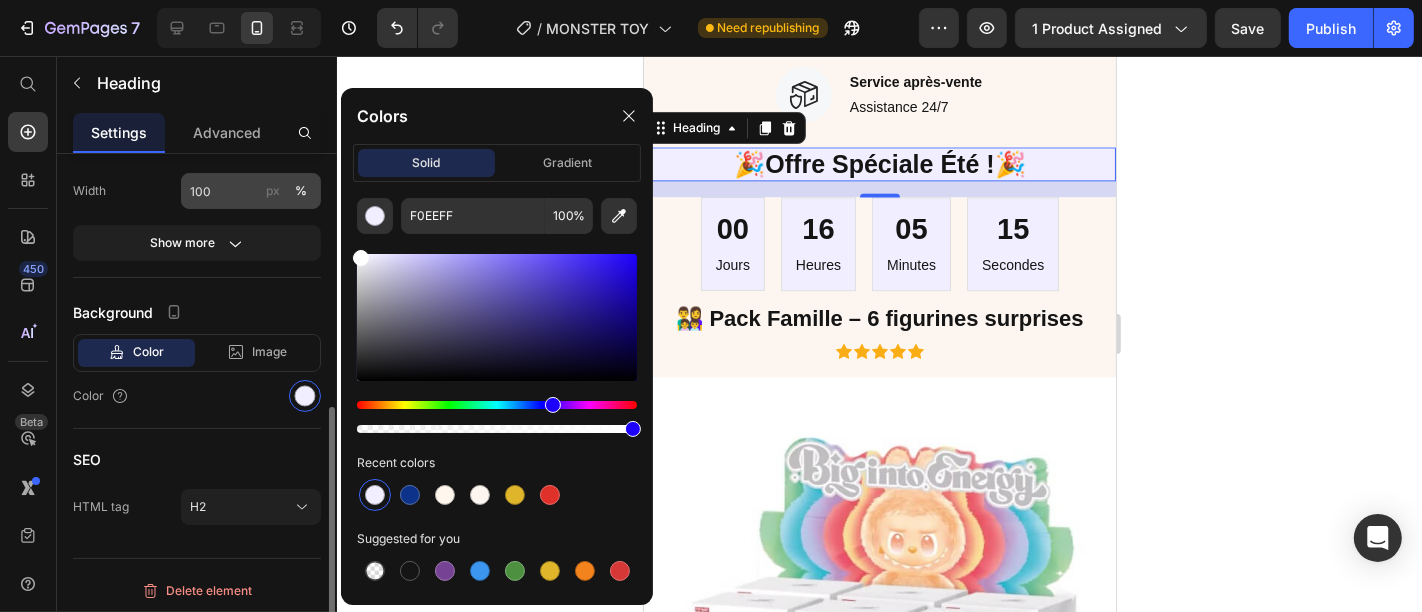 click on "7   /  MONSTER TOY Need republishing Preview 1 product assigned  Save   Publish  450 Beta Start with Sections Elements Hero Section Product Detail Brands Trusted Badges Guarantee Product Breakdown How to use Testimonials Compare Bundle FAQs Social Proof Brand Story Product List Collection Blog List Contact Sticky Add to Cart Custom Footer Browse Library 450 Layout
Row
Row
Row
Row Text
Heading
Text Block Button
Button
Button
Sticky Back to top Media
Image
Image" at bounding box center [711, 0] 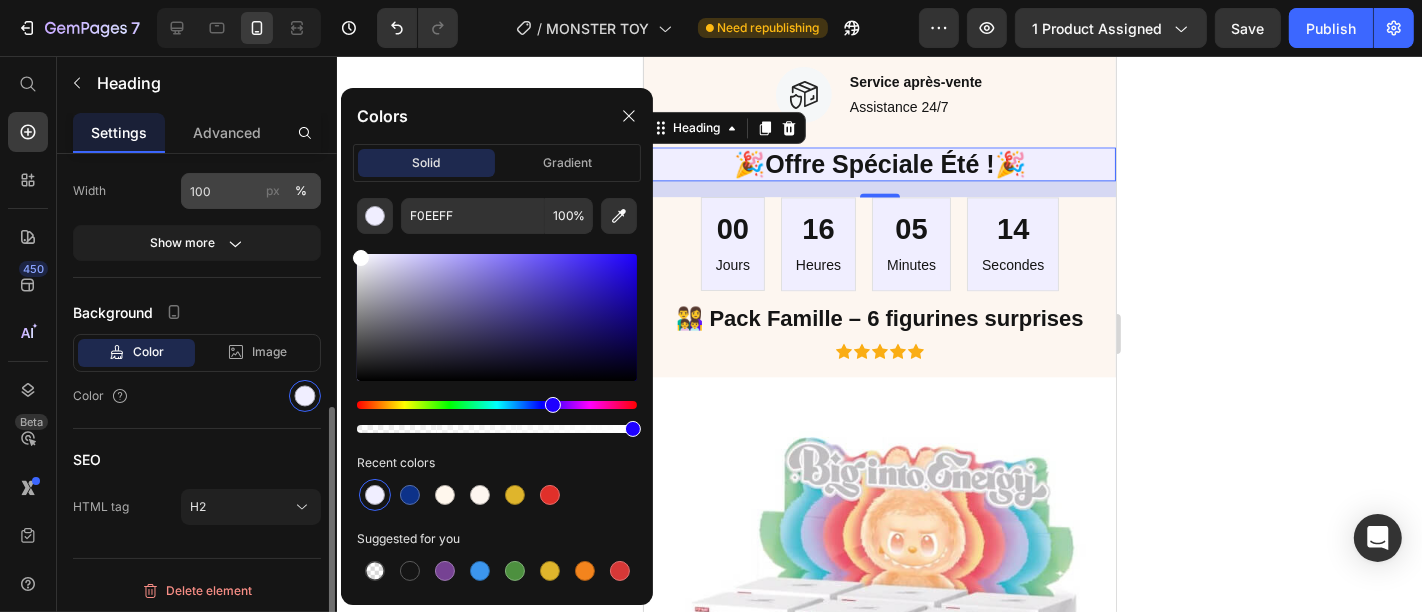 type on "FFFFFF" 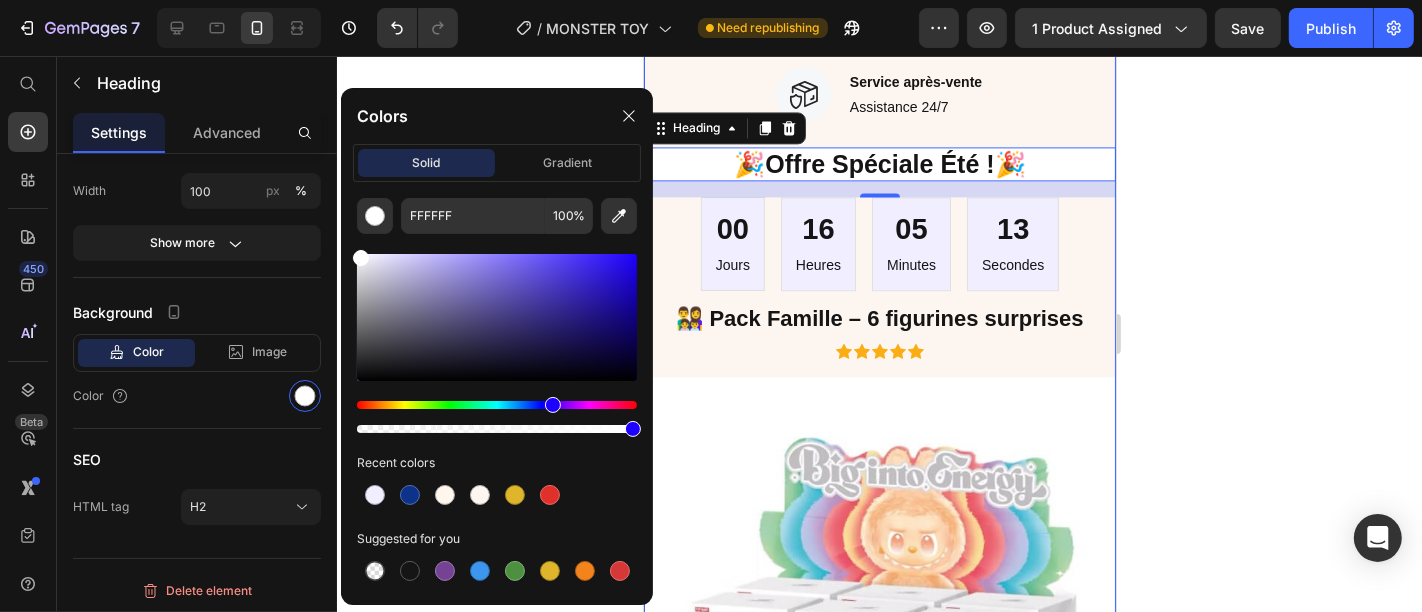 click 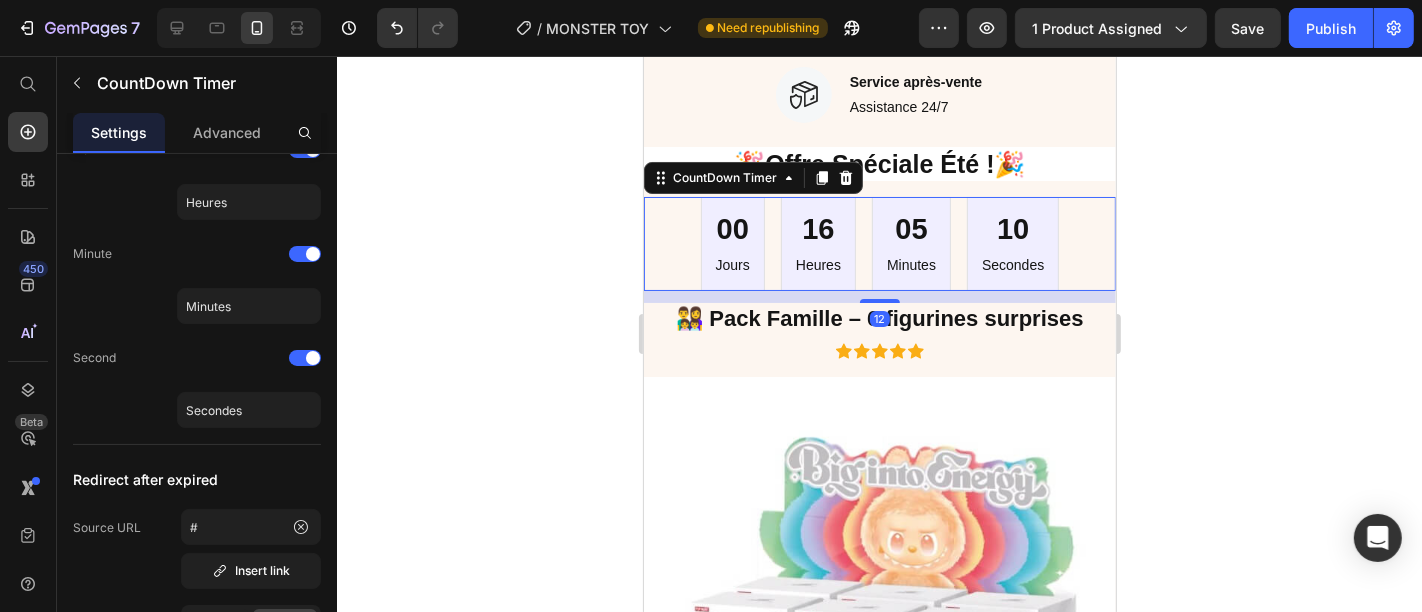 scroll, scrollTop: 0, scrollLeft: 0, axis: both 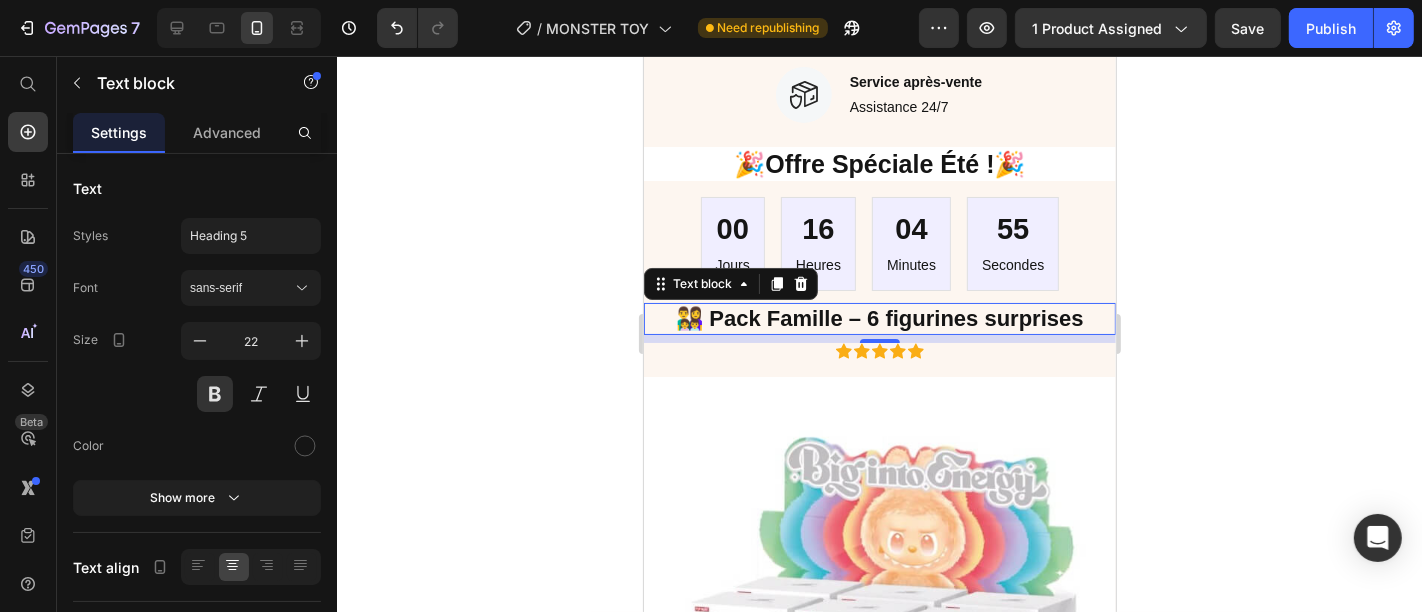 click 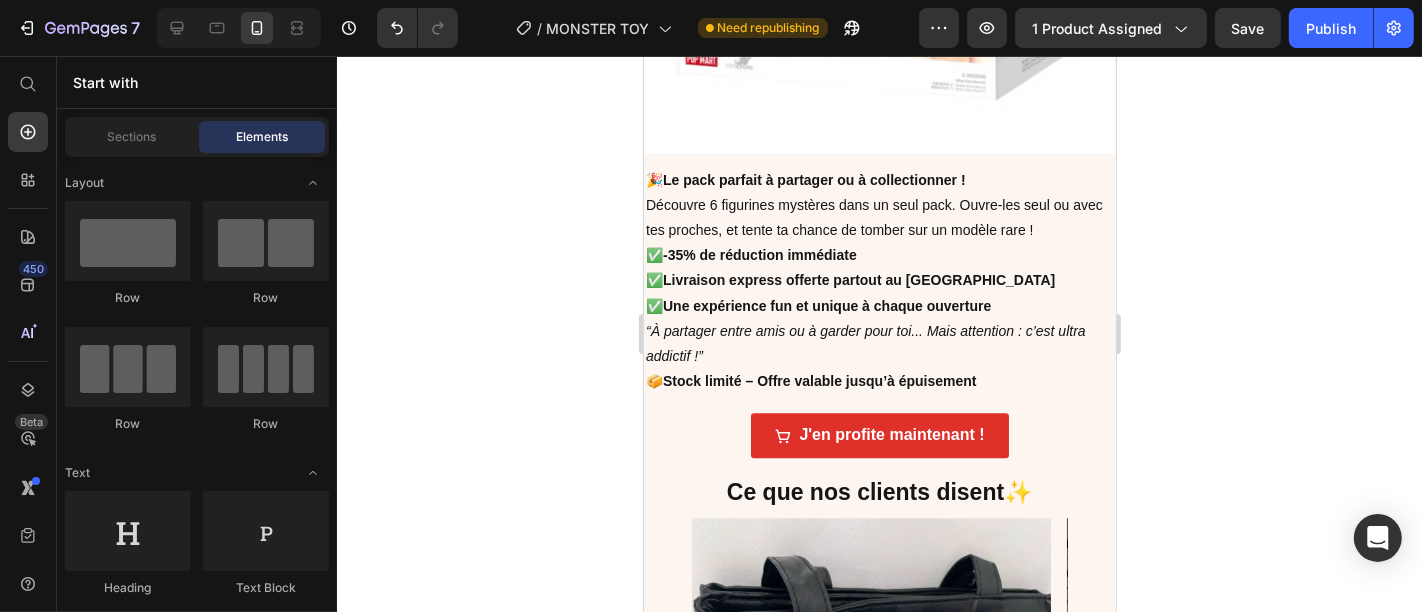 scroll, scrollTop: 4508, scrollLeft: 0, axis: vertical 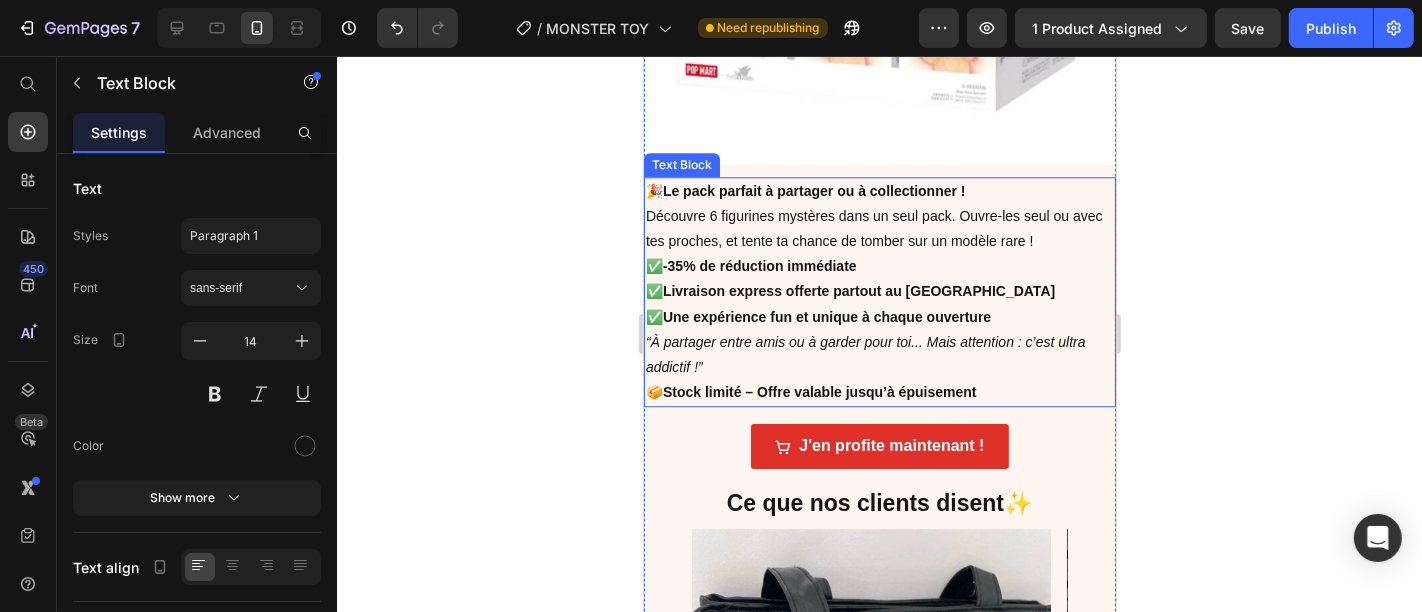 click on "“À partager entre amis ou à garder pour toi... Mais attention : c’est ultra addictif !”" at bounding box center (879, 354) 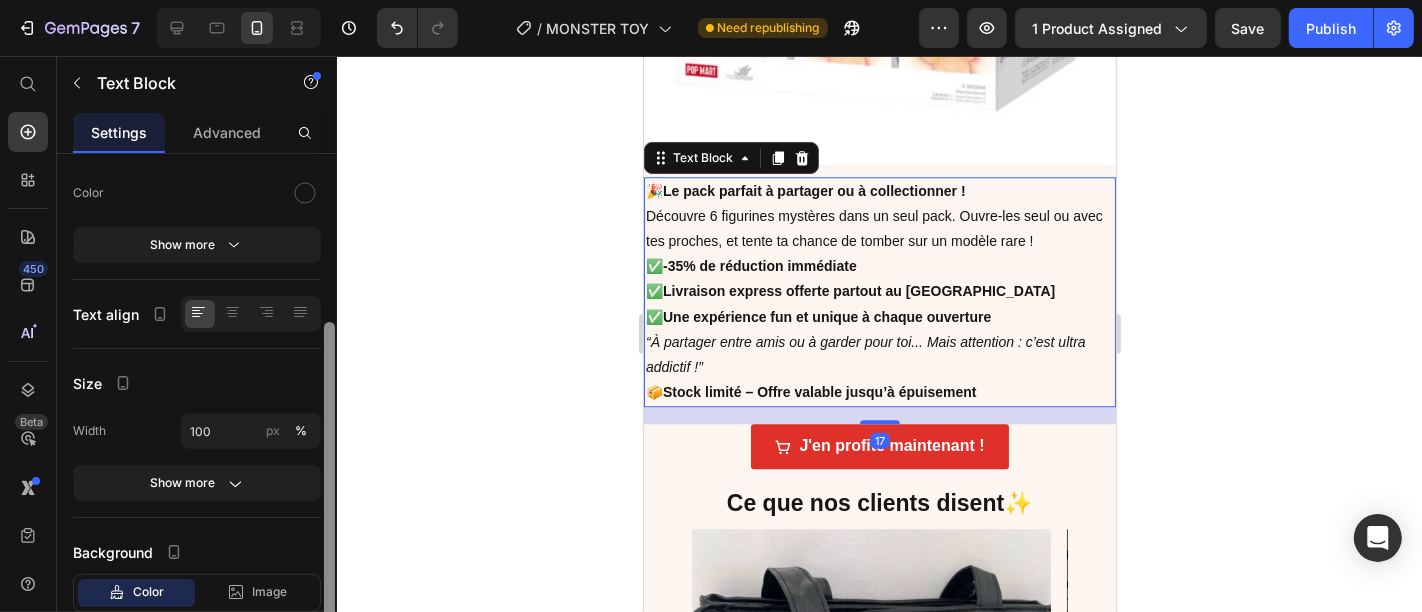 scroll, scrollTop: 267, scrollLeft: 0, axis: vertical 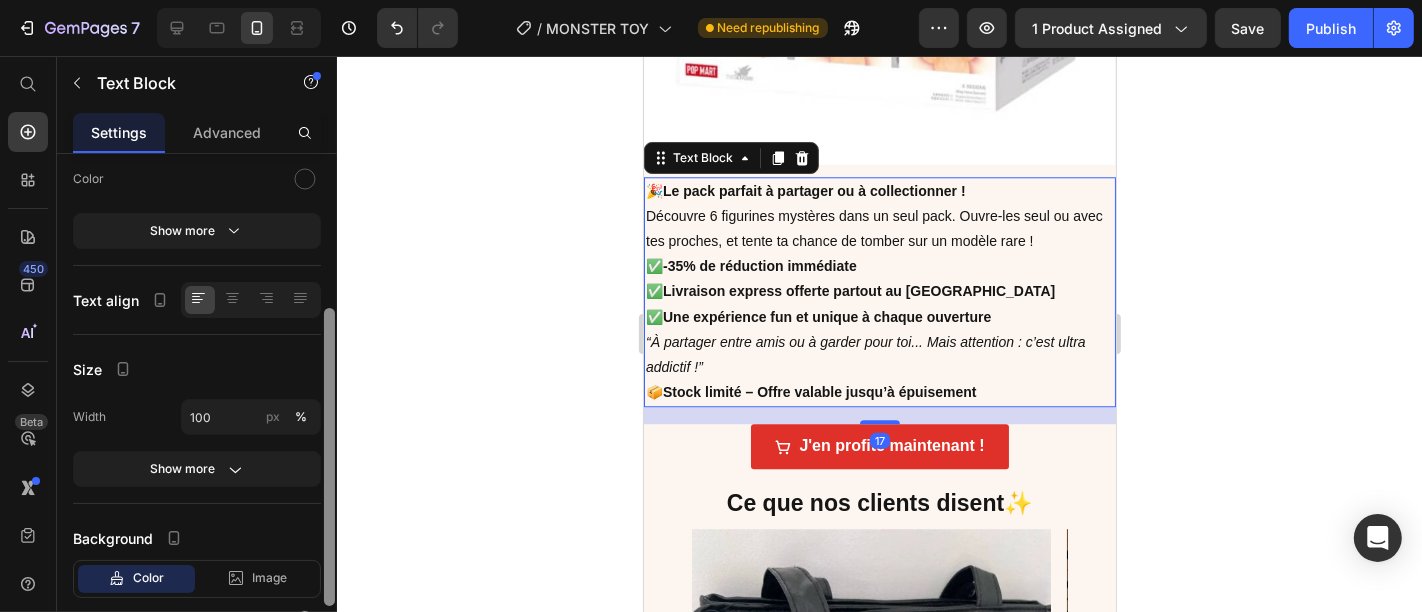 drag, startPoint x: 334, startPoint y: 397, endPoint x: 308, endPoint y: 552, distance: 157.16551 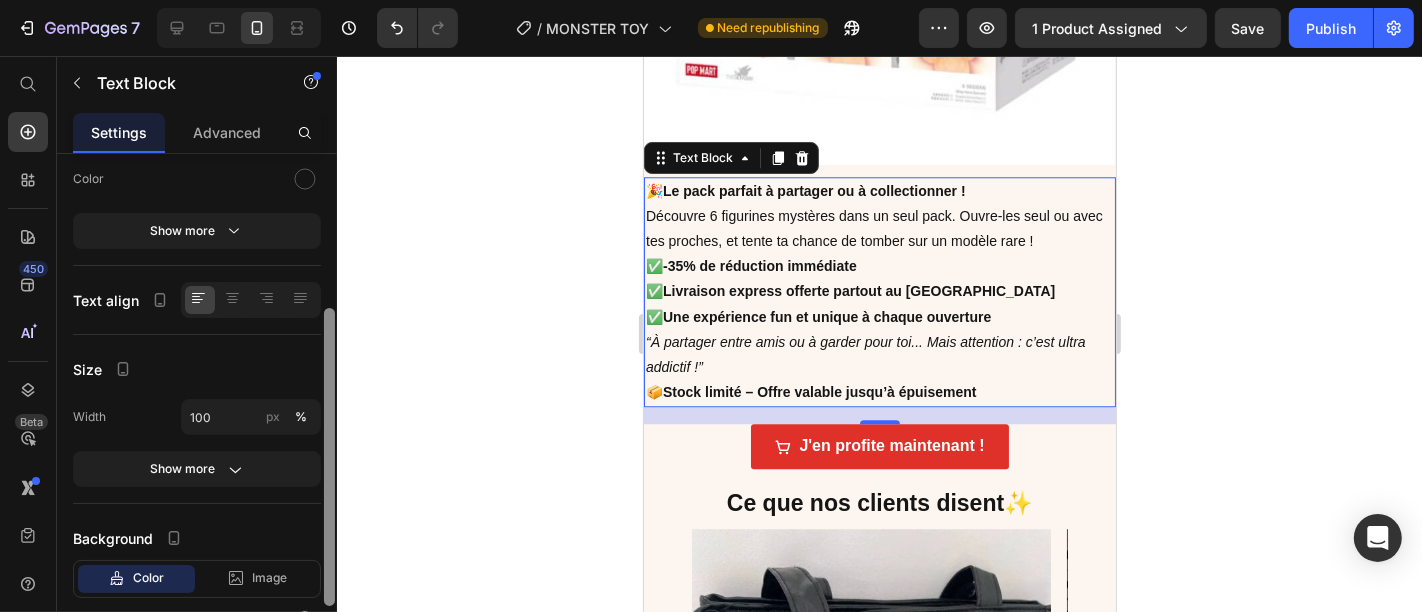 scroll, scrollTop: 376, scrollLeft: 0, axis: vertical 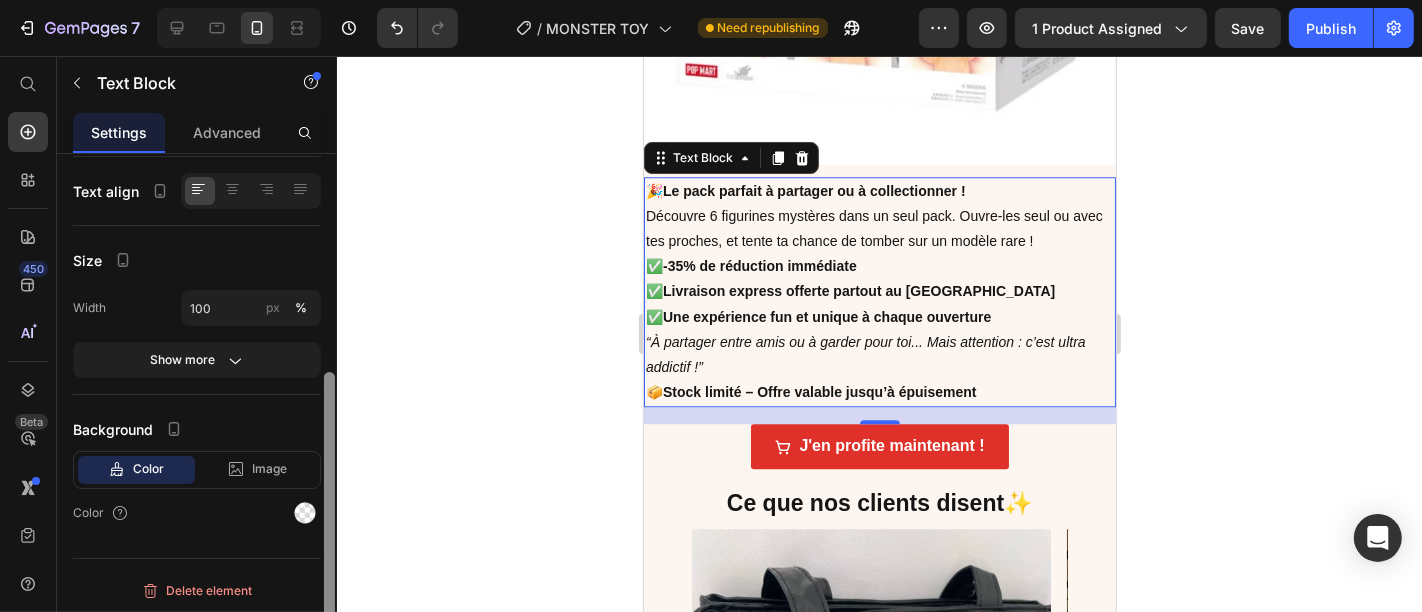 drag, startPoint x: 333, startPoint y: 492, endPoint x: 326, endPoint y: 587, distance: 95.257545 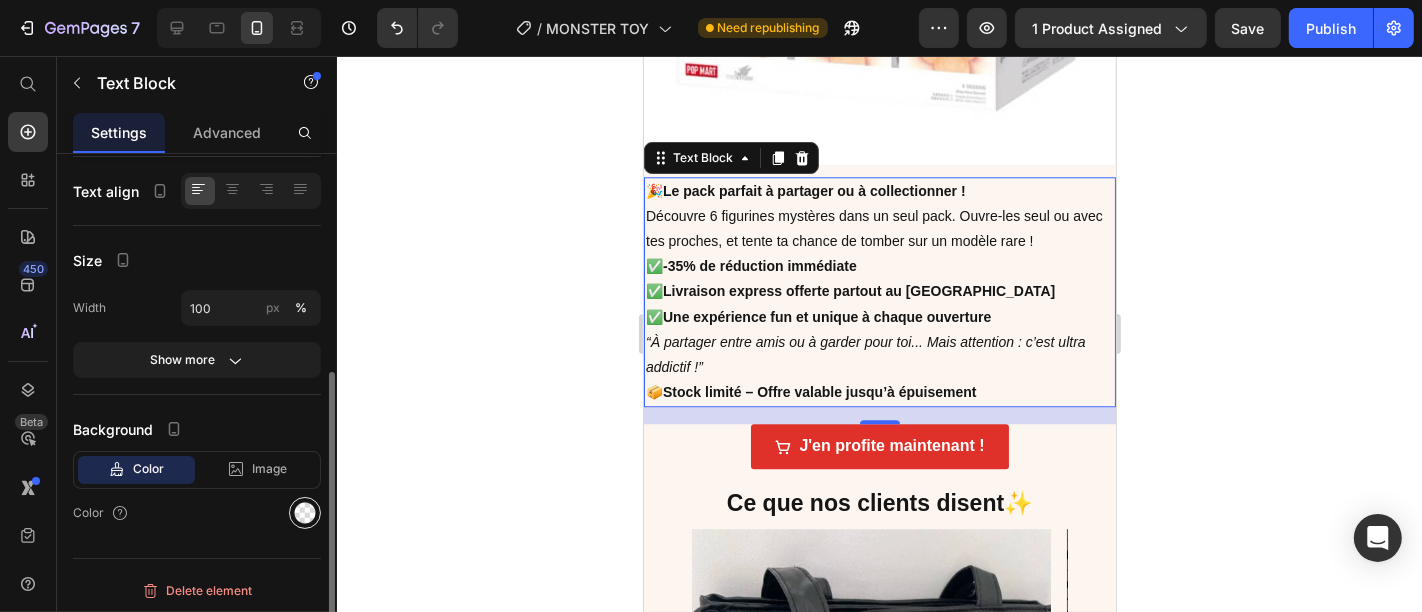 click 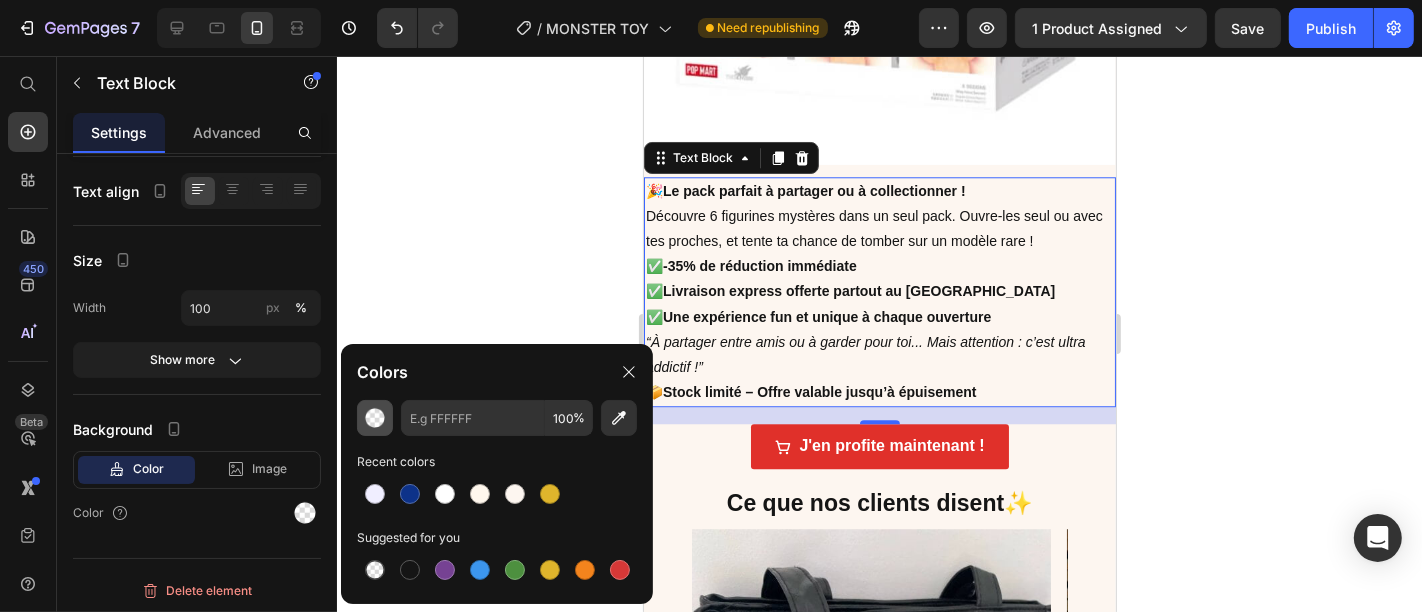 click at bounding box center (375, 418) 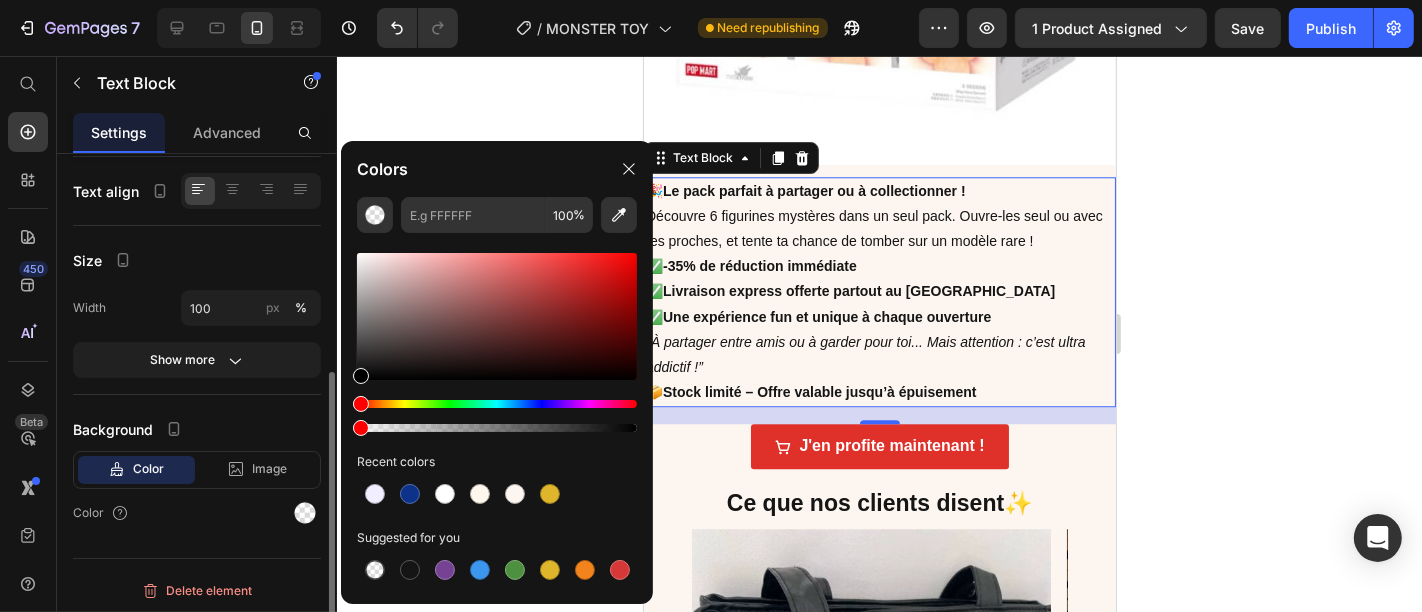 drag, startPoint x: 632, startPoint y: 427, endPoint x: 244, endPoint y: 446, distance: 388.46494 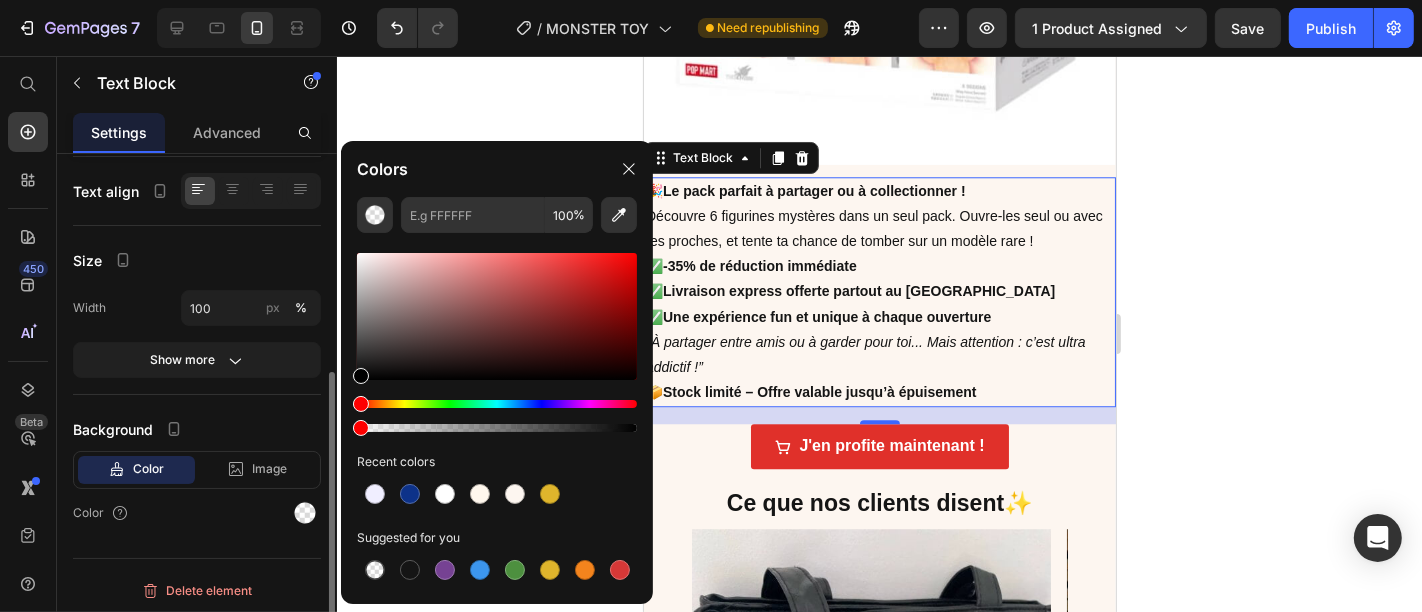 click on "7   /  MONSTER TOY Need republishing Preview 1 product assigned  Save   Publish  450 Beta Start with Sections Elements Hero Section Product Detail Brands Trusted Badges Guarantee Product Breakdown How to use Testimonials Compare Bundle FAQs Social Proof Brand Story Product List Collection Blog List Contact Sticky Add to Cart Custom Footer Browse Library 450 Layout
Row
Row
Row
Row Text
Heading
Text Block Button
Button
Button
Sticky Back to top Media
Image
Image" at bounding box center (711, 0) 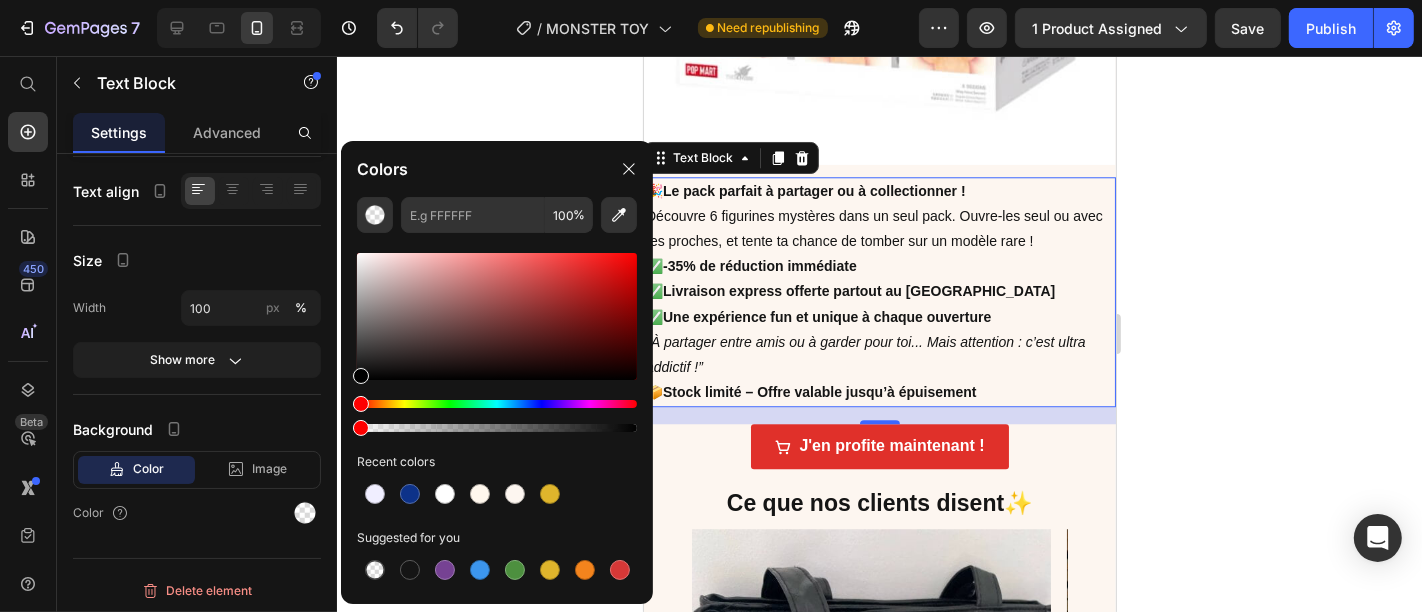 type on "000000" 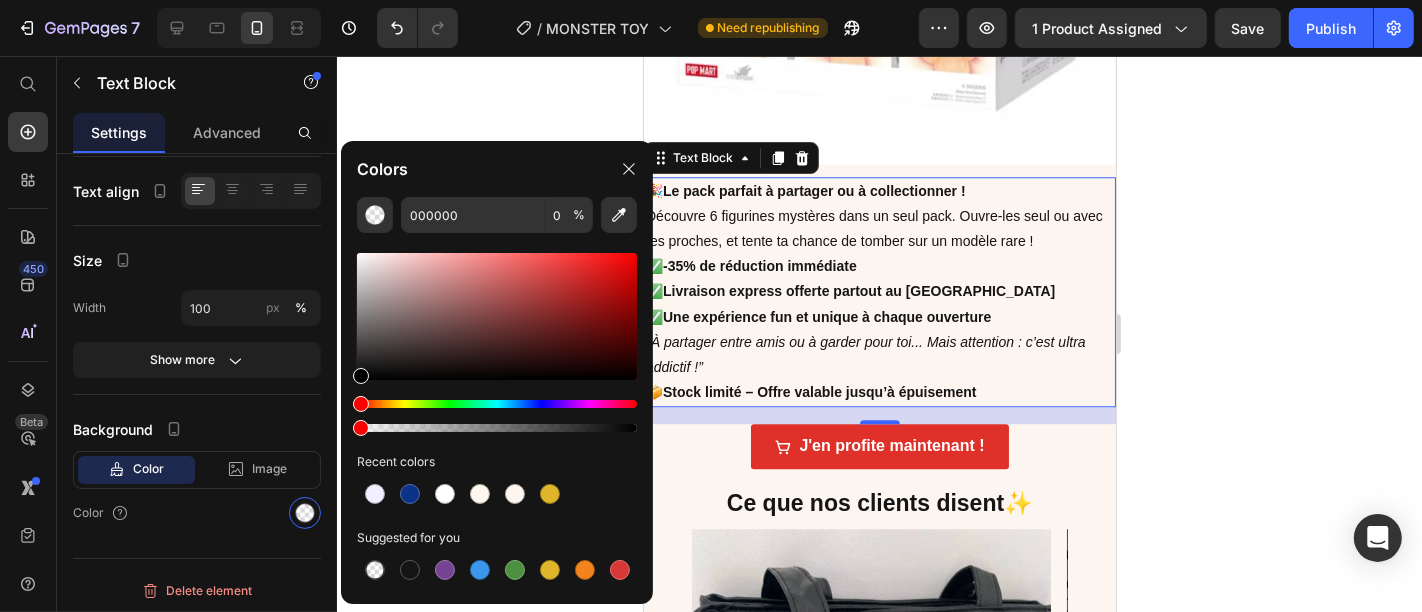 click at bounding box center (497, 316) 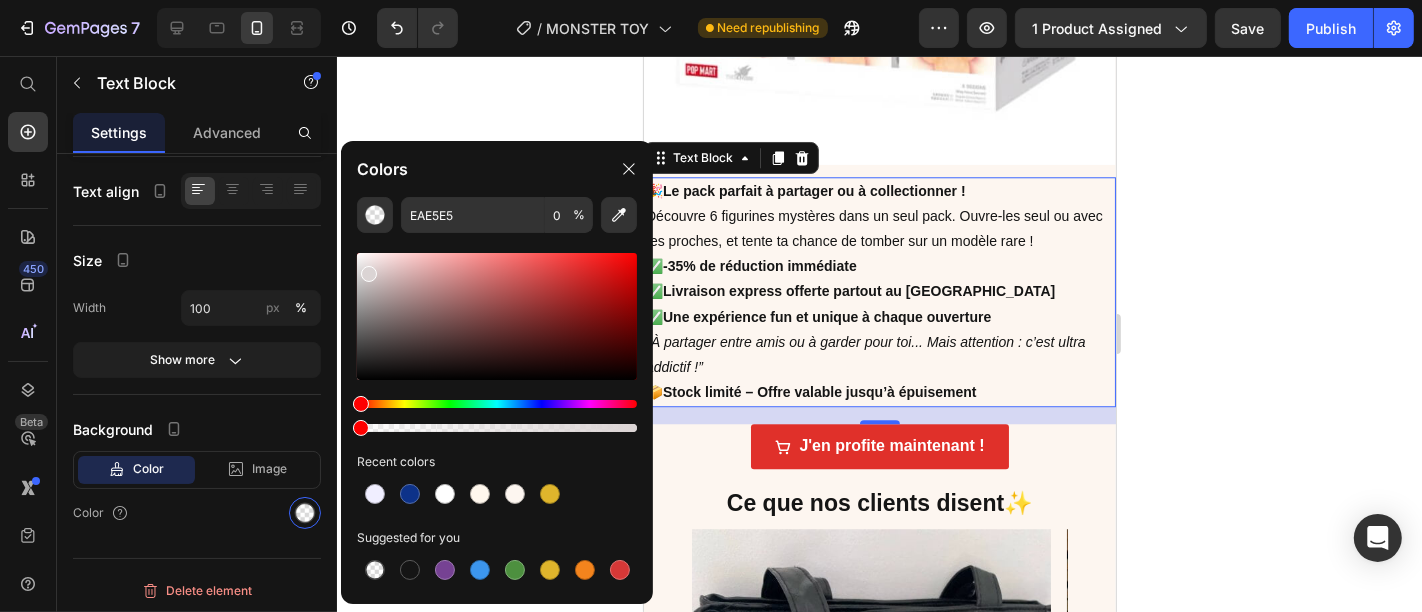 click at bounding box center [369, 274] 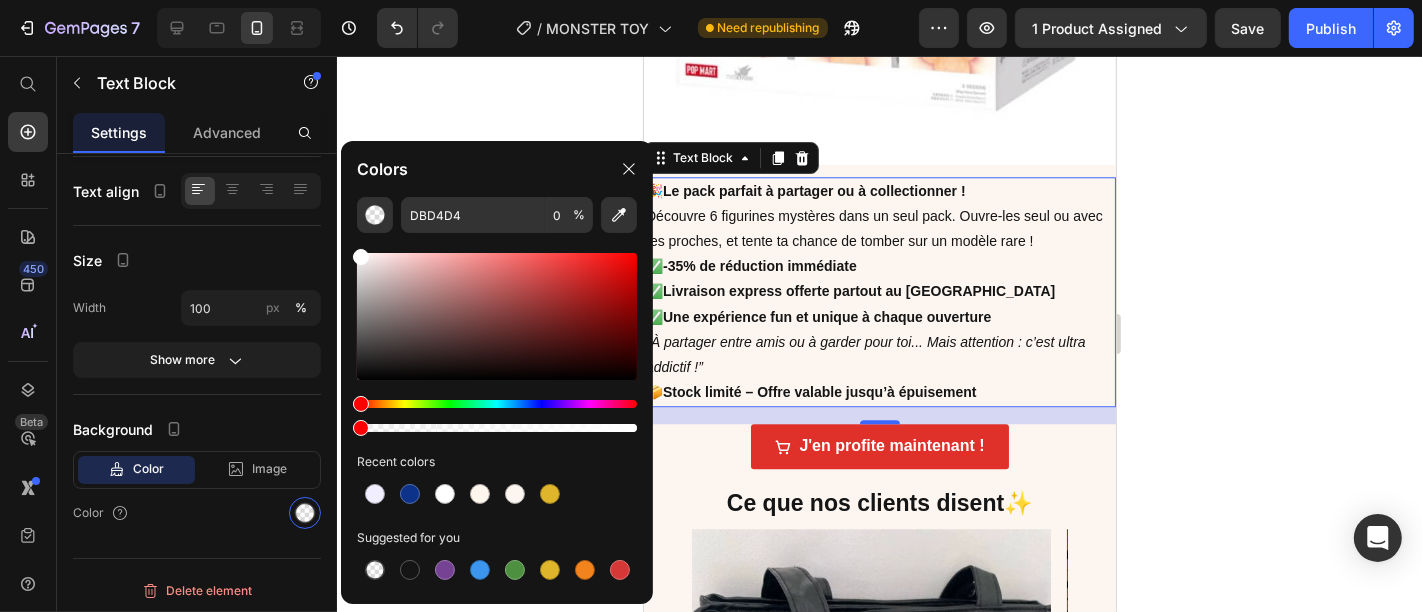 drag, startPoint x: 367, startPoint y: 270, endPoint x: 345, endPoint y: 226, distance: 49.193497 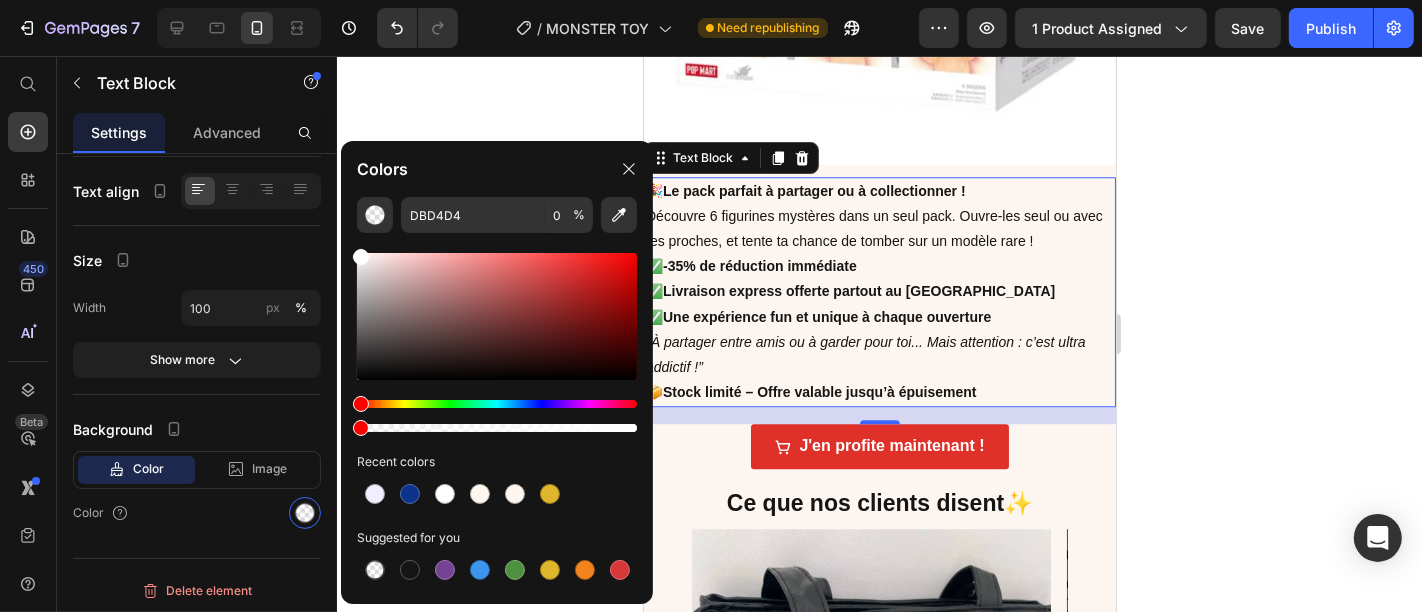 click on "DBD4D4 0 % Recent colors Suggested for you" 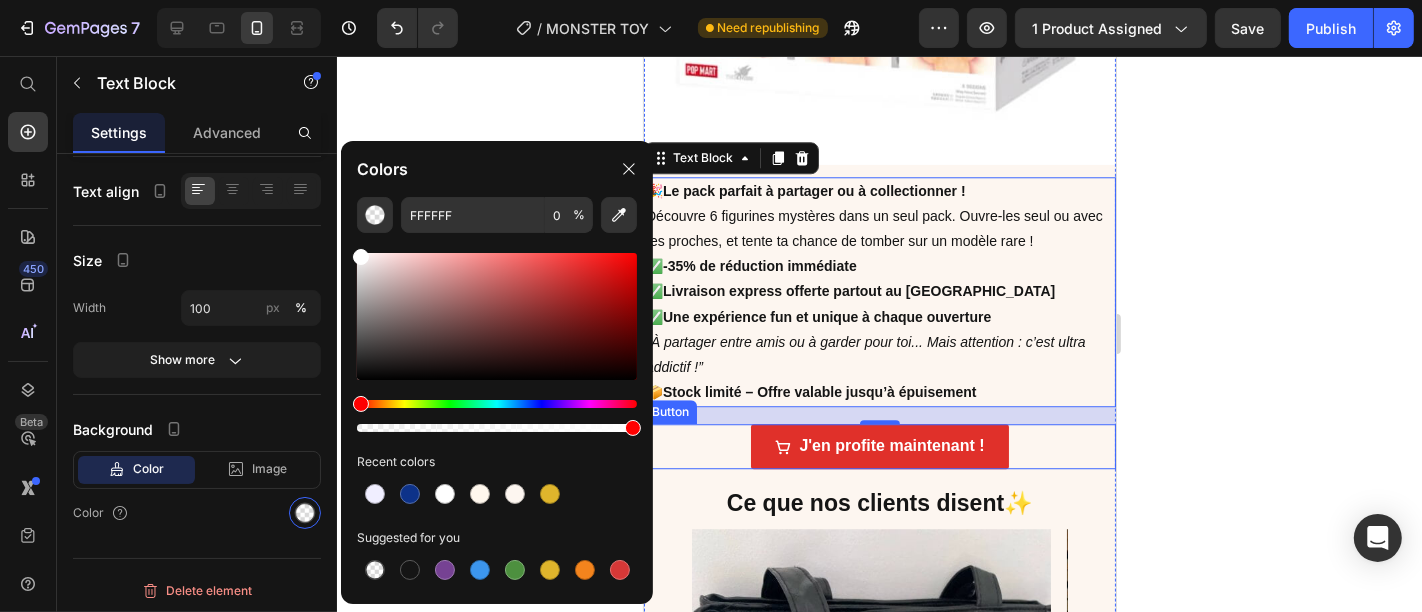 drag, startPoint x: 999, startPoint y: 483, endPoint x: 722, endPoint y: 414, distance: 285.46454 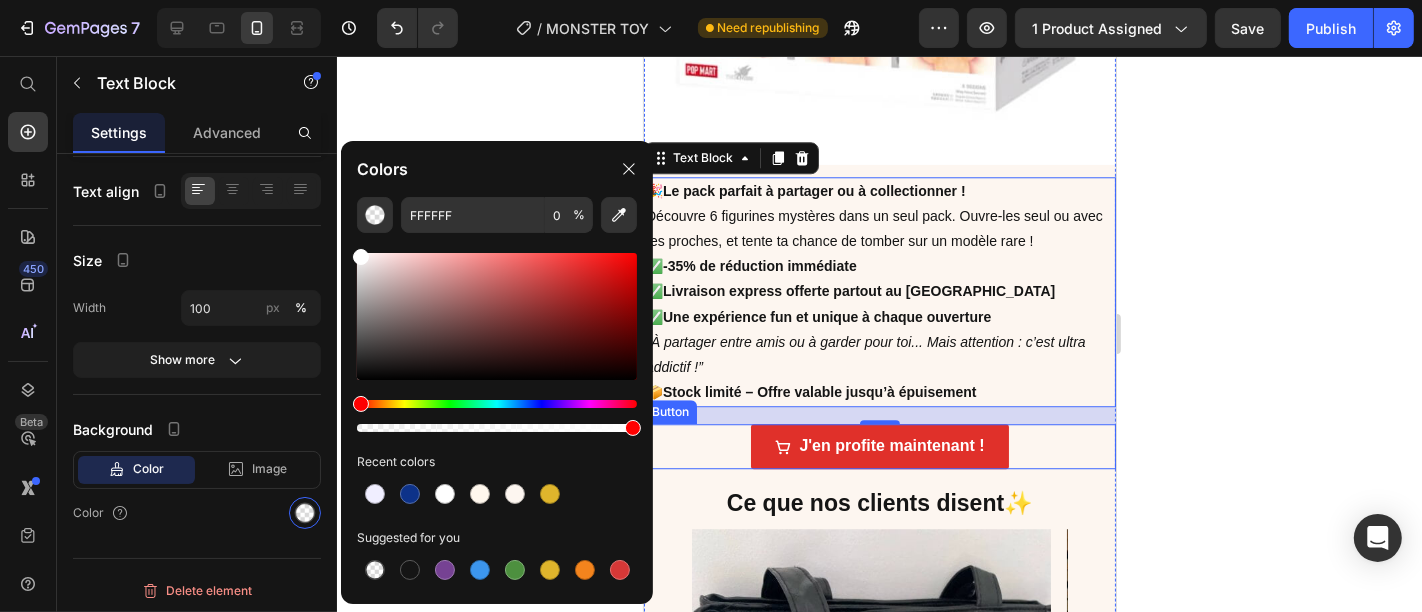type on "100" 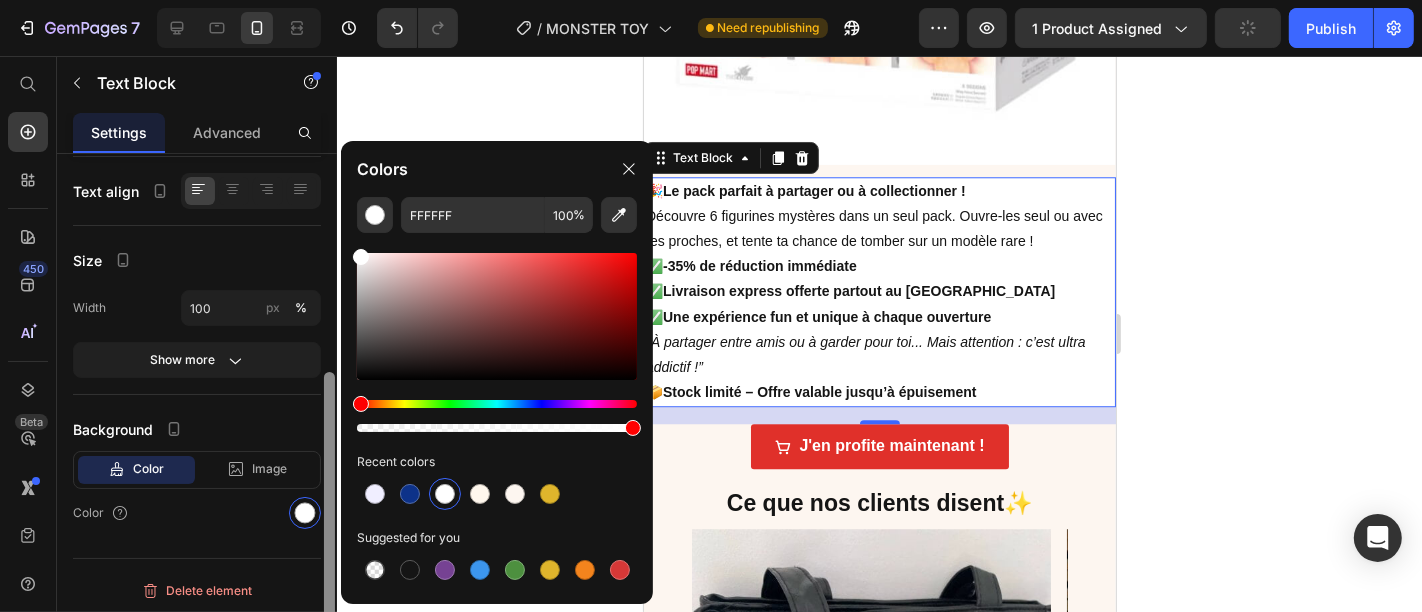 drag, startPoint x: 361, startPoint y: 398, endPoint x: 326, endPoint y: 303, distance: 101.24229 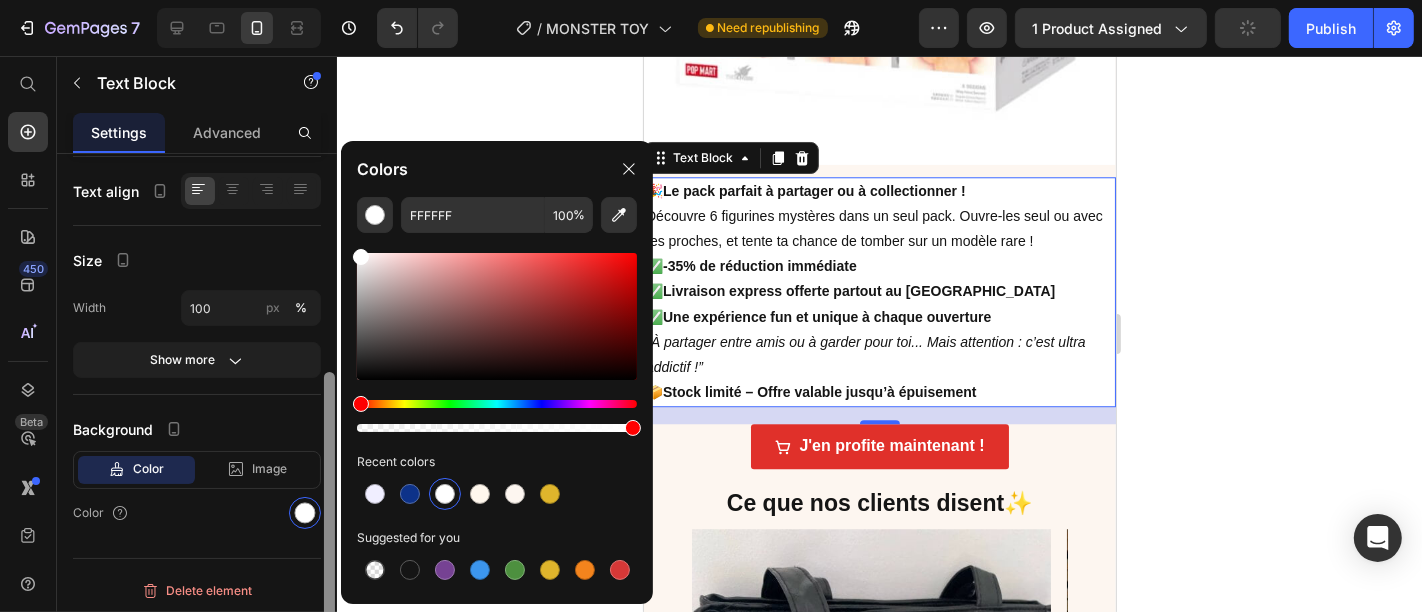 click on "7   /  MONSTER TOY Need republishing Preview 1 product assigned  Publish  450 Beta Start with Sections Elements Hero Section Product Detail Brands Trusted Badges Guarantee Product Breakdown How to use Testimonials Compare Bundle FAQs Social Proof Brand Story Product List Collection Blog List Contact Sticky Add to Cart Custom Footer Browse Library 450 Layout
Row
Row
Row
Row Text
Heading
Text Block Button
Button
Button
Sticky Back to top Media
Image" at bounding box center (711, 0) 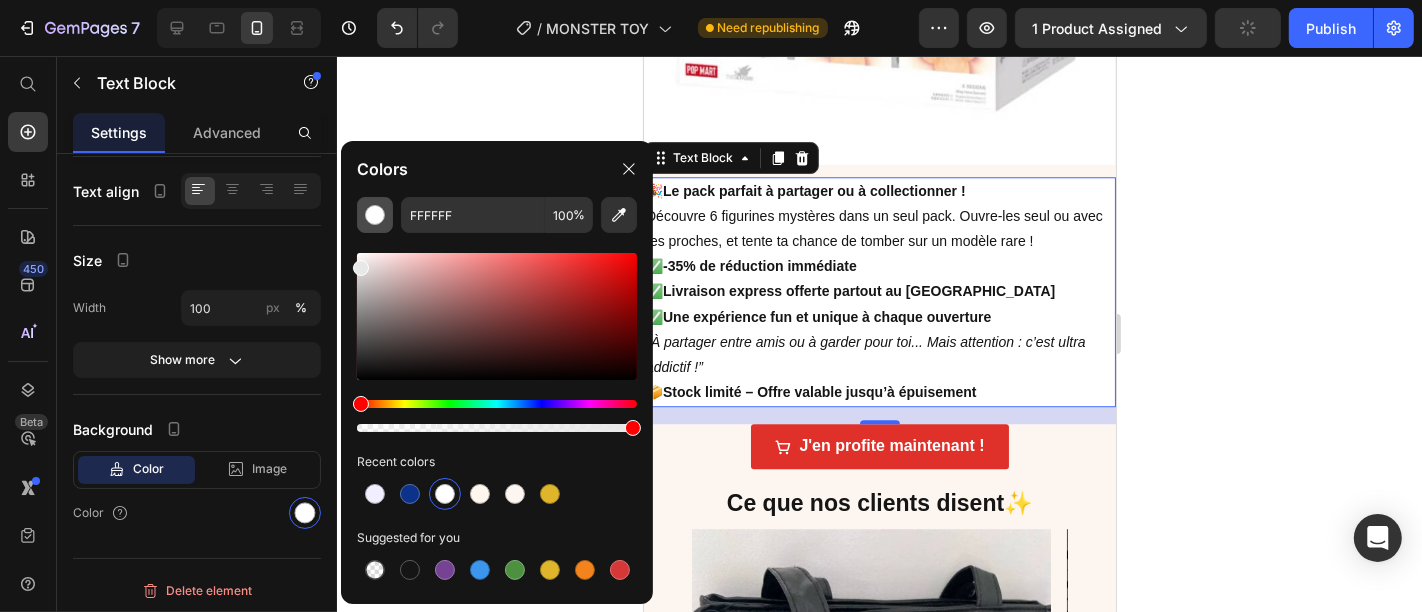 drag, startPoint x: 359, startPoint y: 260, endPoint x: 360, endPoint y: 214, distance: 46.010868 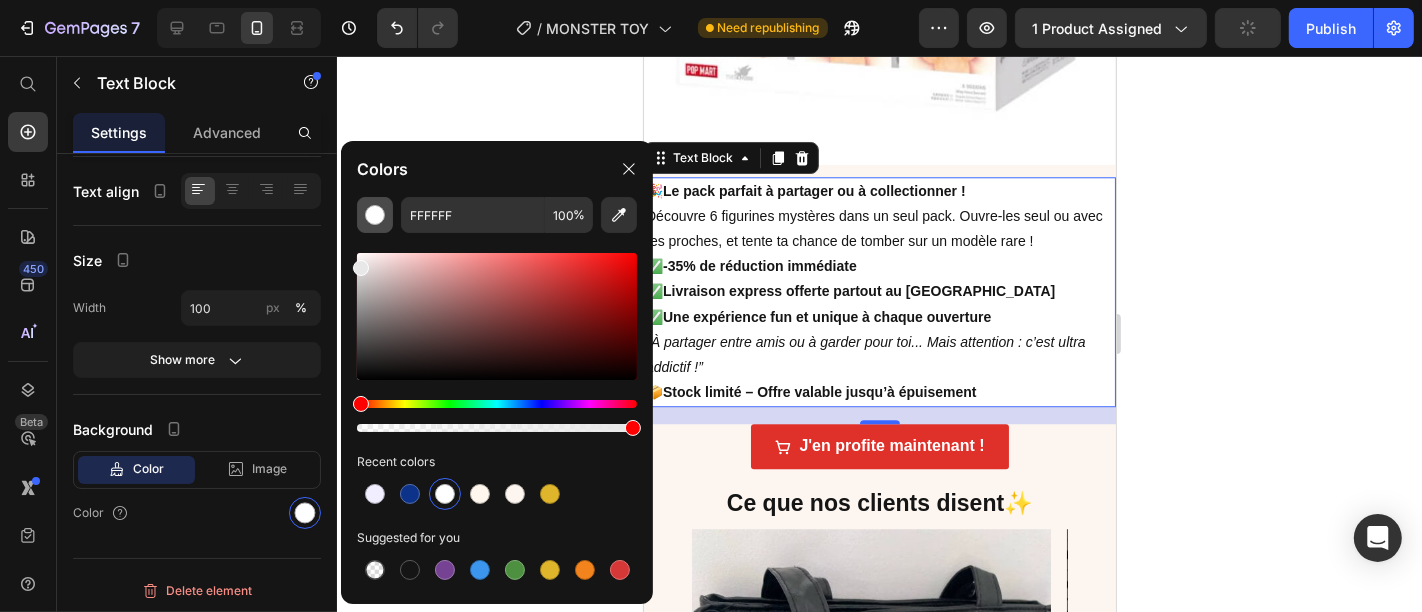 click on "FFFFFF 100 % Recent colors Suggested for you" 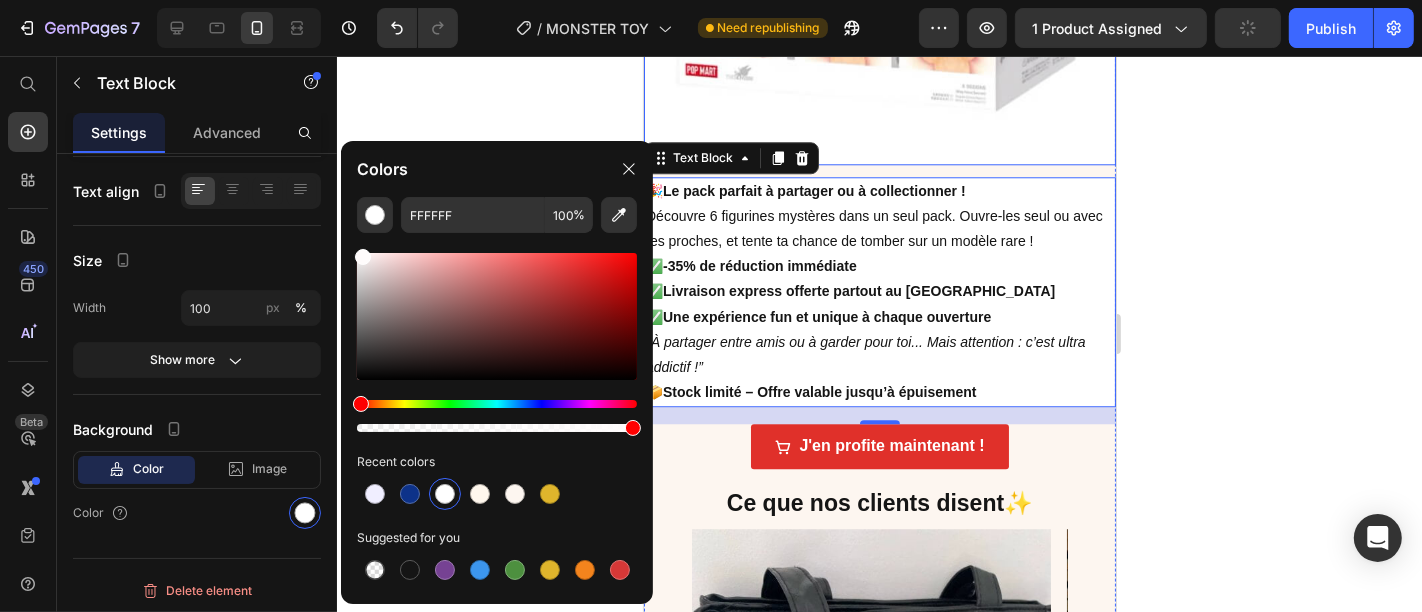 type on "FFFCFC" 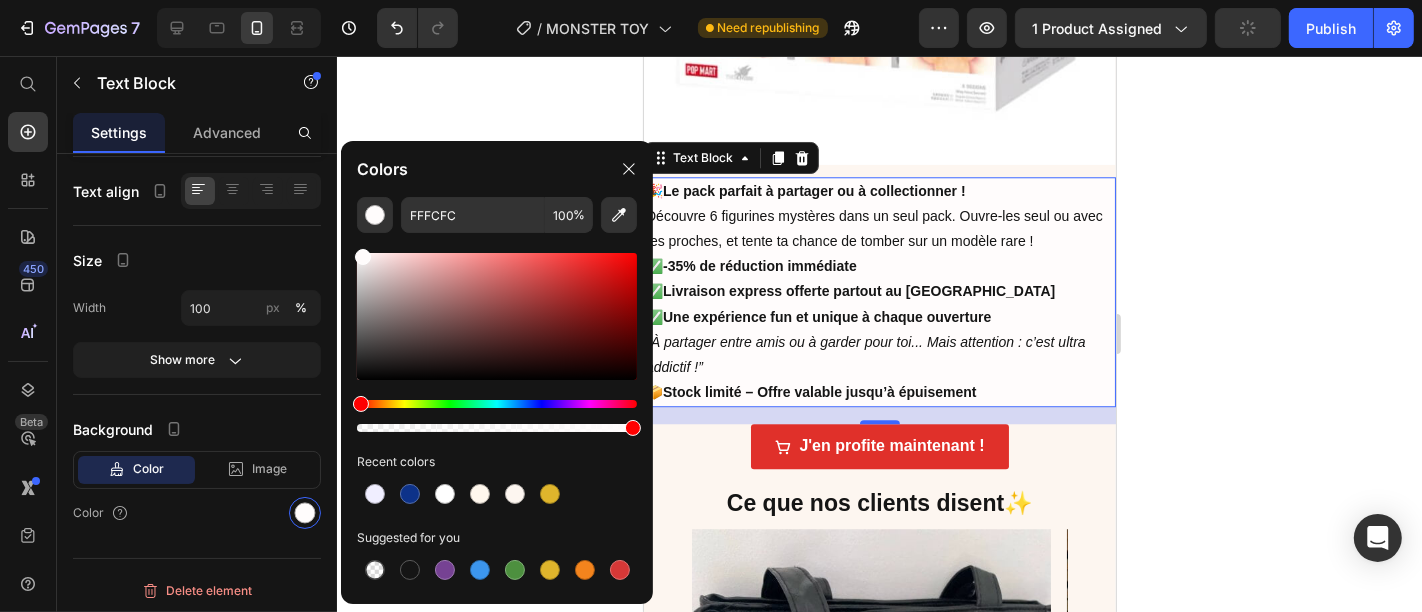 click 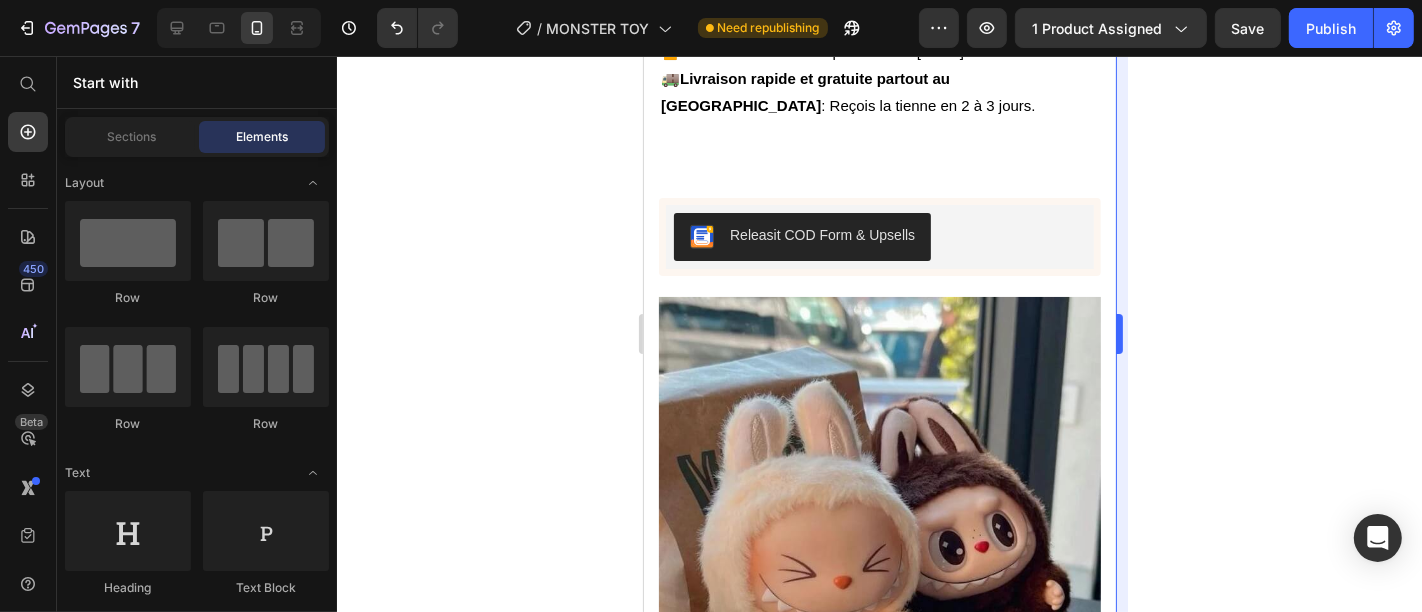 scroll, scrollTop: 2114, scrollLeft: 0, axis: vertical 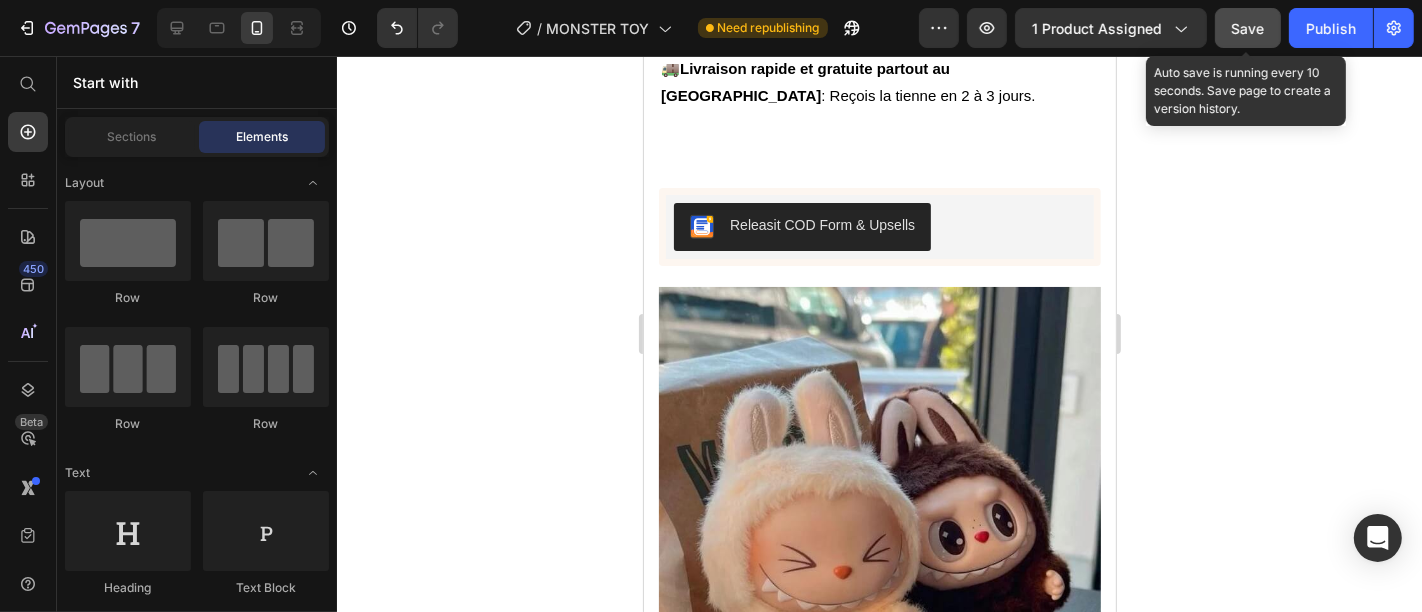 click on "Save" 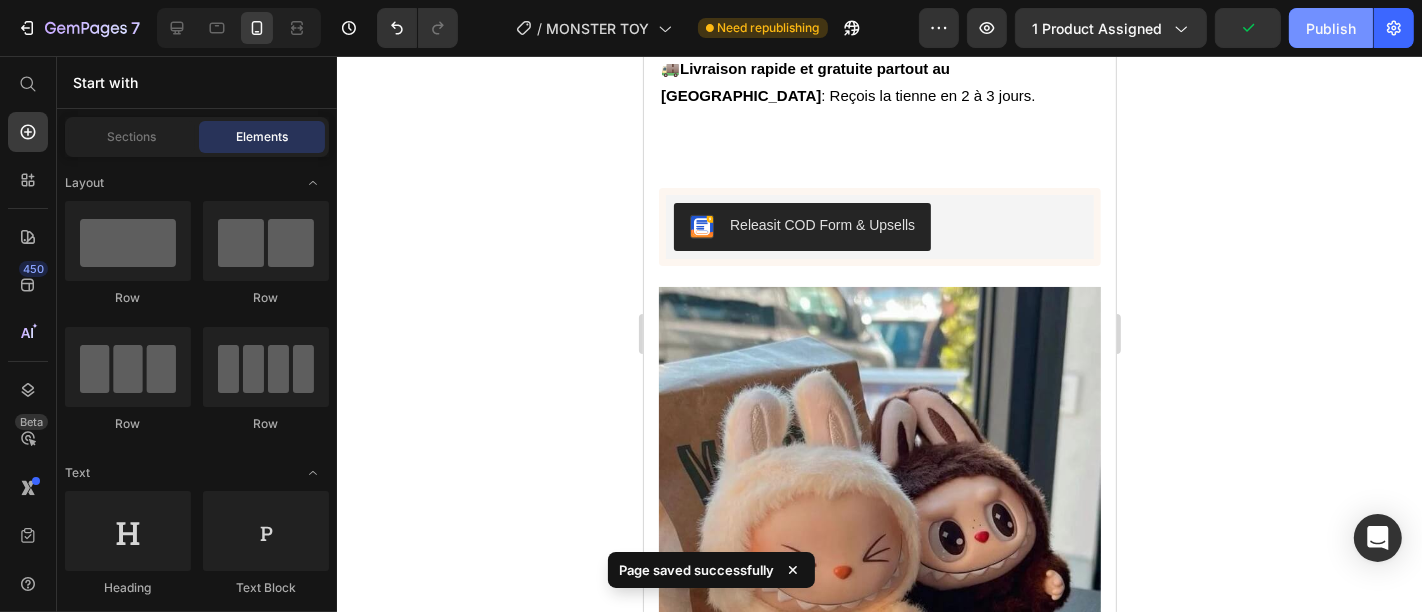 click on "Publish" 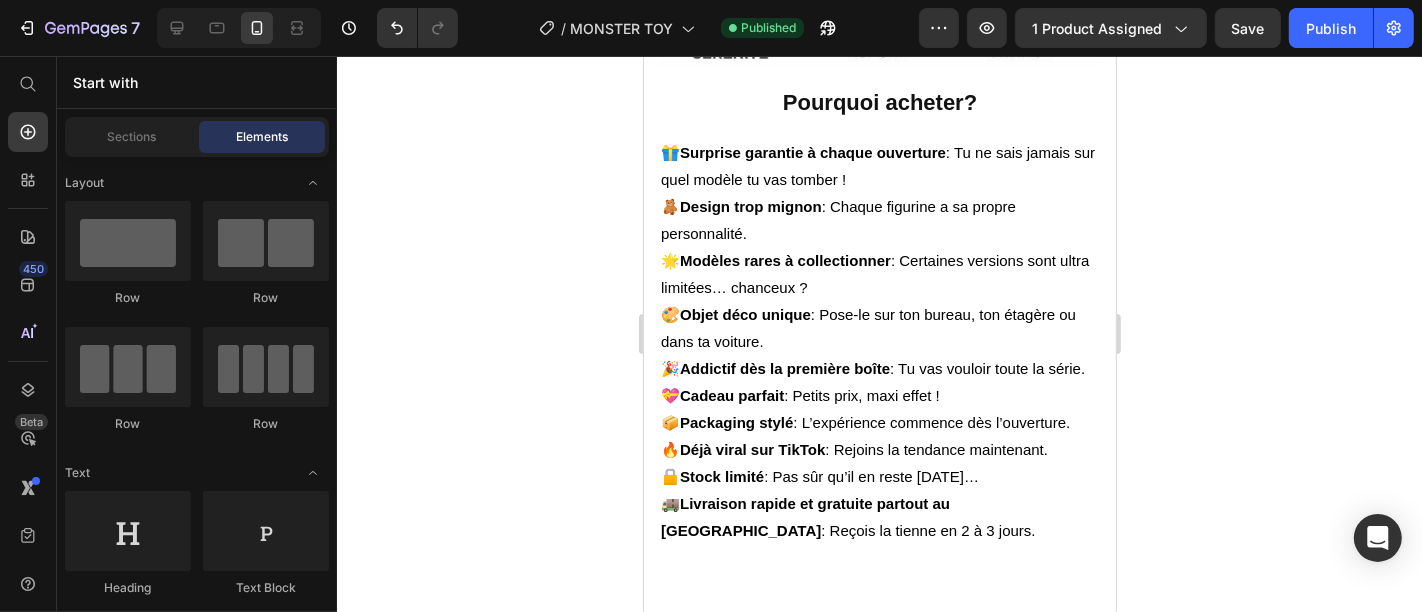 scroll, scrollTop: 1721, scrollLeft: 0, axis: vertical 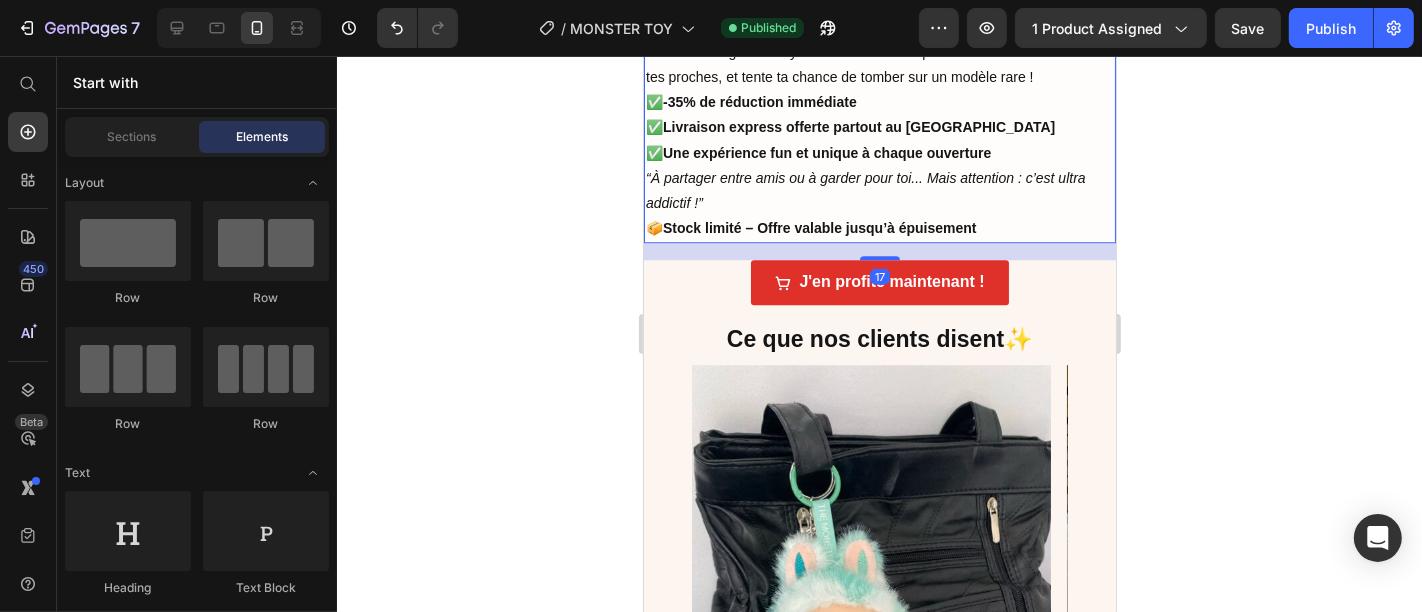 click on "-35% de réduction immédiate" at bounding box center (759, 101) 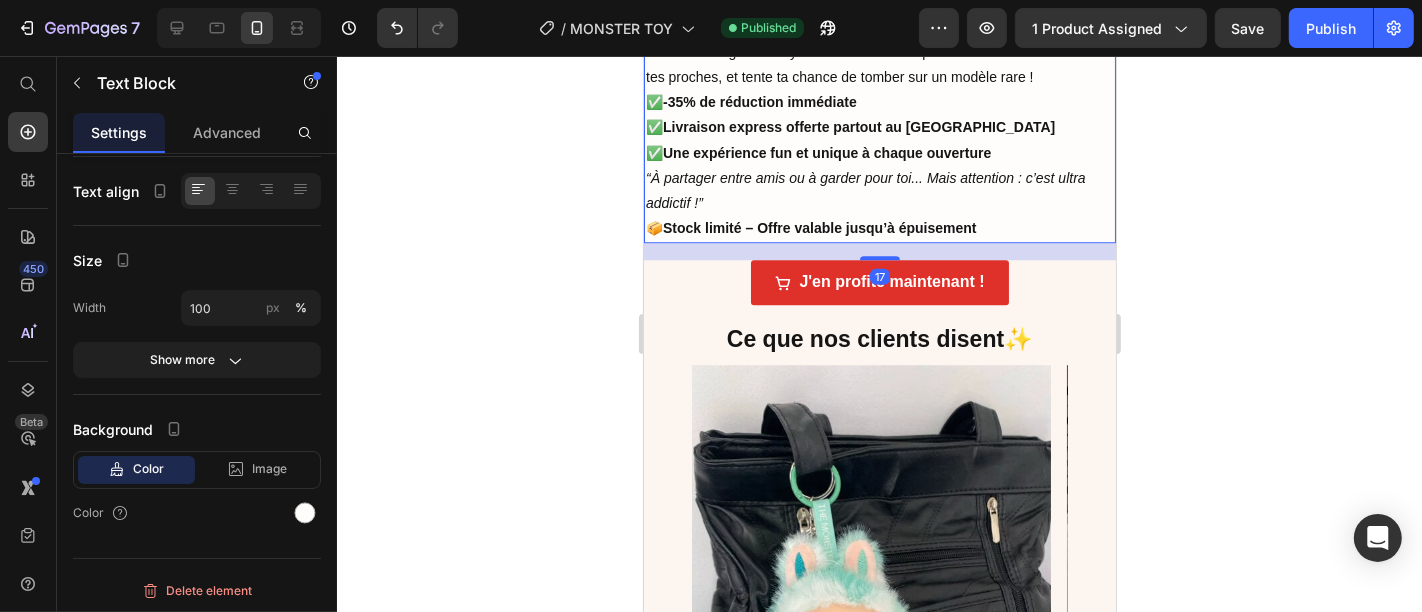 click on "-35% de réduction immédiate" at bounding box center [759, 101] 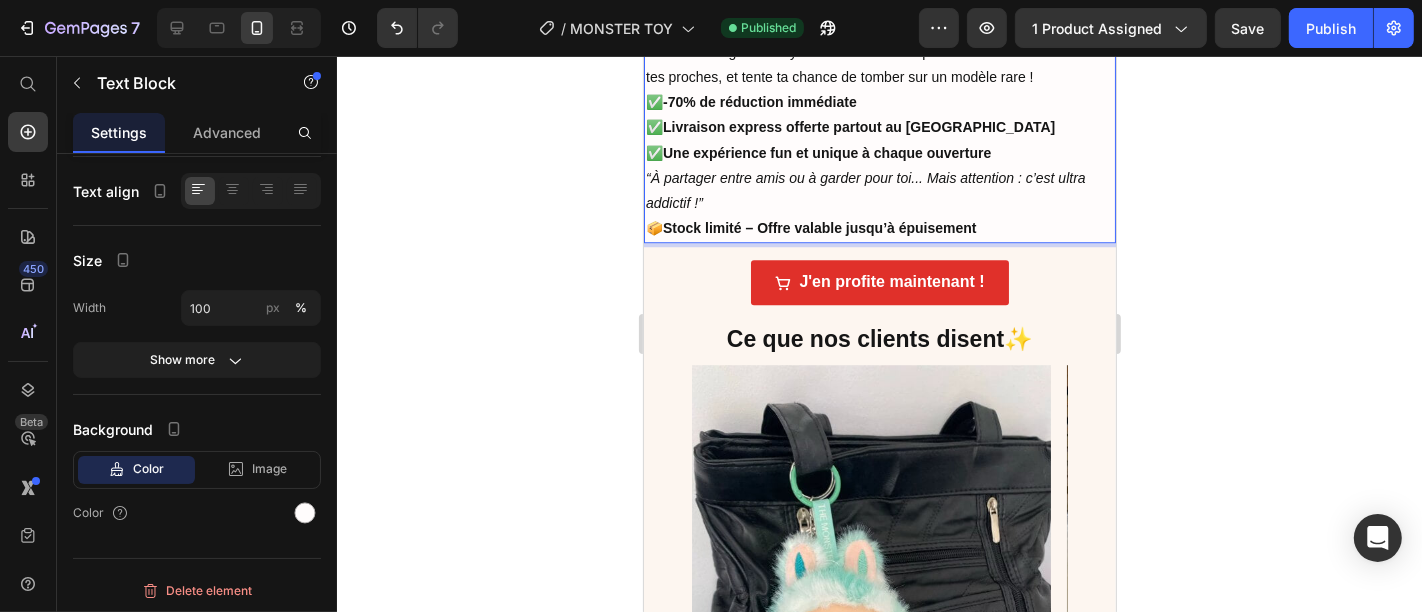 click on "✅  -70% de réduction immédiate ✅  Livraison express offerte partout au Maroc ✅  Une expérience fun et unique à chaque ouverture" at bounding box center [879, 127] 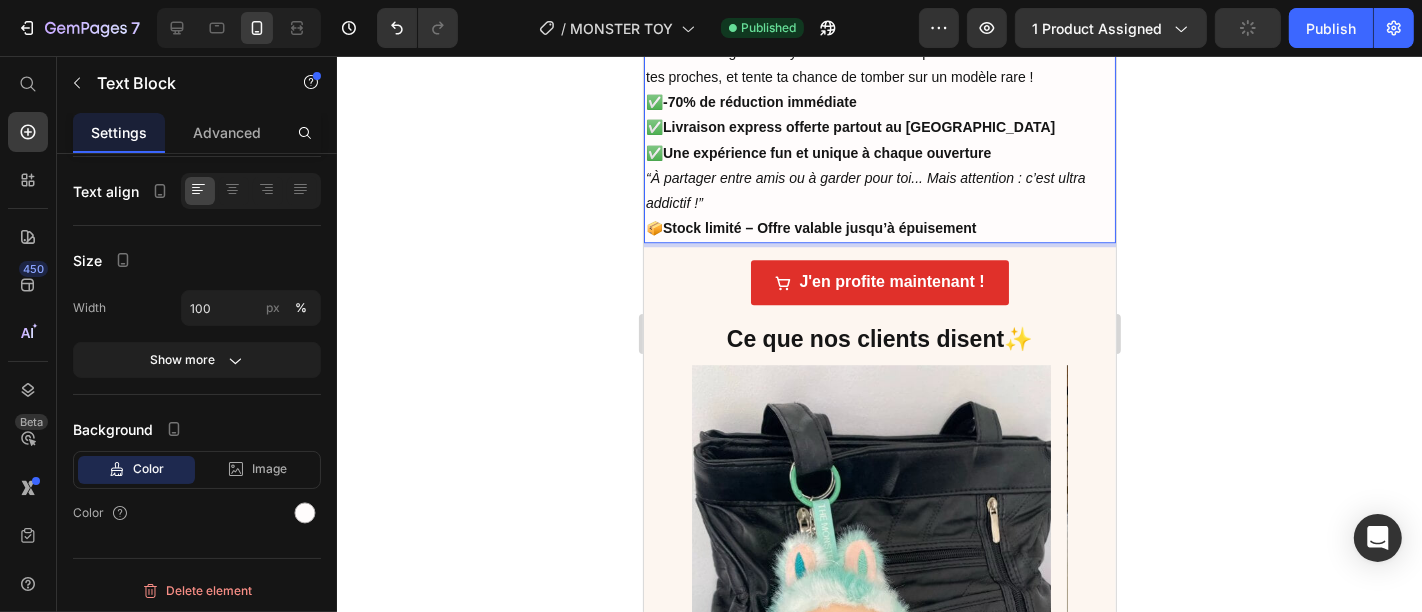 click on "✅  -70% de réduction immédiate ✅  Livraison express offerte partout au Maroc ✅  Une expérience fun et unique à chaque ouverture" at bounding box center [879, 127] 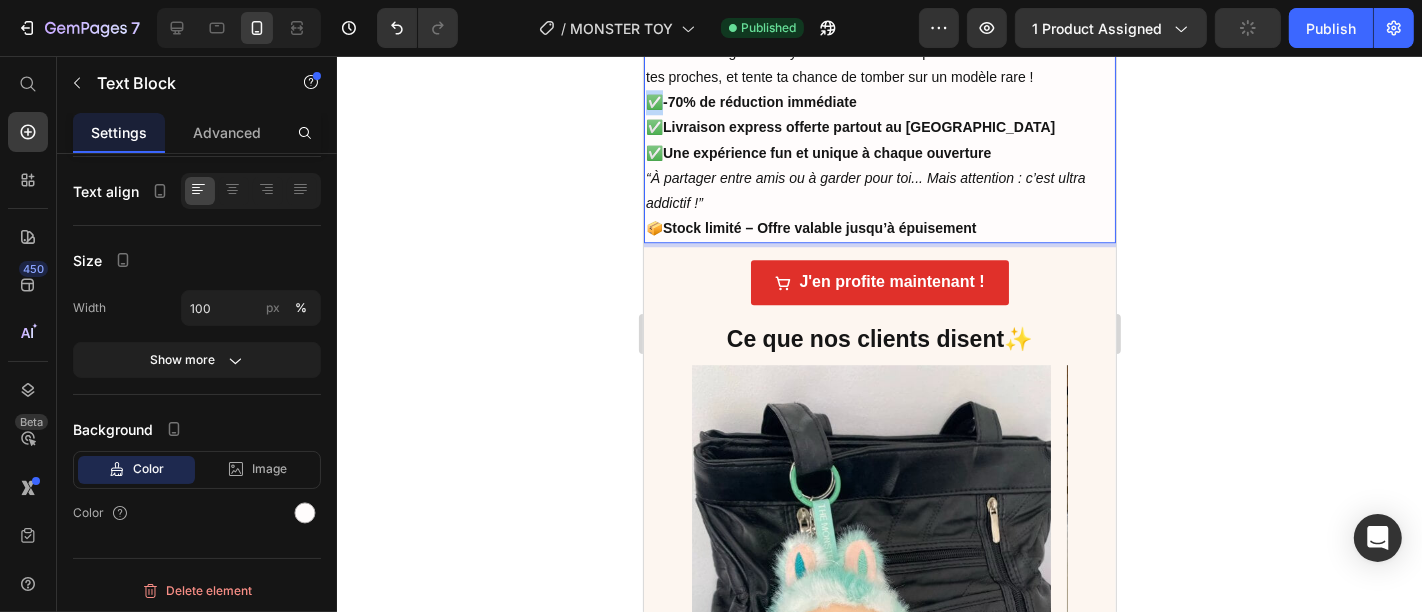 drag, startPoint x: 662, startPoint y: 86, endPoint x: 646, endPoint y: 88, distance: 16.124516 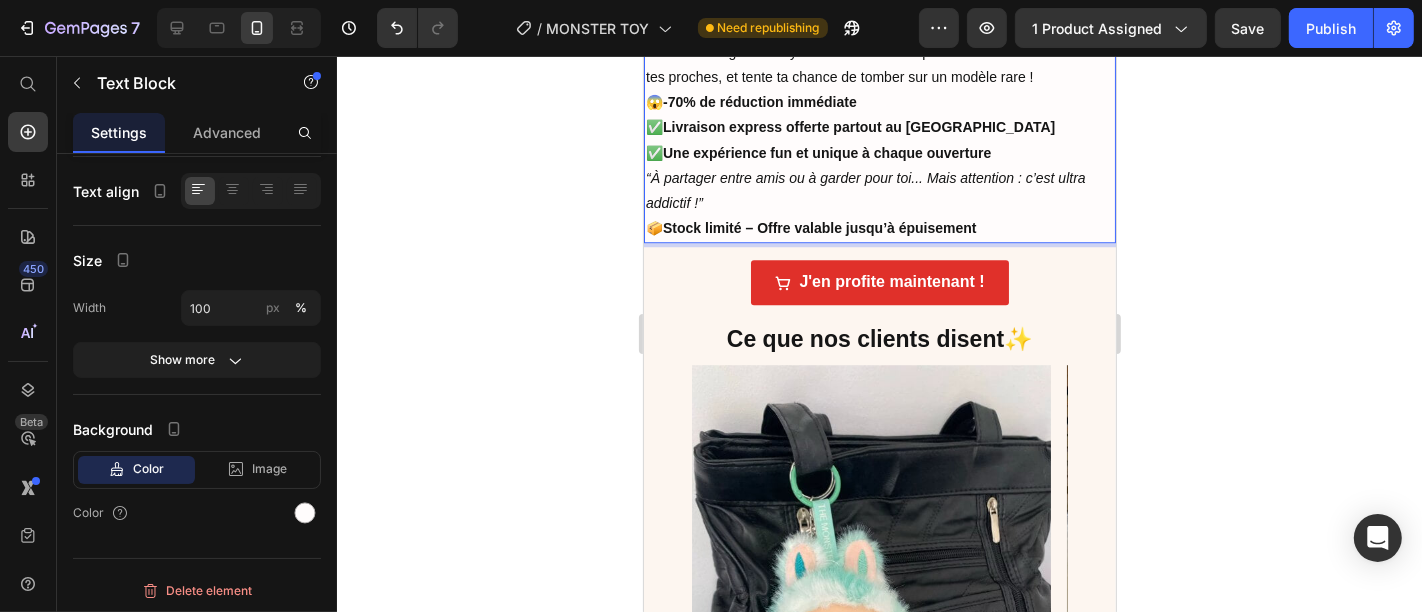 click on "😱  -70% de réduction immédiate ✅  Livraison express offerte partout au Maroc ✅  Une expérience fun et unique à chaque ouverture" at bounding box center [879, 127] 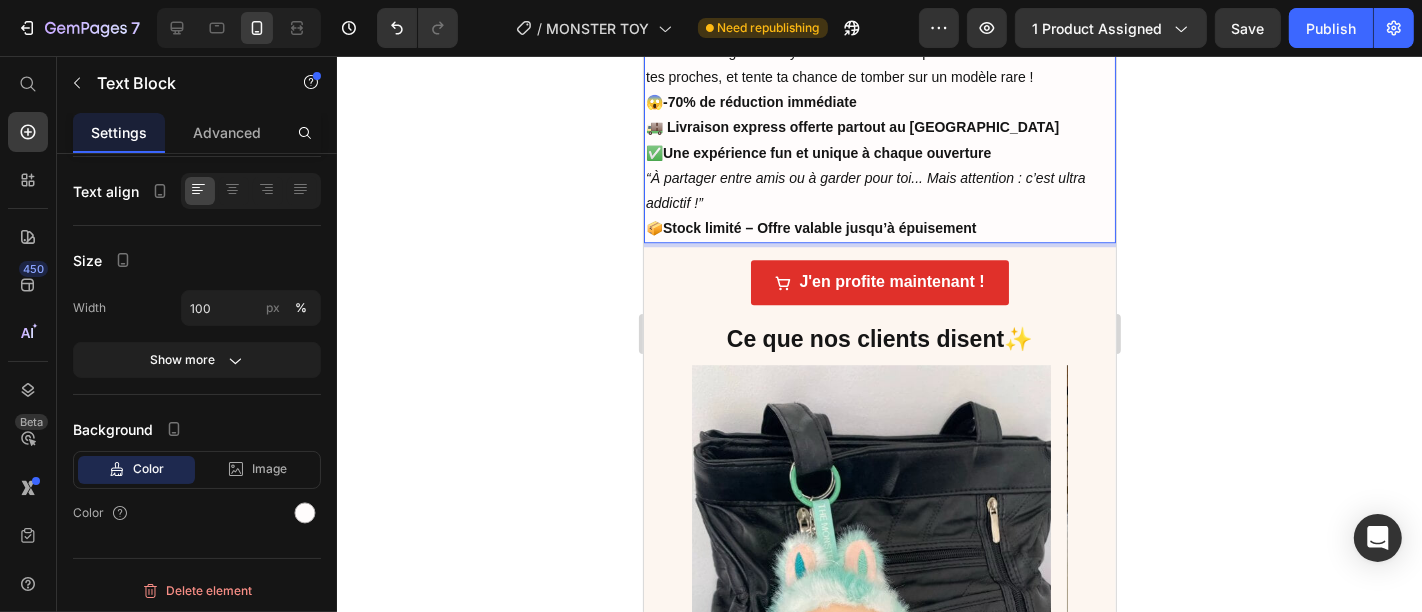 click on "😱  -70% de réduction immédiate 🚚 Livraison express offerte partout au Maroc ✅  Une expérience fun et unique à chaque ouverture" at bounding box center (879, 127) 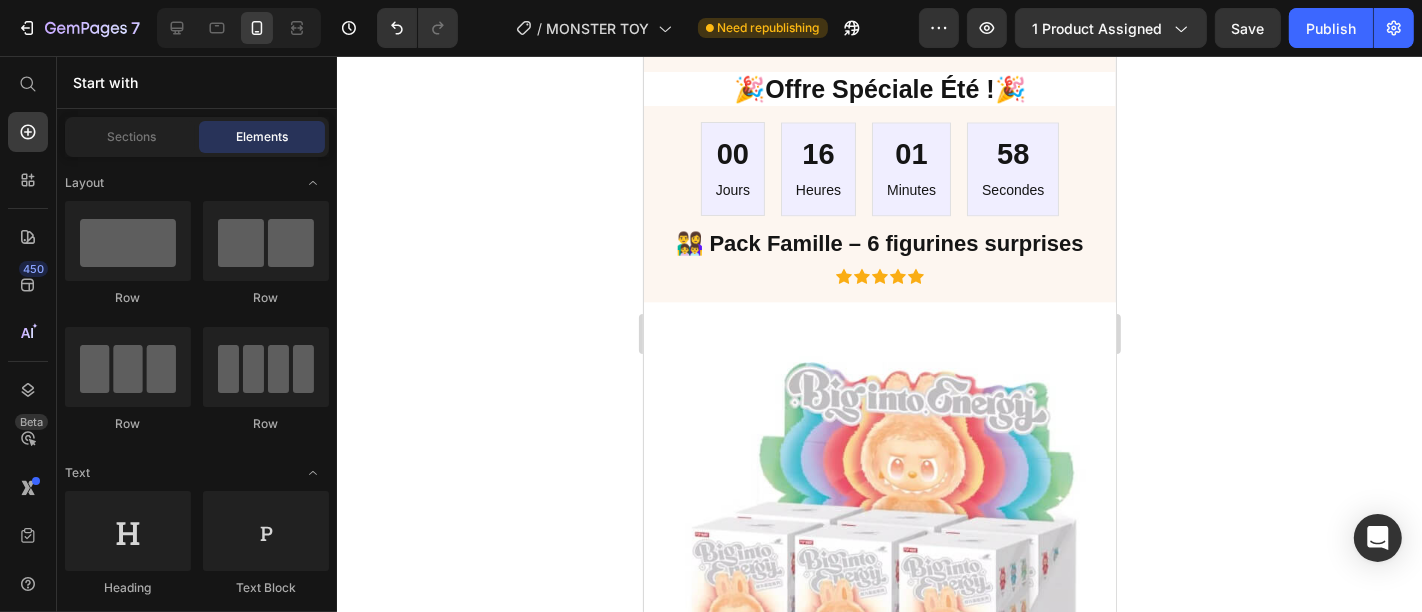 scroll, scrollTop: 3897, scrollLeft: 0, axis: vertical 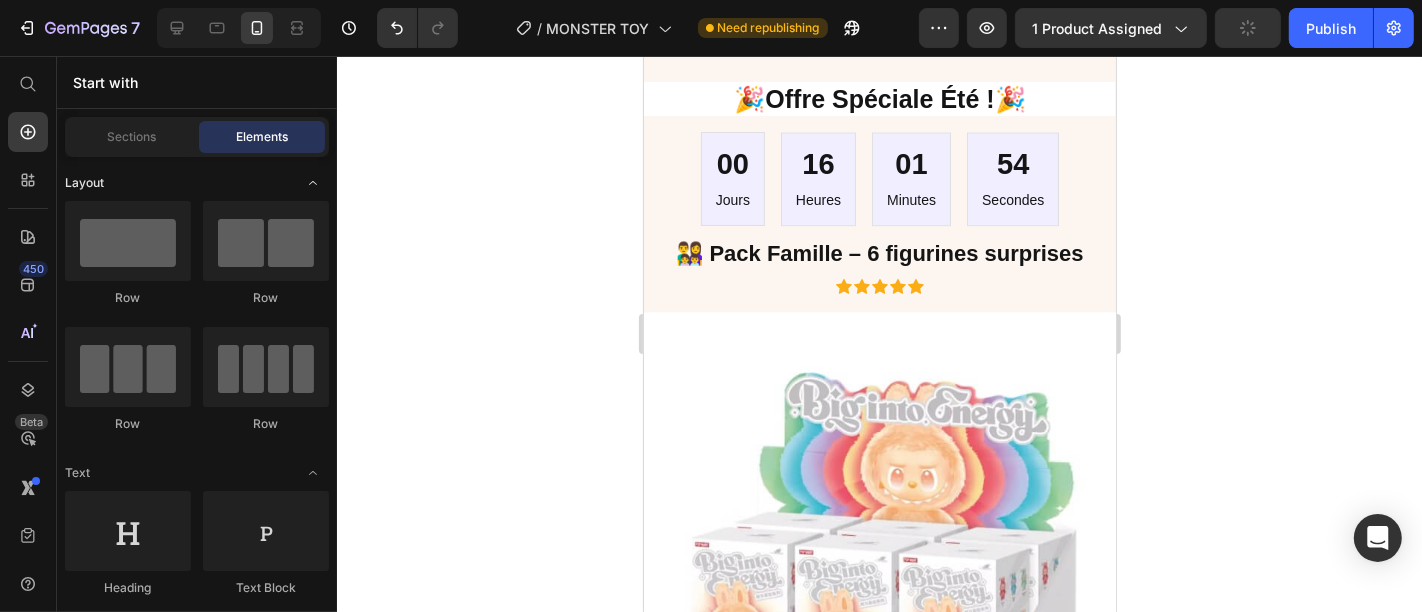 click 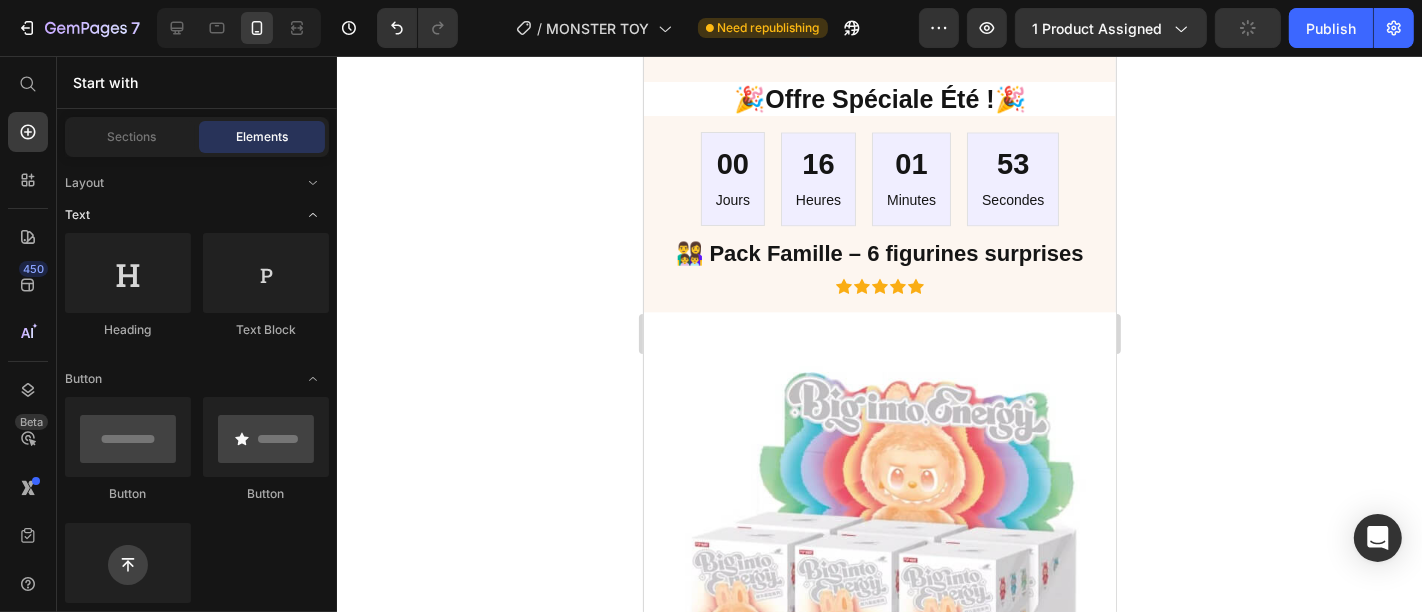 click 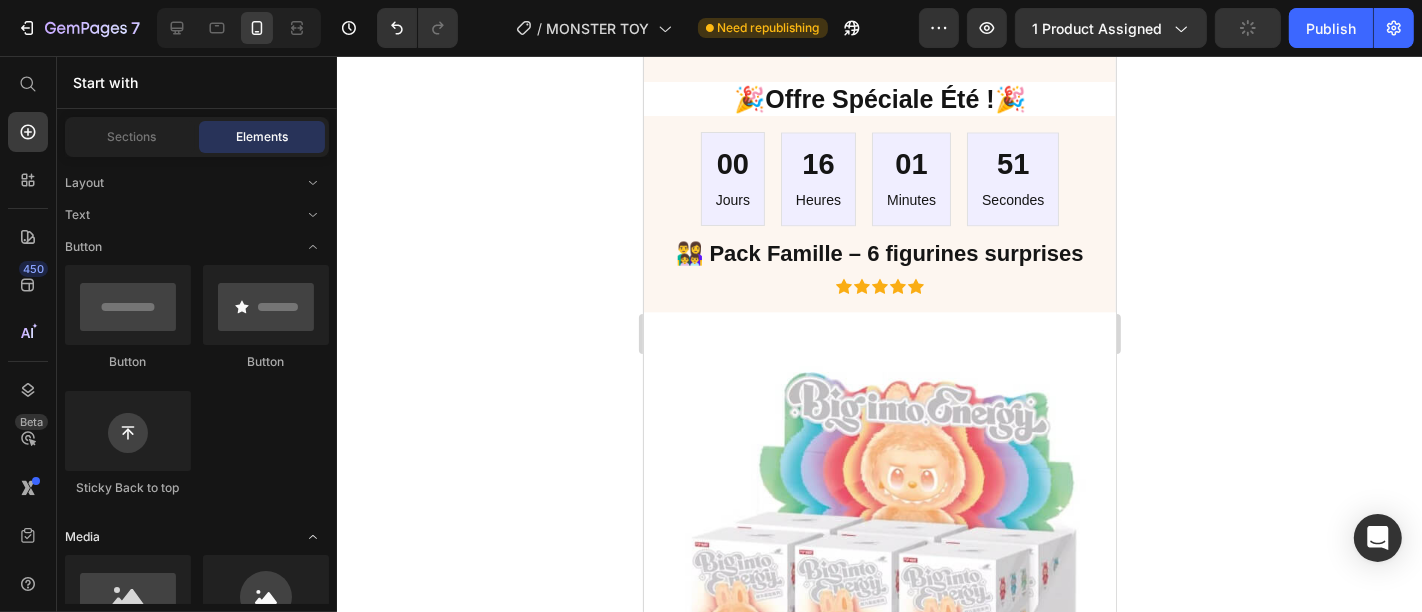 click 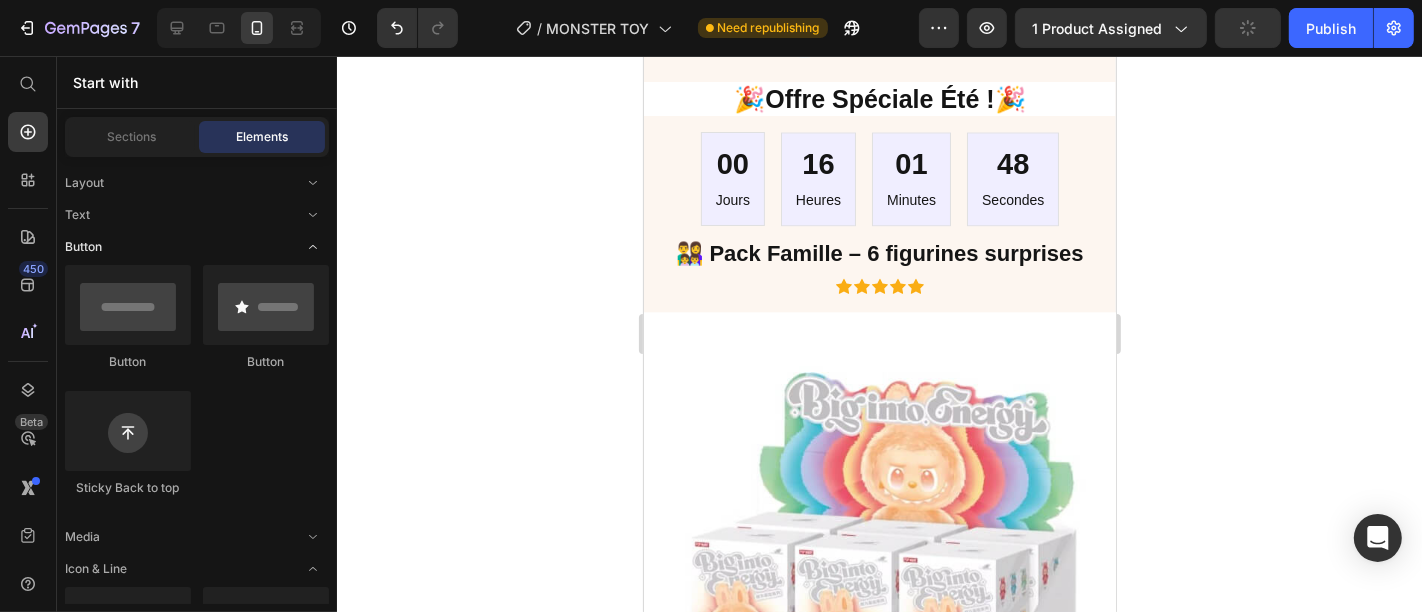 click 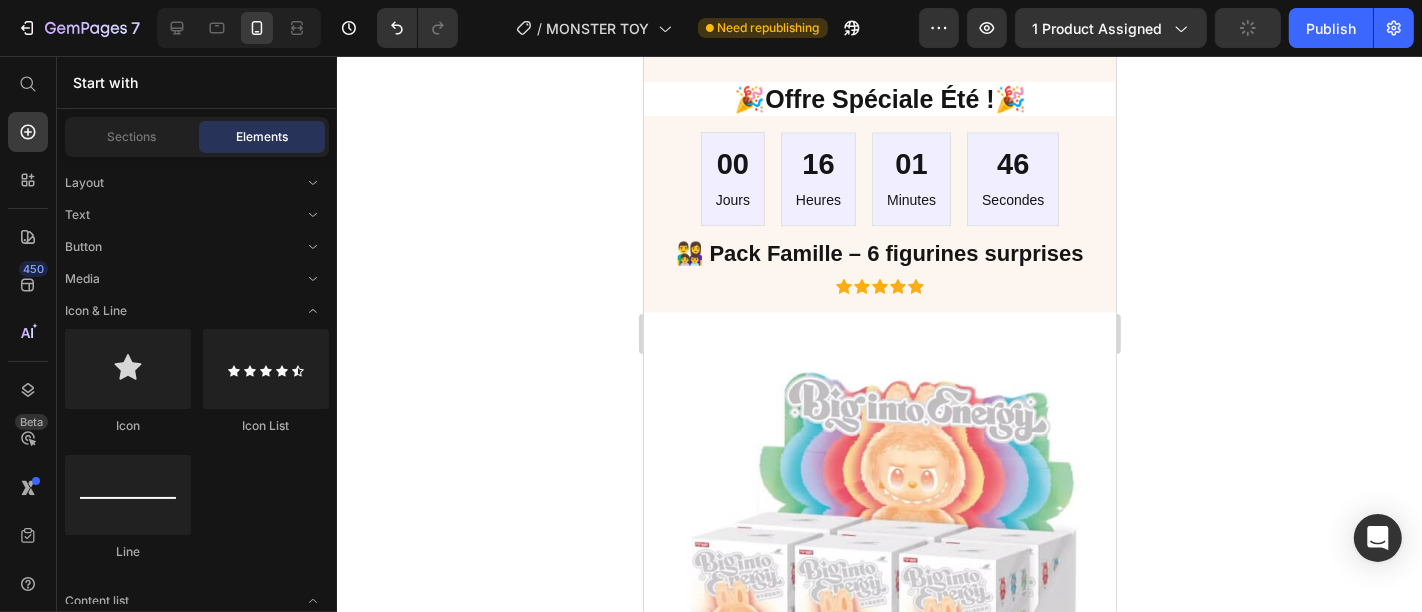 click on "Layout Text Button Media Icon & Line
Icon
Icon List
Line Content list
Item List
Advanced List
Accordion
Accordion
Accordion Interactive
Carousel
Carousel
Tab" at bounding box center (197, 2607) 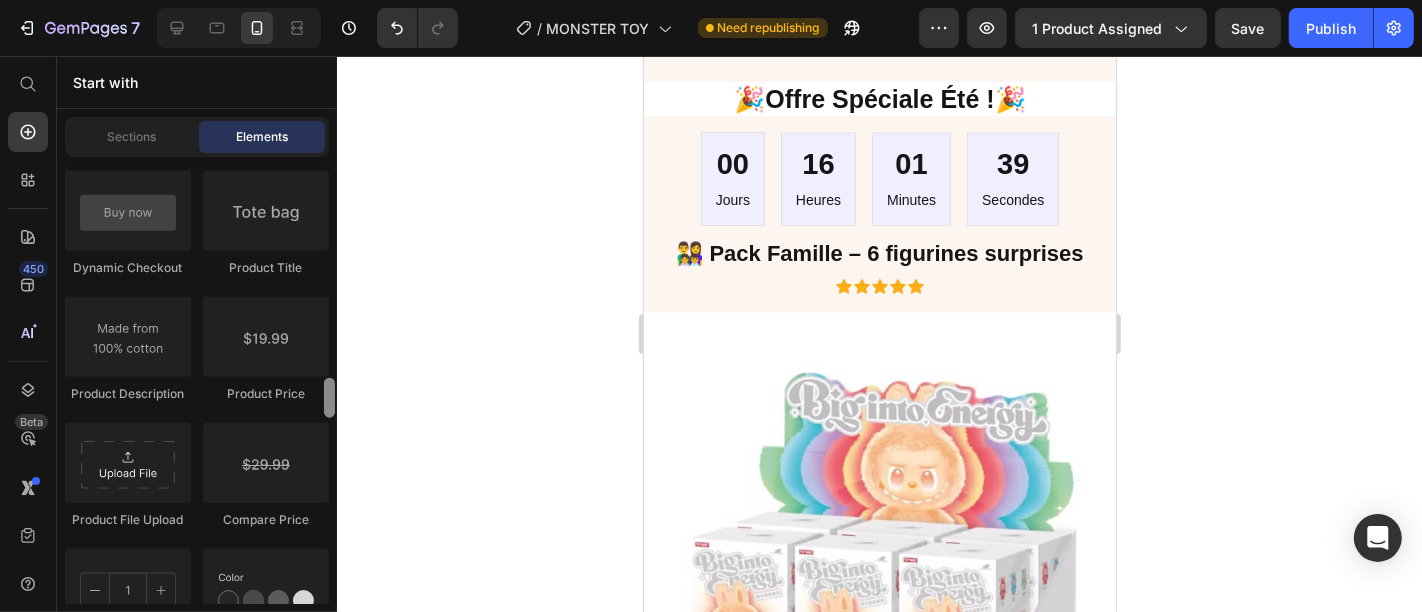 scroll, scrollTop: 2084, scrollLeft: 0, axis: vertical 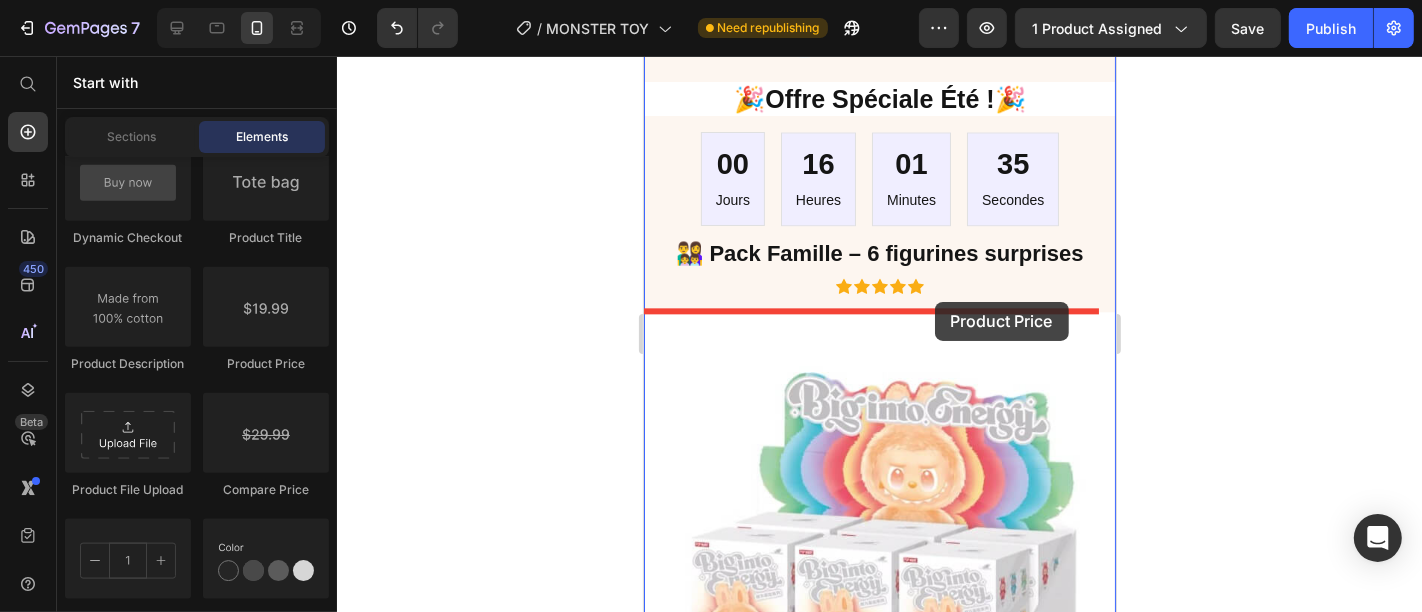 drag, startPoint x: 888, startPoint y: 363, endPoint x: 934, endPoint y: 300, distance: 78.00641 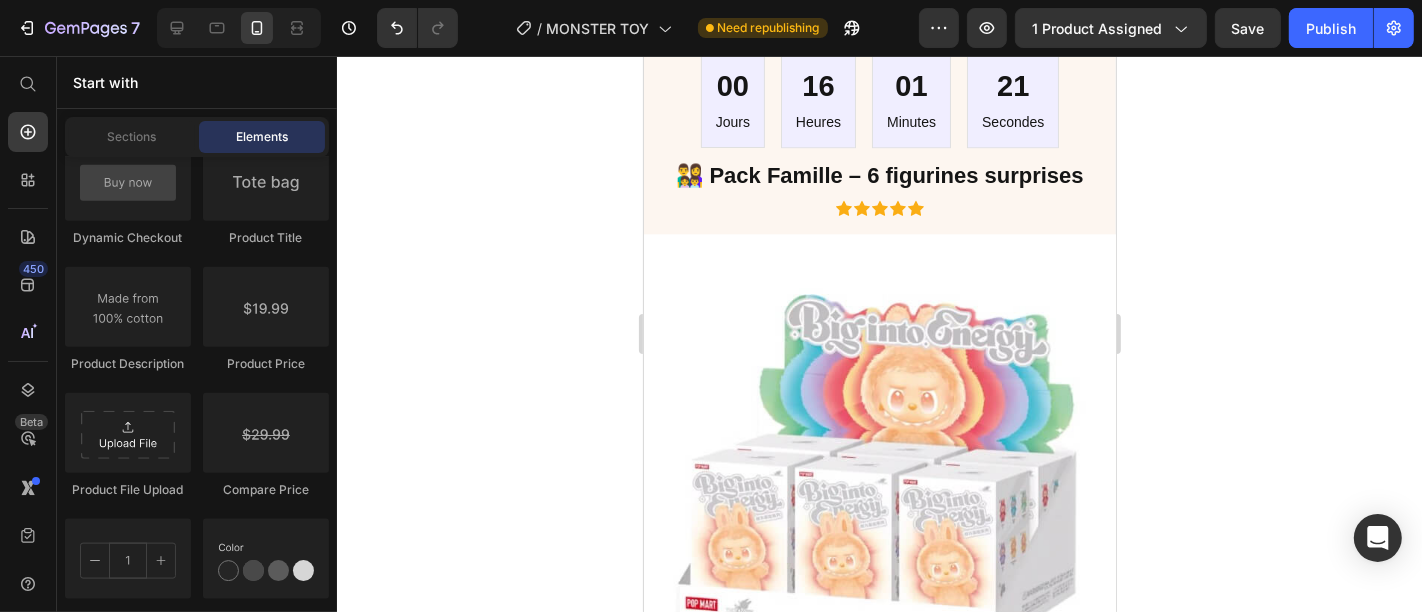scroll, scrollTop: 3922, scrollLeft: 0, axis: vertical 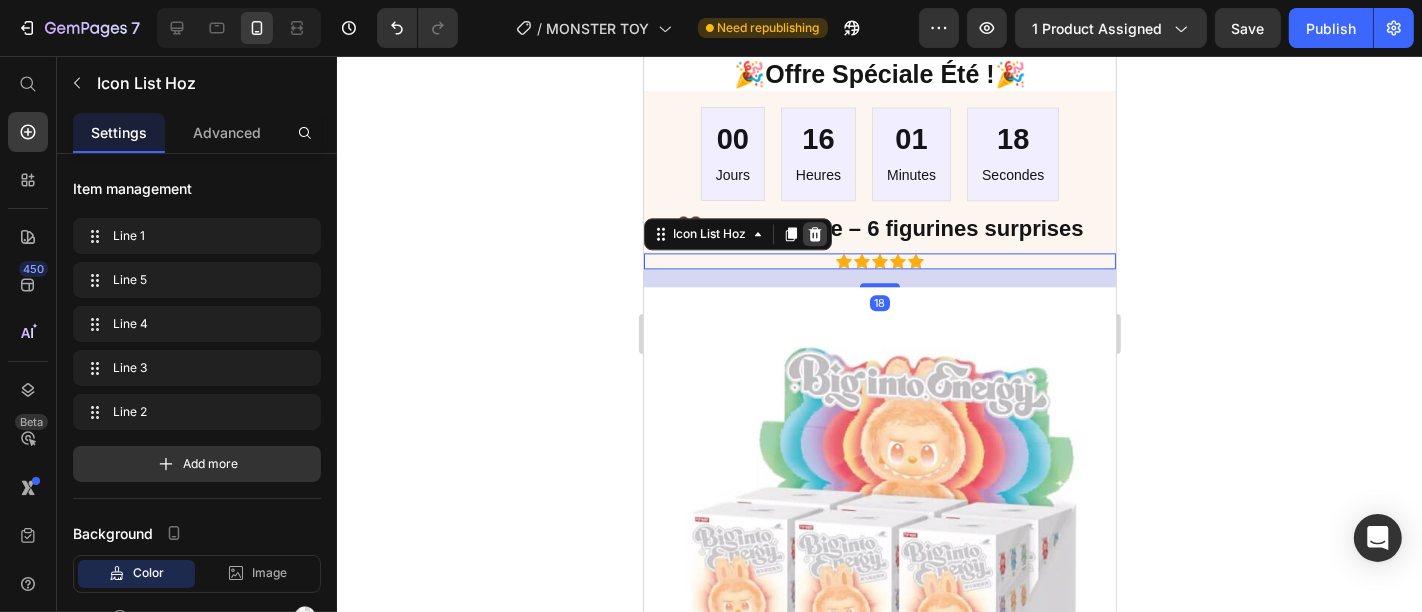 click 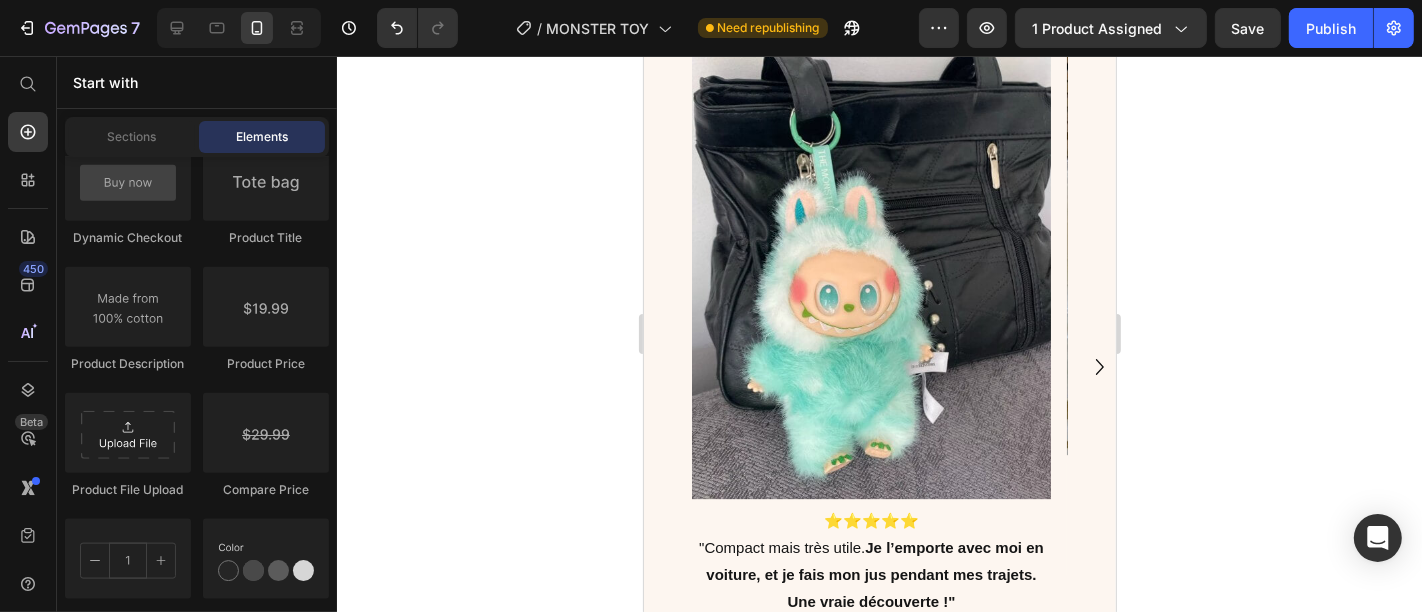 scroll, scrollTop: 5107, scrollLeft: 0, axis: vertical 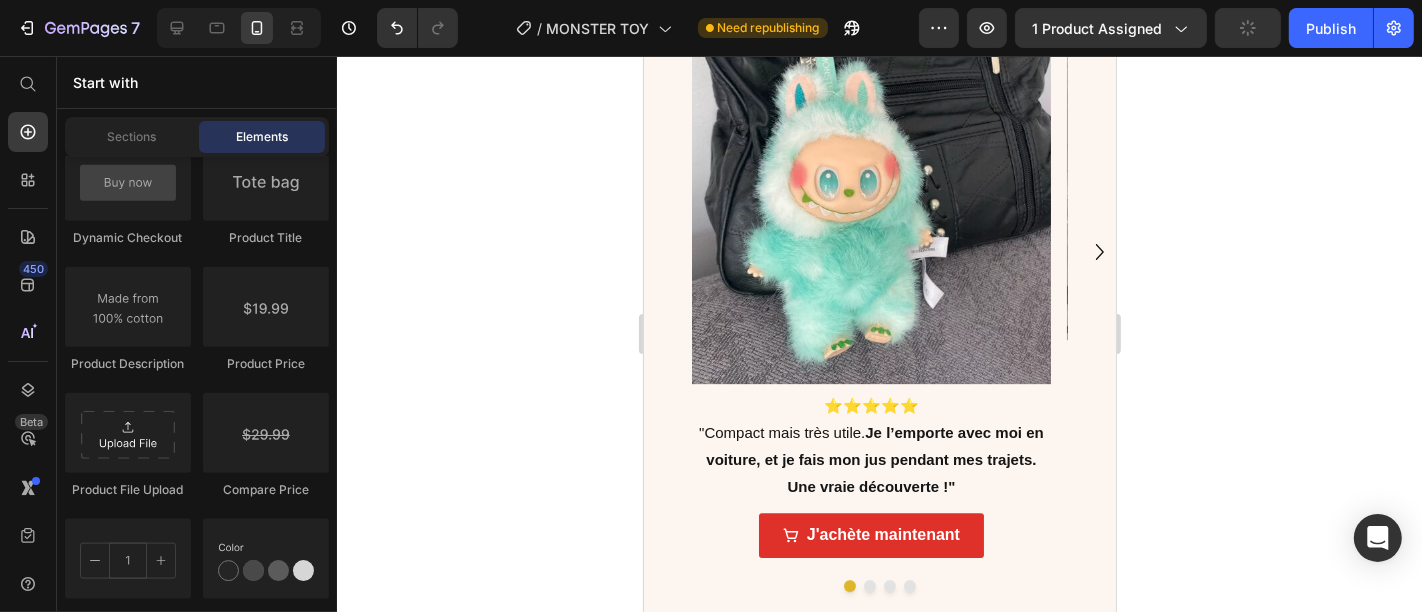 click on "7   /  MONSTER TOY Need republishing Preview 1 product assigned  Publish" 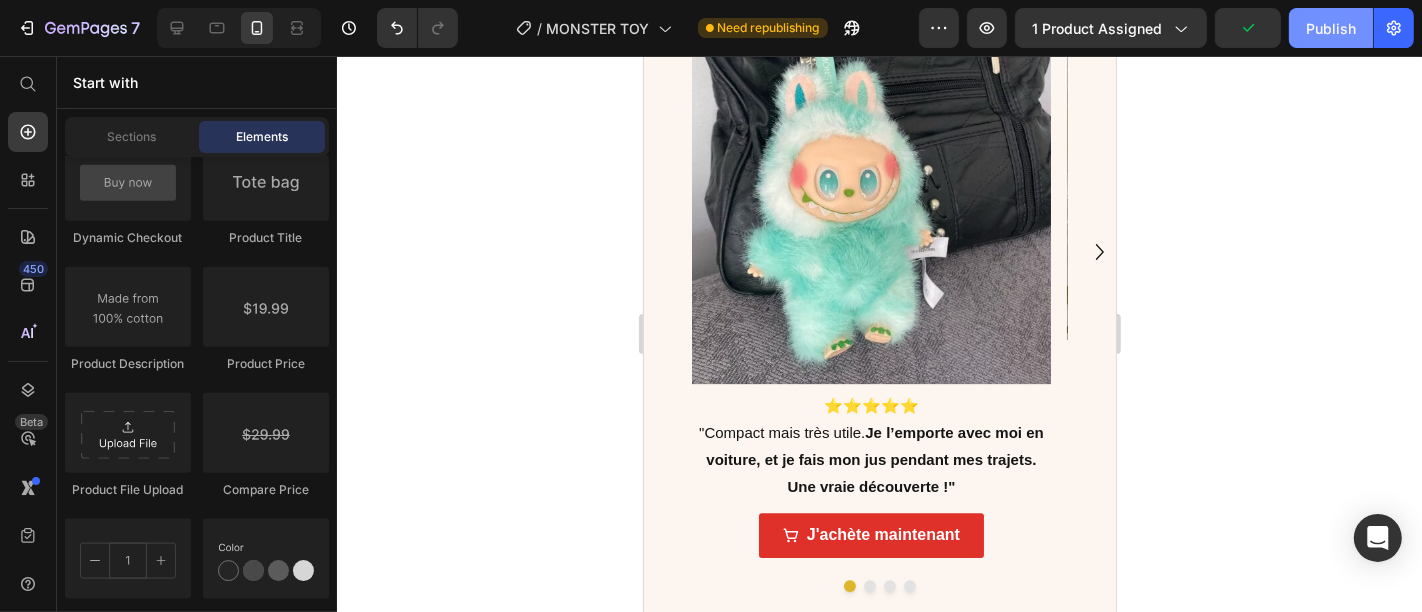 click on "Publish" at bounding box center (1331, 28) 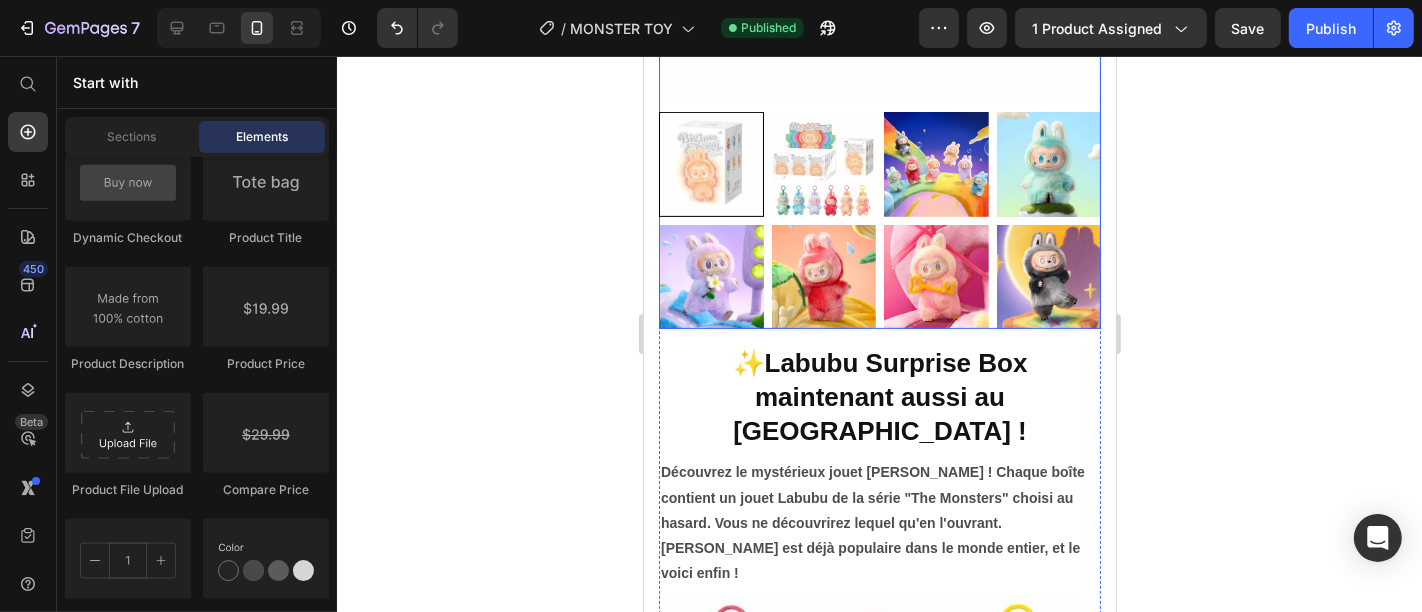 scroll, scrollTop: 607, scrollLeft: 0, axis: vertical 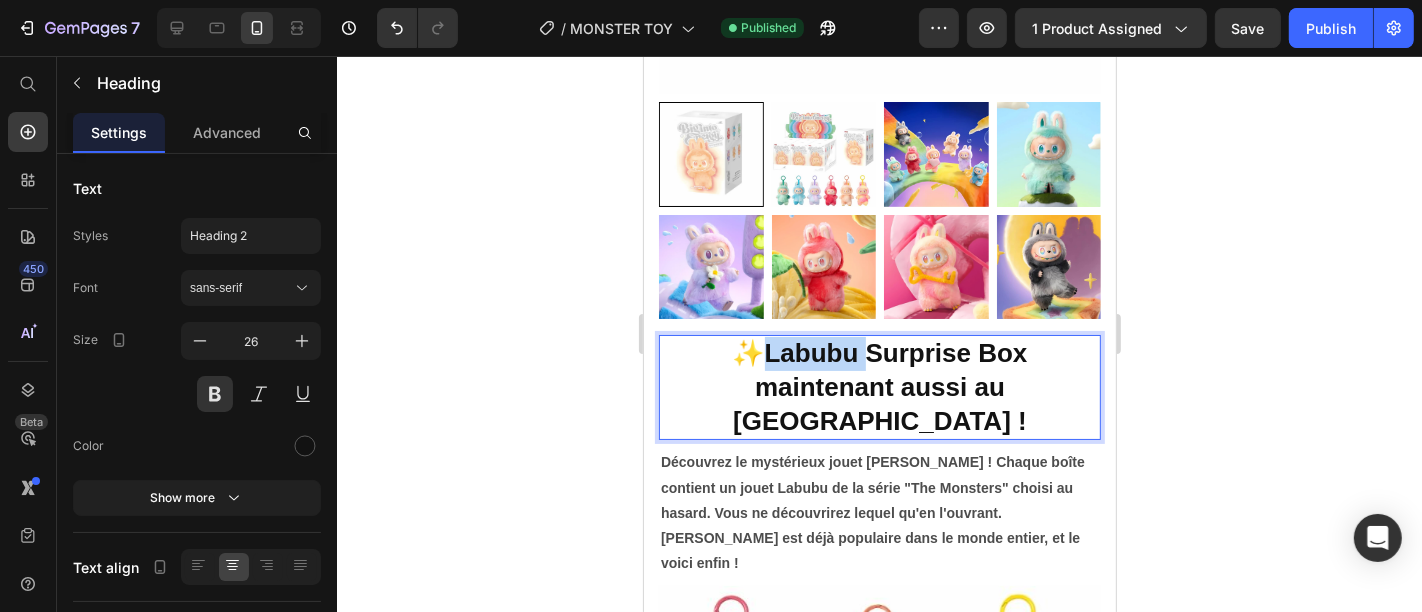 click on "✨Labubu Surprise Box maintenant aussi au Maroc !" at bounding box center (879, 386) 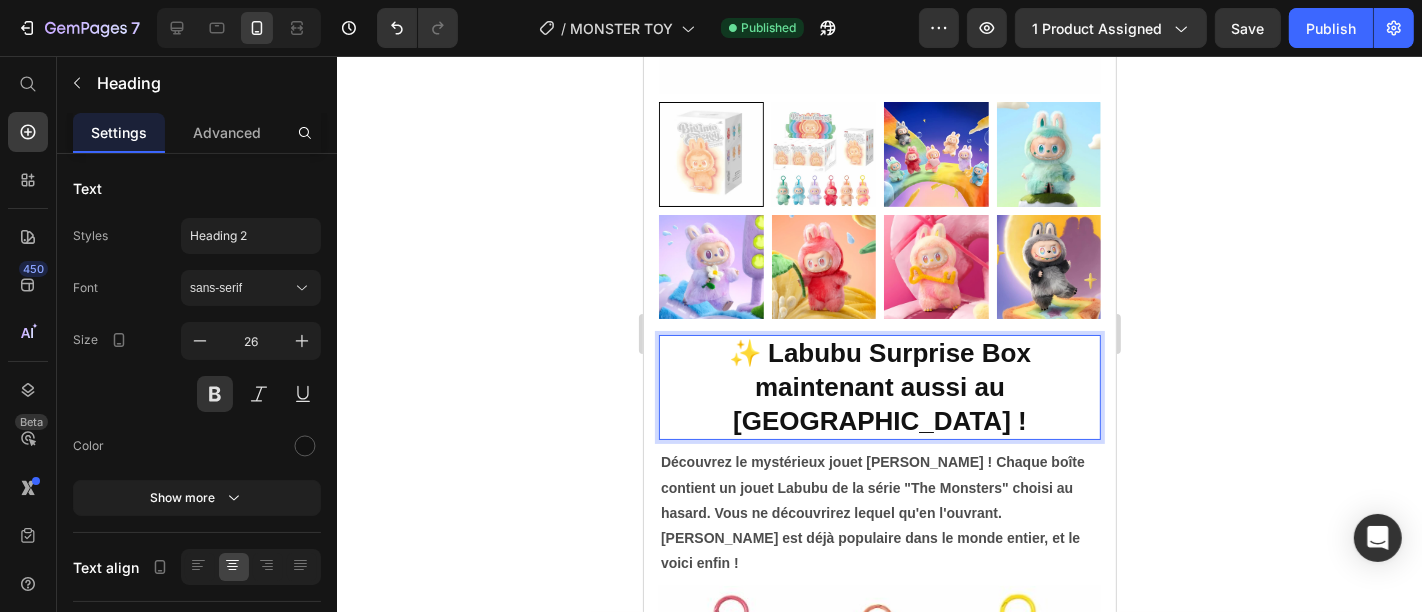 click 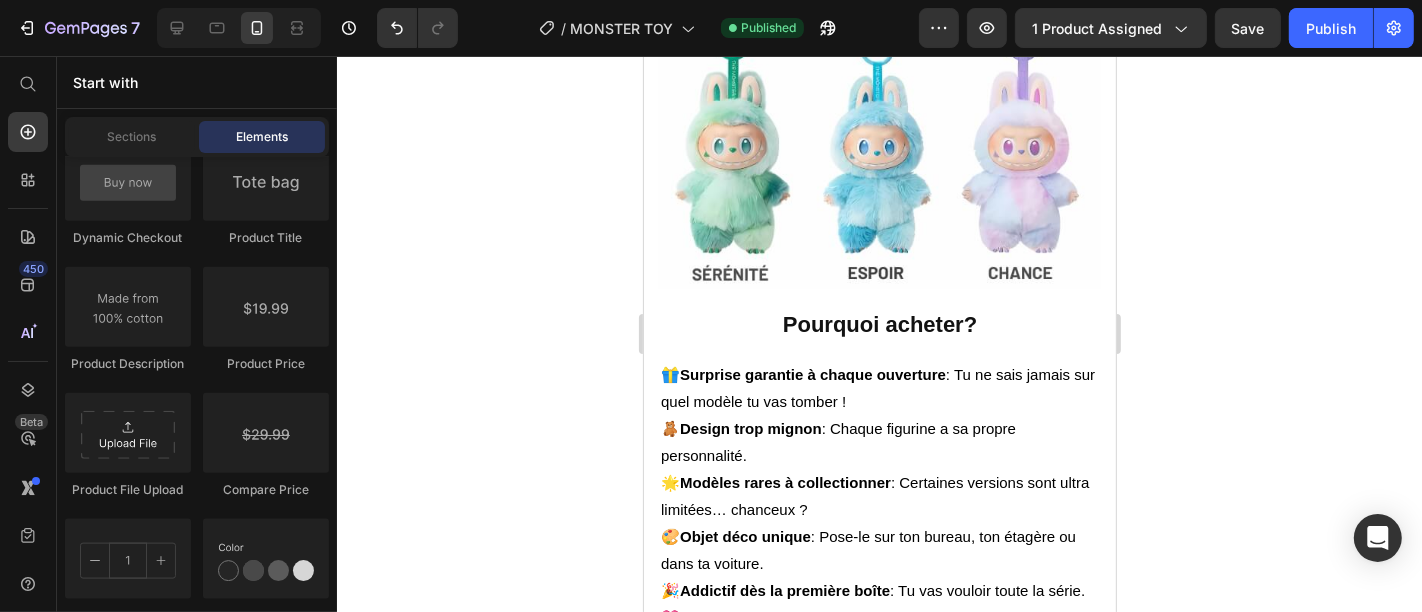 scroll, scrollTop: 1498, scrollLeft: 0, axis: vertical 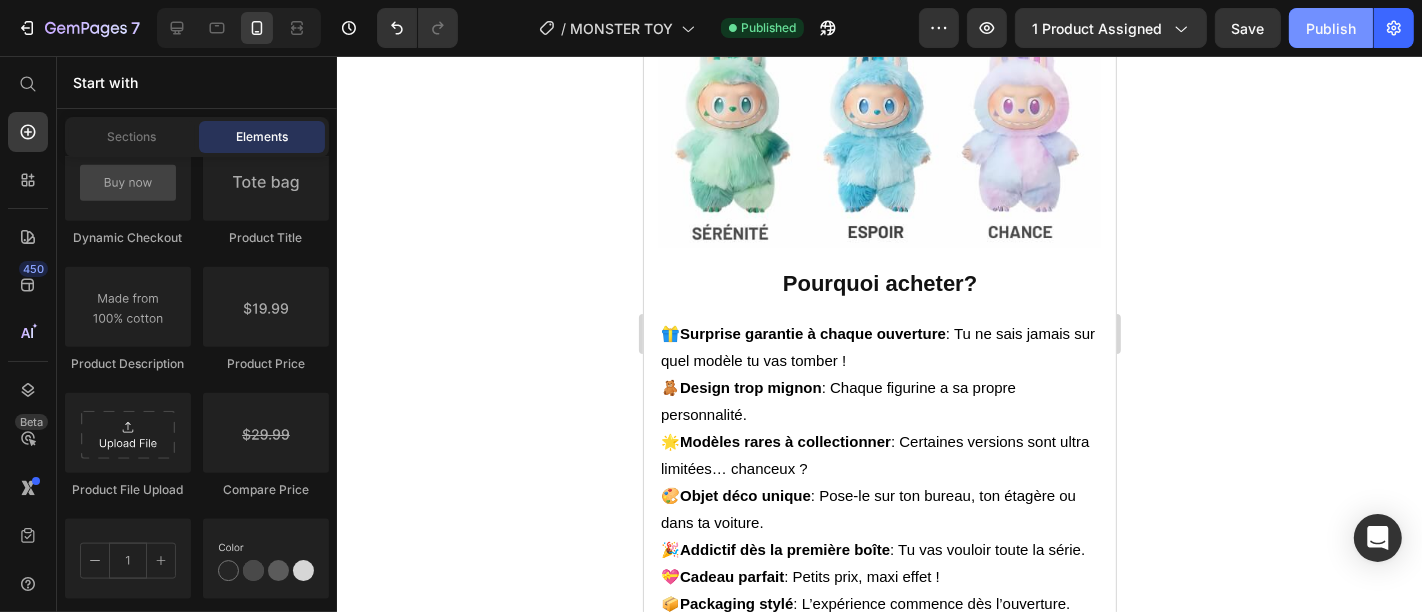 click on "Publish" 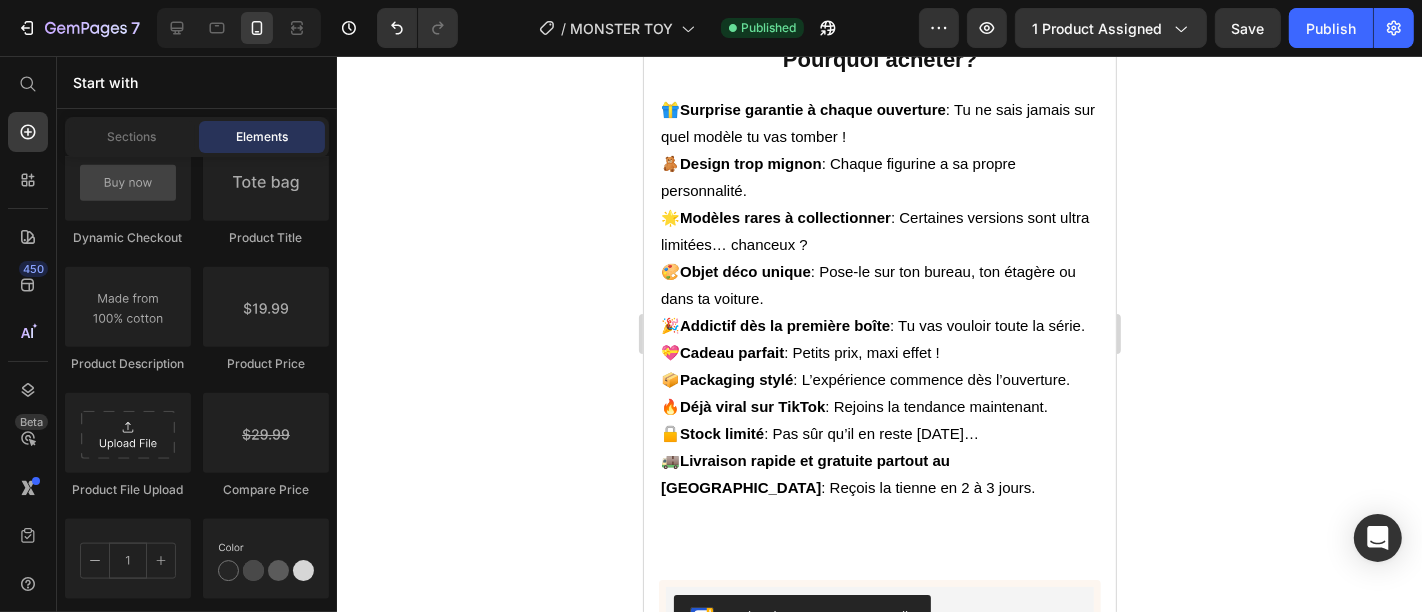 scroll, scrollTop: 1785, scrollLeft: 0, axis: vertical 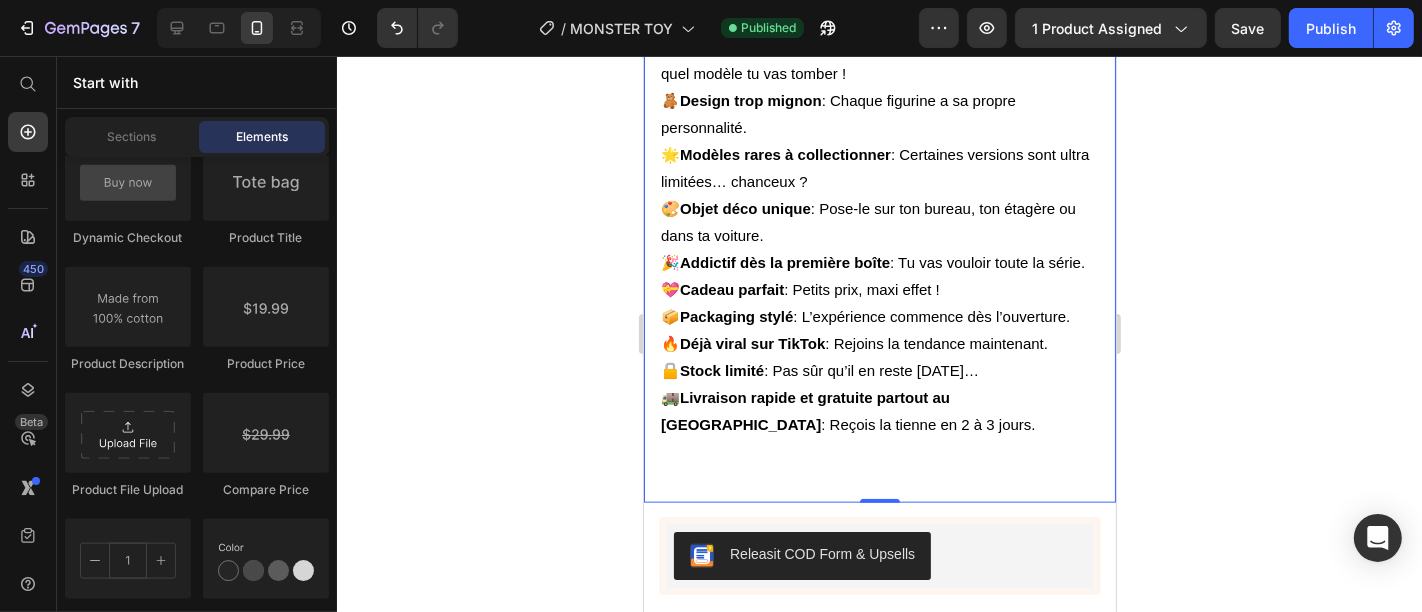 click on "Product Images ✨ Labubu Surprise Box maintenant aussi au Maroc ! Heading Découvrez le mystérieux jouet Labubu ! Chaque boîte contient un jouet Labubu de la série "The Monsters" choisi au hasard. Vous ne découvrirez lequel qu'en l'ouvrant. Labubu est déjà populaire dans le monde entier, et le voici enfin ! Text Block Image Pourquoi acheter? Heading 🎁  Surprise garantie à chaque ouverture  : Tu ne sais jamais sur quel modèle tu vas tomber ! 🧸  Design trop mignon  : Chaque figurine a sa propre personnalité. 🌟  Modèles rares à collectionner  : Certaines versions sont ultra limitées… chanceux ? 🎨  Objet déco unique  : Pose-le sur ton bureau, ton étagère ou dans ta voiture. 🎉  Addictif dès la première boîte  : Tu vas vouloir toute la série. 💝  Cadeau parfait  : Petits prix, maxi effet ! 📦  Packaging stylé  : L’expérience commence dès l’ouverture. 🔥  Déjà viral sur TikTok  : Rejoins la tendance maintenant. 🔒  Stock limité 🚚  Text Block Product Row   0" at bounding box center [879, -544] 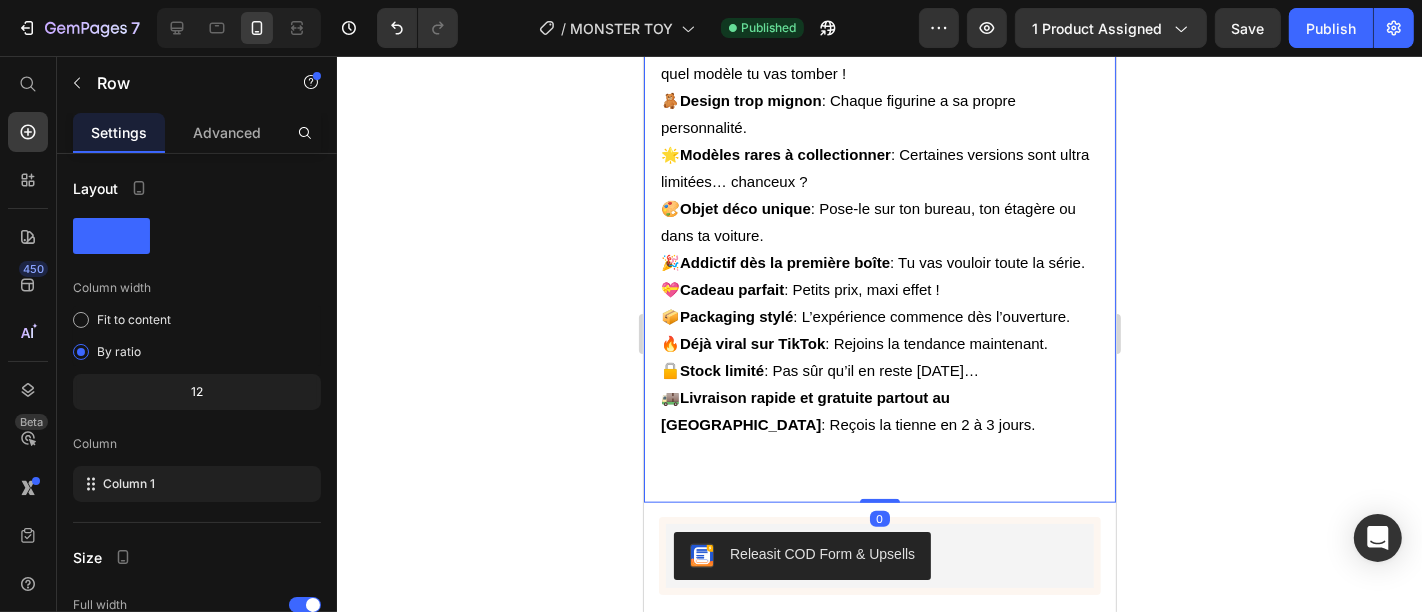 click on "Product Images ✨ Labubu Surprise Box maintenant aussi au Maroc ! Heading Découvrez le mystérieux jouet Labubu ! Chaque boîte contient un jouet Labubu de la série "The Monsters" choisi au hasard. Vous ne découvrirez lequel qu'en l'ouvrant. Labubu est déjà populaire dans le monde entier, et le voici enfin ! Text Block Image Pourquoi acheter? Heading 🎁  Surprise garantie à chaque ouverture  : Tu ne sais jamais sur quel modèle tu vas tomber ! 🧸  Design trop mignon  : Chaque figurine a sa propre personnalité. 🌟  Modèles rares à collectionner  : Certaines versions sont ultra limitées… chanceux ? 🎨  Objet déco unique  : Pose-le sur ton bureau, ton étagère ou dans ta voiture. 🎉  Addictif dès la première boîte  : Tu vas vouloir toute la série. 💝  Cadeau parfait  : Petits prix, maxi effet ! 📦  Packaging stylé  : L’expérience commence dès l’ouverture. 🔥  Déjà viral sur TikTok  : Rejoins la tendance maintenant. 🔒  Stock limité 🚚  Text Block Product Row   0" at bounding box center (879, -544) 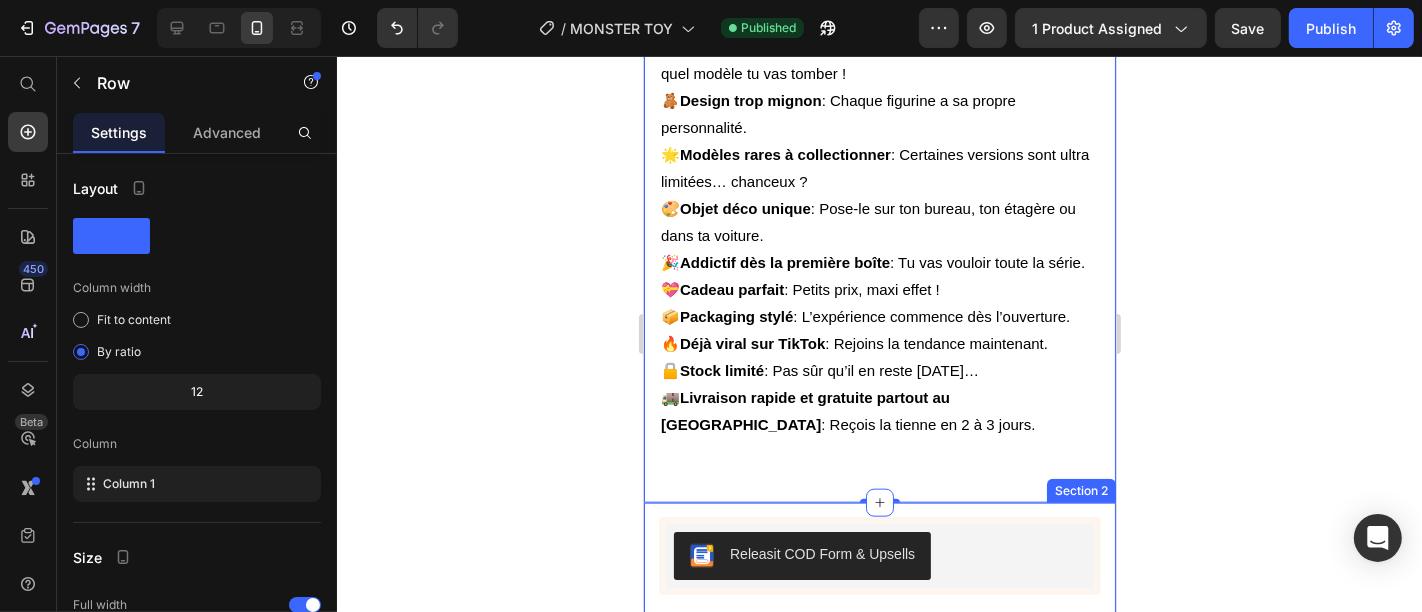 scroll, scrollTop: 1778, scrollLeft: 0, axis: vertical 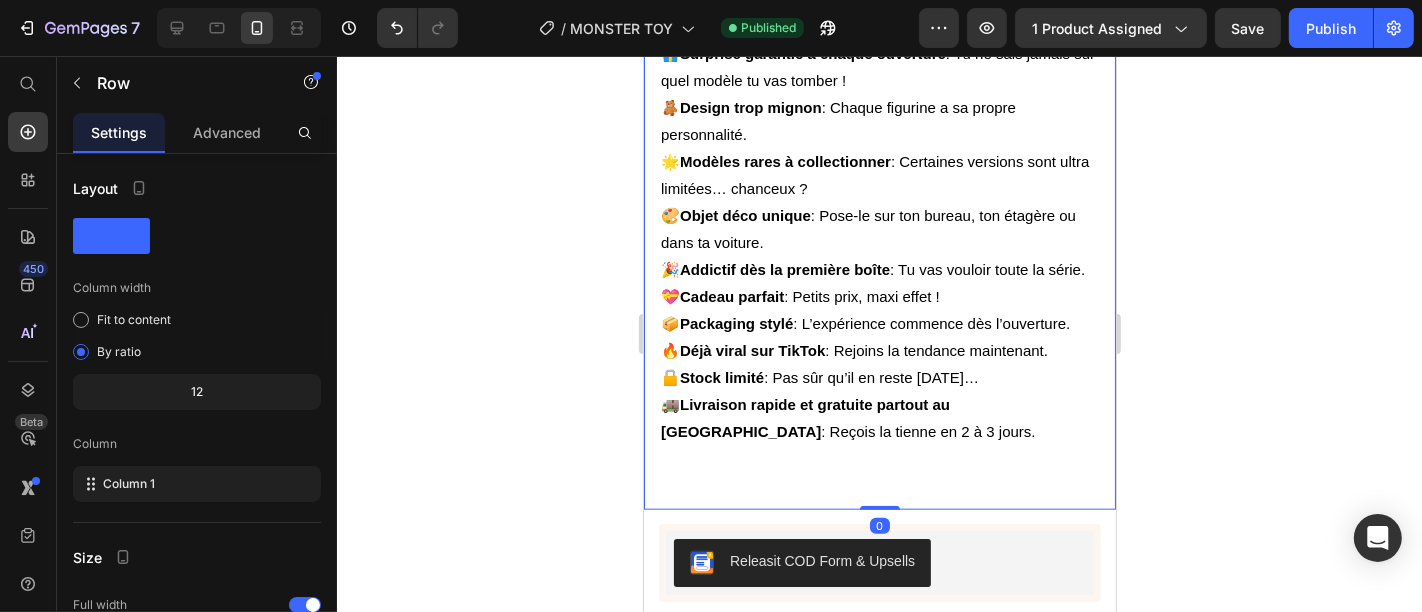 drag, startPoint x: 866, startPoint y: 426, endPoint x: 901, endPoint y: 334, distance: 98.43272 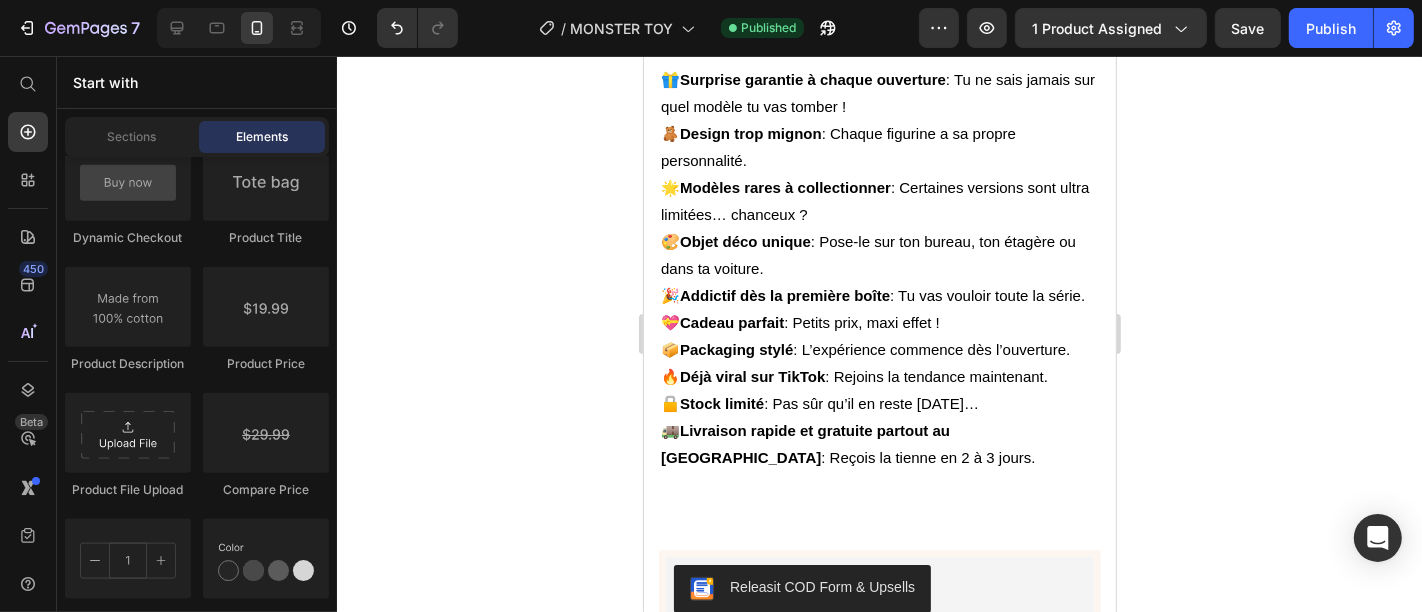 scroll, scrollTop: 1814, scrollLeft: 0, axis: vertical 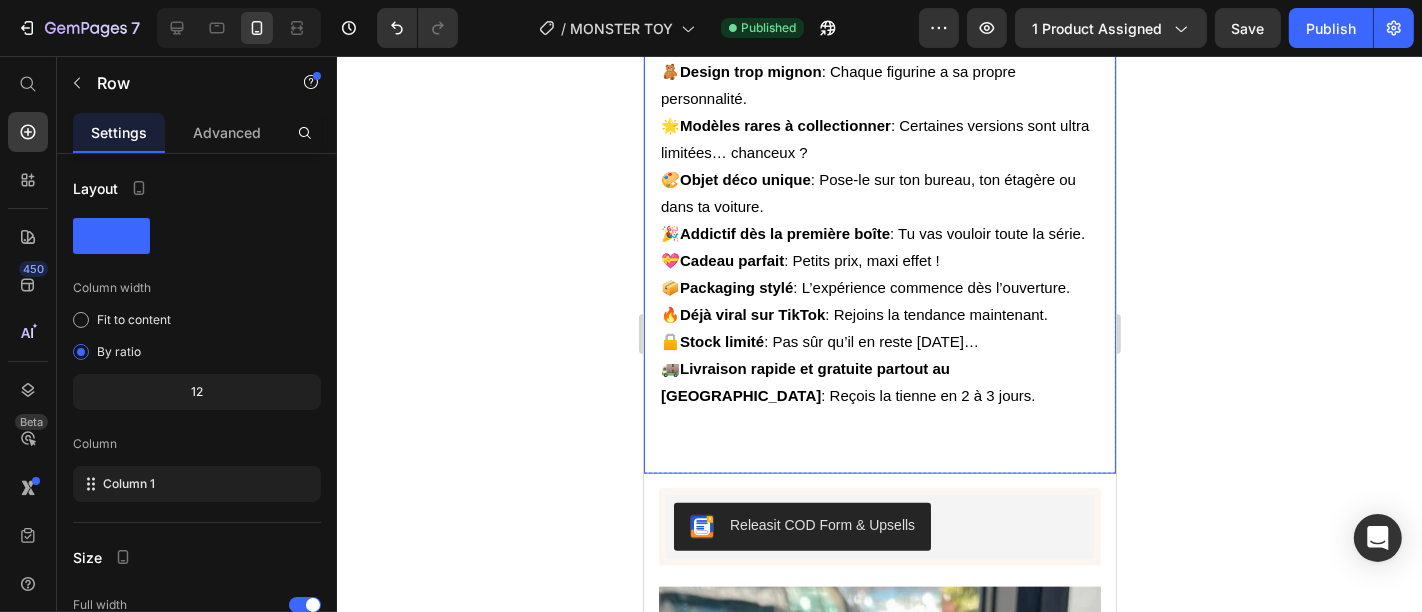 click on "Product Images ✨ Labubu Surprise Box maintenant aussi au Maroc ! Heading Découvrez le mystérieux jouet Labubu ! Chaque boîte contient un jouet Labubu de la série "The Monsters" choisi au hasard. Vous ne découvrirez lequel qu'en l'ouvrant. Labubu est déjà populaire dans le monde entier, et le voici enfin ! Text Block Image Pourquoi acheter? Heading 🎁  Surprise garantie à chaque ouverture  : Tu ne sais jamais sur quel modèle tu vas tomber ! 🧸  Design trop mignon  : Chaque figurine a sa propre personnalité. 🌟  Modèles rares à collectionner  : Certaines versions sont ultra limitées… chanceux ? 🎨  Objet déco unique  : Pose-le sur ton bureau, ton étagère ou dans ta voiture. 🎉  Addictif dès la première boîte  : Tu vas vouloir toute la série. 💝  Cadeau parfait  : Petits prix, maxi effet ! 📦  Packaging stylé  : L’expérience commence dès l’ouverture. 🔥  Déjà viral sur TikTok  : Rejoins la tendance maintenant. 🔒  Stock limité 🚚  Text Block Product Row" at bounding box center [879, -573] 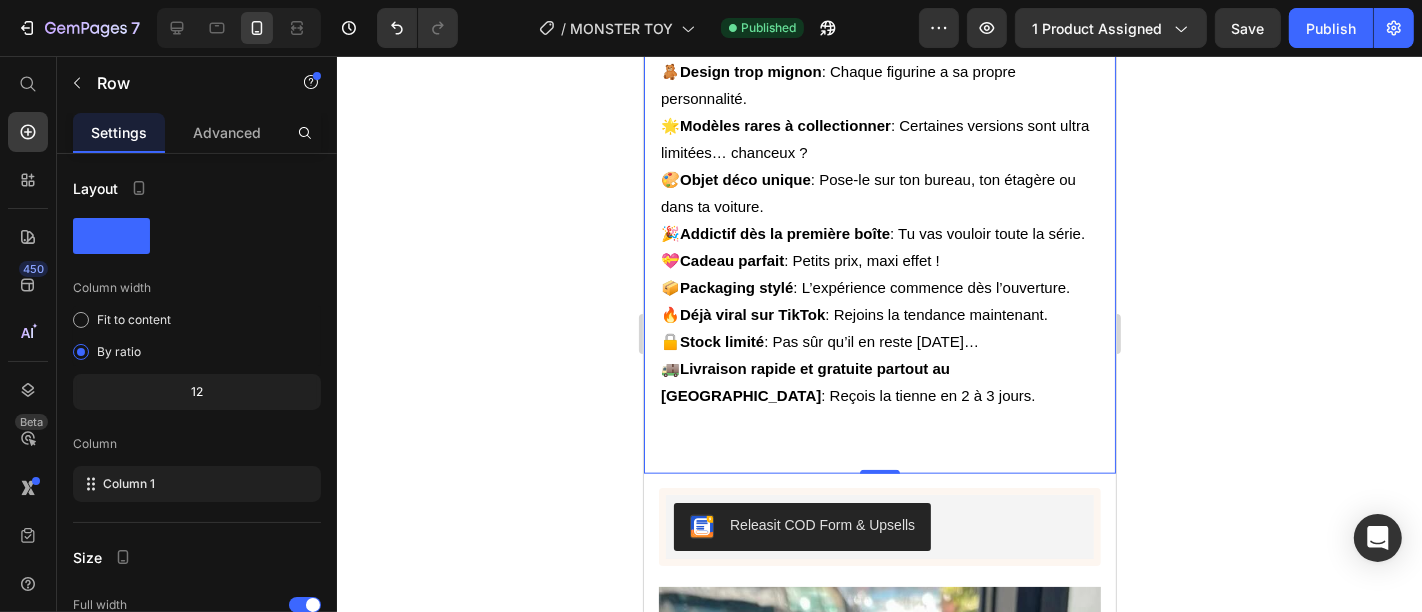 click on "Product Images ✨ Labubu Surprise Box maintenant aussi au Maroc ! Heading Découvrez le mystérieux jouet Labubu ! Chaque boîte contient un jouet Labubu de la série "The Monsters" choisi au hasard. Vous ne découvrirez lequel qu'en l'ouvrant. Labubu est déjà populaire dans le monde entier, et le voici enfin ! Text Block Image Pourquoi acheter? Heading 🎁  Surprise garantie à chaque ouverture  : Tu ne sais jamais sur quel modèle tu vas tomber ! 🧸  Design trop mignon  : Chaque figurine a sa propre personnalité. 🌟  Modèles rares à collectionner  : Certaines versions sont ultra limitées… chanceux ? 🎨  Objet déco unique  : Pose-le sur ton bureau, ton étagère ou dans ta voiture. 🎉  Addictif dès la première boîte  : Tu vas vouloir toute la série. 💝  Cadeau parfait  : Petits prix, maxi effet ! 📦  Packaging stylé  : L’expérience commence dès l’ouverture. 🔥  Déjà viral sur TikTok  : Rejoins la tendance maintenant. 🔒  Stock limité 🚚  Text Block Product Row   0" at bounding box center [879, -573] 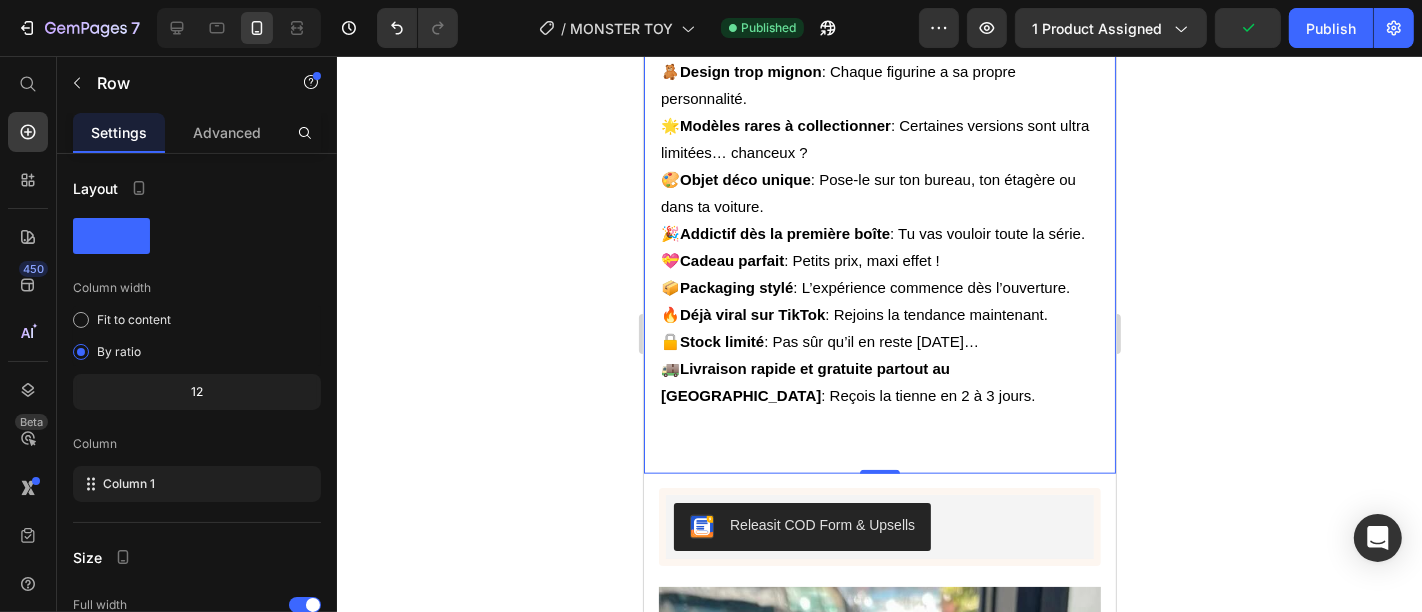 click 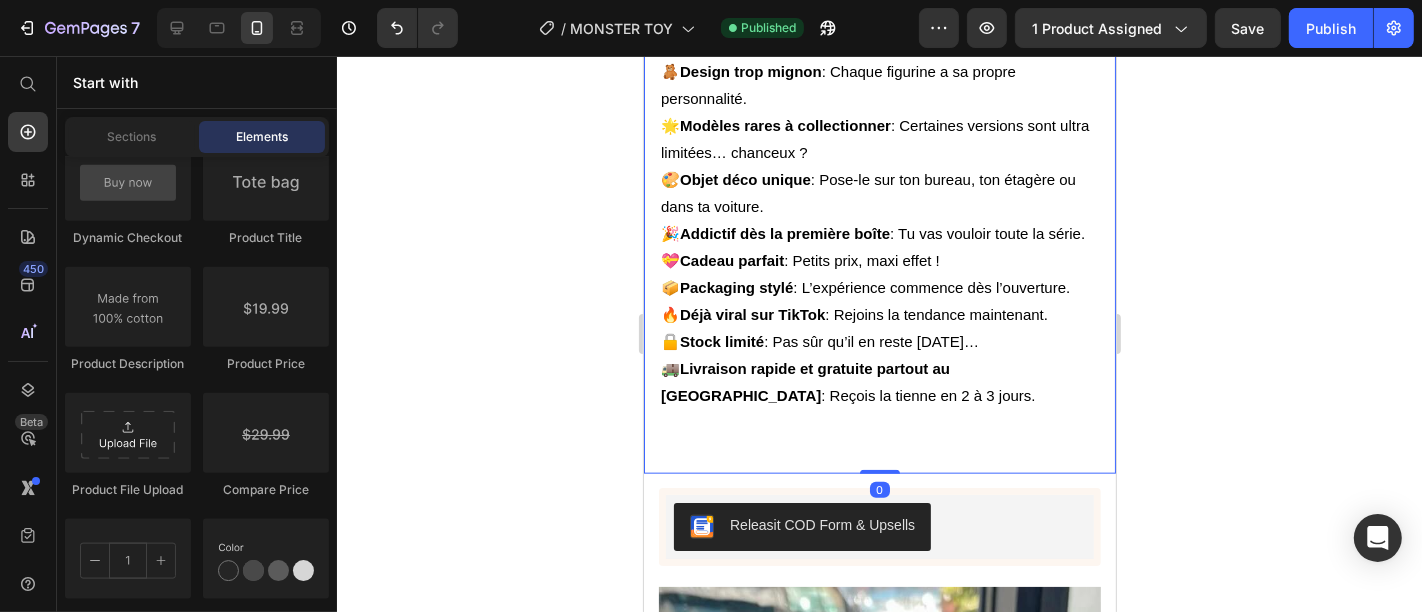 click on "Product Images ✨ Labubu Surprise Box maintenant aussi au Maroc ! Heading Découvrez le mystérieux jouet Labubu ! Chaque boîte contient un jouet Labubu de la série "The Monsters" choisi au hasard. Vous ne découvrirez lequel qu'en l'ouvrant. Labubu est déjà populaire dans le monde entier, et le voici enfin ! Text Block Image Pourquoi acheter? Heading 🎁  Surprise garantie à chaque ouverture  : Tu ne sais jamais sur quel modèle tu vas tomber ! 🧸  Design trop mignon  : Chaque figurine a sa propre personnalité. 🌟  Modèles rares à collectionner  : Certaines versions sont ultra limitées… chanceux ? 🎨  Objet déco unique  : Pose-le sur ton bureau, ton étagère ou dans ta voiture. 🎉  Addictif dès la première boîte  : Tu vas vouloir toute la série. 💝  Cadeau parfait  : Petits prix, maxi effet ! 📦  Packaging stylé  : L’expérience commence dès l’ouverture. 🔥  Déjà viral sur TikTok  : Rejoins la tendance maintenant. 🔒  Stock limité 🚚  Text Block Product Row   0" at bounding box center [879, -573] 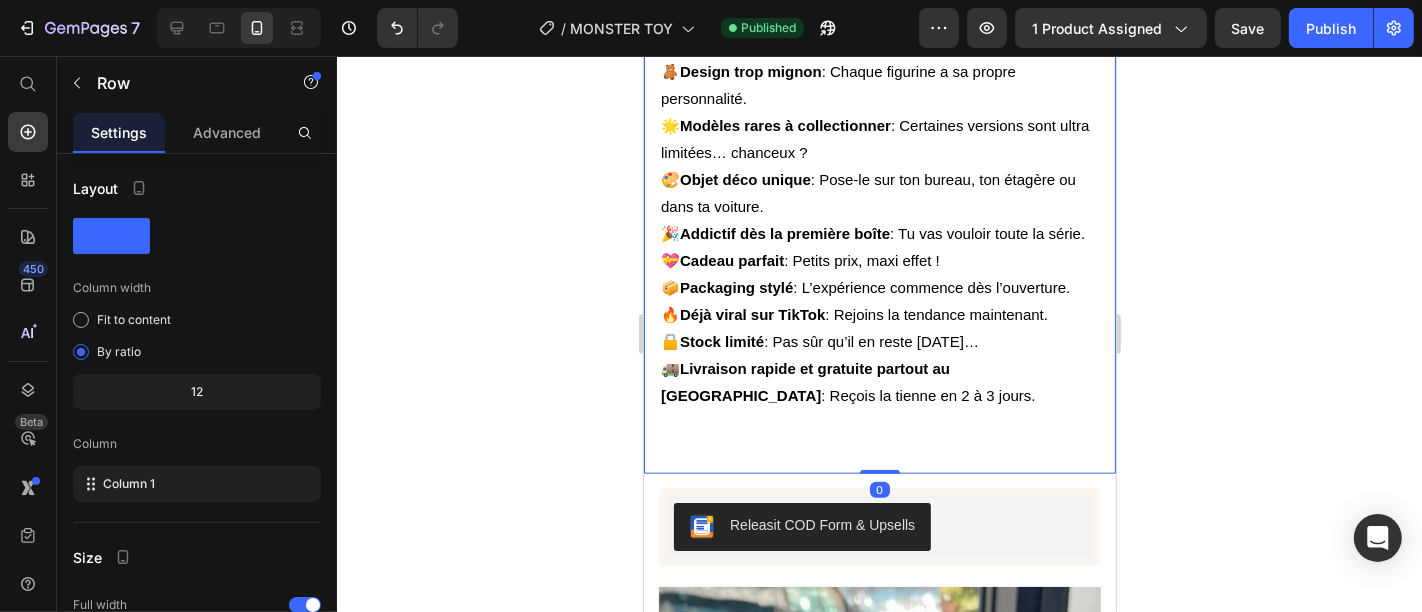 click on "Product Images ✨ Labubu Surprise Box maintenant aussi au Maroc ! Heading Découvrez le mystérieux jouet Labubu ! Chaque boîte contient un jouet Labubu de la série "The Monsters" choisi au hasard. Vous ne découvrirez lequel qu'en l'ouvrant. Labubu est déjà populaire dans le monde entier, et le voici enfin ! Text Block Image Pourquoi acheter? Heading 🎁  Surprise garantie à chaque ouverture  : Tu ne sais jamais sur quel modèle tu vas tomber ! 🧸  Design trop mignon  : Chaque figurine a sa propre personnalité. 🌟  Modèles rares à collectionner  : Certaines versions sont ultra limitées… chanceux ? 🎨  Objet déco unique  : Pose-le sur ton bureau, ton étagère ou dans ta voiture. 🎉  Addictif dès la première boîte  : Tu vas vouloir toute la série. 💝  Cadeau parfait  : Petits prix, maxi effet ! 📦  Packaging stylé  : L’expérience commence dès l’ouverture. 🔥  Déjà viral sur TikTok  : Rejoins la tendance maintenant. 🔒  Stock limité 🚚  Text Block Product Row   0" at bounding box center (879, -573) 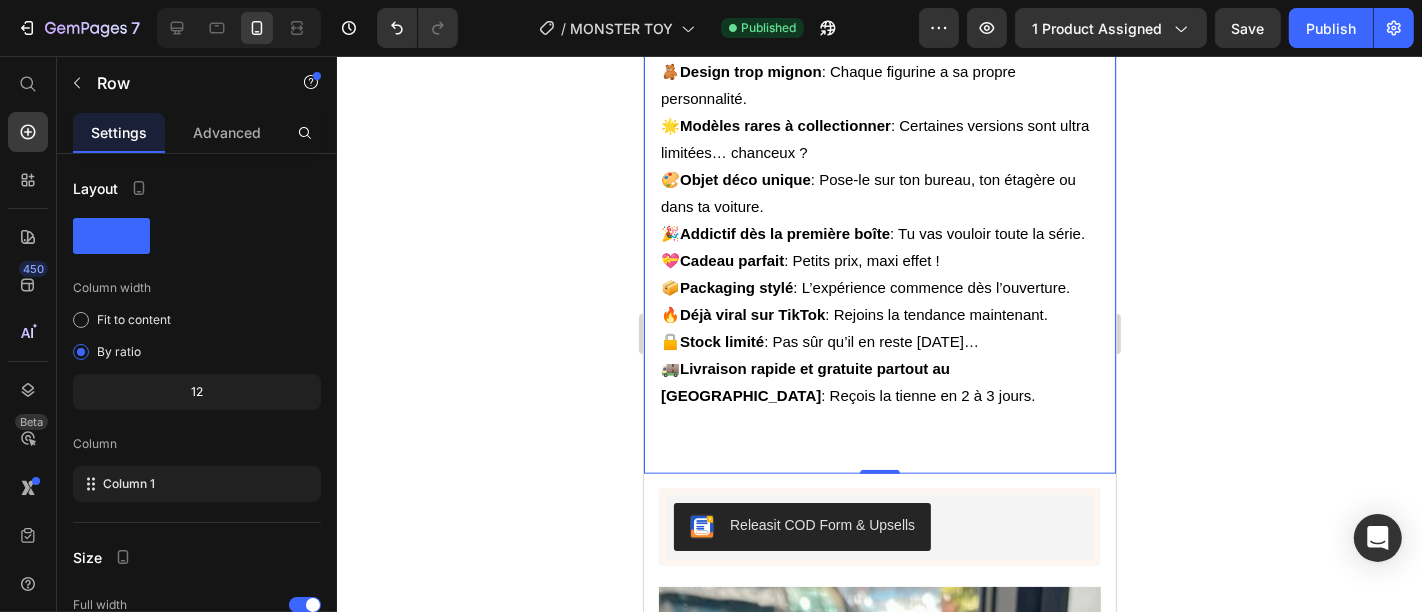 click on "Product Images ✨ Labubu Surprise Box maintenant aussi au Maroc ! Heading Découvrez le mystérieux jouet Labubu ! Chaque boîte contient un jouet Labubu de la série "The Monsters" choisi au hasard. Vous ne découvrirez lequel qu'en l'ouvrant. Labubu est déjà populaire dans le monde entier, et le voici enfin ! Text Block Image Pourquoi acheter? Heading 🎁  Surprise garantie à chaque ouverture  : Tu ne sais jamais sur quel modèle tu vas tomber ! 🧸  Design trop mignon  : Chaque figurine a sa propre personnalité. 🌟  Modèles rares à collectionner  : Certaines versions sont ultra limitées… chanceux ? 🎨  Objet déco unique  : Pose-le sur ton bureau, ton étagère ou dans ta voiture. 🎉  Addictif dès la première boîte  : Tu vas vouloir toute la série. 💝  Cadeau parfait  : Petits prix, maxi effet ! 📦  Packaging stylé  : L’expérience commence dès l’ouverture. 🔥  Déjà viral sur TikTok  : Rejoins la tendance maintenant. 🔒  Stock limité 🚚  Text Block Product Row   0" at bounding box center [879, -573] 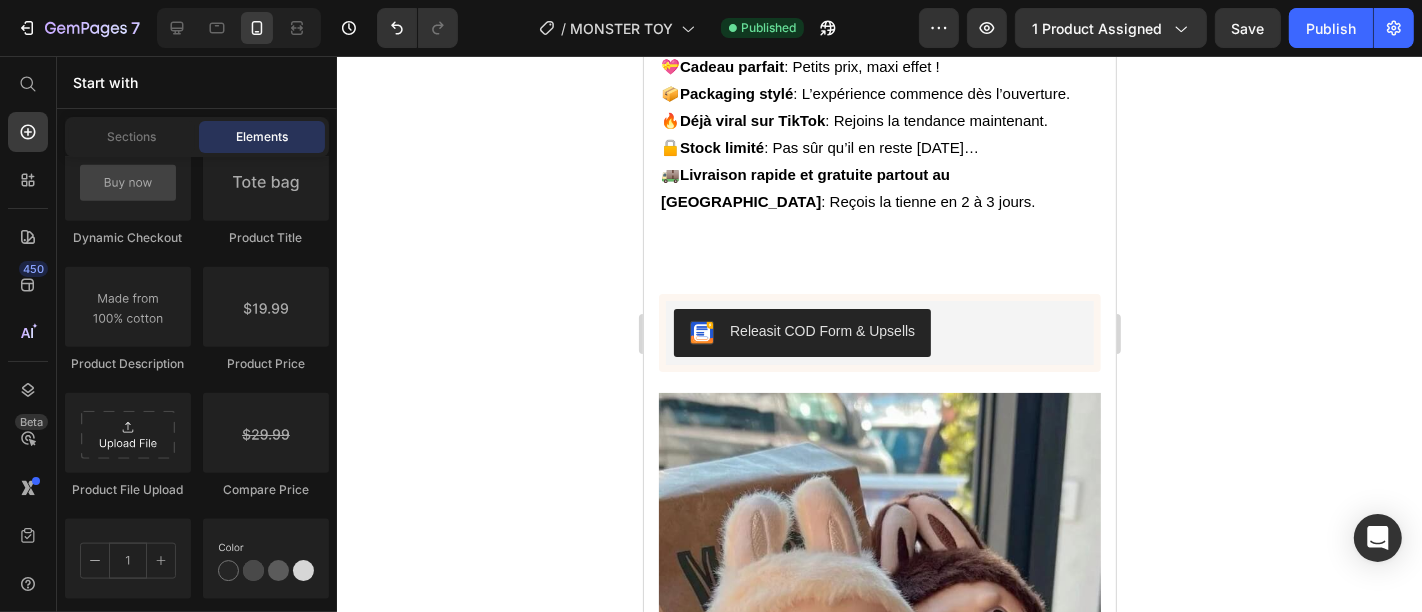 scroll, scrollTop: 2185, scrollLeft: 0, axis: vertical 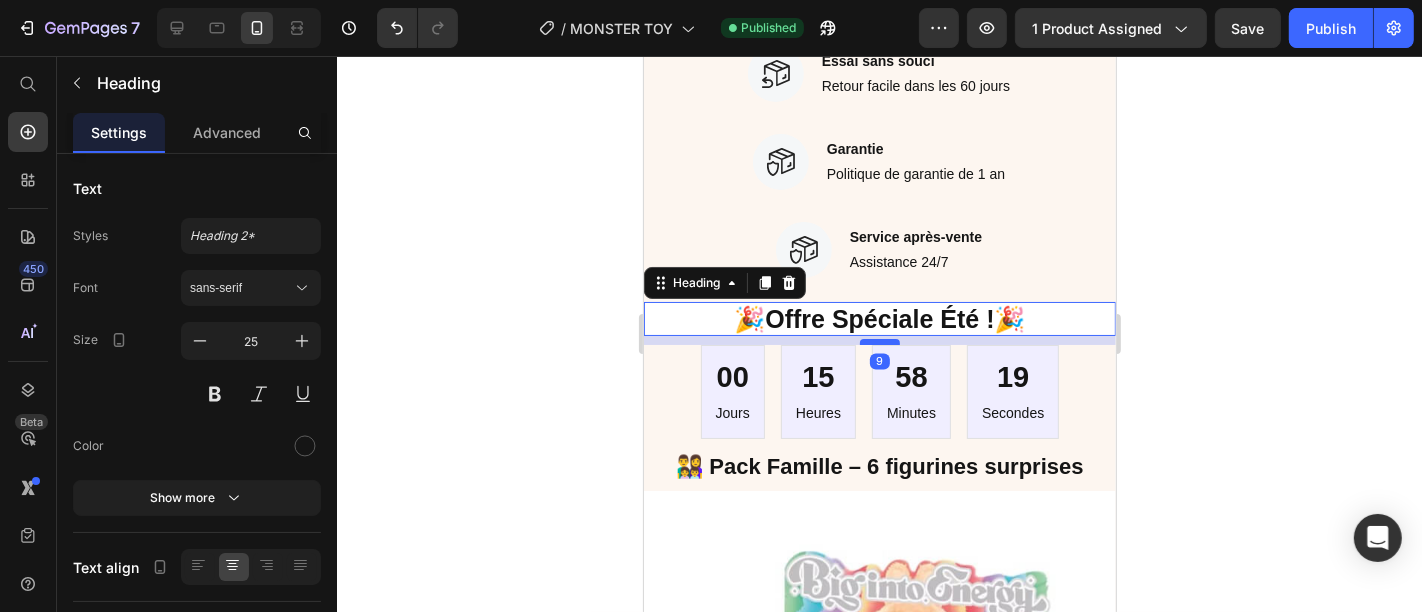 click at bounding box center [879, 341] 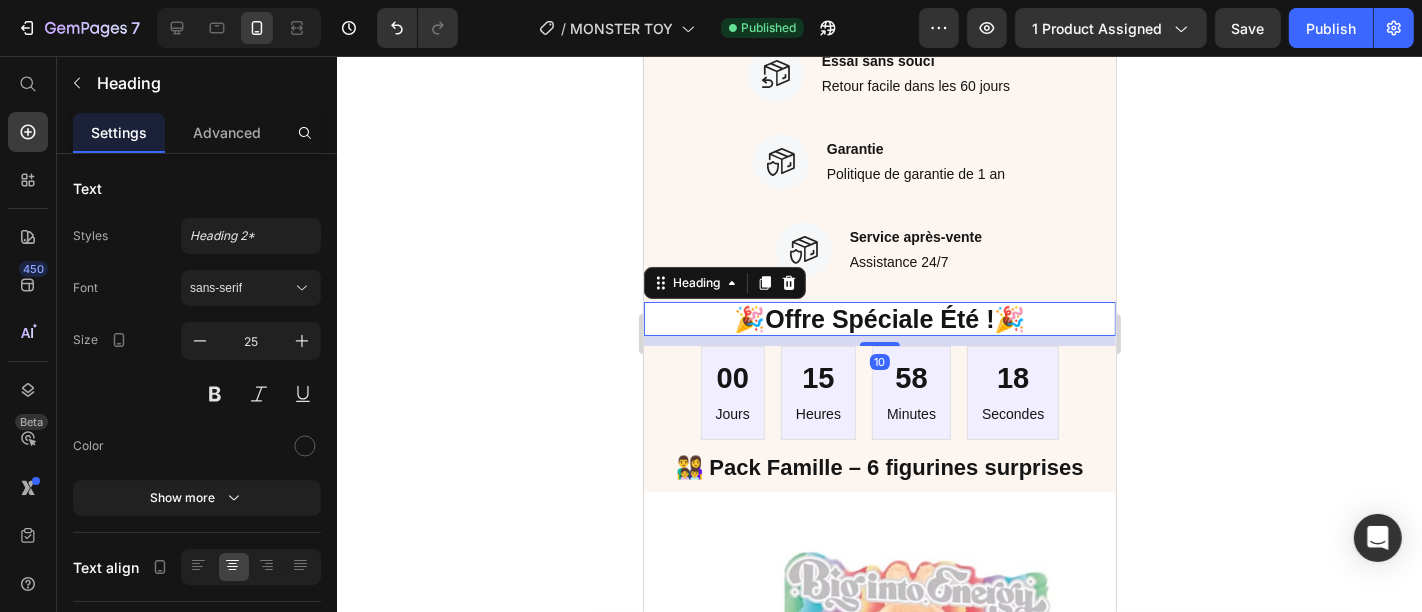 click 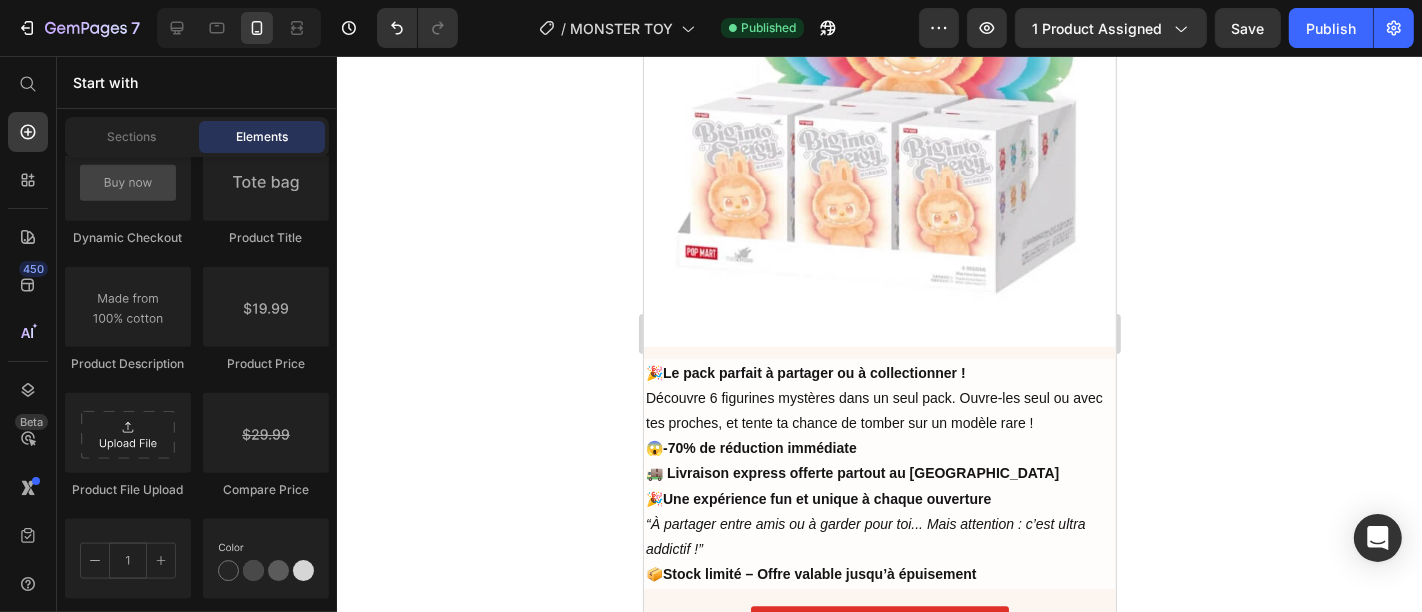 scroll, scrollTop: 4255, scrollLeft: 0, axis: vertical 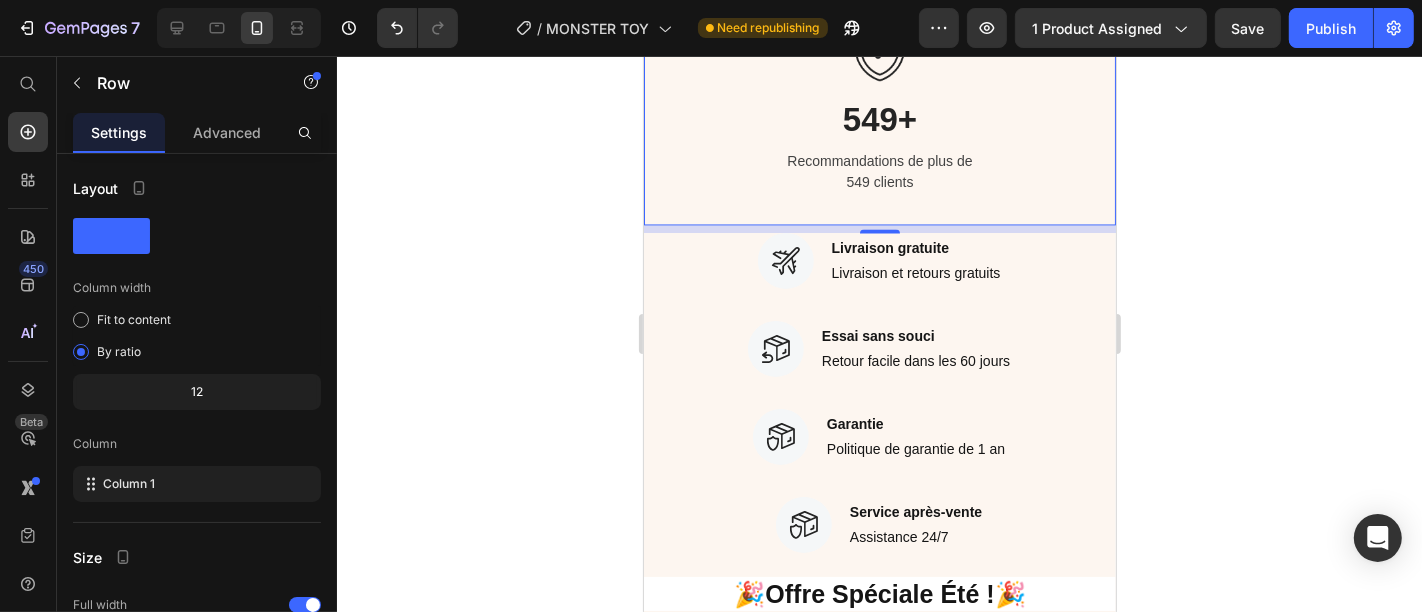 click 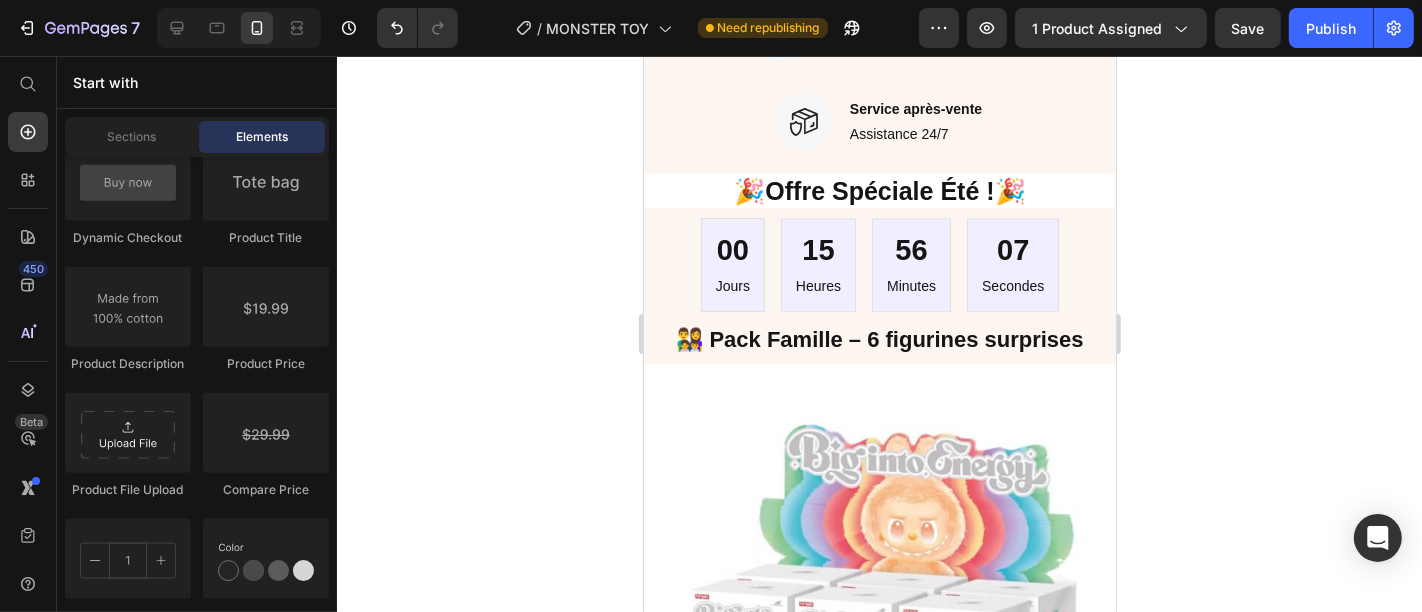 scroll, scrollTop: 3816, scrollLeft: 0, axis: vertical 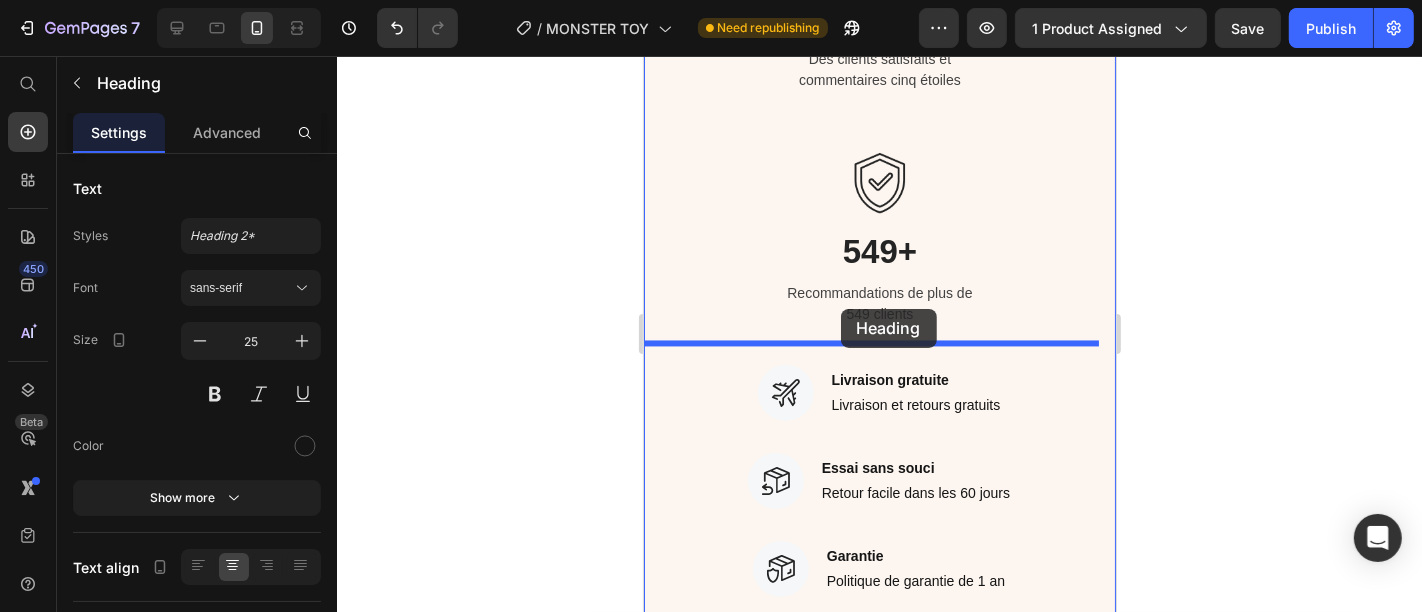 drag, startPoint x: 1054, startPoint y: 457, endPoint x: 840, endPoint y: 308, distance: 260.76233 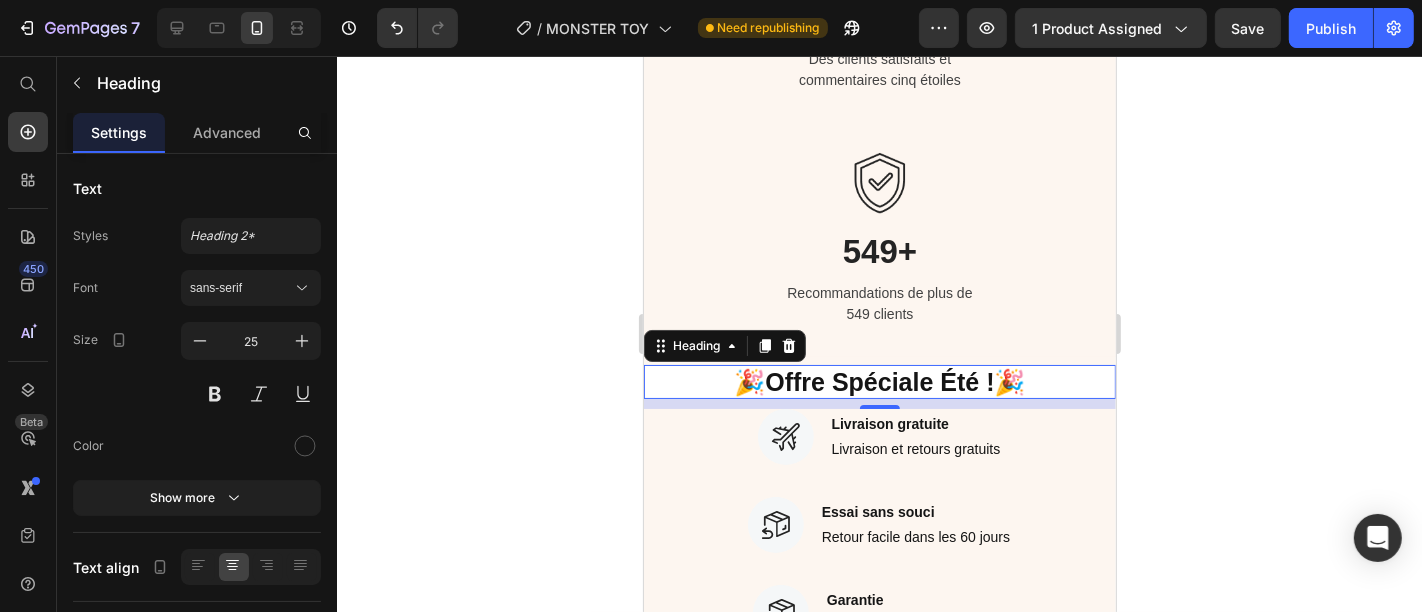click 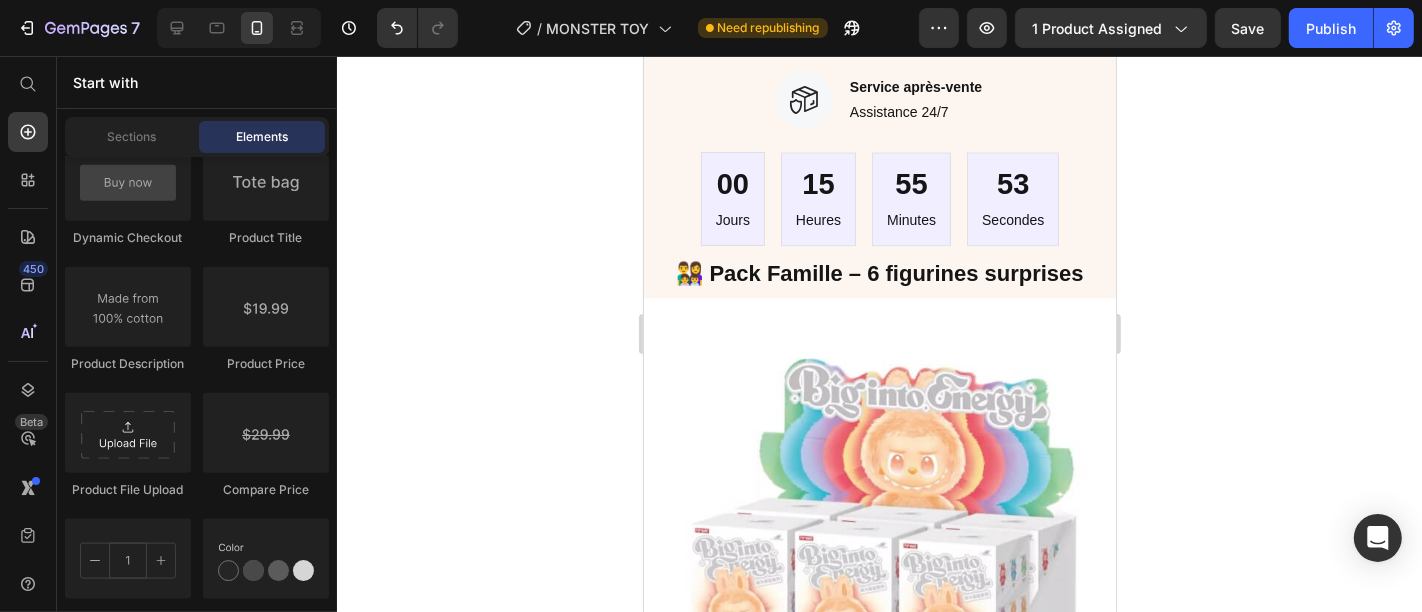 scroll, scrollTop: 3860, scrollLeft: 0, axis: vertical 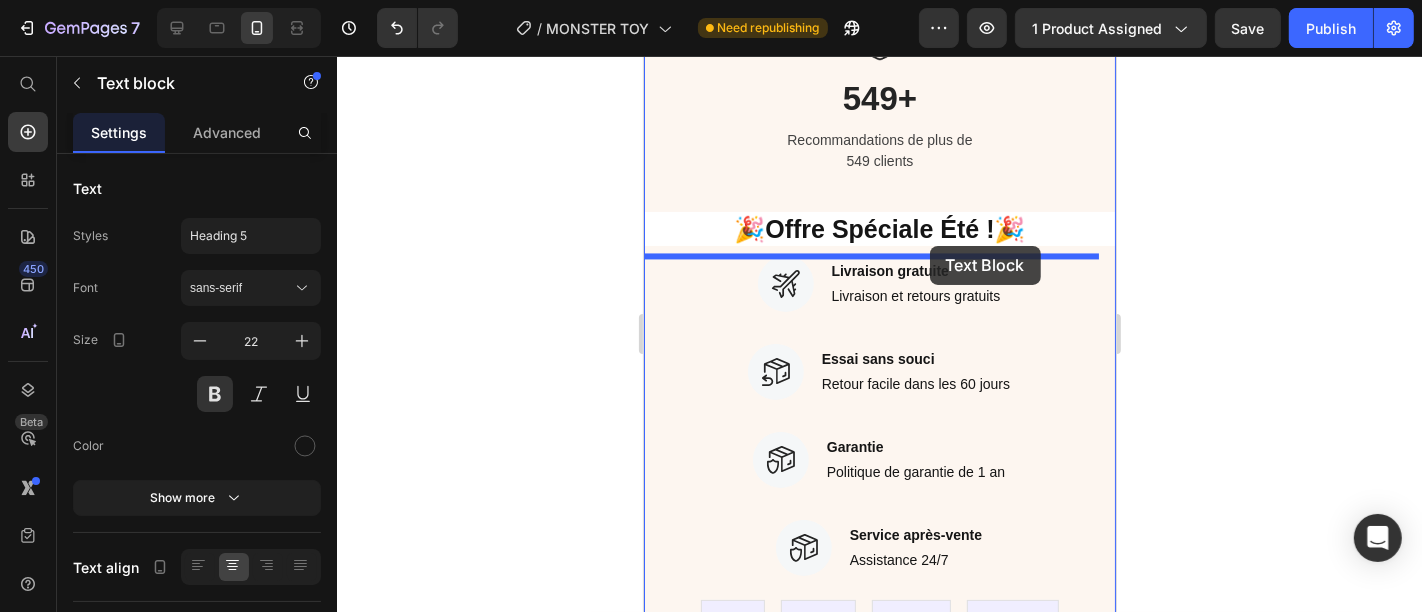 drag, startPoint x: 1006, startPoint y: 281, endPoint x: 929, endPoint y: 245, distance: 85 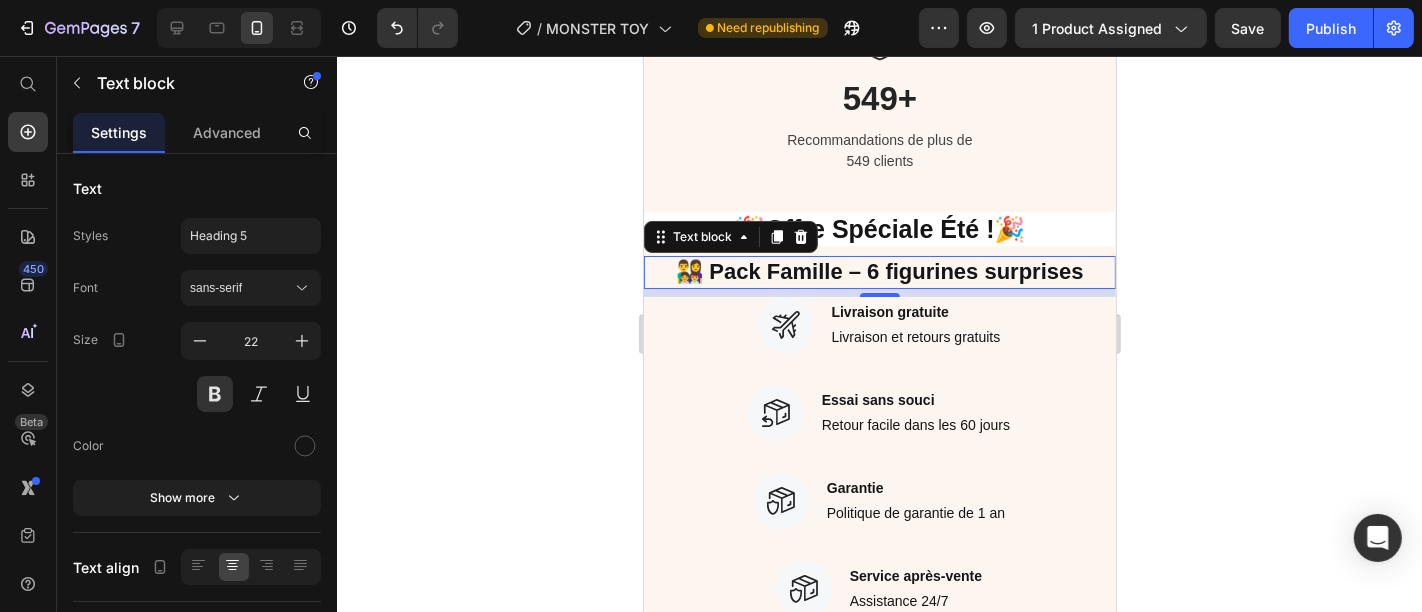 click 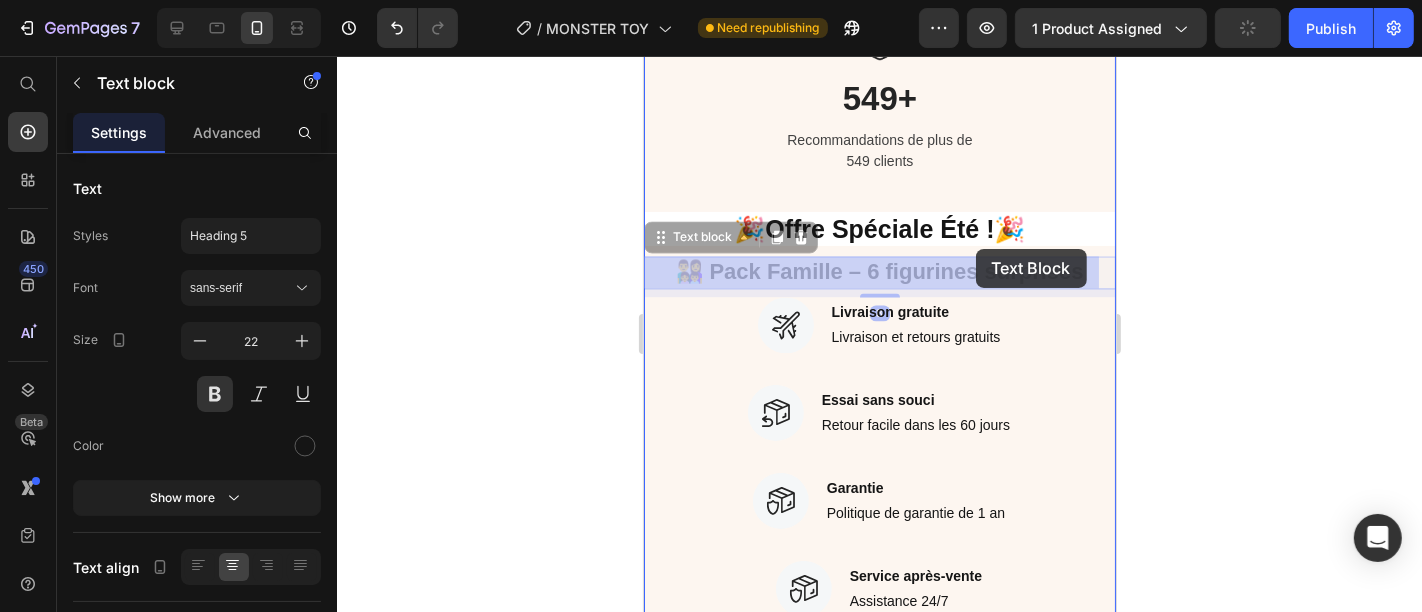 drag, startPoint x: 1017, startPoint y: 270, endPoint x: 977, endPoint y: 246, distance: 46.647614 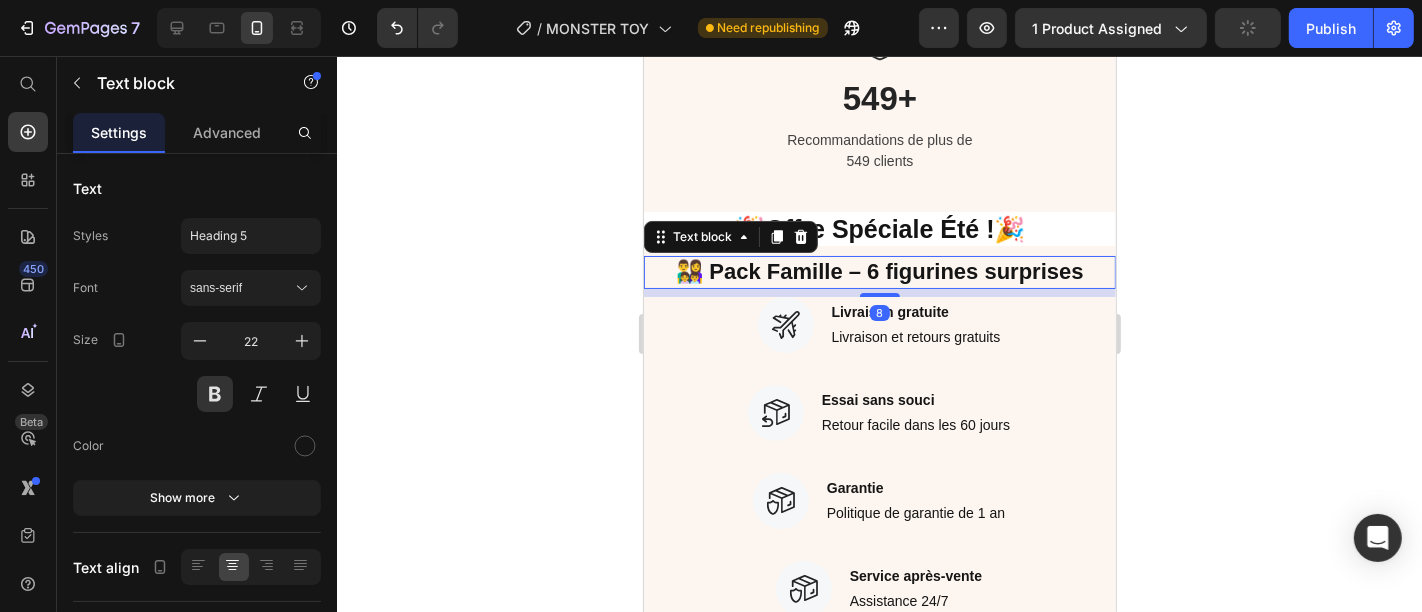 click 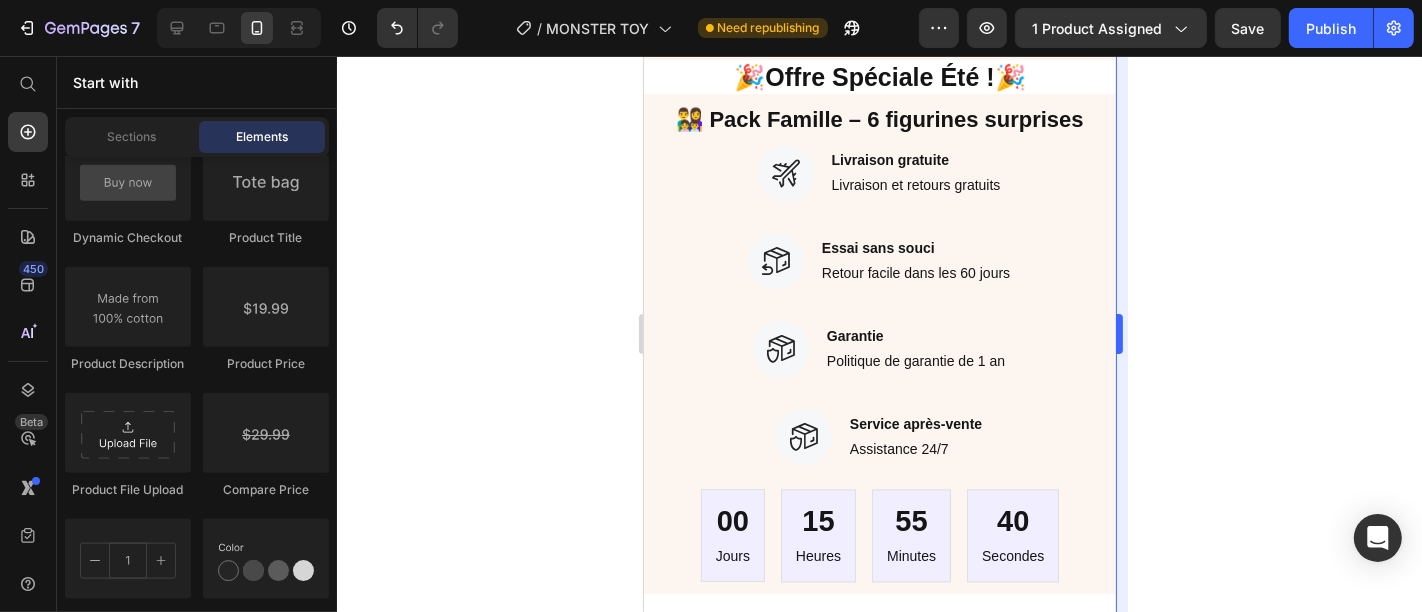 scroll, scrollTop: 3534, scrollLeft: 0, axis: vertical 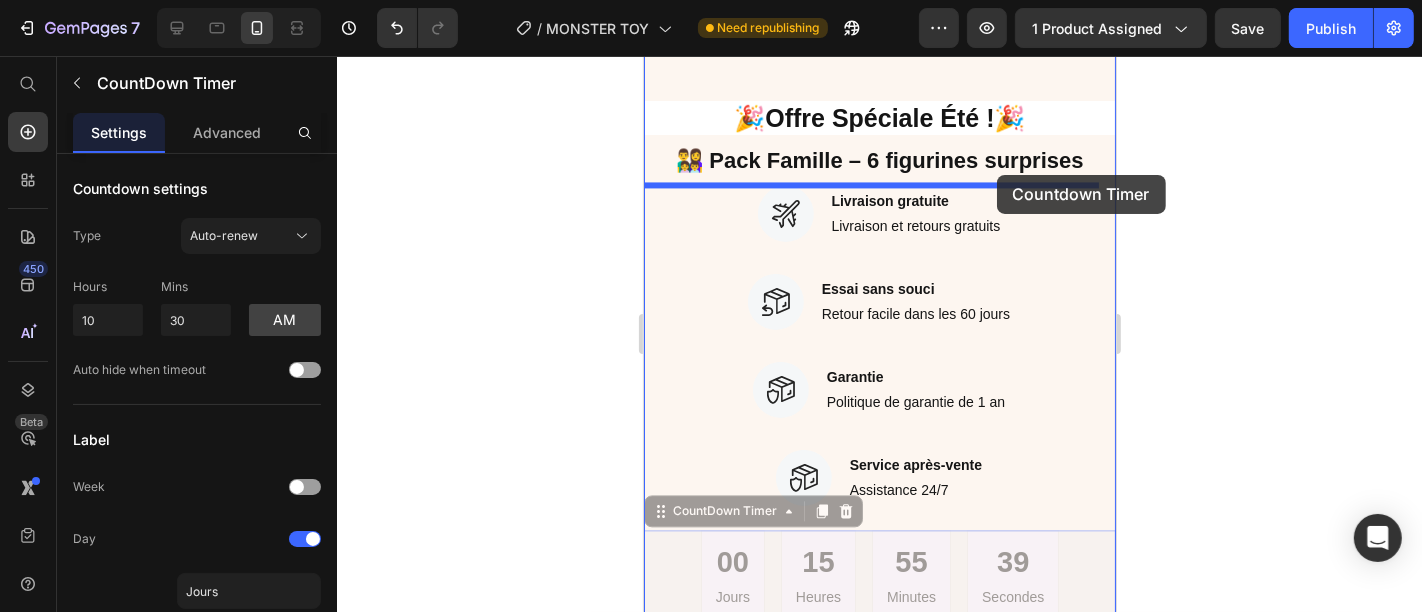 drag, startPoint x: 1069, startPoint y: 565, endPoint x: 996, endPoint y: 174, distance: 397.7562 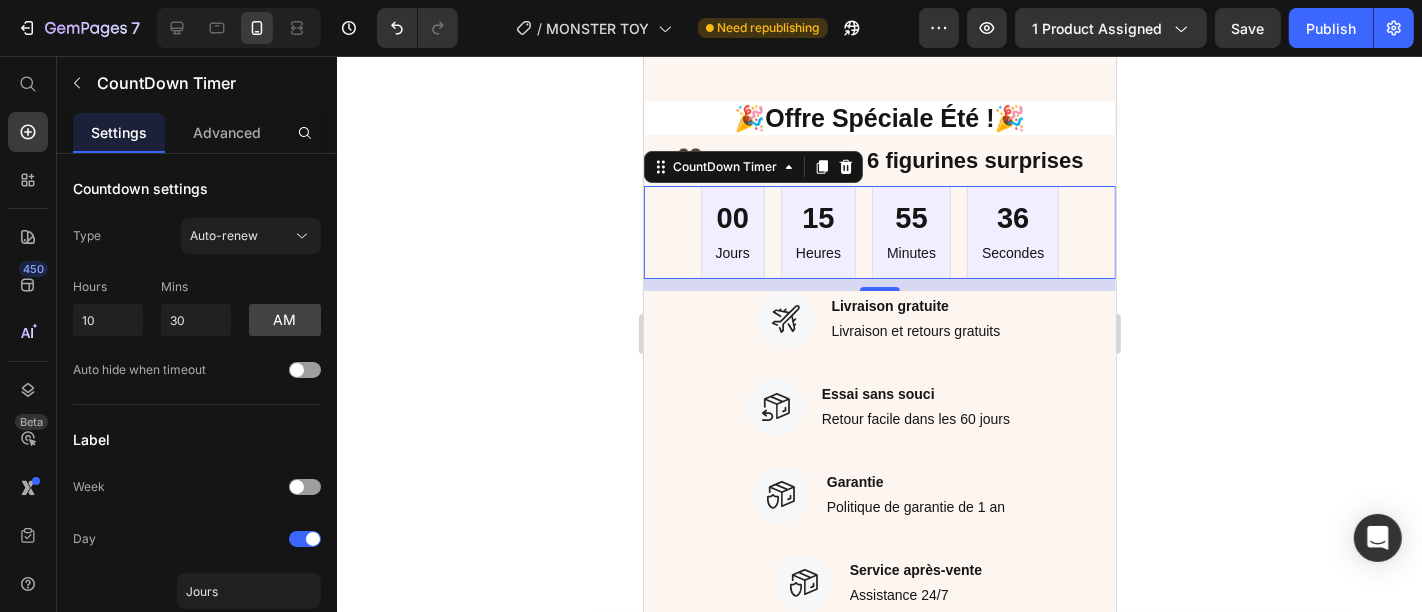 click 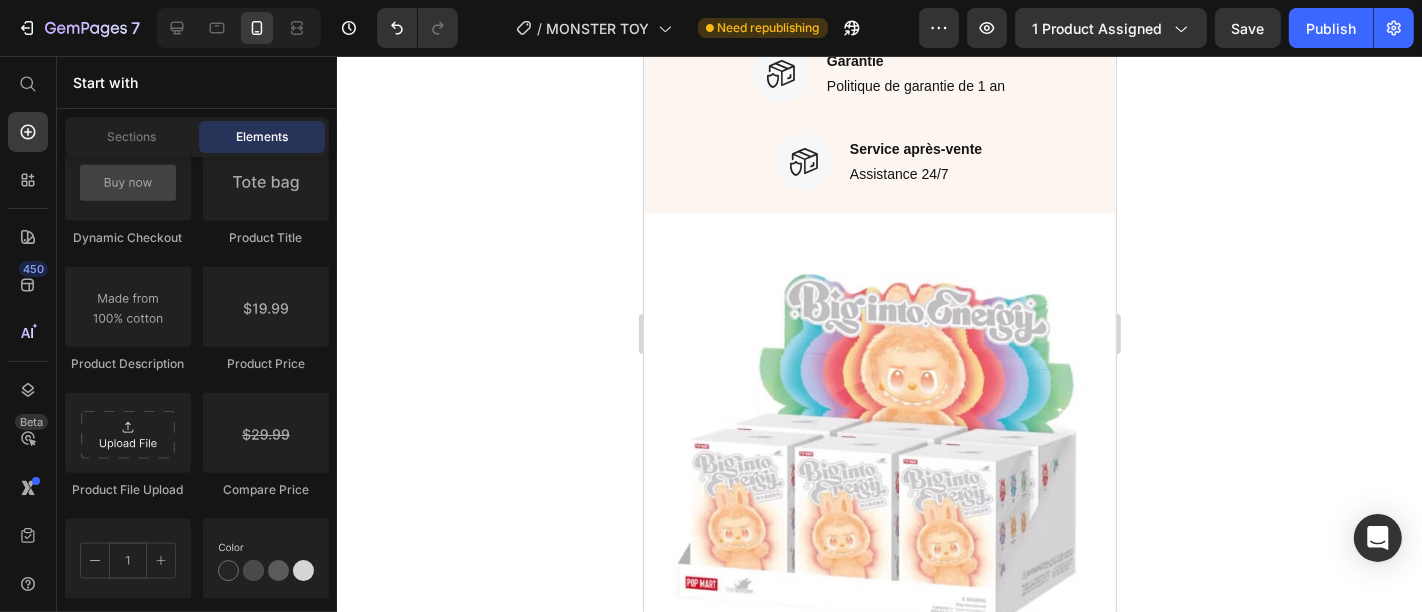 scroll, scrollTop: 4060, scrollLeft: 0, axis: vertical 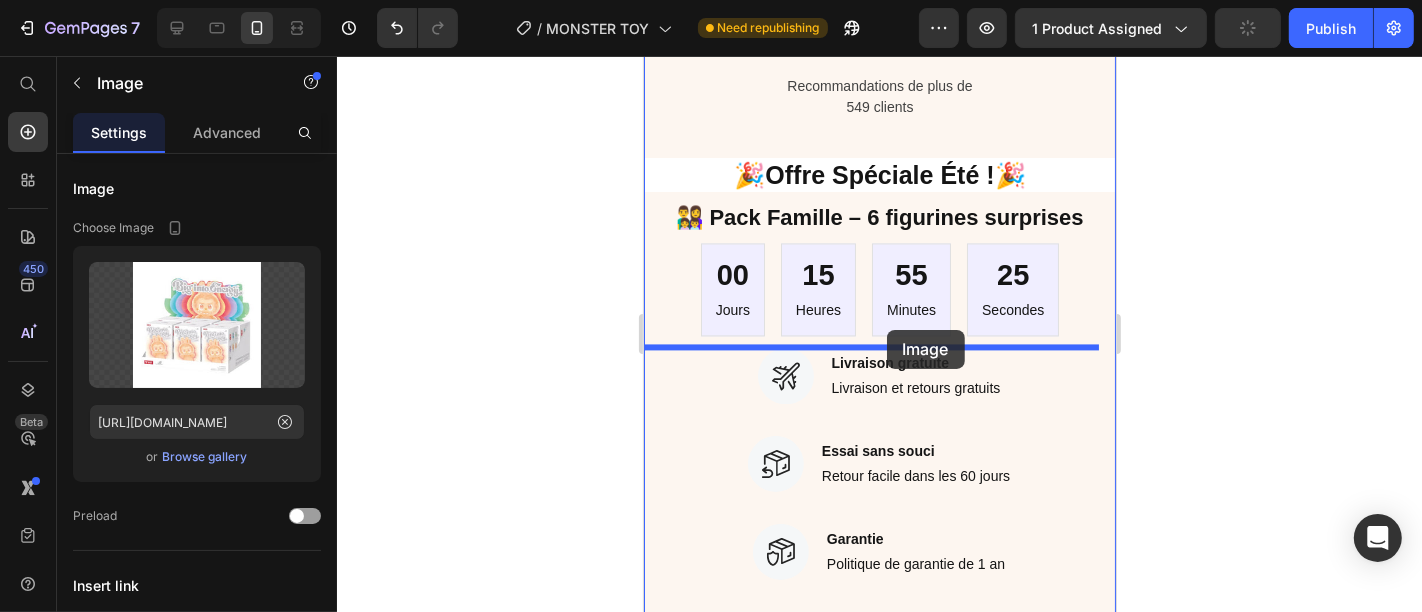 drag, startPoint x: 985, startPoint y: 347, endPoint x: 886, endPoint y: 329, distance: 100.62306 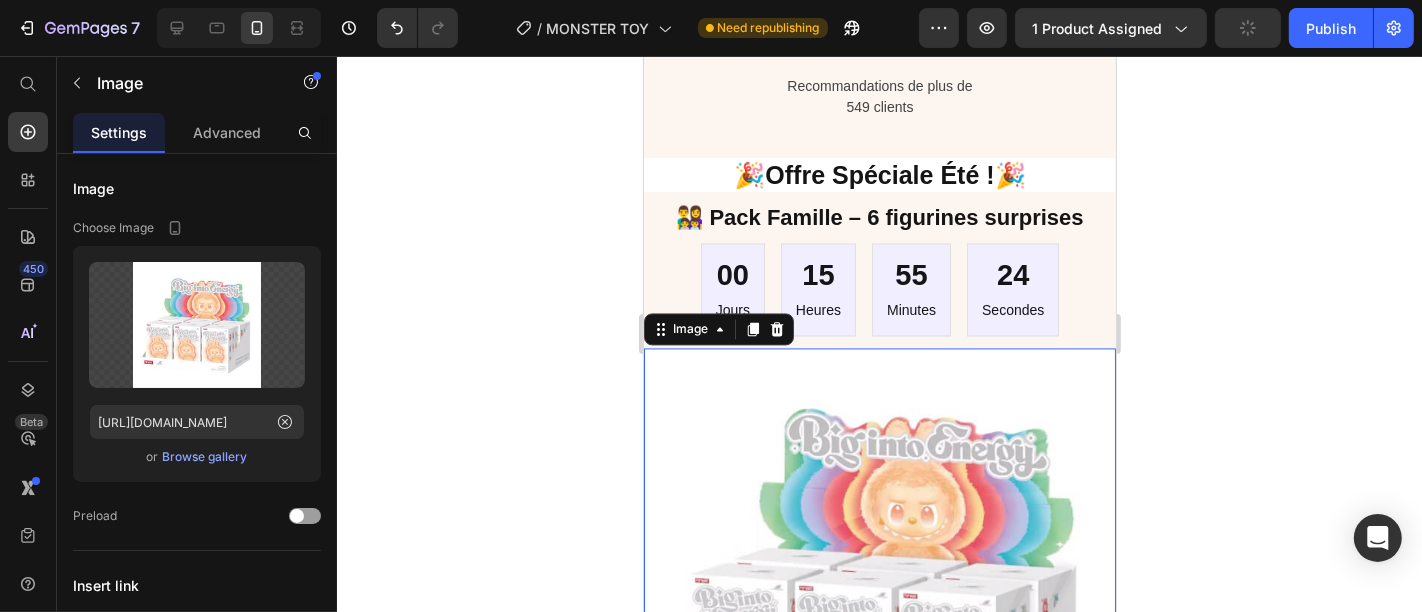click 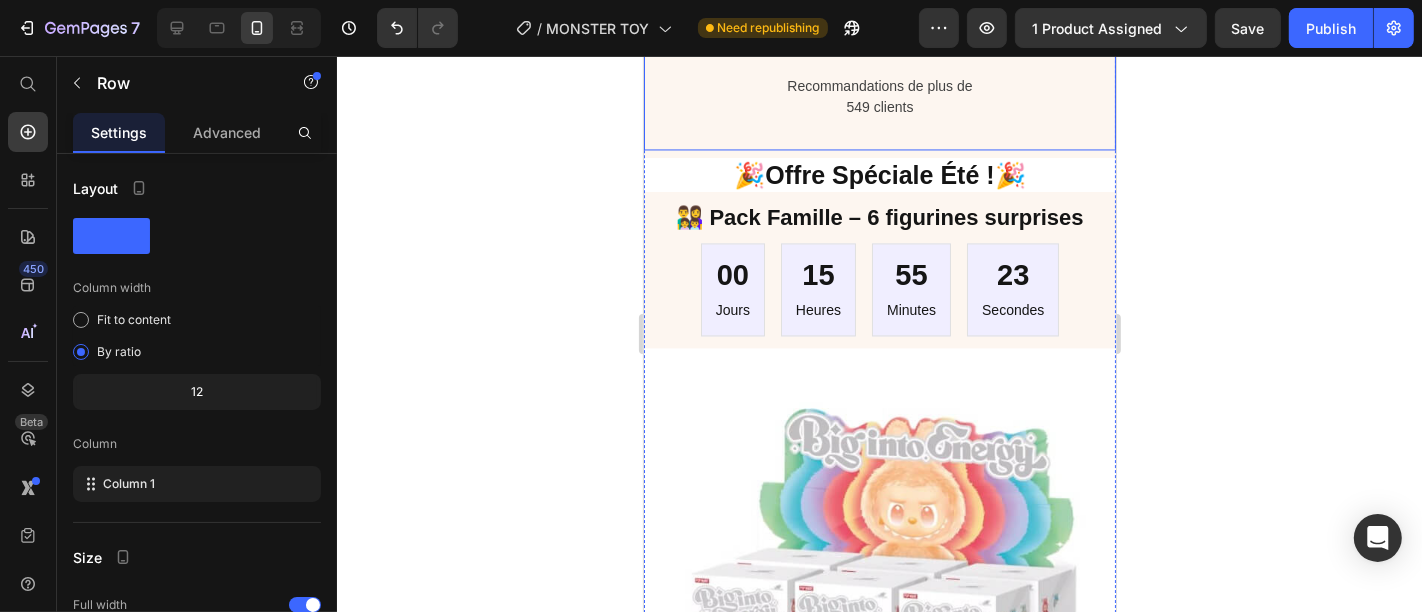 click on "Image 549+ Heading Recommandations de plus de 549 clients Text block Row" at bounding box center [879, 32] 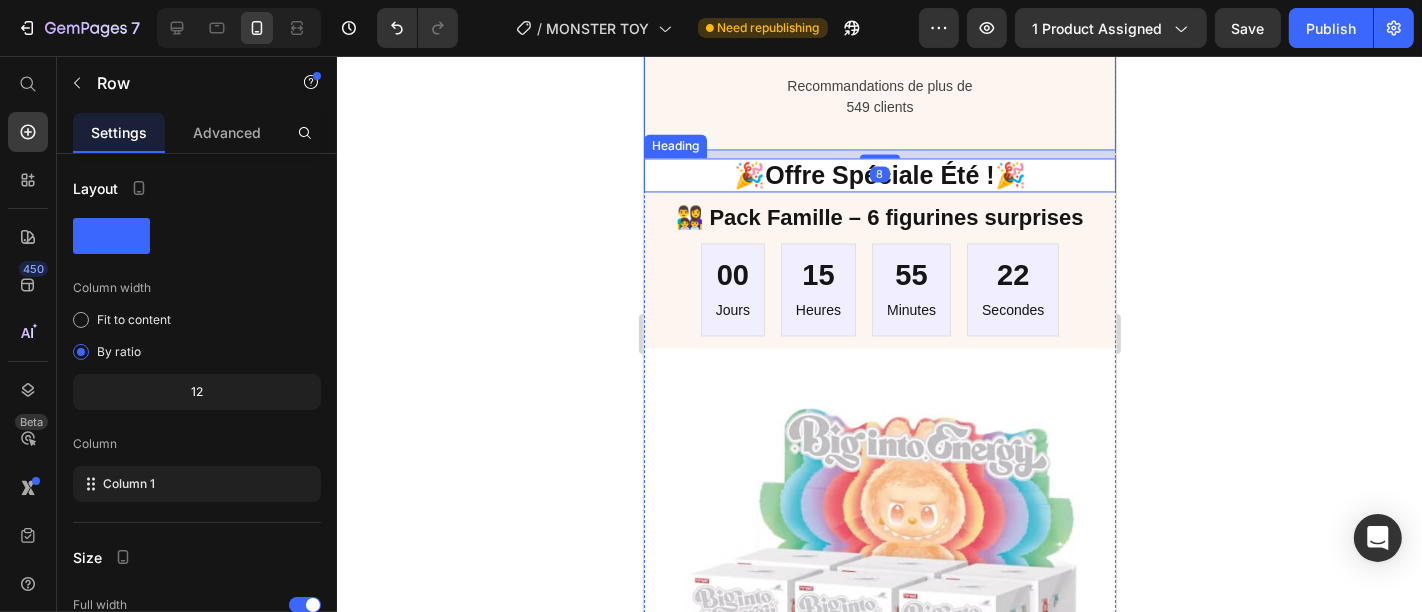 click on "🎉  Offre Spéciale Été !  🎉" at bounding box center (879, 174) 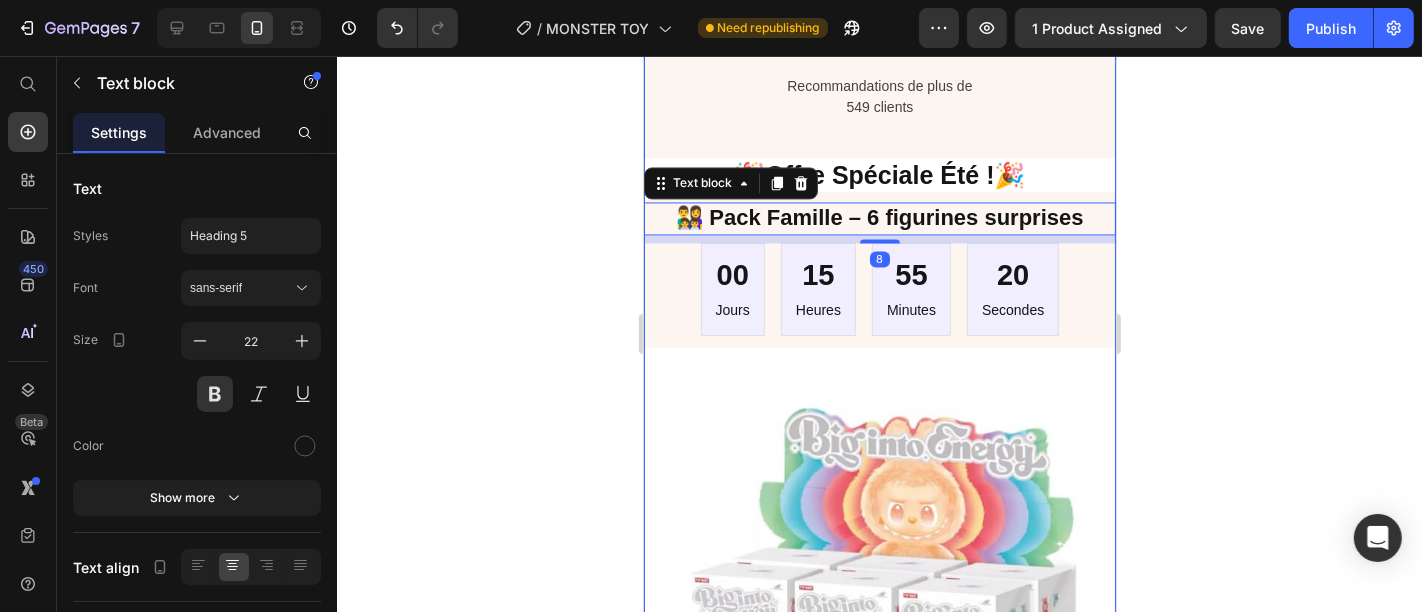 click on "🎉  Offre Spéciale Été !  🎉" at bounding box center (879, 174) 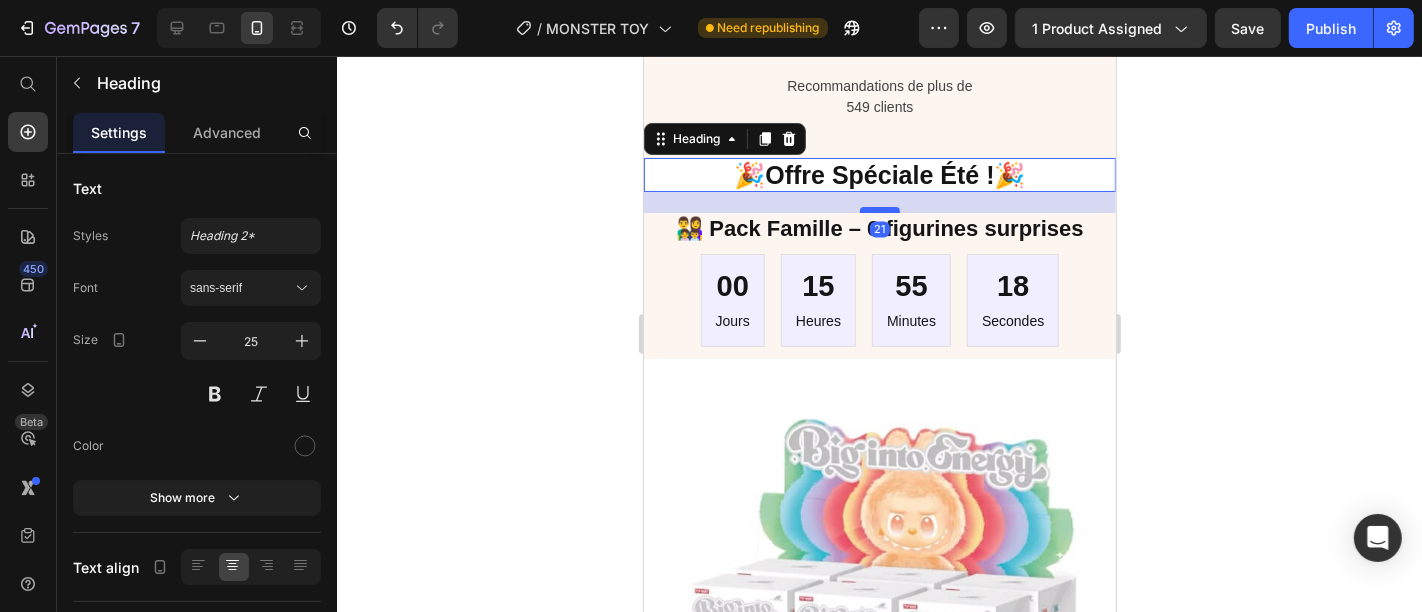 drag, startPoint x: 863, startPoint y: 198, endPoint x: 860, endPoint y: 208, distance: 10.440307 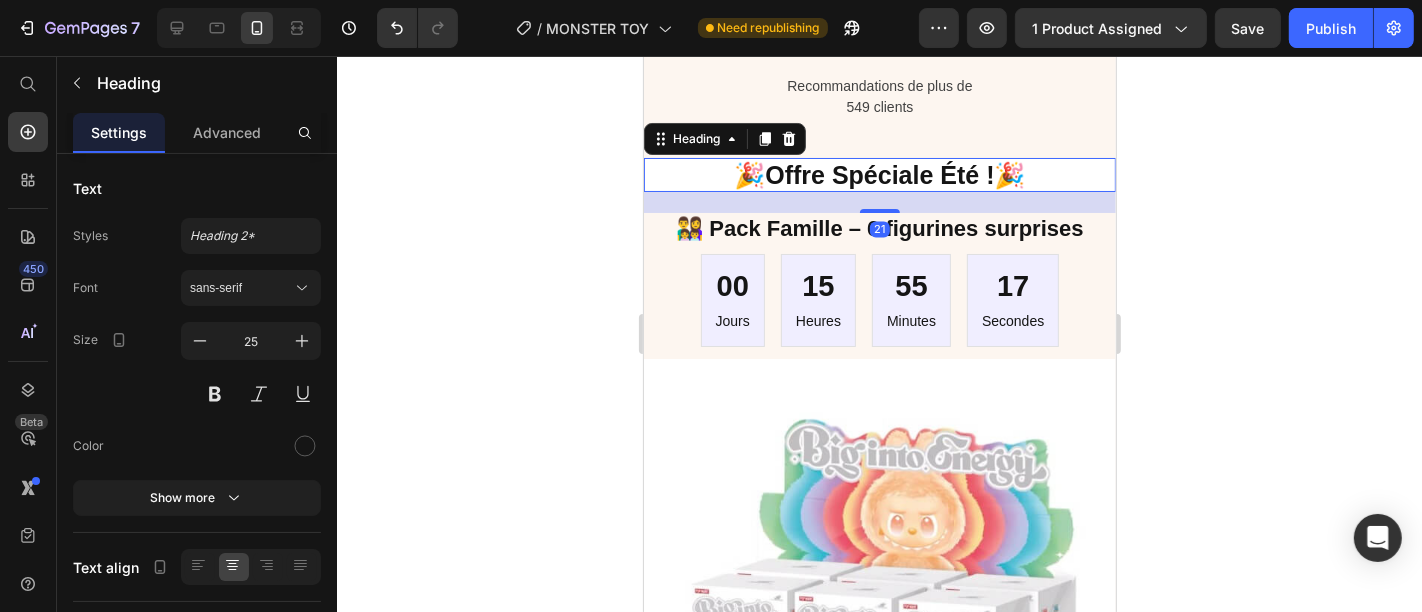 click 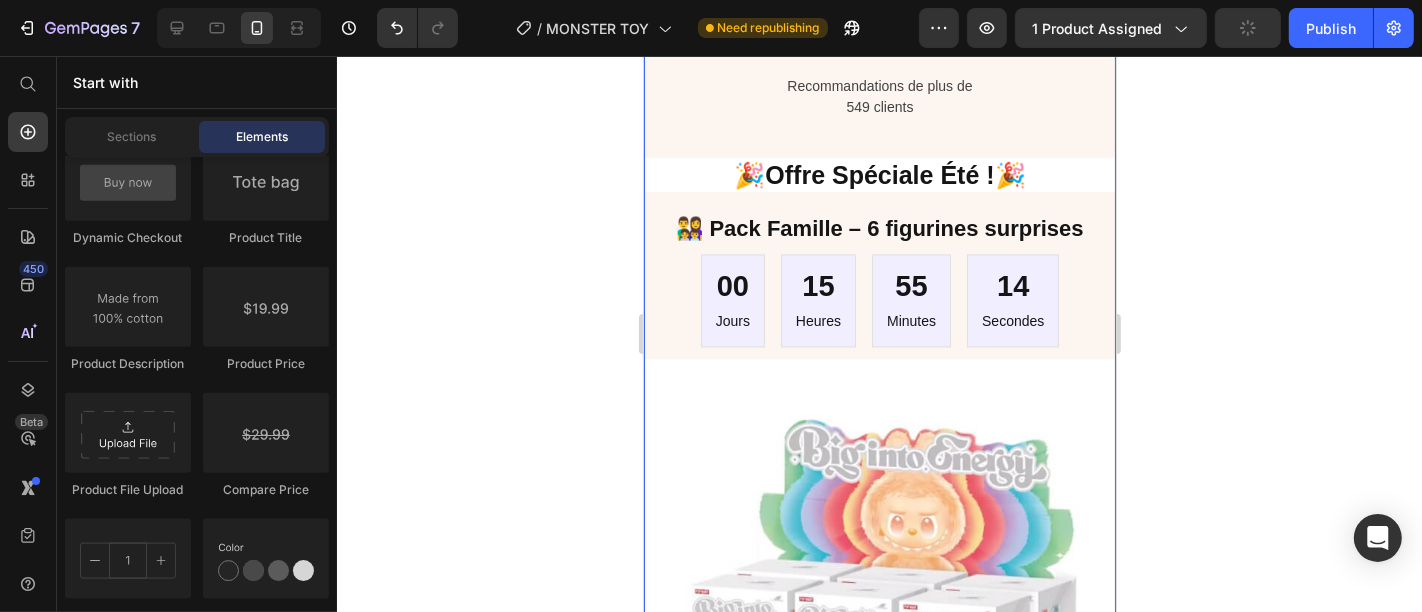 click on "Image 1,352+ Heading Des produits ont atteint les consommateurs Text block Row Image 98.5% Heading Des clients satisfaits et commentaires cinq étoiles Text block Row Image 549+ Heading Recommandations de plus de 549 clients Text block Row 🎉  Offre Spéciale Été !  🎉 Heading 👨‍👩‍👧‍👦 Pack Famille – 6 figurines surprises Text block 00 Jours 15 Heures 55 Minutes 14 Secondes CountDown Timer Image Image Livraison gratuite Text block Livraison et retours gratuits Text block Row Image Essai sans souci Text block Retour facile dans les 60 jours Text block Row Image Garantie Text block Politique de garantie de 1 an Text block Row Image Service après-vente Text block Assistance 24/7 Text block Row 🎉  Le pack parfait à partager ou à collectionner ! Découvre 6 figurines mystères dans un seul pack. Ouvre-les seul ou avec tes proches, et tente ta chance de tomber sur un modèle rare ! 😱  -70% de réduction immédiate 🚚 Livraison express offerte partout au Maroc 📦  Text Block Row" at bounding box center (879, 1142) 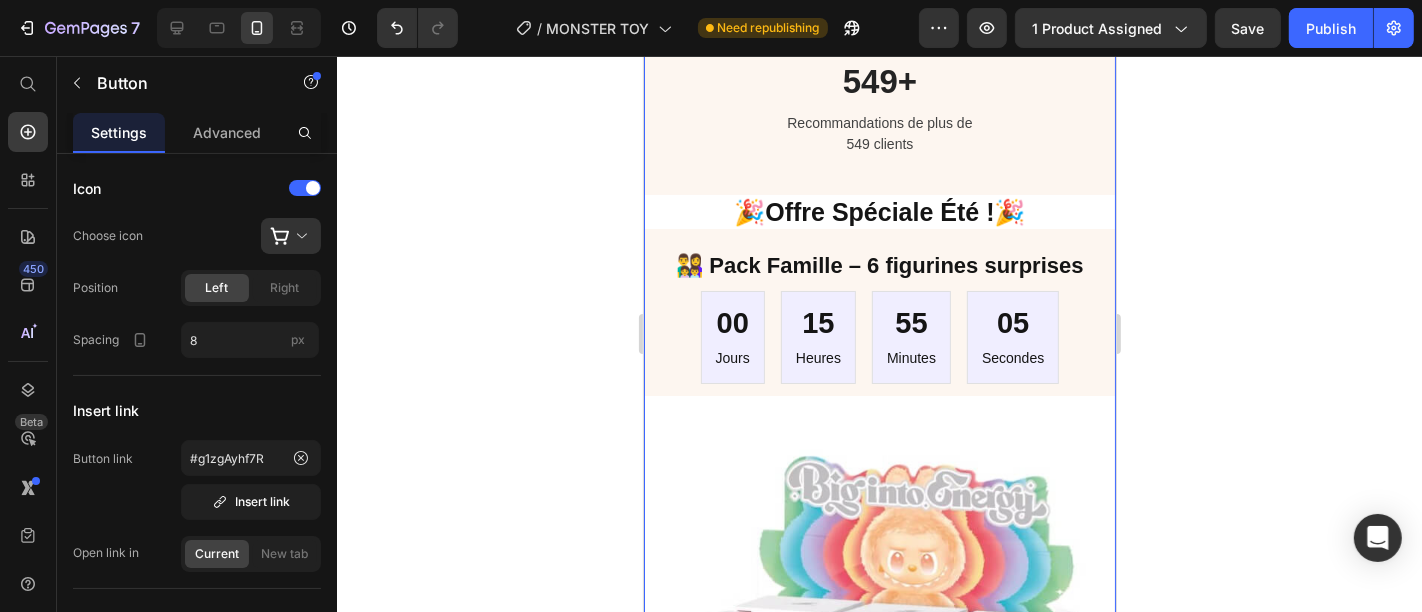 scroll, scrollTop: 3574, scrollLeft: 0, axis: vertical 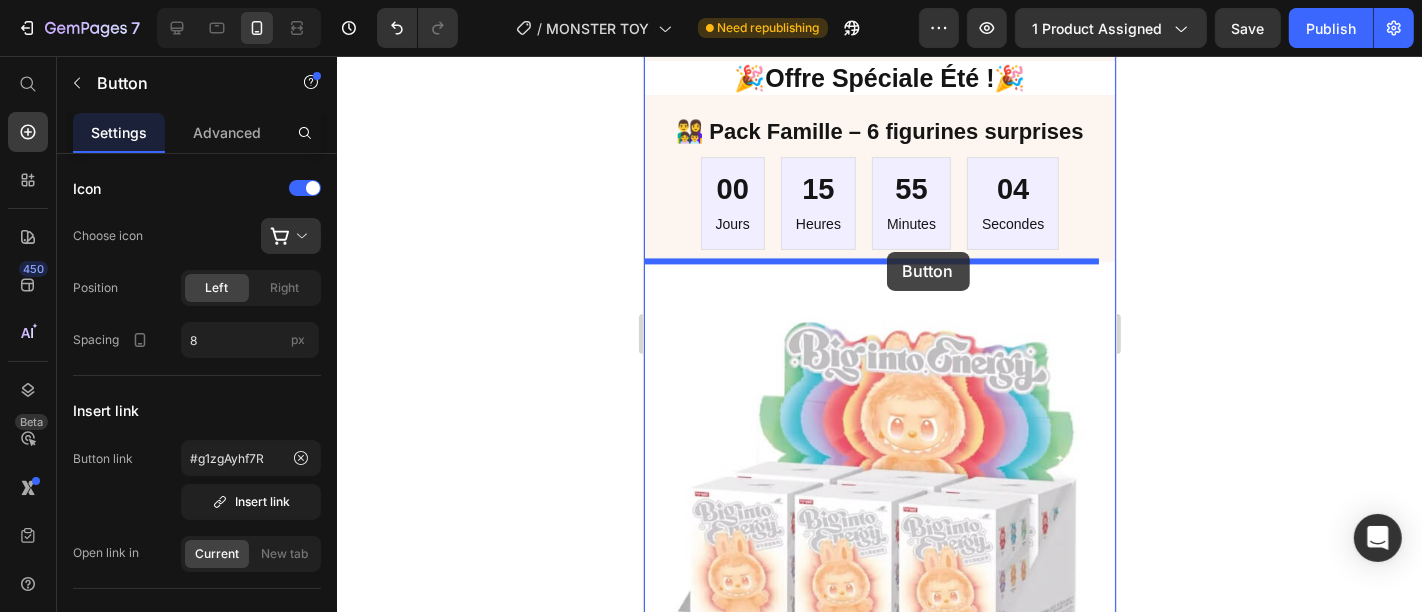 drag, startPoint x: 1042, startPoint y: 336, endPoint x: 887, endPoint y: 251, distance: 176.7767 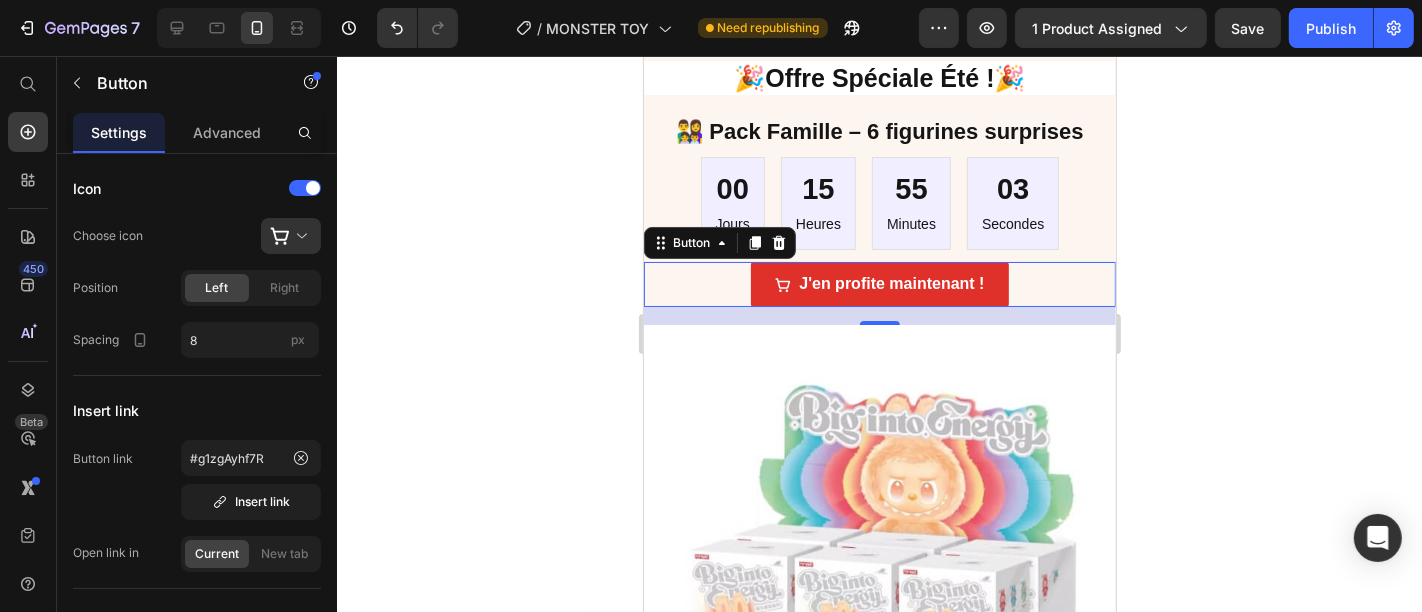click 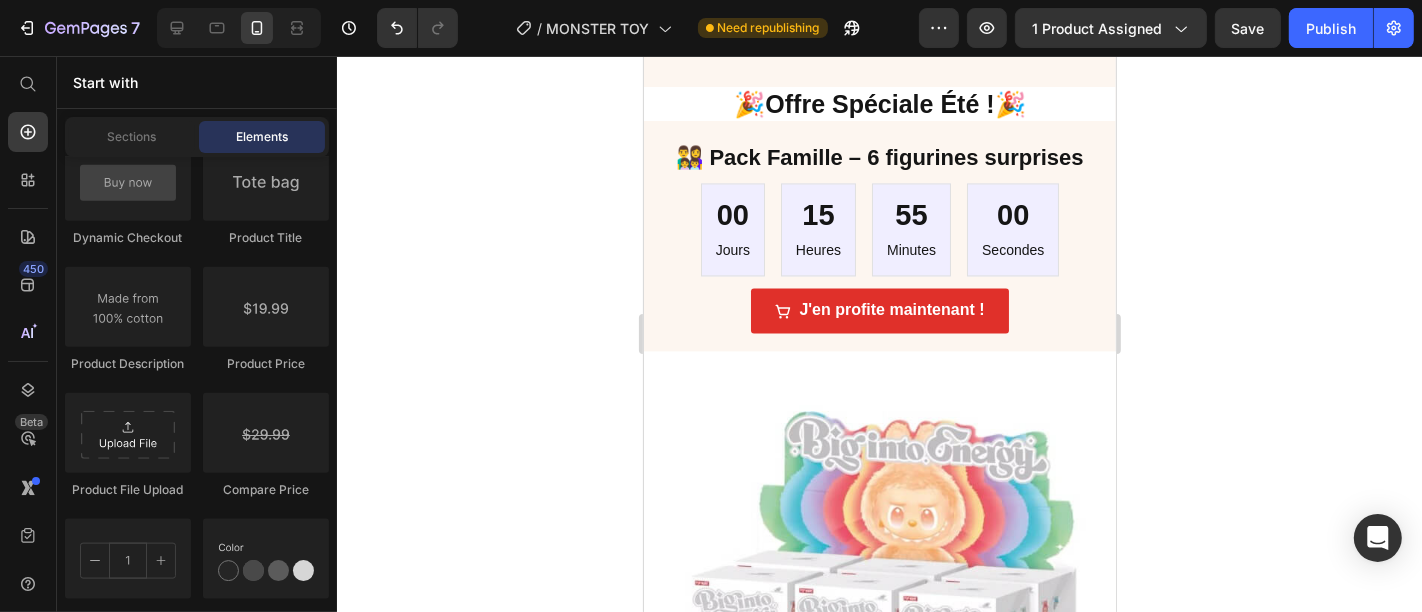 scroll, scrollTop: 3568, scrollLeft: 0, axis: vertical 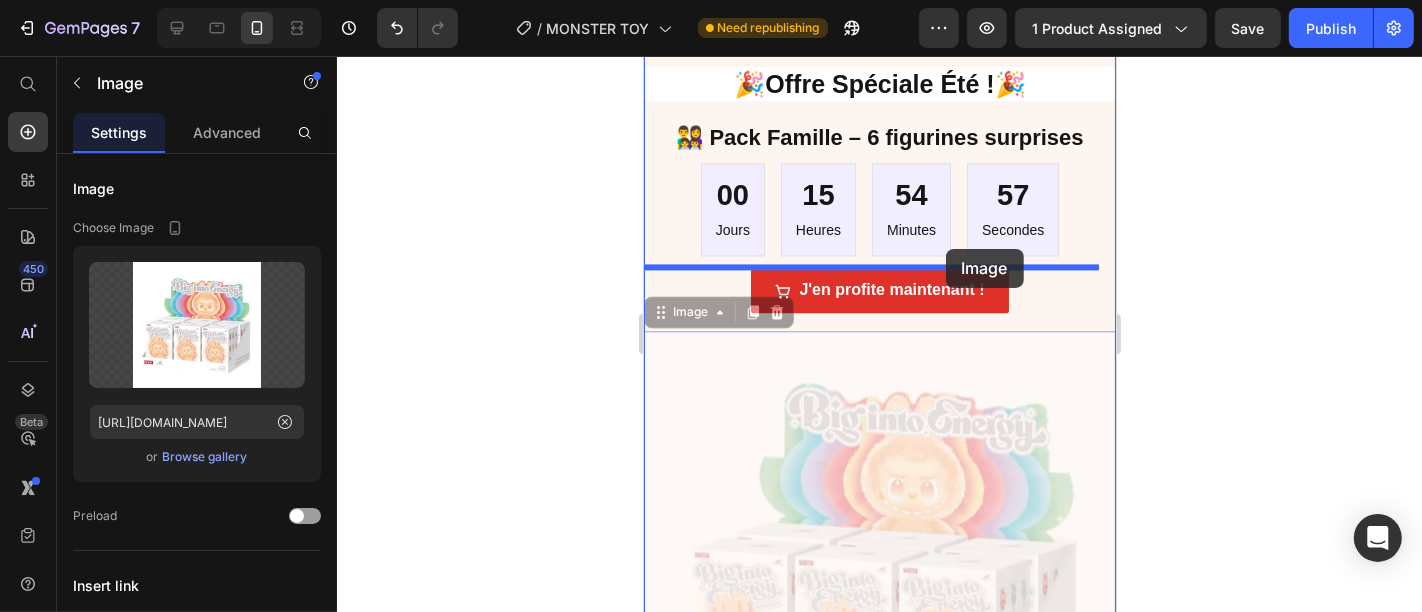 drag, startPoint x: 1018, startPoint y: 401, endPoint x: 945, endPoint y: 247, distance: 170.42593 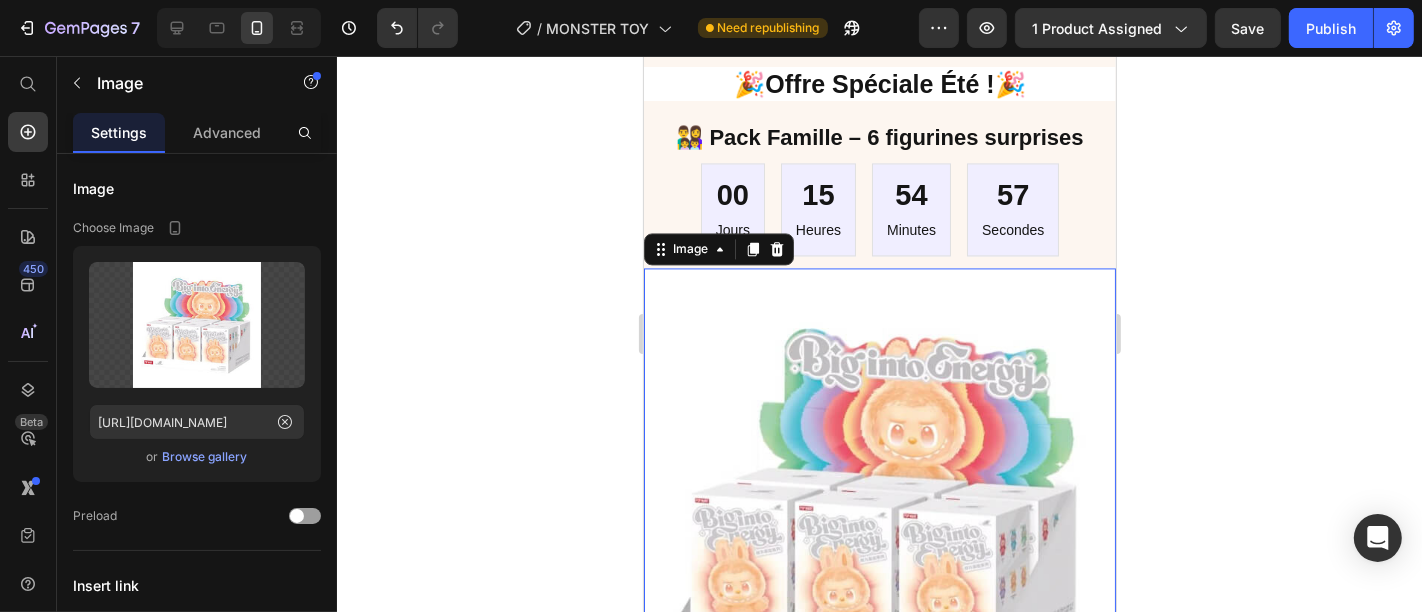 click 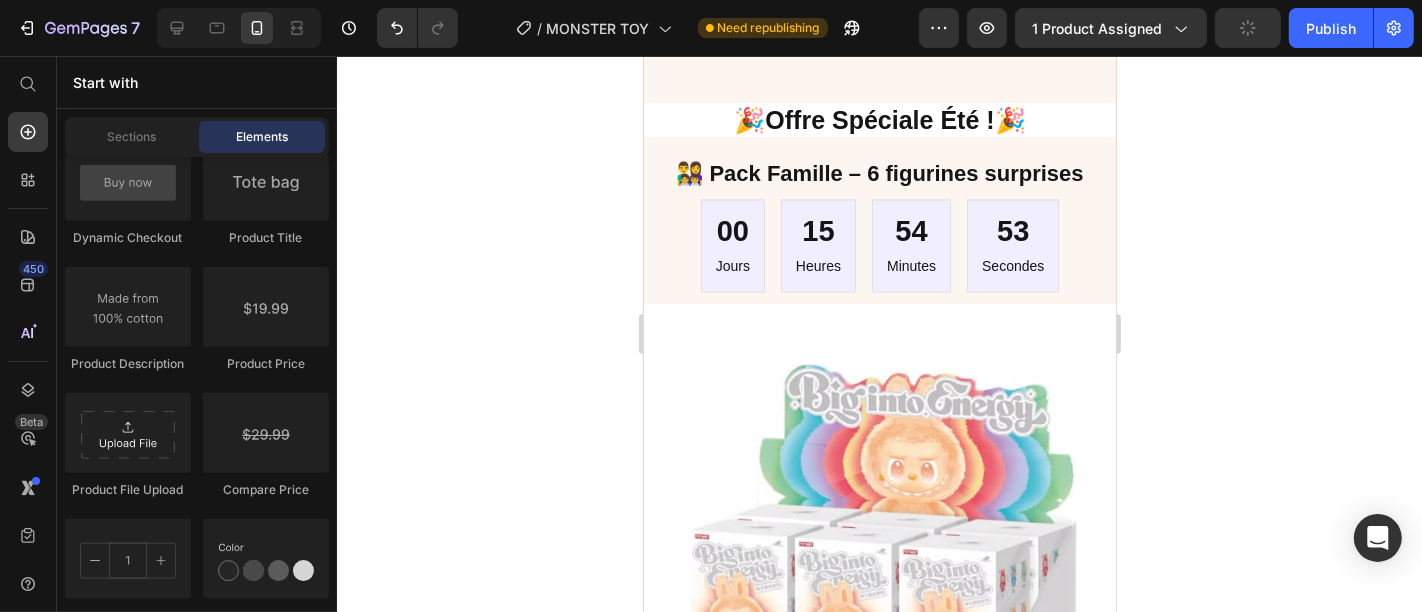 scroll, scrollTop: 3563, scrollLeft: 0, axis: vertical 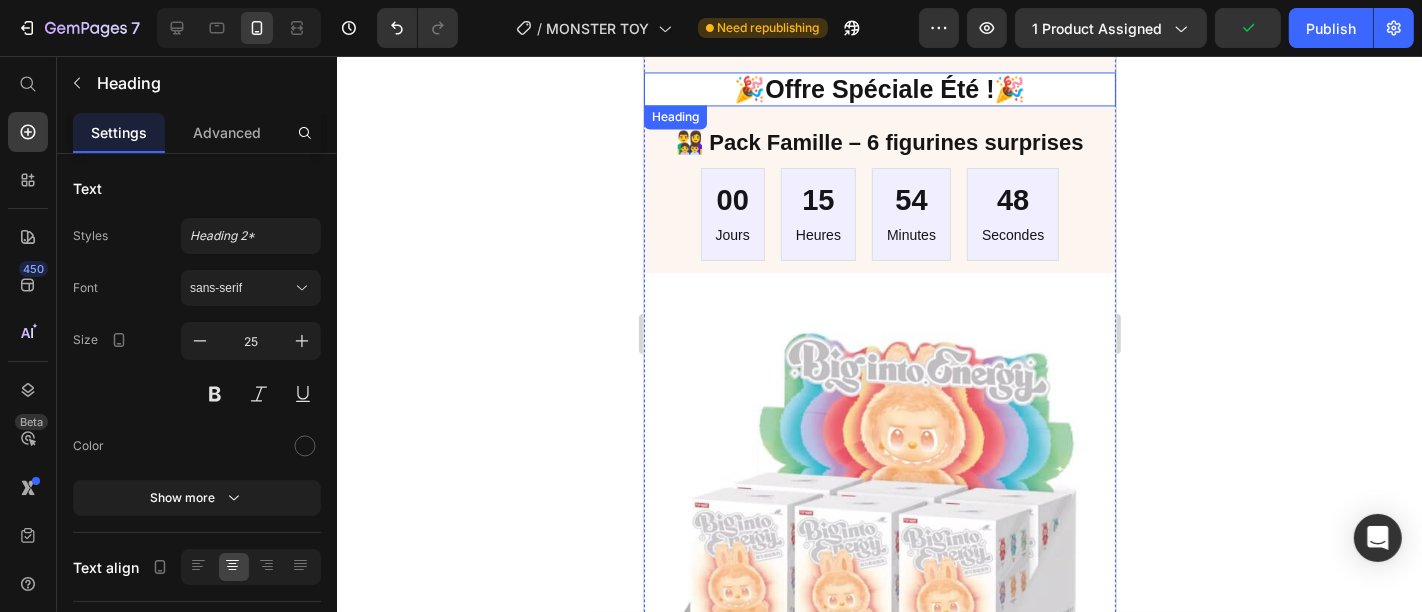 click on "🎉  Offre Spéciale Été !  🎉" at bounding box center [879, 88] 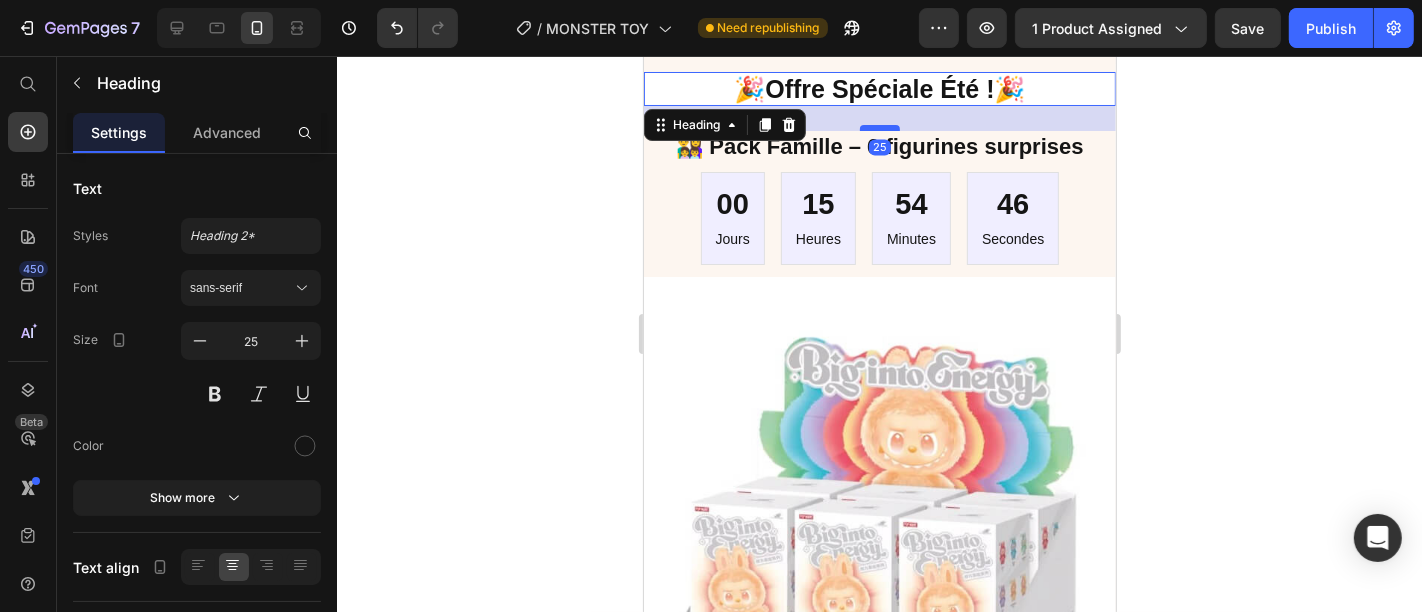 click at bounding box center (879, 127) 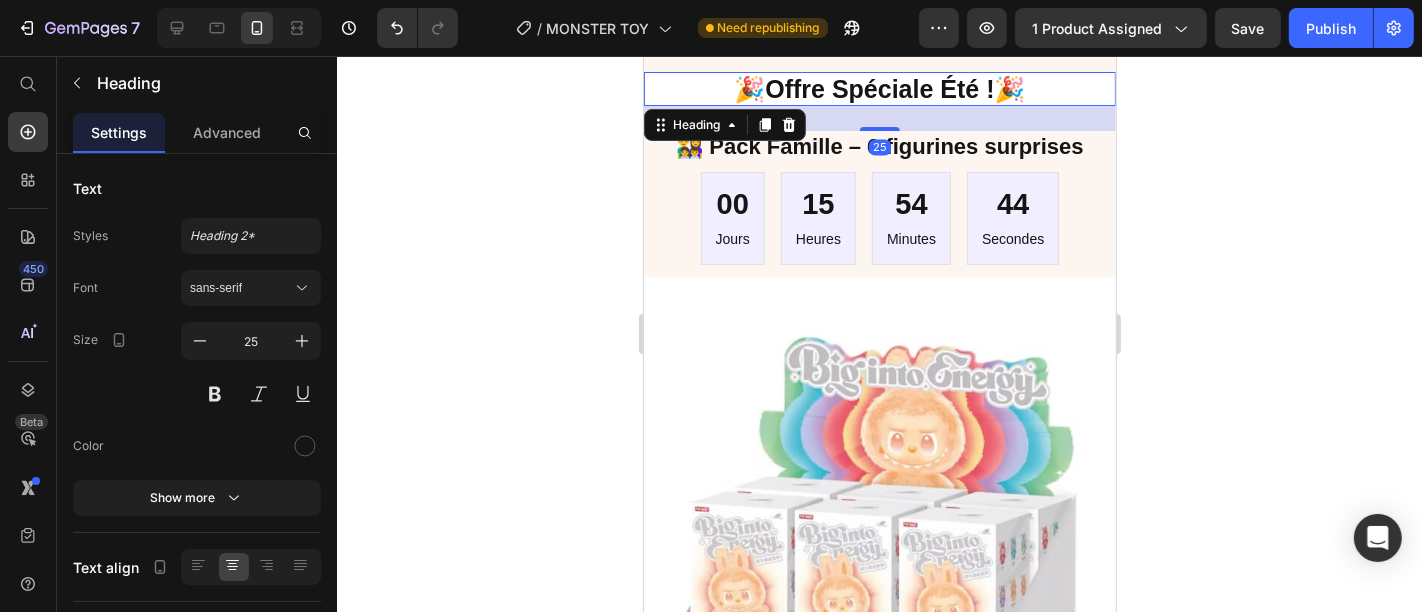 click 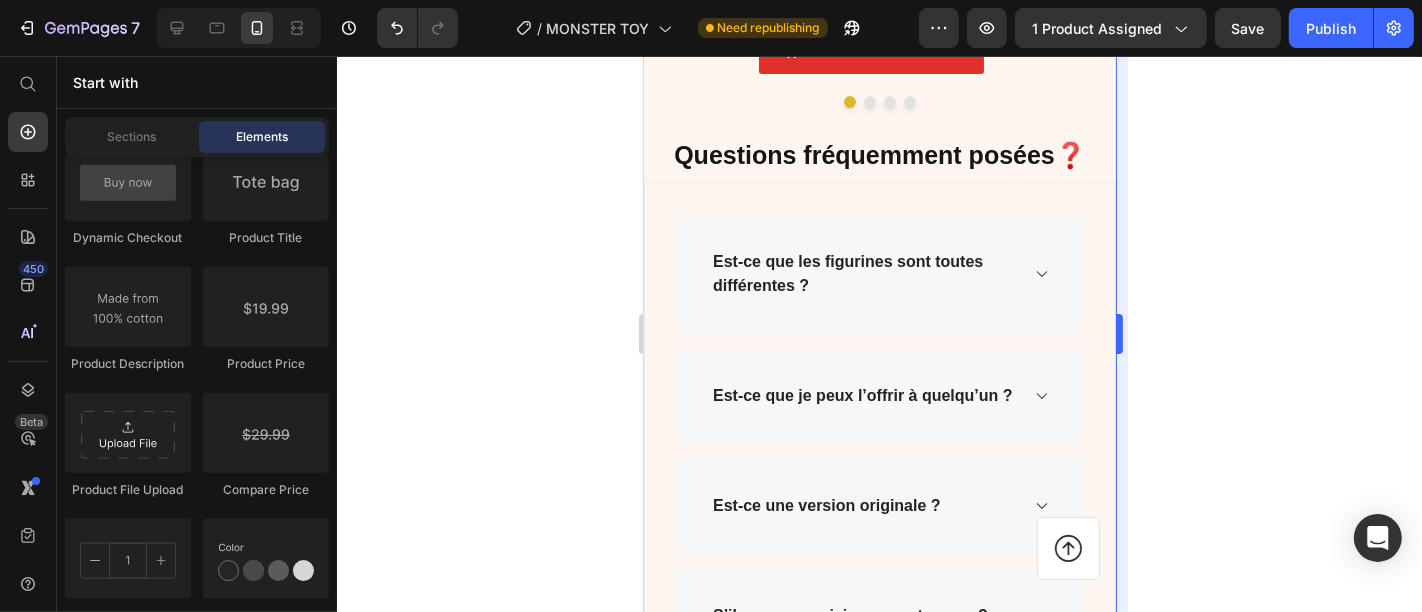 scroll, scrollTop: 5611, scrollLeft: 0, axis: vertical 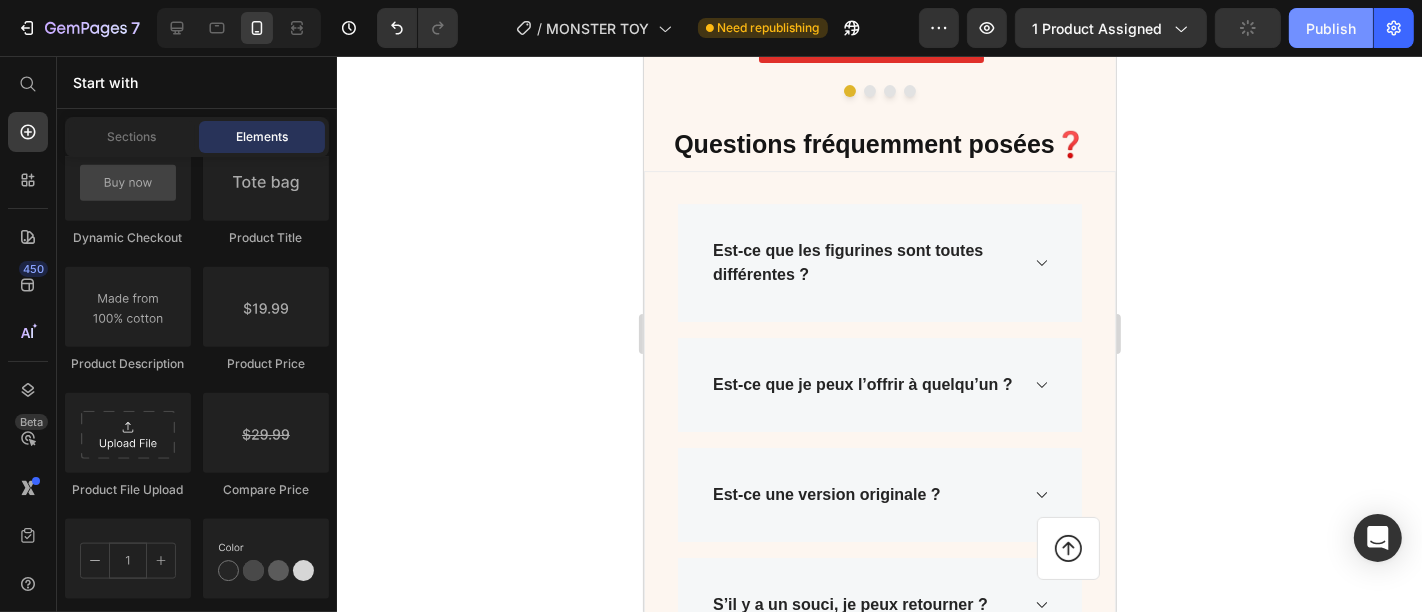click on "Publish" at bounding box center (1331, 28) 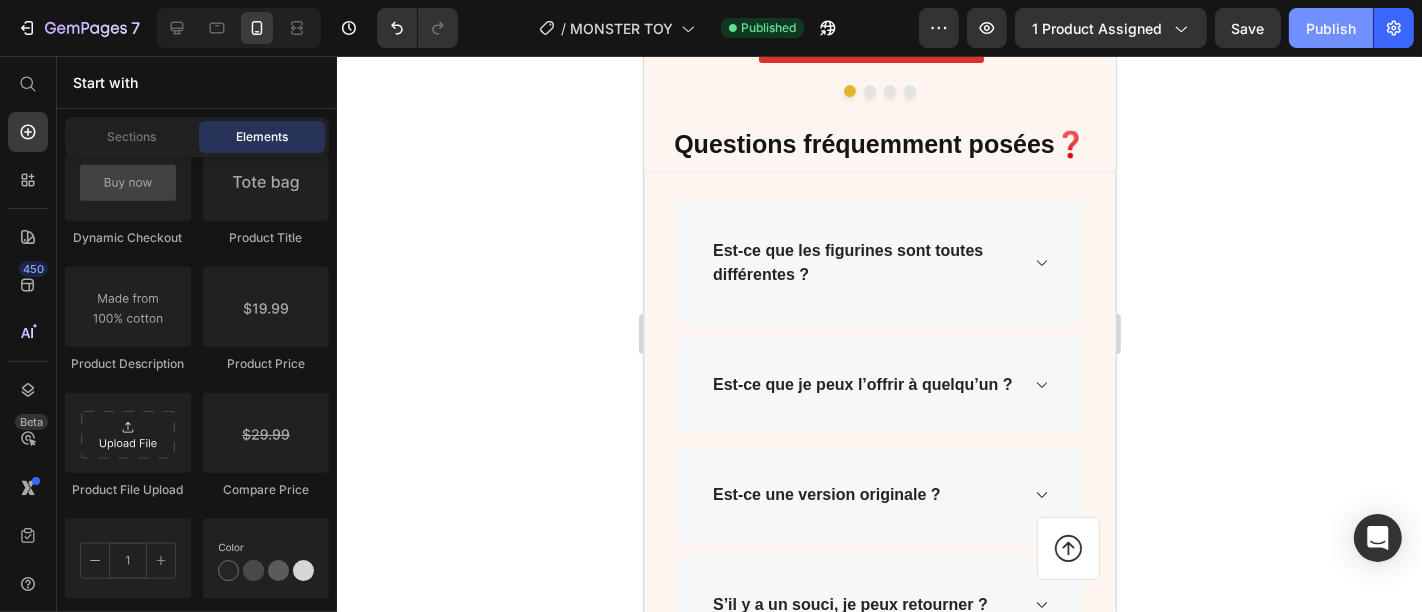 type 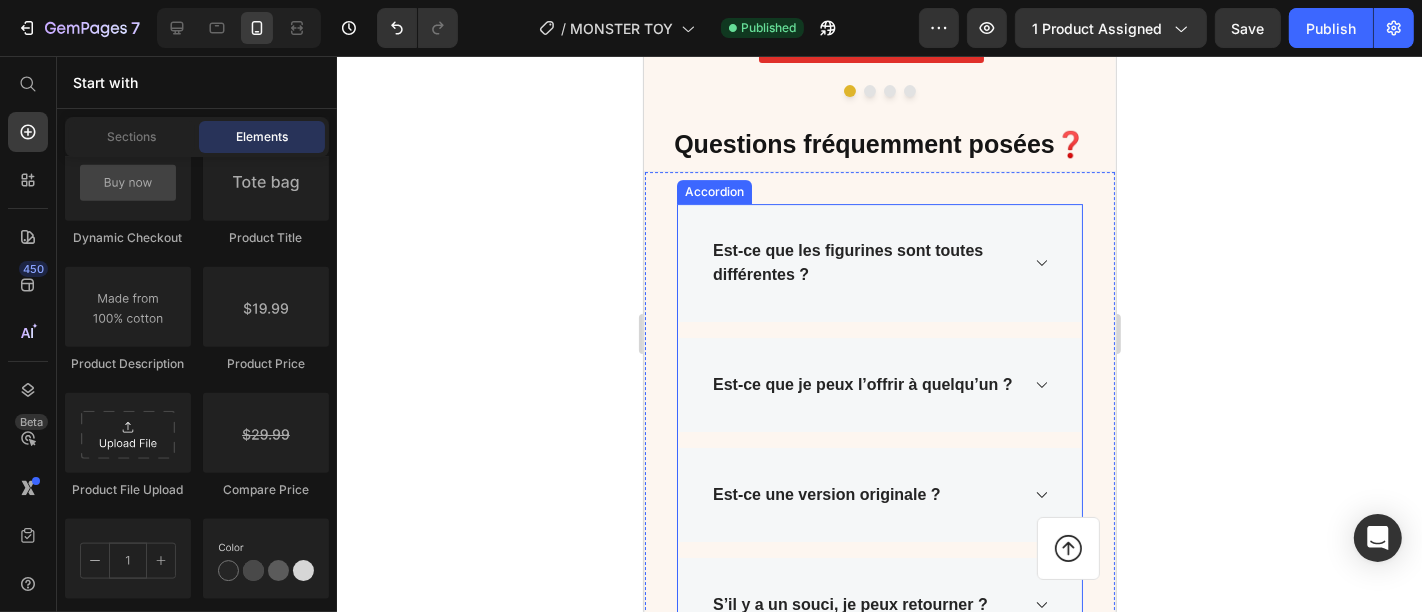 click 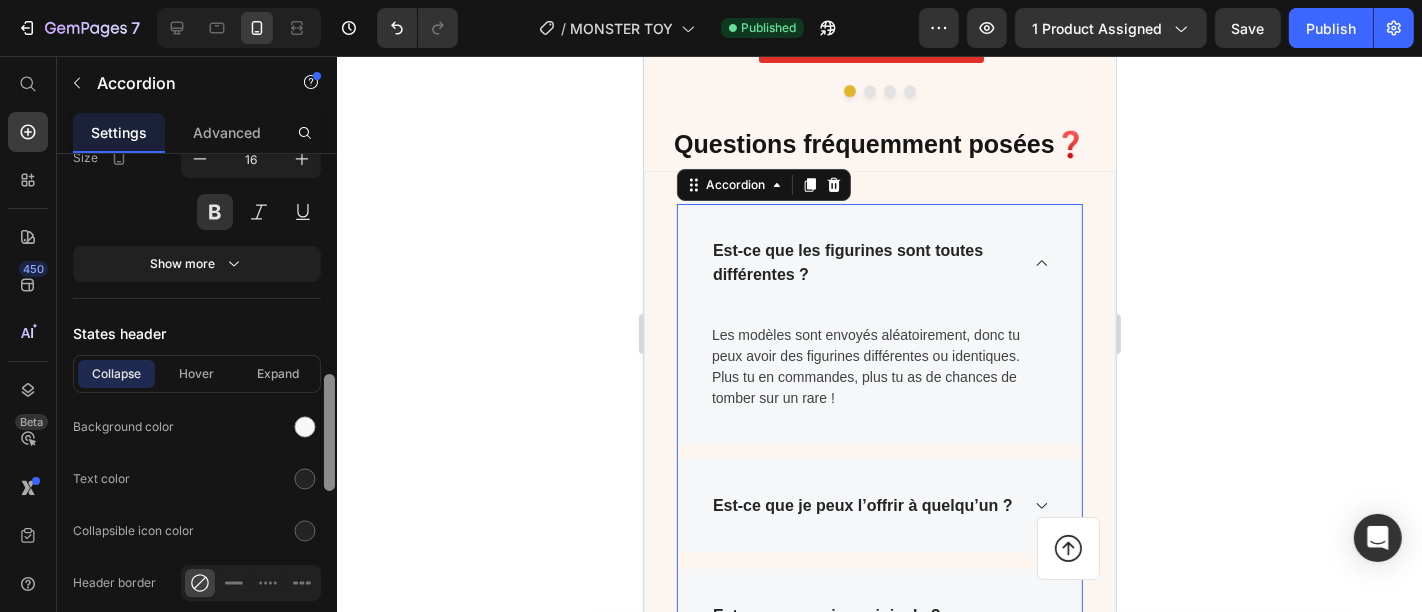 scroll, scrollTop: 1162, scrollLeft: 0, axis: vertical 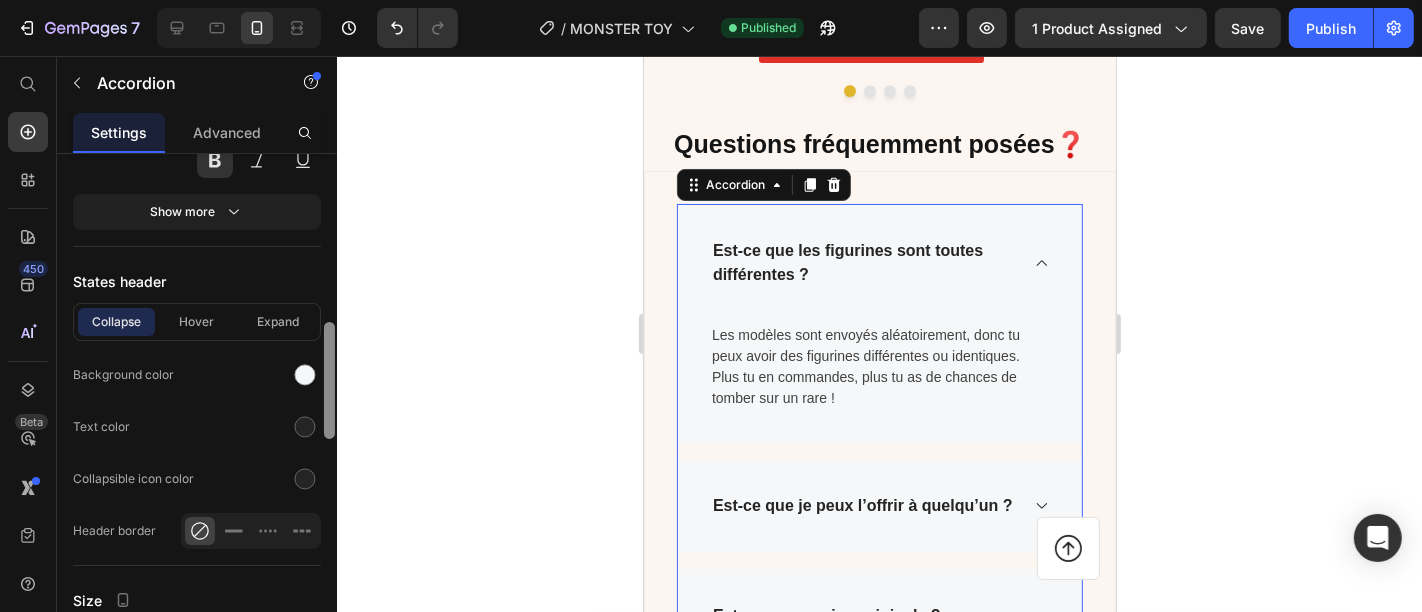 drag, startPoint x: 325, startPoint y: 258, endPoint x: 340, endPoint y: 524, distance: 266.4226 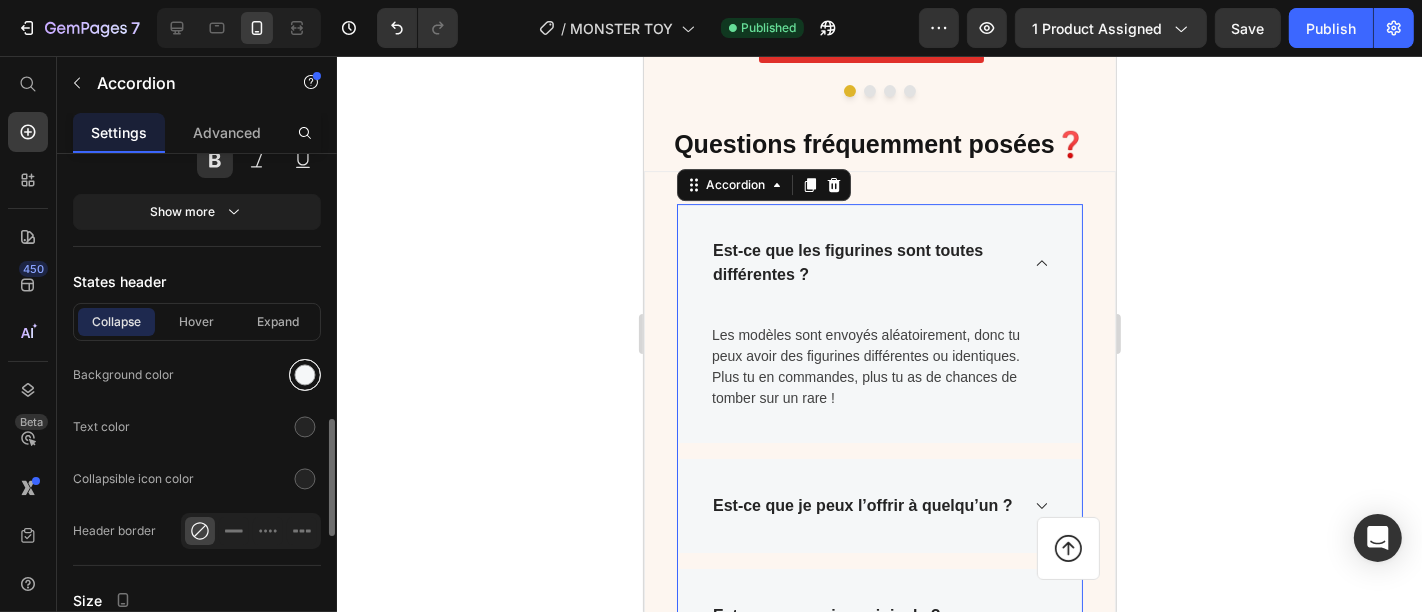 click at bounding box center (305, 375) 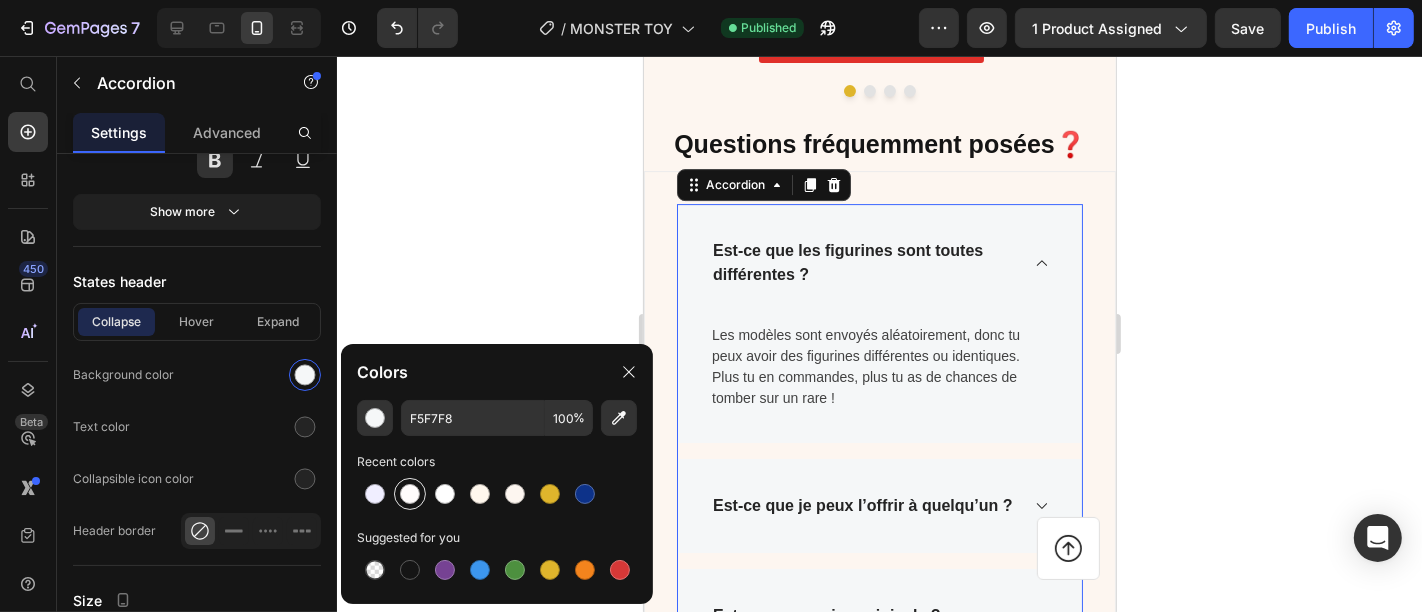 click at bounding box center [410, 494] 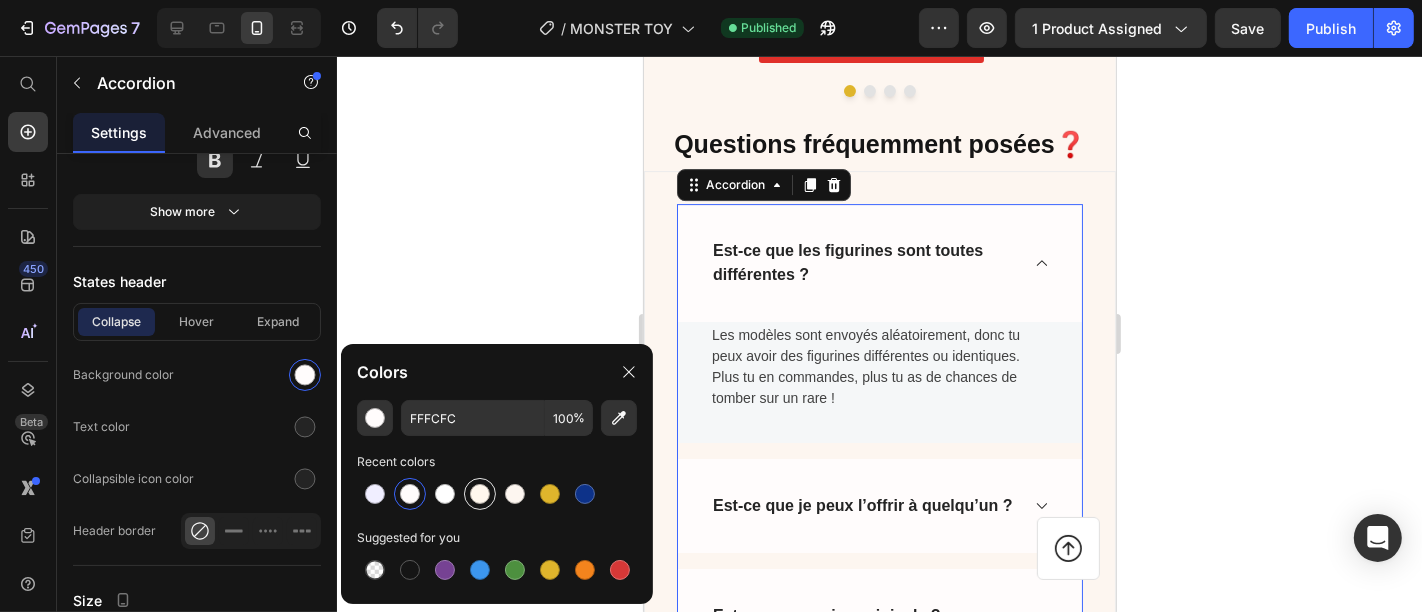 click at bounding box center (480, 494) 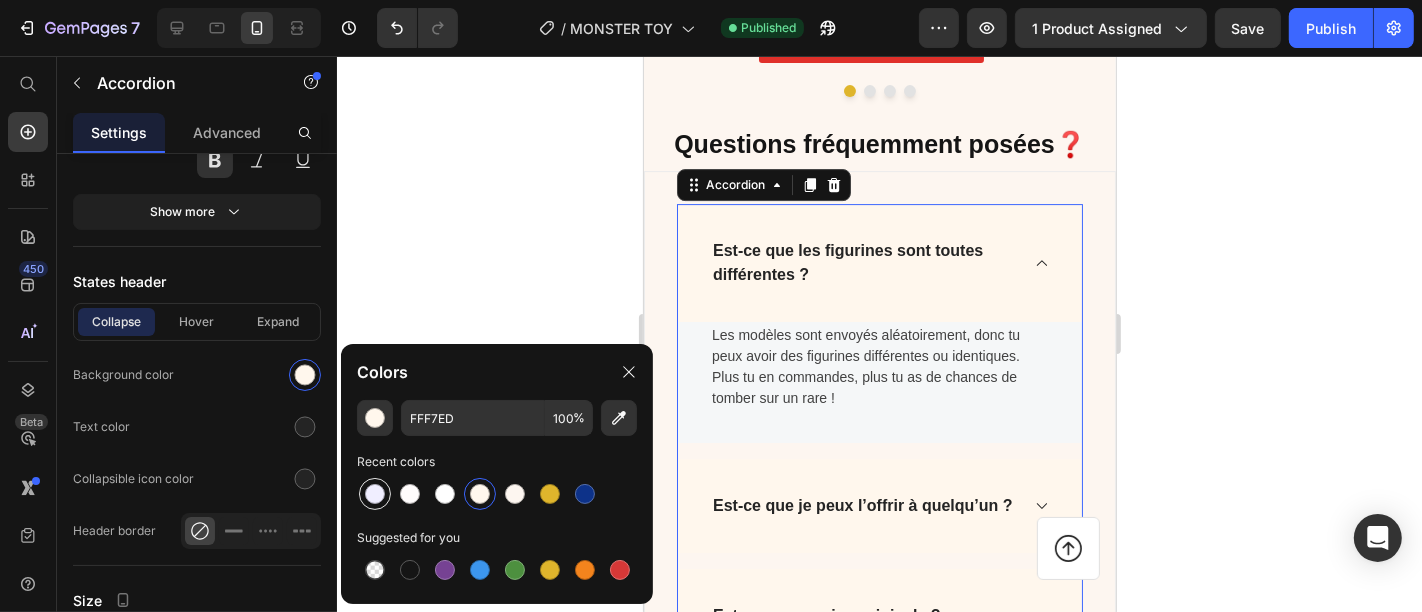click at bounding box center (375, 494) 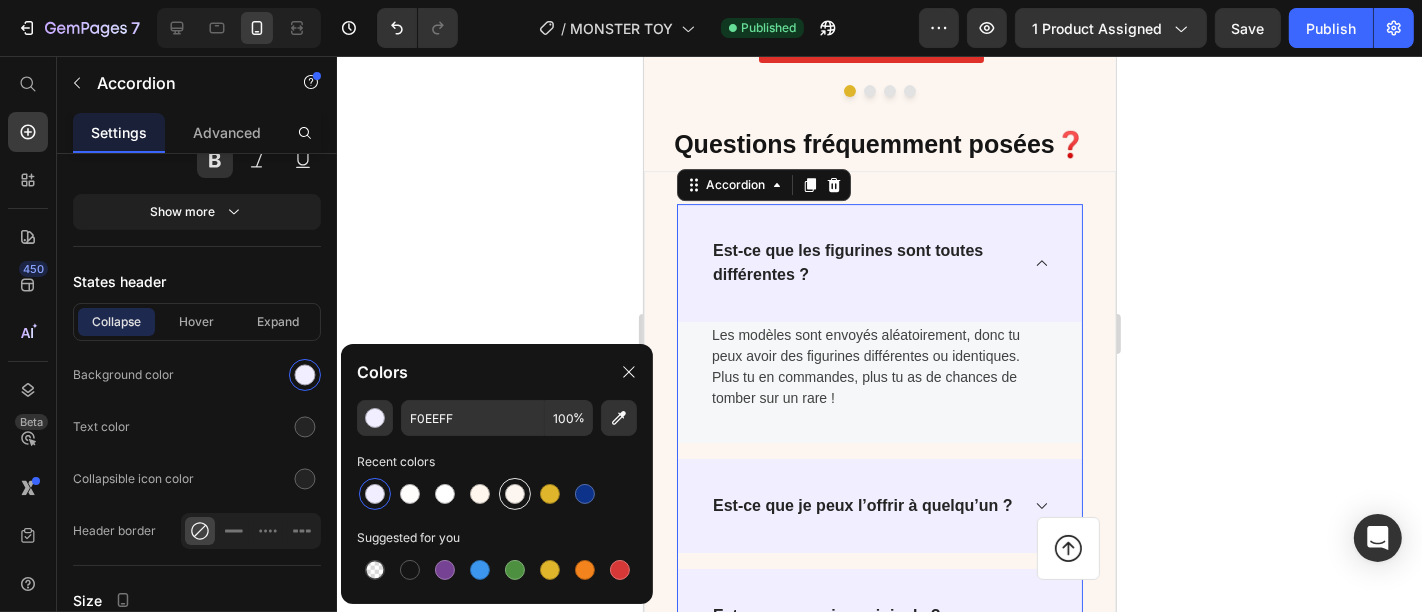 click at bounding box center [515, 494] 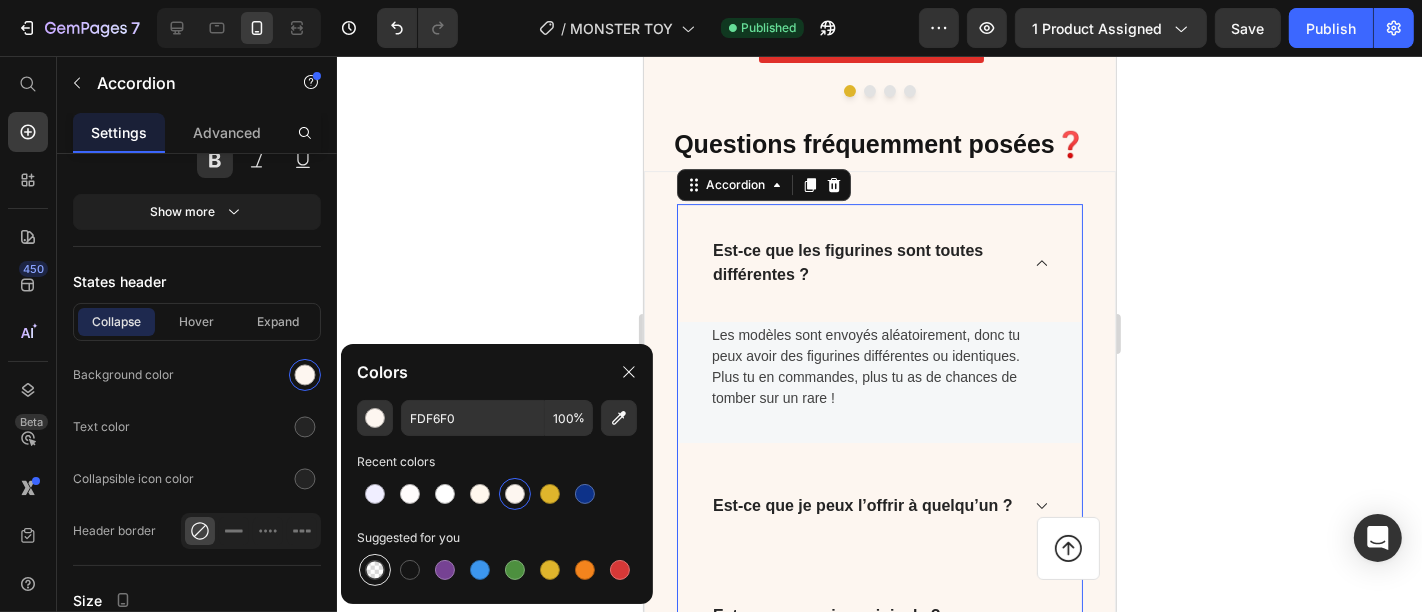 click at bounding box center (375, 570) 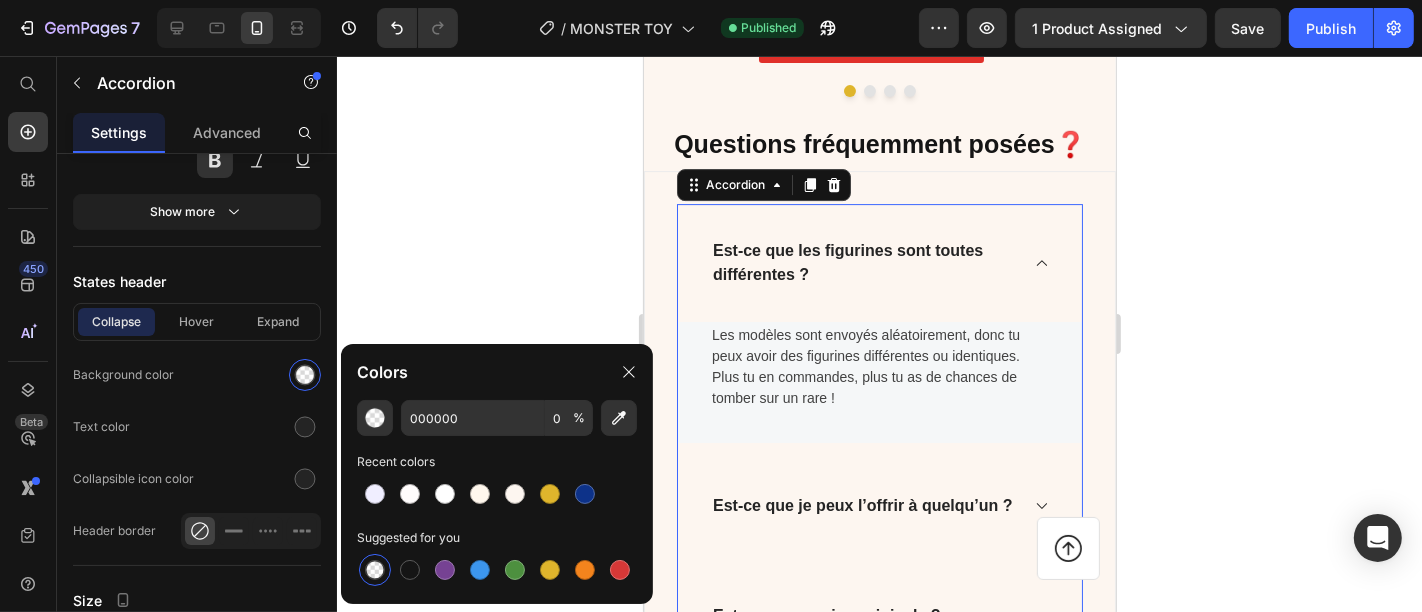 click 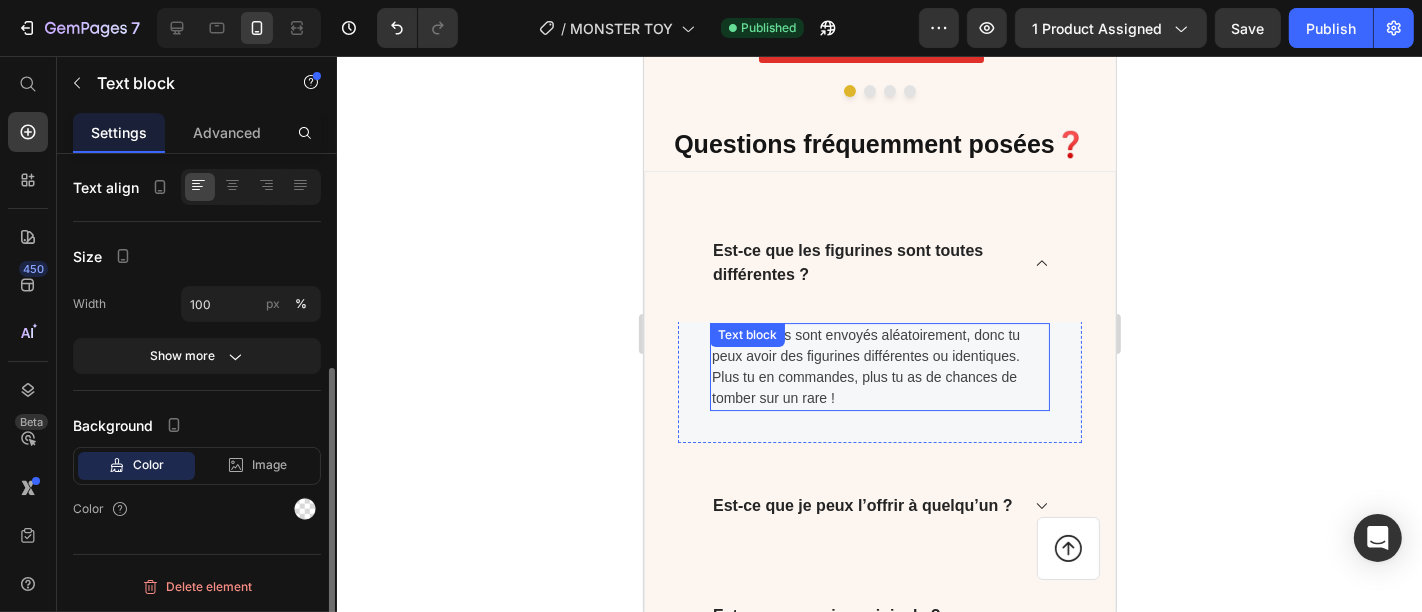 click on "Les modèles sont envoyés aléatoirement, donc tu peux avoir des figurines différentes ou identiques. Plus tu en commandes, plus tu as de chances de tomber sur un rare !" at bounding box center (879, 366) 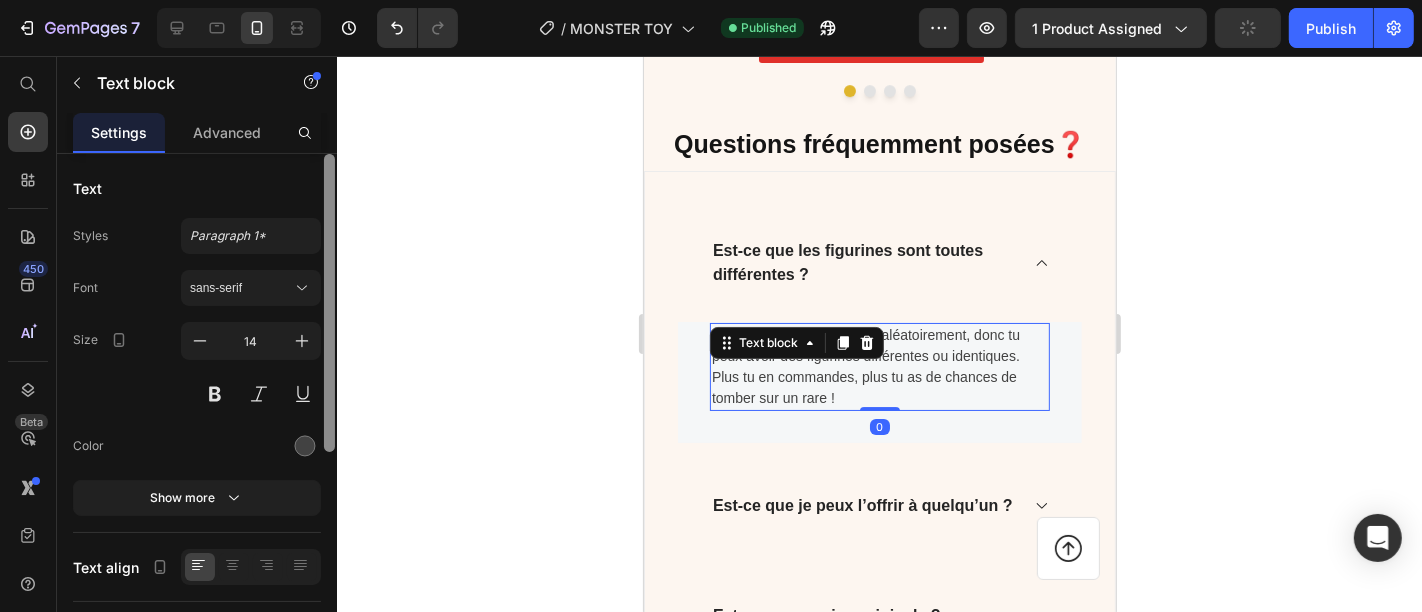 scroll, scrollTop: 376, scrollLeft: 0, axis: vertical 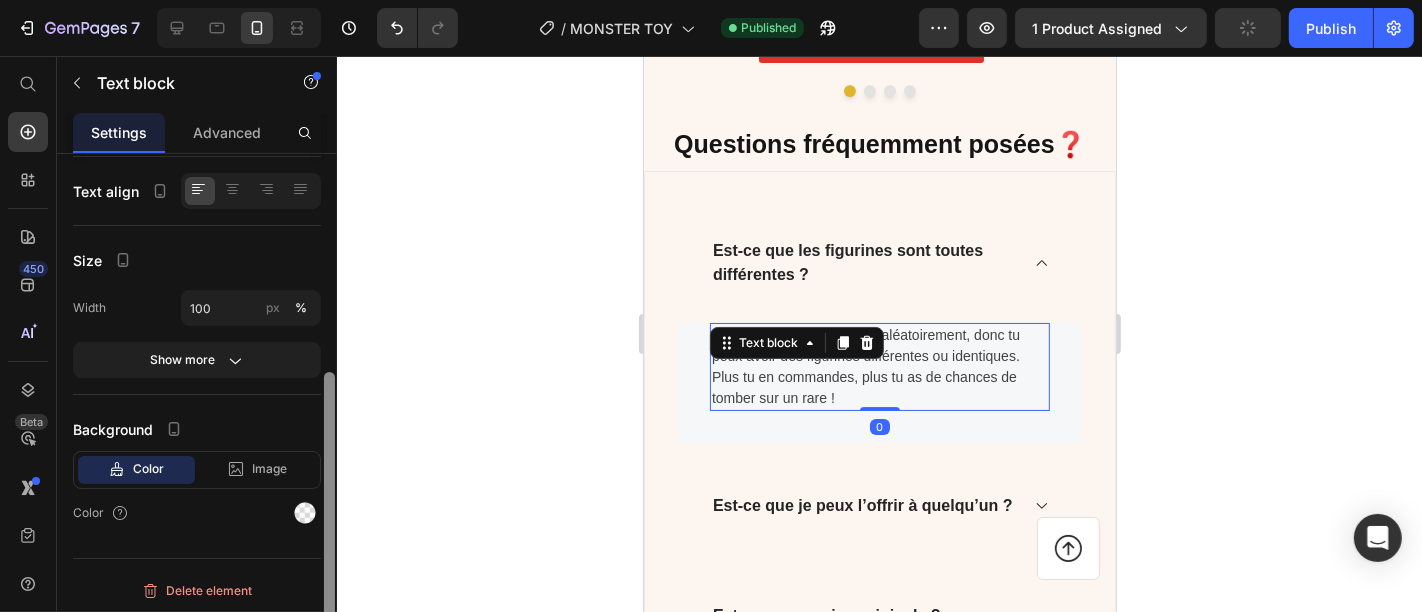 click at bounding box center (329, 412) 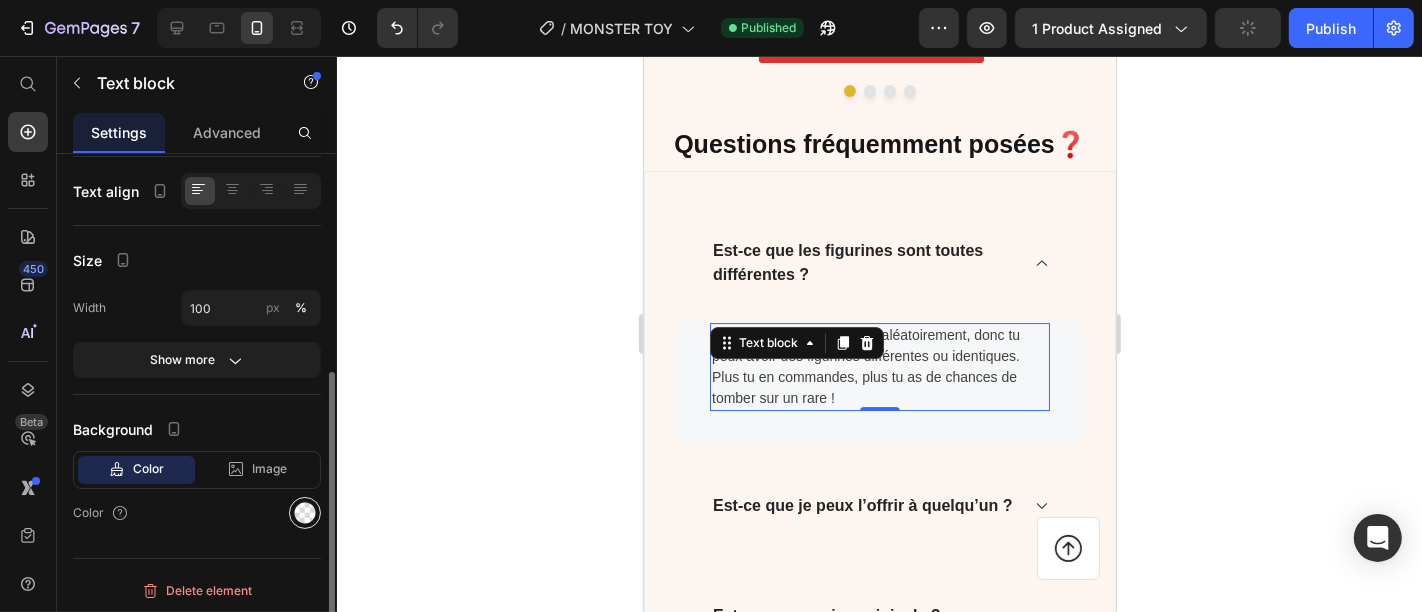 click at bounding box center [305, 513] 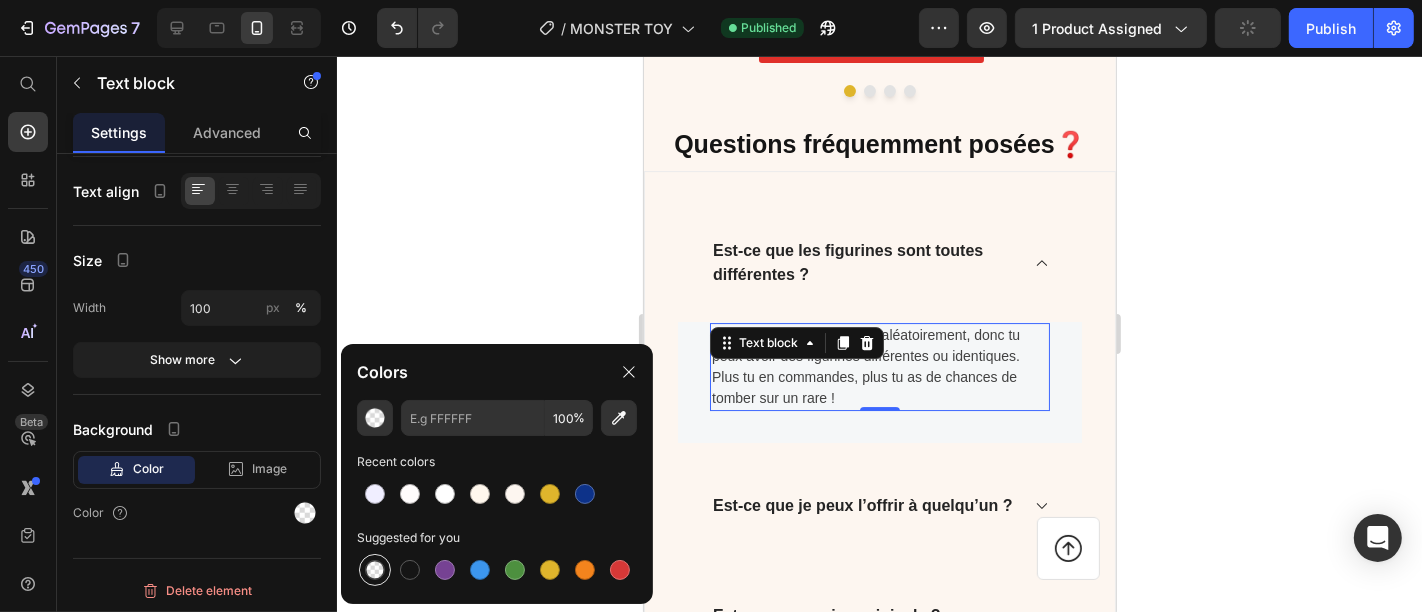 click at bounding box center (375, 570) 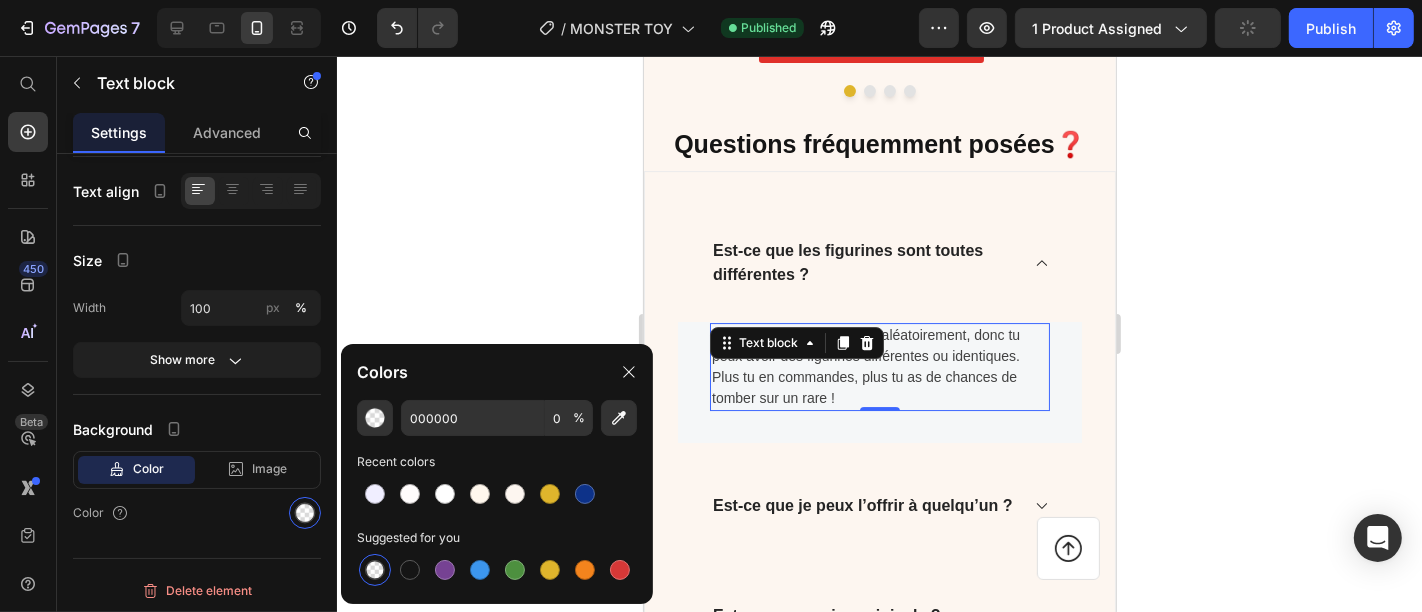 click 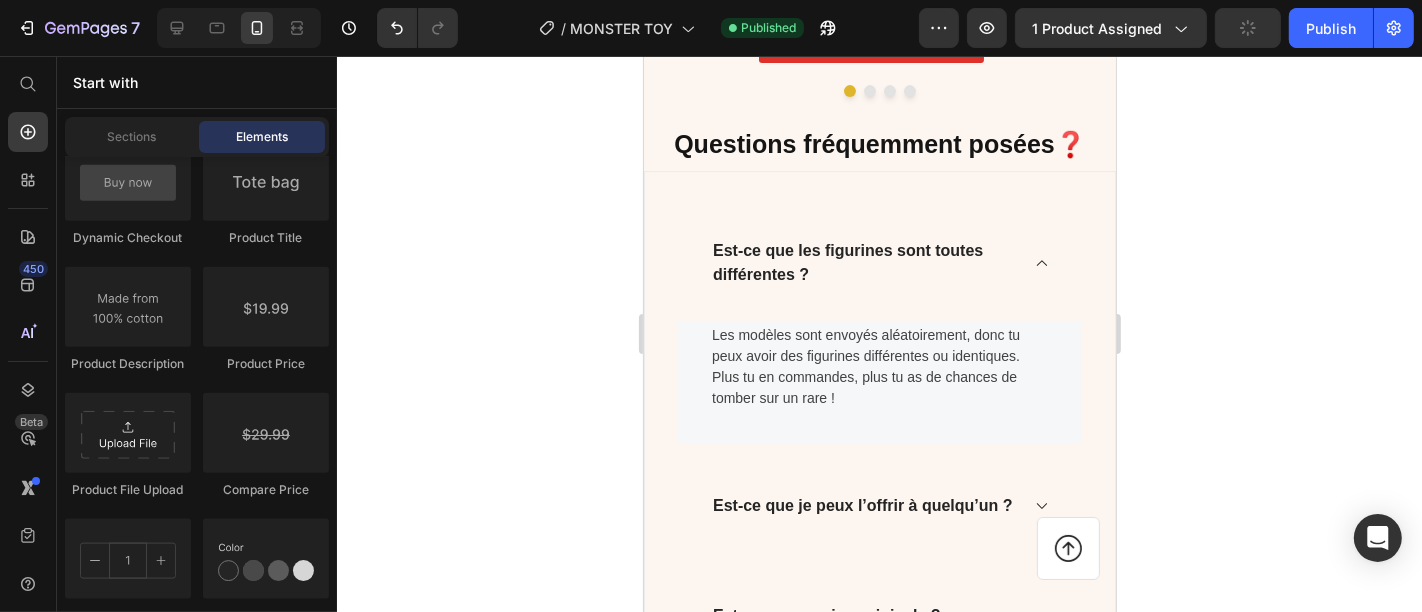 click 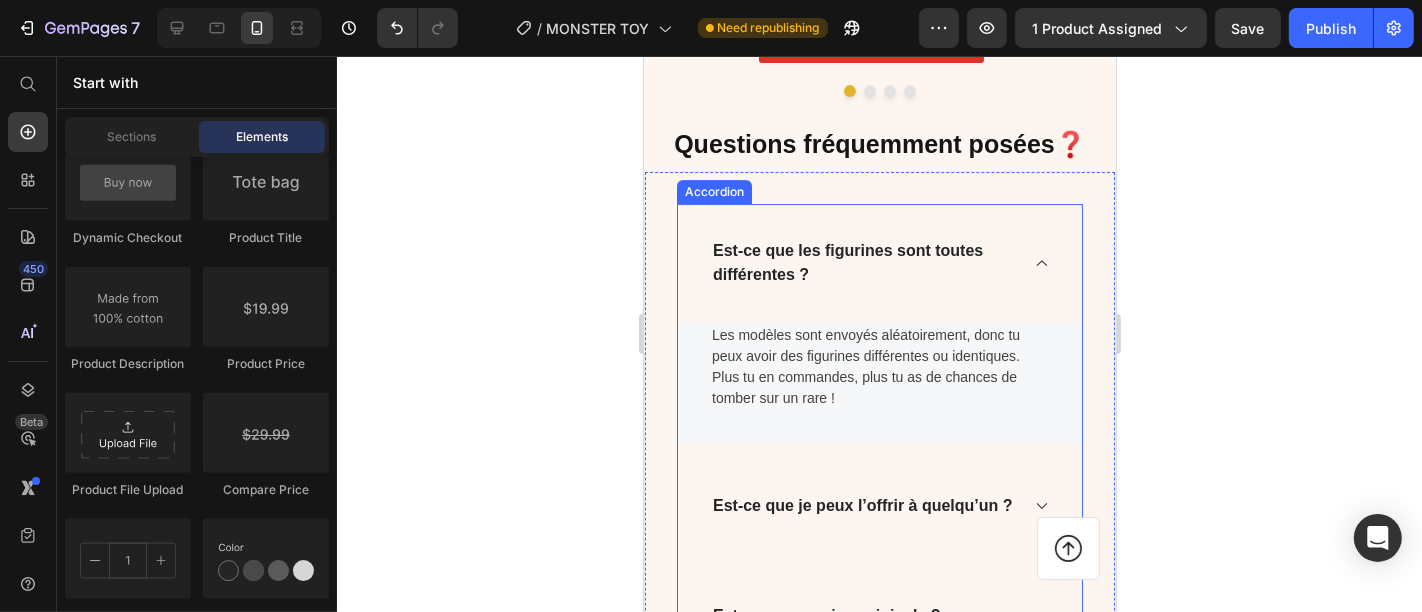 click 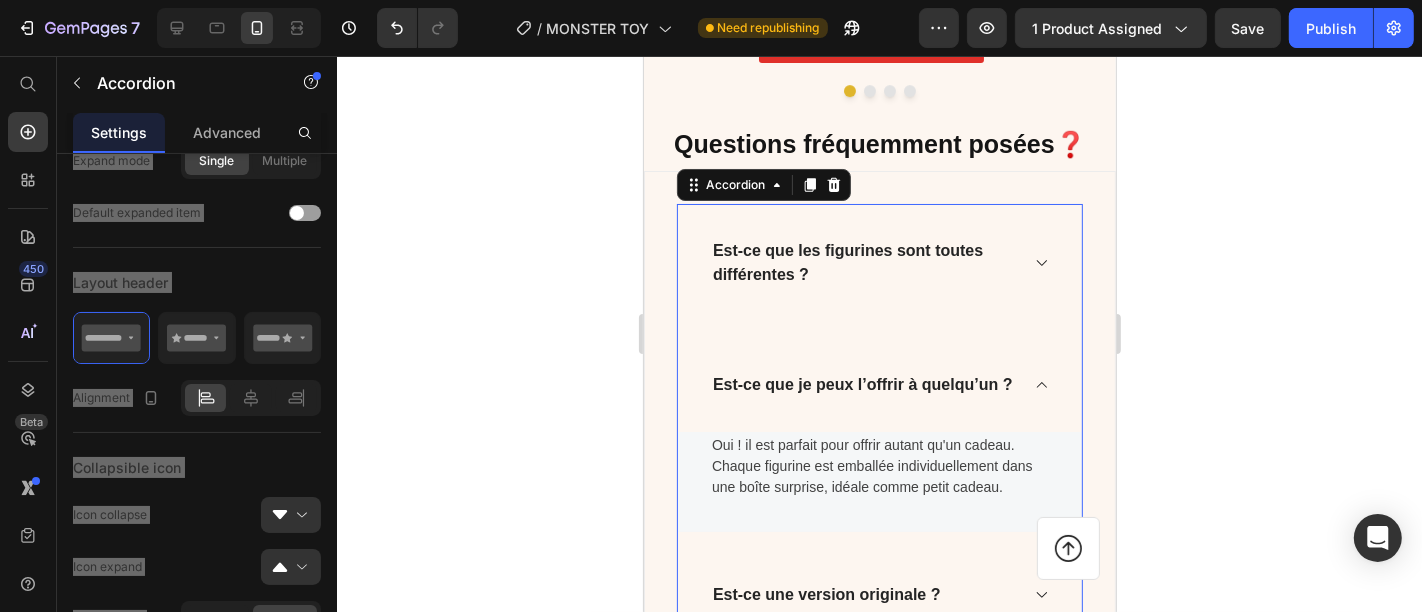 scroll, scrollTop: 0, scrollLeft: 0, axis: both 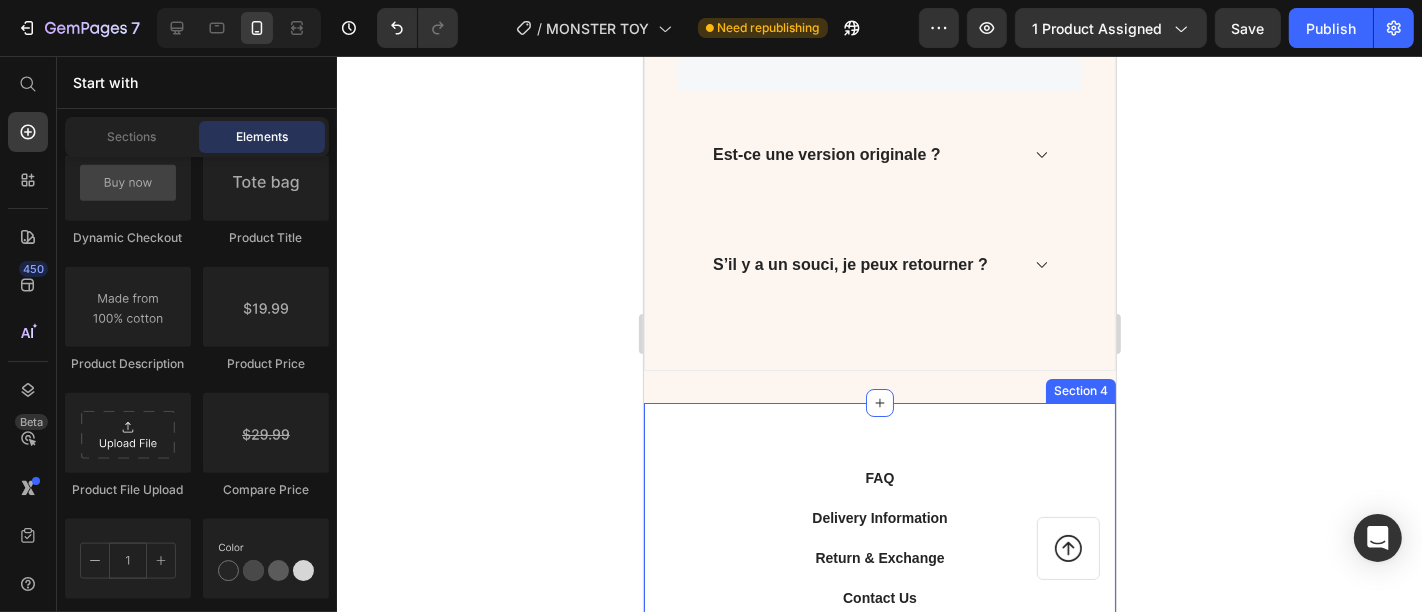 click on "FAQ Button Delivery Information Button Return & Exchange Button Contact Us Button Row                Title Line Image Image Image Image Row Image
Drop element here
Drop element here Row Row
Icon Row Section 4" at bounding box center (879, 682) 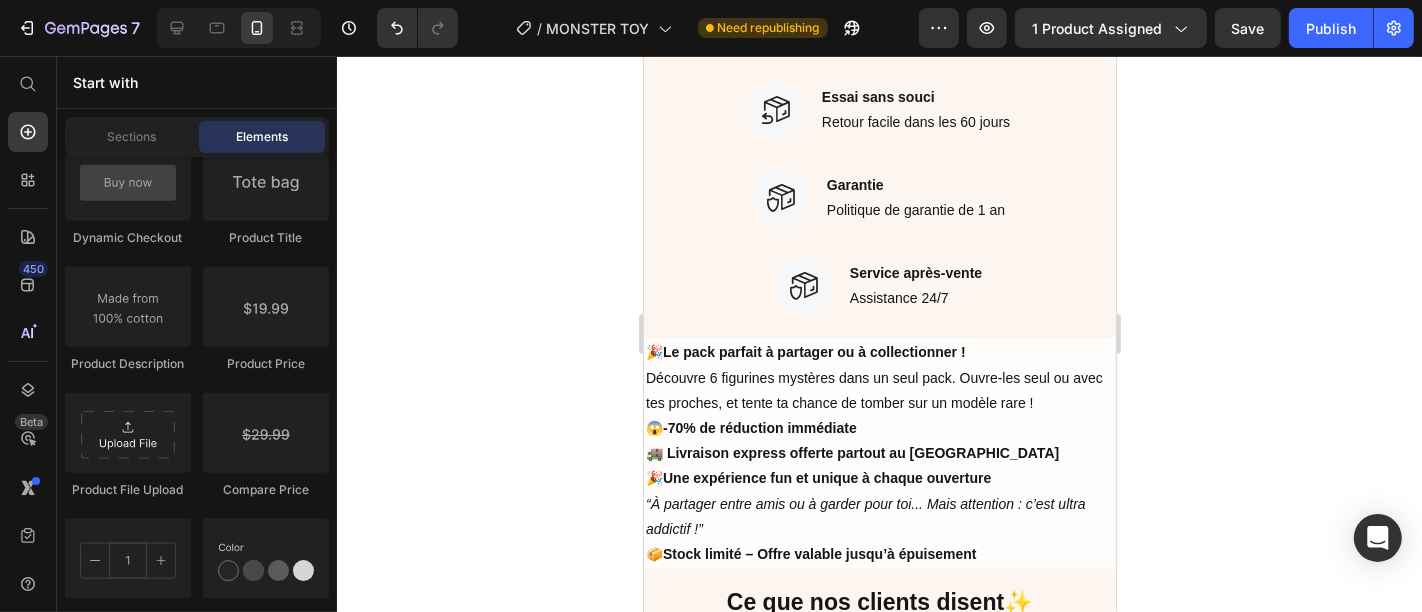 scroll, scrollTop: 4395, scrollLeft: 0, axis: vertical 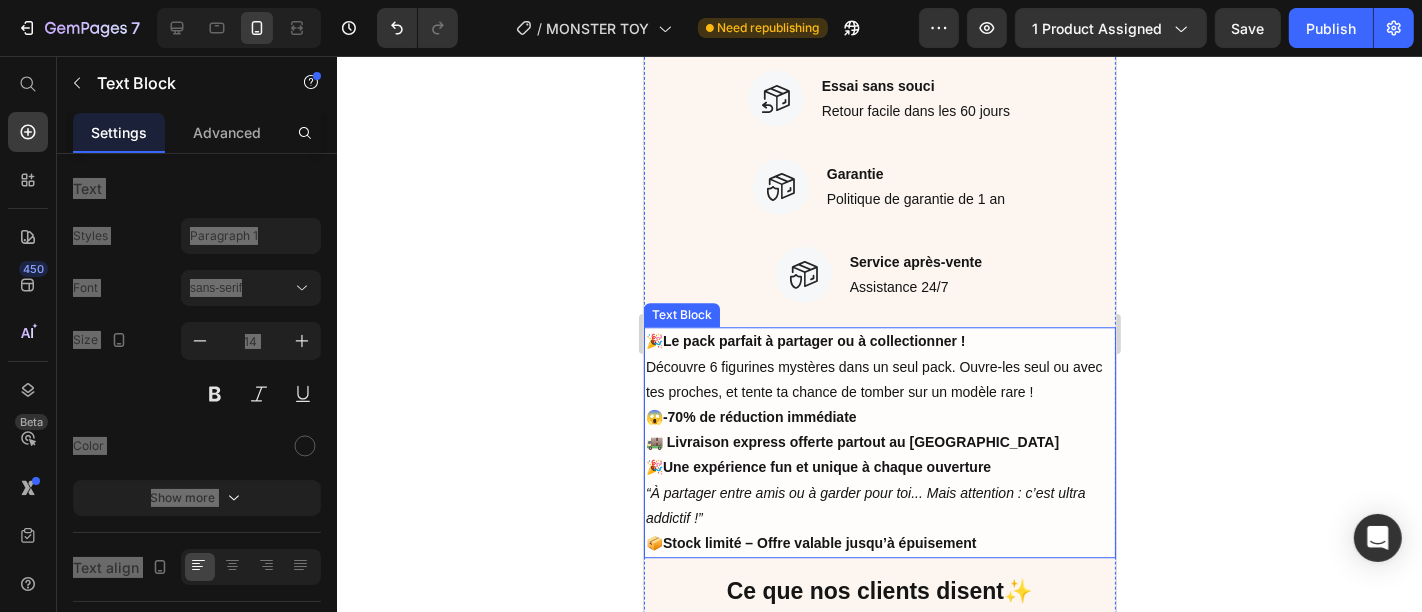 click on "“À partager entre amis ou à garder pour toi... Mais attention : c’est ultra addictif !”" at bounding box center (879, 505) 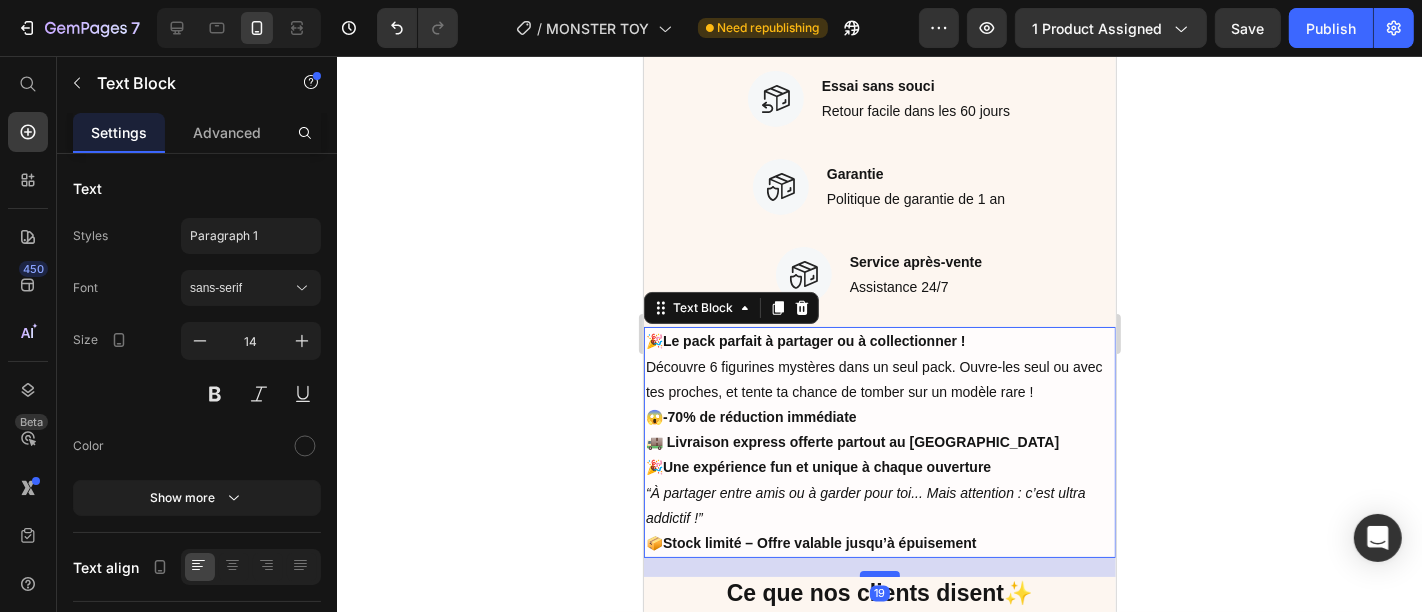 click at bounding box center (879, 573) 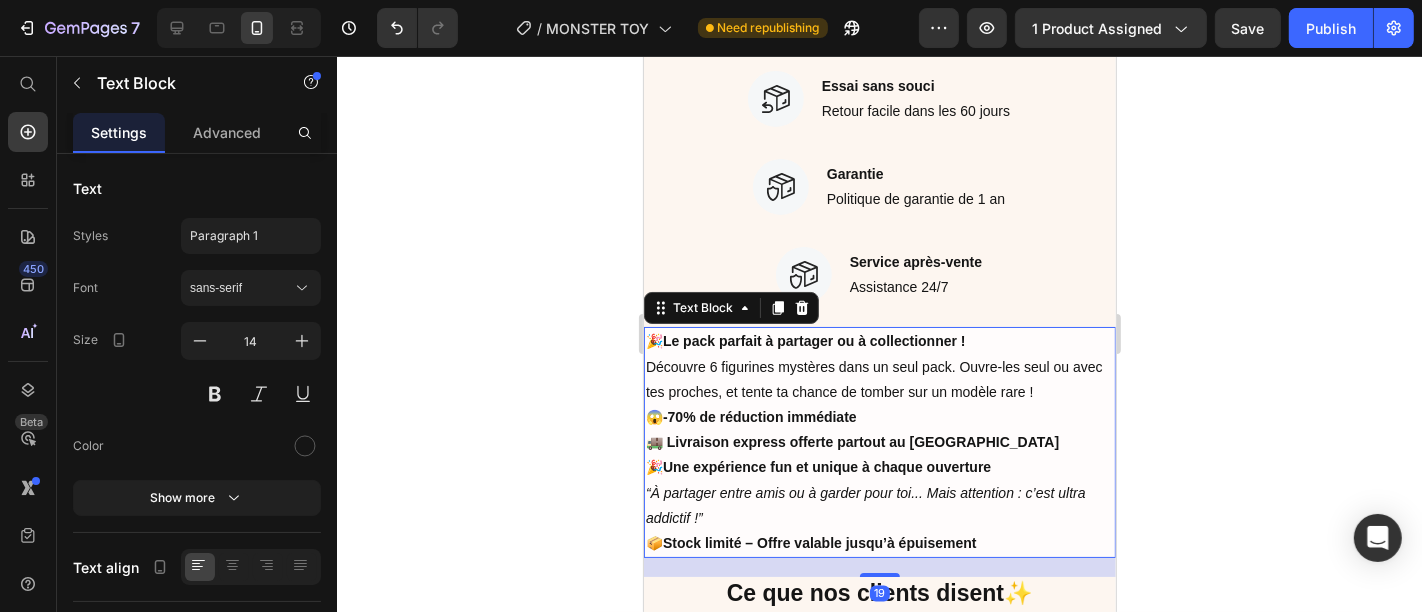 click 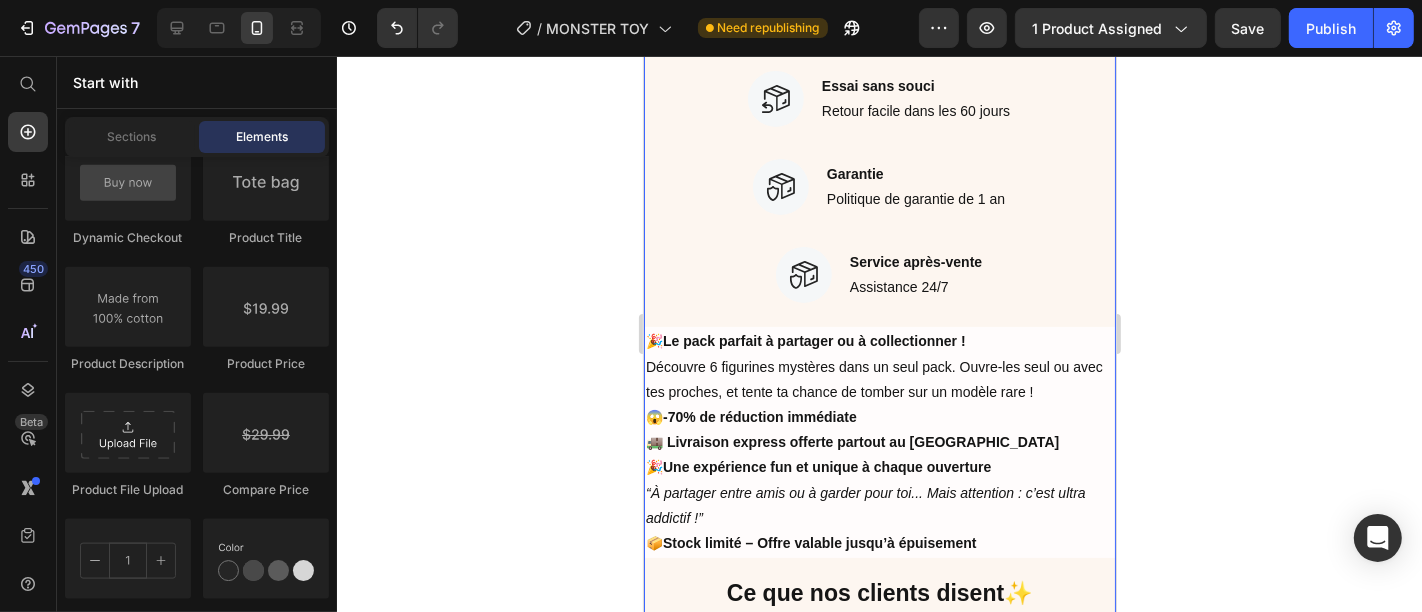 click on "Image 1,352+ Heading Des produits ont atteint les consommateurs Text block Row Image 98.5% Heading Des clients satisfaits et commentaires cinq étoiles Text block Row Image 549+ Heading Recommandations de plus de 549 clients Text block Row 🎉  Offre Spéciale Été !  🎉 Heading 👨‍👩‍👧‍👦 Pack Famille – 6 figurines surprises Text block 00 Jours 15 Heures 47 Minutes 35 Secondes CountDown Timer Image
J'en profite maintenant !   Button Image Livraison gratuite Text block Livraison et retours gratuits Text block Row Image Essai sans souci Text block Retour facile dans les 60 jours Text block Row Image Garantie Text block Politique de garantie de 1 an Text block Row Image Service après-vente Text block Assistance 24/7 Text block Row 🎉  Le pack parfait à partager ou à collectionner ! Découvre 6 figurines mystères dans un seul pack. Ouvre-les seul ou avec tes proches, et tente ta chance de tomber sur un modèle rare ! 😱  -70% de réduction immédiate 📦  Text Block" at bounding box center (879, 277) 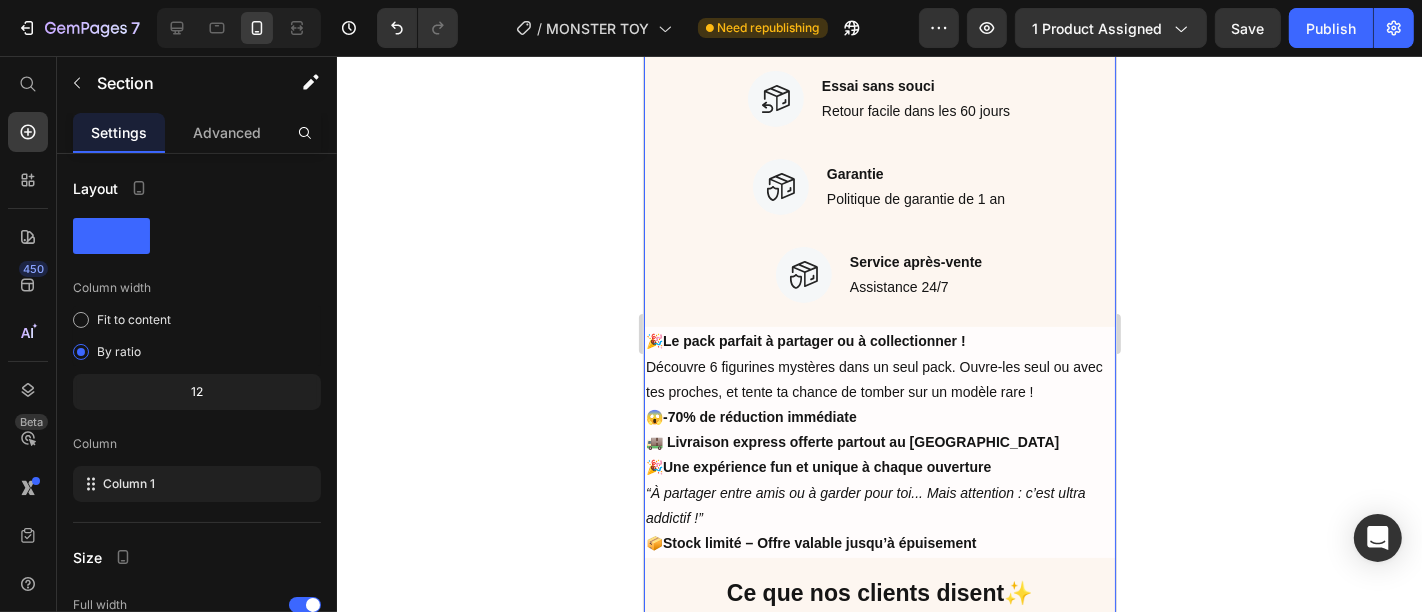 click on "Image 1,352+ Heading Des produits ont atteint les consommateurs Text block Row Image 98.5% Heading Des clients satisfaits et commentaires cinq étoiles Text block Row Image 549+ Heading Recommandations de plus de 549 clients Text block Row 🎉  Offre Spéciale Été !  🎉 Heading 👨‍👩‍👧‍👦 Pack Famille – 6 figurines surprises Text block 00 Jours 15 Heures 47 Minutes 34 Secondes CountDown Timer Image
J'en profite maintenant !   Button Image Livraison gratuite Text block Livraison et retours gratuits Text block Row Image Essai sans souci Text block Retour facile dans les 60 jours Text block Row Image Garantie Text block Politique de garantie de 1 an Text block Row Image Service après-vente Text block Assistance 24/7 Text block Row 🎉  Le pack parfait à partager ou à collectionner ! Découvre 6 figurines mystères dans un seul pack. Ouvre-les seul ou avec tes proches, et tente ta chance de tomber sur un modèle rare ! 😱  -70% de réduction immédiate 📦  Text Block" at bounding box center [879, 277] 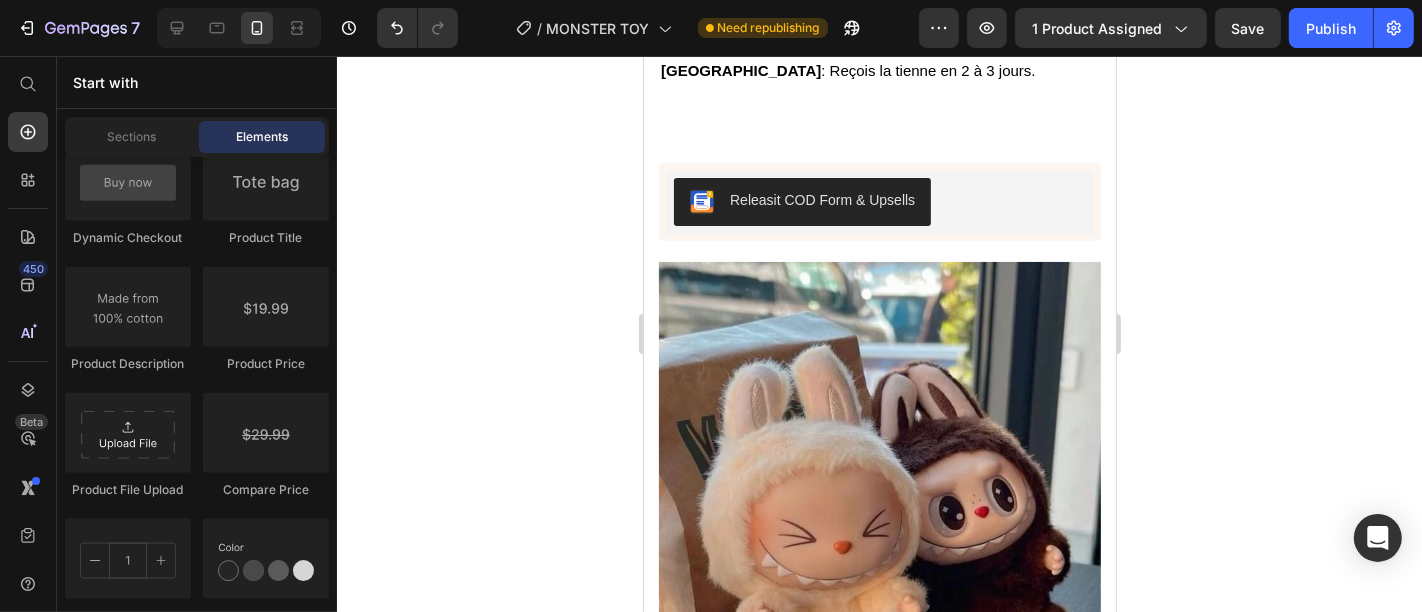 scroll, scrollTop: 2117, scrollLeft: 0, axis: vertical 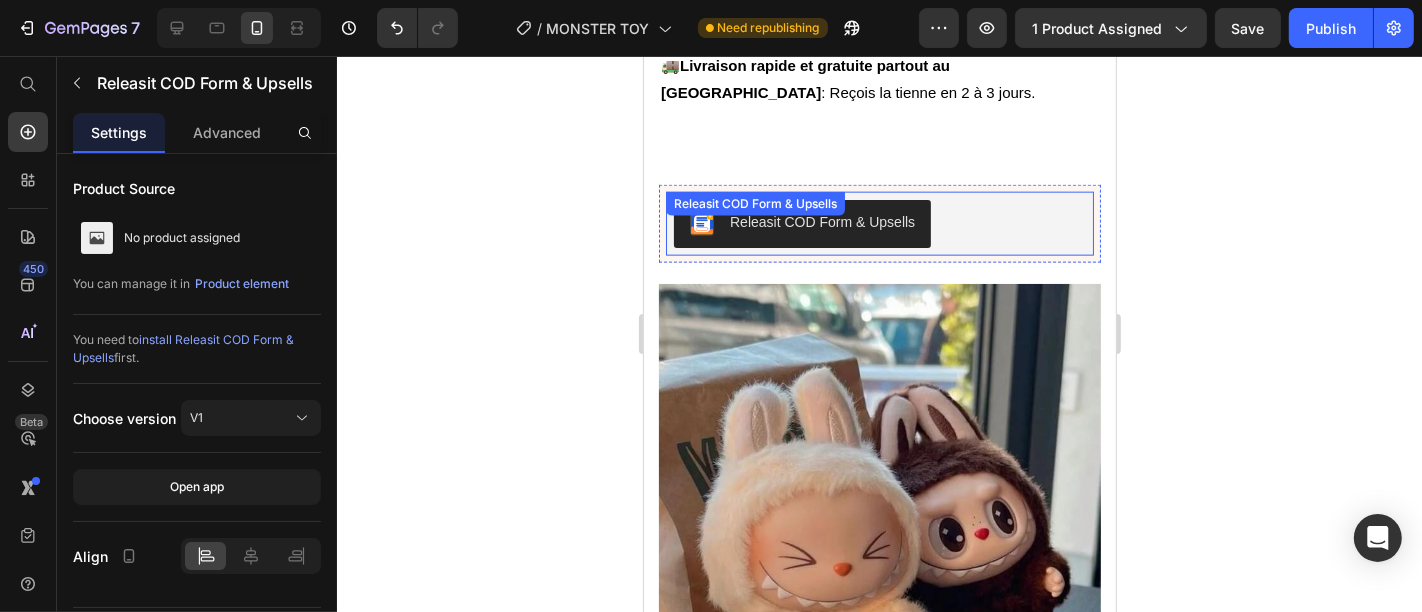 click on "Releasit COD Form & Upsells" at bounding box center [879, 223] 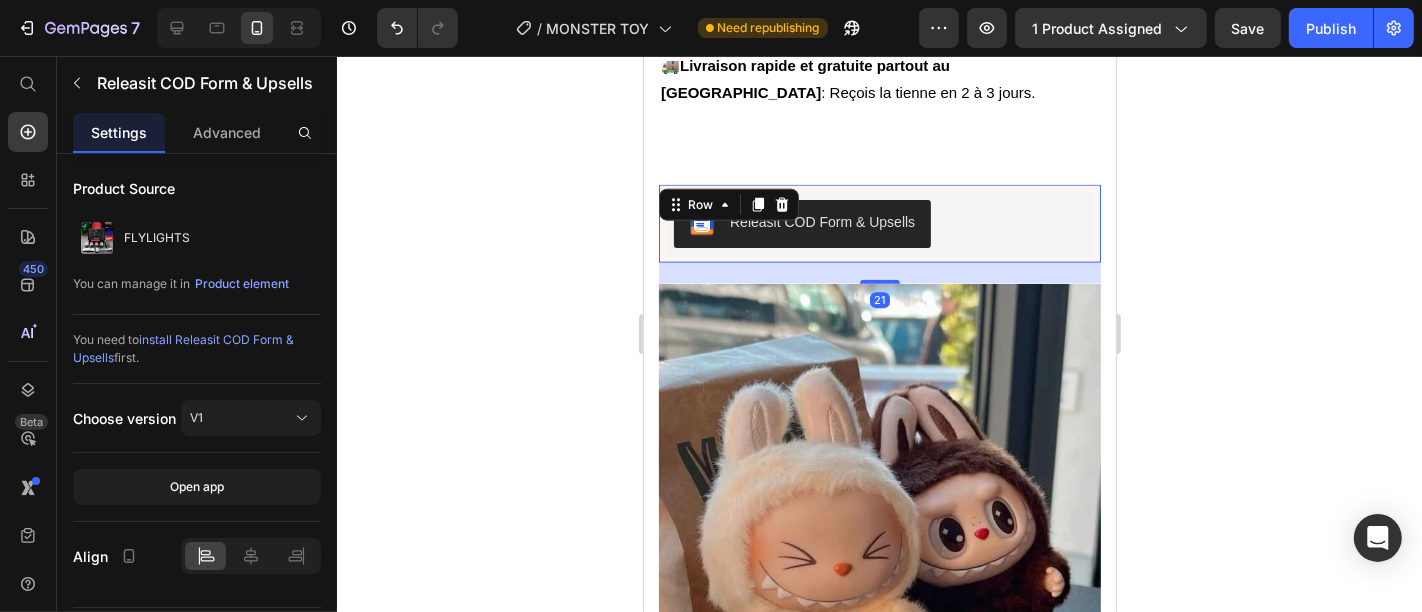 click on "Releasit COD Form & Upsells Releasit COD Form & Upsells Row   21" at bounding box center (879, 223) 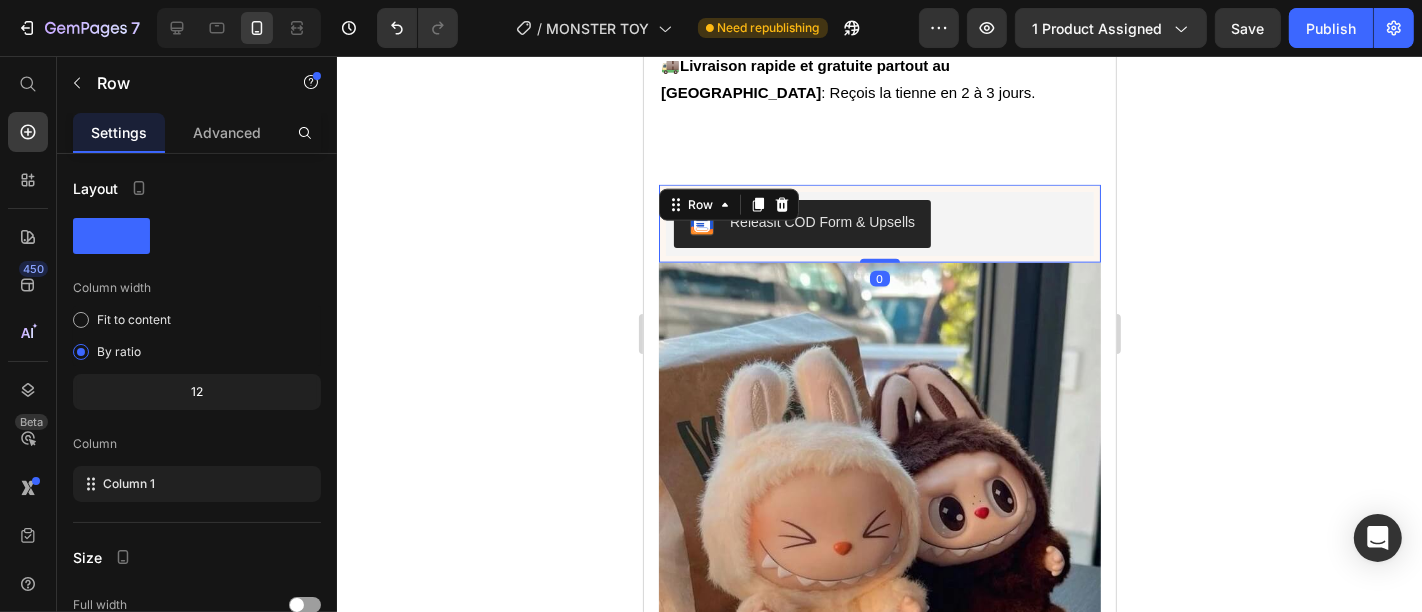 drag, startPoint x: 869, startPoint y: 201, endPoint x: 873, endPoint y: 172, distance: 29.274563 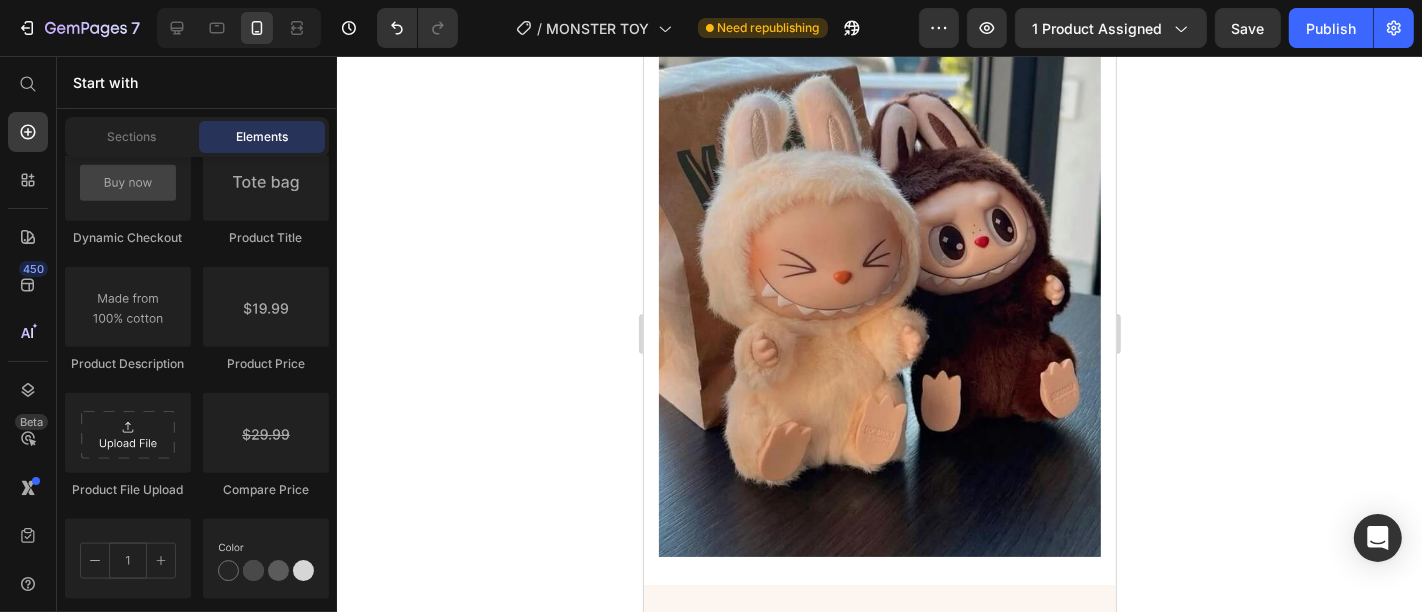 scroll, scrollTop: 2420, scrollLeft: 0, axis: vertical 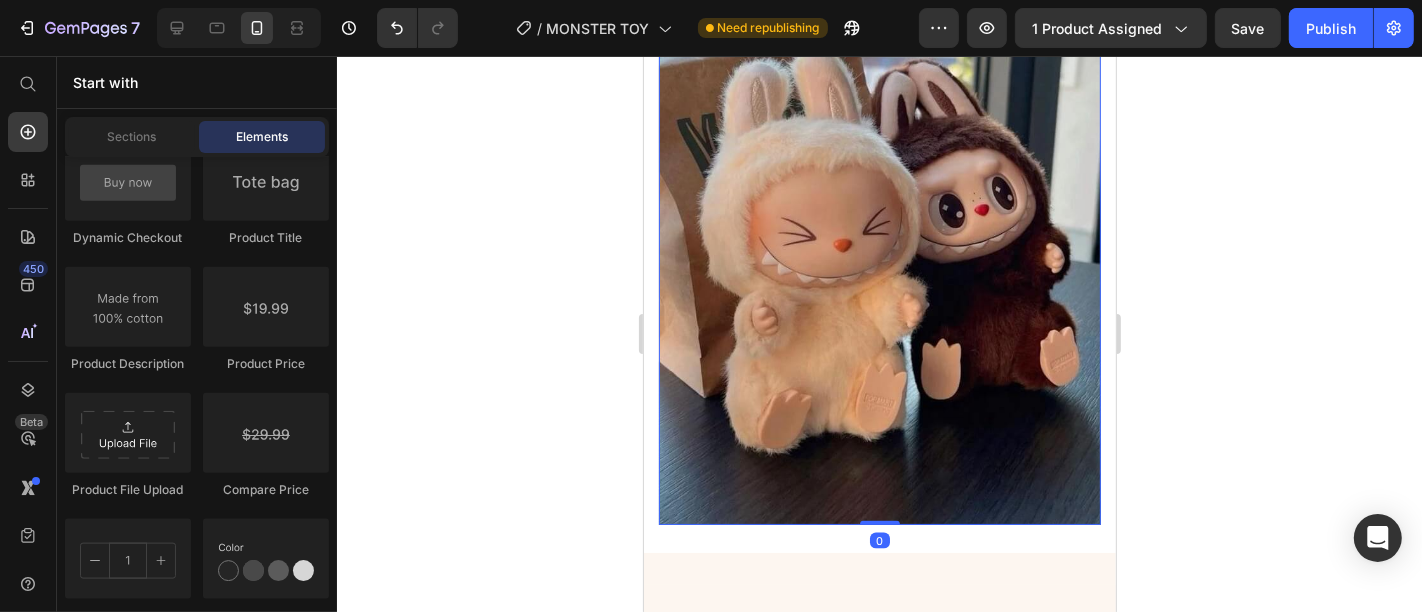 click at bounding box center [879, 241] 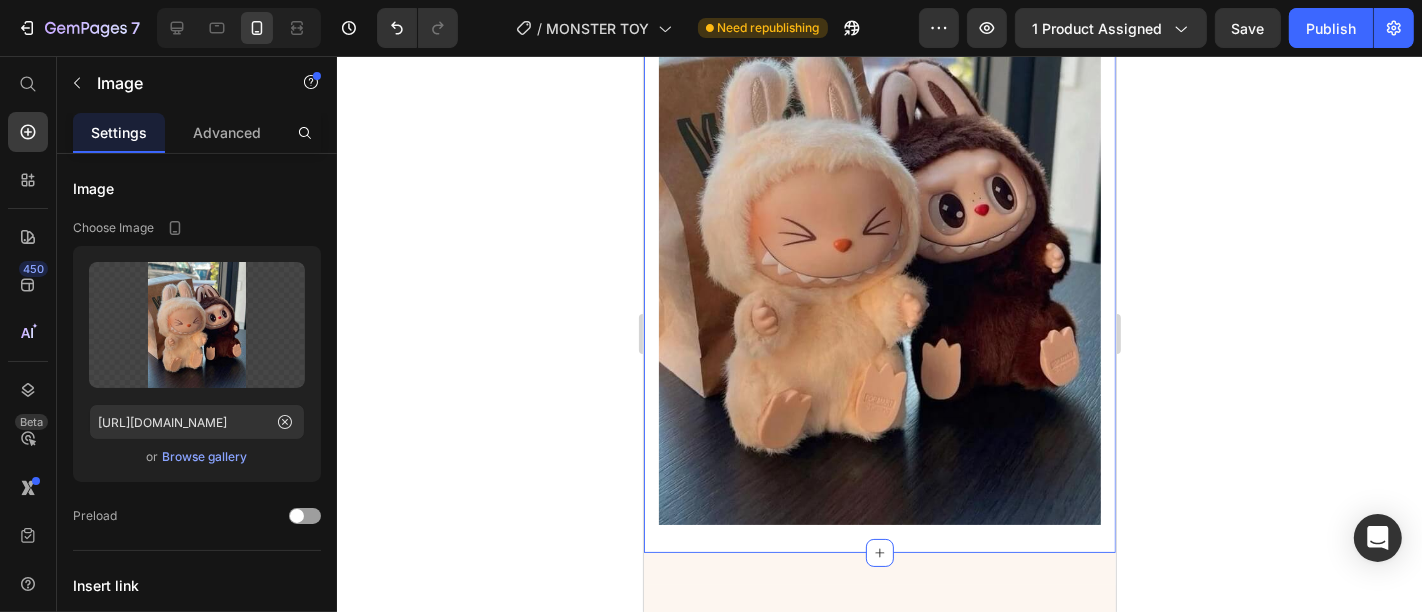 click on "Material
Shipping
Care instruction Accordion 37% OFF Discount Tag Icon Icon Icon Icon Icon Icon List 2,500+ Verified Reviews! Text Block Row This product has only default variant Product Variants & Swatches Releasit COD Form & Upsells Releasit COD Form & Upsells Row Image Row Product" at bounding box center (879, 209) 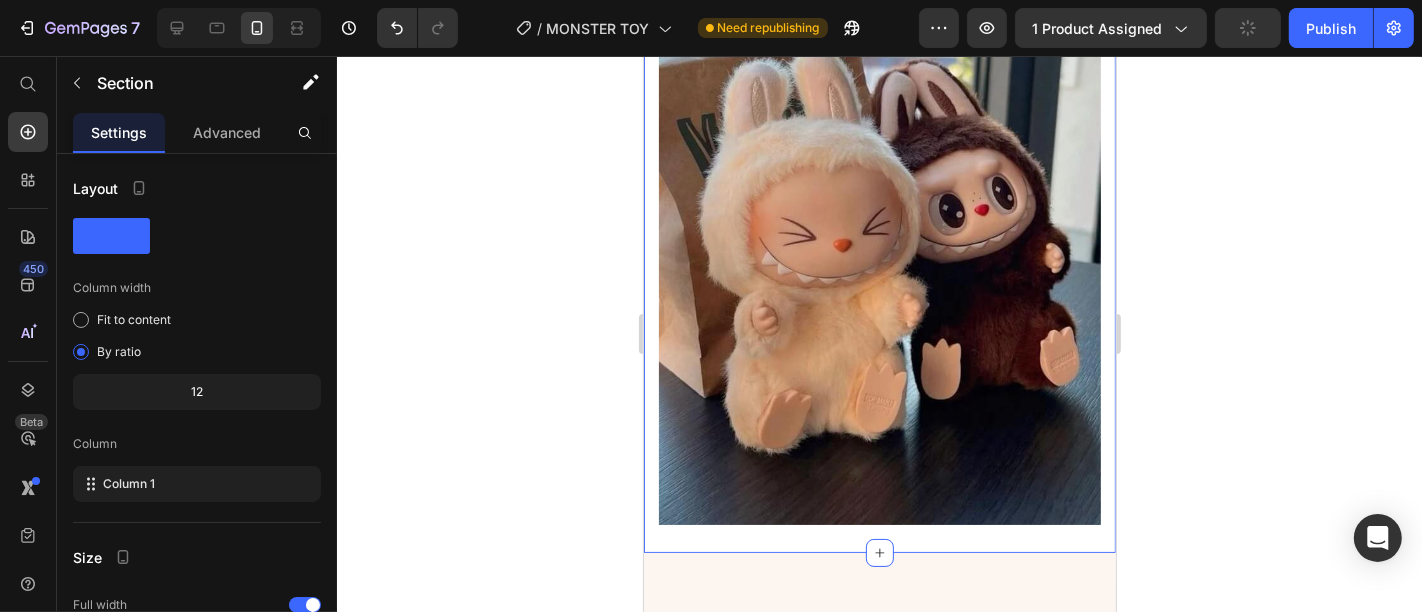 click on "Material
Shipping
Care instruction Accordion 37% OFF Discount Tag Icon Icon Icon Icon Icon Icon List 2,500+ Verified Reviews! Text Block Row This product has only default variant Product Variants & Swatches Releasit COD Form & Upsells Releasit COD Form & Upsells Row Image Row Product" at bounding box center (879, 209) 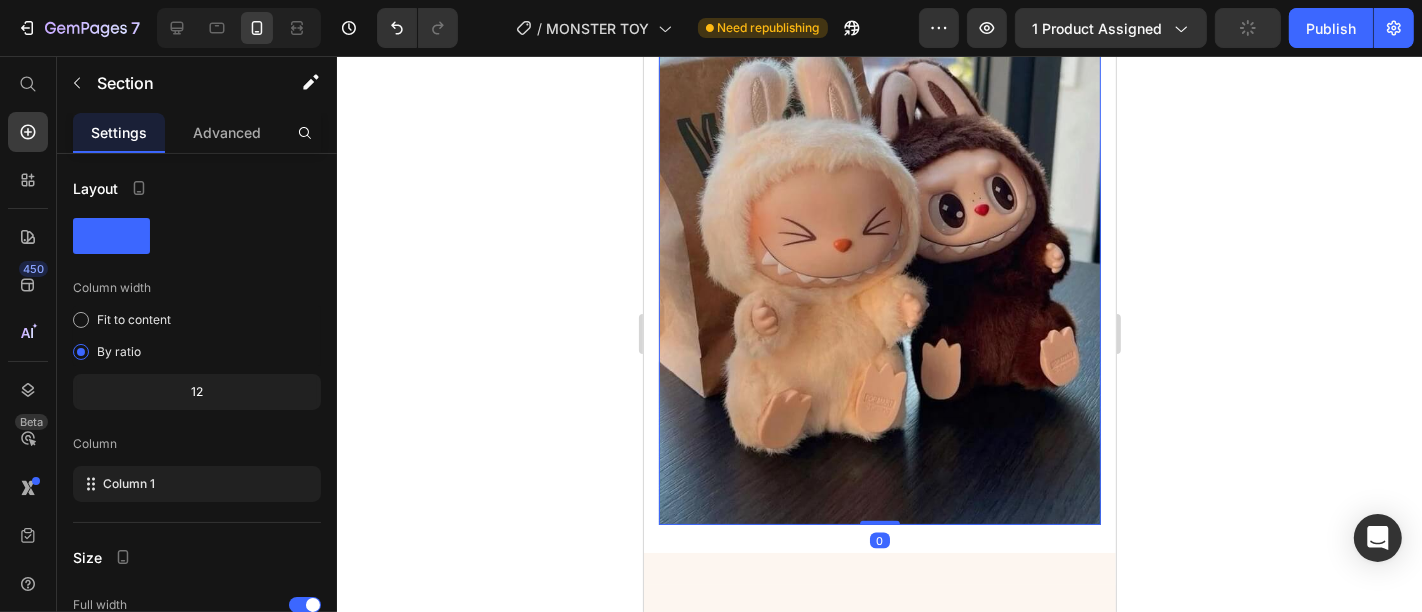 click at bounding box center (879, 241) 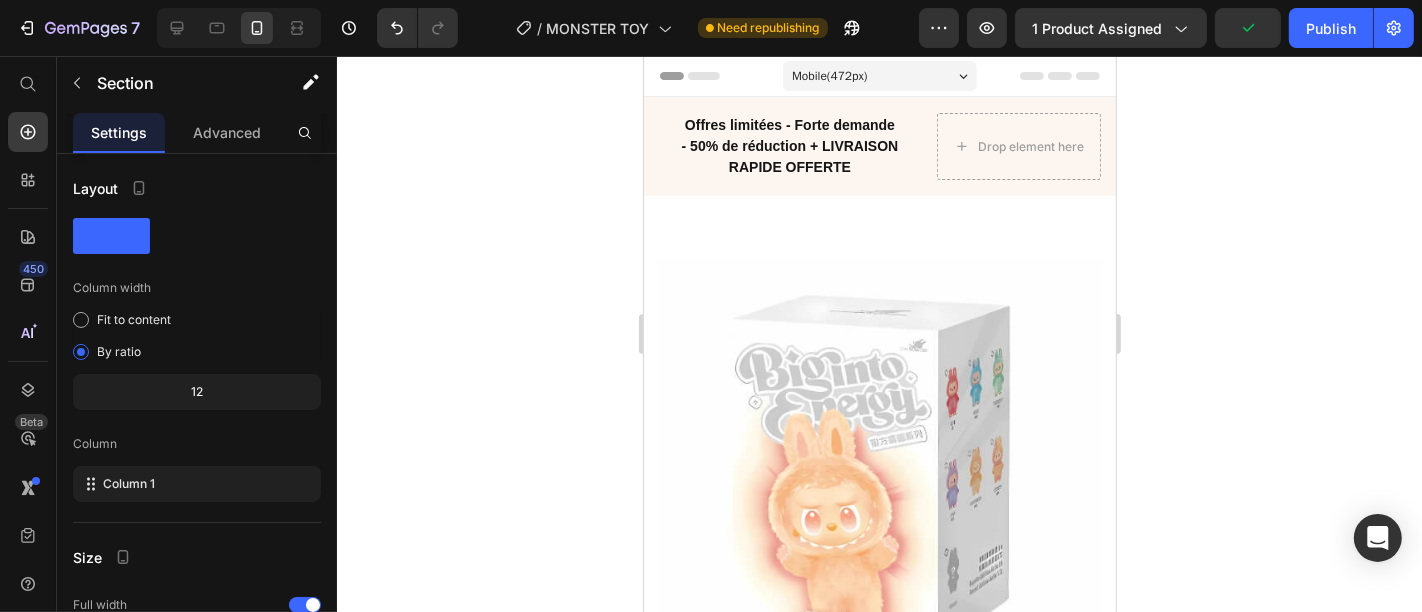 scroll, scrollTop: 2420, scrollLeft: 0, axis: vertical 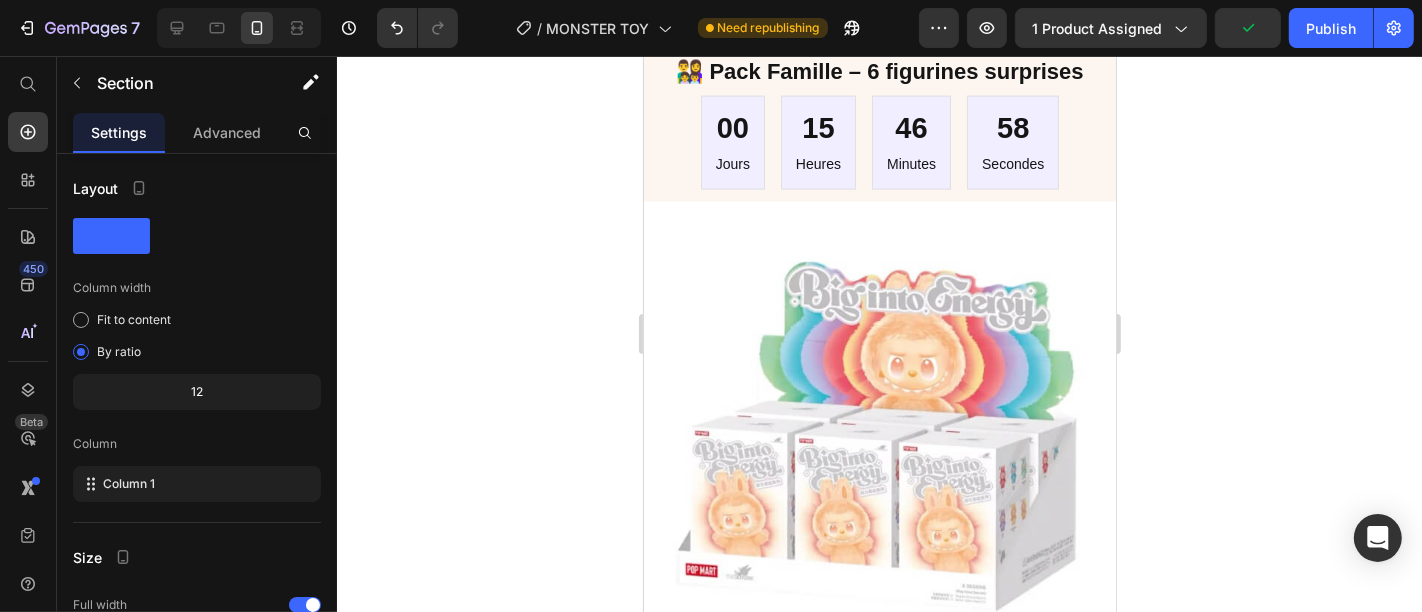 click at bounding box center [879, -593] 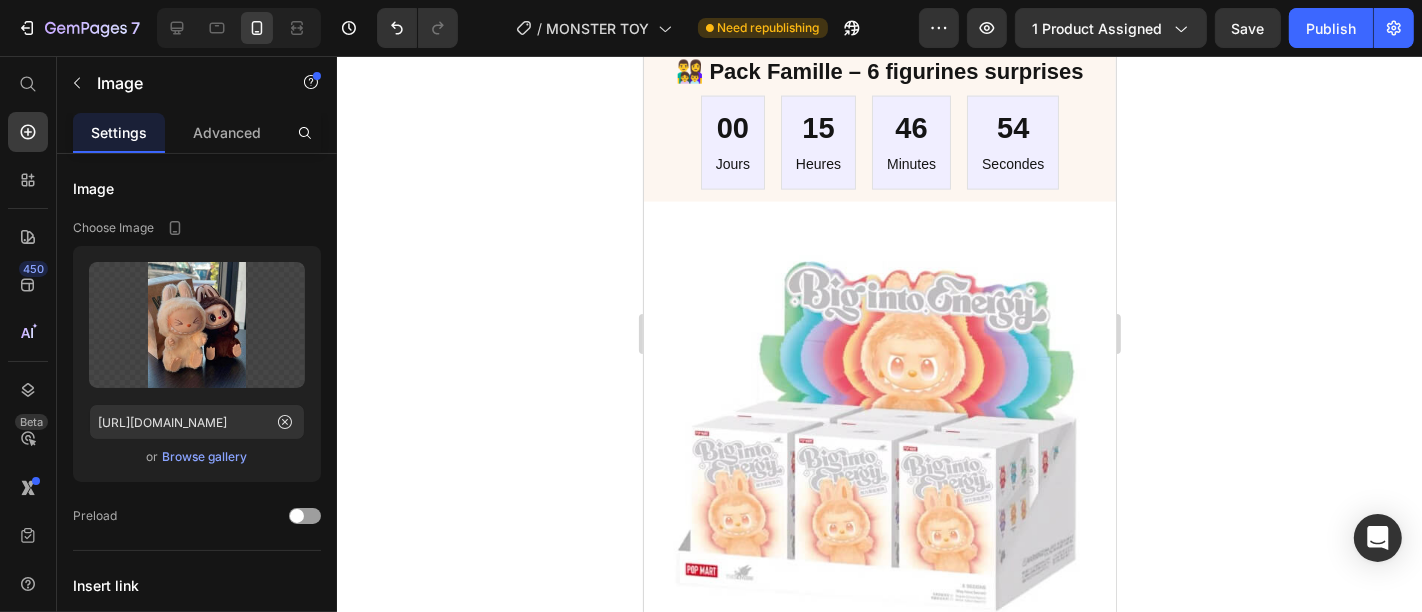 drag, startPoint x: 864, startPoint y: 420, endPoint x: 880, endPoint y: 382, distance: 41.231056 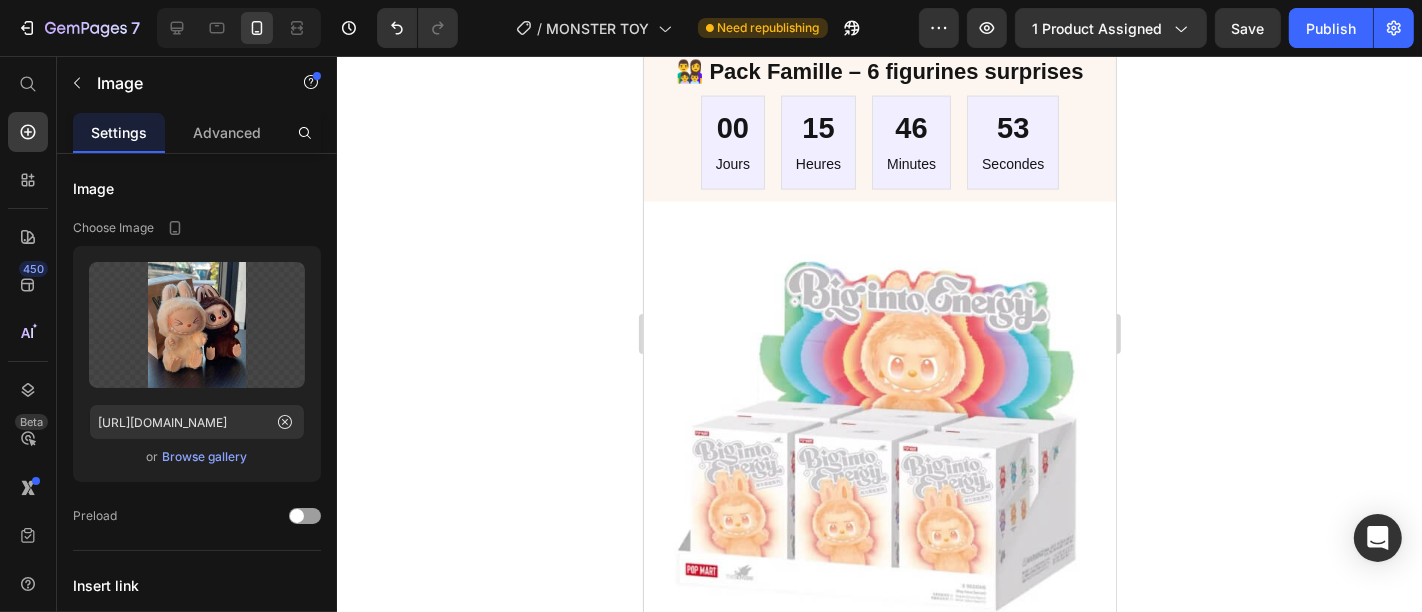 click on "Material
Shipping
Care instruction Accordion 37% OFF Discount Tag Icon Icon Icon Icon Icon Icon List 2,500+ Verified Reviews! Text Block Row This product has only default variant Product Variants & Swatches Releasit COD Form & Upsells Releasit COD Form & Upsells Row Image   0 Row Product" at bounding box center (879, -625) 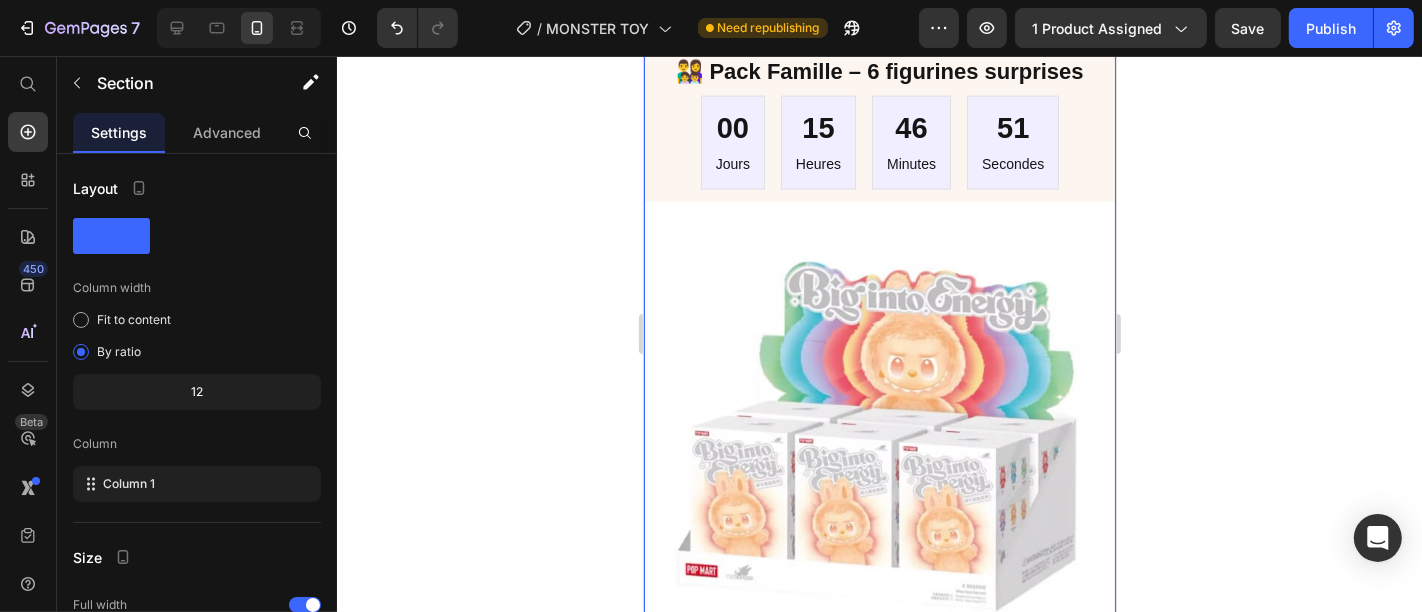 click 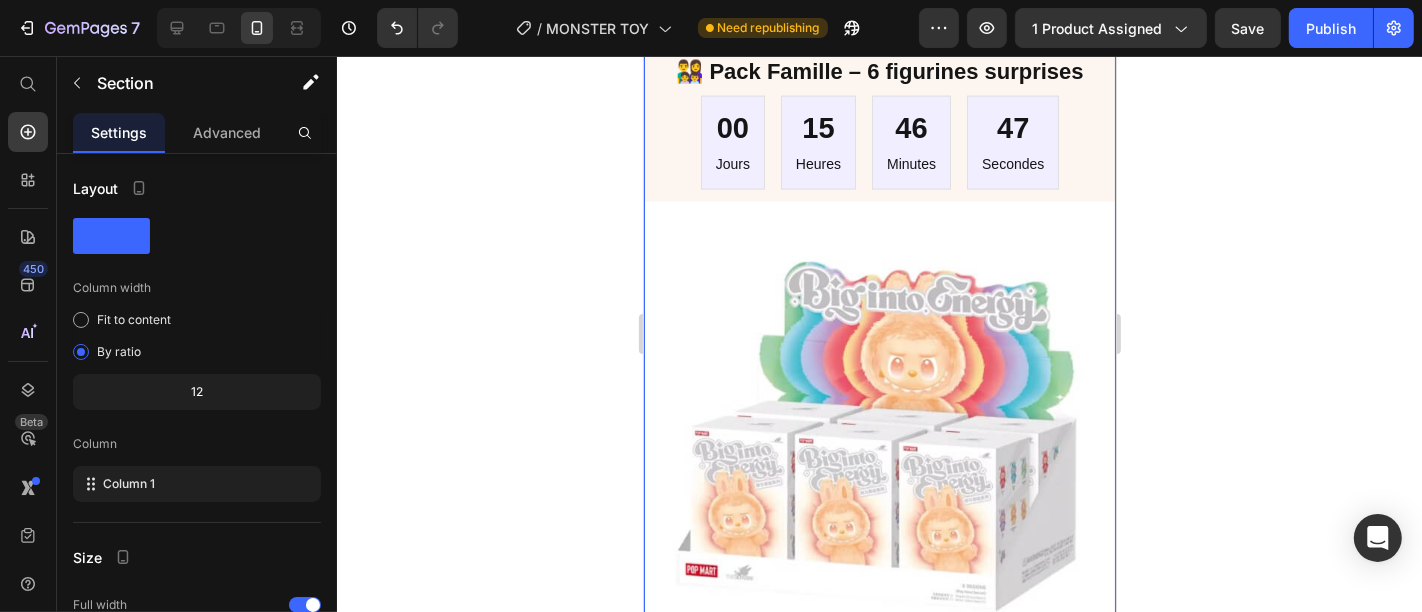 click 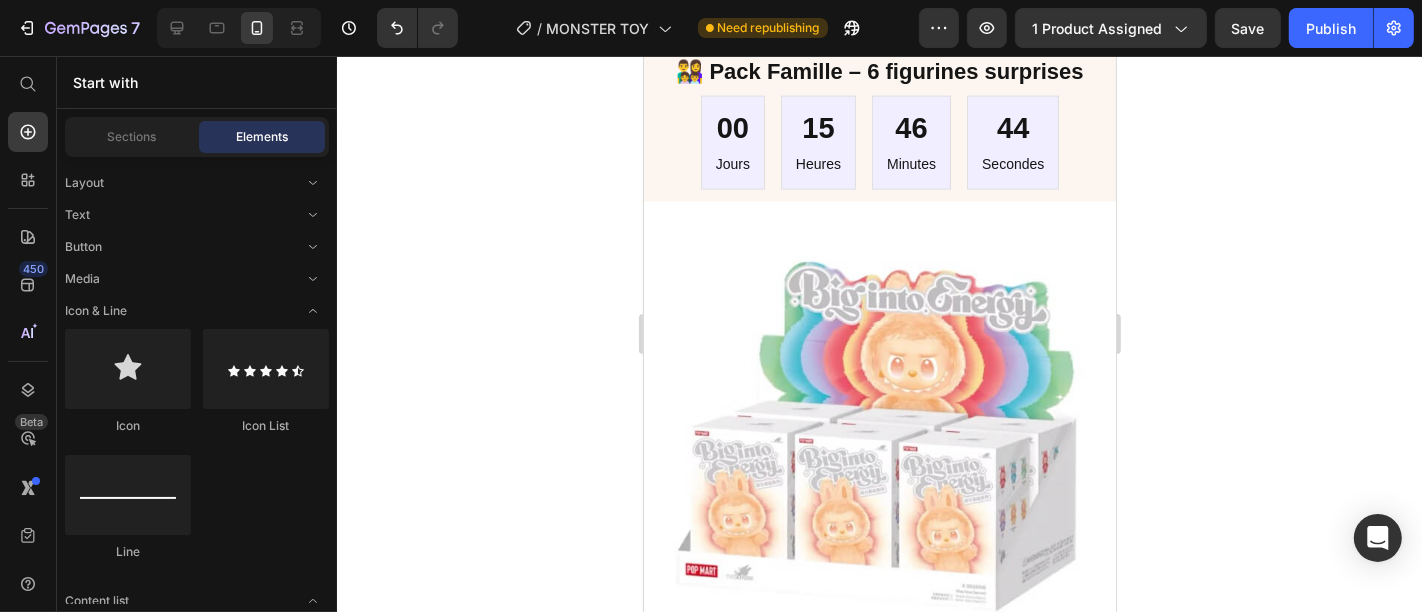 scroll, scrollTop: 2422, scrollLeft: 0, axis: vertical 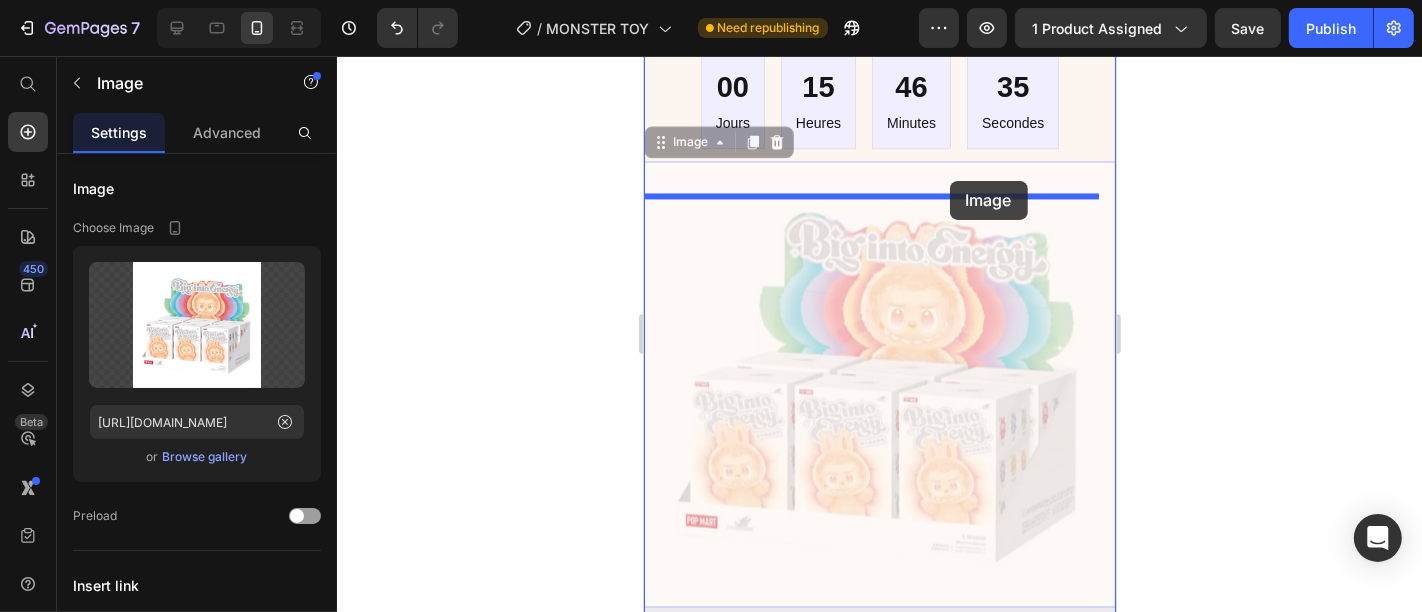 drag, startPoint x: 980, startPoint y: 412, endPoint x: 949, endPoint y: 181, distance: 233.0708 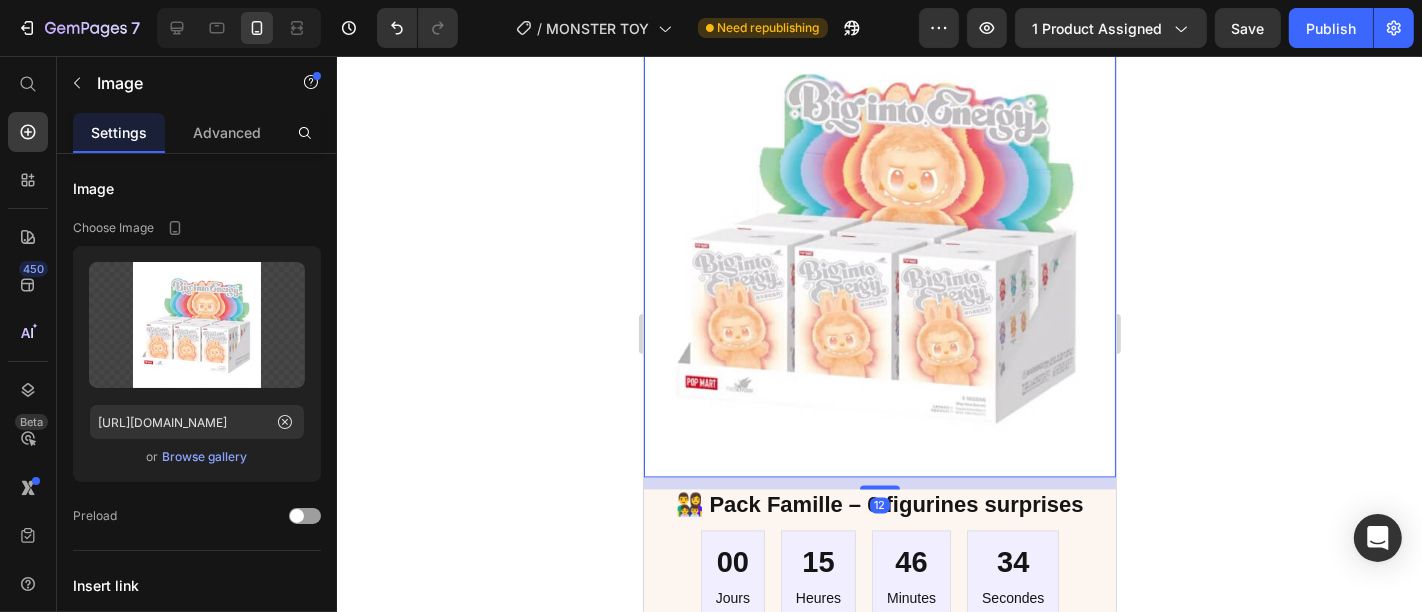 click 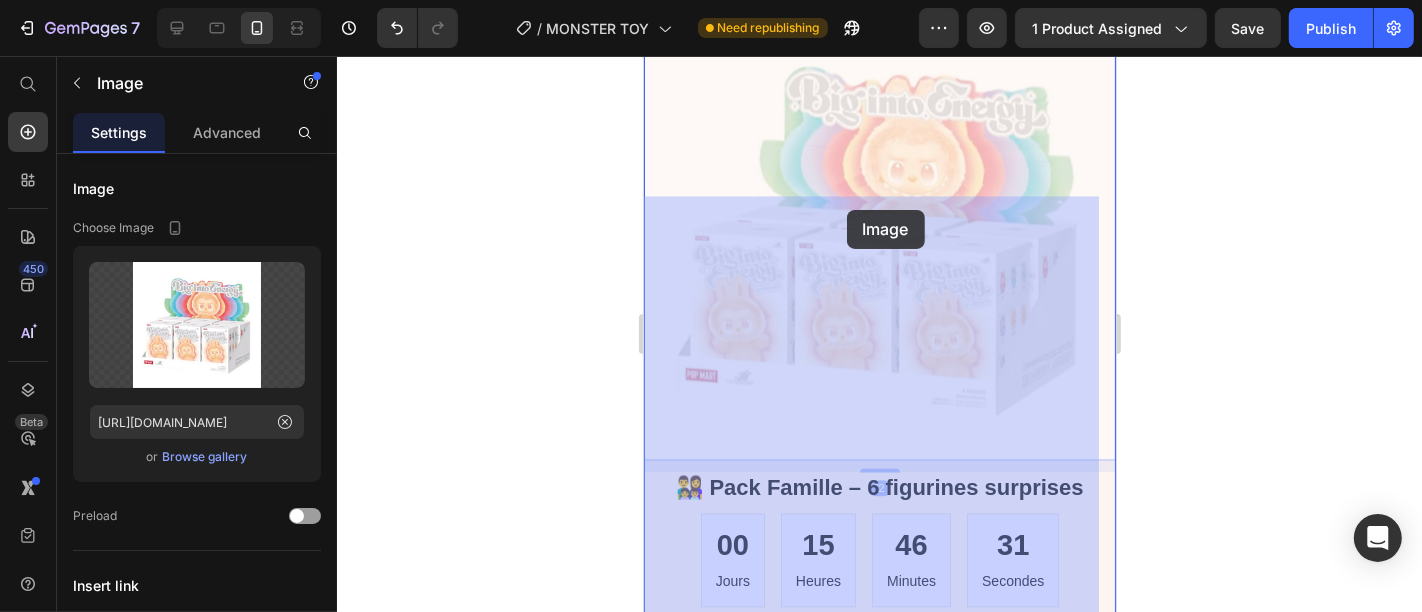 drag, startPoint x: 950, startPoint y: 229, endPoint x: 846, endPoint y: 209, distance: 105.90562 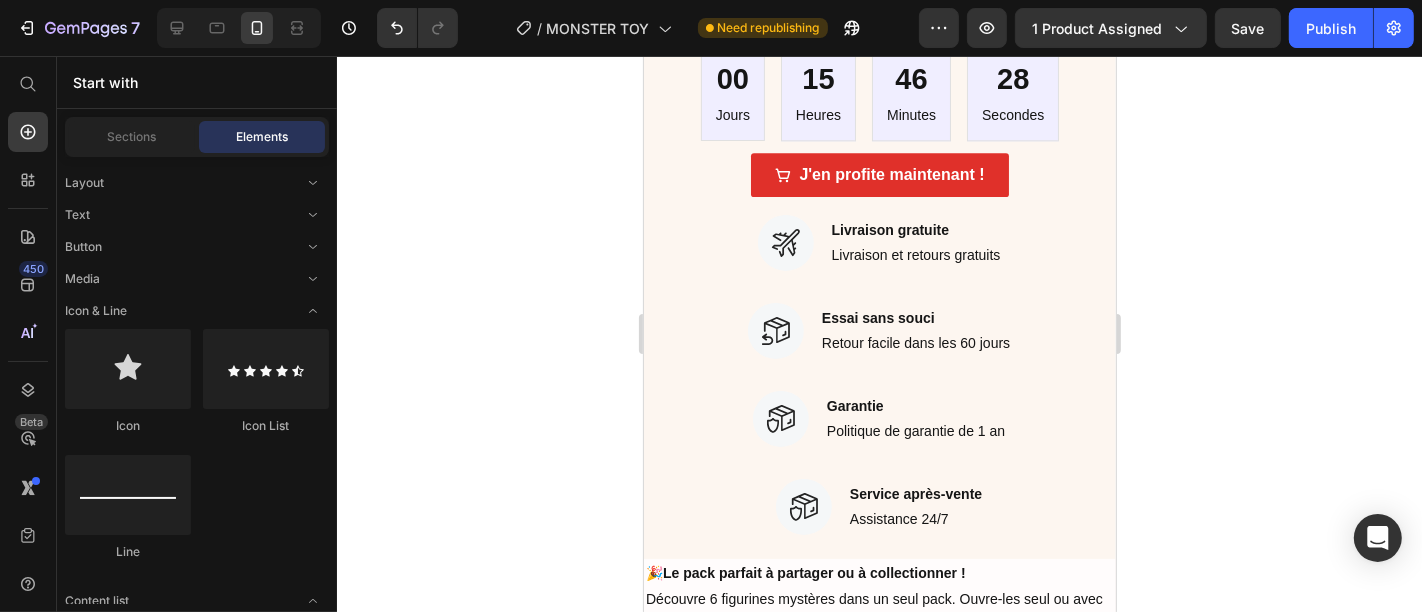 scroll, scrollTop: 3981, scrollLeft: 0, axis: vertical 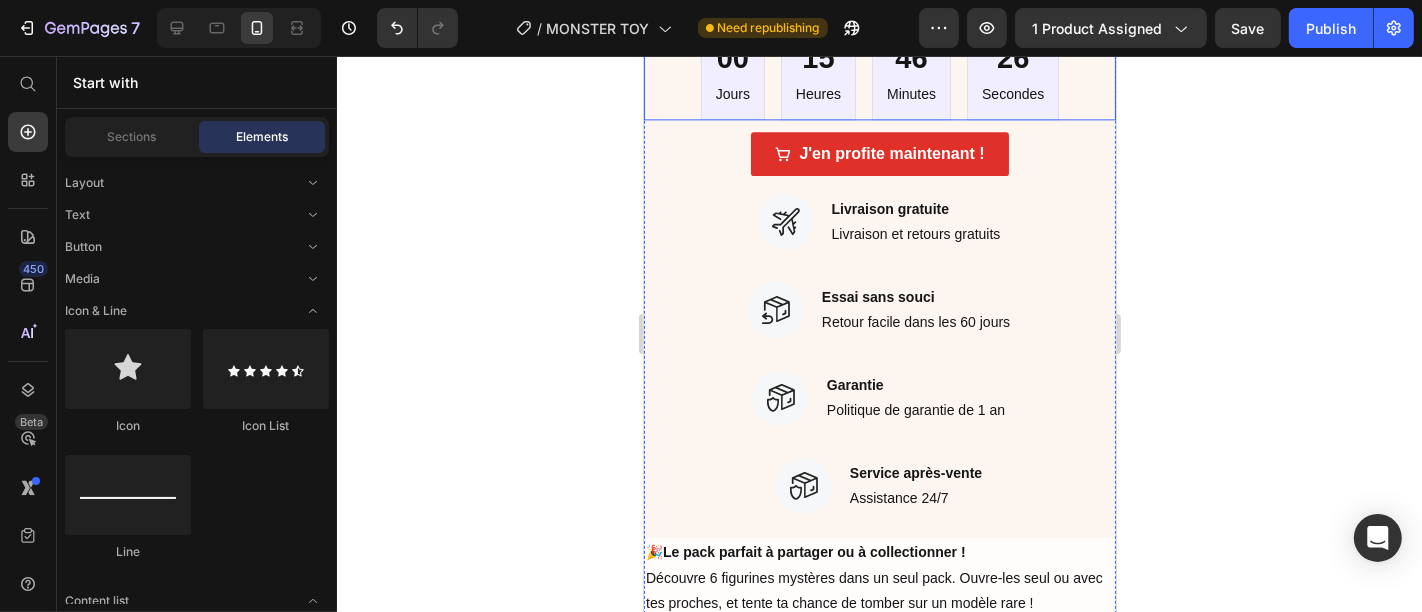 click on "00 Jours 15 Heures 46 Minutes 26 Secondes" at bounding box center (879, 72) 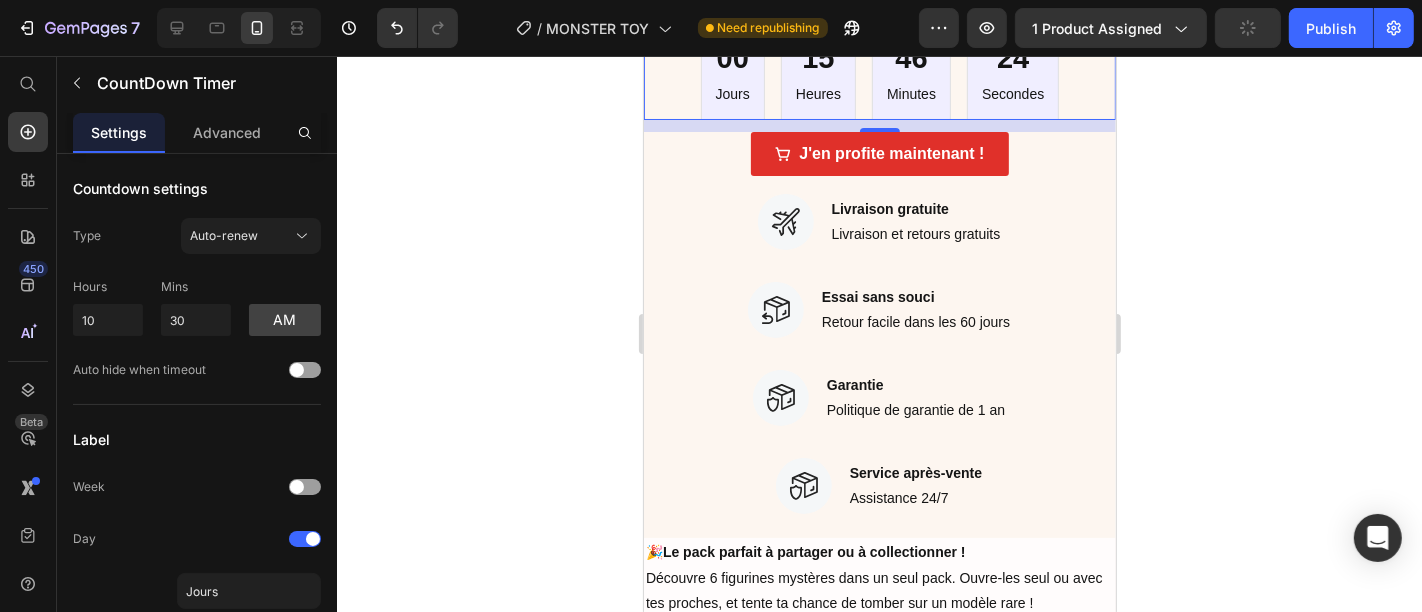 click 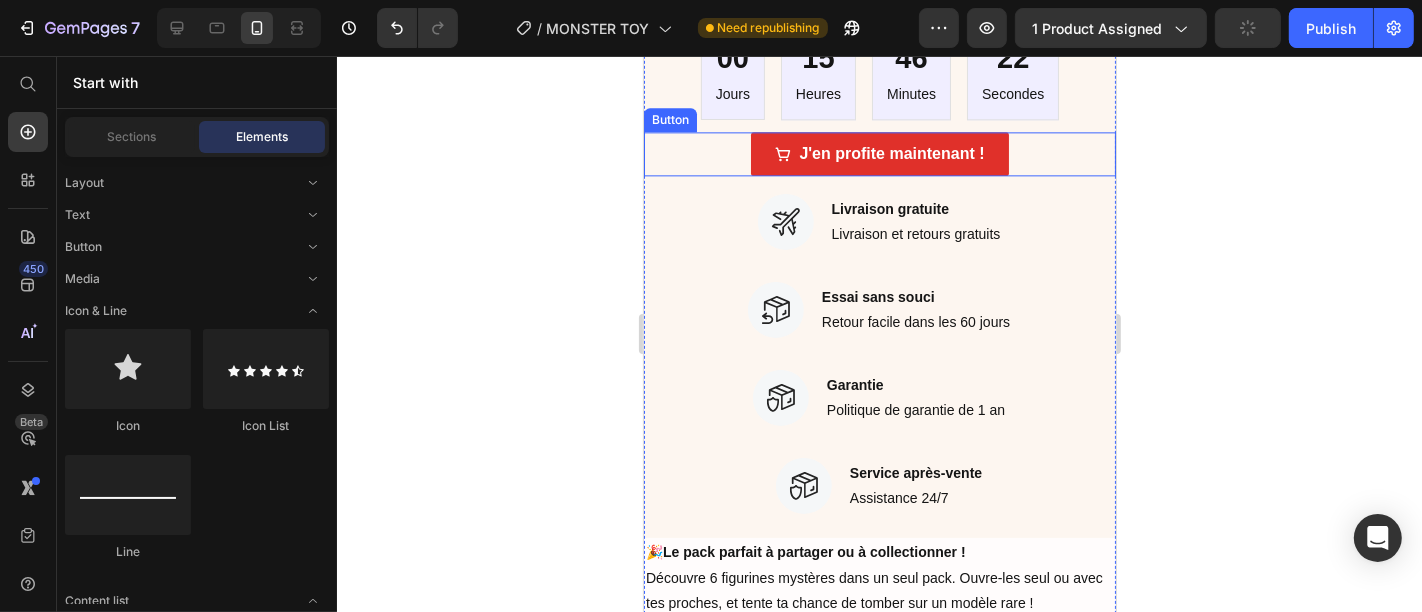 click on "J'en profite maintenant !   Button" at bounding box center [879, 153] 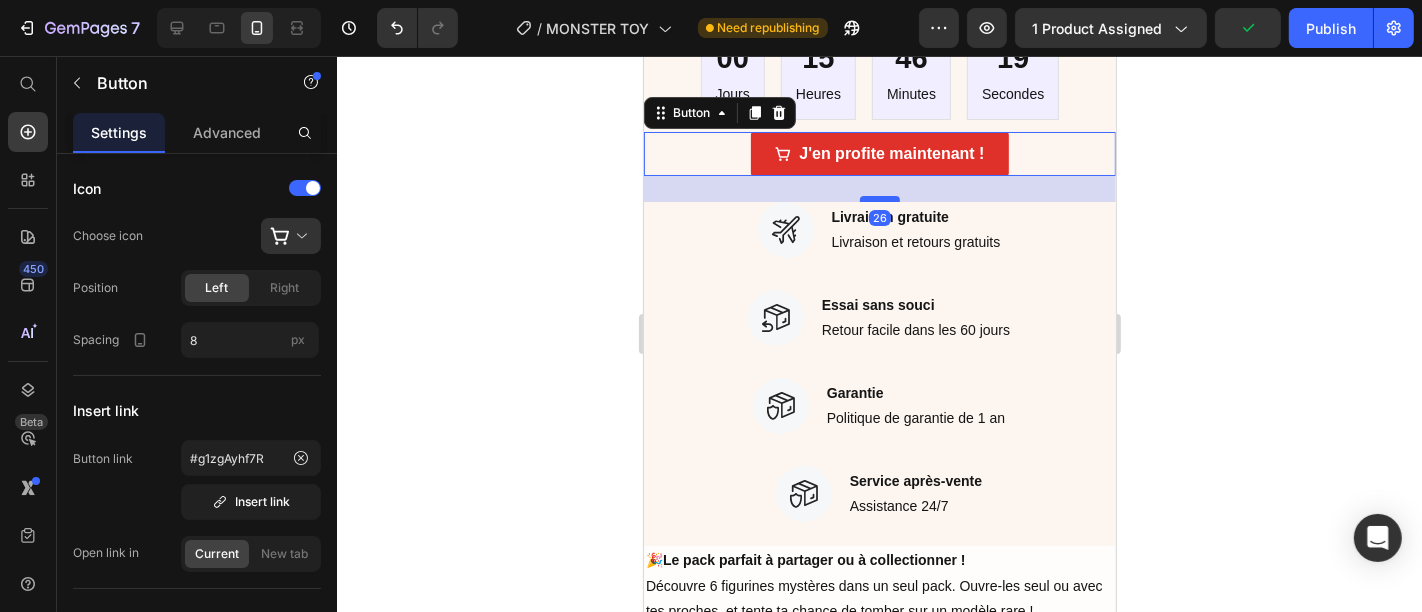 click at bounding box center (879, 198) 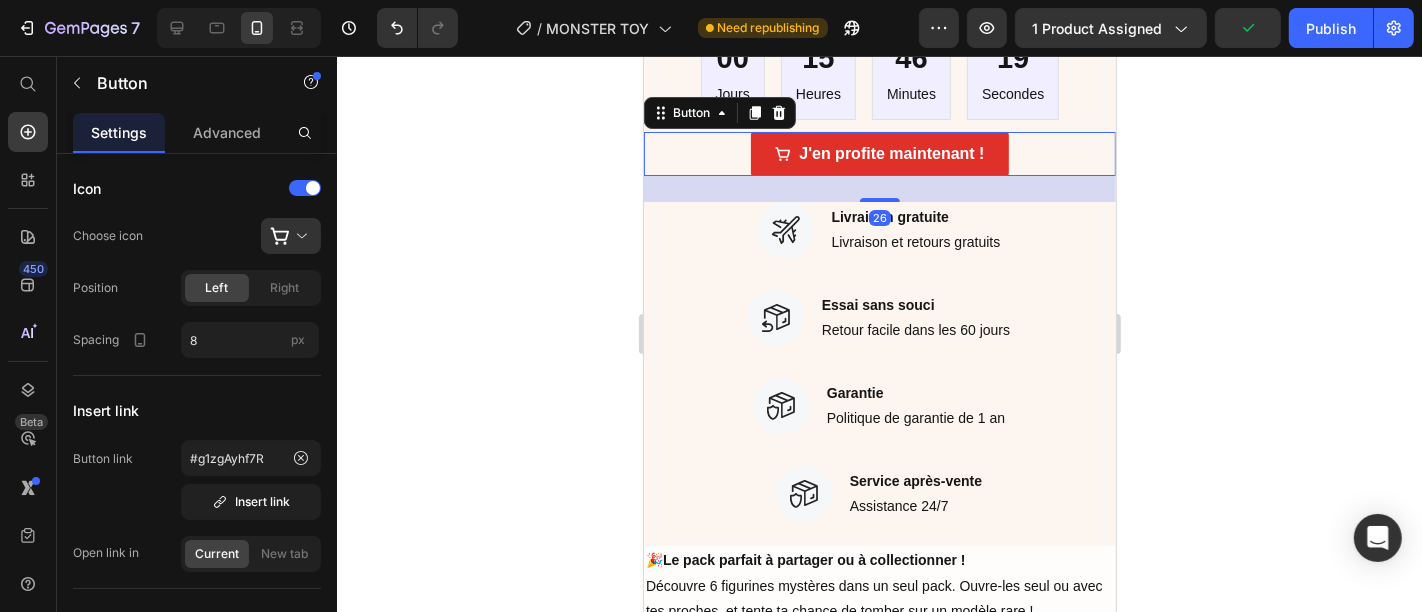 click 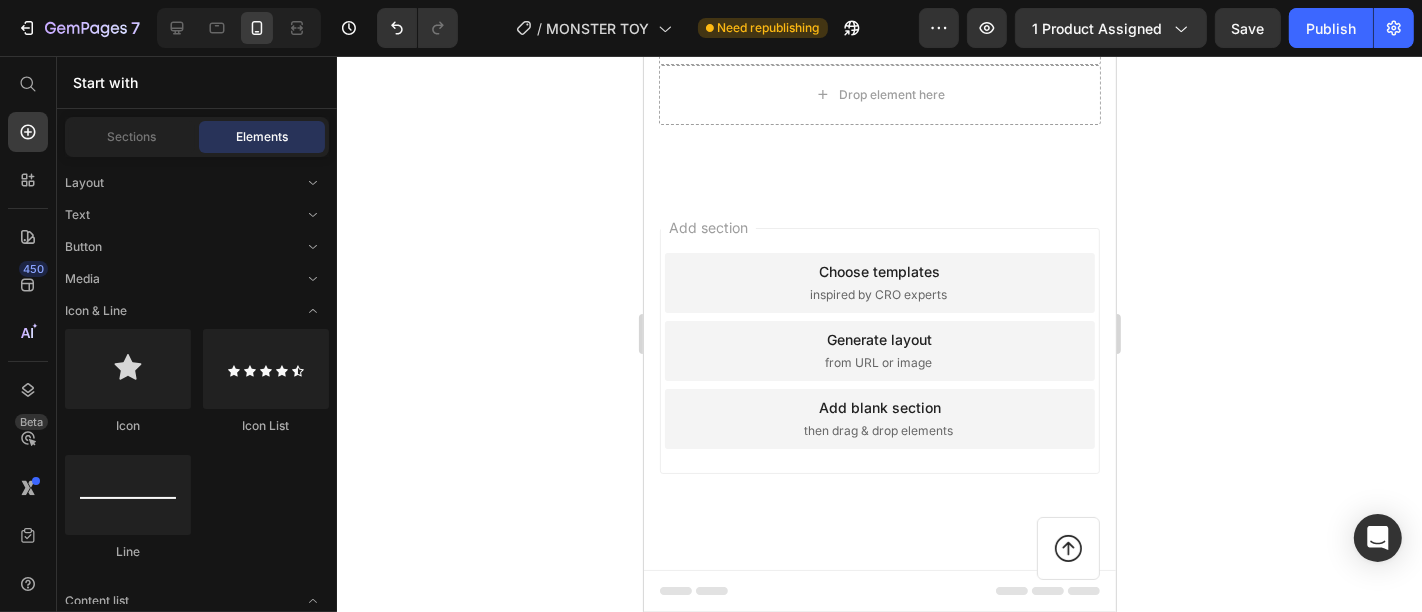 drag, startPoint x: 1106, startPoint y: 375, endPoint x: 1760, endPoint y: 595, distance: 690.0116 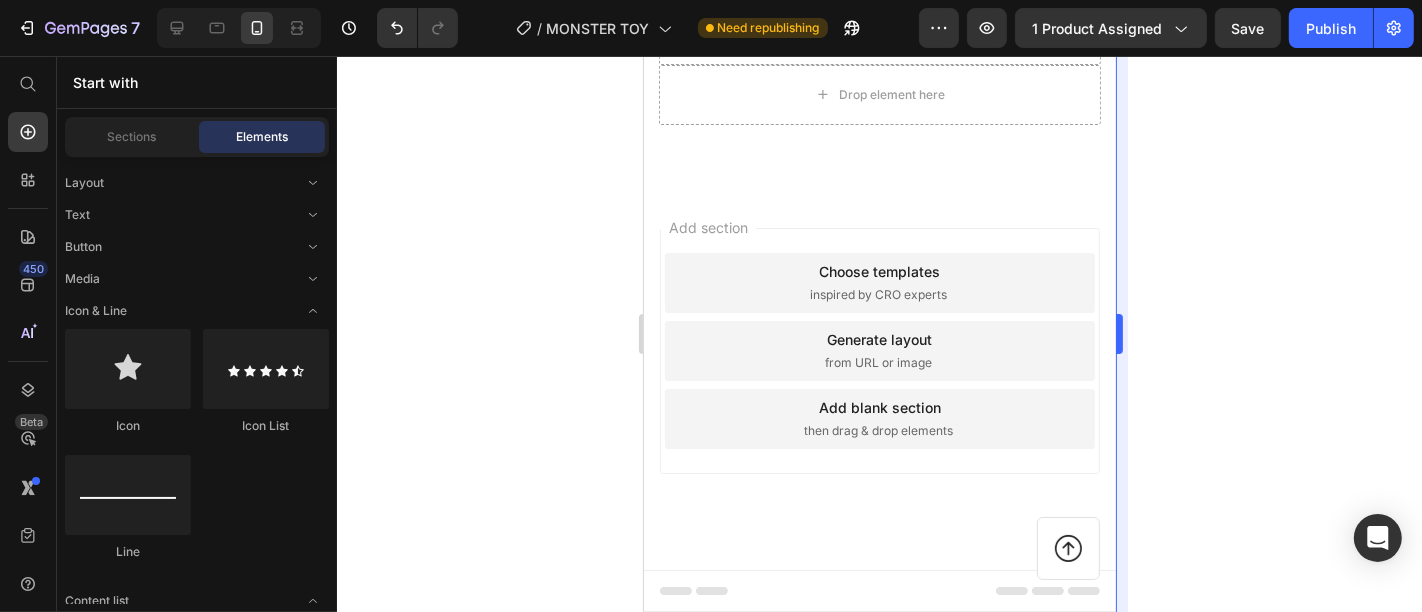 scroll, scrollTop: 6318, scrollLeft: 0, axis: vertical 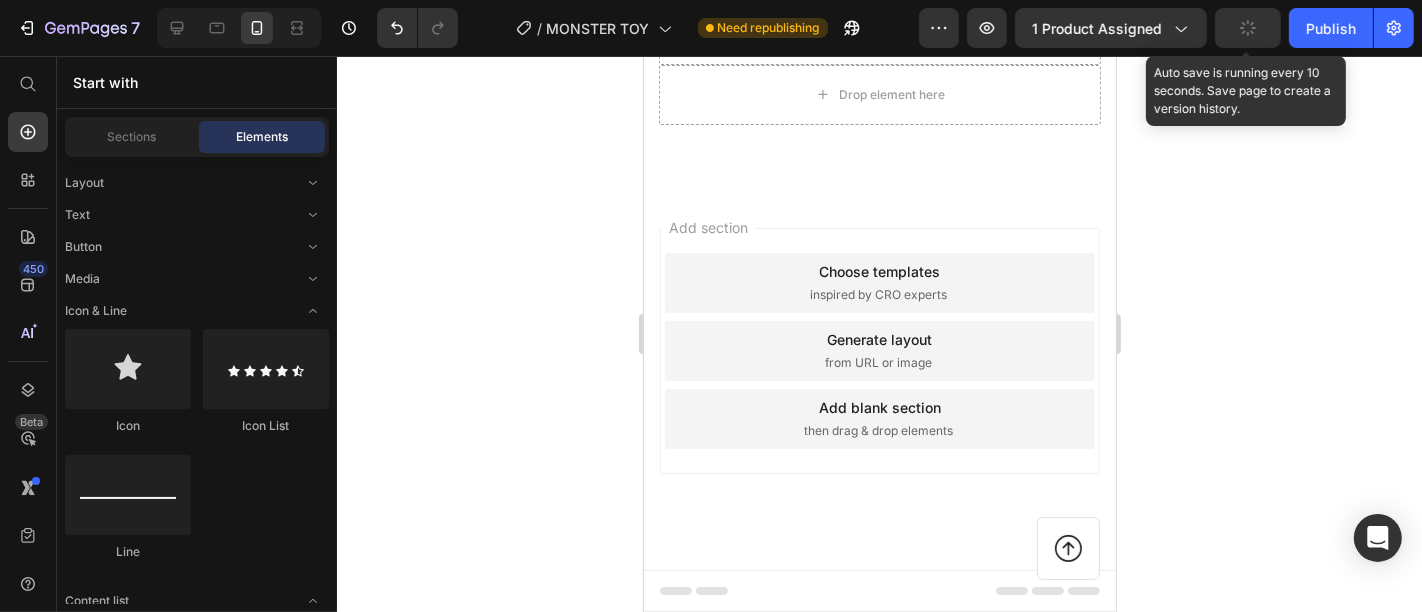 click 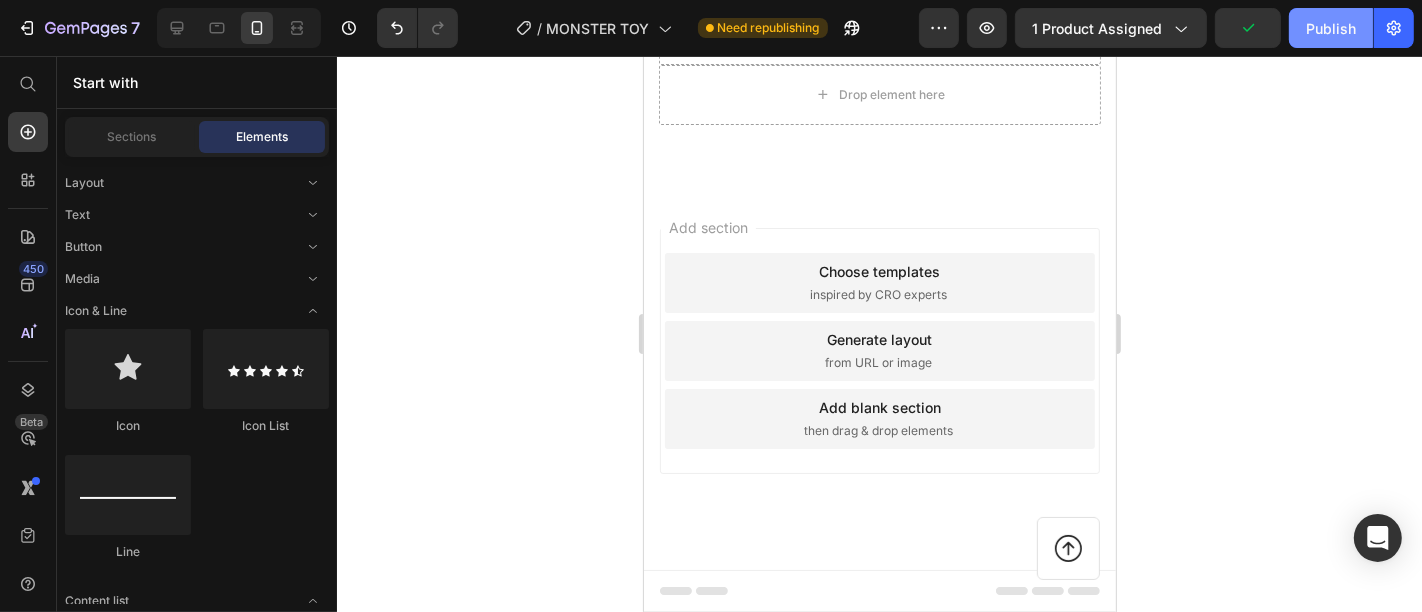 click on "Publish" at bounding box center [1331, 28] 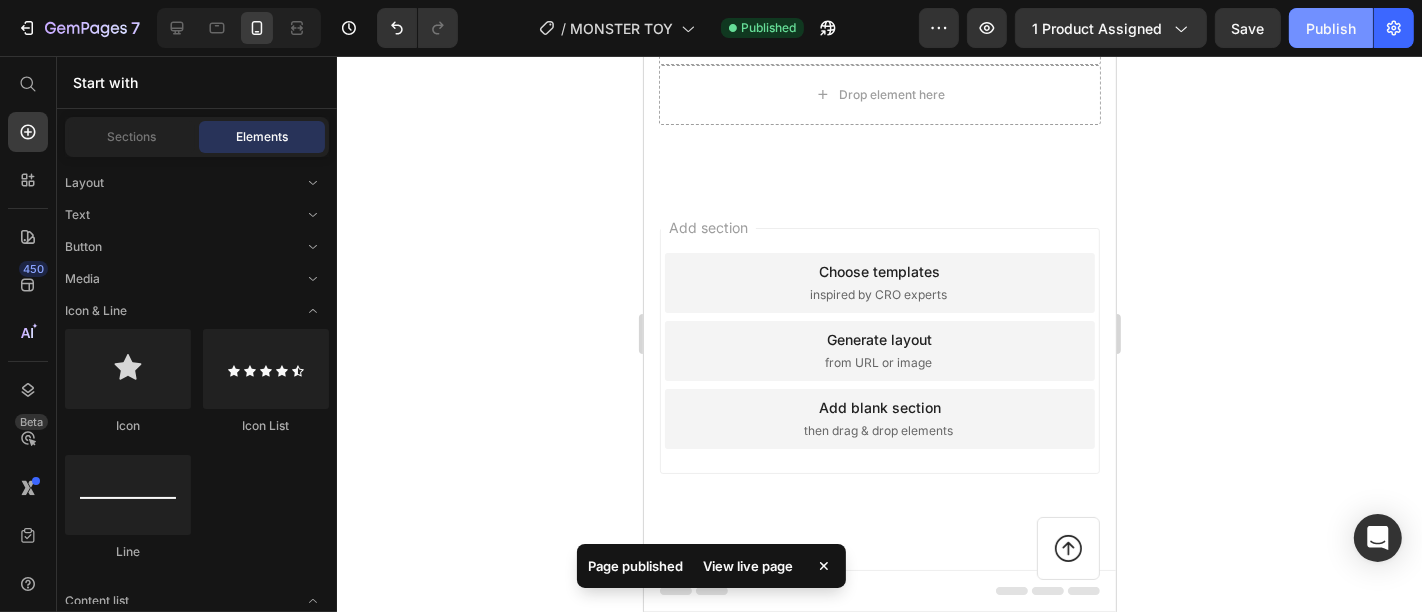 click on "Publish" 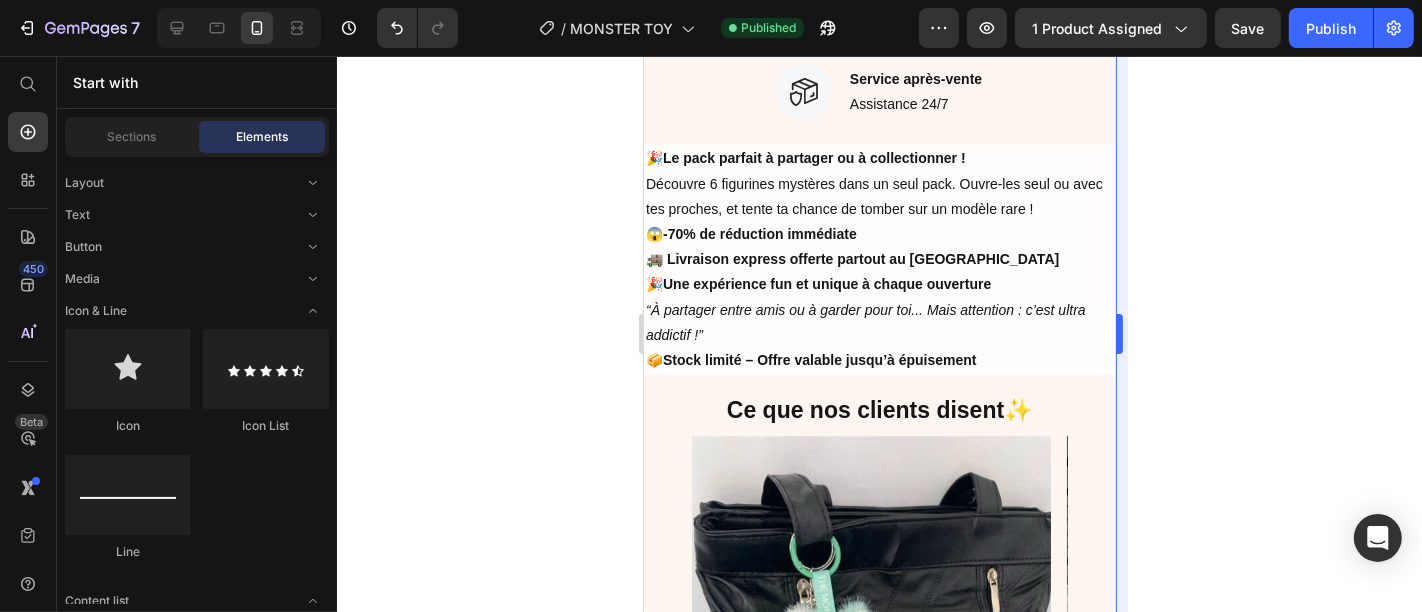 scroll, scrollTop: 4415, scrollLeft: 0, axis: vertical 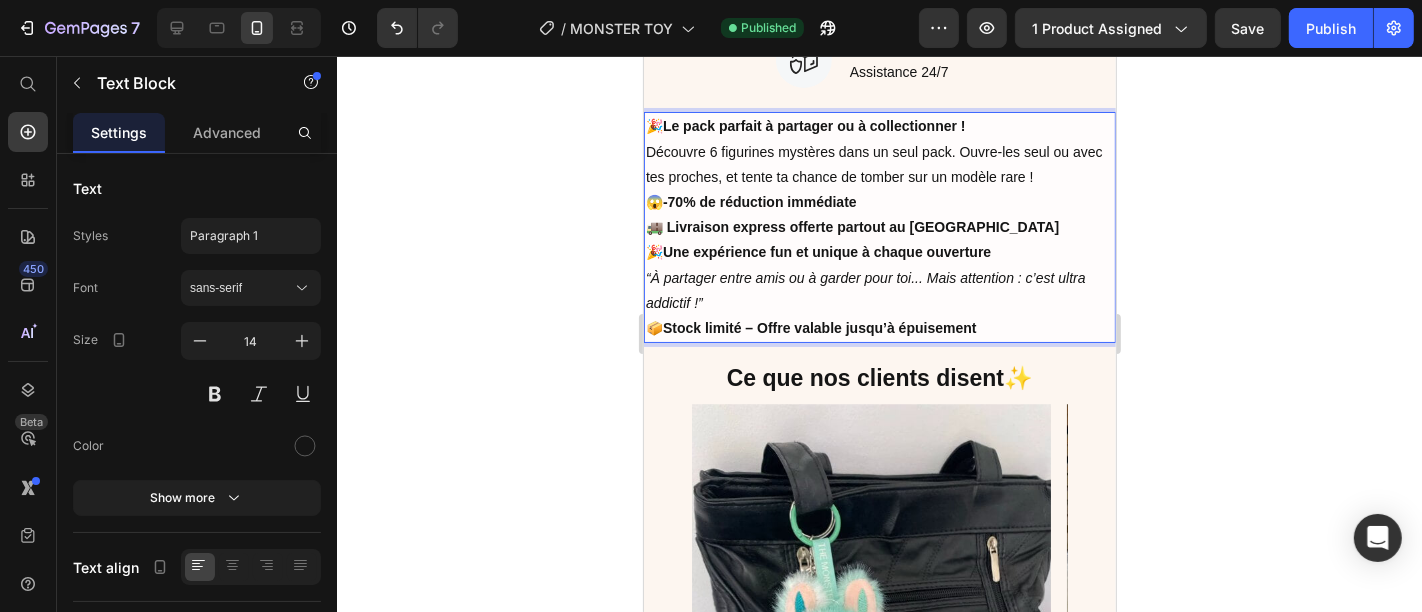 click on "Le pack parfait à partager ou à collectionner !" at bounding box center [813, 125] 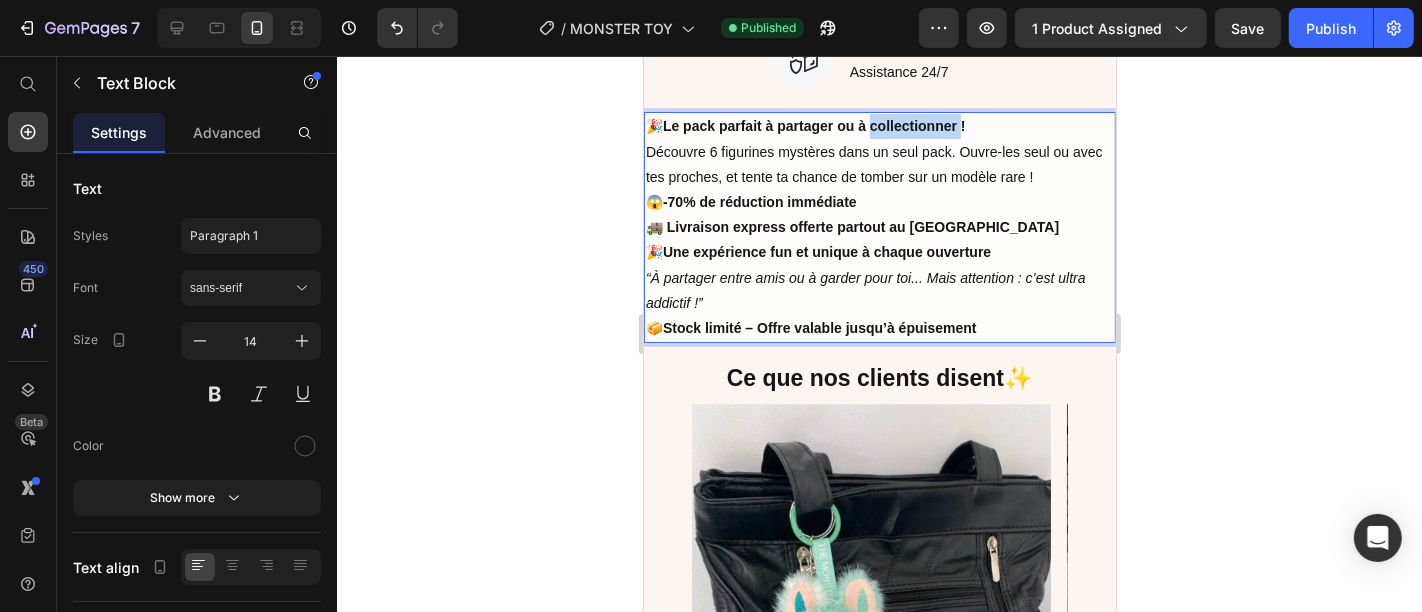 click on "Le pack parfait à partager ou à collectionner !" at bounding box center [813, 125] 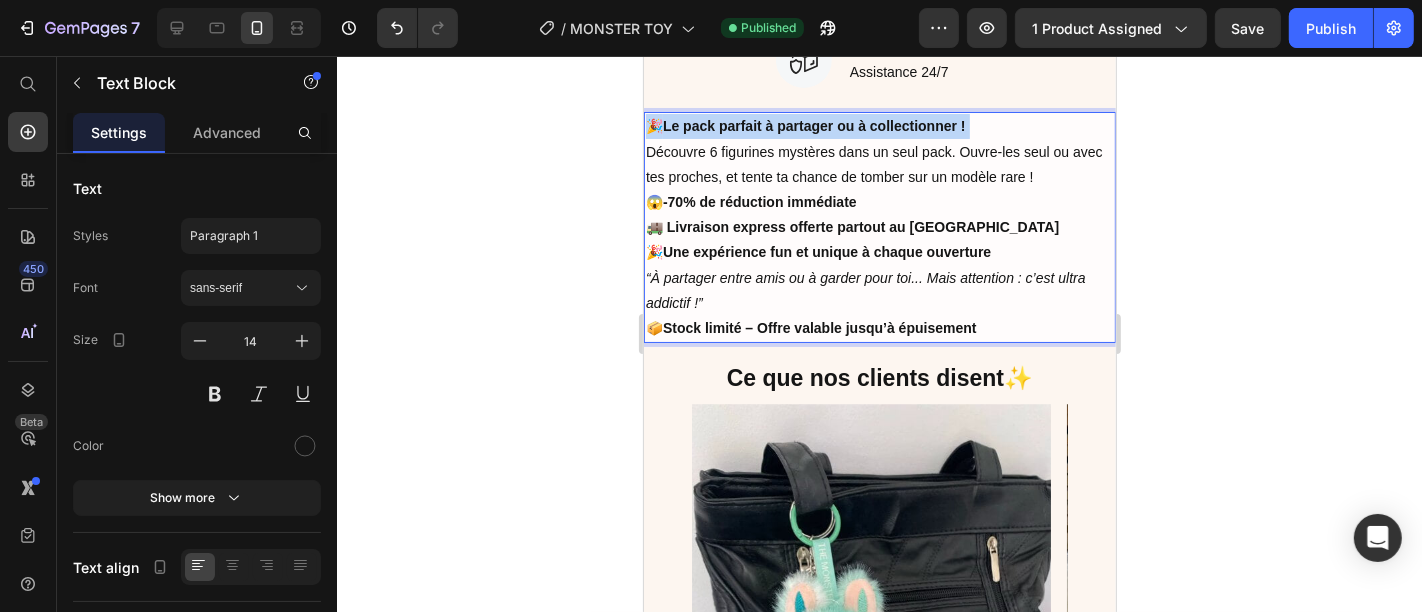 click on "Le pack parfait à partager ou à collectionner !" at bounding box center (813, 125) 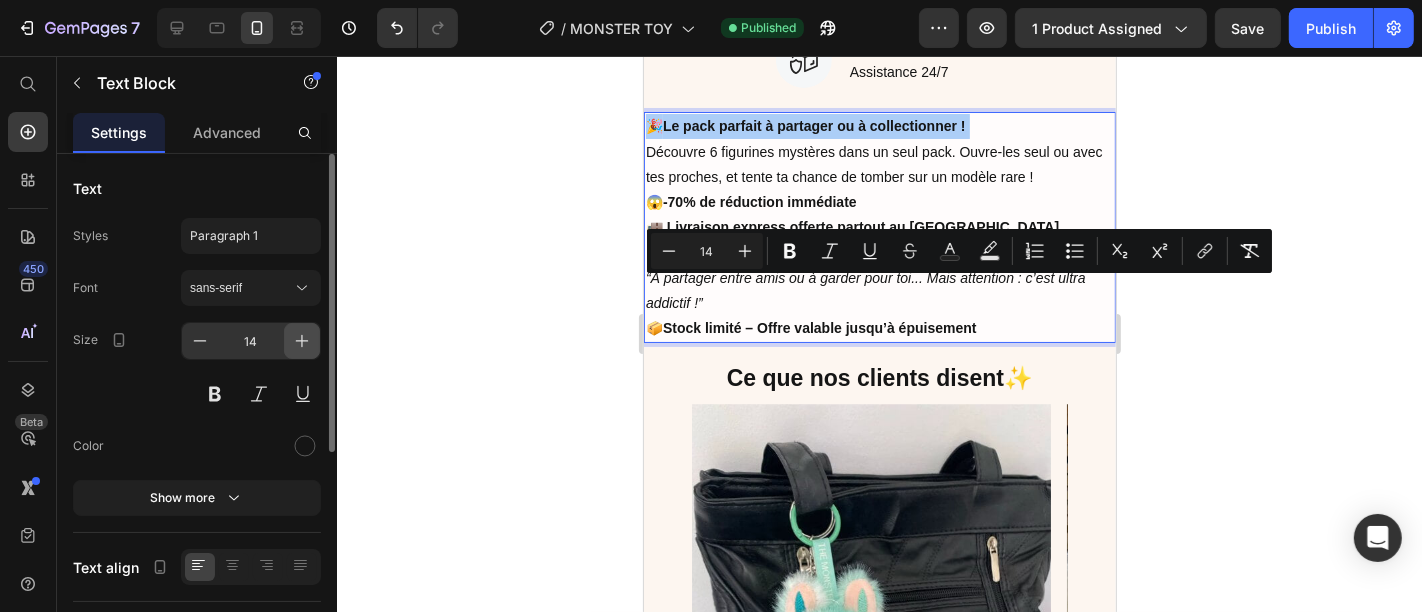 click 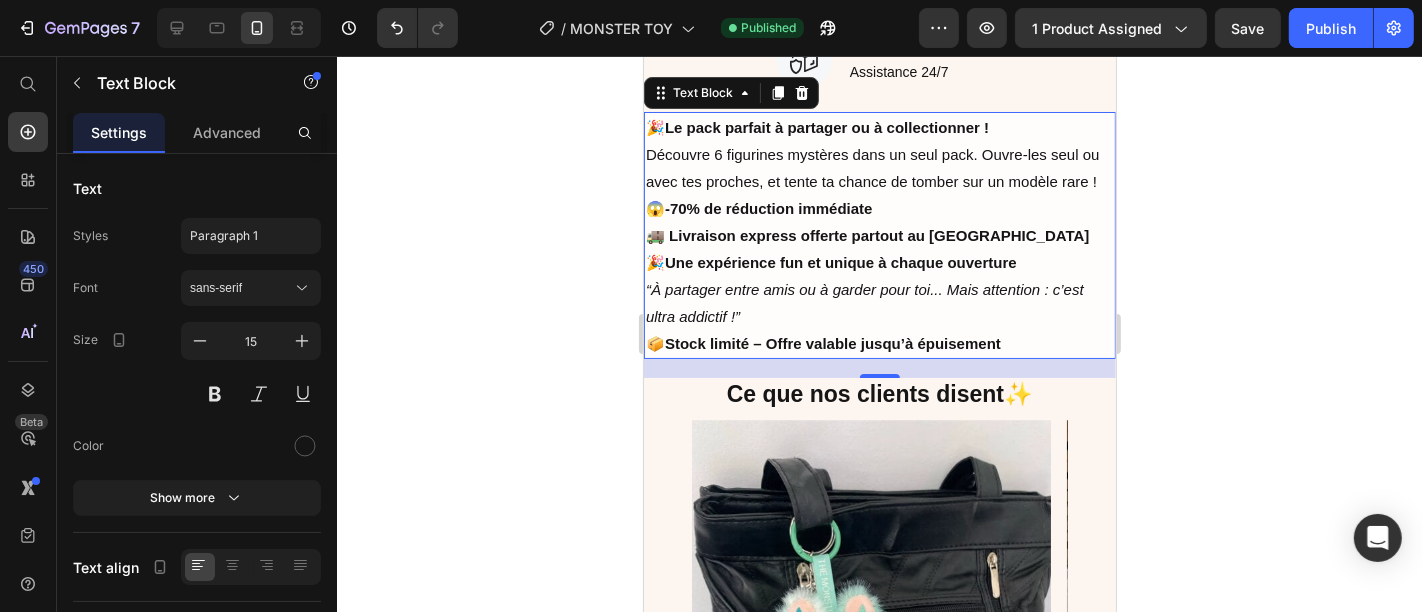 type 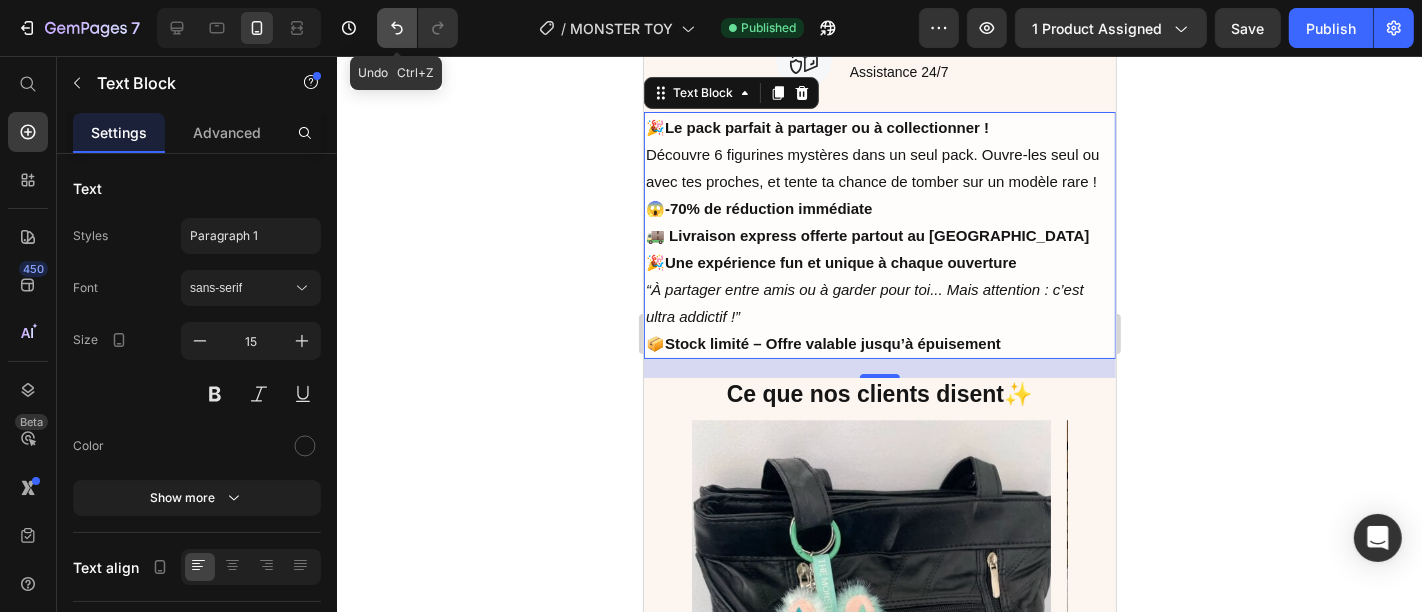click 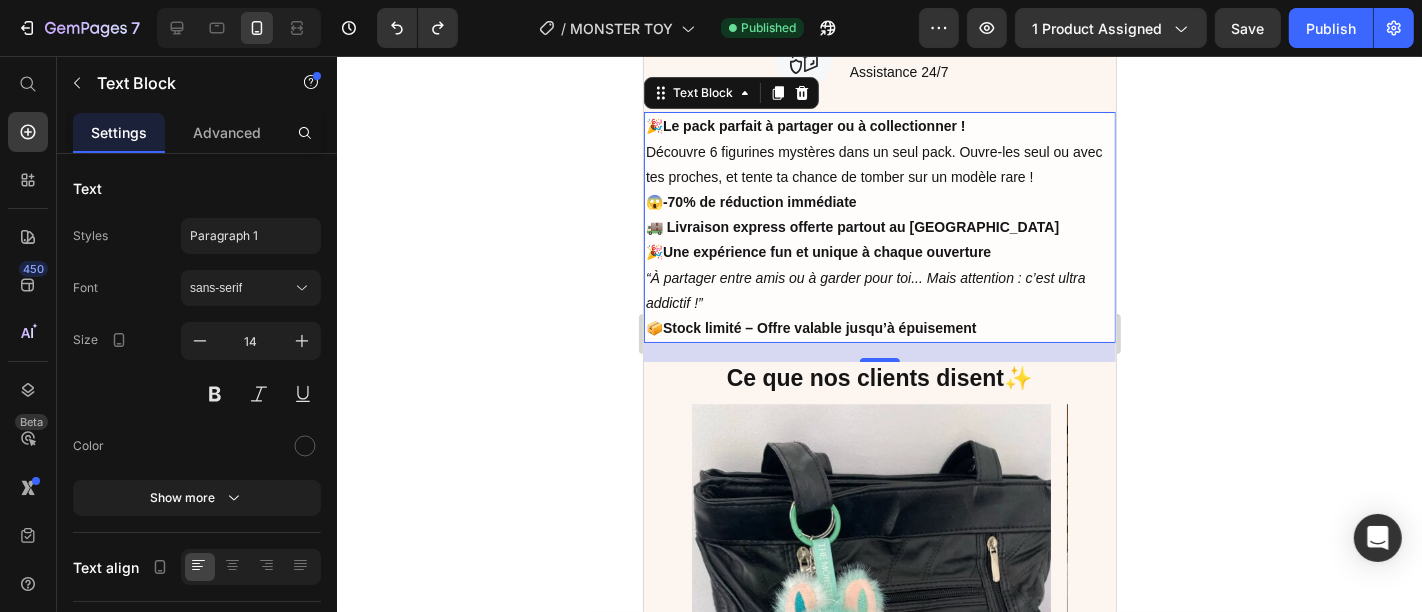 click on "Le pack parfait à partager ou à collectionner !" at bounding box center (813, 125) 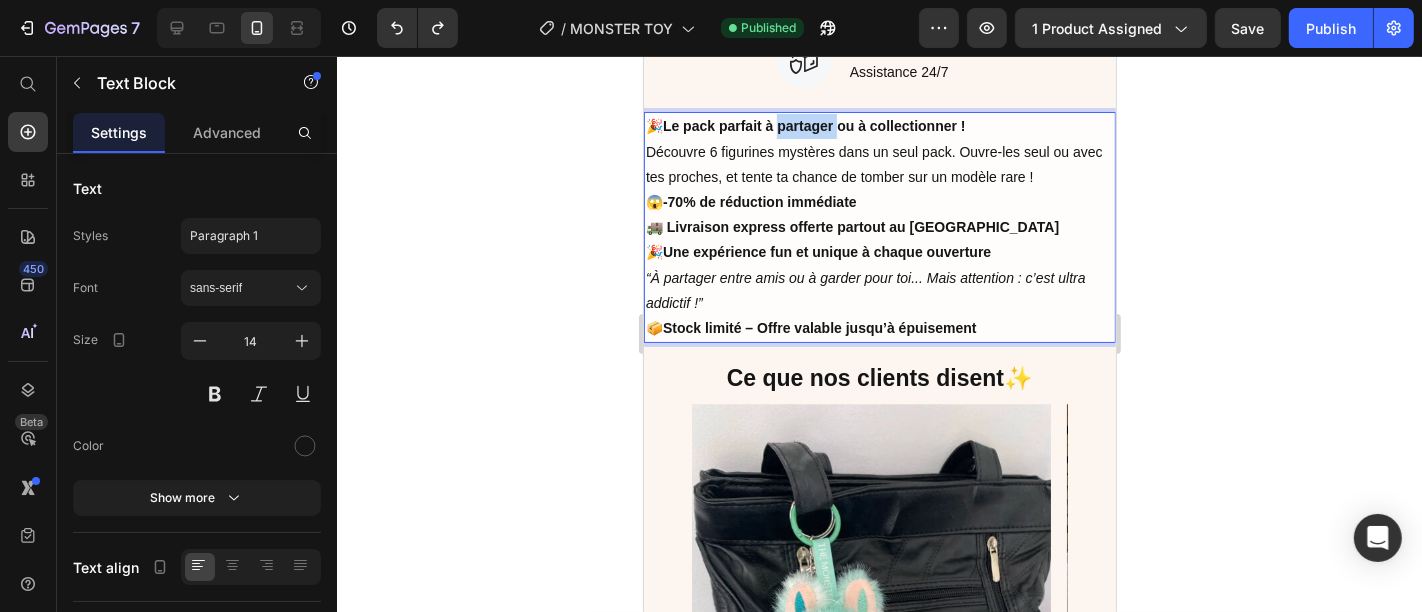 click on "Le pack parfait à partager ou à collectionner !" at bounding box center (813, 125) 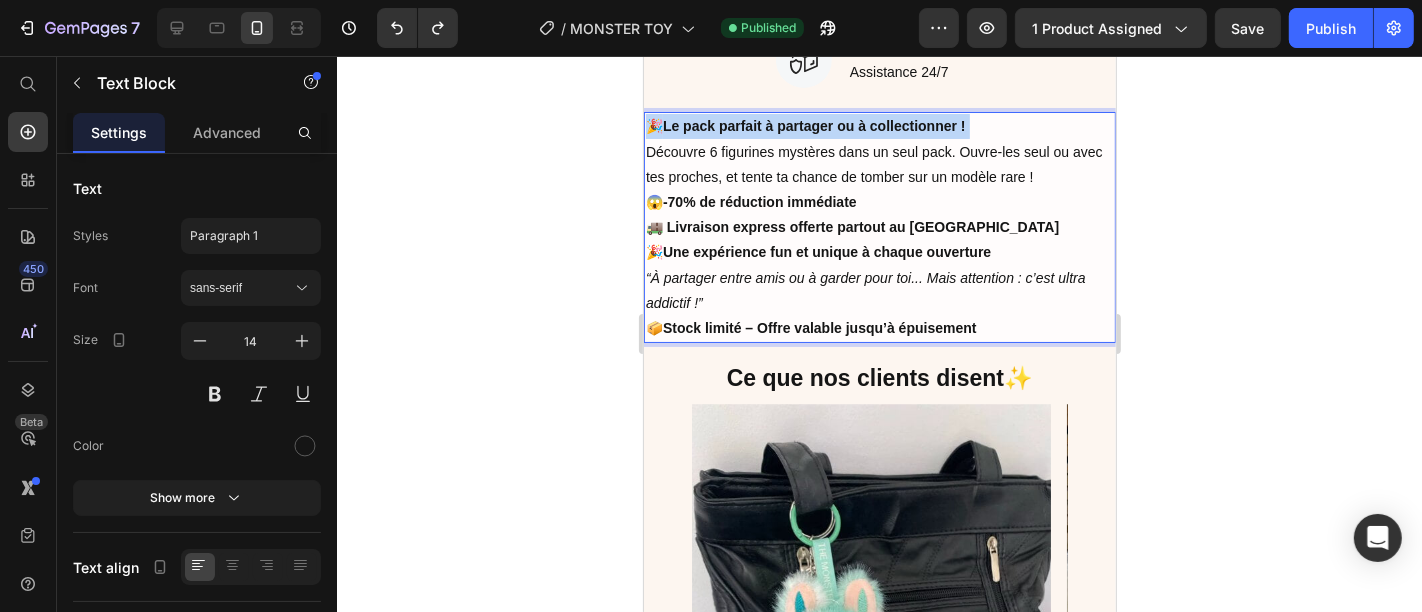 click on "Le pack parfait à partager ou à collectionner !" at bounding box center (813, 125) 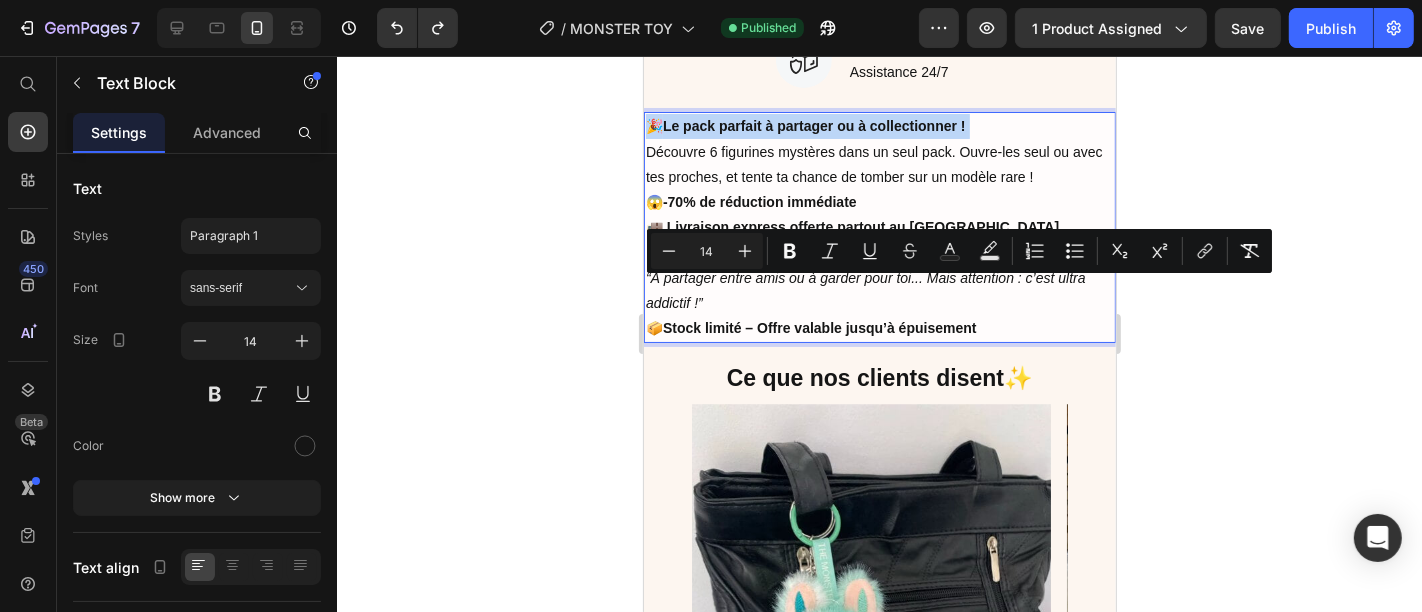 copy on "🎉  Le pack parfait à partager ou à collectionner !" 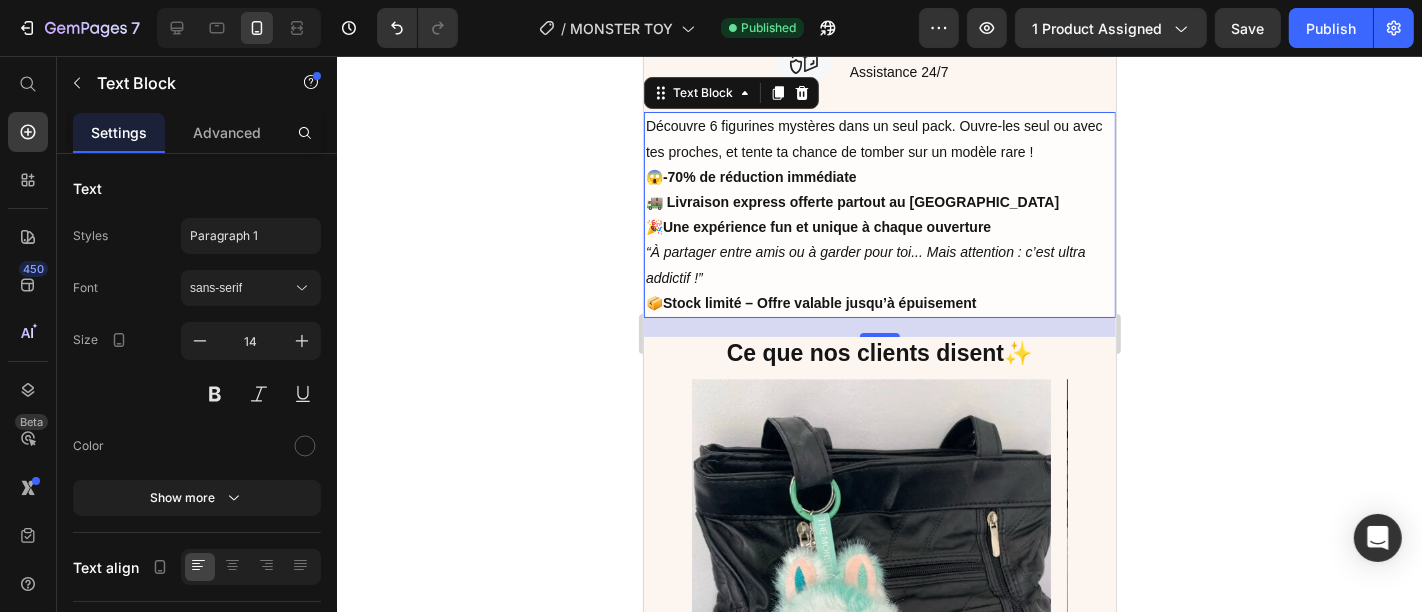 click 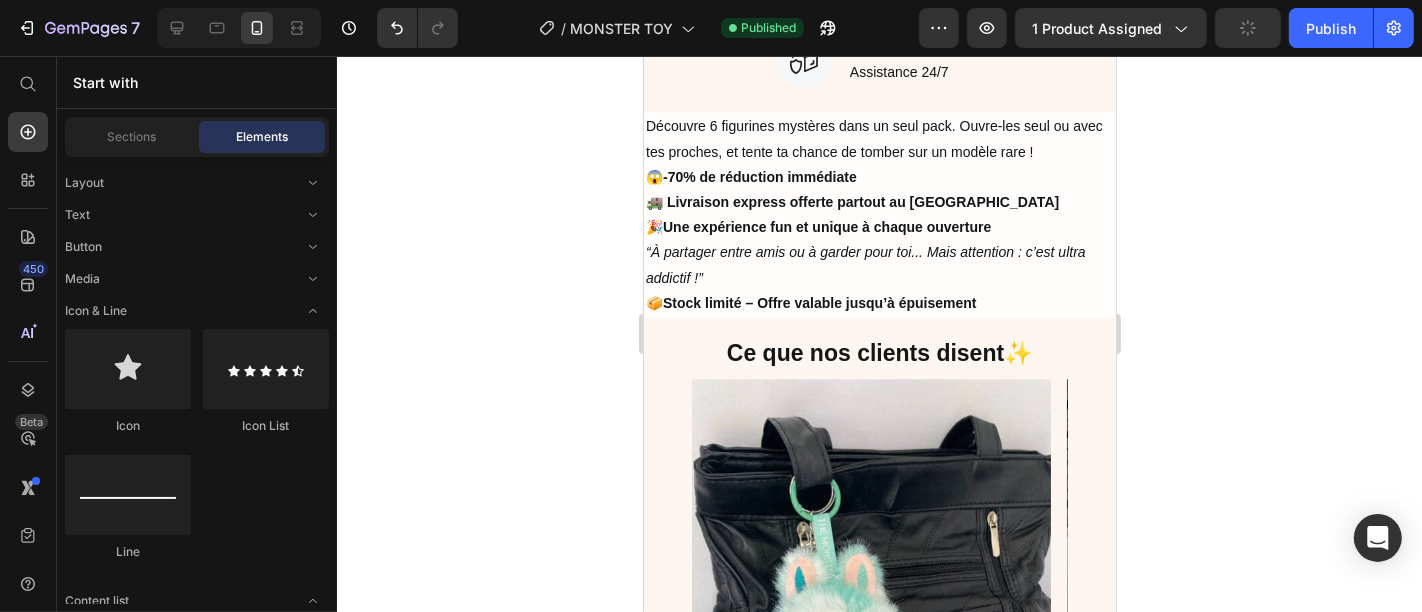 click on "Layout Text Button Media Icon & Line
Icon
Icon List
Line Content list
Item List
Advanced List
Accordion
Accordion
Accordion Interactive
Carousel
Carousel
Tab" at bounding box center (197, 2607) 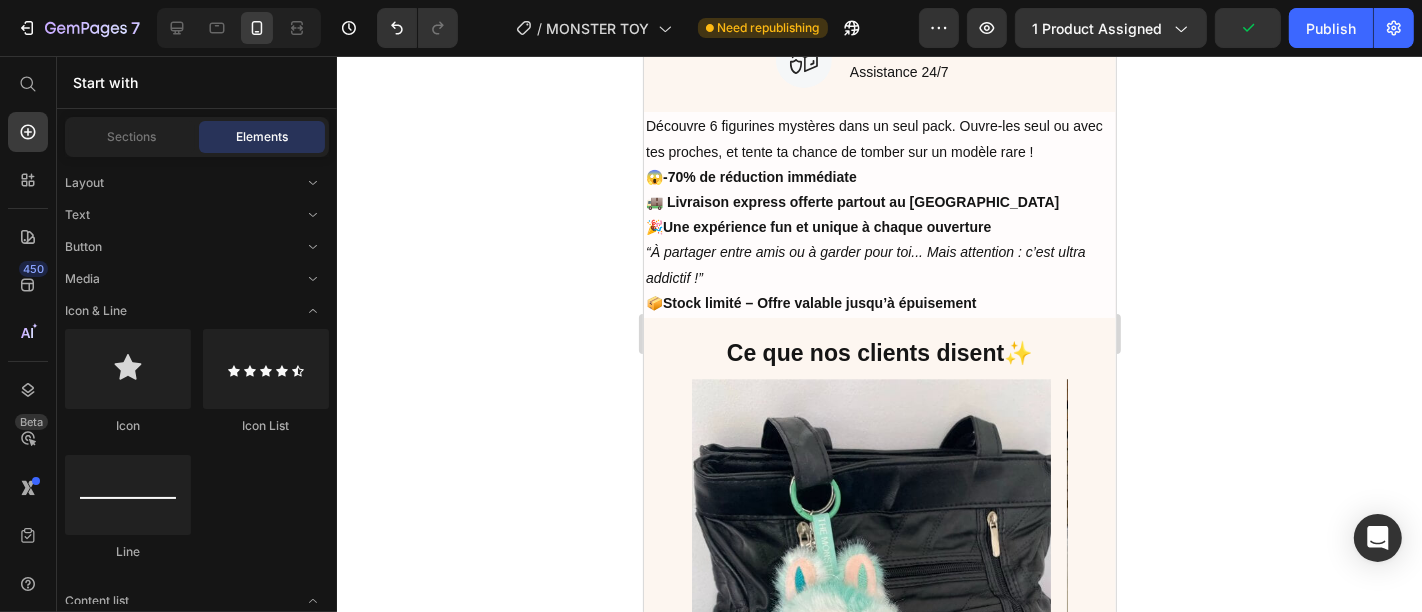 scroll, scrollTop: 2085, scrollLeft: 0, axis: vertical 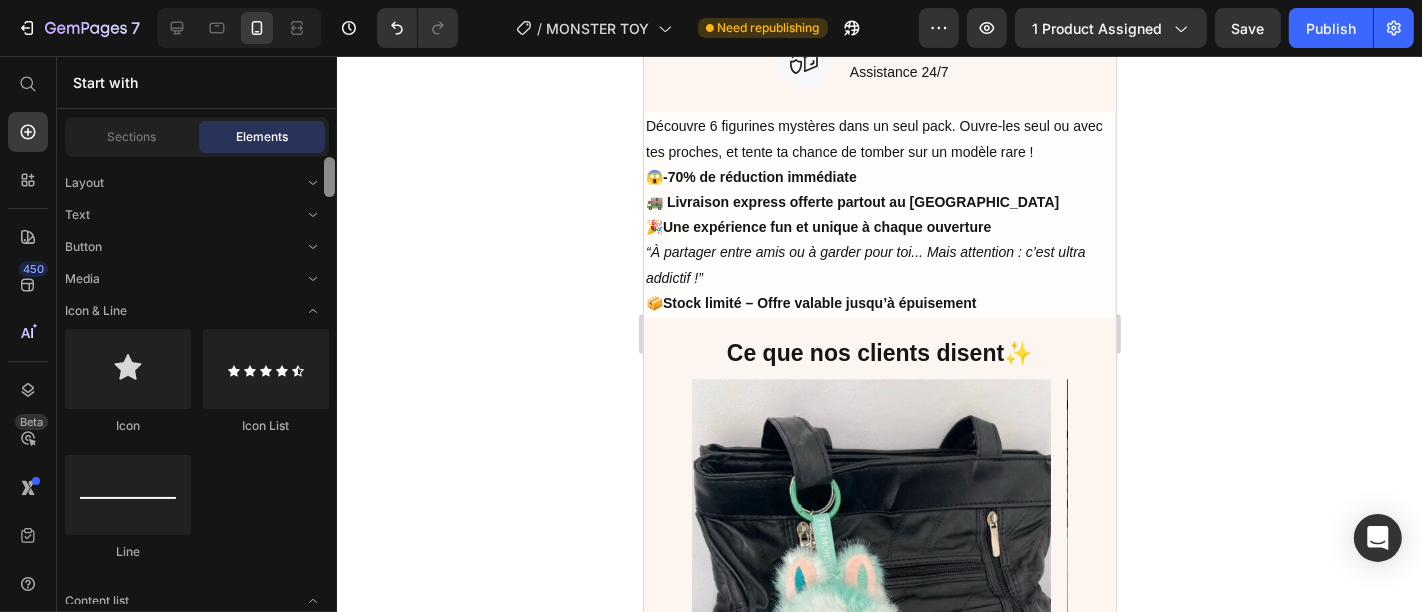 drag, startPoint x: 328, startPoint y: 387, endPoint x: 337, endPoint y: 194, distance: 193.20973 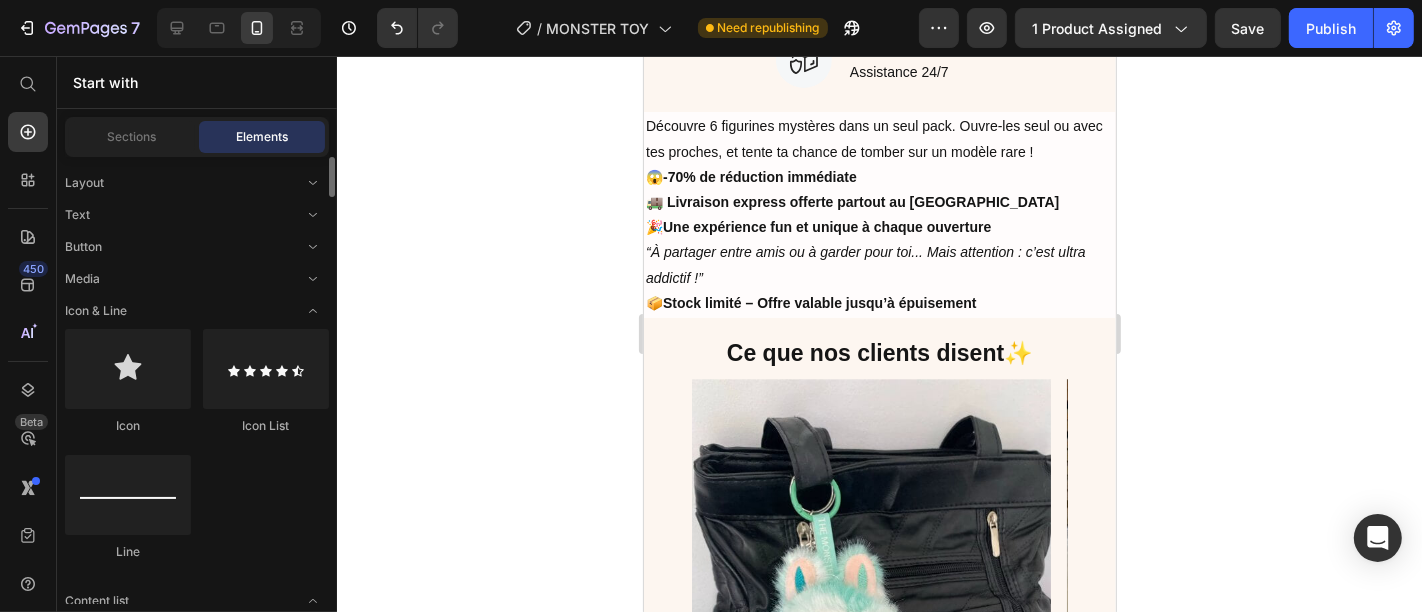 click on "Layout Text Button Media Icon & Line
Icon
Icon List
Line Content list
Item List
Advanced List
Accordion
Accordion
Accordion Interactive
Carousel
Carousel
Tab" at bounding box center [197, 2607] 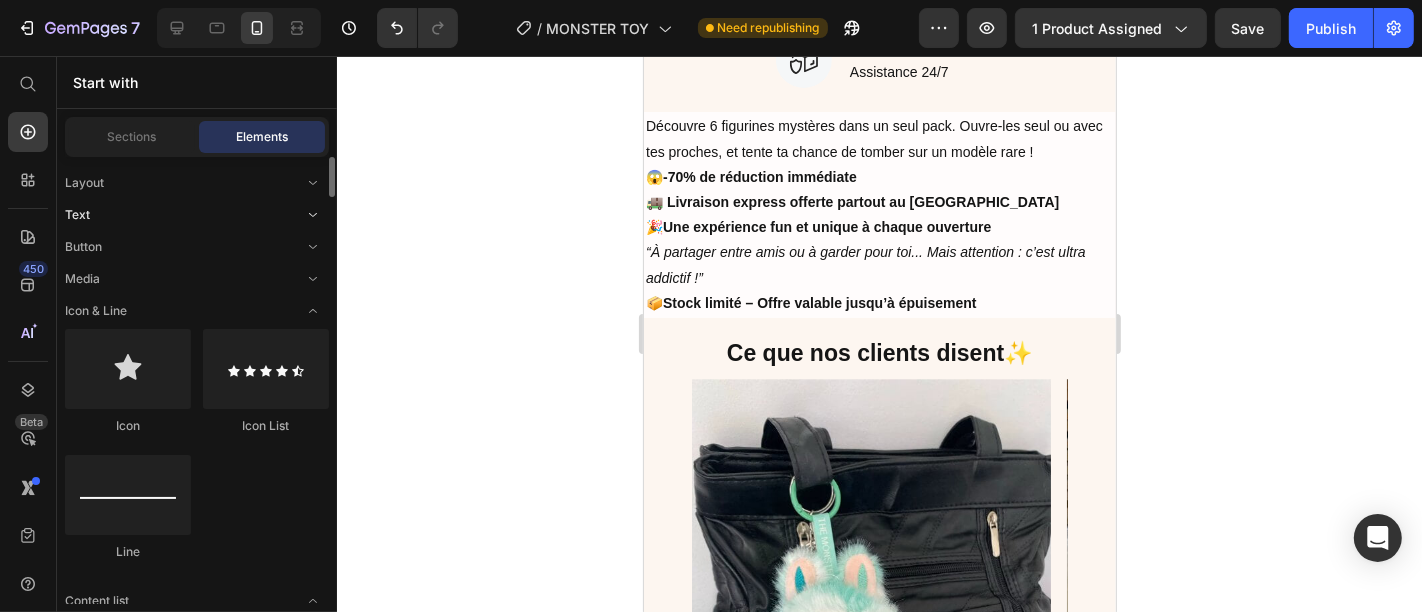 click on "Text" 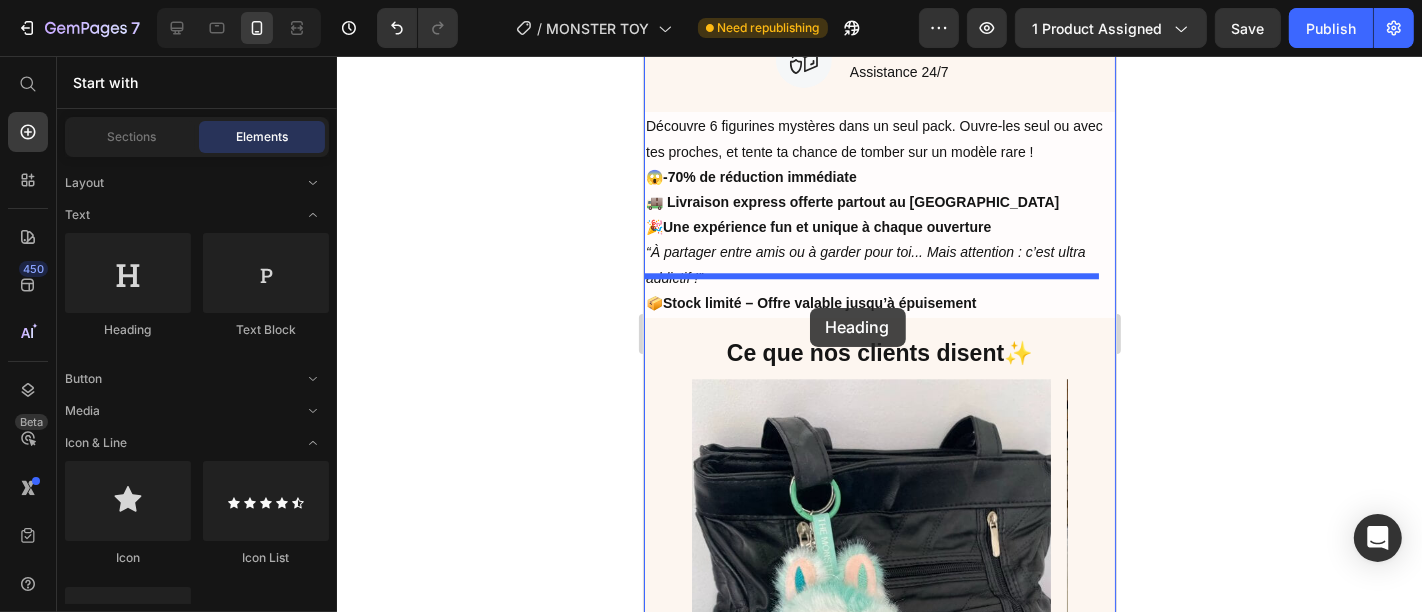 drag, startPoint x: 796, startPoint y: 316, endPoint x: 807, endPoint y: 297, distance: 21.954498 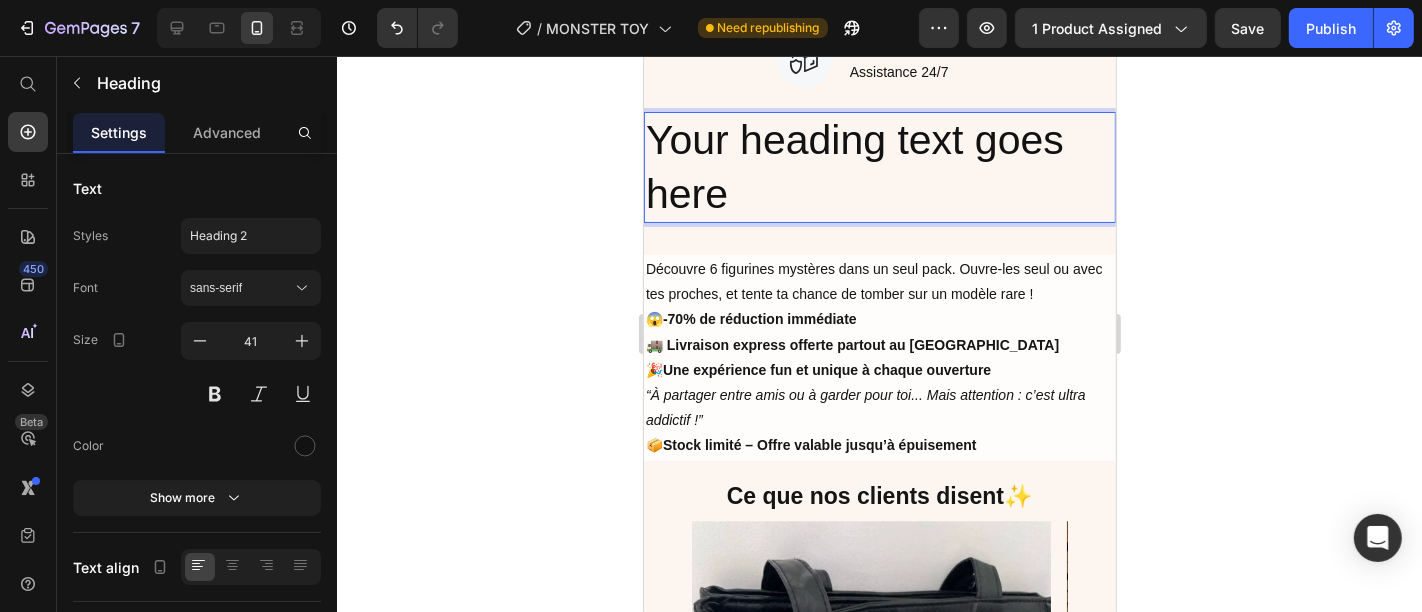 click on "Your heading text goes here" at bounding box center (879, 166) 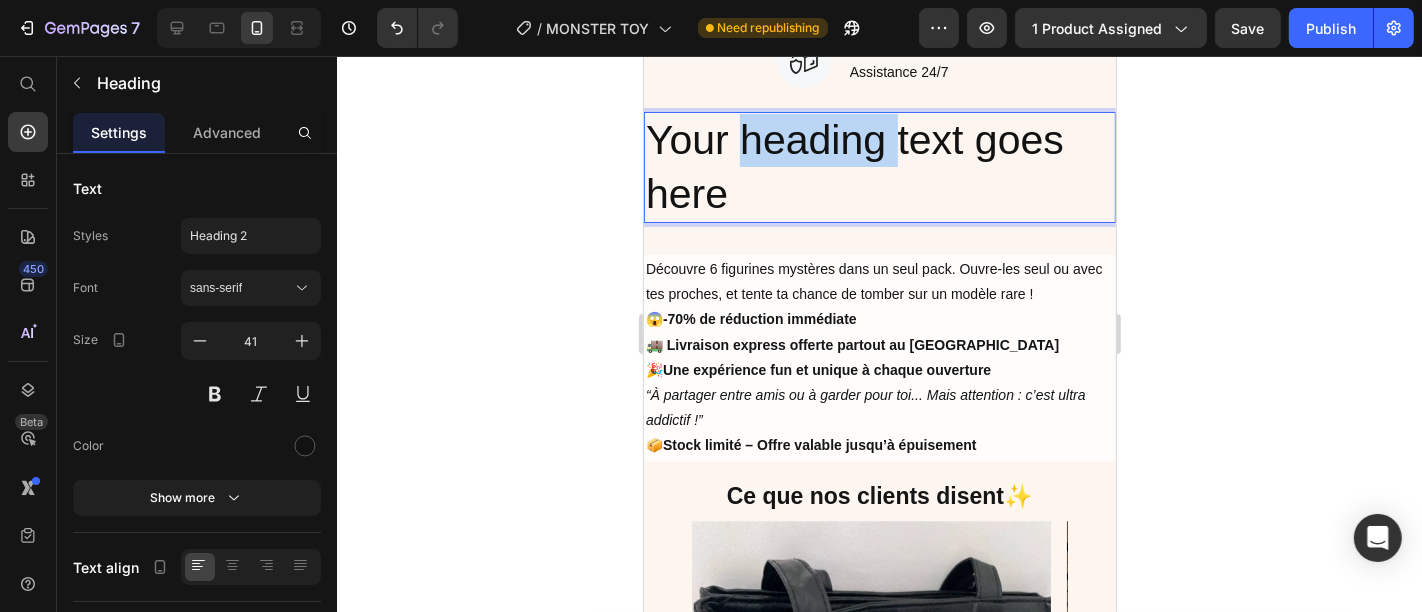 click on "Your heading text goes here" at bounding box center [879, 166] 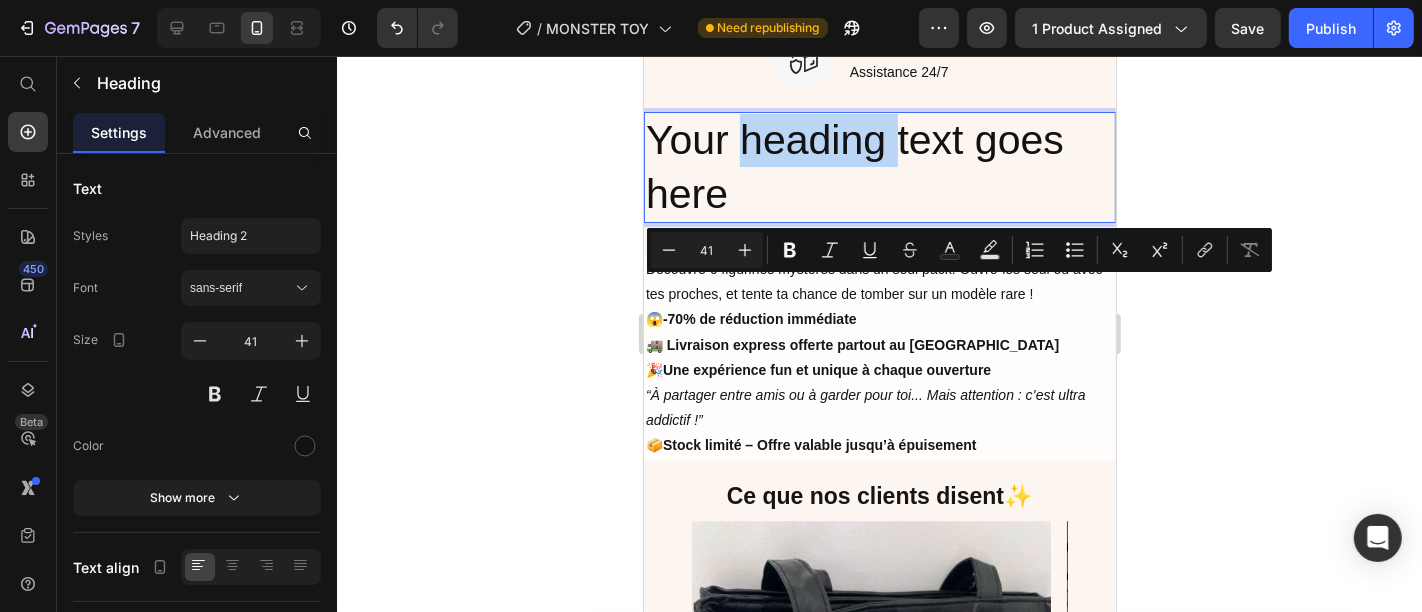 click on "Your heading text goes here" at bounding box center (879, 166) 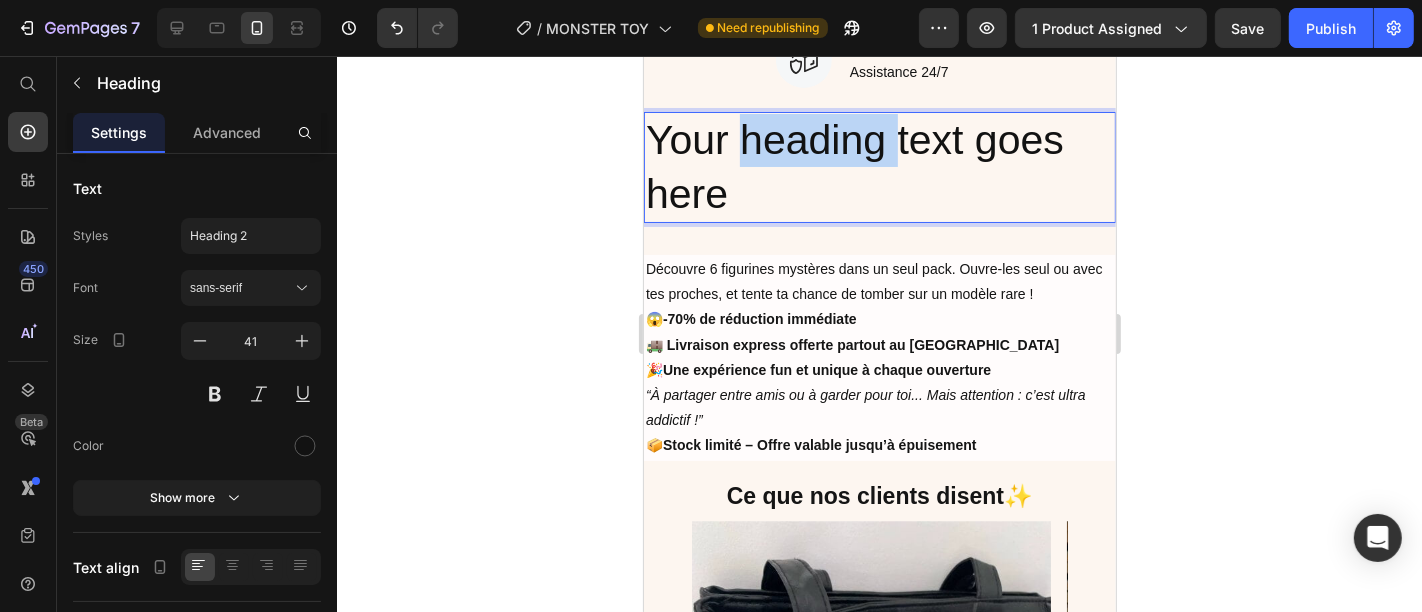 click on "Your heading text goes here" at bounding box center (879, 166) 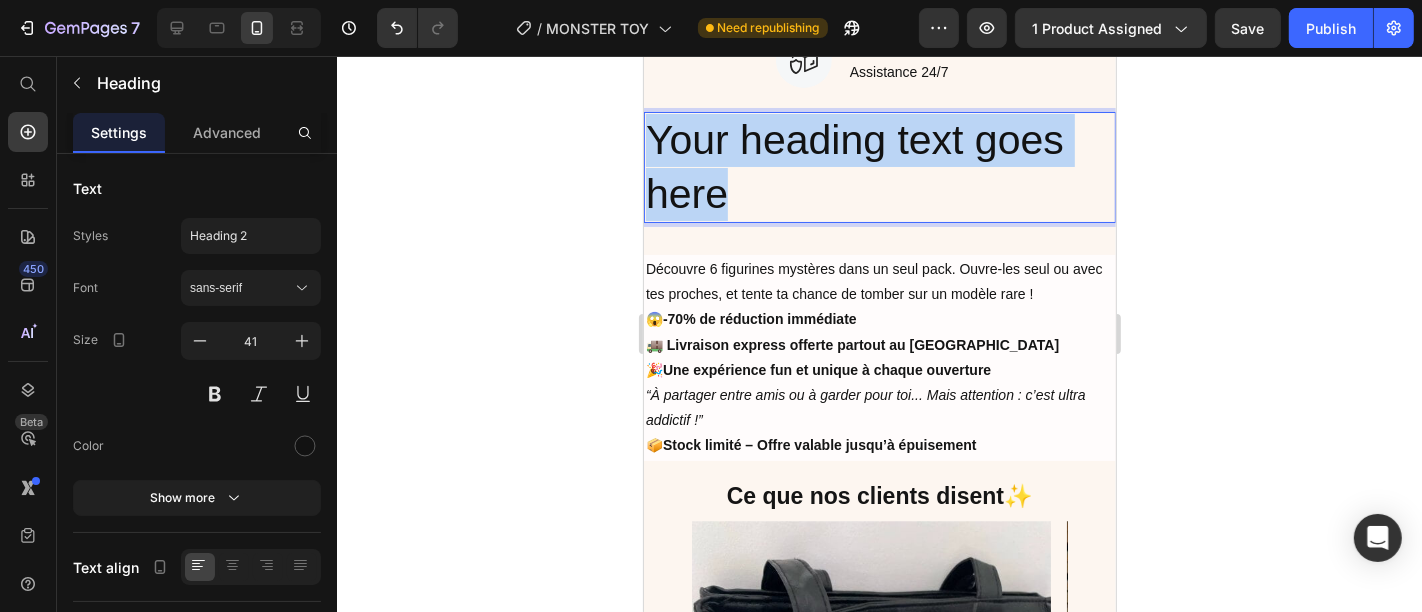 click on "Your heading text goes here" at bounding box center (879, 166) 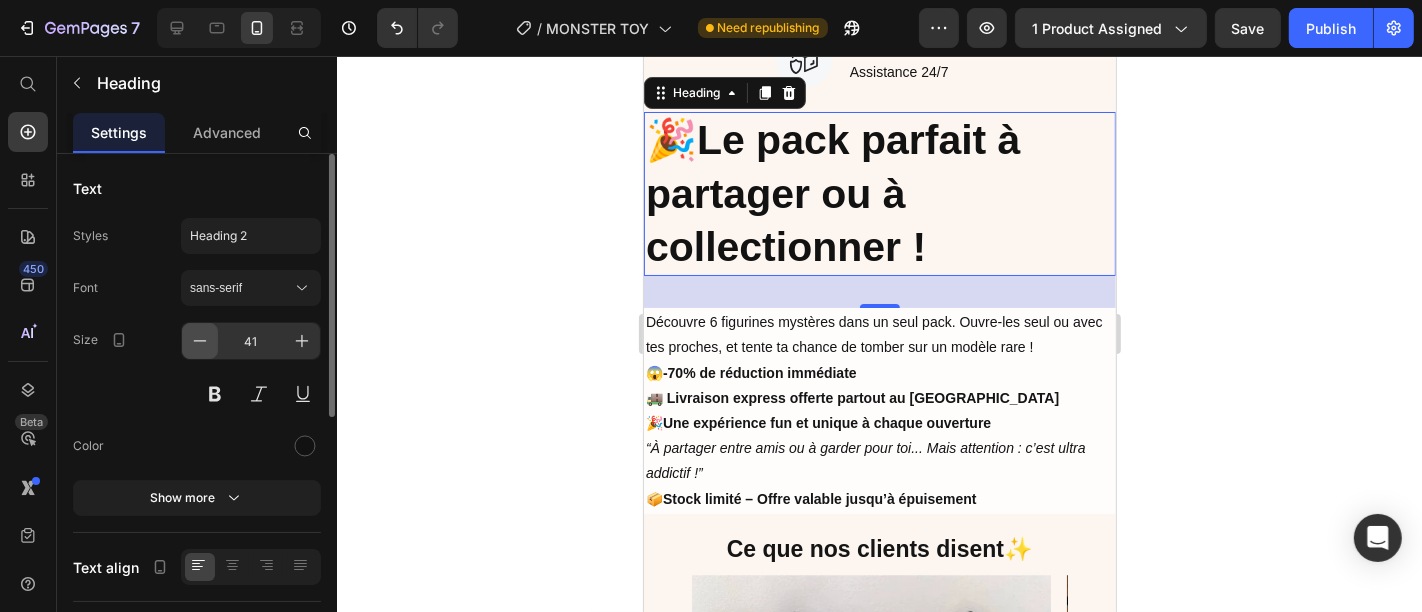 click at bounding box center [200, 341] 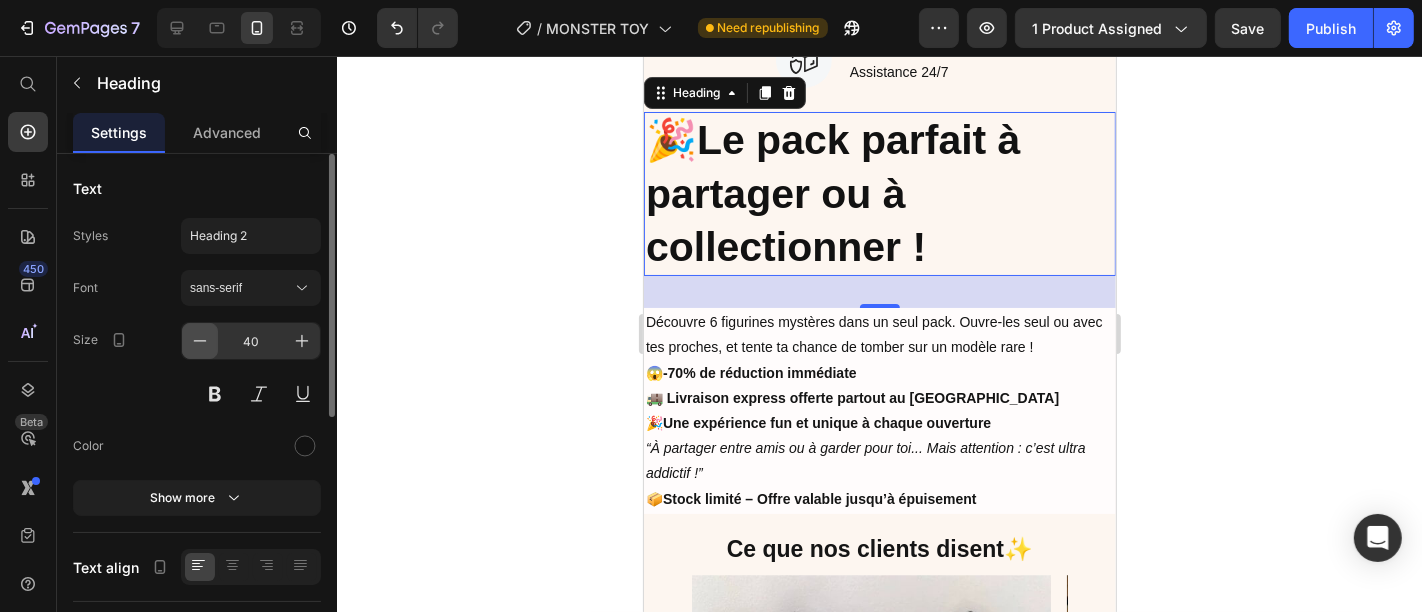 click at bounding box center (200, 341) 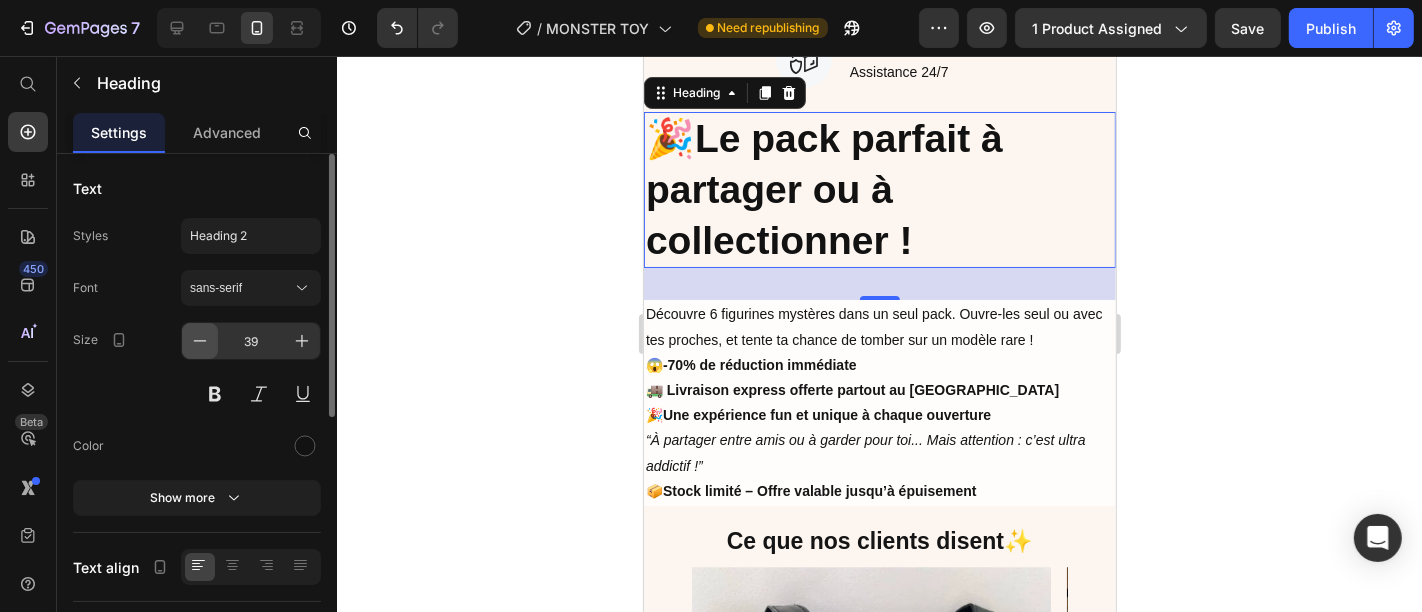 click at bounding box center [200, 341] 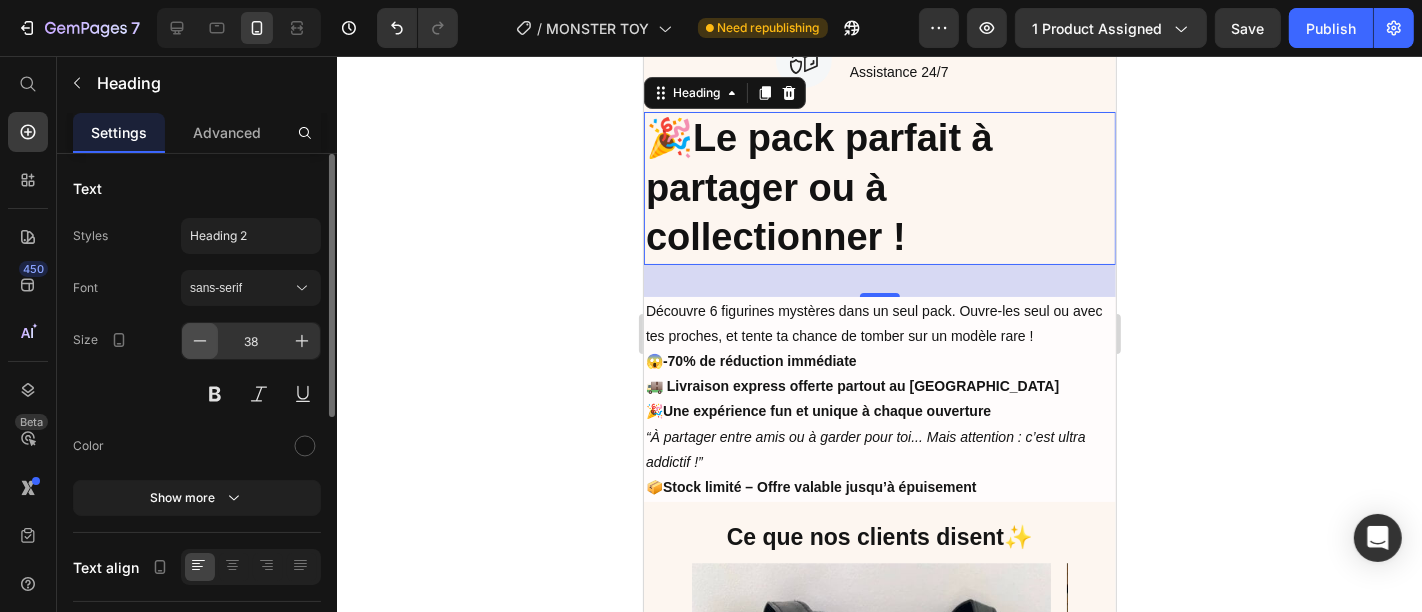 click at bounding box center [200, 341] 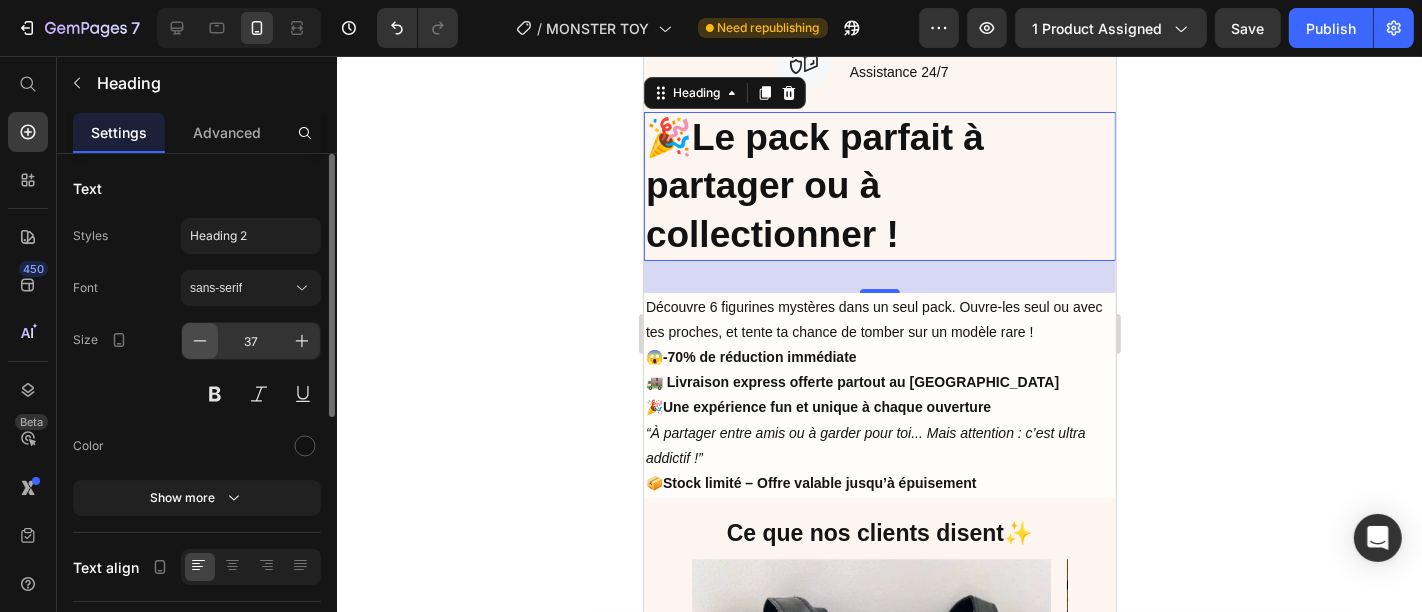 click at bounding box center (200, 341) 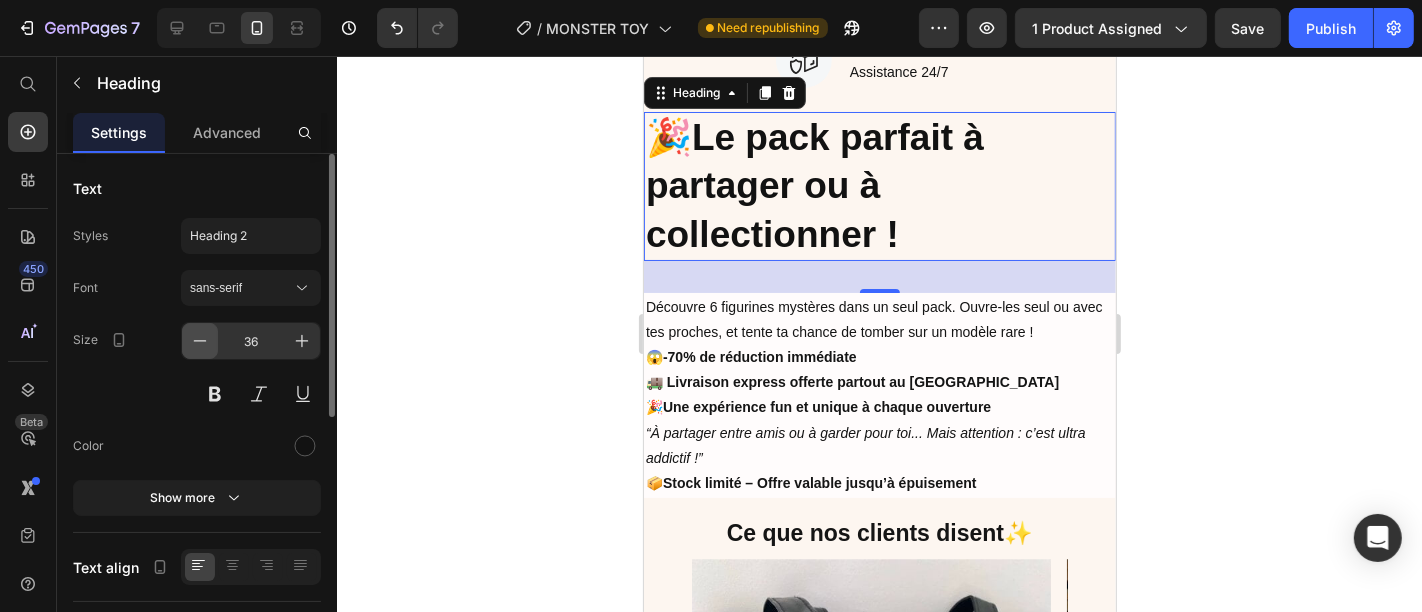 click at bounding box center (200, 341) 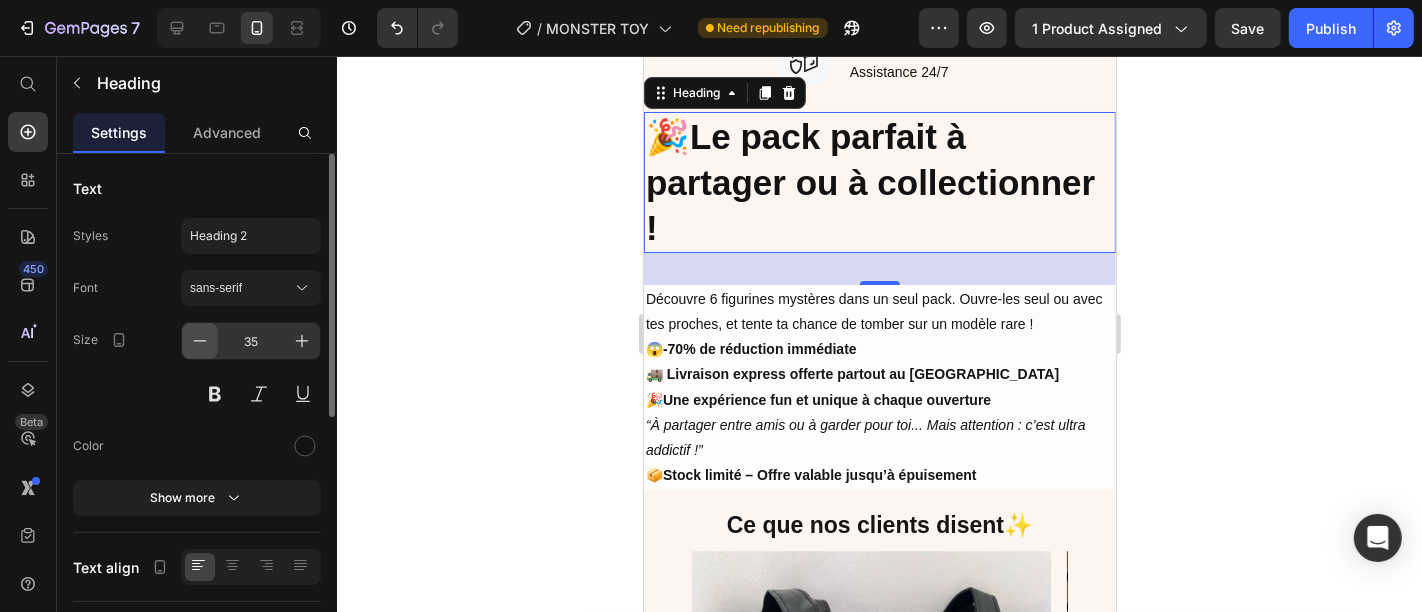 click at bounding box center [200, 341] 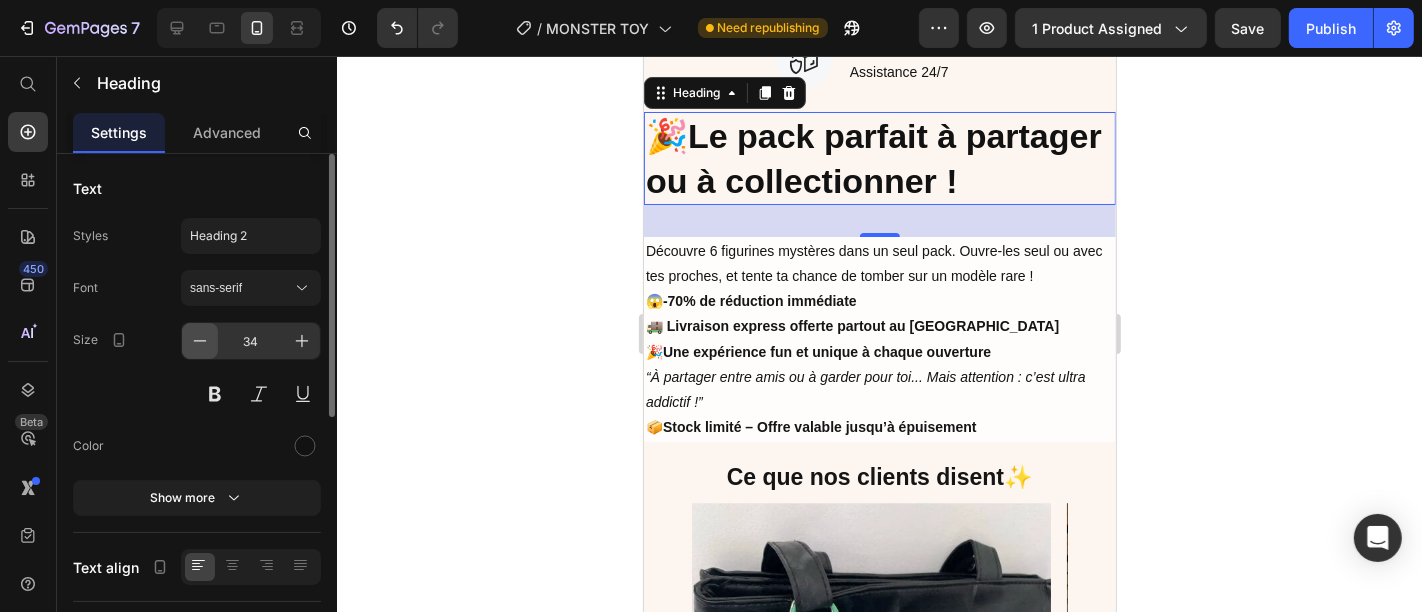 click at bounding box center (200, 341) 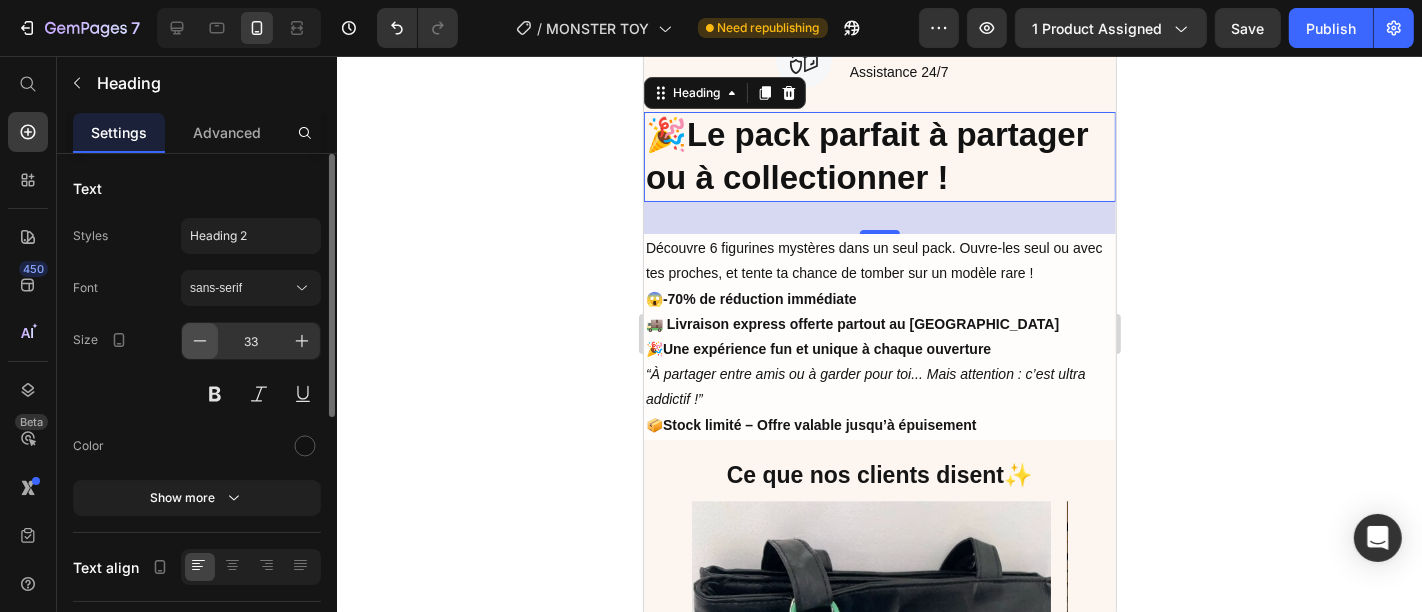 click at bounding box center (200, 341) 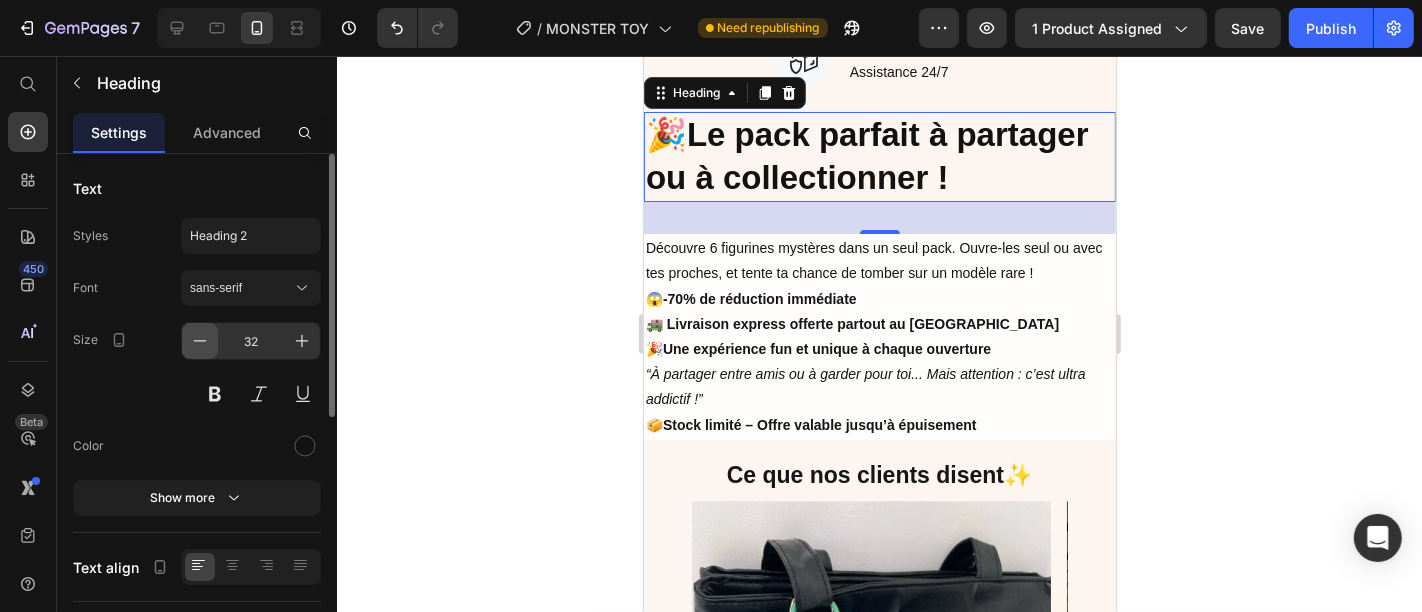 click at bounding box center [200, 341] 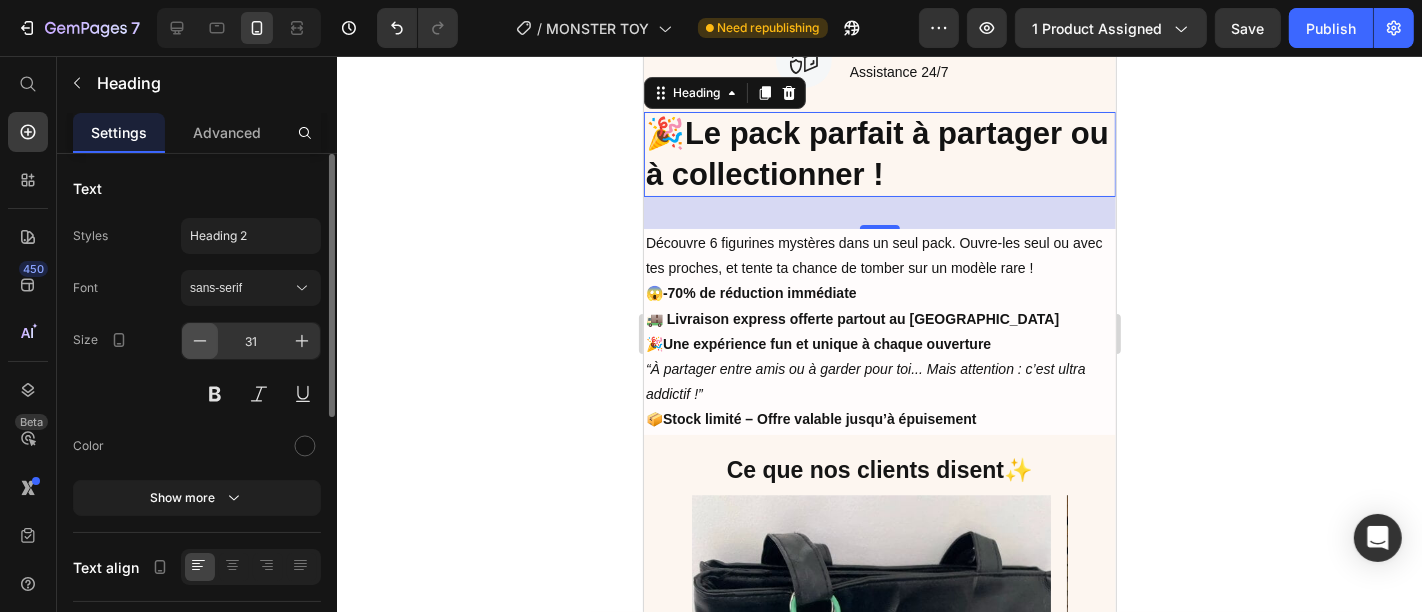 click at bounding box center (200, 341) 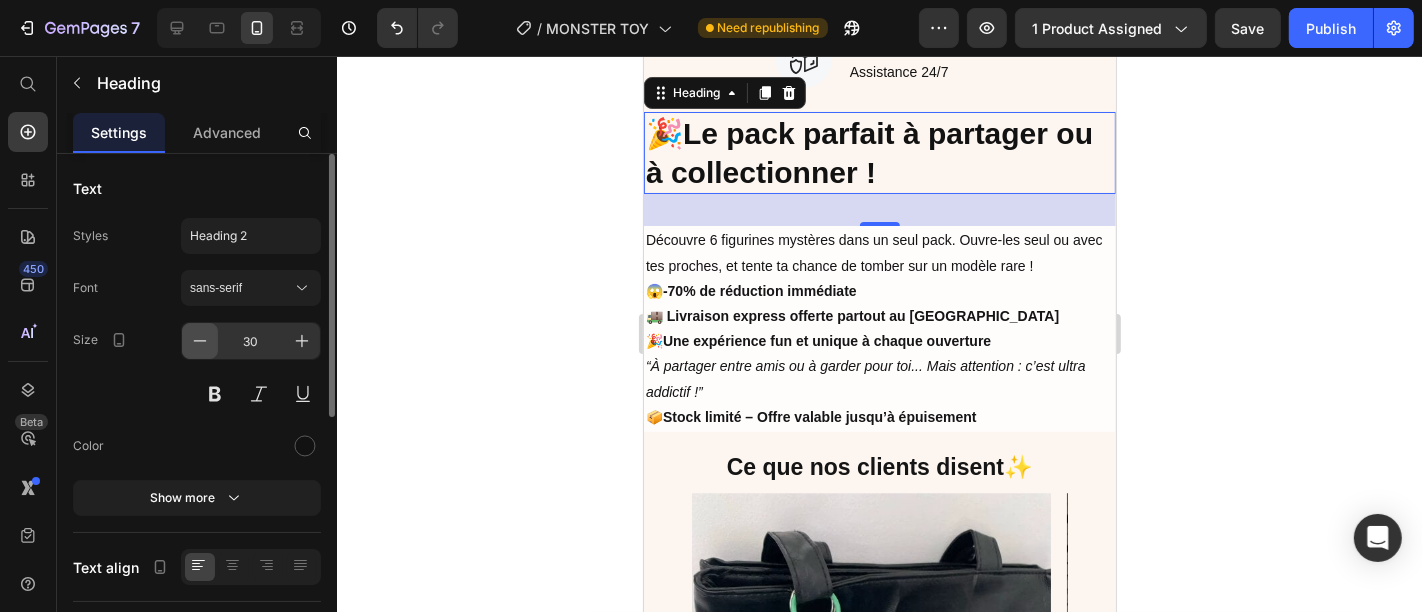 click at bounding box center [200, 341] 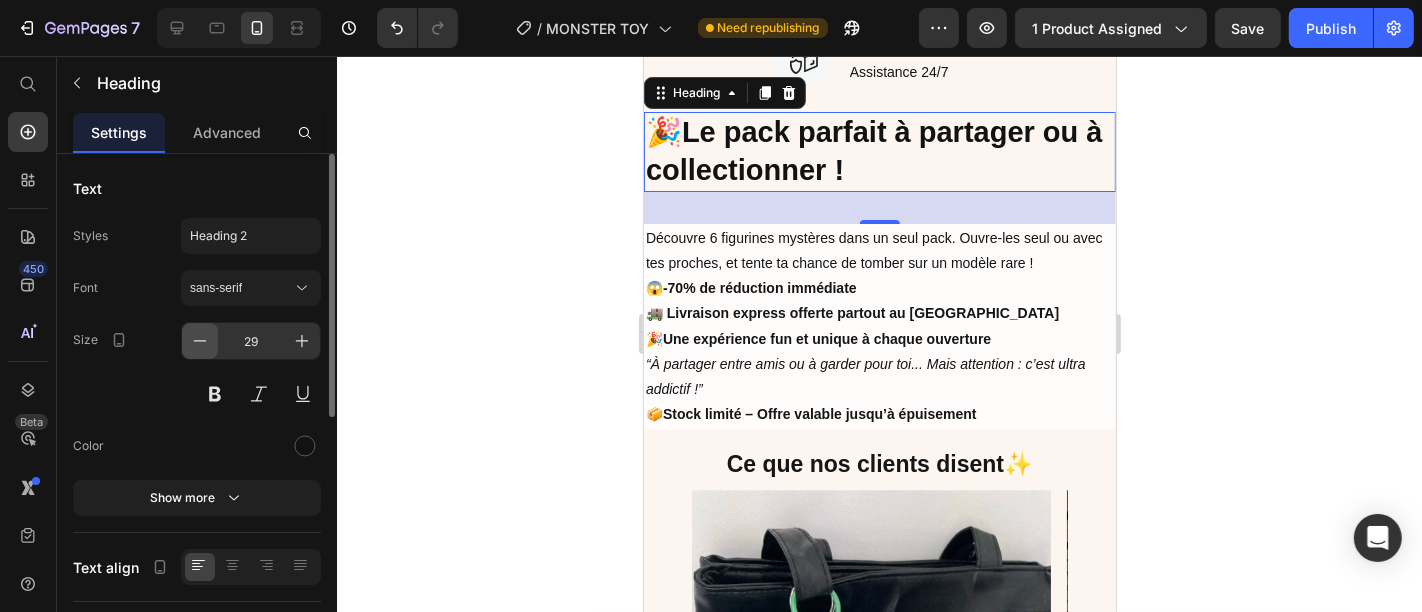 click at bounding box center (200, 341) 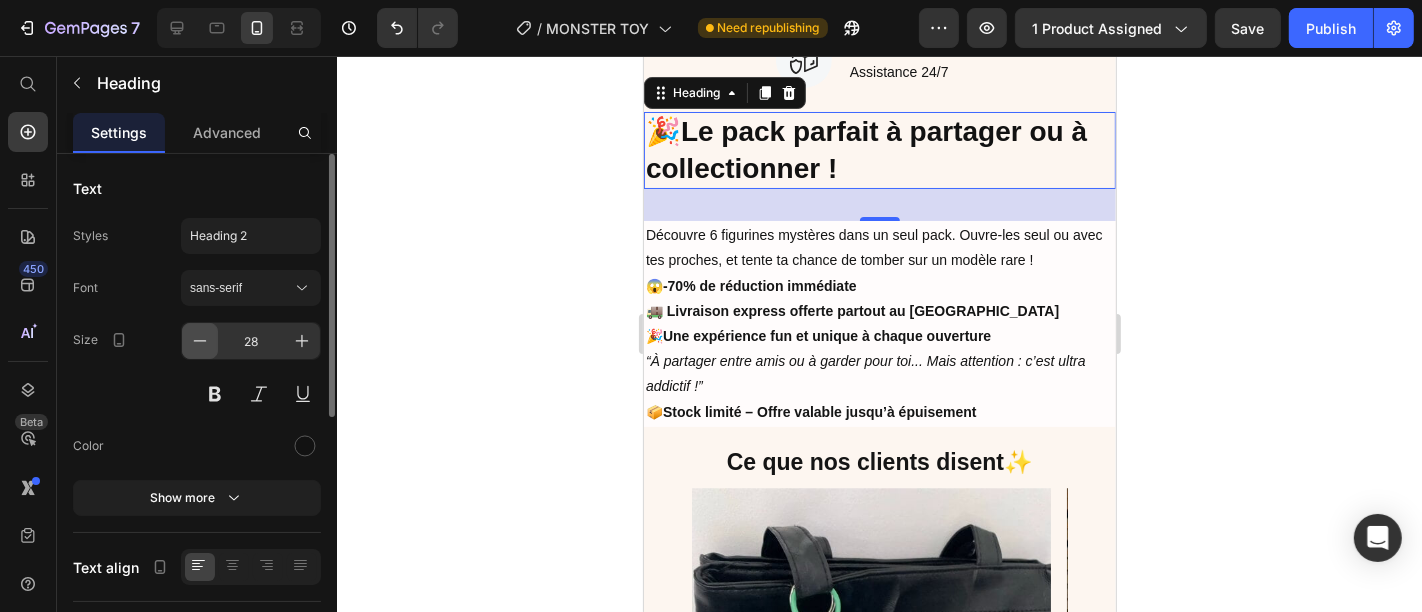 click at bounding box center [200, 341] 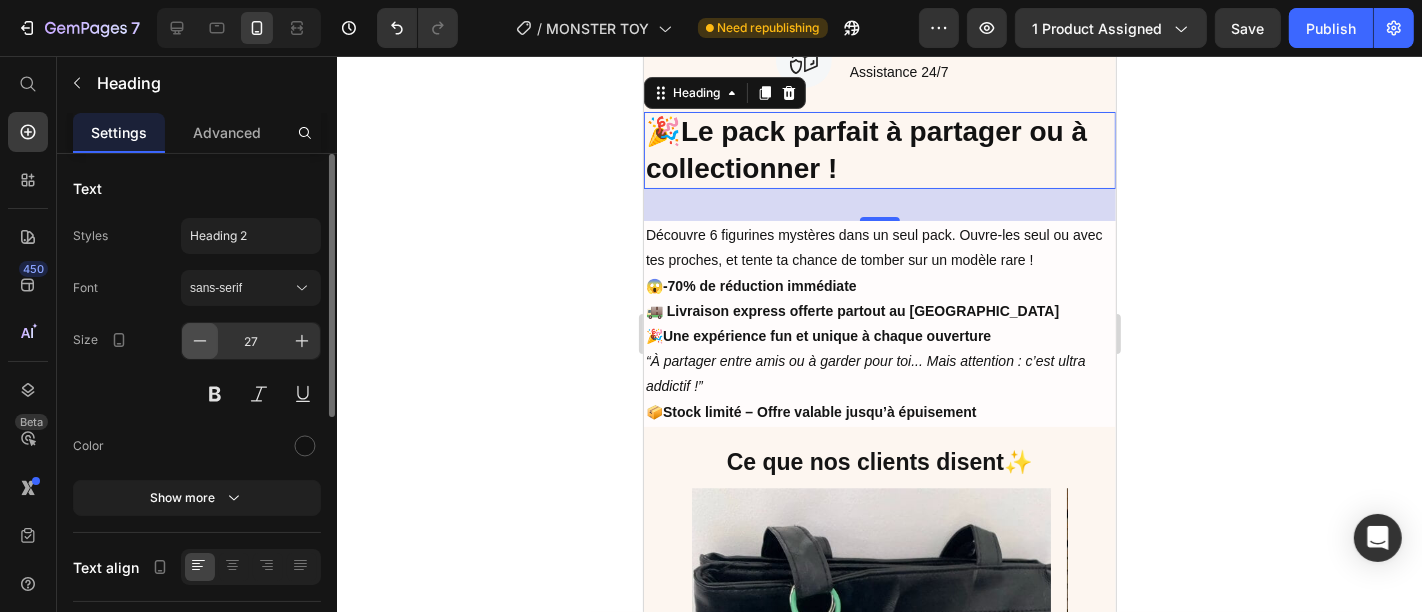 click at bounding box center (200, 341) 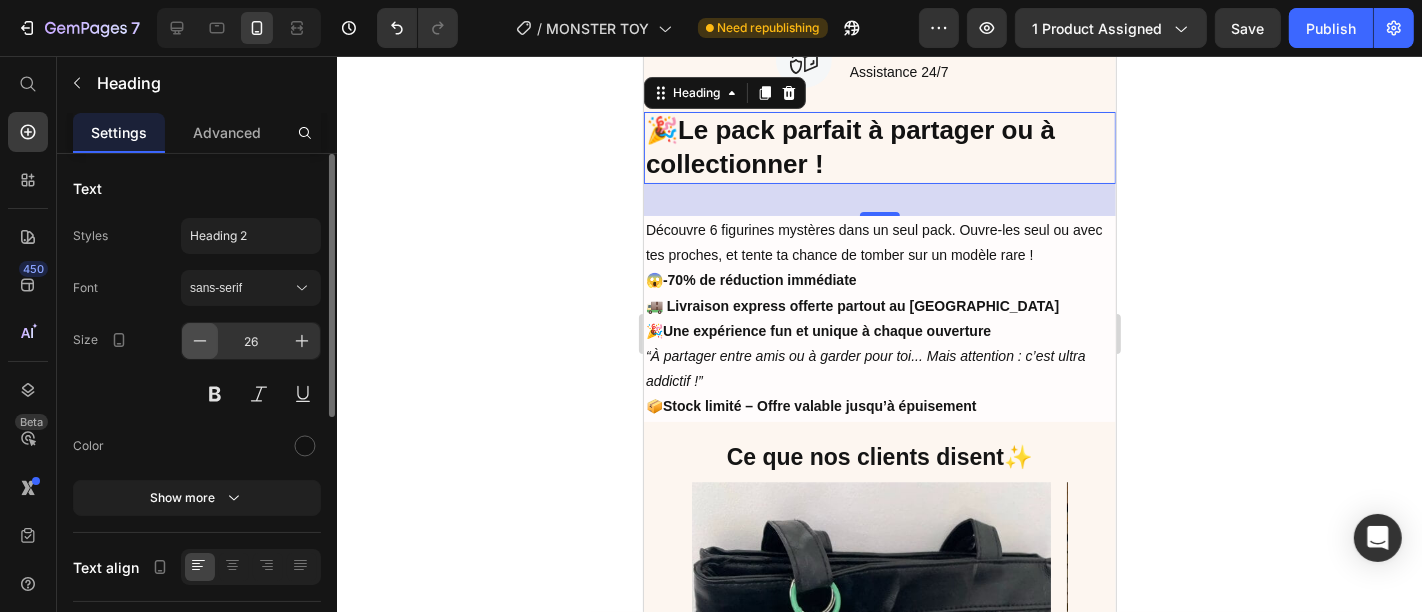 click at bounding box center [200, 341] 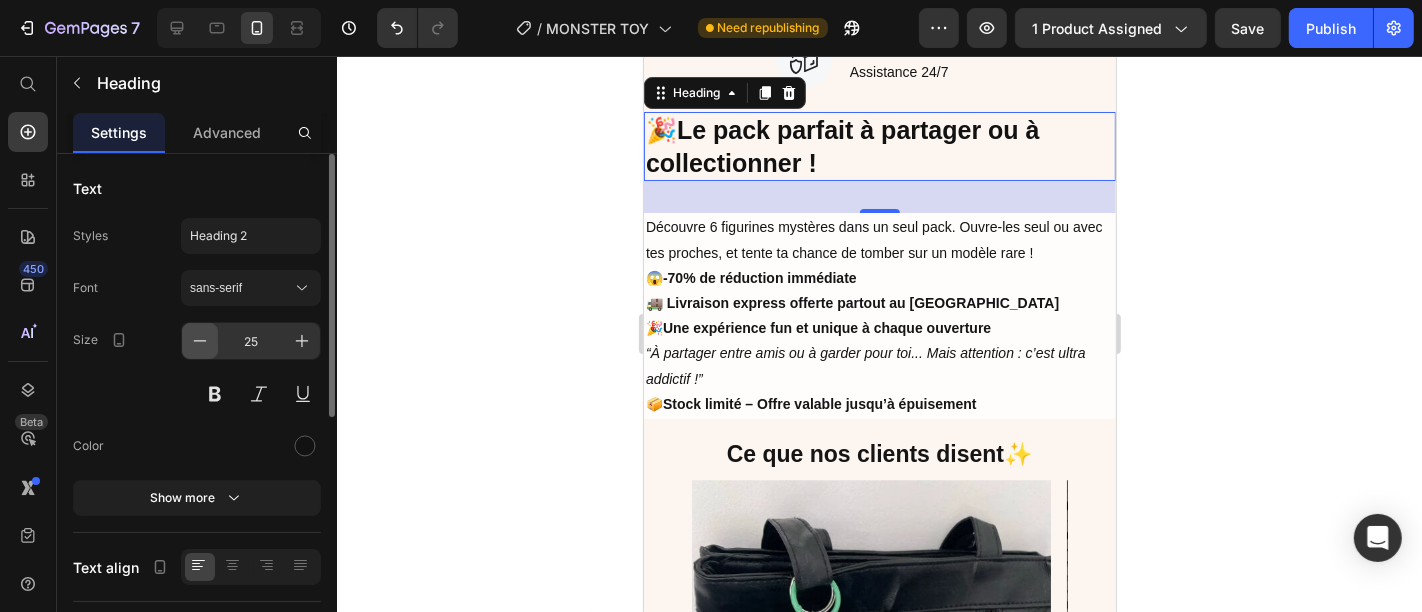 click at bounding box center [200, 341] 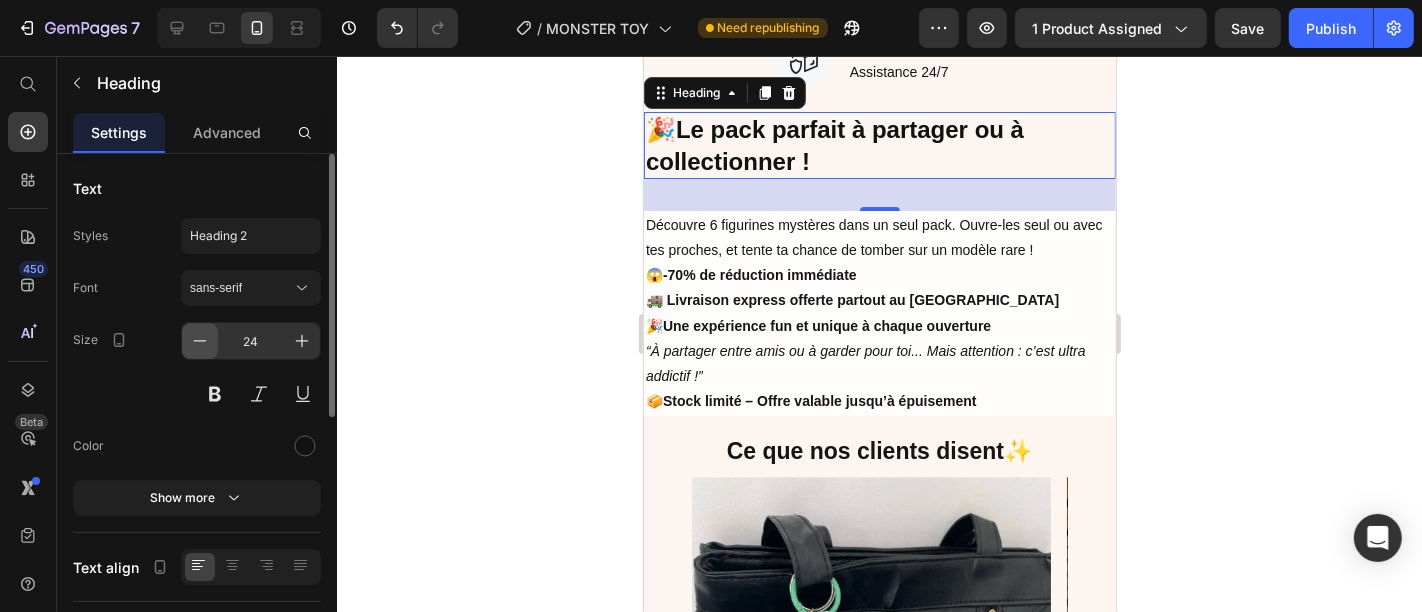 click at bounding box center [200, 341] 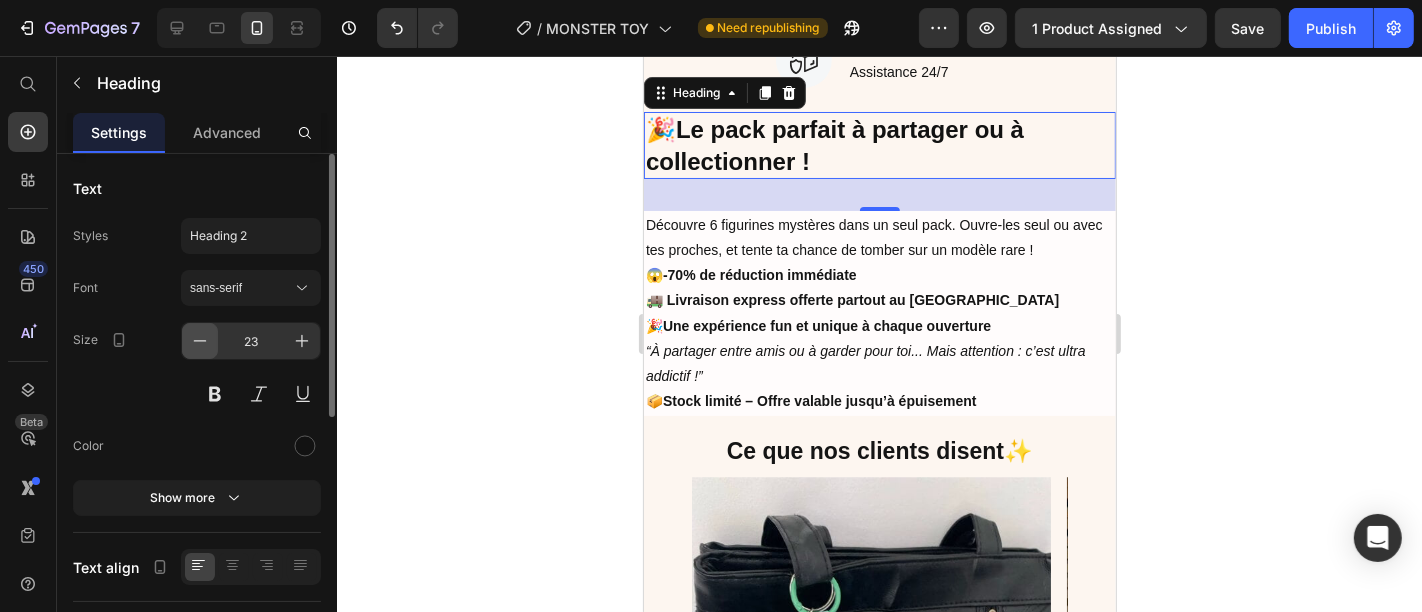 click at bounding box center [200, 341] 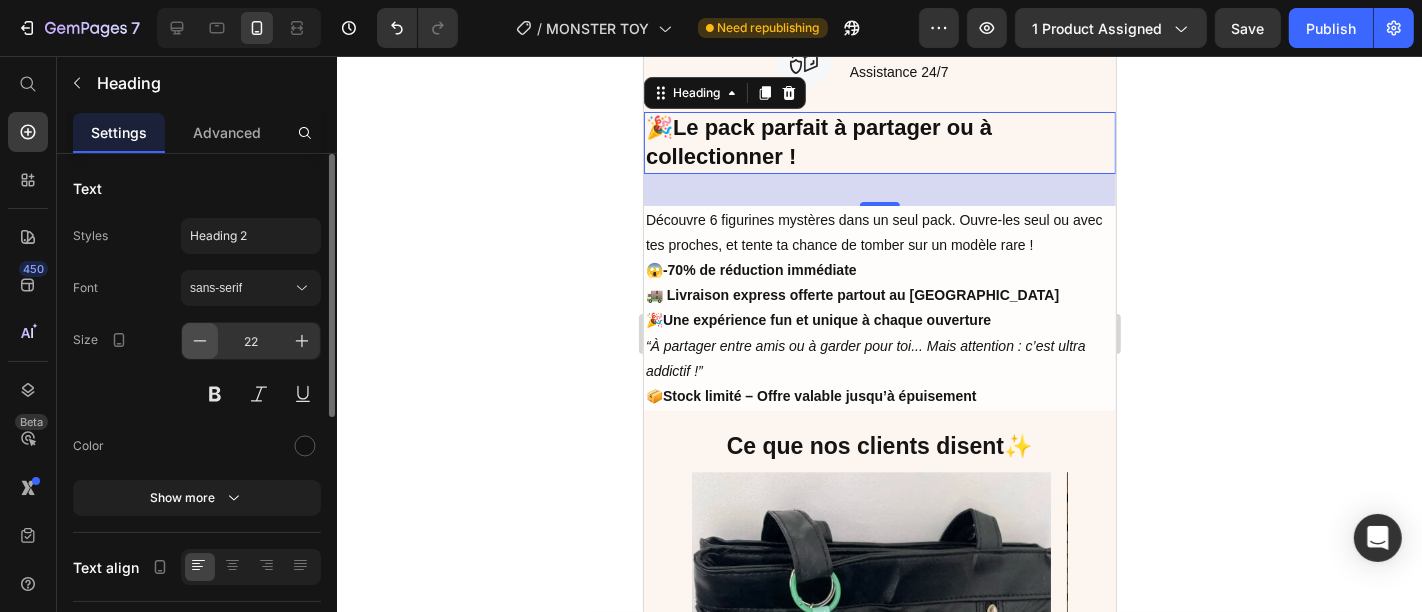 click at bounding box center [200, 341] 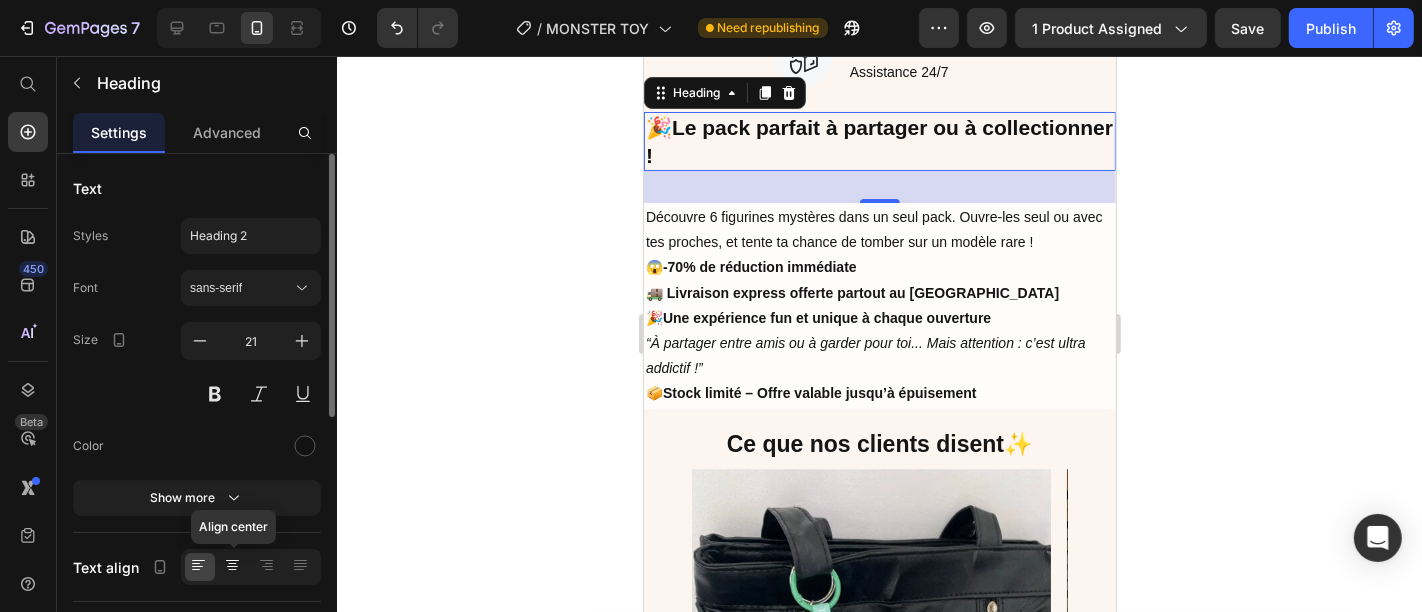 click 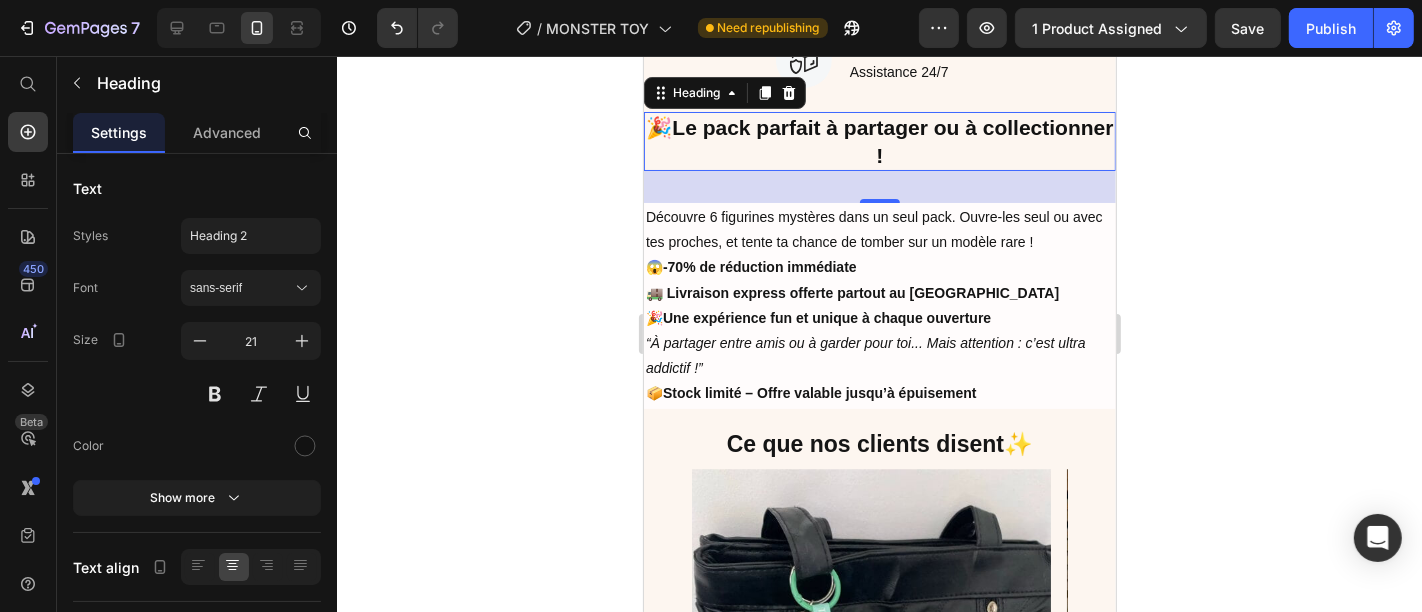 click 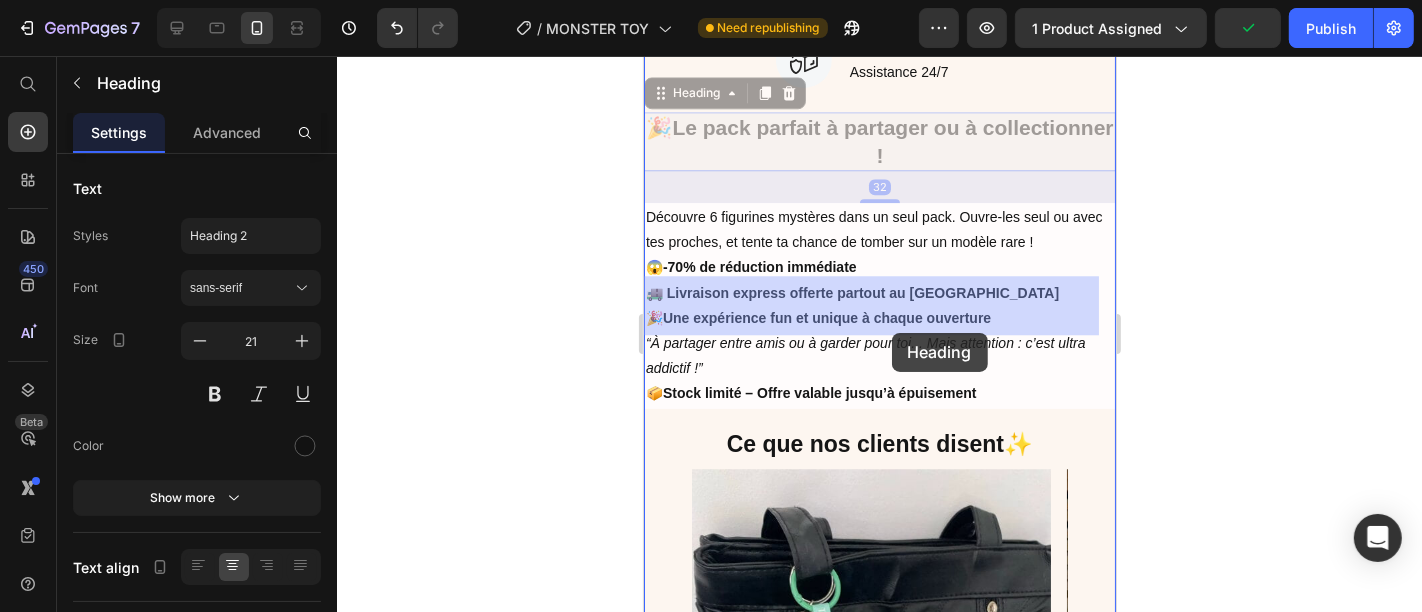 drag, startPoint x: 900, startPoint y: 300, endPoint x: 884, endPoint y: 349, distance: 51.546097 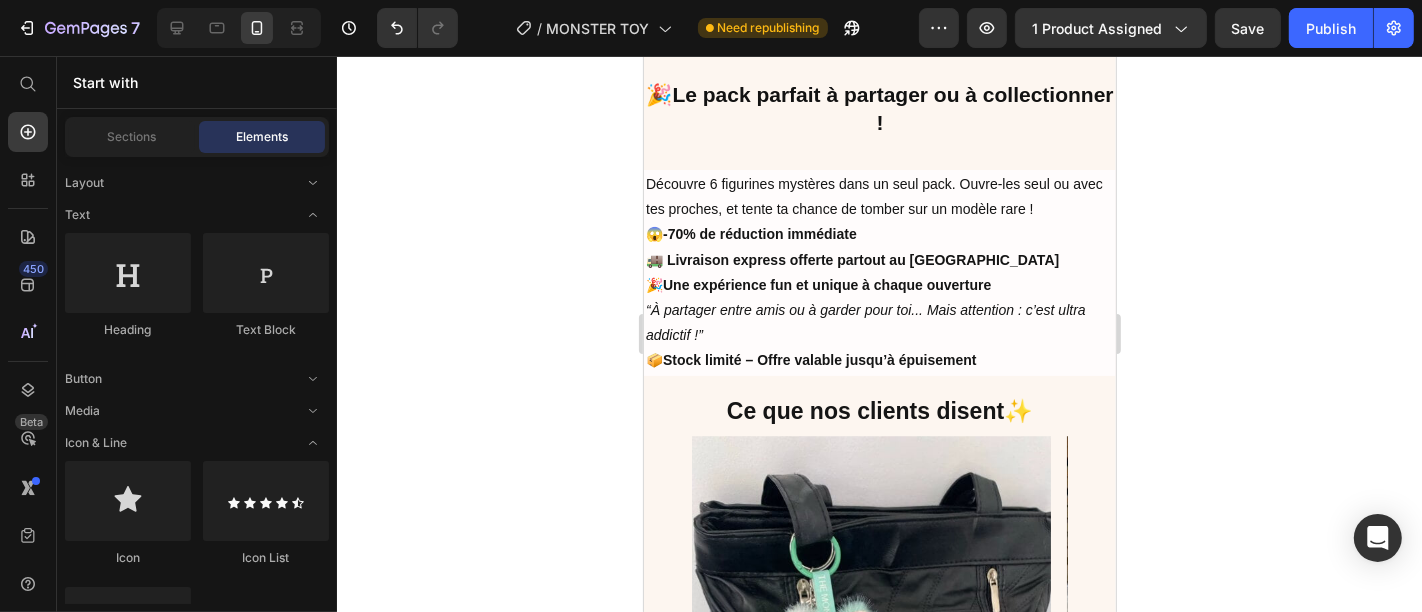 scroll, scrollTop: 4426, scrollLeft: 0, axis: vertical 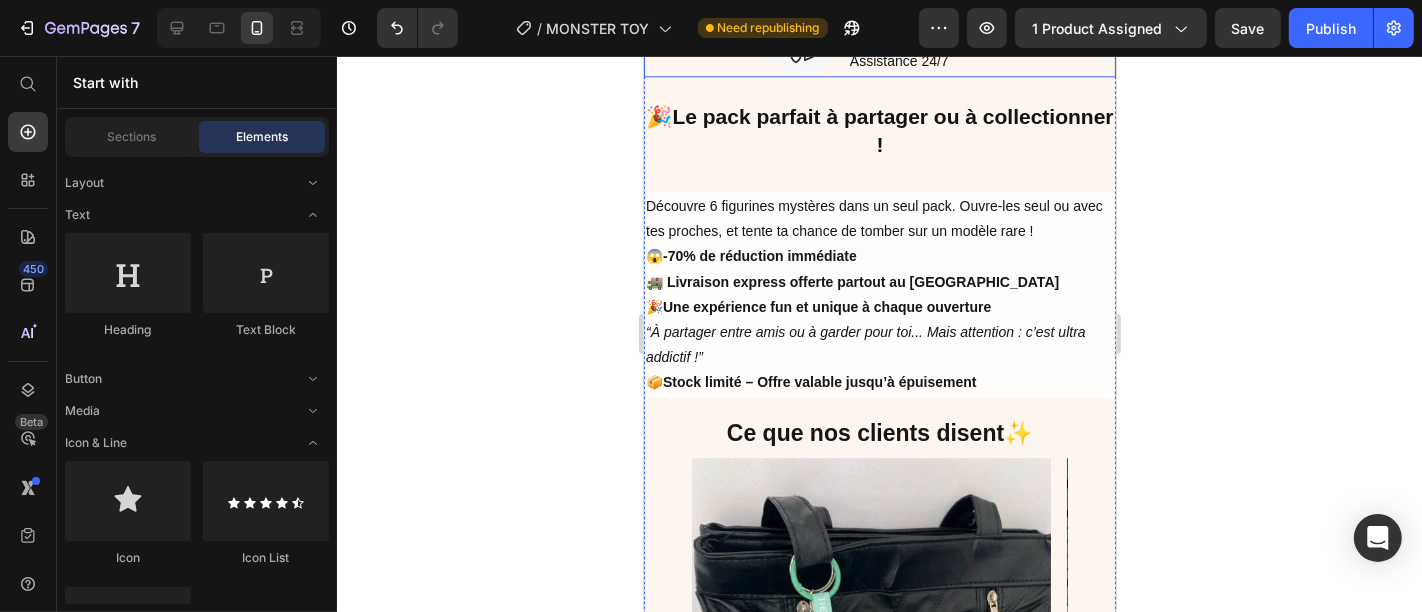 click on "Image Service après-vente Text block Assistance 24/7 Text block Row" at bounding box center [879, 48] 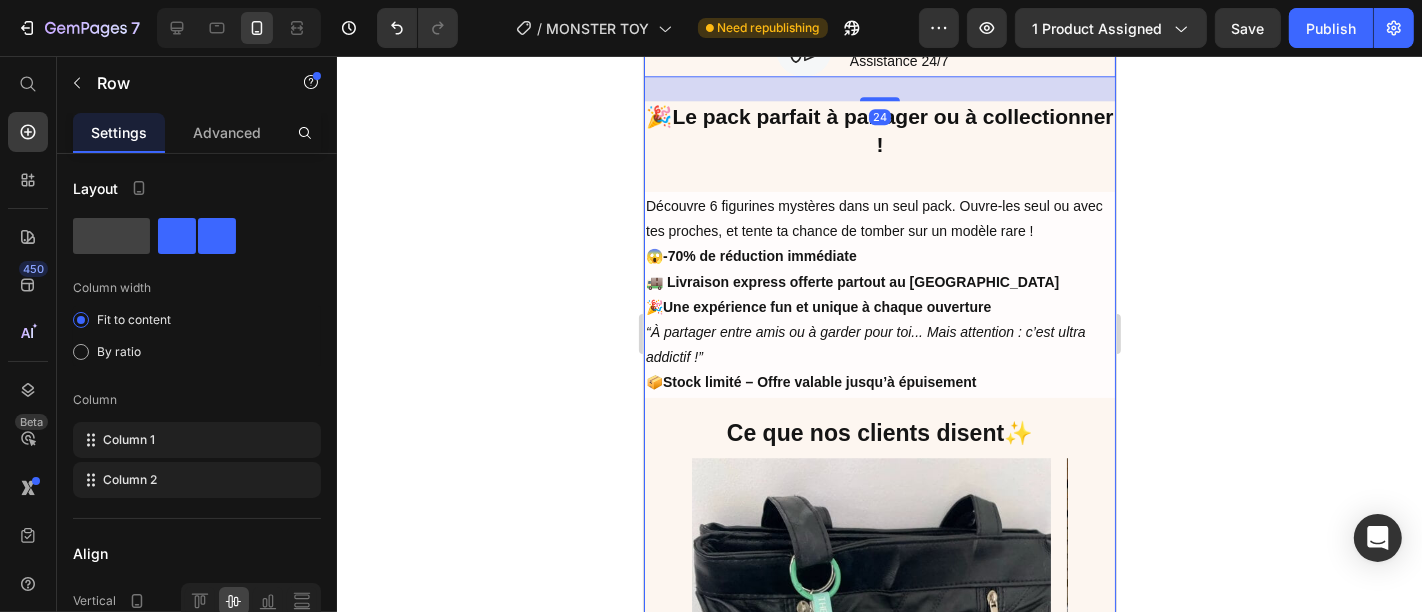click on "🎉  Le pack parfait à partager ou à collectionner !" at bounding box center (879, 129) 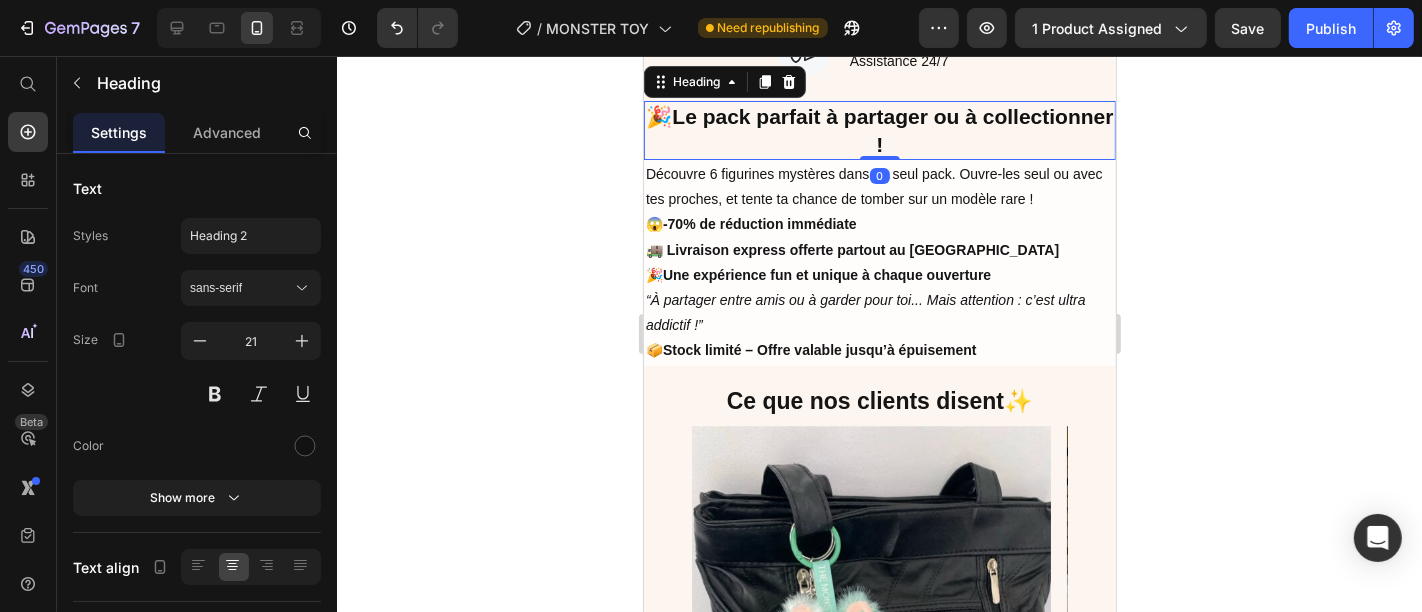 drag, startPoint x: 884, startPoint y: 351, endPoint x: 888, endPoint y: 314, distance: 37.215588 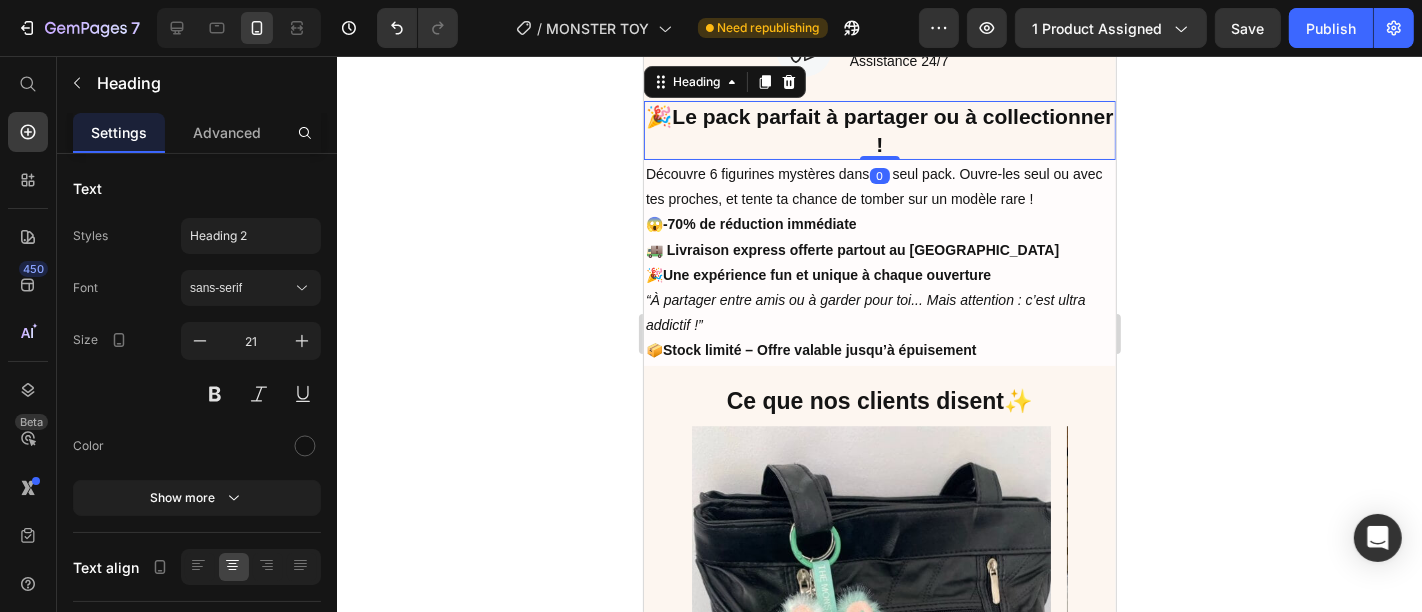 click 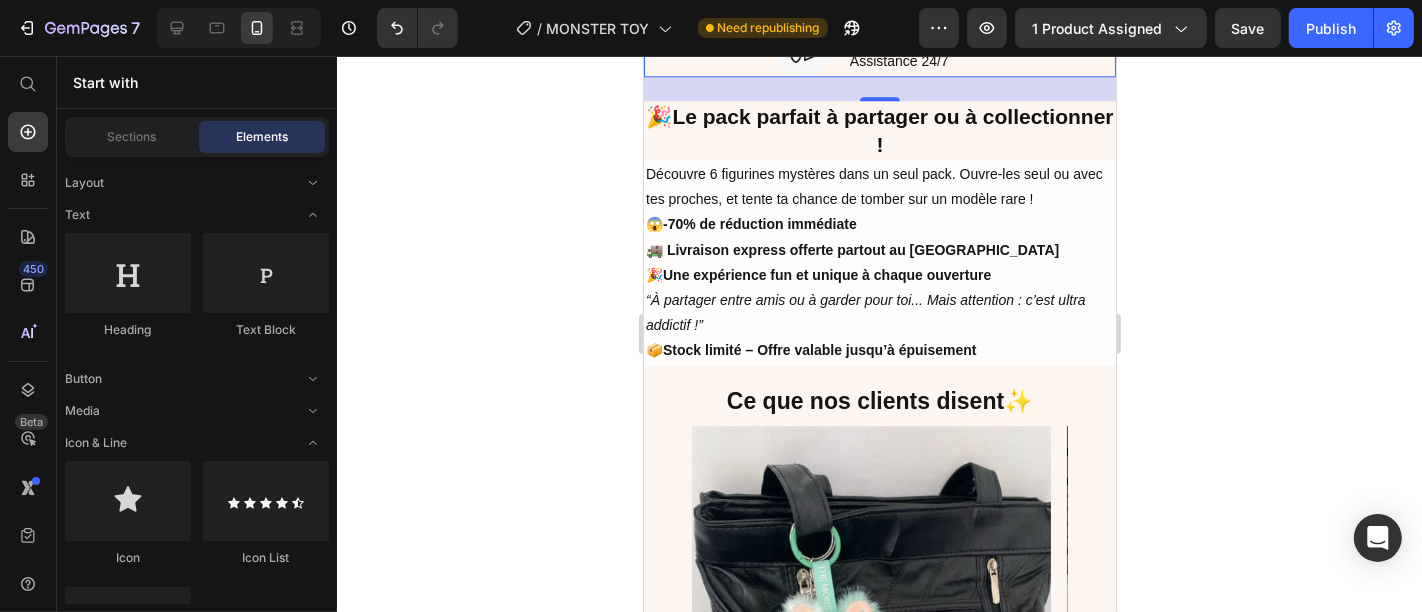 click on "Image Service après-vente Text block Assistance 24/7 Text block Row   0" at bounding box center (879, 48) 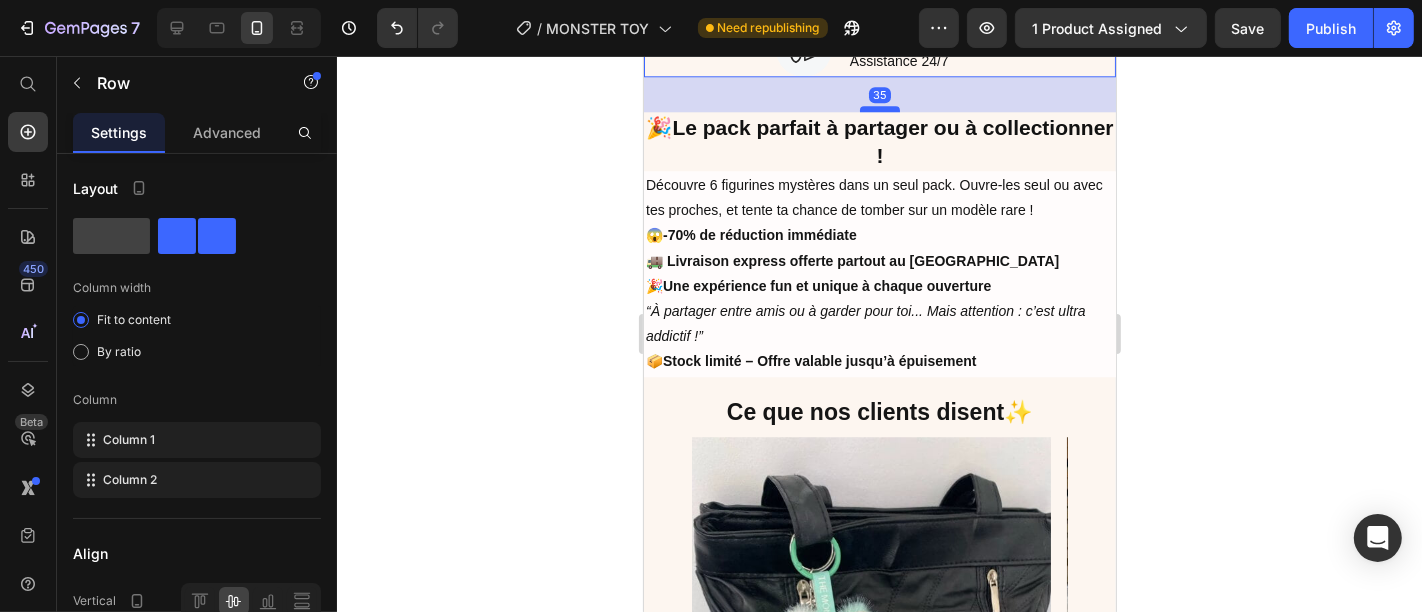 drag, startPoint x: 861, startPoint y: 260, endPoint x: 860, endPoint y: 271, distance: 11.045361 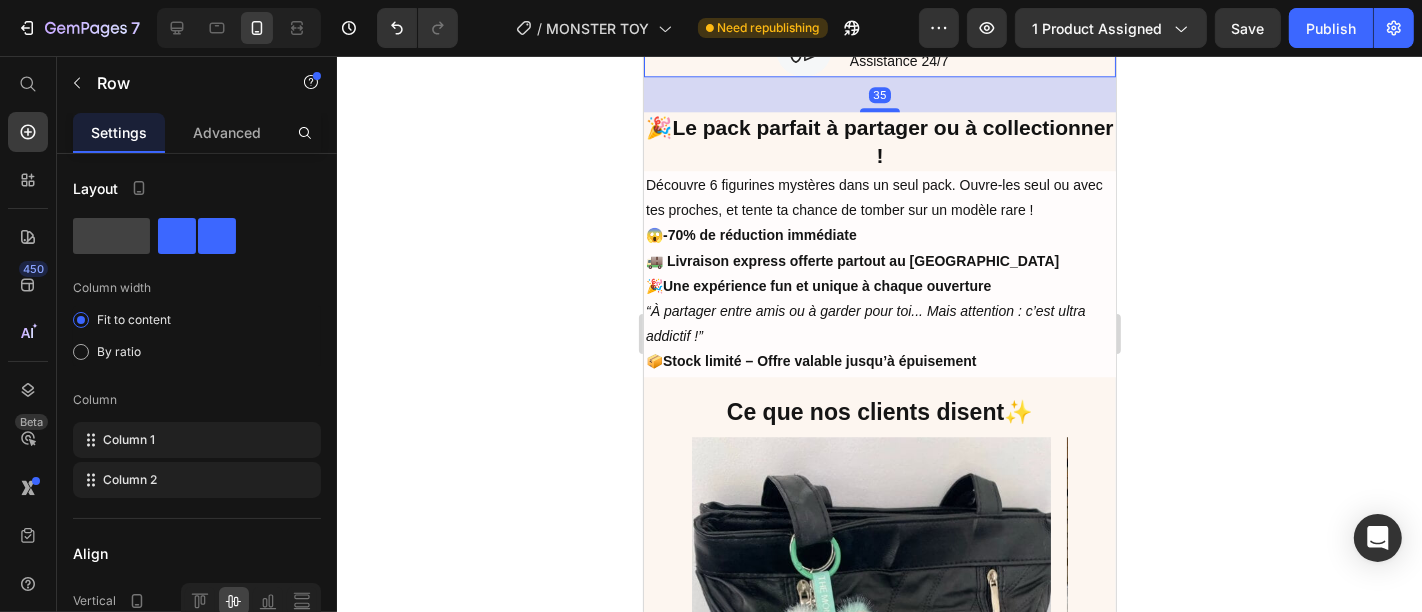 click 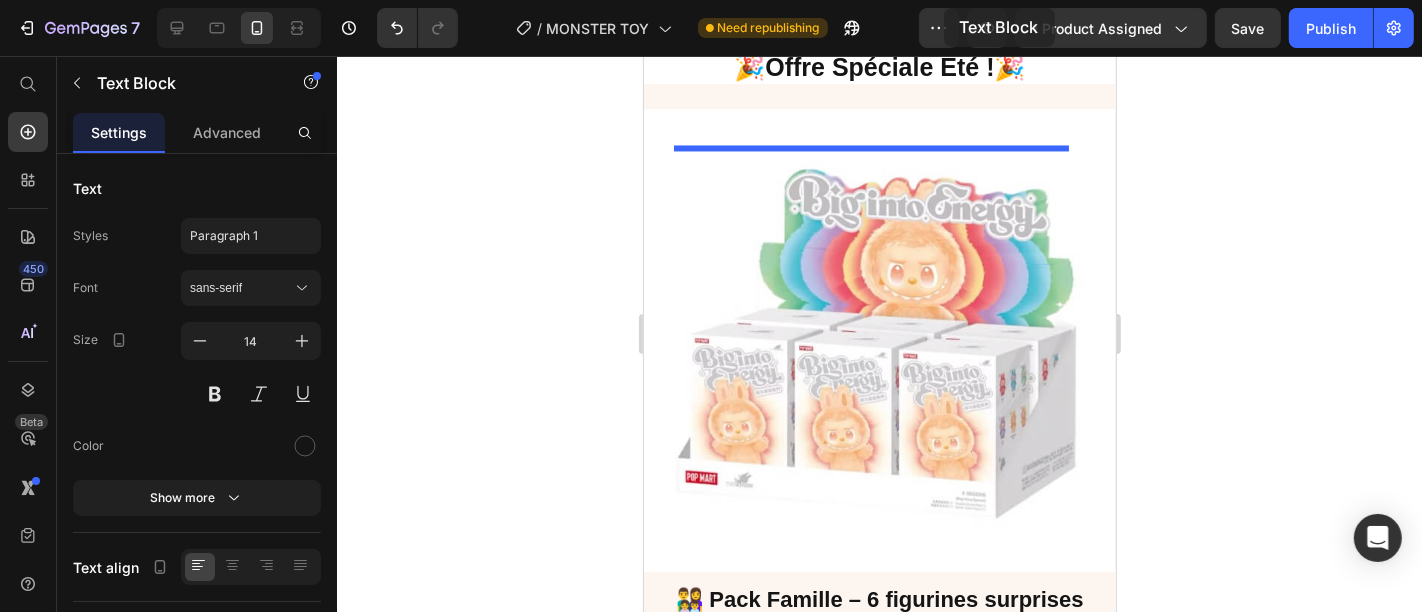scroll, scrollTop: 3337, scrollLeft: 0, axis: vertical 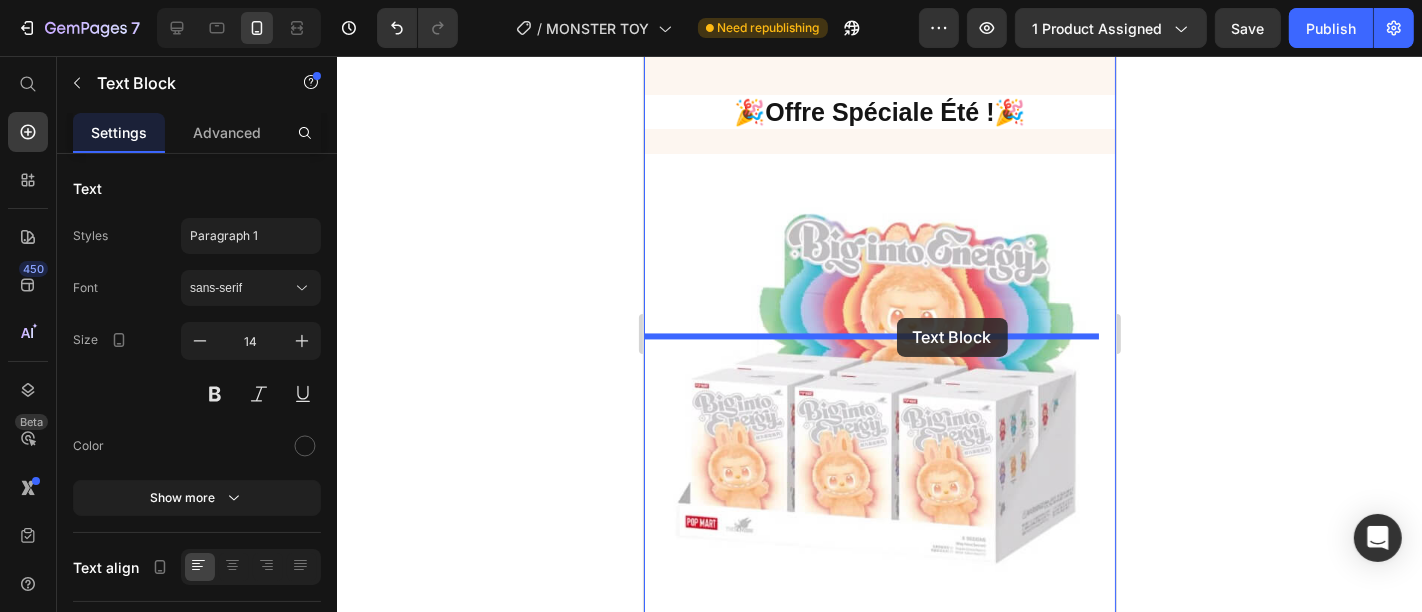 drag, startPoint x: 1078, startPoint y: 317, endPoint x: 894, endPoint y: 324, distance: 184.1331 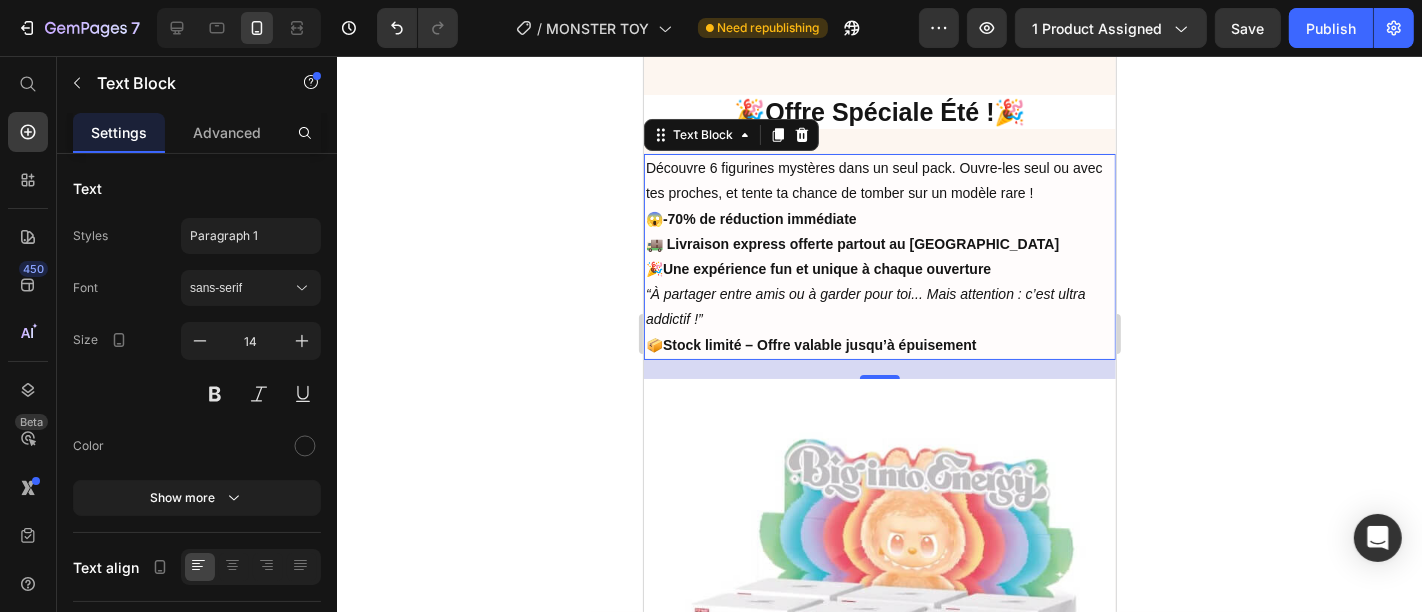 click 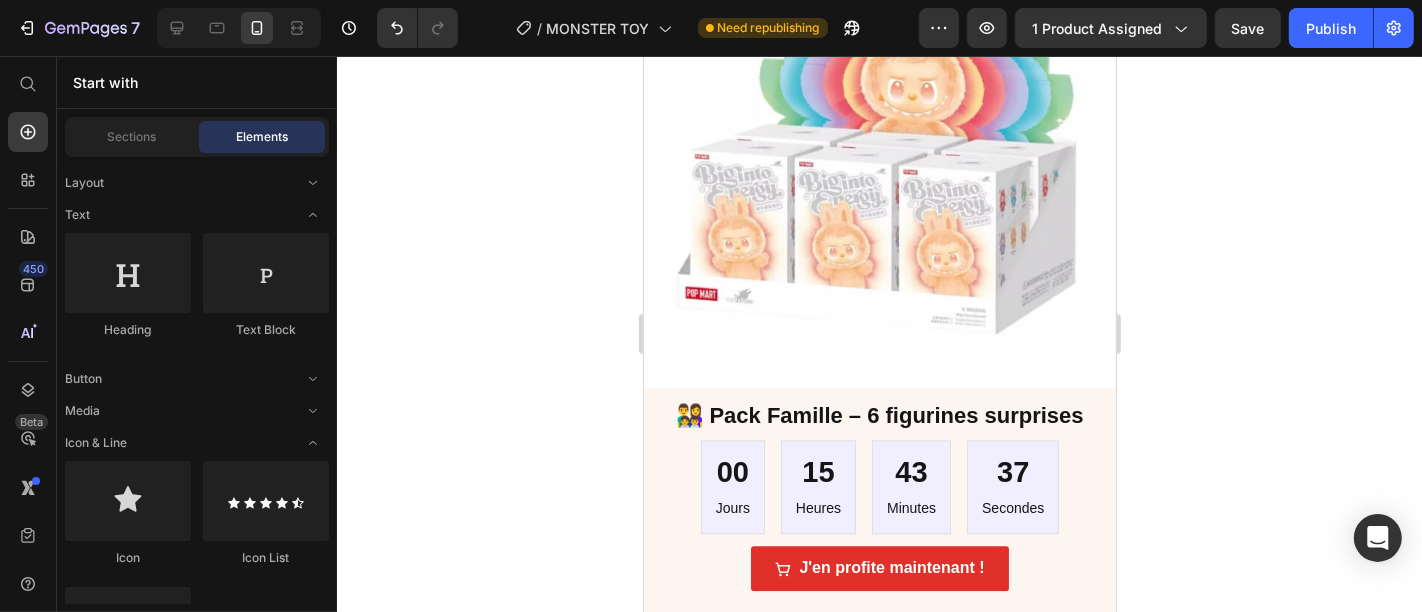 scroll, scrollTop: 3823, scrollLeft: 0, axis: vertical 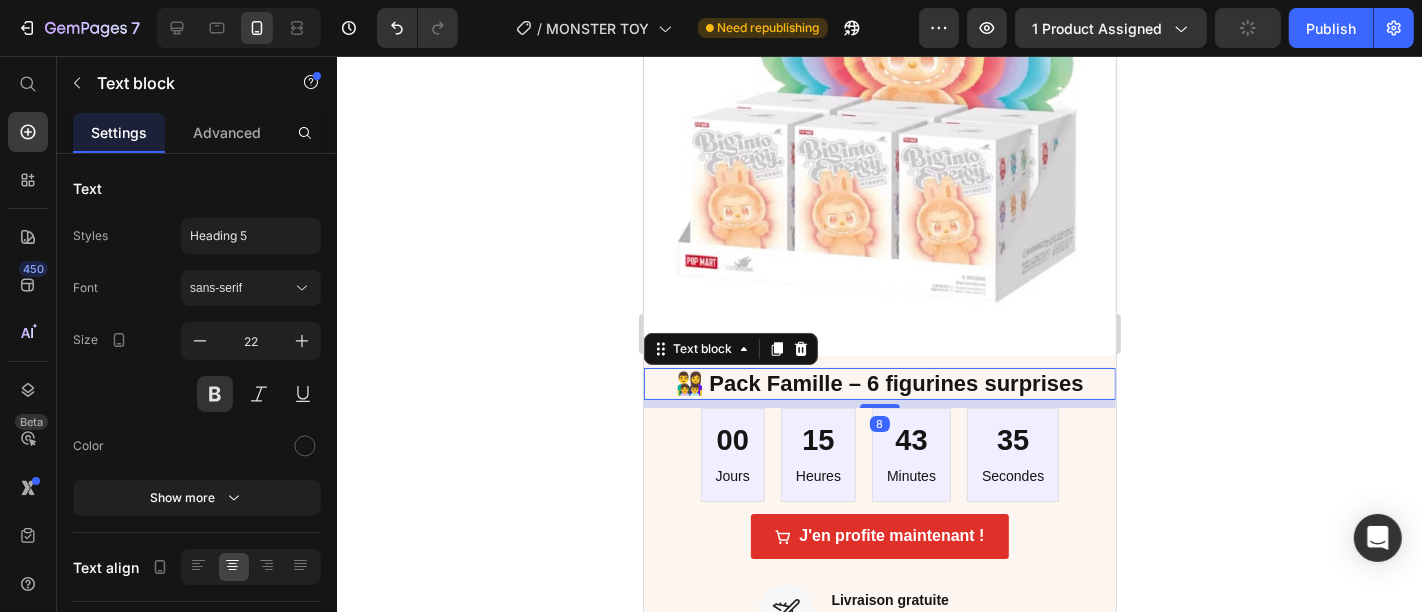 click on "👨‍👩‍👧‍👦 Pack Famille – 6 figurines surprises" at bounding box center [879, 383] 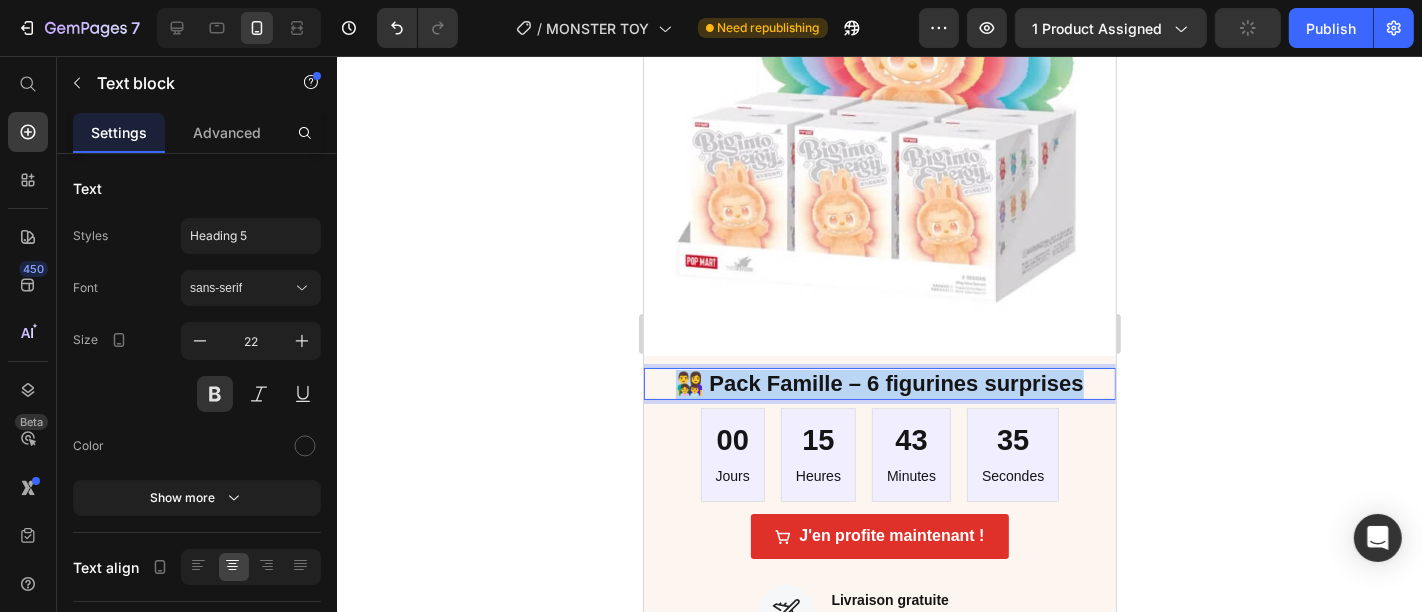 click on "👨‍👩‍👧‍👦 Pack Famille – 6 figurines surprises" at bounding box center [879, 383] 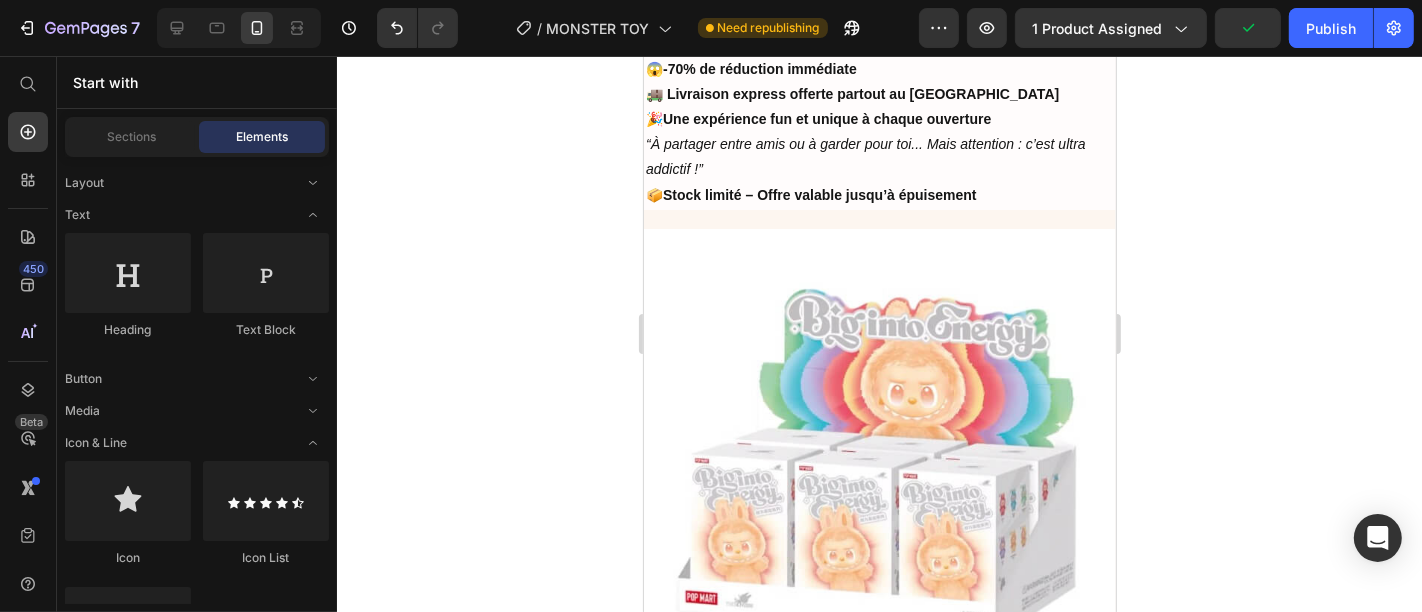 scroll, scrollTop: 3476, scrollLeft: 0, axis: vertical 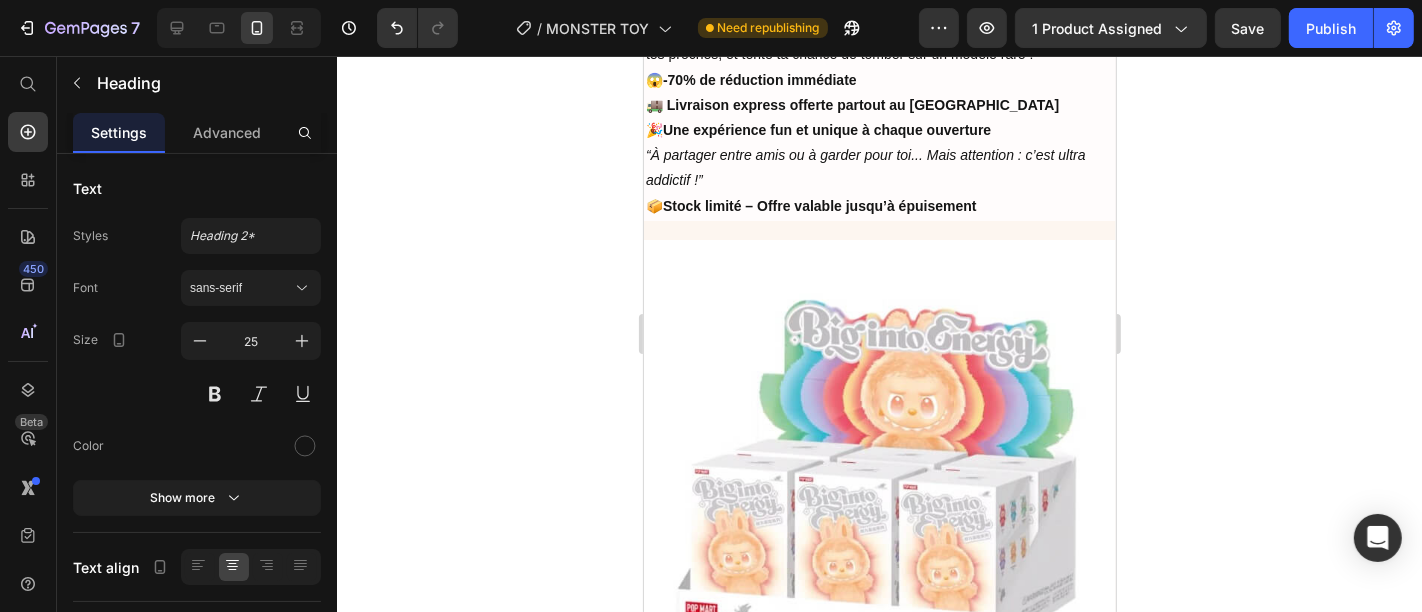 click on "🎉  Offre Spéciale Été !  🎉" at bounding box center (879, -28) 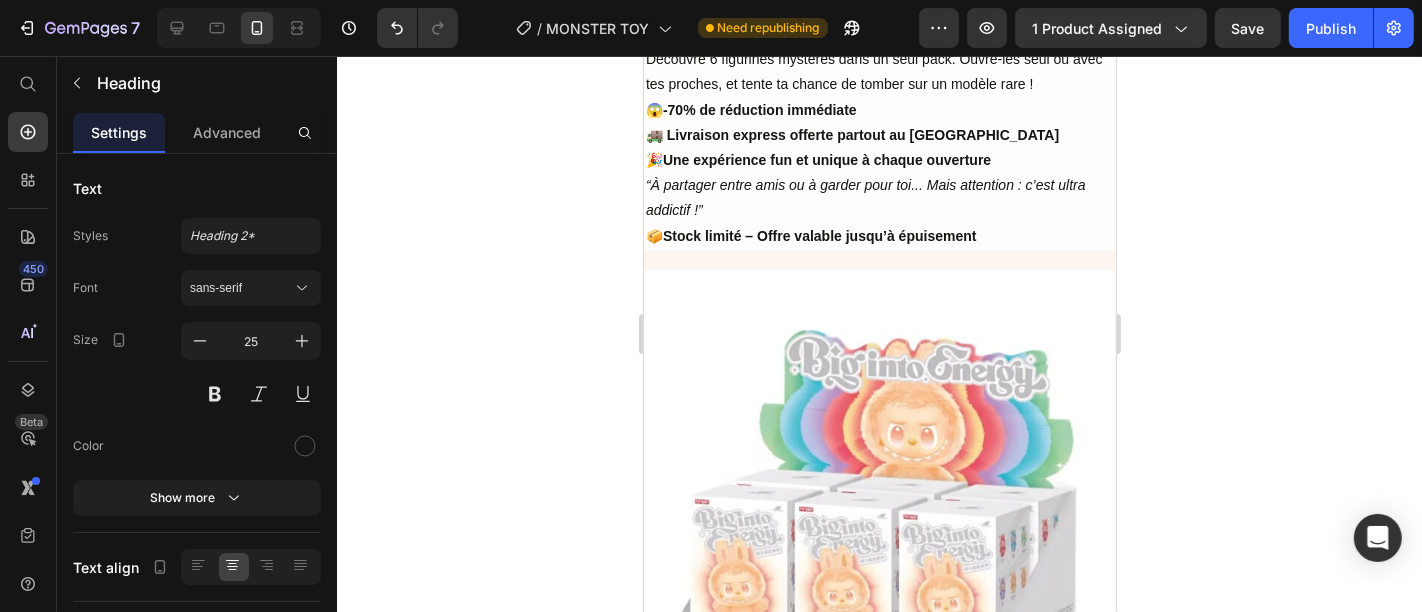 click 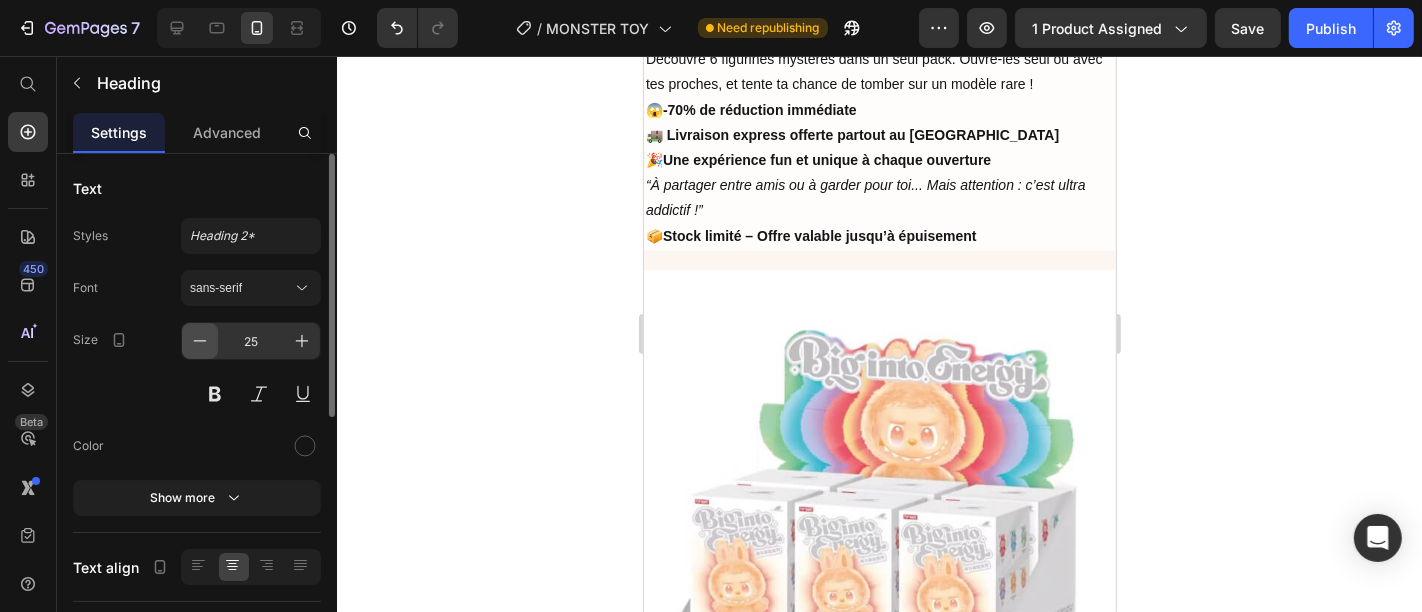 click 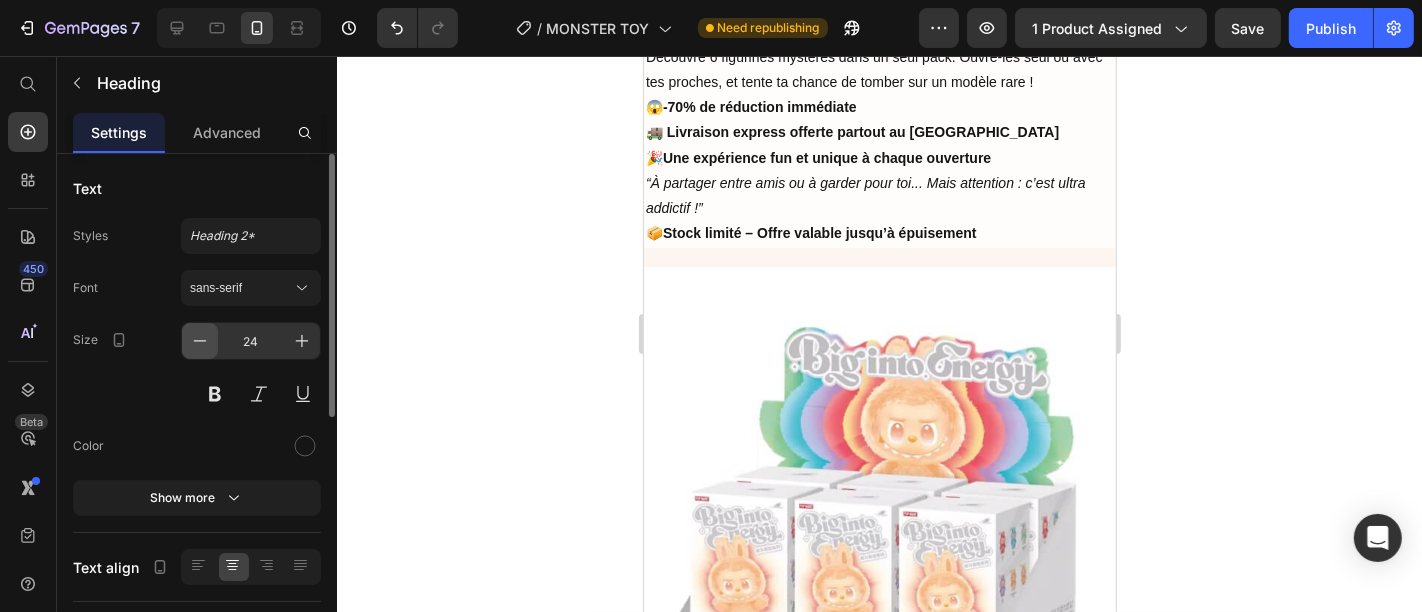click 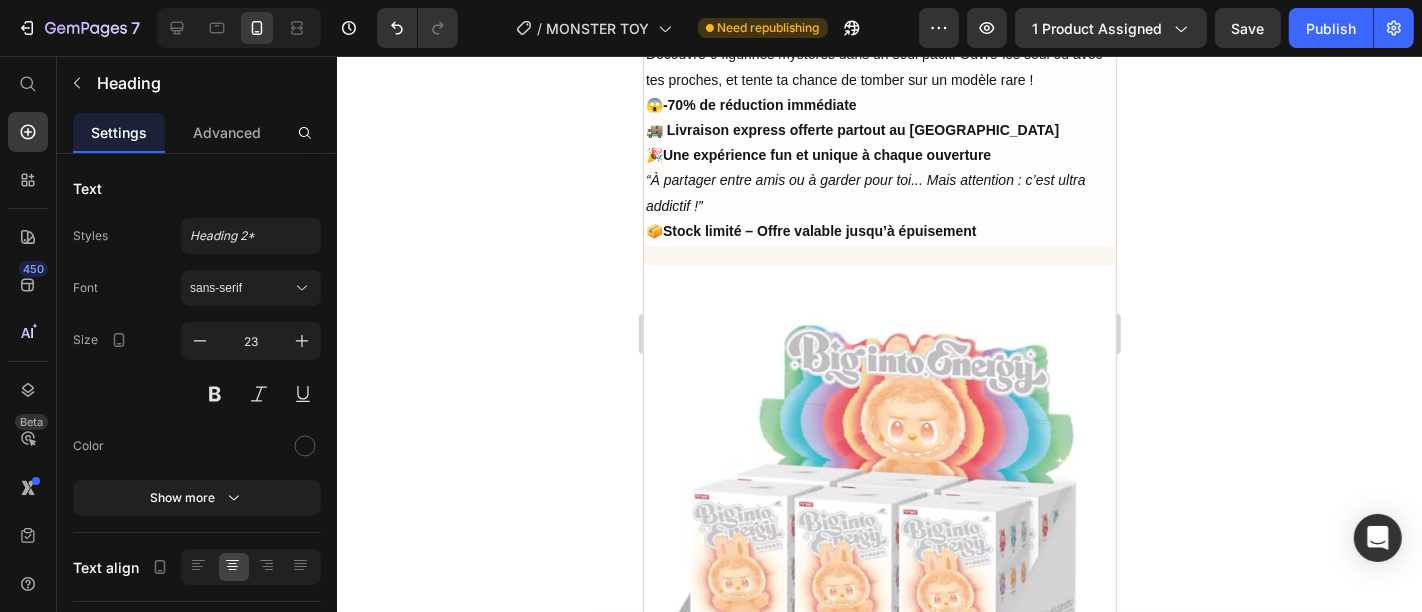 click 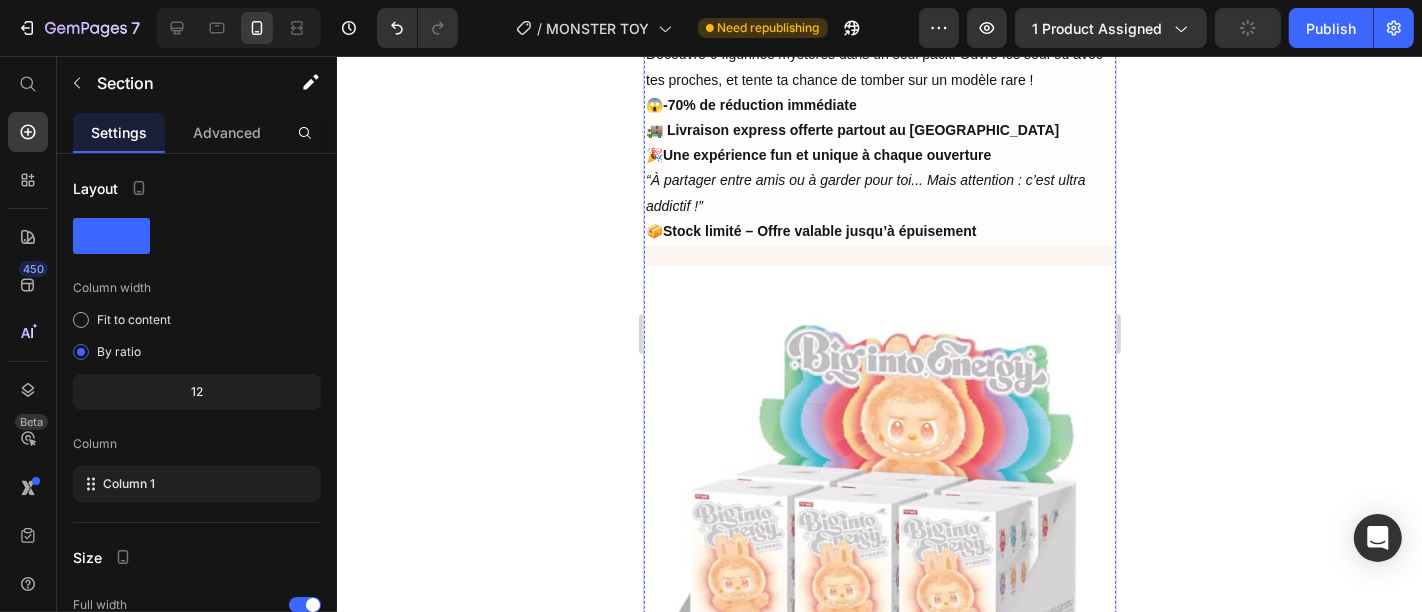 click on "🎉  Offre Spéciale Été !  🎉 👨‍👩‍👧‍👦 Pack Famille – 6 figurines surprises" at bounding box center (879, -16) 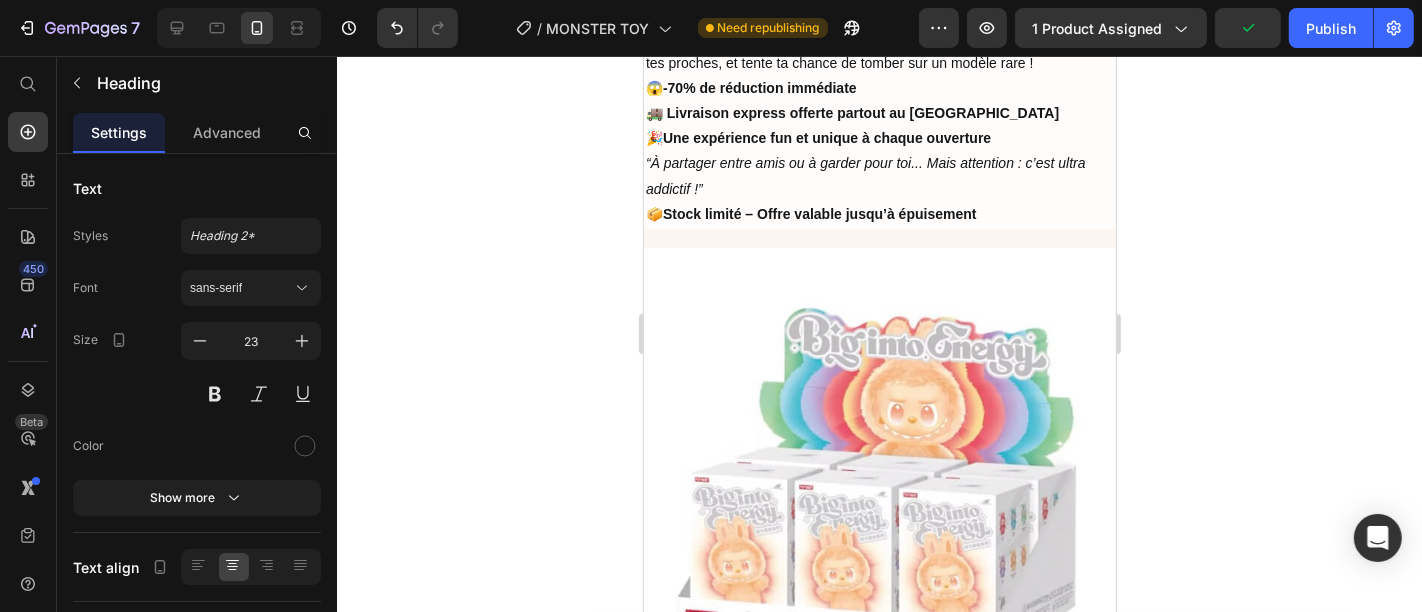 drag, startPoint x: 869, startPoint y: 220, endPoint x: 873, endPoint y: 203, distance: 17.464249 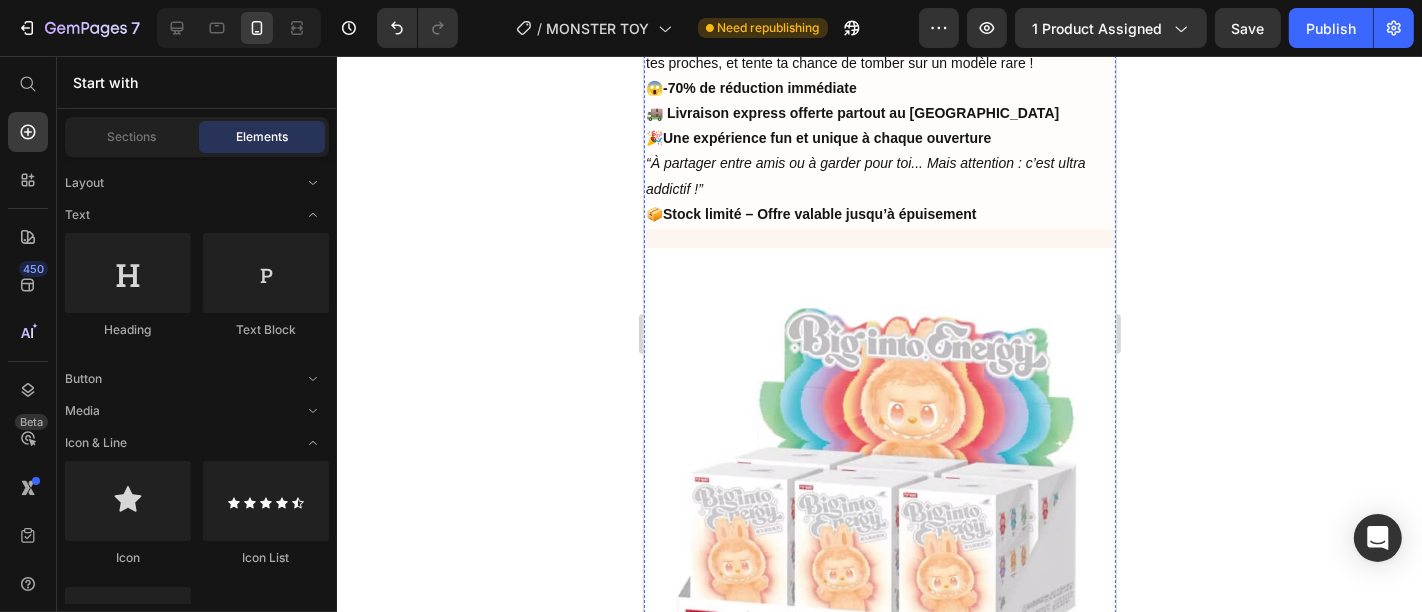 click on "🎉  Offre Spéciale Été !  🎉 👨‍👩‍👧‍👦 Pack Famille – 6 figurines surprises" at bounding box center (879, -16) 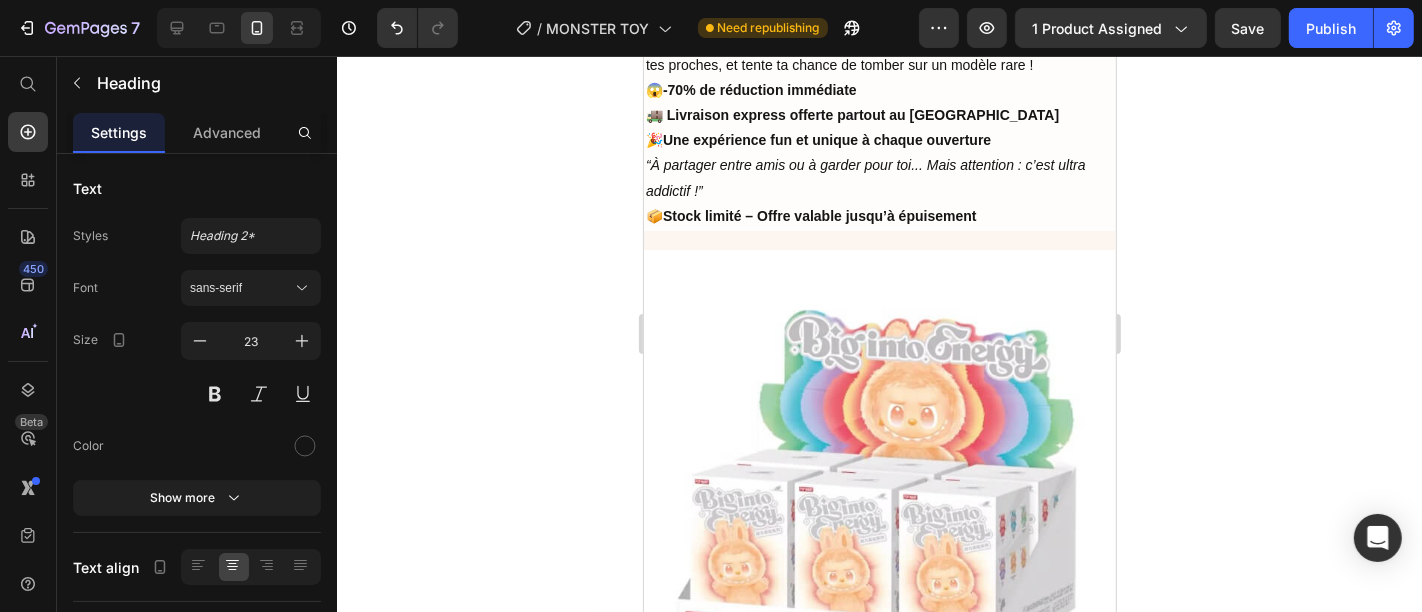 click at bounding box center [879, 21] 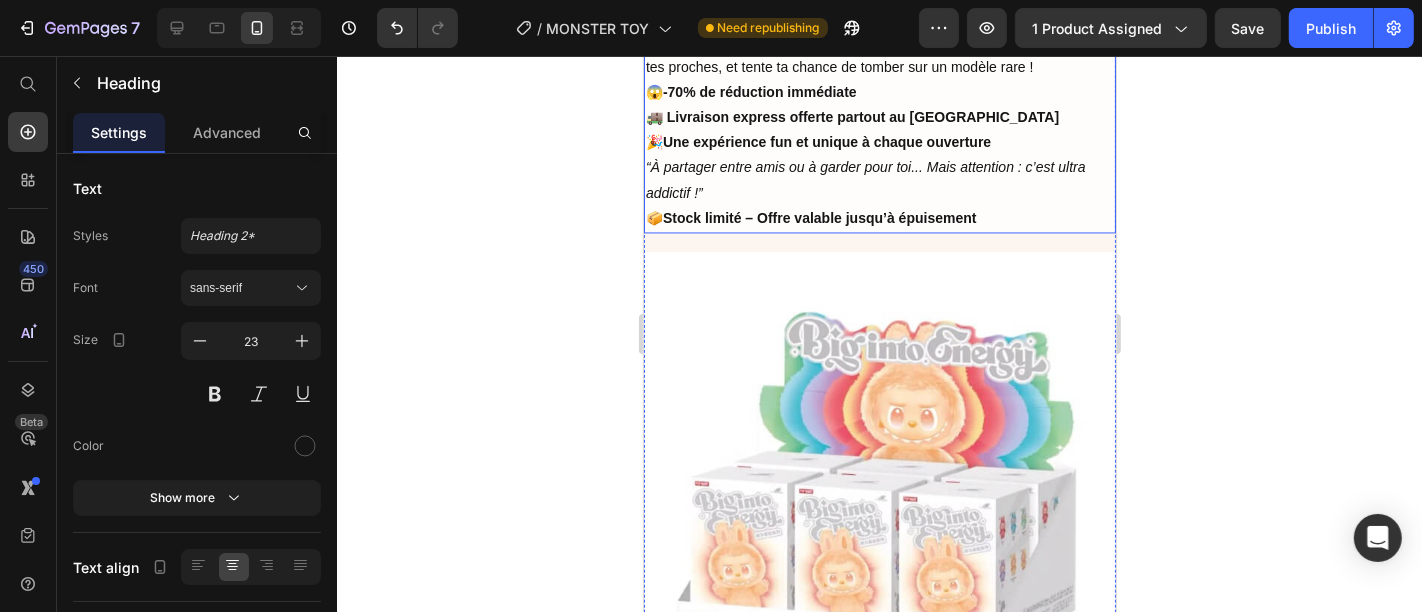 click 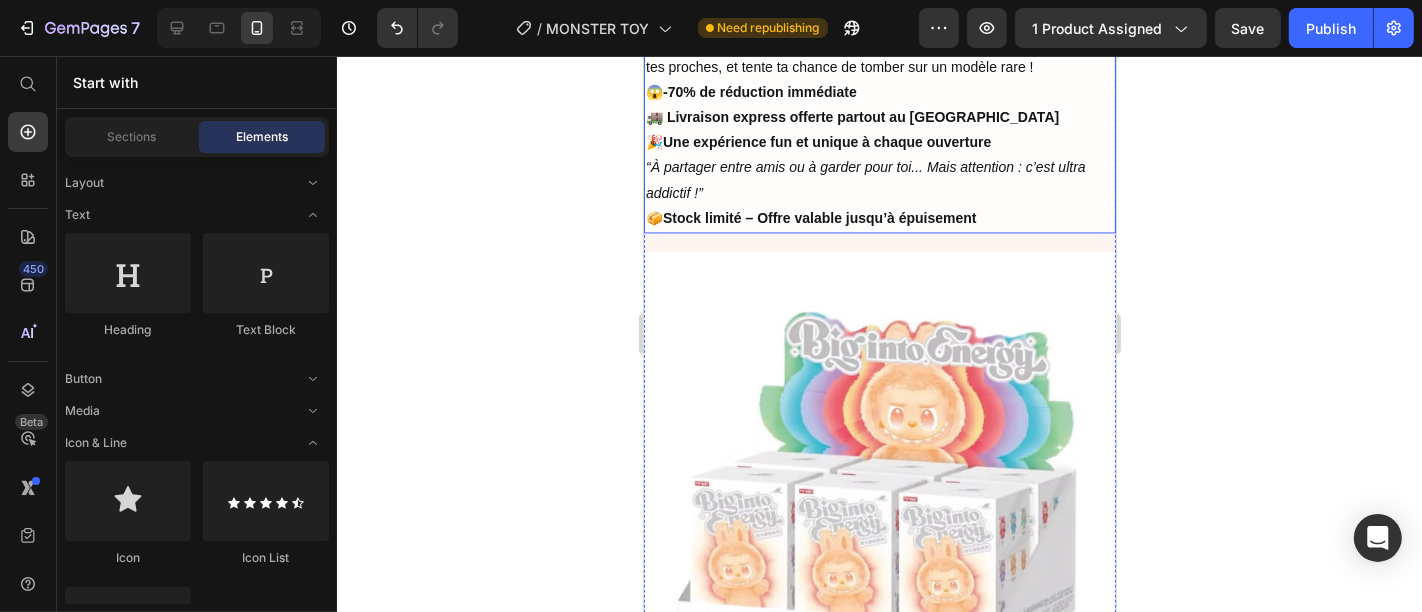 click 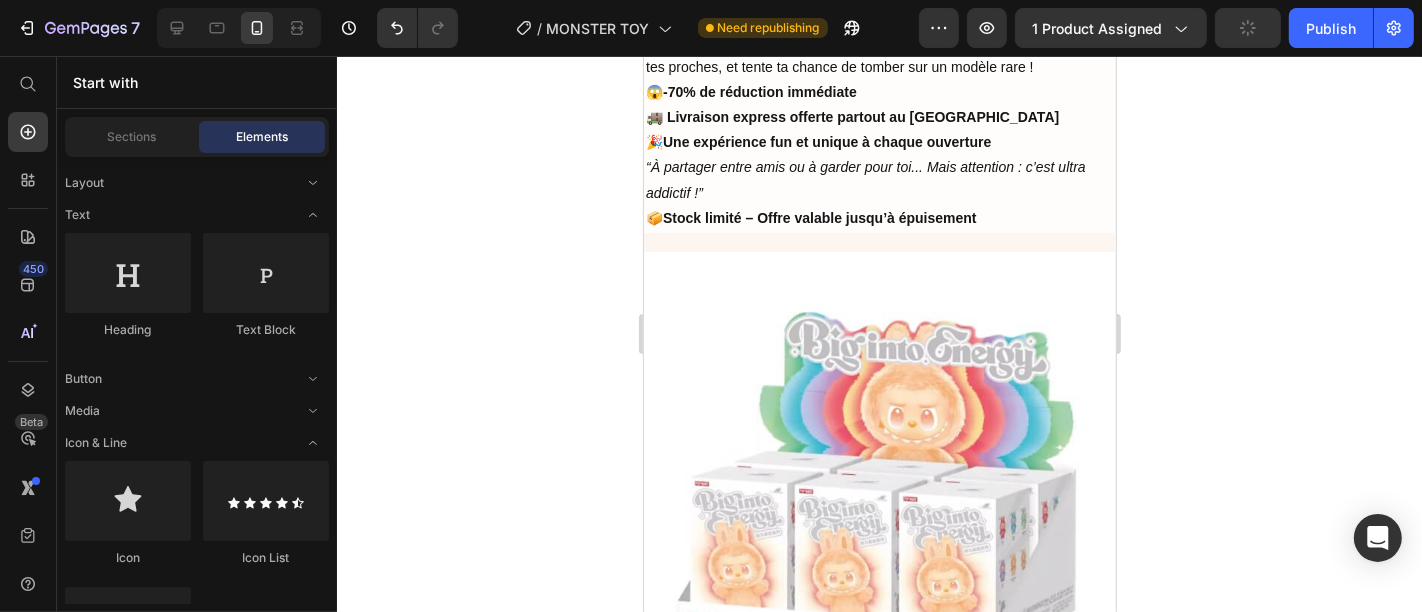click 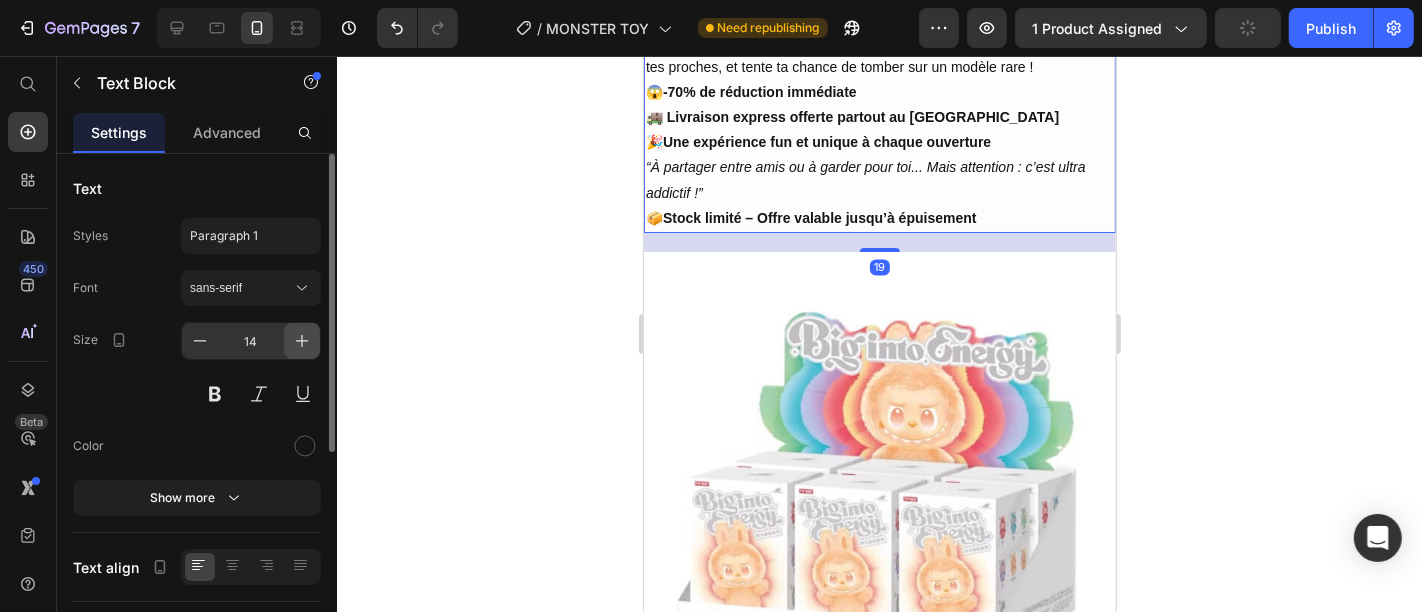 click at bounding box center (302, 341) 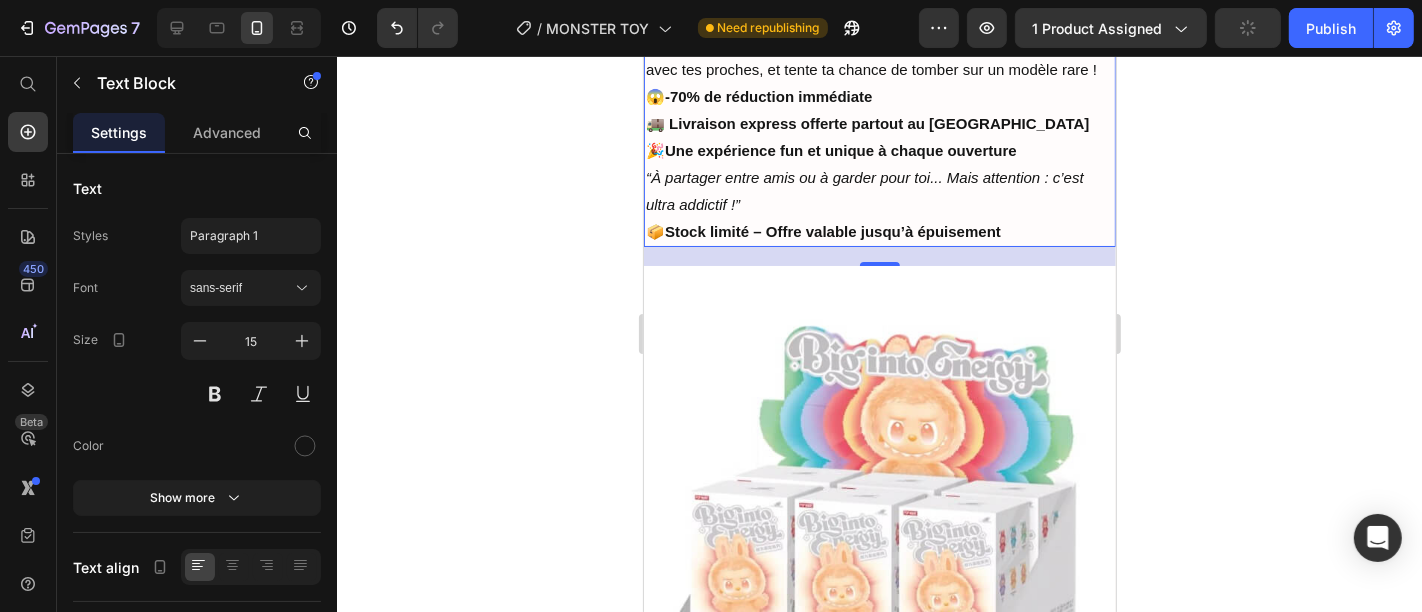 click 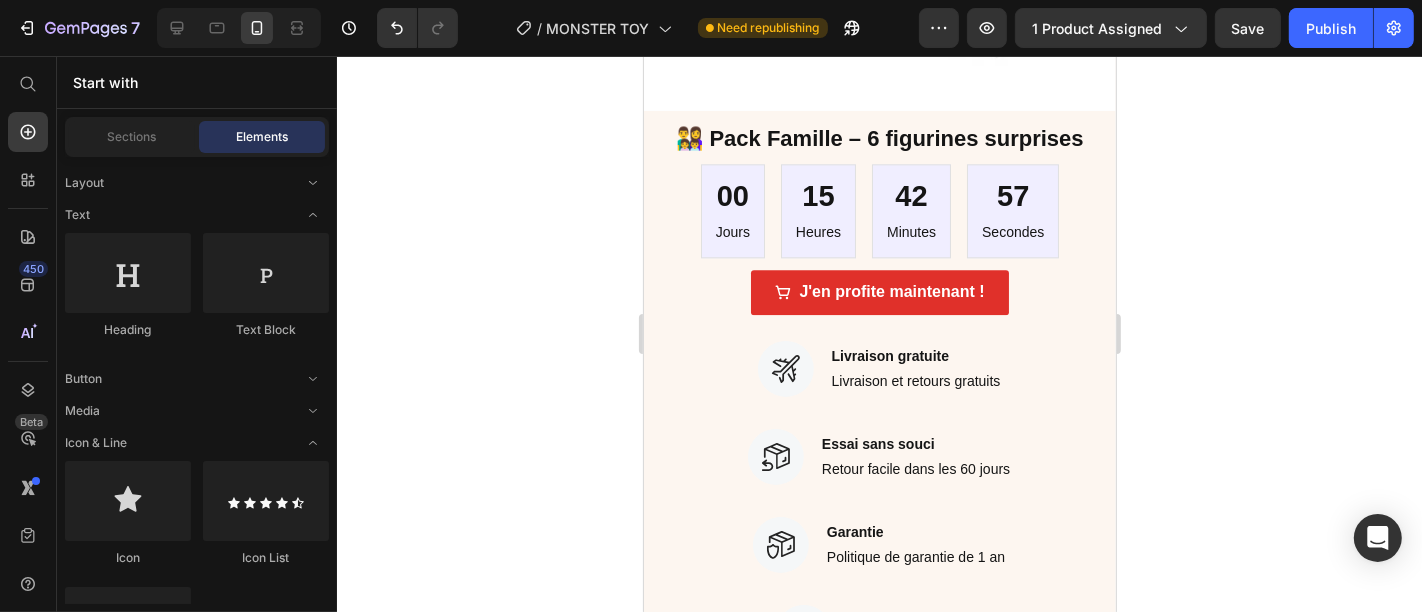 scroll, scrollTop: 4073, scrollLeft: 0, axis: vertical 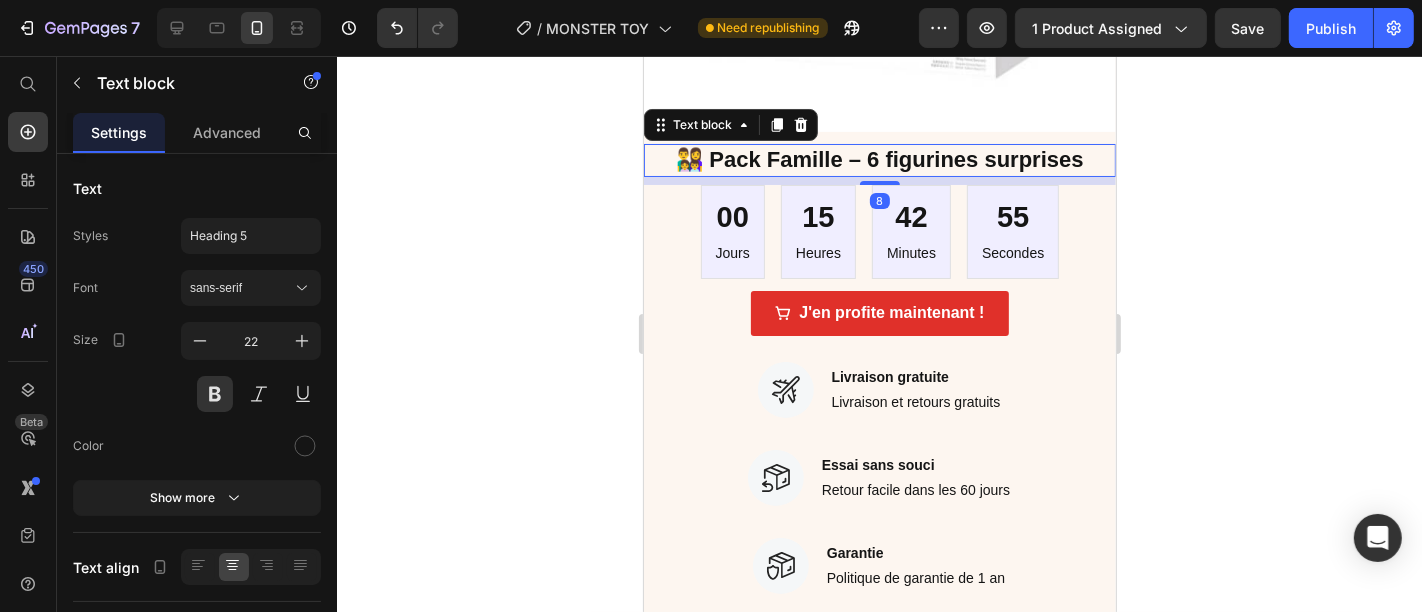 click on "👨‍👩‍👧‍👦 Pack Famille – 6 figurines surprises" at bounding box center [879, 159] 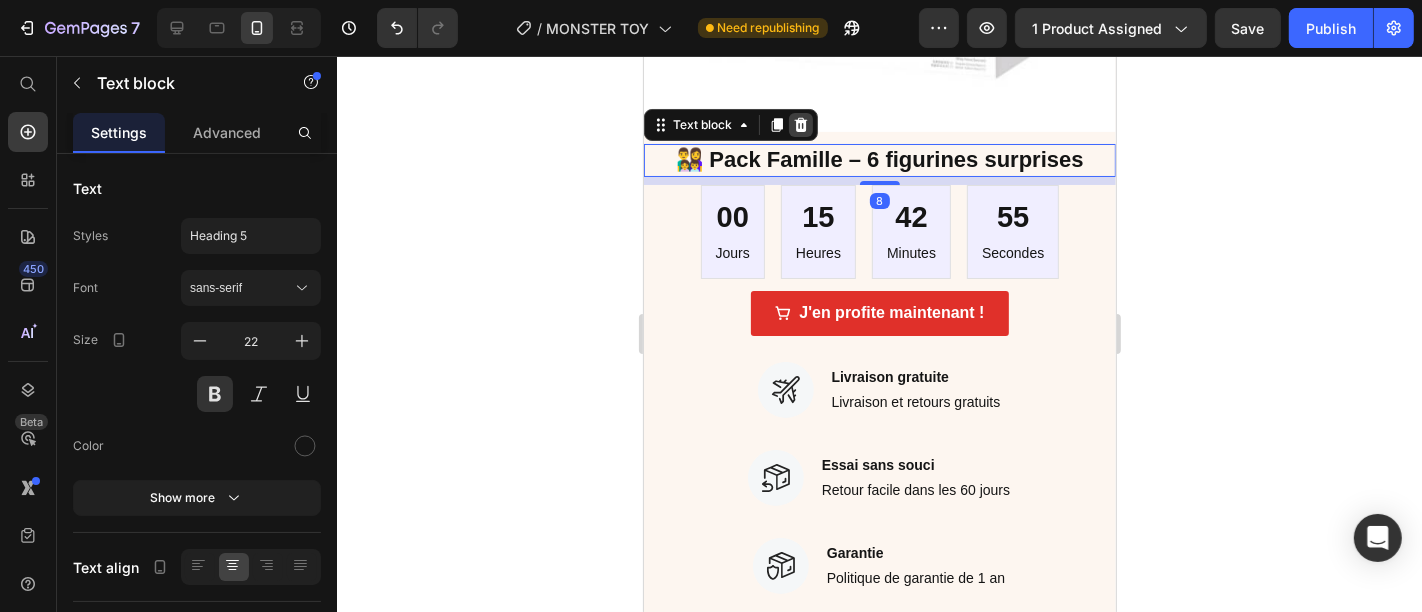 click 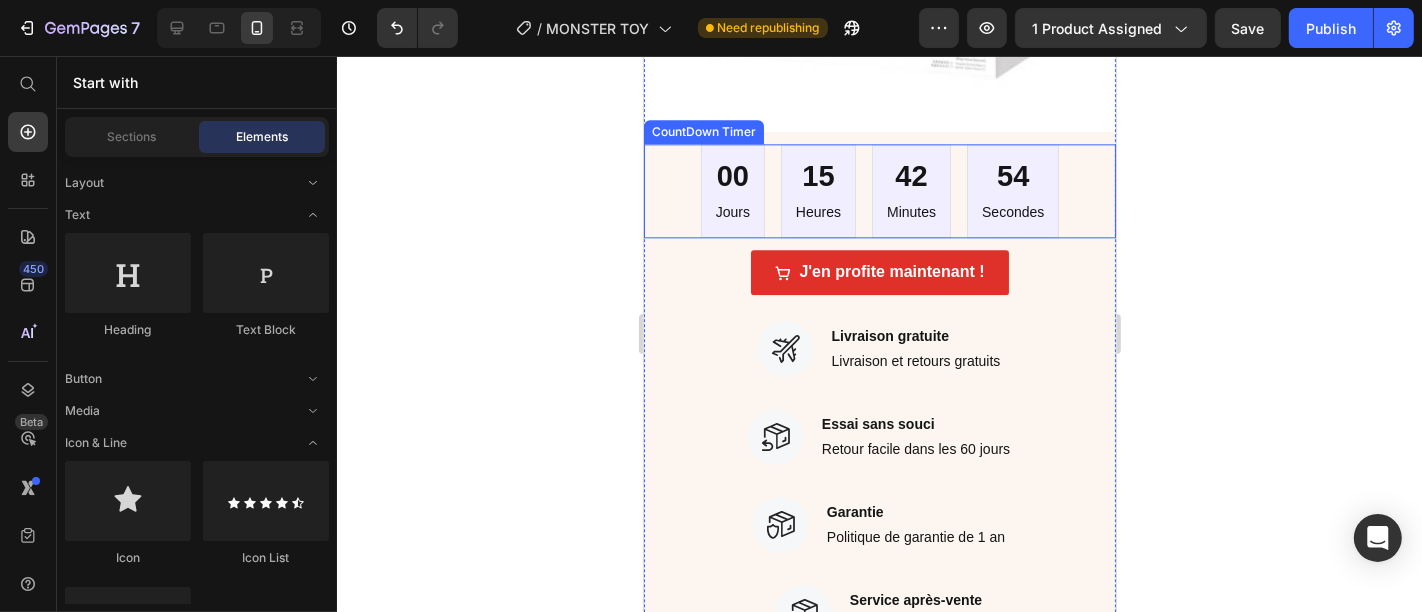 click on "00 Jours 15 Heures 42 Minutes 54 Secondes" at bounding box center [879, 190] 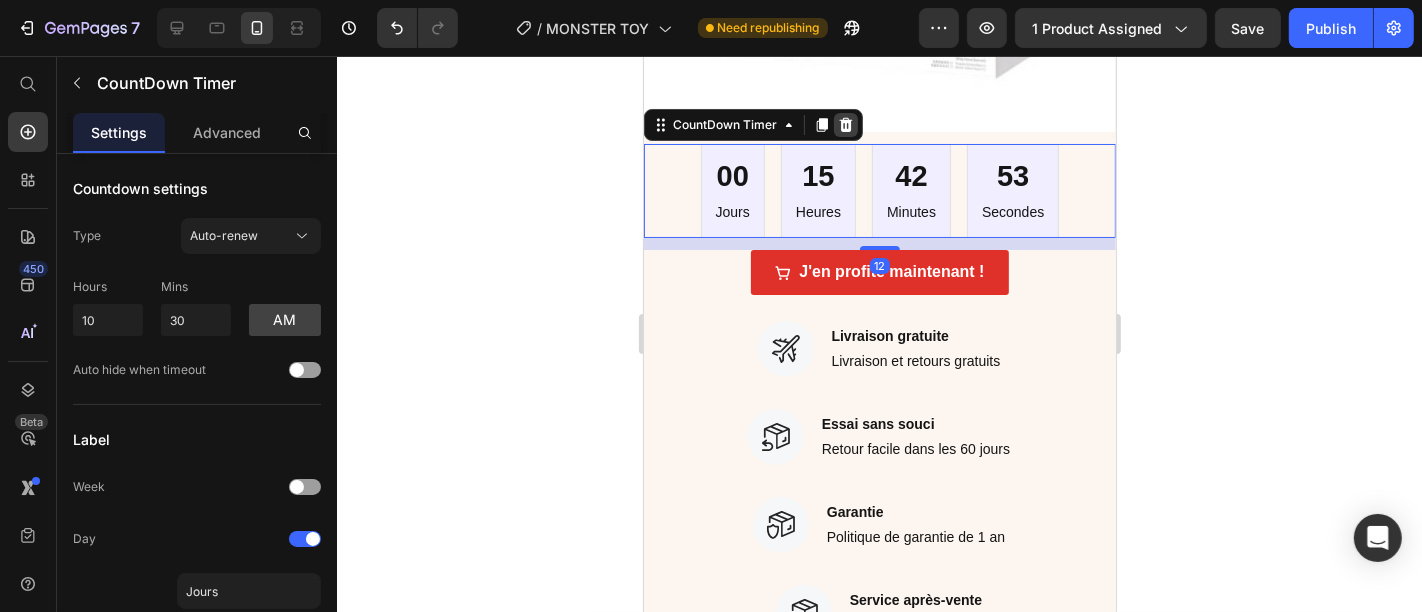 click 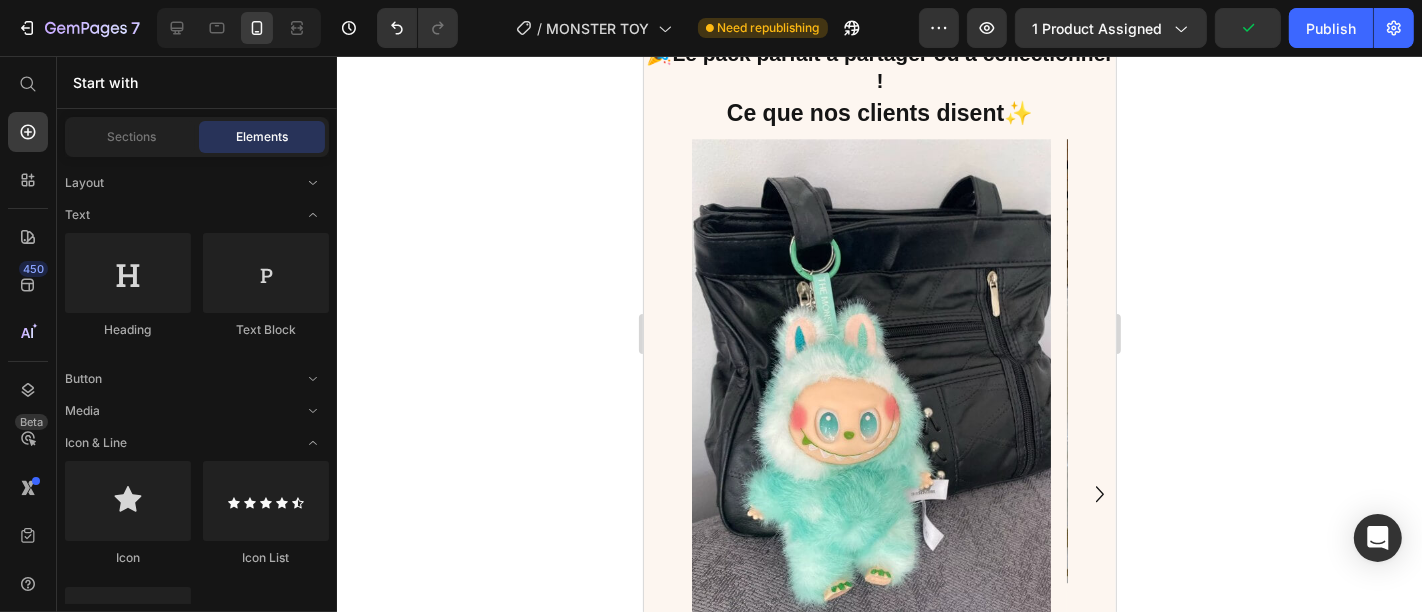scroll, scrollTop: 4616, scrollLeft: 0, axis: vertical 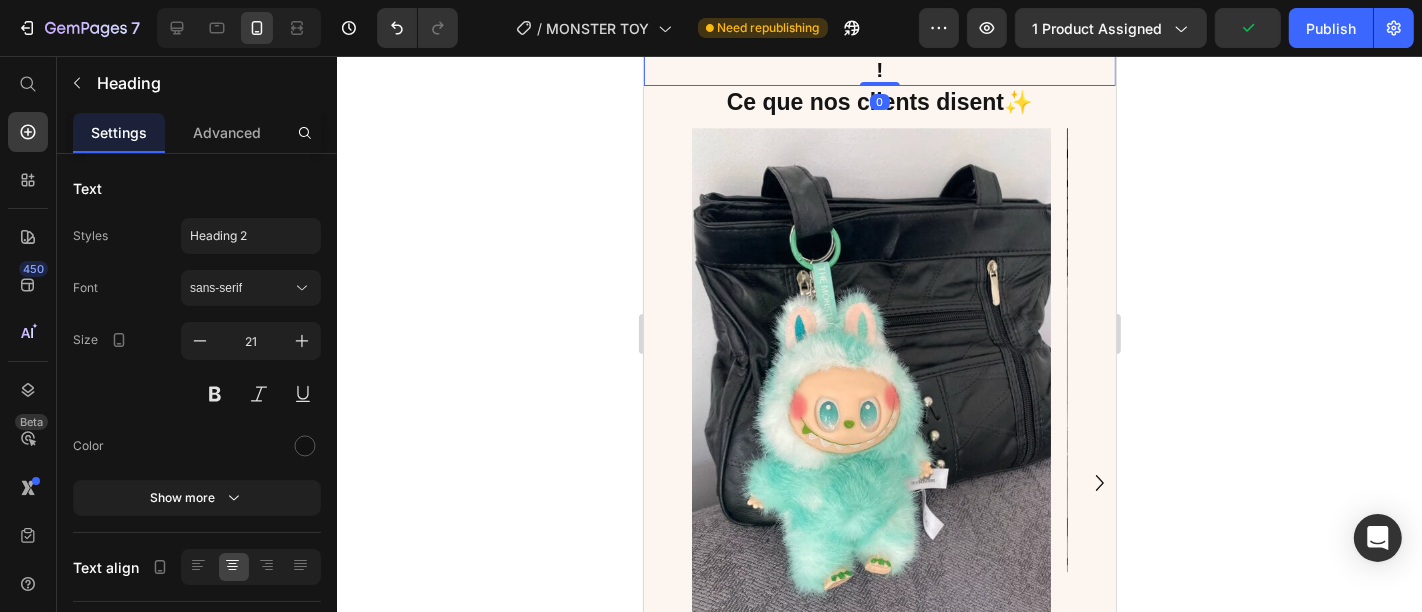 click on "🎉  Le pack parfait à partager ou à collectionner !" at bounding box center (879, 55) 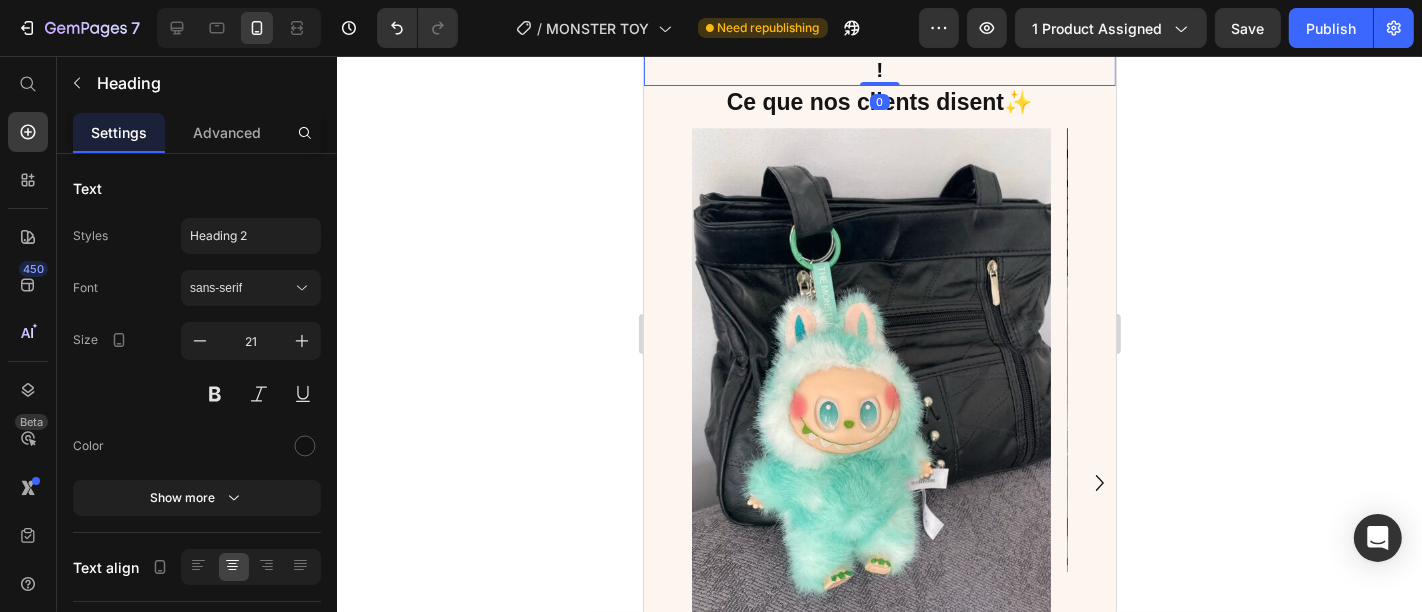 click 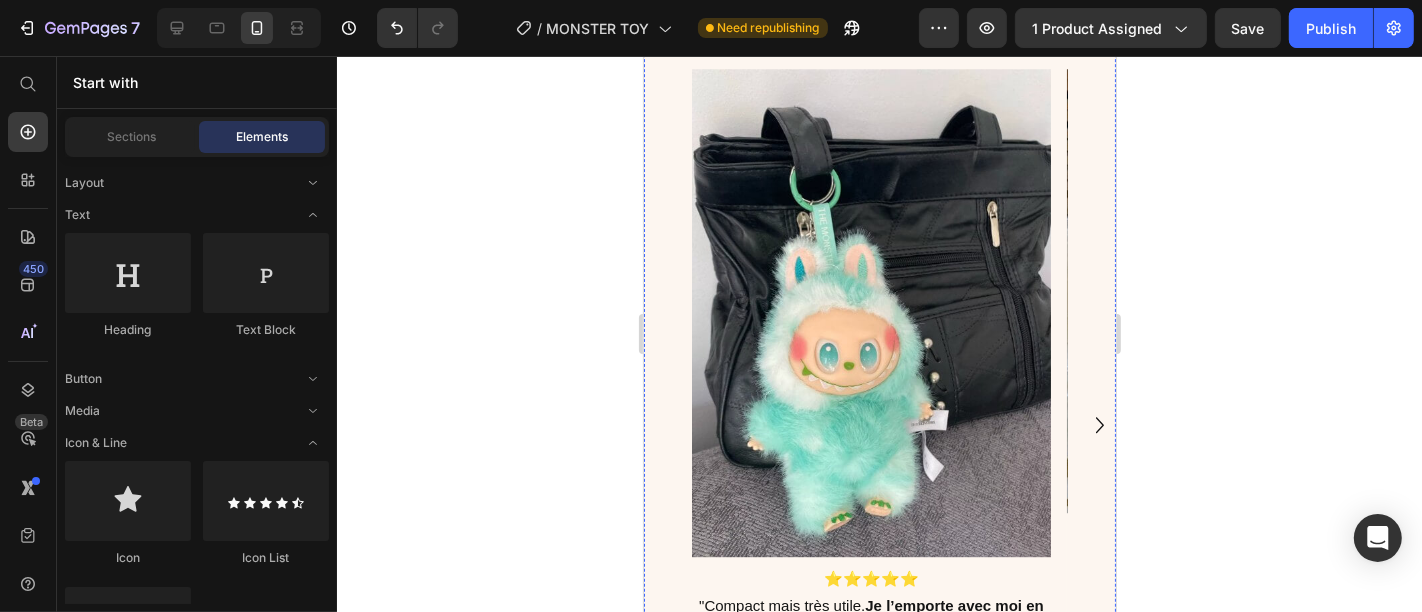 click on "Image Service après-vente Text block Assistance 24/7 Text block Row" at bounding box center [879, -37] 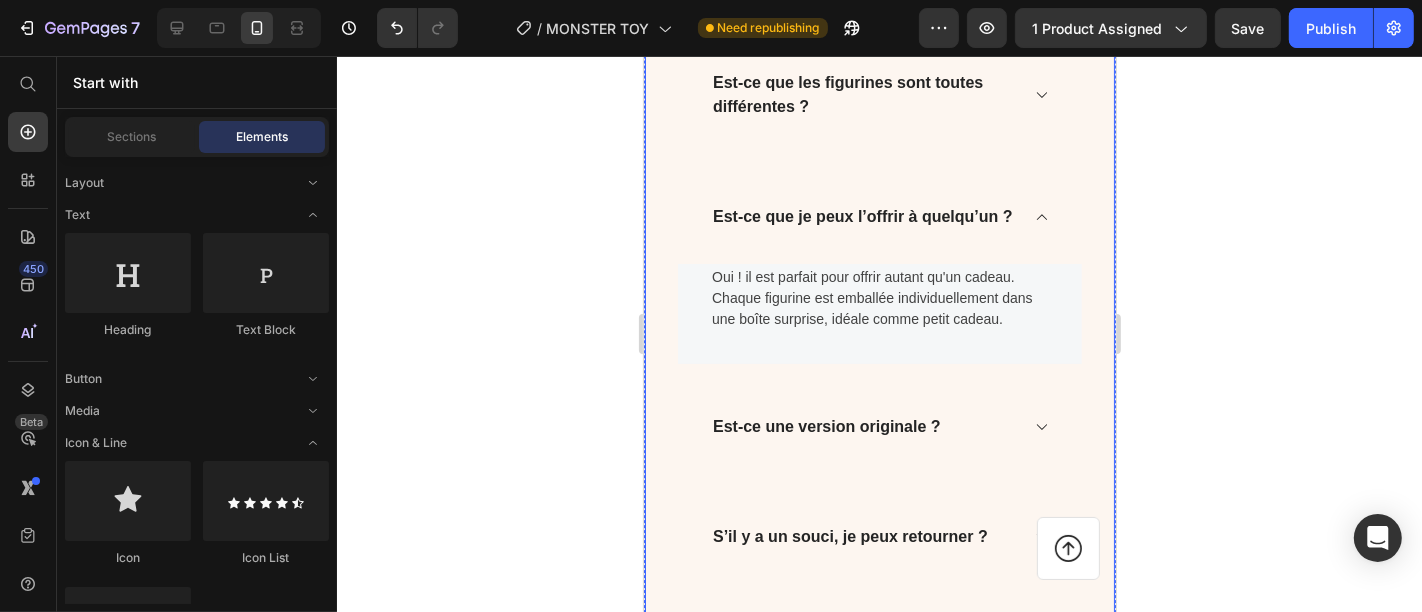 scroll, scrollTop: 5441, scrollLeft: 0, axis: vertical 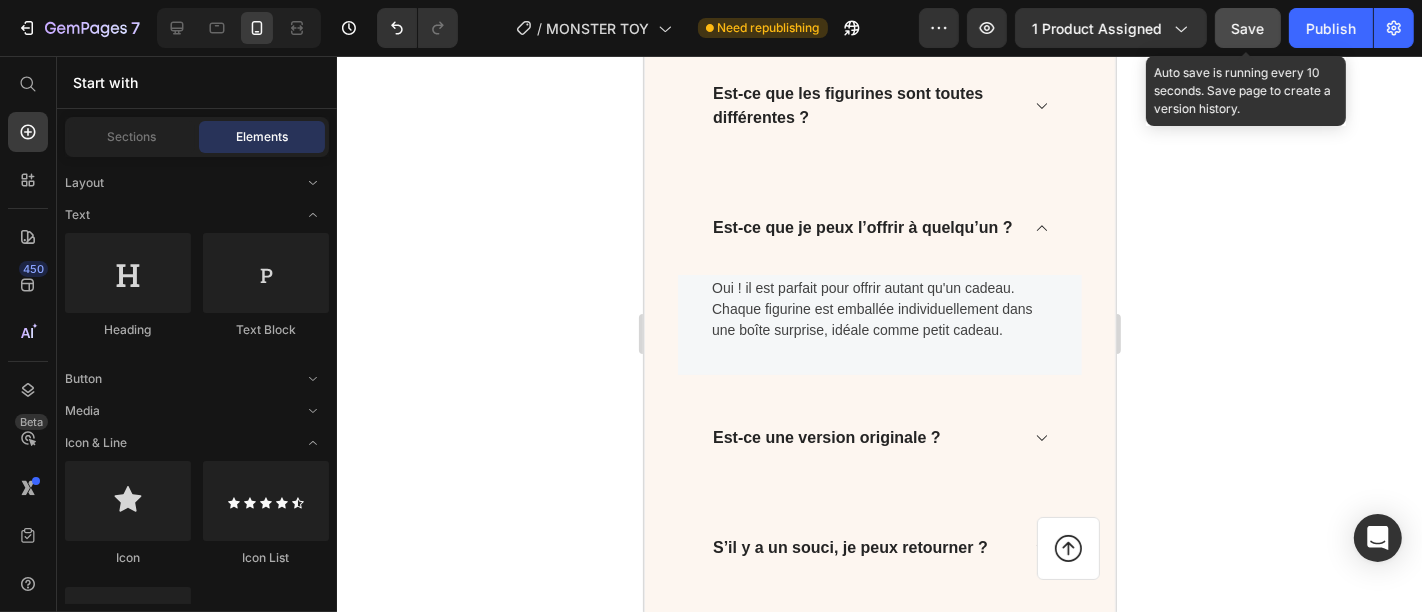 click on "Save" at bounding box center (1248, 28) 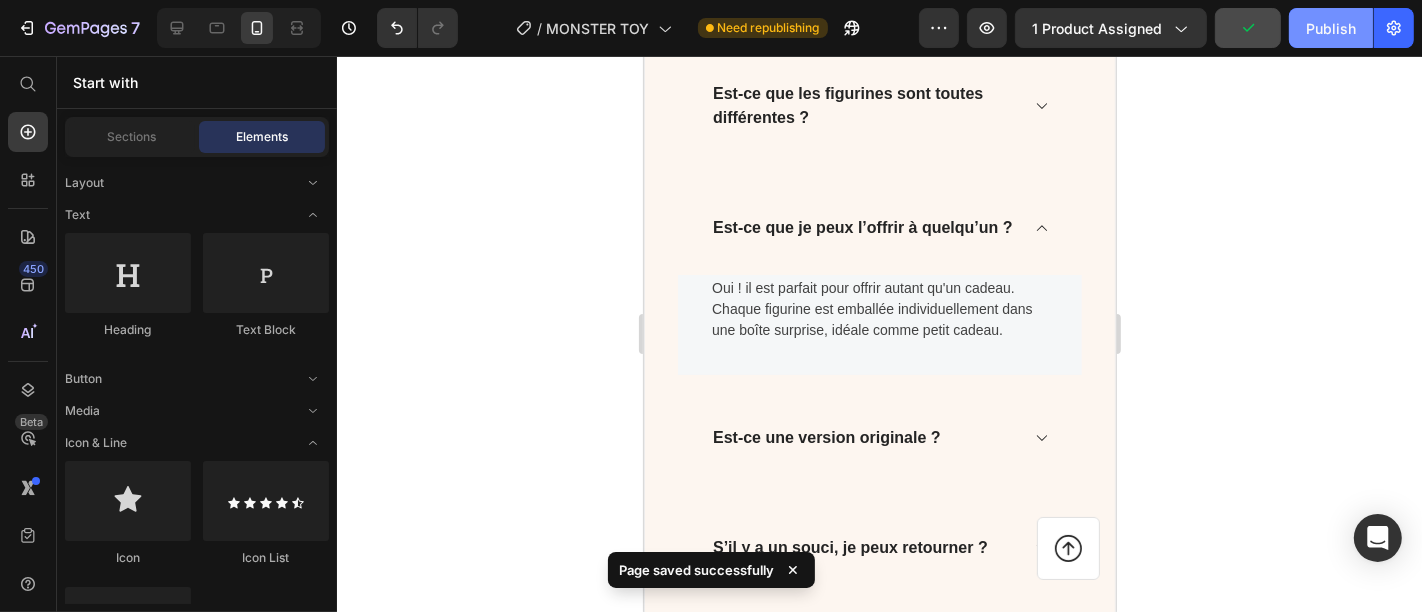 click on "Publish" at bounding box center [1331, 28] 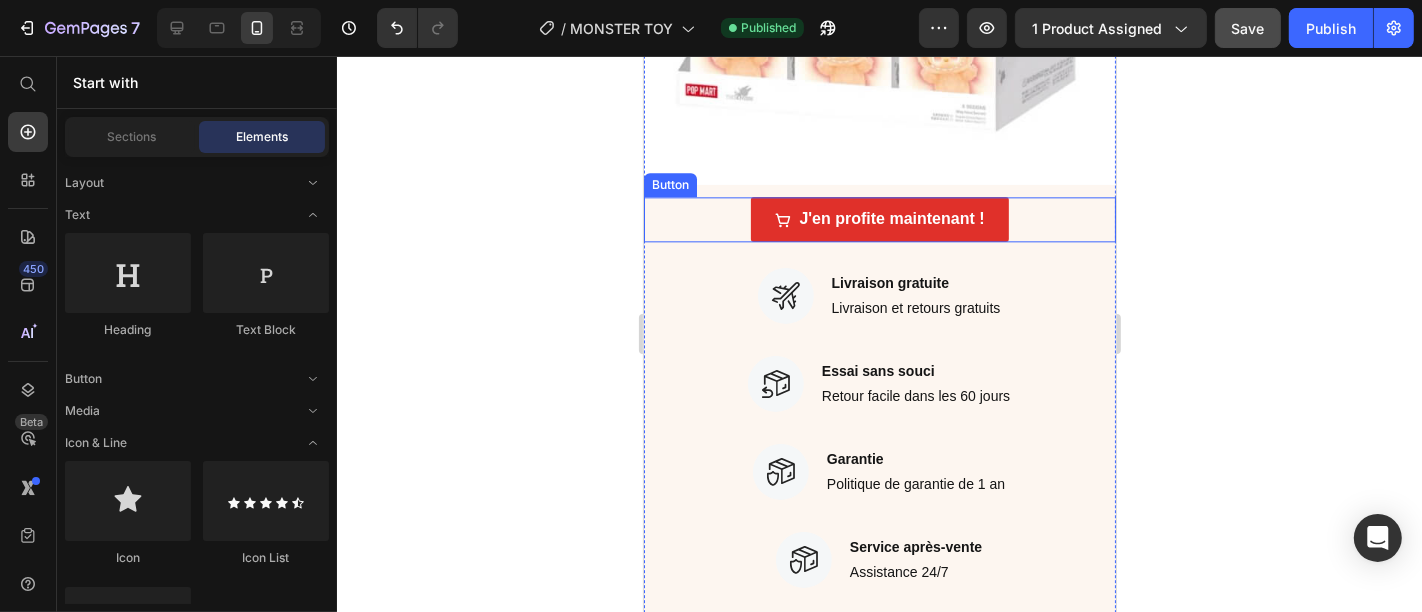 scroll, scrollTop: 4031, scrollLeft: 0, axis: vertical 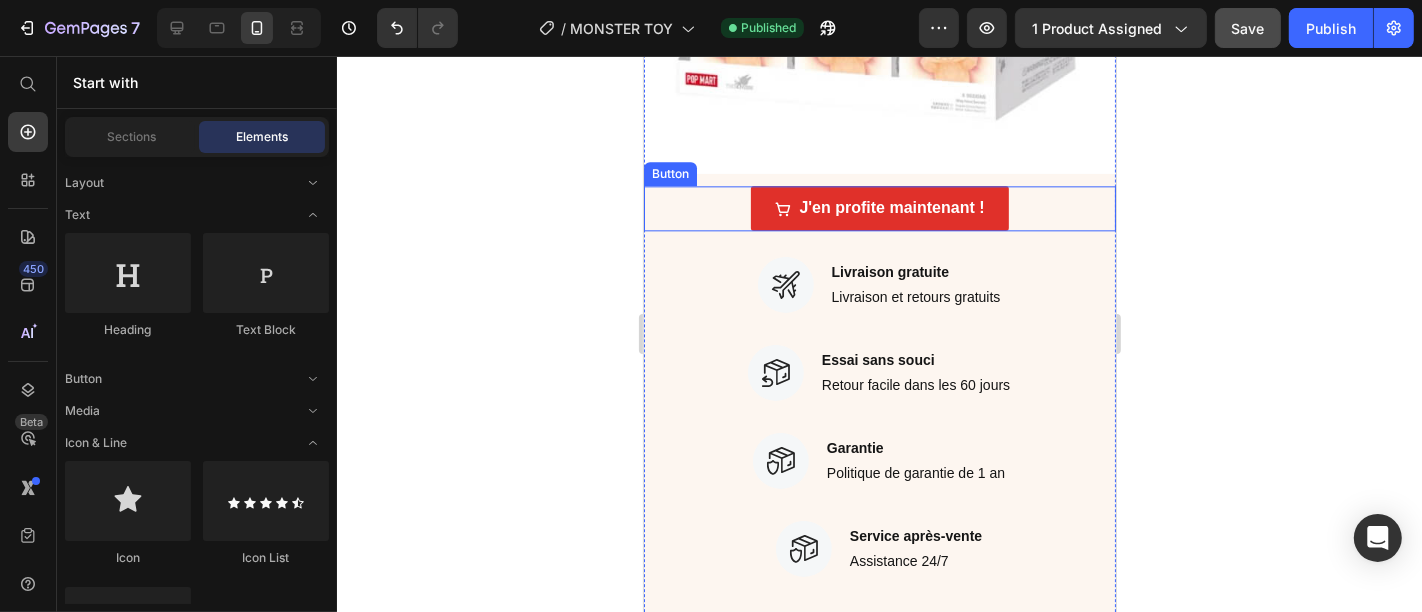 click on "J'en profite maintenant !   Button" at bounding box center [879, 207] 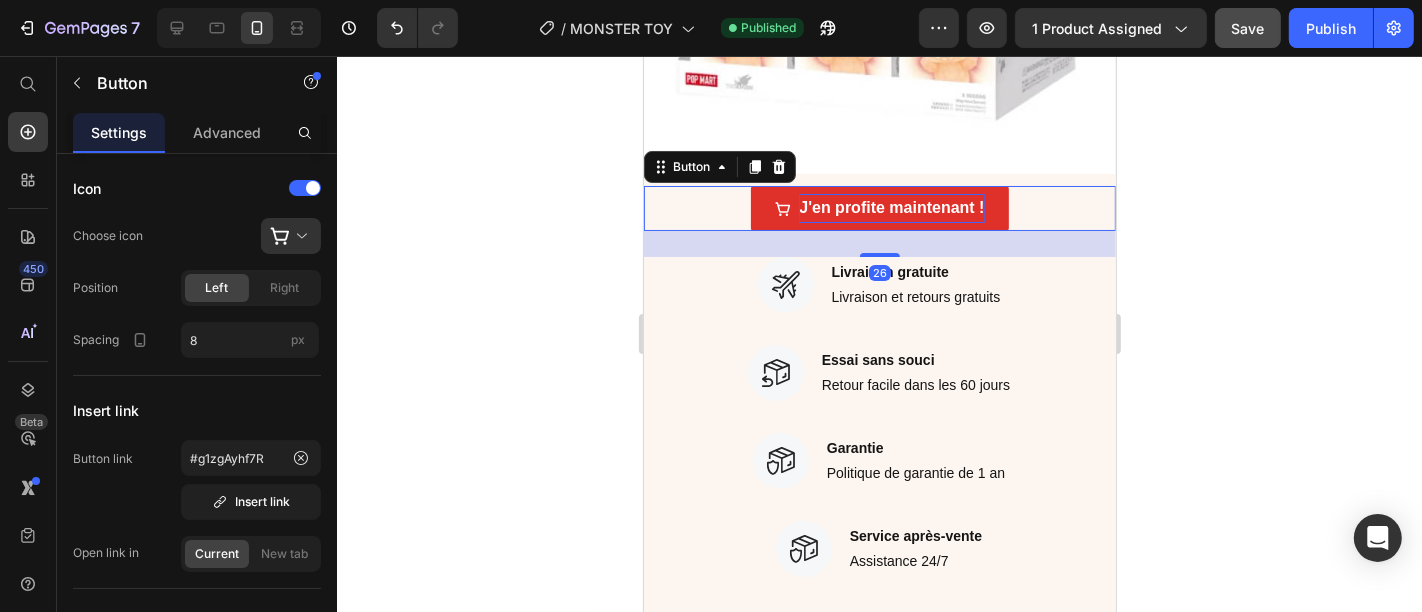 click 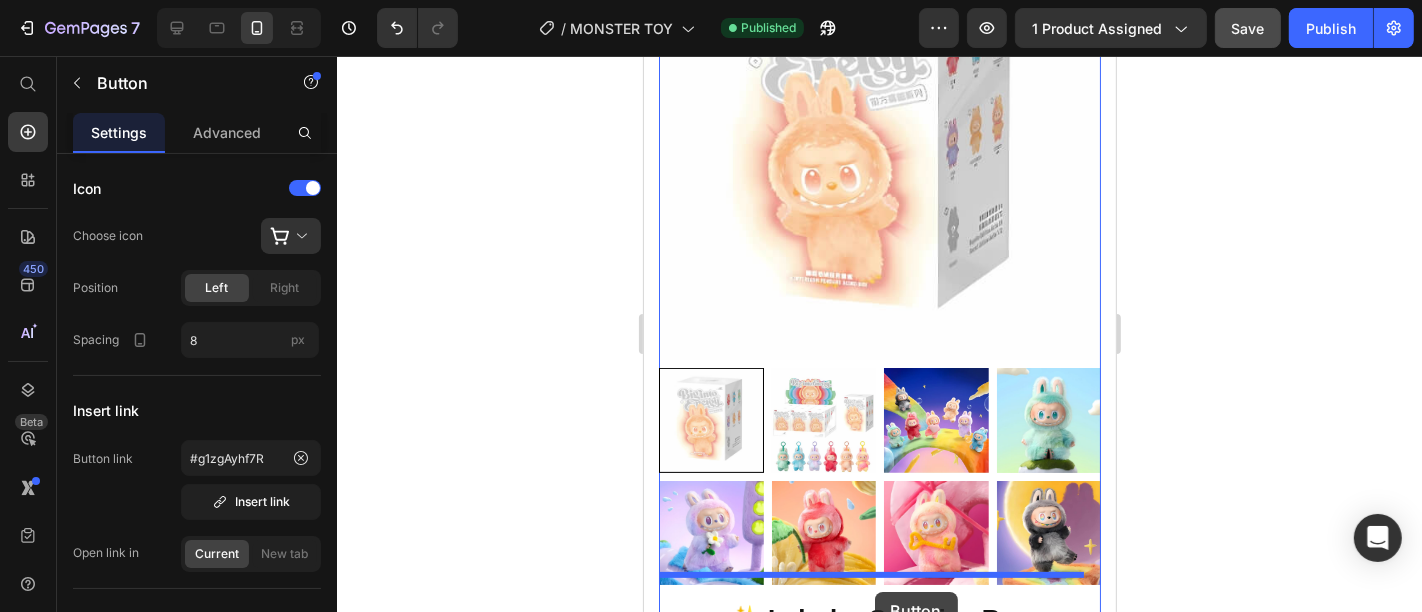 scroll, scrollTop: 377, scrollLeft: 0, axis: vertical 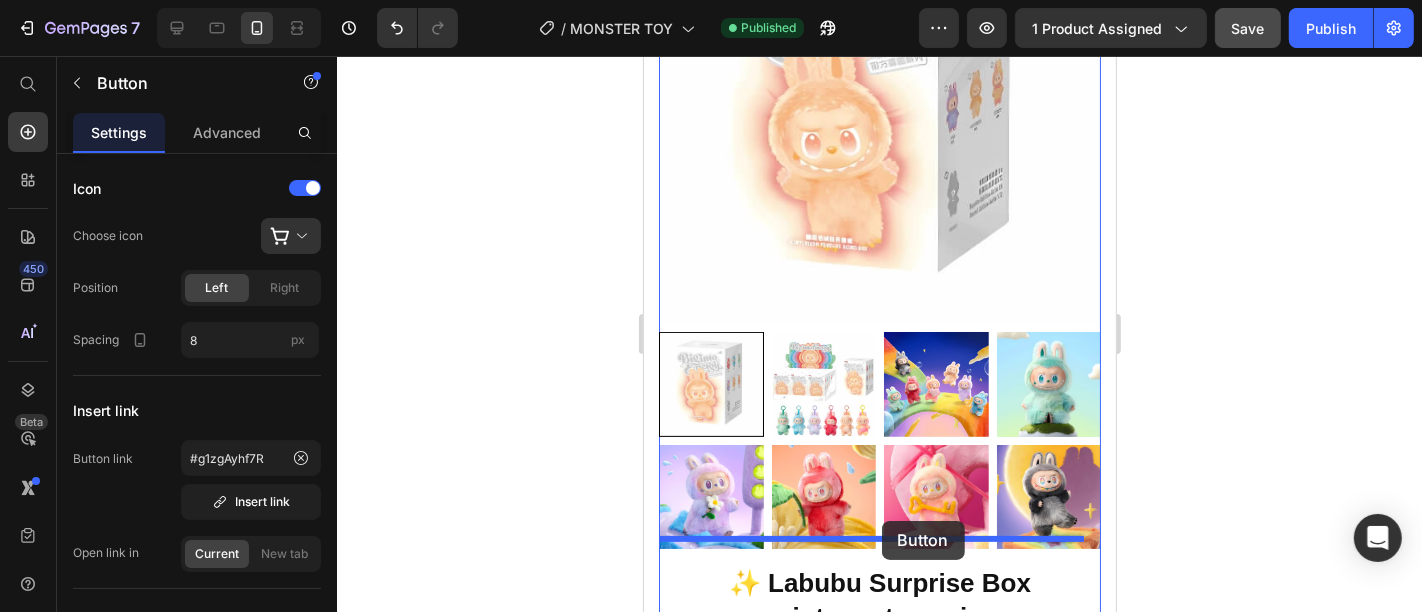 drag, startPoint x: 1034, startPoint y: 466, endPoint x: 881, endPoint y: 520, distance: 162.2498 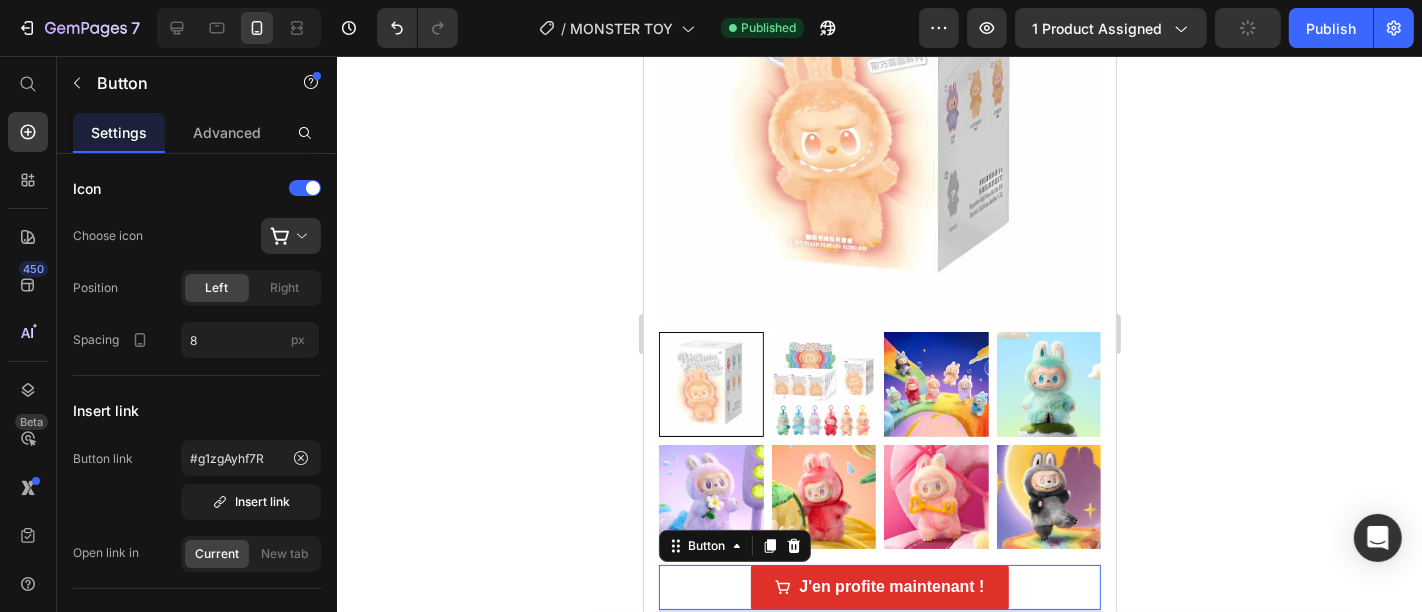 click 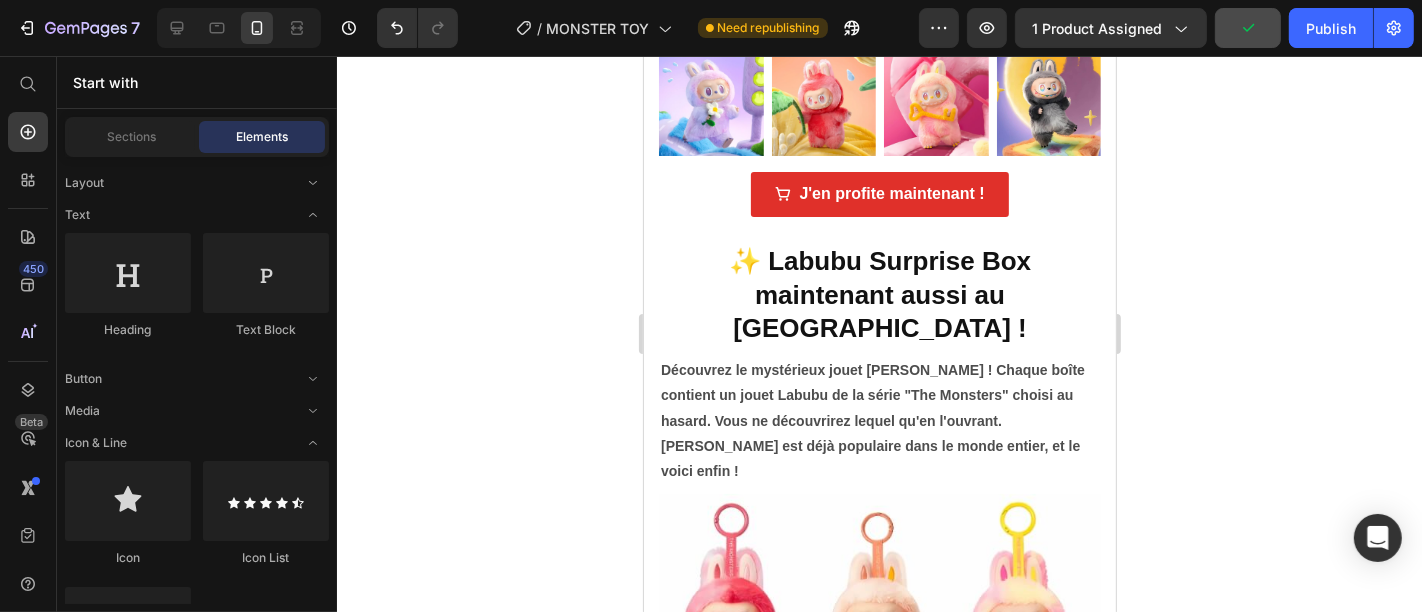 scroll, scrollTop: 749, scrollLeft: 0, axis: vertical 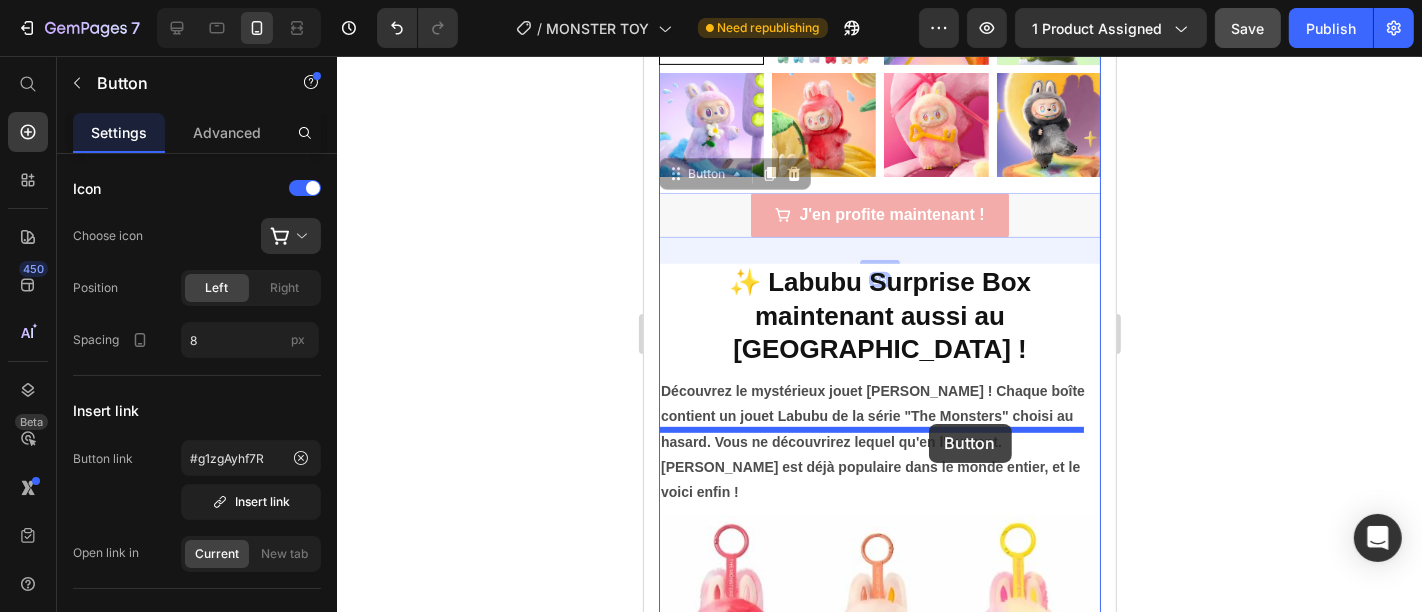 drag, startPoint x: 1027, startPoint y: 186, endPoint x: 927, endPoint y: 424, distance: 258.155 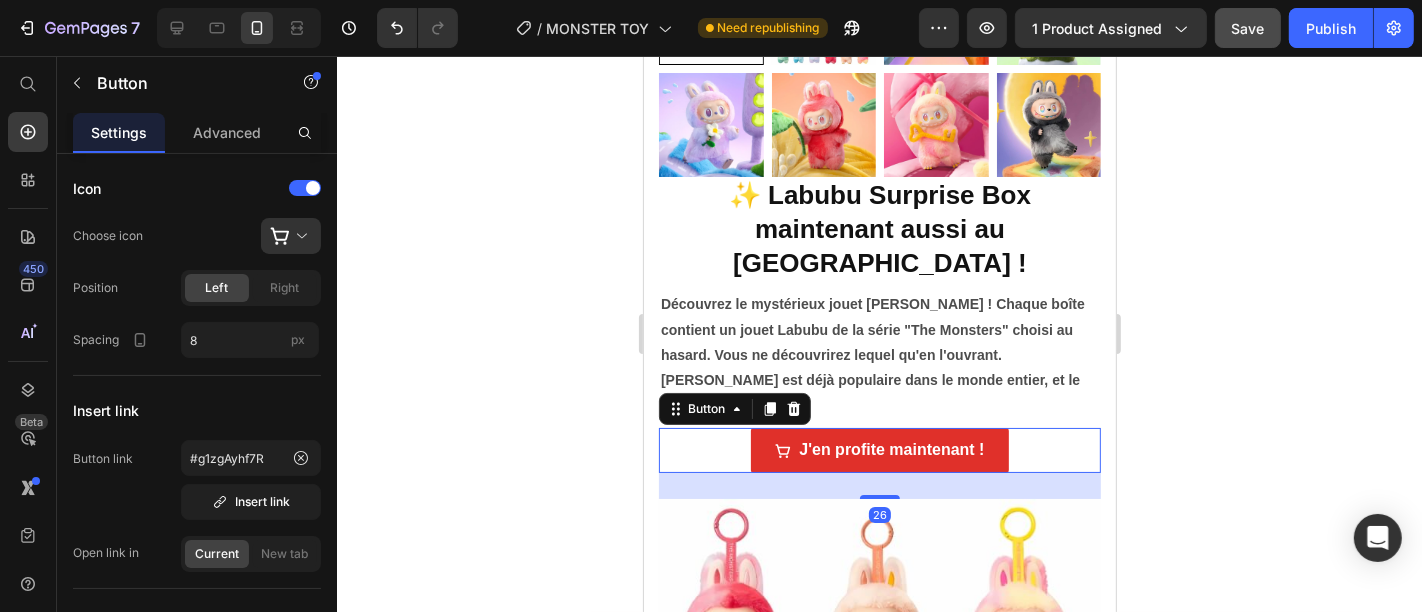 click 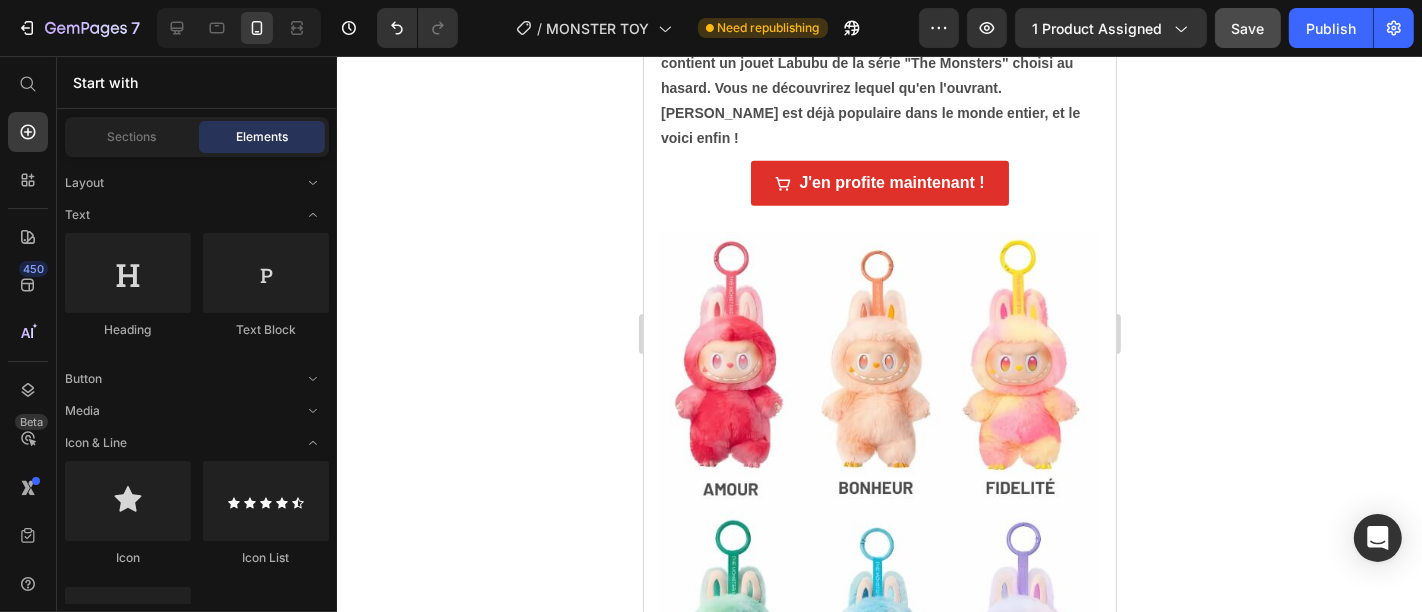 scroll, scrollTop: 1047, scrollLeft: 0, axis: vertical 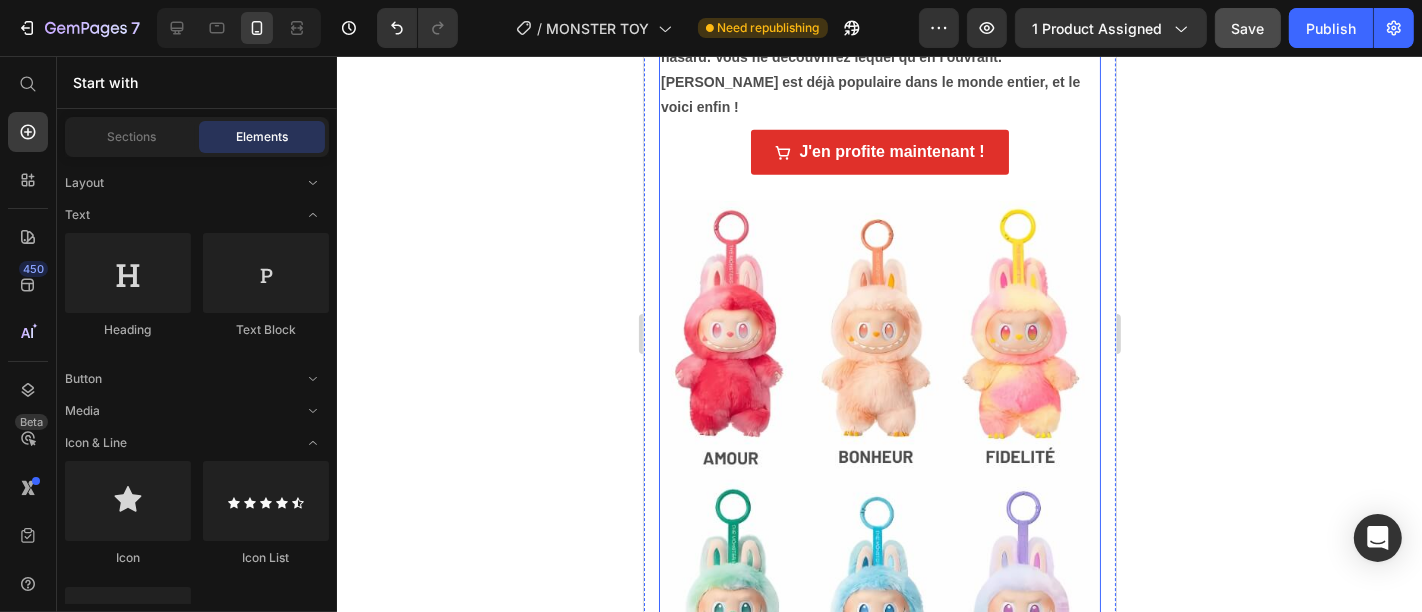 click on "J'en profite maintenant !   Button" at bounding box center (879, 151) 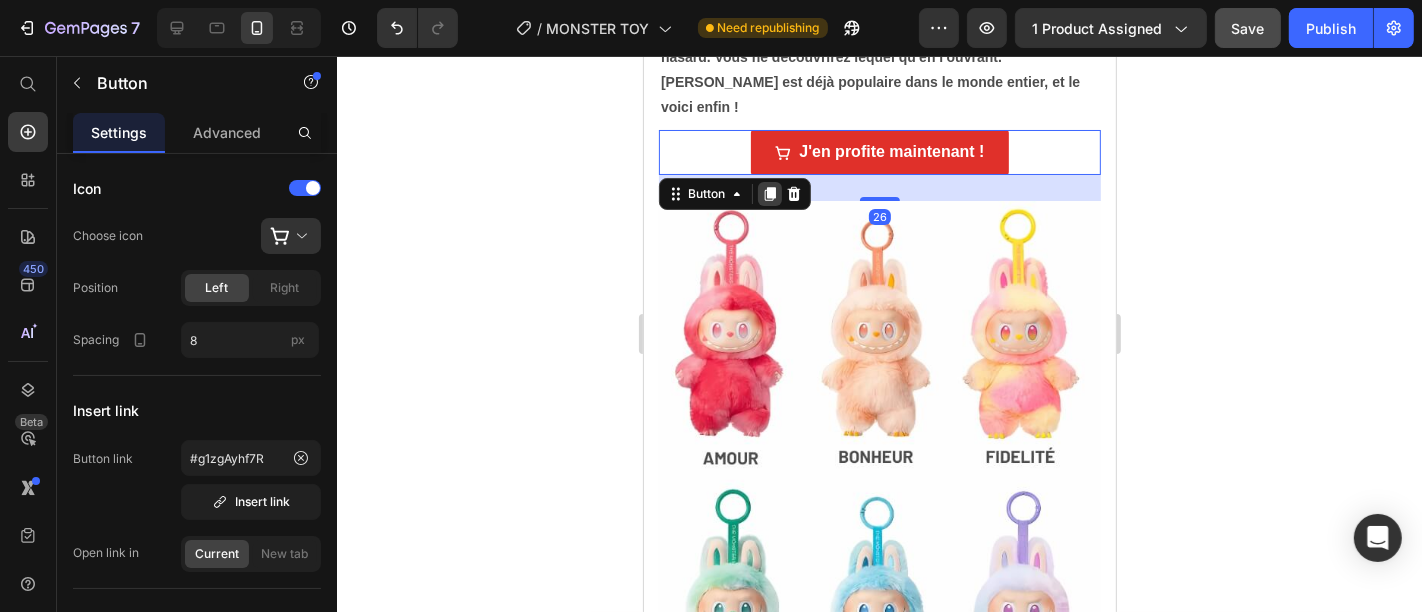 click 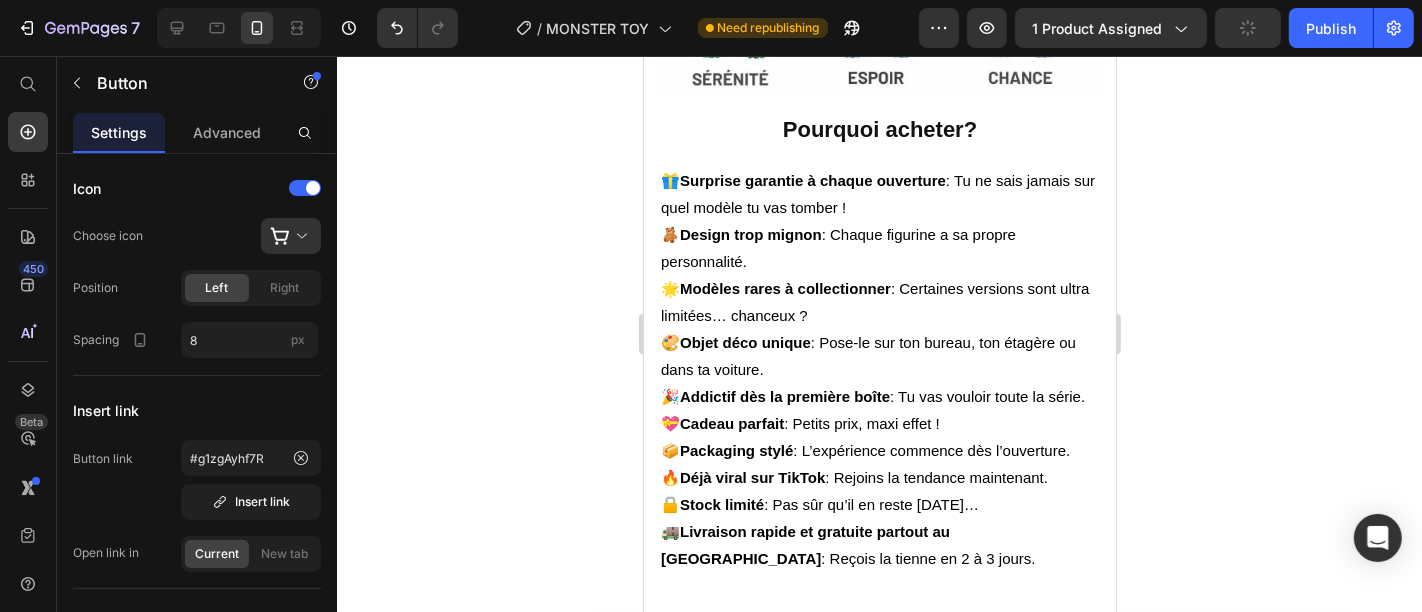 scroll, scrollTop: 1881, scrollLeft: 0, axis: vertical 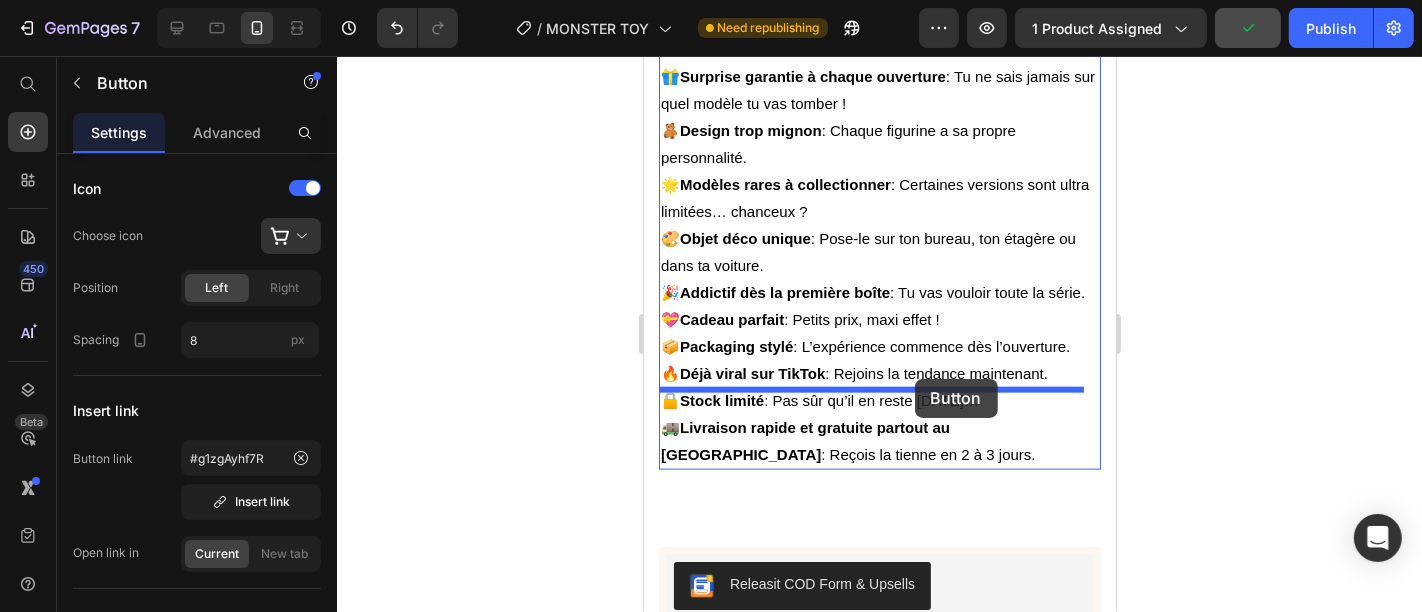 drag, startPoint x: 1043, startPoint y: 124, endPoint x: 914, endPoint y: 378, distance: 284.88068 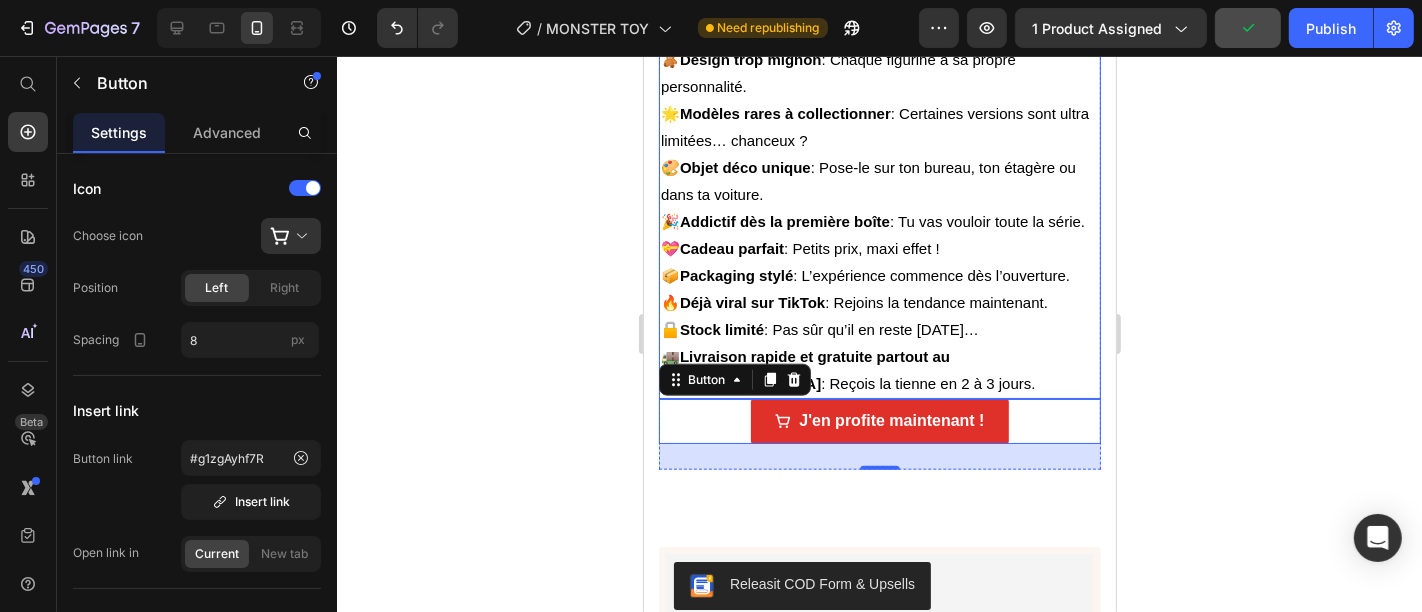 scroll, scrollTop: 1811, scrollLeft: 0, axis: vertical 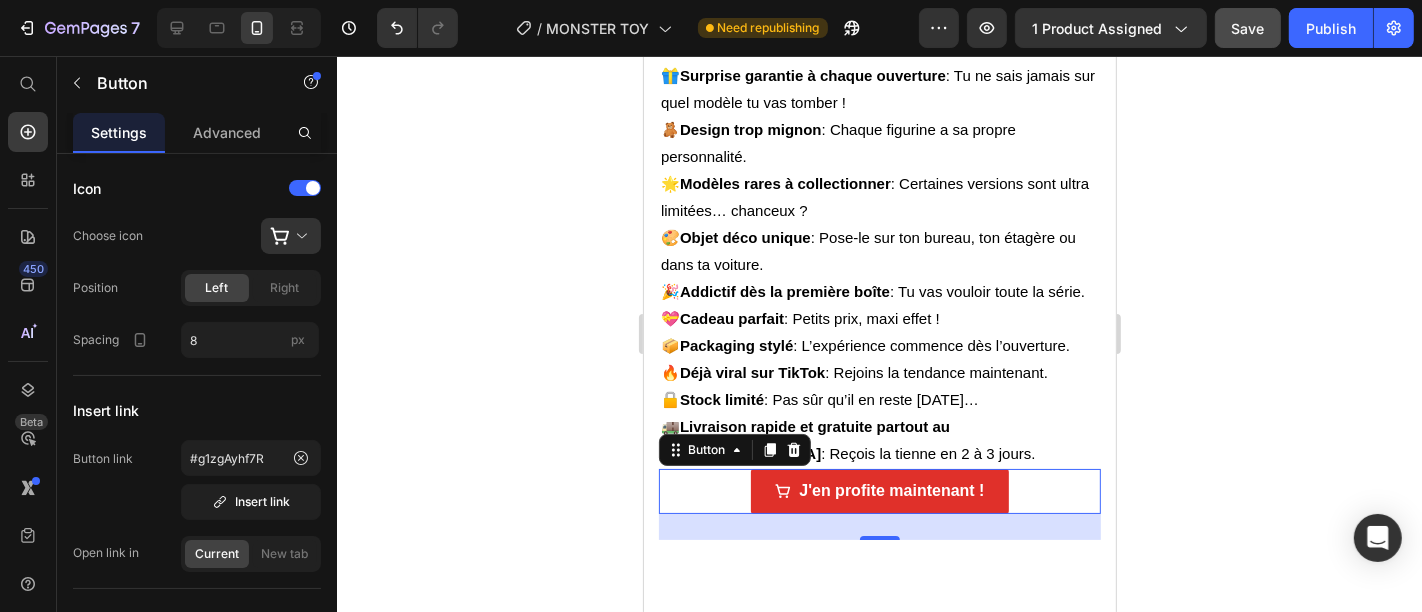 click 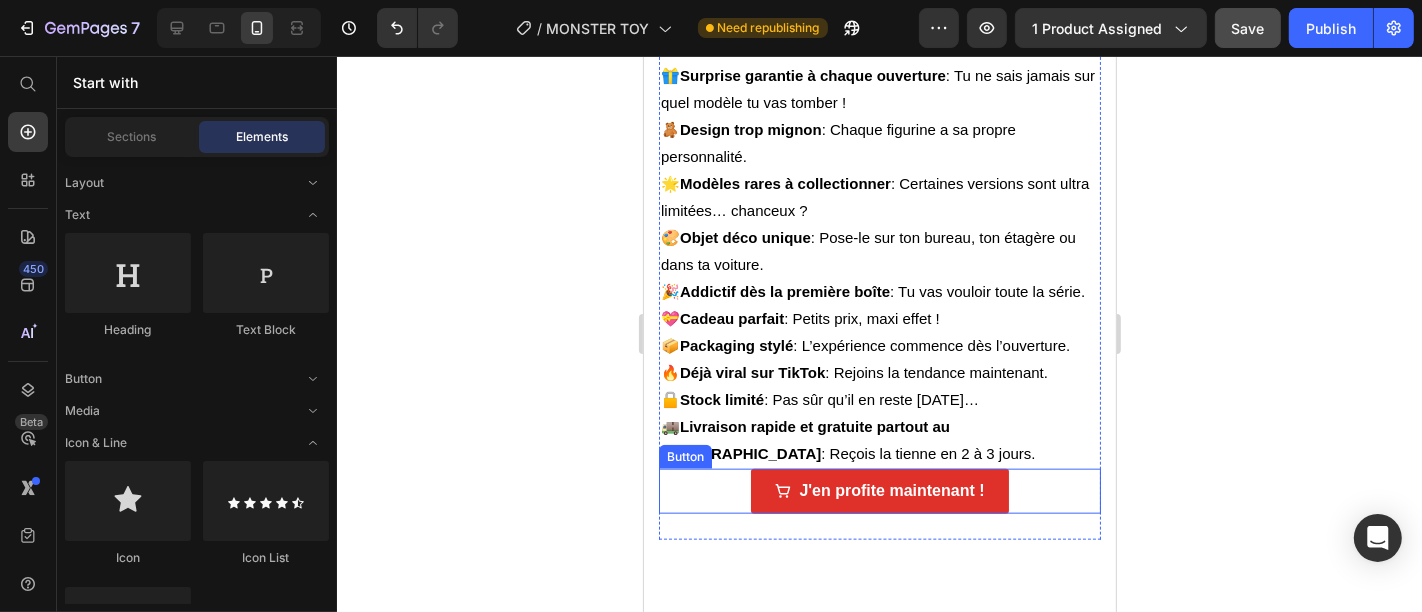 click on "J'en profite maintenant !   Button" at bounding box center [879, 490] 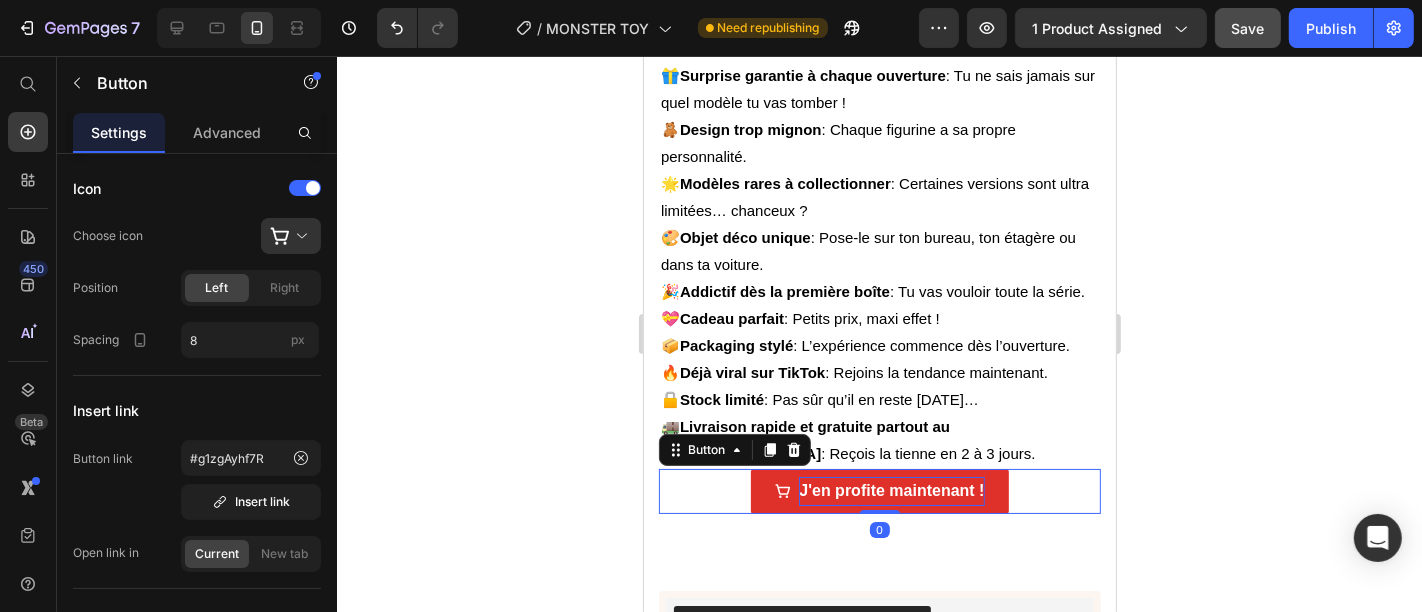 drag, startPoint x: 876, startPoint y: 454, endPoint x: 888, endPoint y: 414, distance: 41.761227 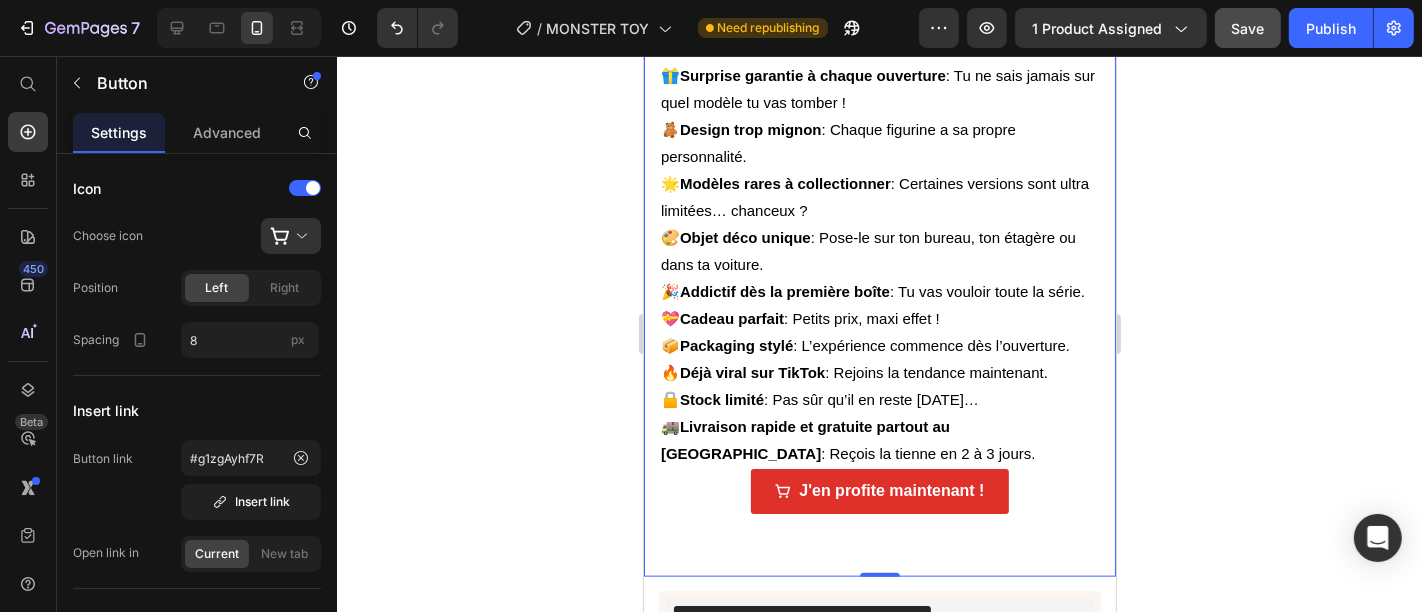 click on "Product Images ✨ Labubu Surprise Box maintenant aussi au Maroc ! Heading Découvrez le mystérieux jouet Labubu ! Chaque boîte contient un jouet Labubu de la série "The Monsters" choisi au hasard. Vous ne découvrirez lequel qu'en l'ouvrant. Labubu est déjà populaire dans le monde entier, et le voici enfin ! Text Block
J'en profite maintenant !   Button Image Pourquoi acheter? Heading 🎁  Surprise garantie à chaque ouverture  : Tu ne sais jamais sur quel modèle tu vas tomber ! 🧸  Design trop mignon  : Chaque figurine a sa propre personnalité. 🌟  Modèles rares à collectionner  : Certaines versions sont ultra limitées… chanceux ? 🎨  Objet déco unique  : Pose-le sur ton bureau, ton étagère ou dans ta voiture. 🎉  Addictif dès la première boîte  : Tu vas vouloir toute la série. 💝  Cadeau parfait  : Petits prix, maxi effet ! 📦  Packaging stylé  : L’expérience commence dès l’ouverture. 🔥  Déjà viral sur TikTok  : Rejoins la tendance maintenant. Row" at bounding box center [879, -520] 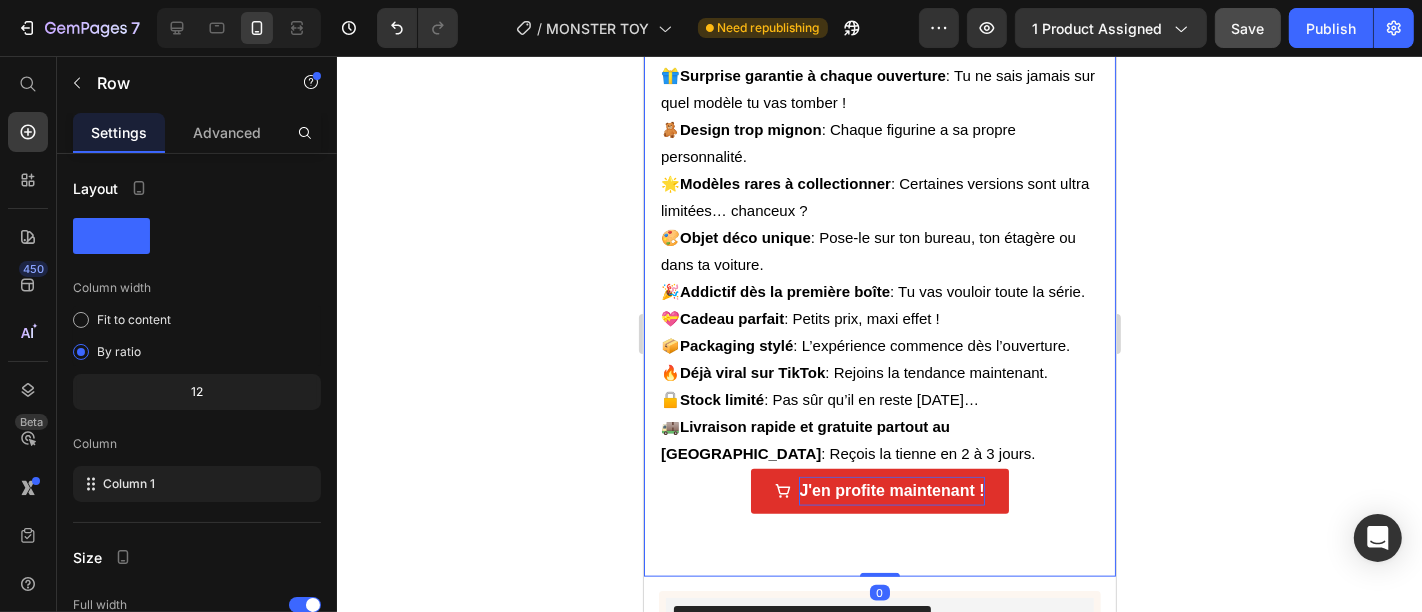 drag, startPoint x: 871, startPoint y: 495, endPoint x: 891, endPoint y: 414, distance: 83.43261 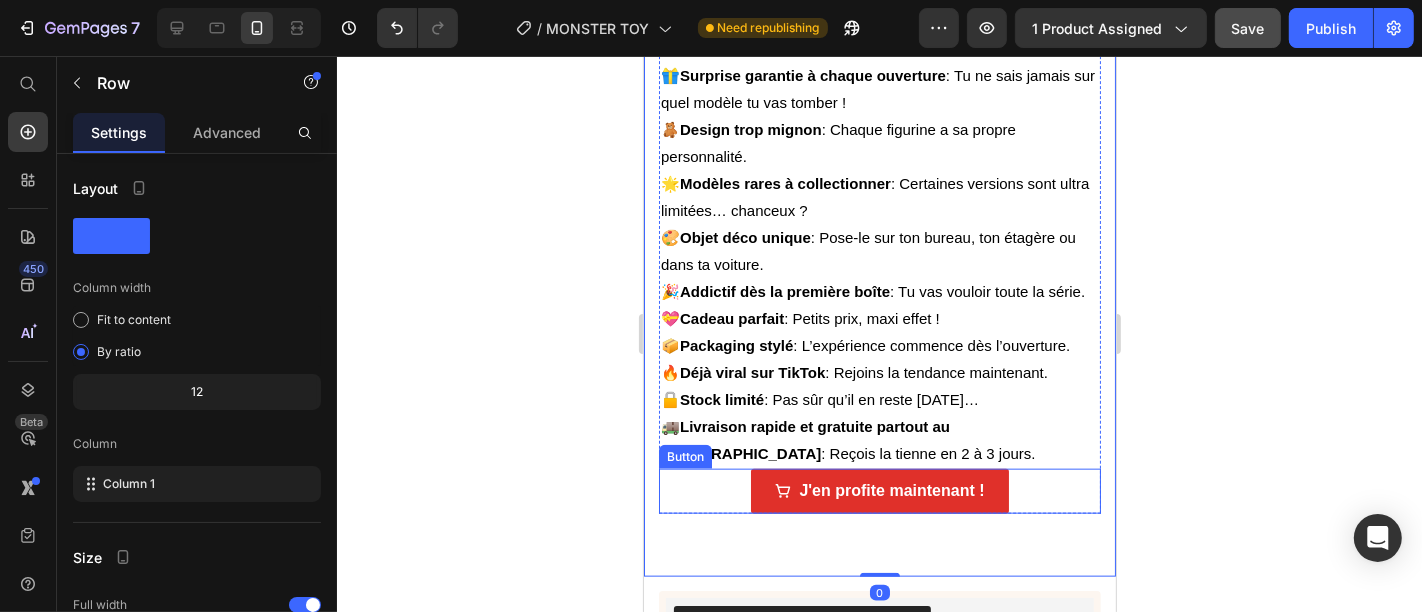 click 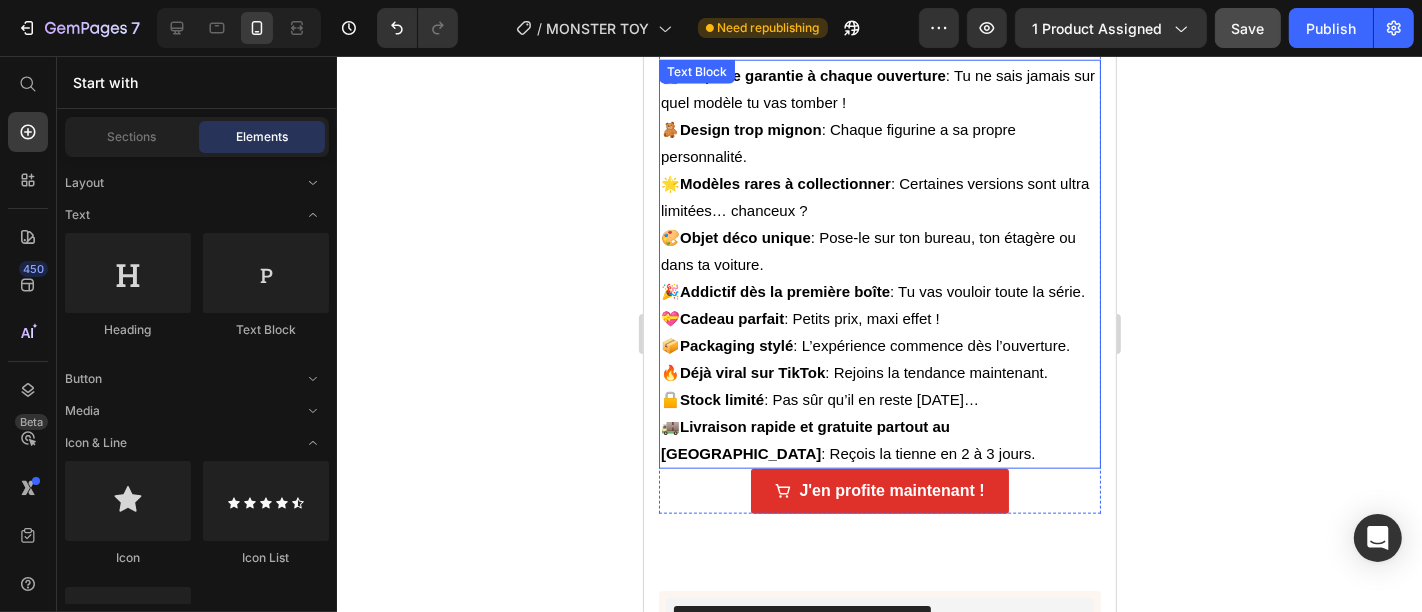 click on "🎁  Surprise garantie à chaque ouverture  : Tu ne sais jamais sur quel modèle tu vas tomber ! 🧸  Design trop mignon  : Chaque figurine a sa propre personnalité. 🌟  Modèles rares à collectionner  : Certaines versions sont ultra limitées… chanceux ? 🎨  Objet déco unique  : Pose-le sur ton bureau, ton étagère ou dans ta voiture. 🎉  Addictif dès la première boîte  : Tu vas vouloir toute la série. 💝  Cadeau parfait  : Petits prix, maxi effet ! 📦  Packaging stylé  : L’expérience commence dès l’ouverture. 🔥  Déjà viral sur TikTok  : Rejoins la tendance maintenant. 🔒  Stock limité  : Pas sûr qu’il en reste demain… 🚚  Livraison rapide et gratuite partout au Maroc  : Reçois la tienne en 2 à 3 jours." at bounding box center (879, 263) 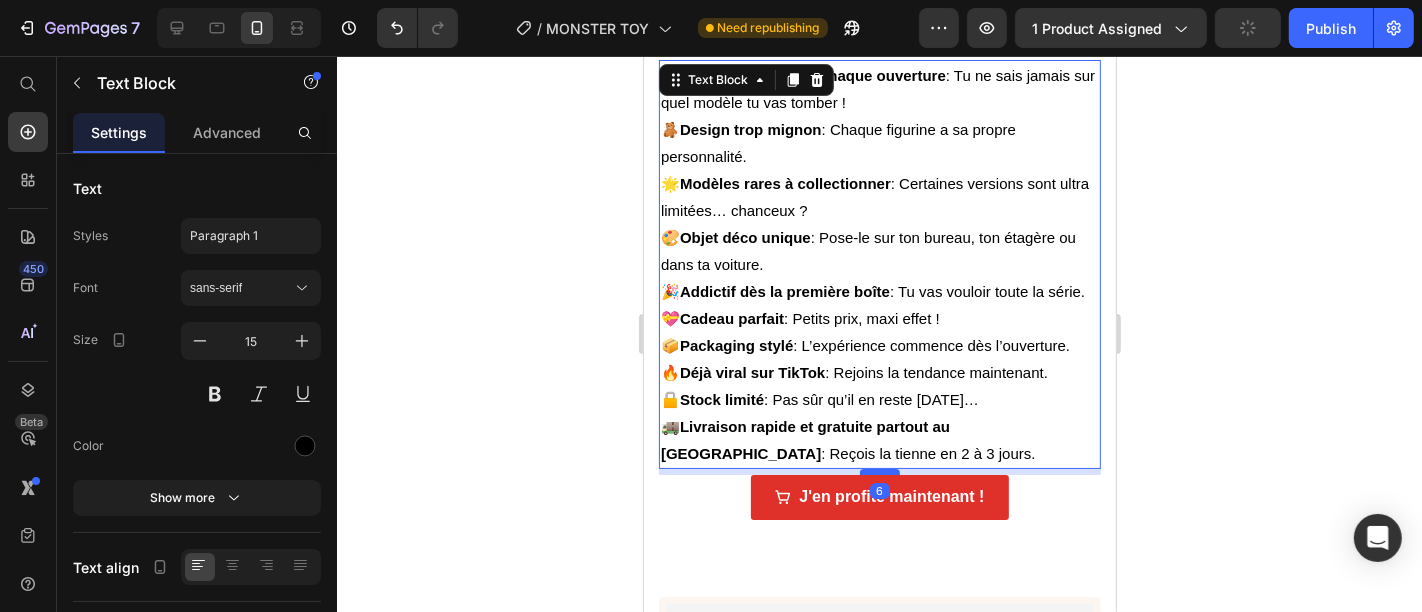 click at bounding box center [879, 471] 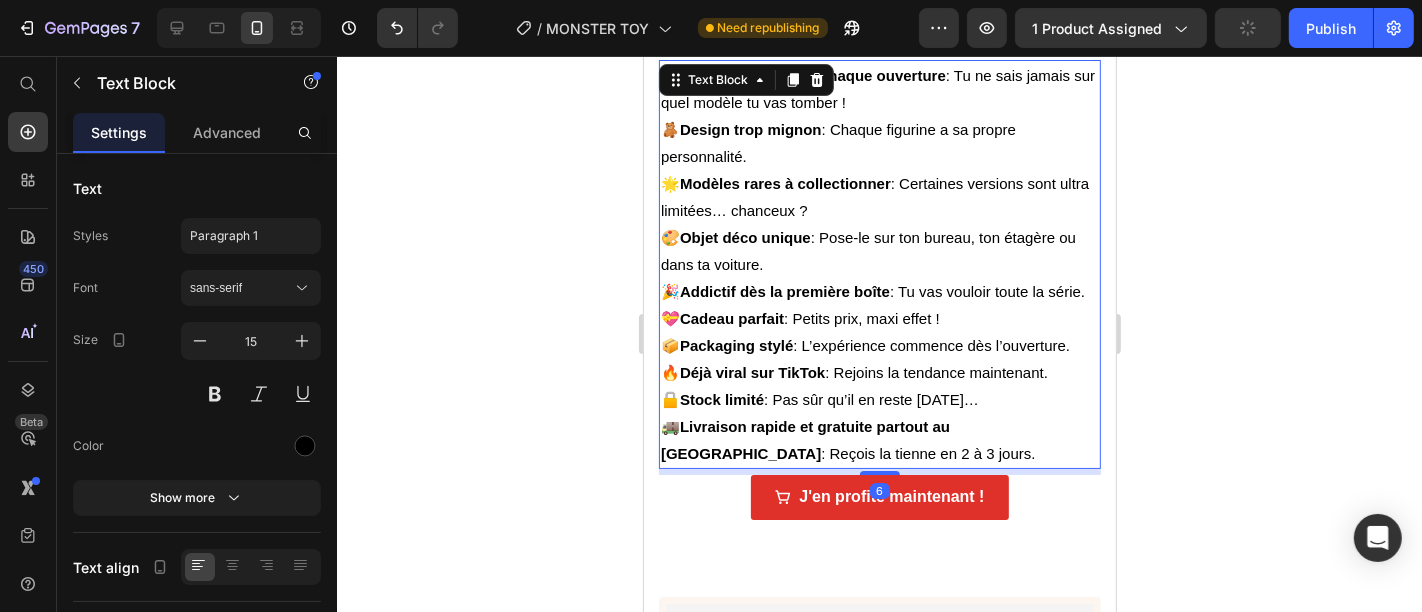 click 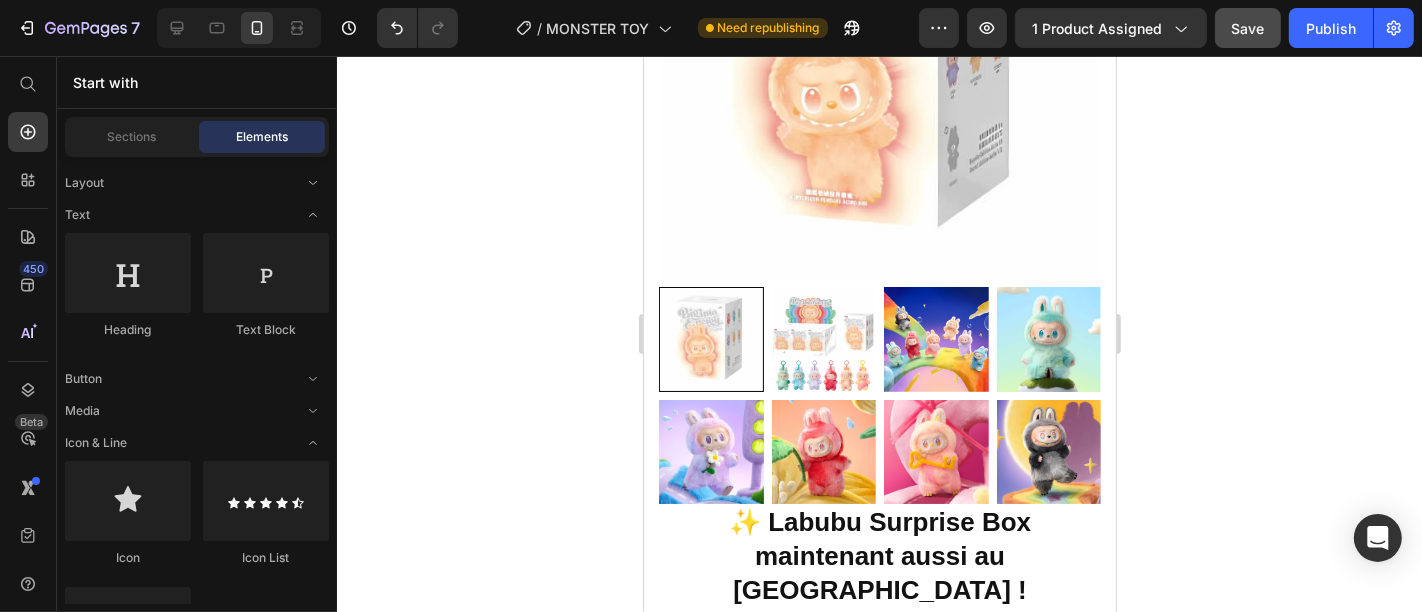 scroll, scrollTop: 724, scrollLeft: 0, axis: vertical 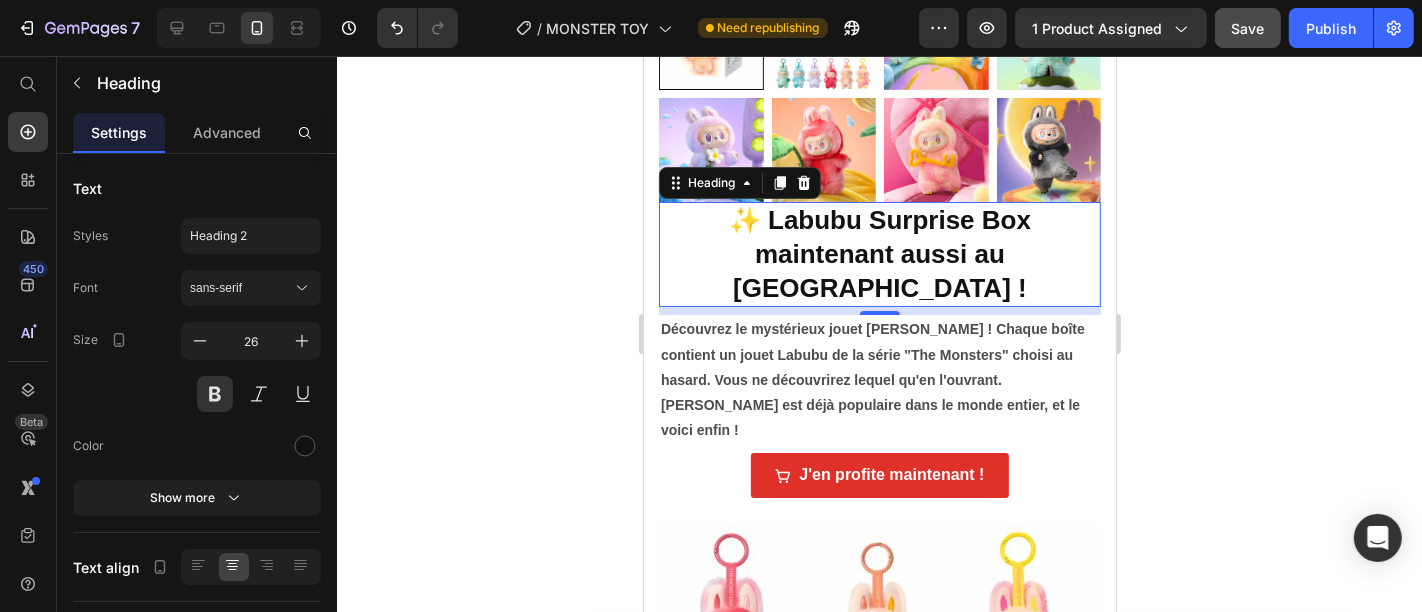 click 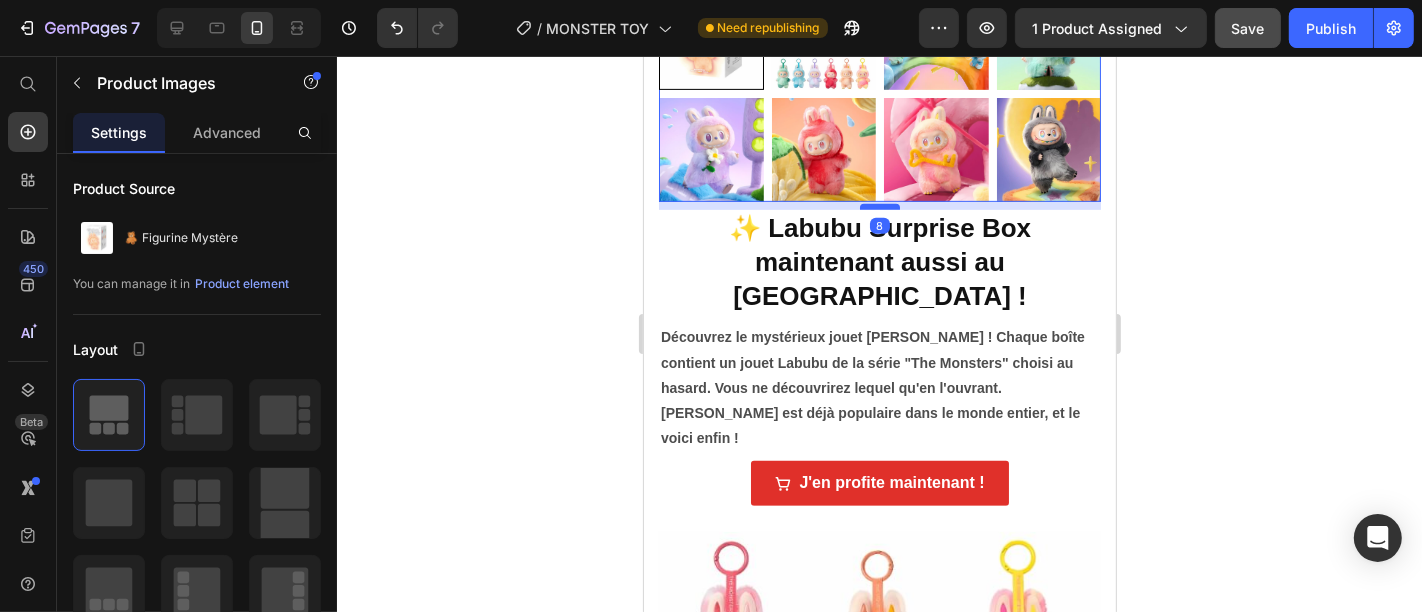 drag, startPoint x: 872, startPoint y: 170, endPoint x: 867, endPoint y: 184, distance: 14.866069 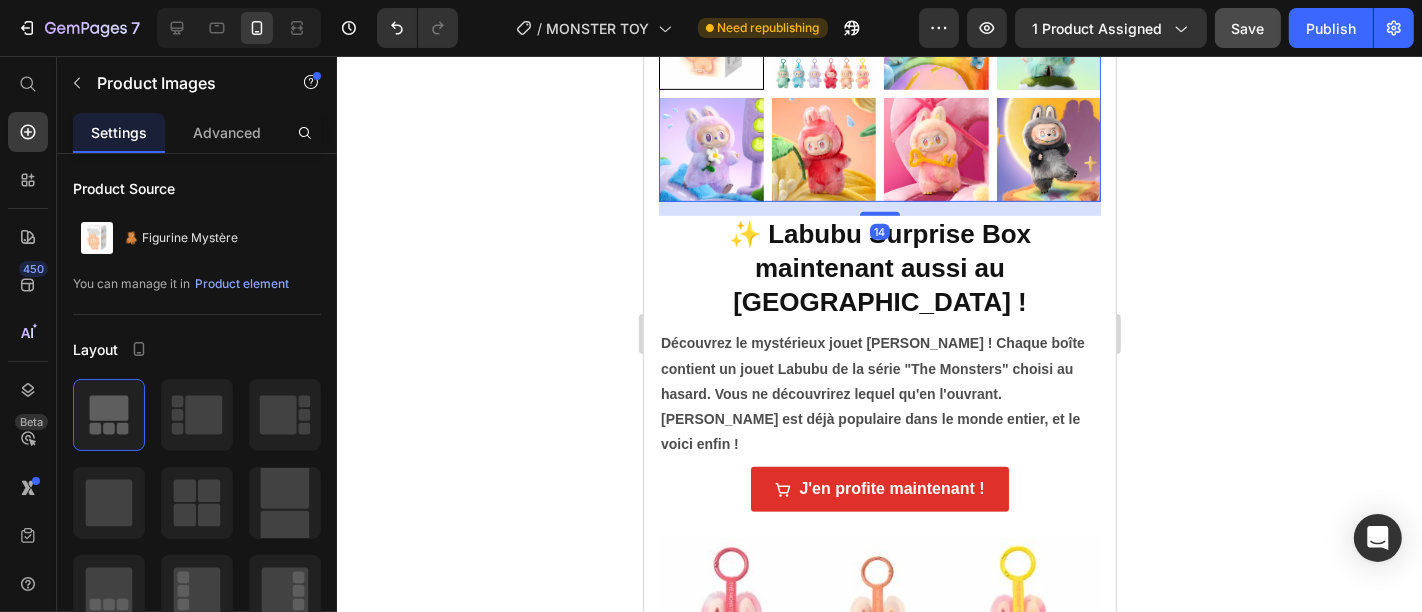 click 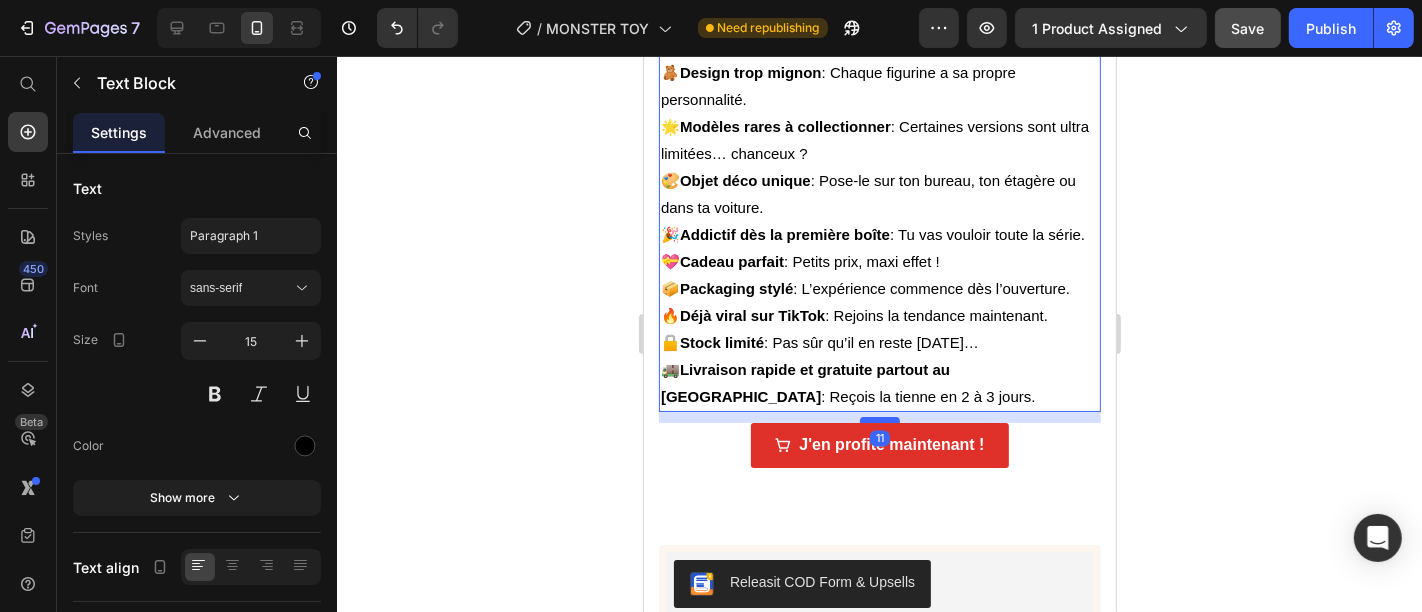 scroll, scrollTop: 1882, scrollLeft: 0, axis: vertical 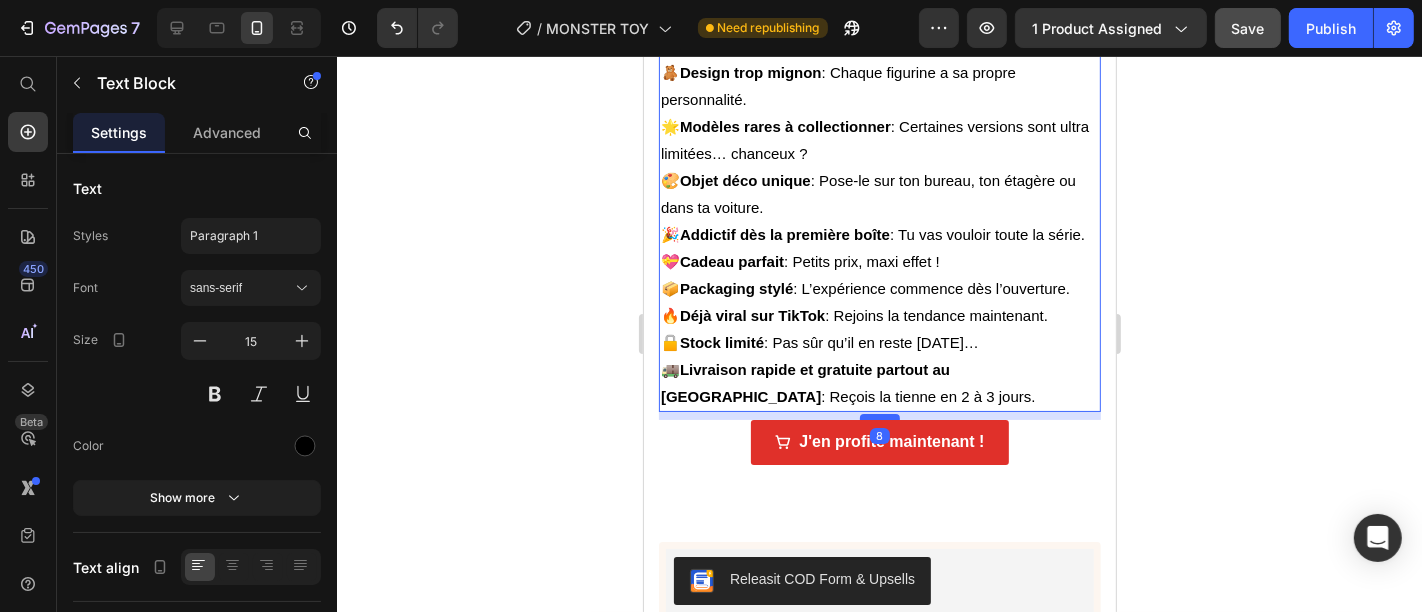 click at bounding box center (879, 416) 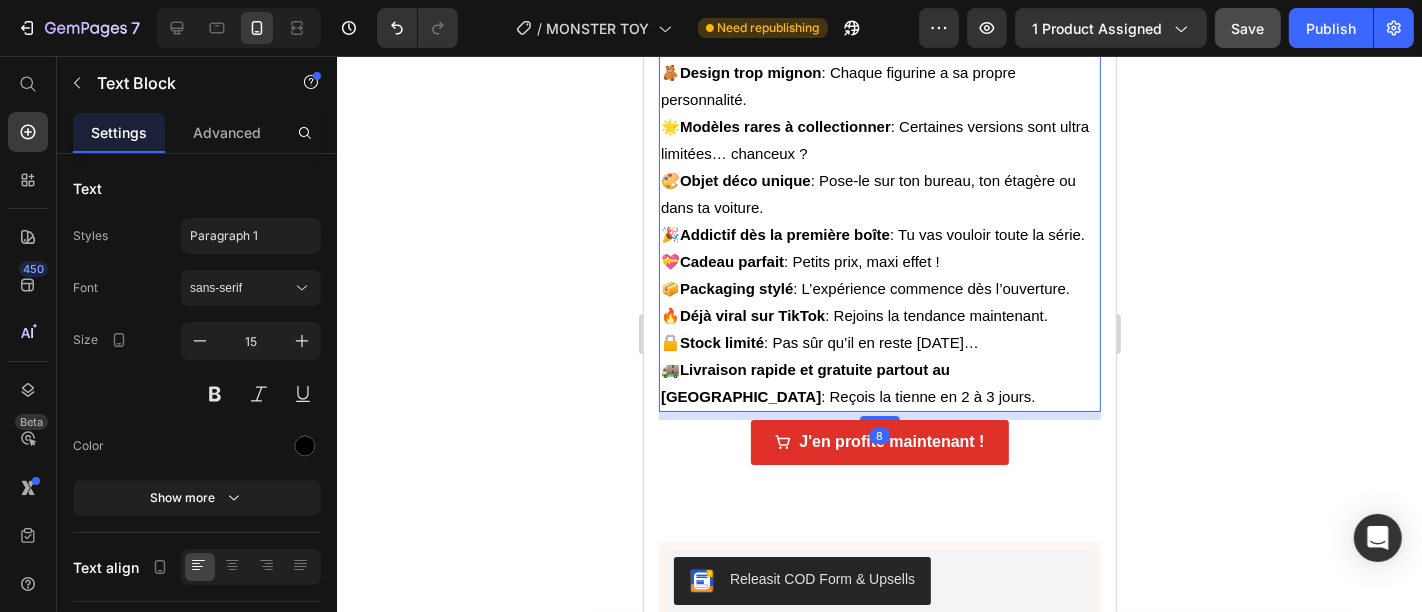 click 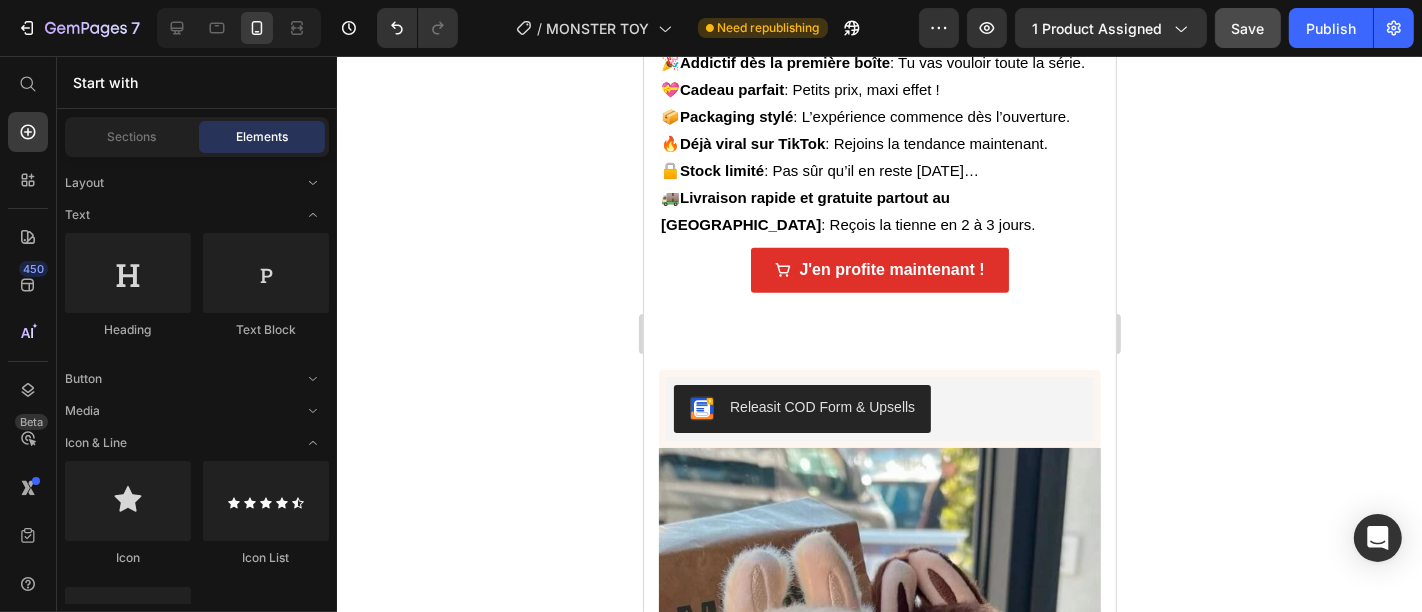 scroll, scrollTop: 2012, scrollLeft: 0, axis: vertical 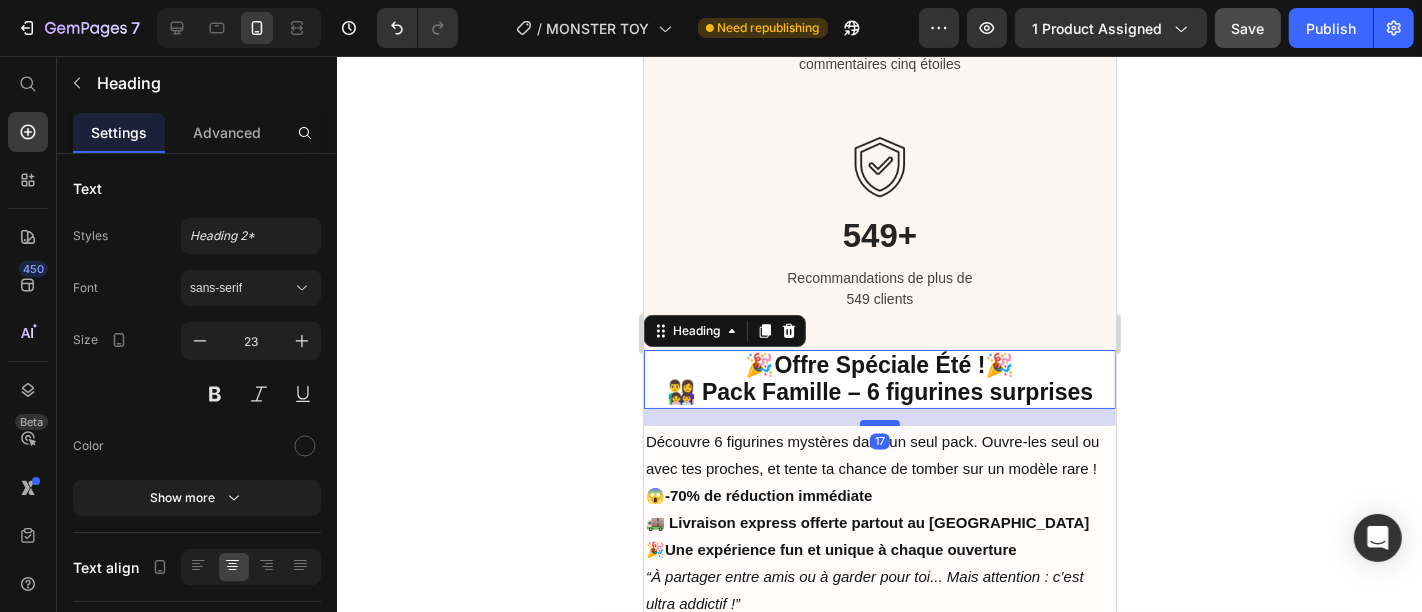 click at bounding box center (879, 422) 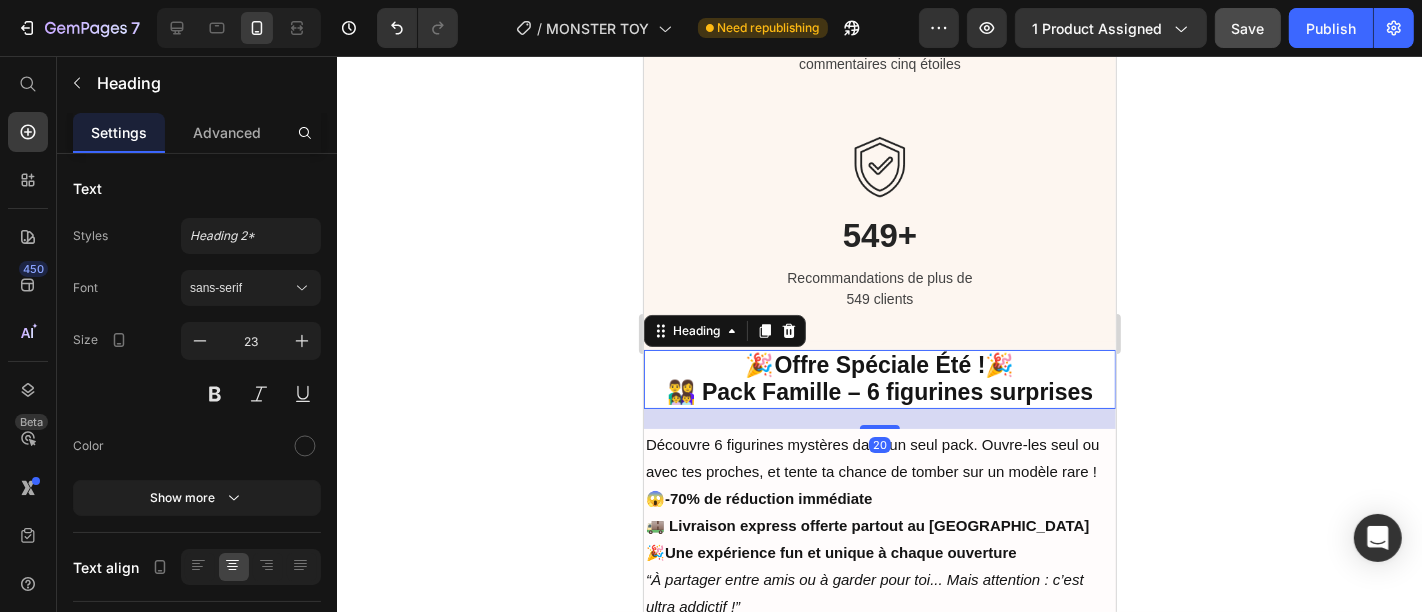 click 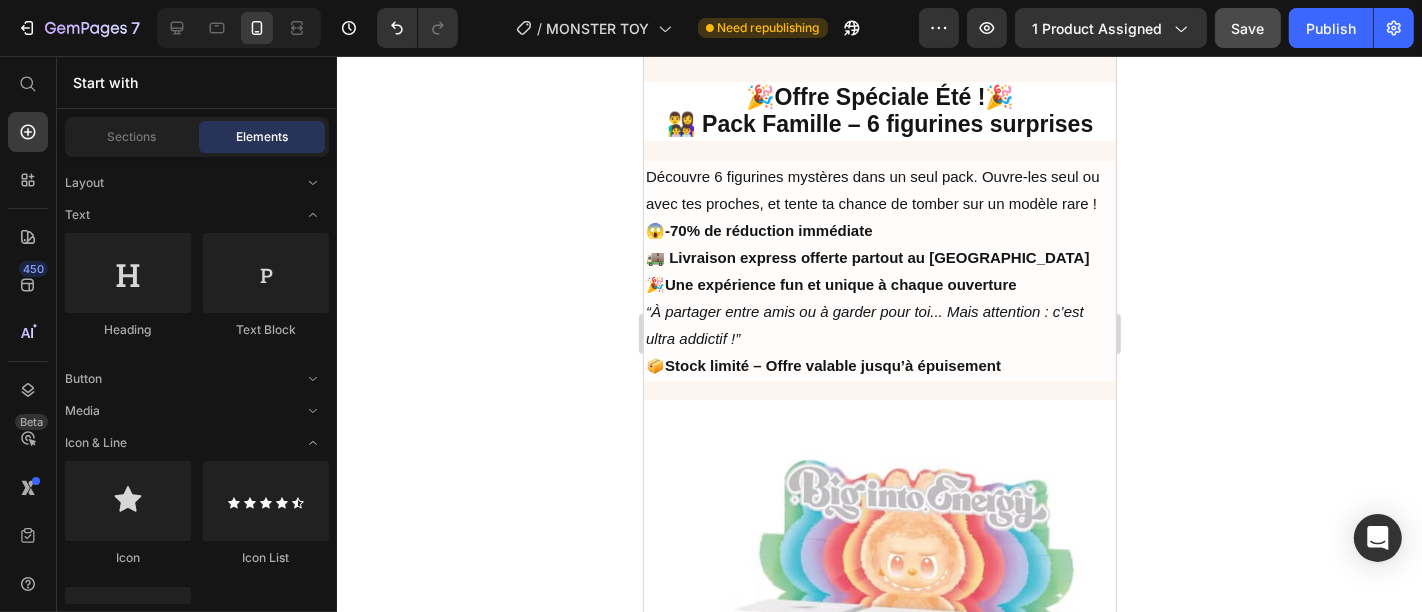 scroll, scrollTop: 3664, scrollLeft: 0, axis: vertical 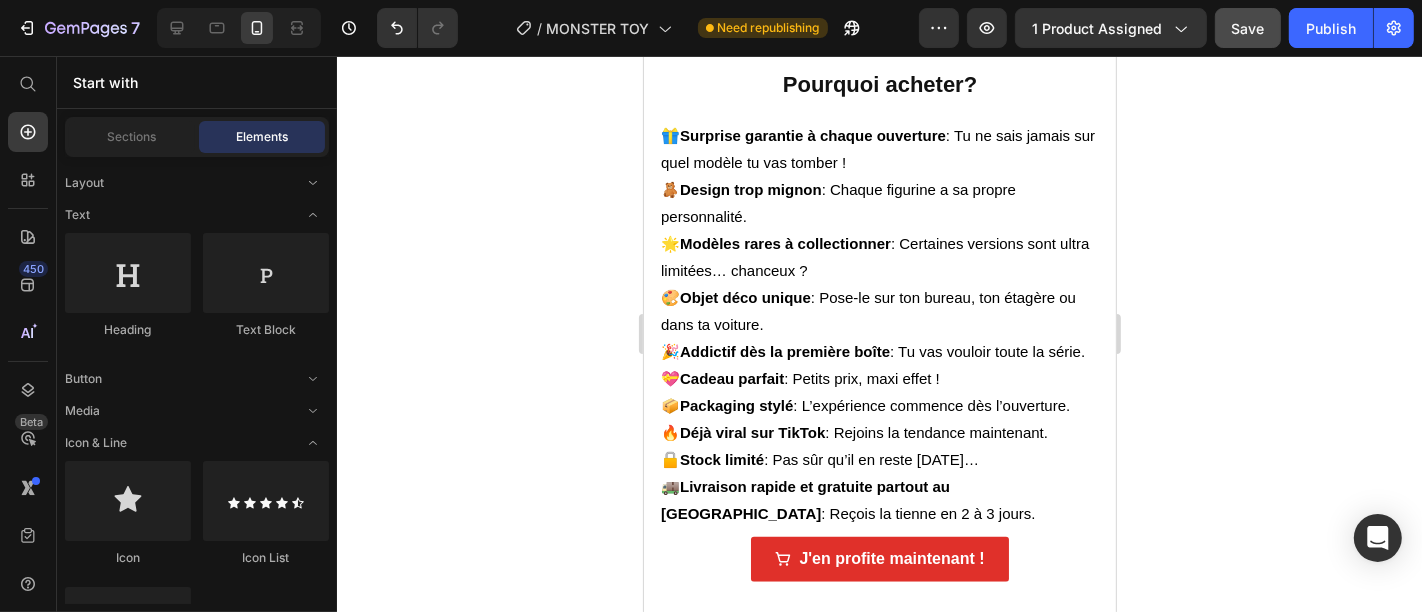 drag, startPoint x: 1106, startPoint y: 250, endPoint x: 1762, endPoint y: 283, distance: 656.8295 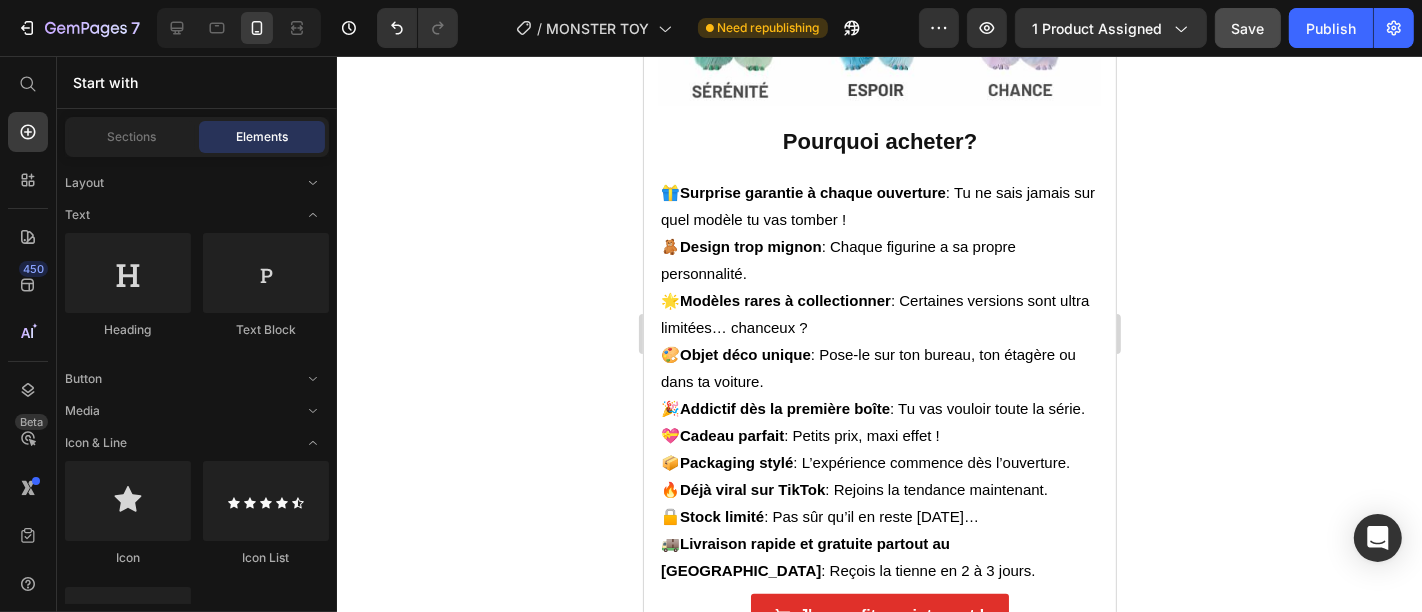 scroll, scrollTop: 1740, scrollLeft: 0, axis: vertical 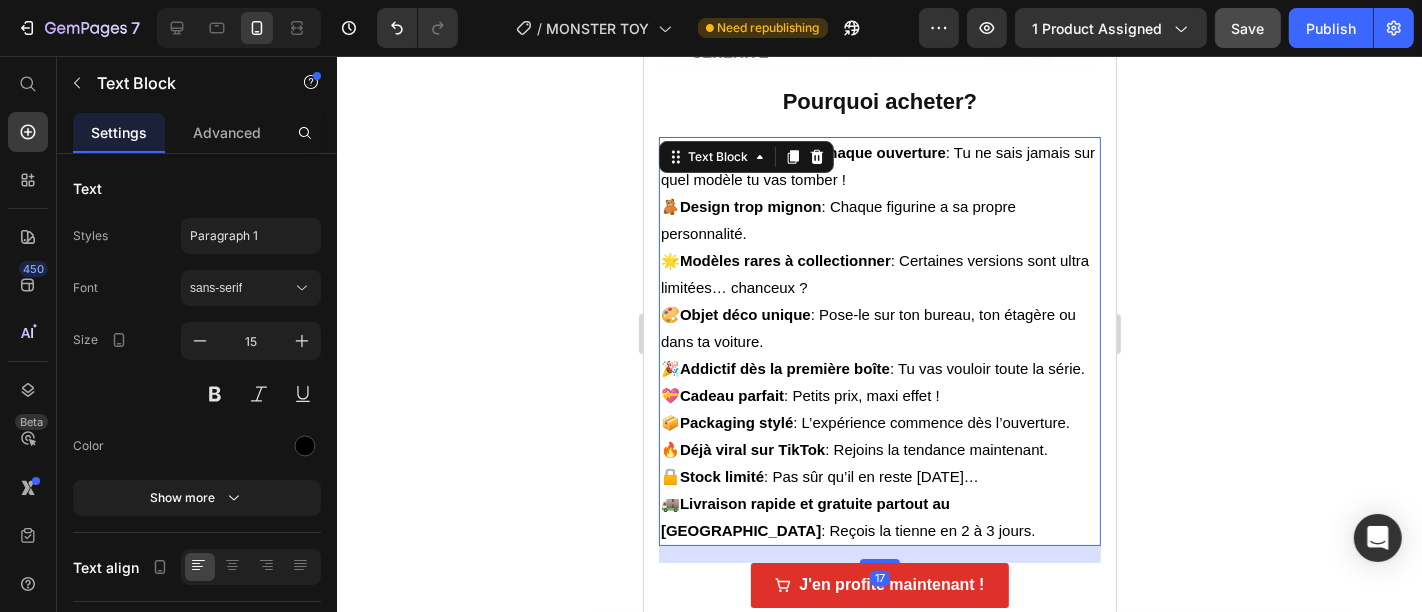 click on "✨ Labubu Surprise Box maintenant aussi au Maroc ! Heading Découvrez le mystérieux jouet Labubu ! Chaque boîte contient un jouet Labubu de la série "The Monsters" choisi au hasard. Vous ne découvrirez lequel qu'en l'ouvrant. Labubu est déjà populaire dans le monde entier, et le voici enfin ! Text Block
J'en profite maintenant !   Button Image Pourquoi acheter? Heading 🎁  Surprise garantie à chaque ouverture  : Tu ne sais jamais sur quel modèle tu vas tomber ! 🧸  Design trop mignon  : Chaque figurine a sa propre personnalité. 🌟  Modèles rares à collectionner  : Certaines versions sont ultra limitées… chanceux ? 🎨  Objet déco unique  : Pose-le sur ton bureau, ton étagère ou dans ta voiture. 🎉  Addictif dès la première boîte  : Tu vas vouloir toute la série. 💝  Cadeau parfait  : Petits prix, maxi effet ! 📦  Packaging stylé  : L’expérience commence dès l’ouverture. 🔥  Déjà viral sur TikTok  : Rejoins la tendance maintenant. 🔒  🚚    17" at bounding box center [879, -101] 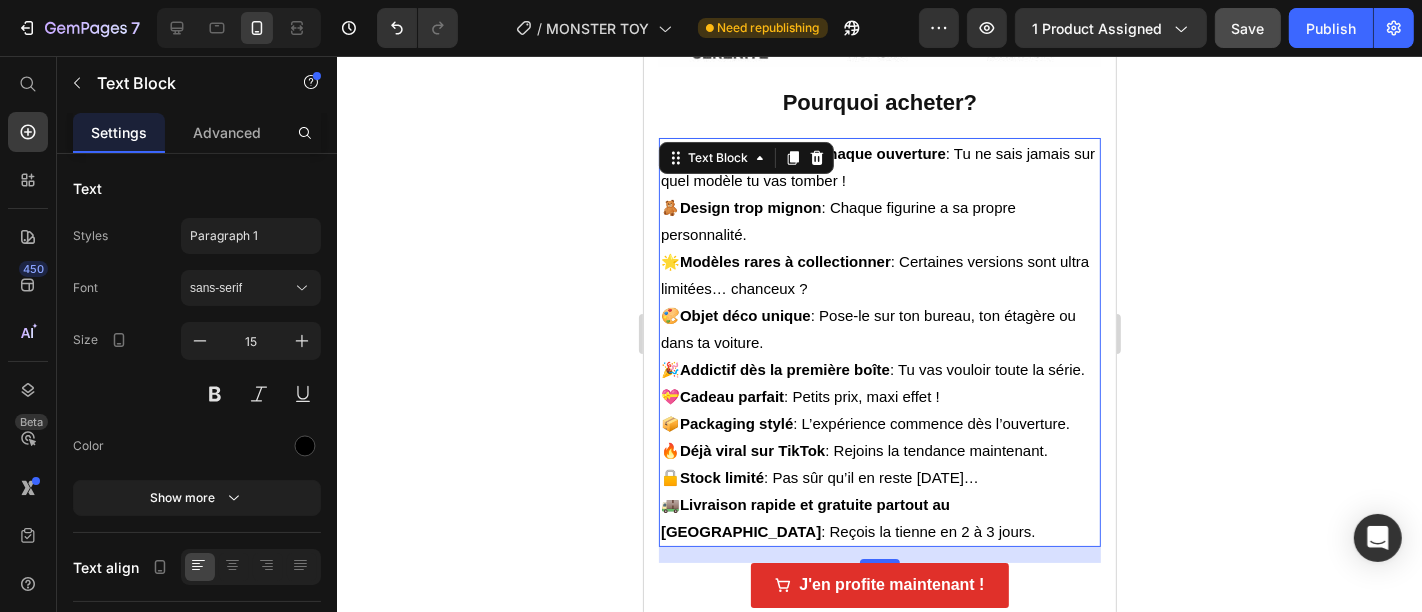 click 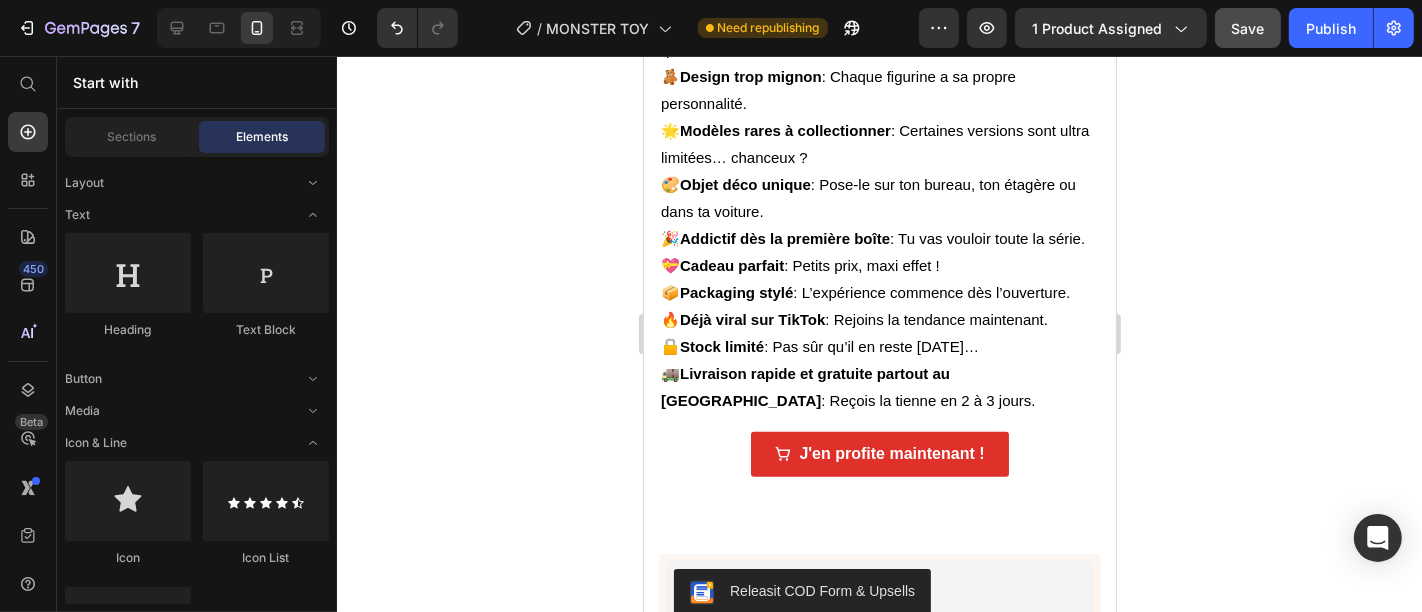scroll, scrollTop: 1972, scrollLeft: 0, axis: vertical 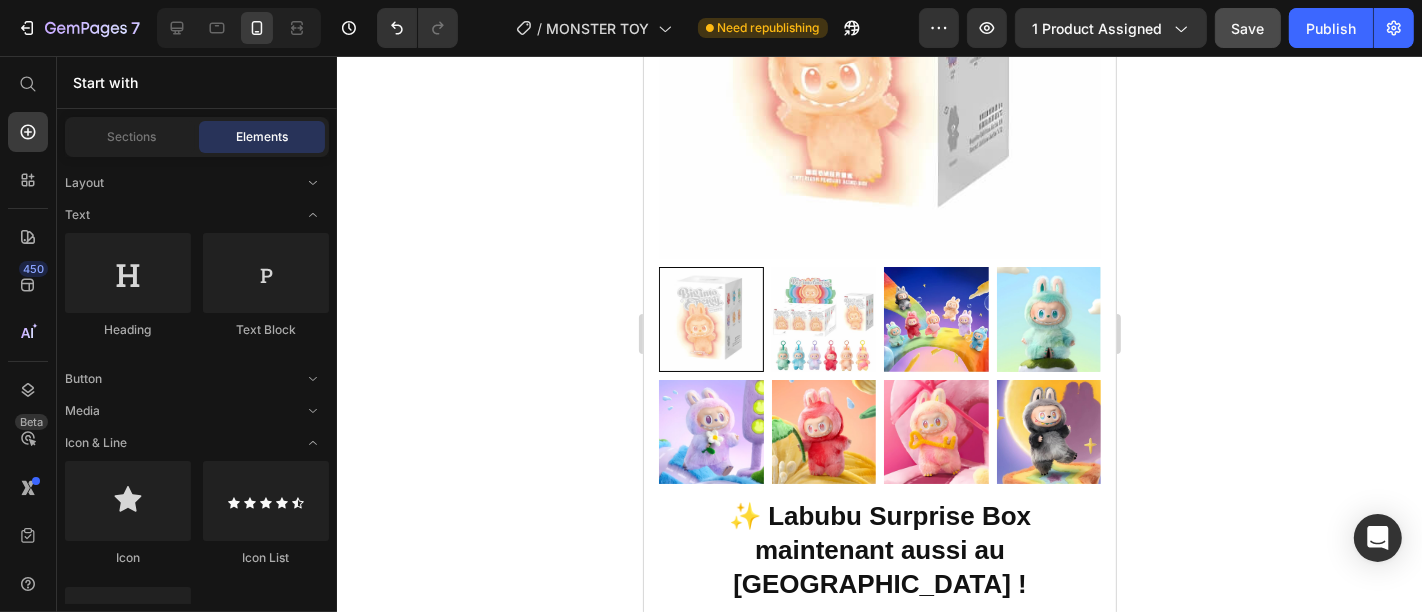 drag, startPoint x: 1107, startPoint y: 195, endPoint x: 1767, endPoint y: 185, distance: 660.07574 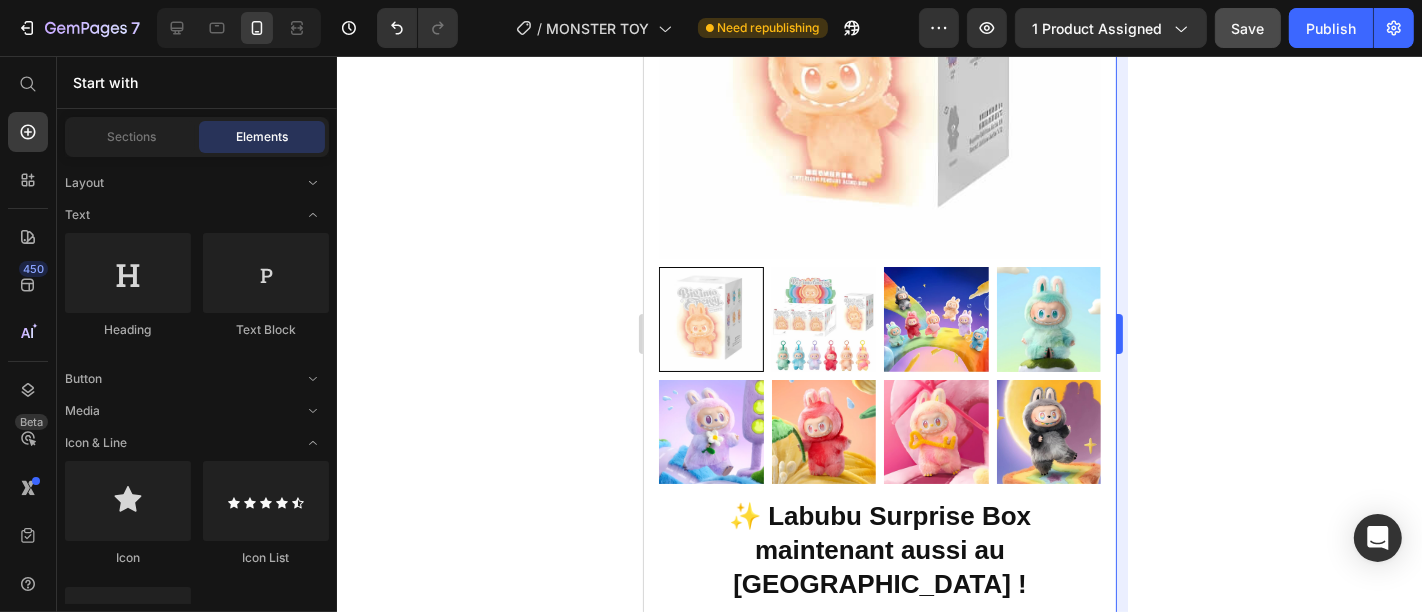 scroll, scrollTop: 463, scrollLeft: 0, axis: vertical 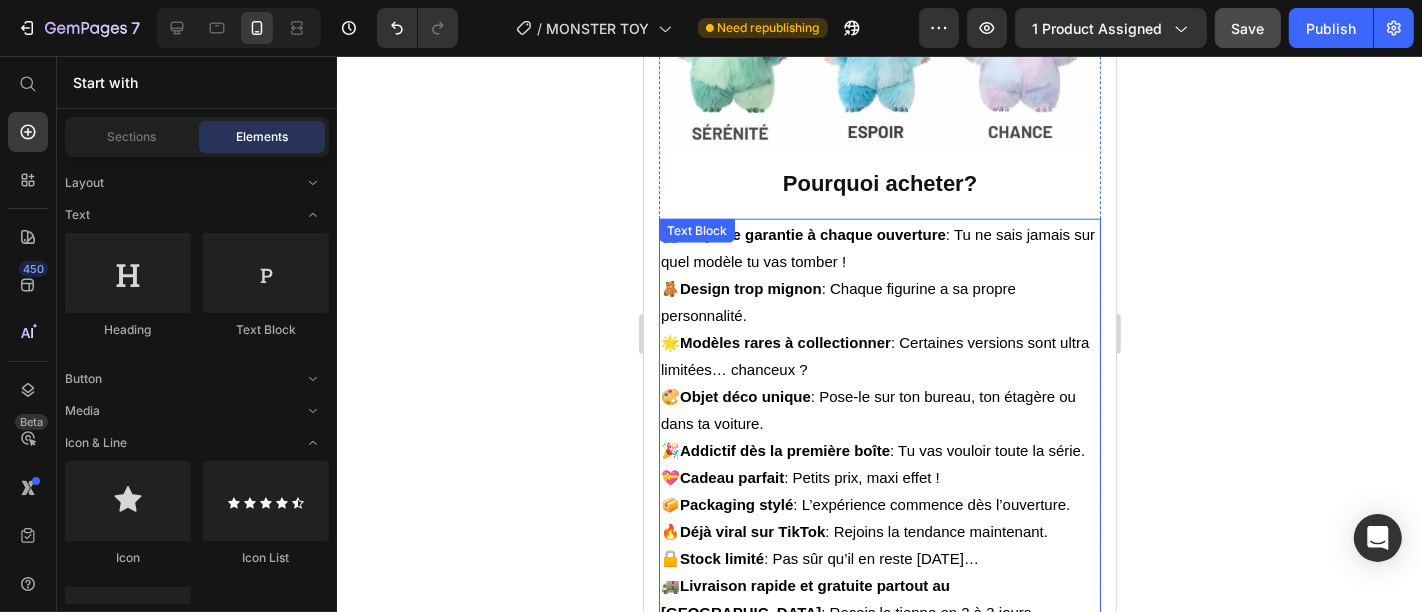 click on "🎁  Surprise garantie à chaque ouverture  : Tu ne sais jamais sur quel modèle tu vas tomber ! 🧸  Design trop mignon  : Chaque figurine a sa propre personnalité. 🌟  Modèles rares à collectionner  : Certaines versions sont ultra limitées… chanceux ? 🎨  Objet déco unique  : Pose-le sur ton bureau, ton étagère ou dans ta voiture. 🎉  Addictif dès la première boîte  : Tu vas vouloir toute la série. 💝  Cadeau parfait  : Petits prix, maxi effet ! 📦  Packaging stylé  : L’expérience commence dès l’ouverture. 🔥  Déjà viral sur TikTok  : Rejoins la tendance maintenant. 🔒  Stock limité  : Pas sûr qu’il en reste demain… 🚚  Livraison rapide et gratuite partout au Maroc  : Reçois la tienne en 2 à 3 jours." at bounding box center (879, 422) 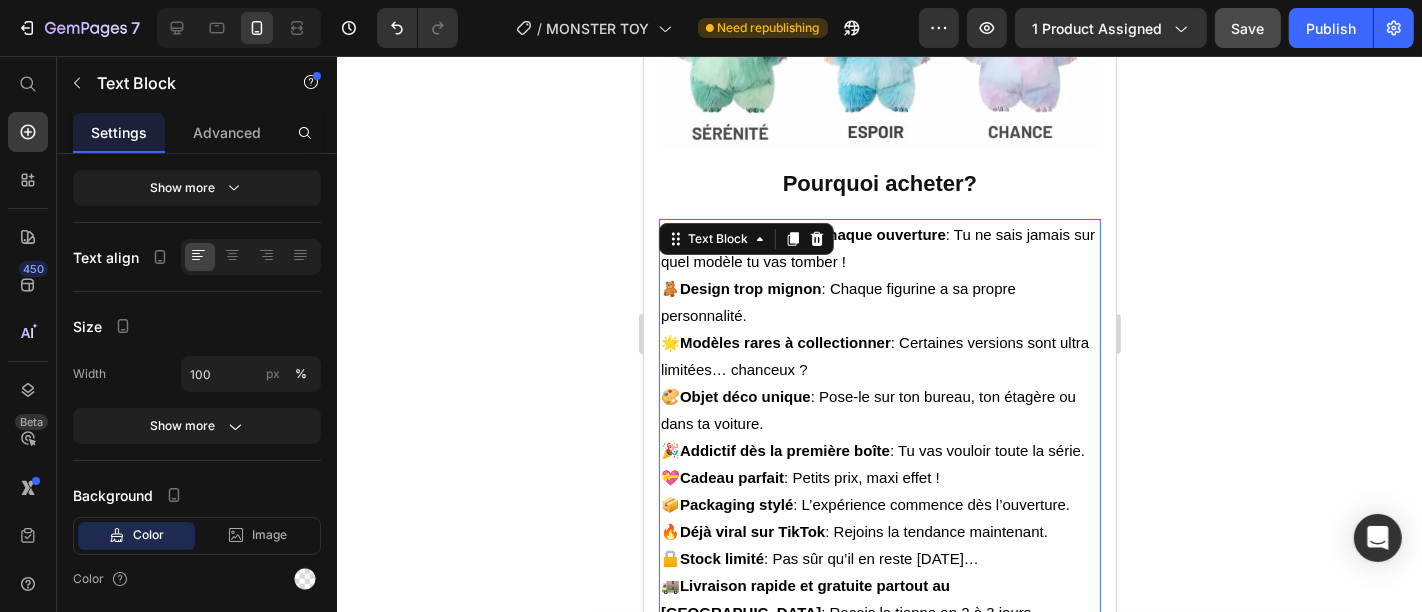 scroll, scrollTop: 376, scrollLeft: 0, axis: vertical 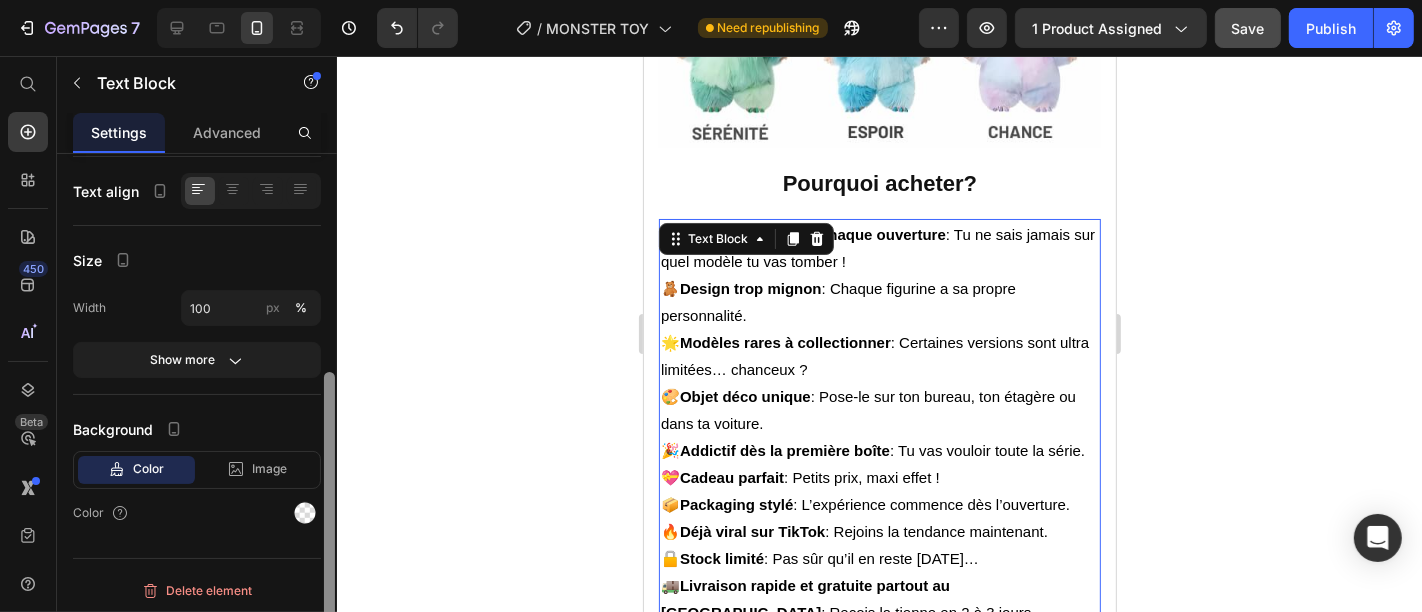 drag, startPoint x: 325, startPoint y: 342, endPoint x: 320, endPoint y: 561, distance: 219.05707 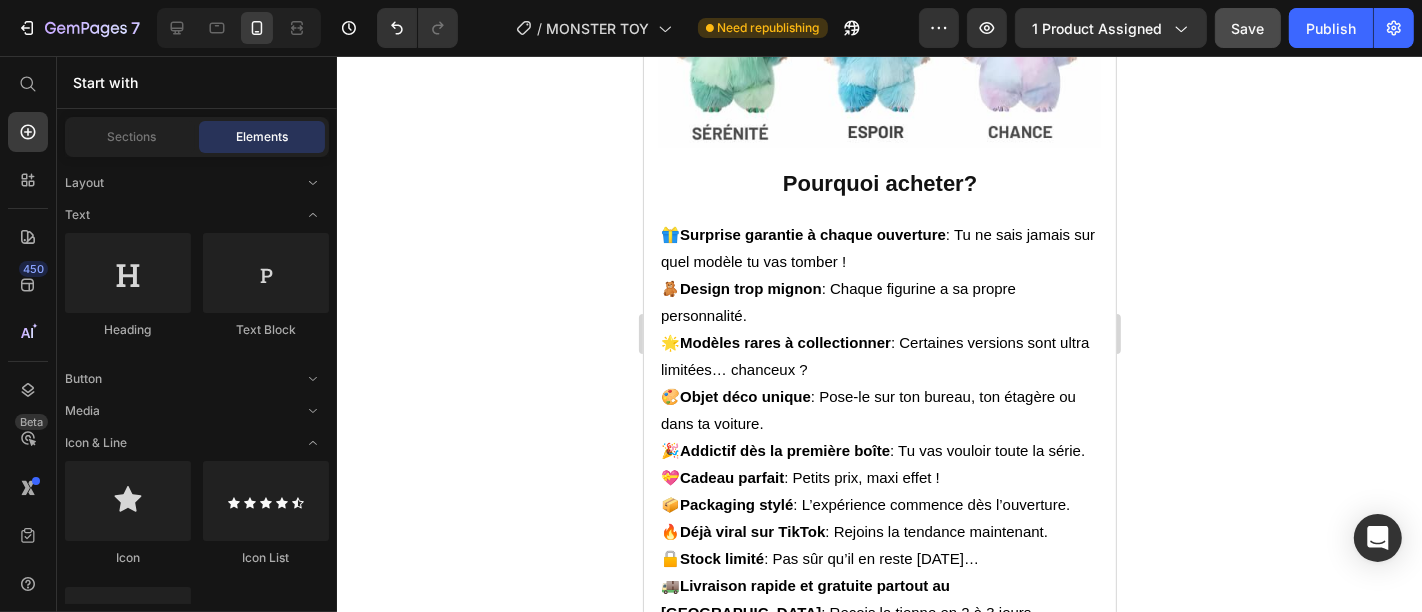 scroll, scrollTop: 0, scrollLeft: 0, axis: both 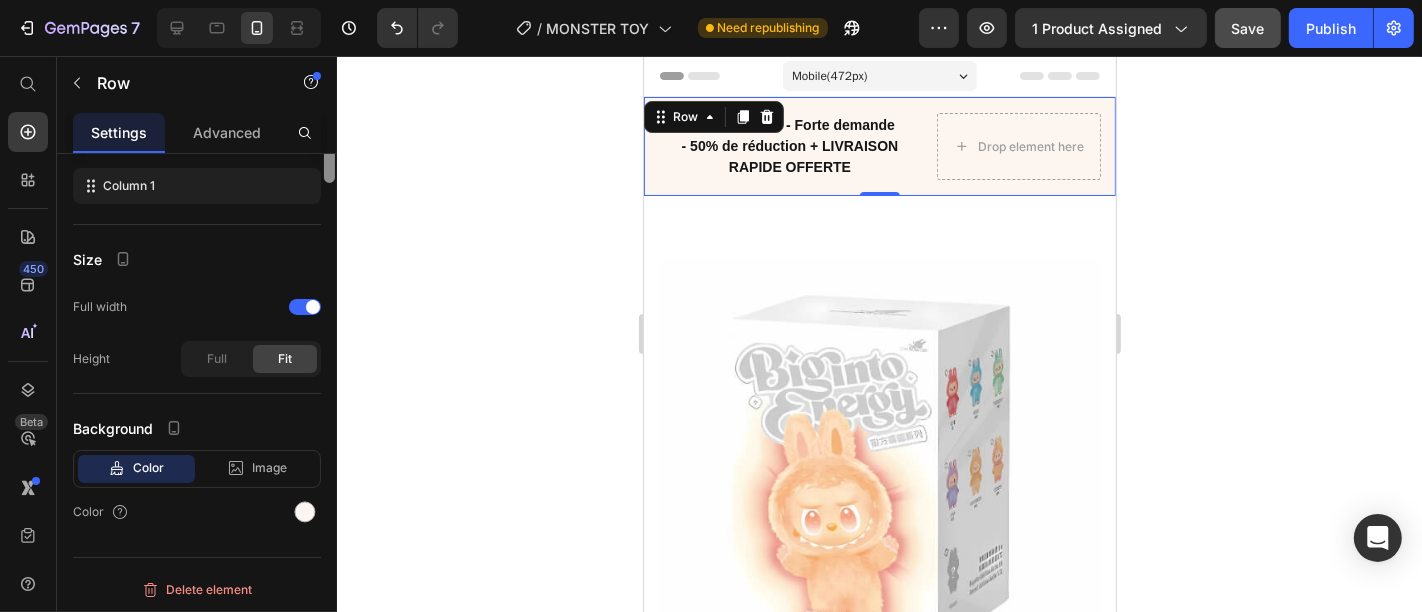 drag, startPoint x: 331, startPoint y: 273, endPoint x: 302, endPoint y: 541, distance: 269.56445 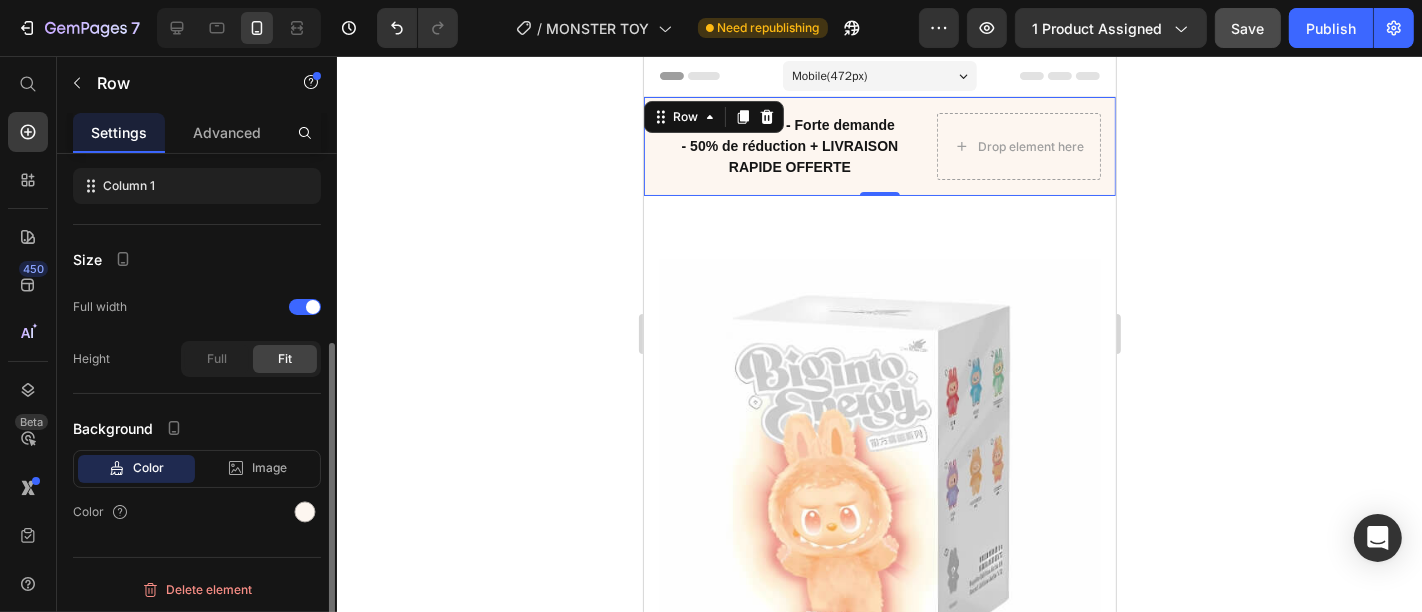 click on "Background Color Image Video  Color" 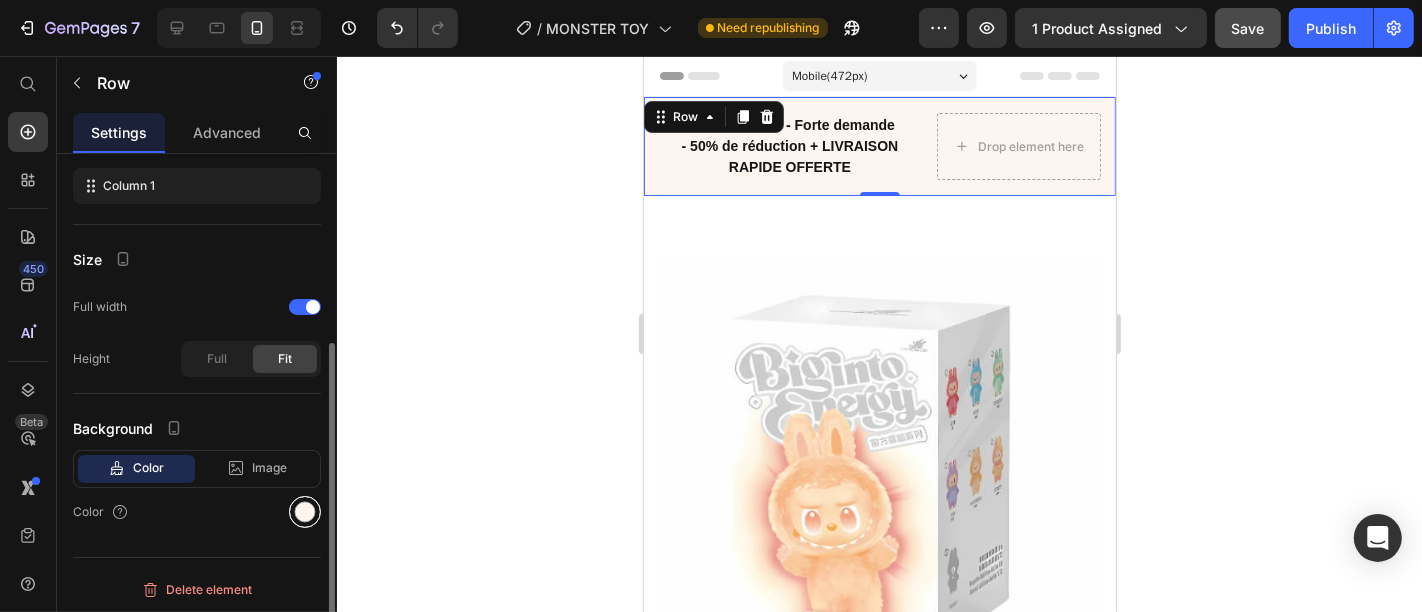 click at bounding box center [305, 512] 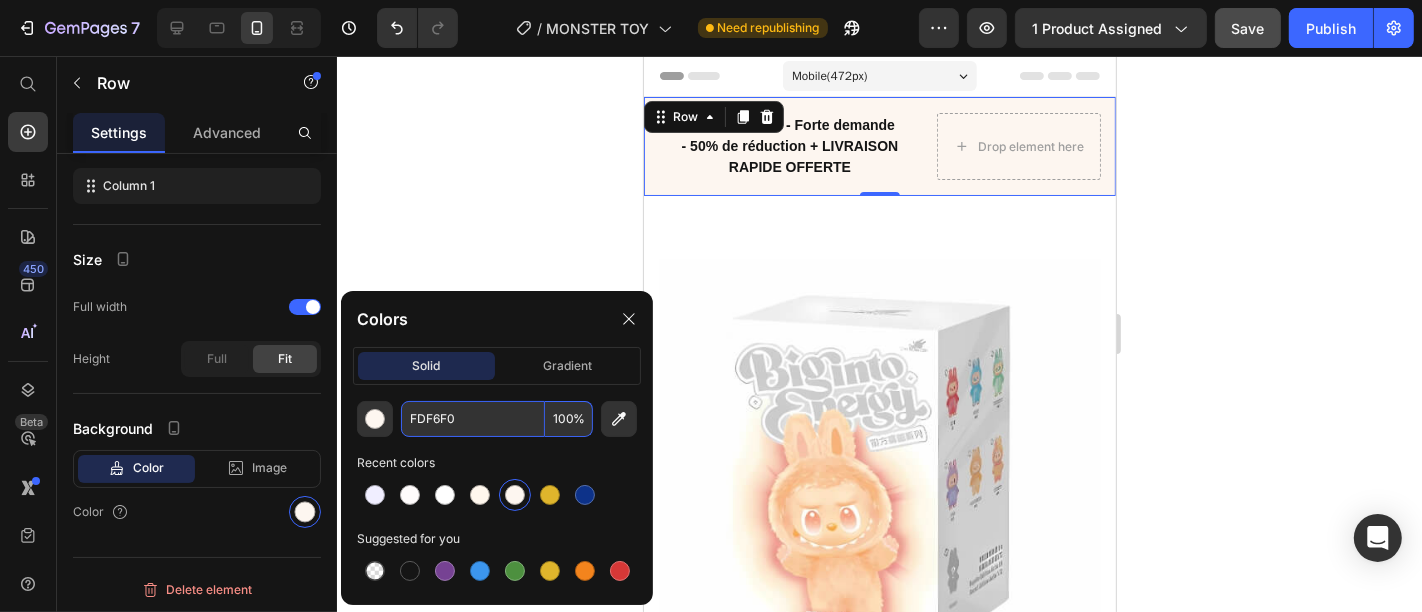 click on "FDF6F0" at bounding box center (473, 419) 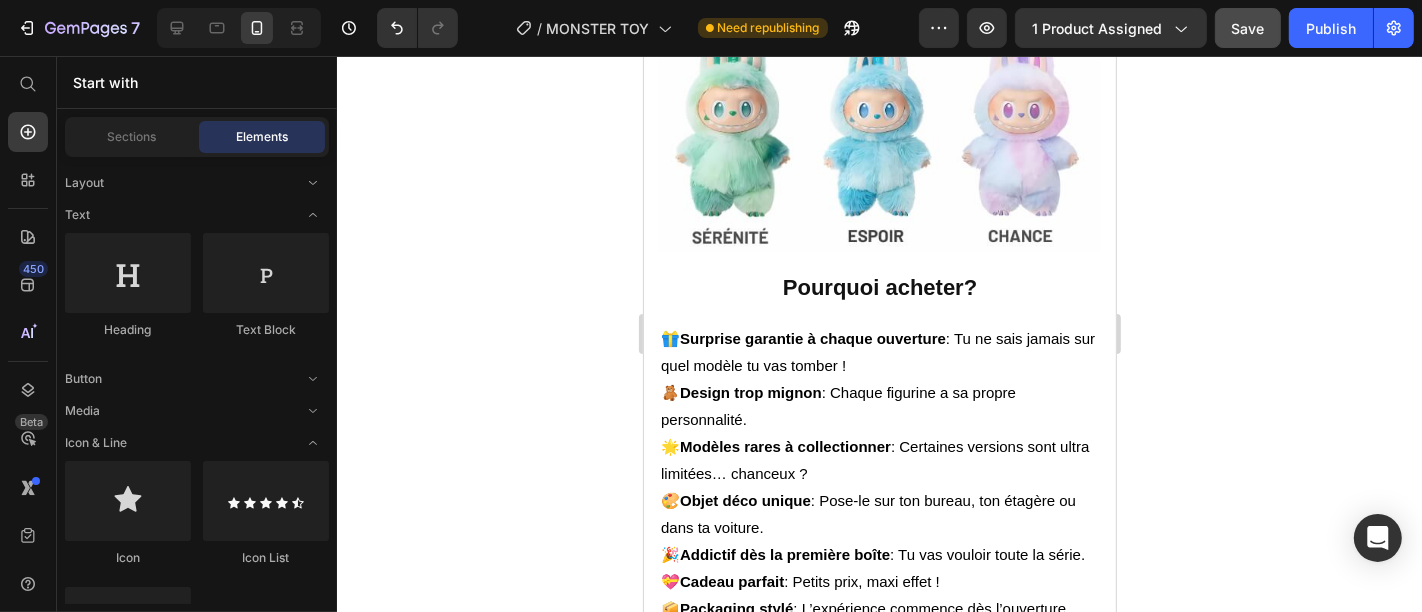 scroll, scrollTop: 1552, scrollLeft: 0, axis: vertical 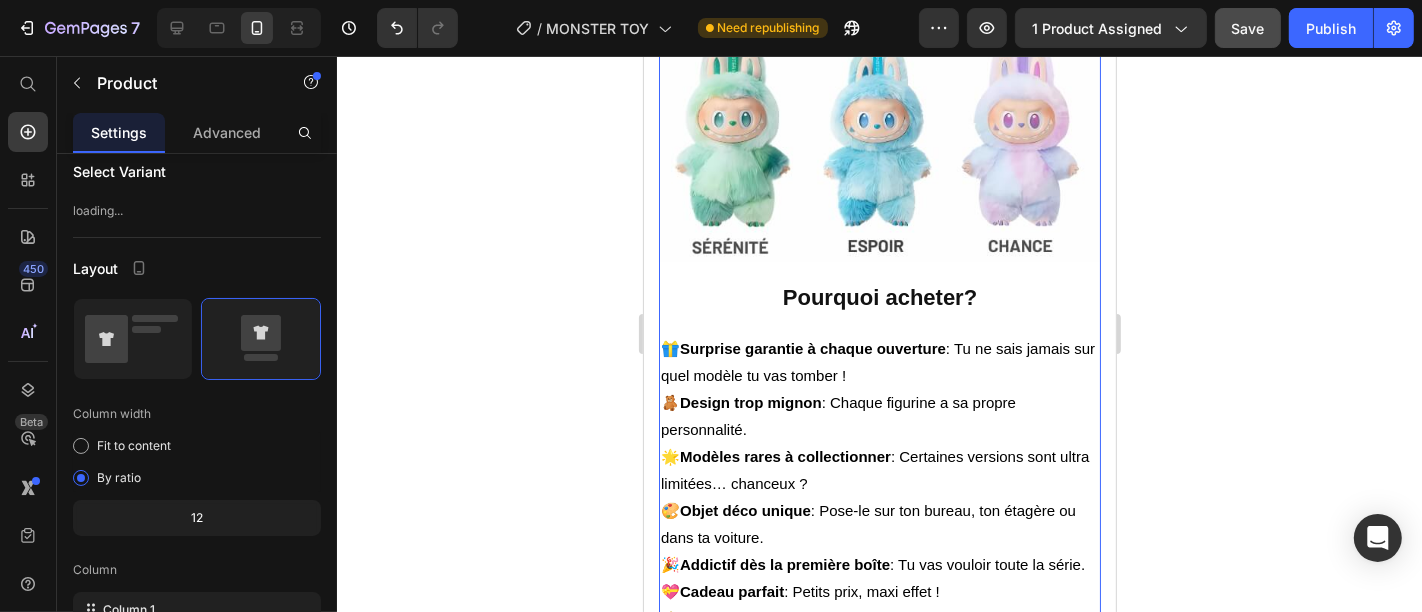 click on "✨ Labubu Surprise Box maintenant aussi au Maroc ! Heading Découvrez le mystérieux jouet Labubu ! Chaque boîte contient un jouet Labubu de la série "The Monsters" choisi au hasard. Vous ne découvrirez lequel qu'en l'ouvrant. Labubu est déjà populaire dans le monde entier, et le voici enfin ! Text Block
J'en profite maintenant !   Button Image Pourquoi acheter? Heading 🎁  Surprise garantie à chaque ouverture  : Tu ne sais jamais sur quel modèle tu vas tomber ! 🧸  Design trop mignon  : Chaque figurine a sa propre personnalité. 🌟  Modèles rares à collectionner  : Certaines versions sont ultra limitées… chanceux ? 🎨  Objet déco unique  : Pose-le sur ton bureau, ton étagère ou dans ta voiture. 🎉  Addictif dès la première boîte  : Tu vas vouloir toute la série. 💝  Cadeau parfait  : Petits prix, maxi effet ! 📦  Packaging stylé  : L’expérience commence dès l’ouverture. 🔥  Déjà viral sur TikTok  : Rejoins la tendance maintenant. 🔒  🚚  Button" at bounding box center (879, 94) 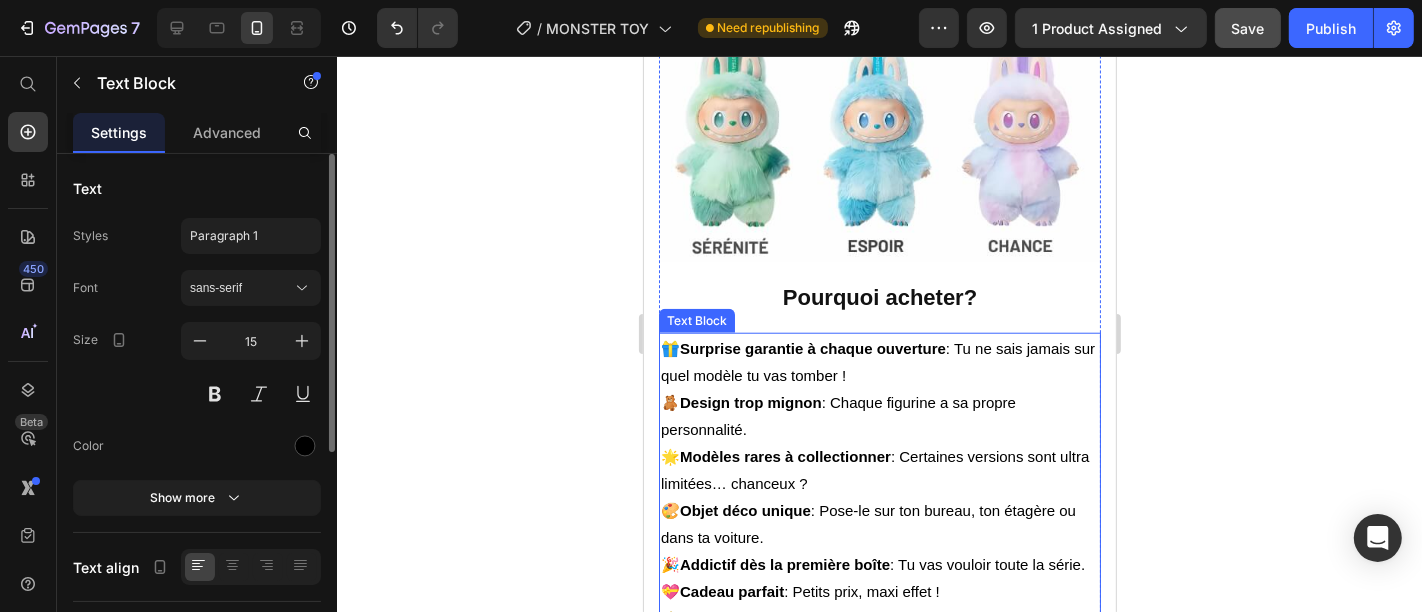 click on "🎁  Surprise garantie à chaque ouverture  : Tu ne sais jamais sur quel modèle tu vas tomber ! 🧸  Design trop mignon  : Chaque figurine a sa propre personnalité. 🌟  Modèles rares à collectionner  : Certaines versions sont ultra limitées… chanceux ? 🎨  Objet déco unique  : Pose-le sur ton bureau, ton étagère ou dans ta voiture. 🎉  Addictif dès la première boîte  : Tu vas vouloir toute la série. 💝  Cadeau parfait  : Petits prix, maxi effet ! 📦  Packaging stylé  : L’expérience commence dès l’ouverture. 🔥  Déjà viral sur TikTok  : Rejoins la tendance maintenant. 🔒  Stock limité  : Pas sûr qu’il en reste demain… 🚚  Livraison rapide et gratuite partout au Maroc  : Reçois la tienne en 2 à 3 jours." at bounding box center [879, 536] 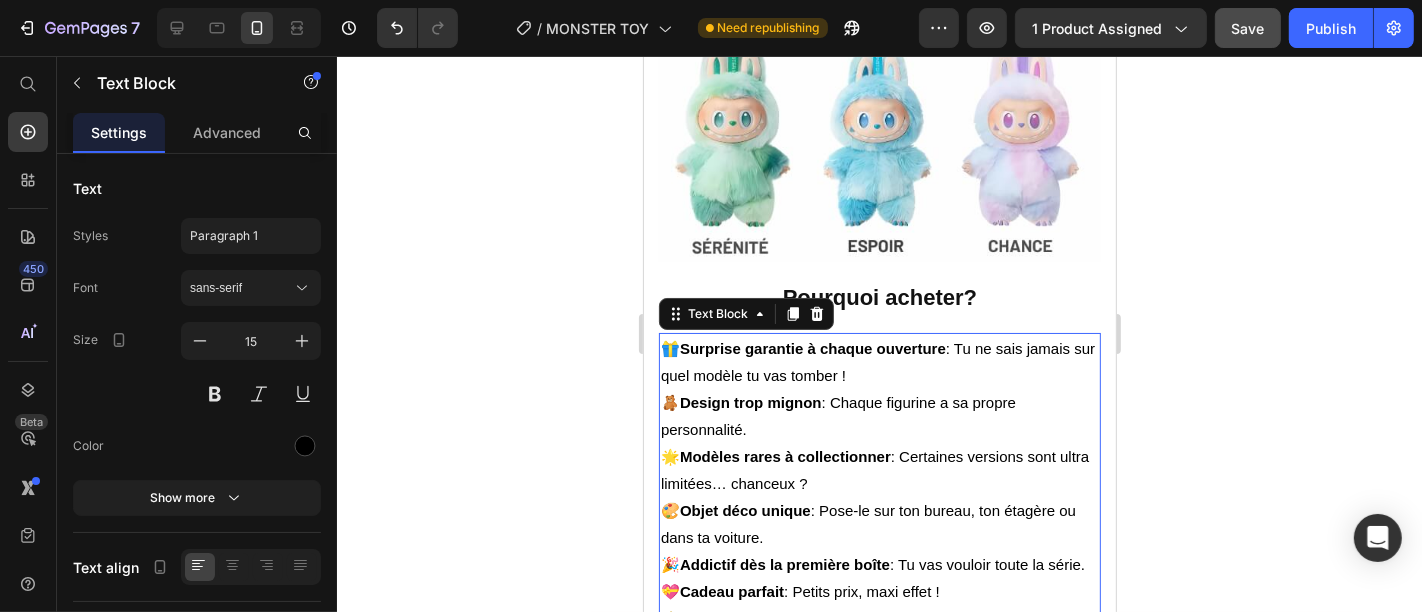 scroll, scrollTop: 376, scrollLeft: 0, axis: vertical 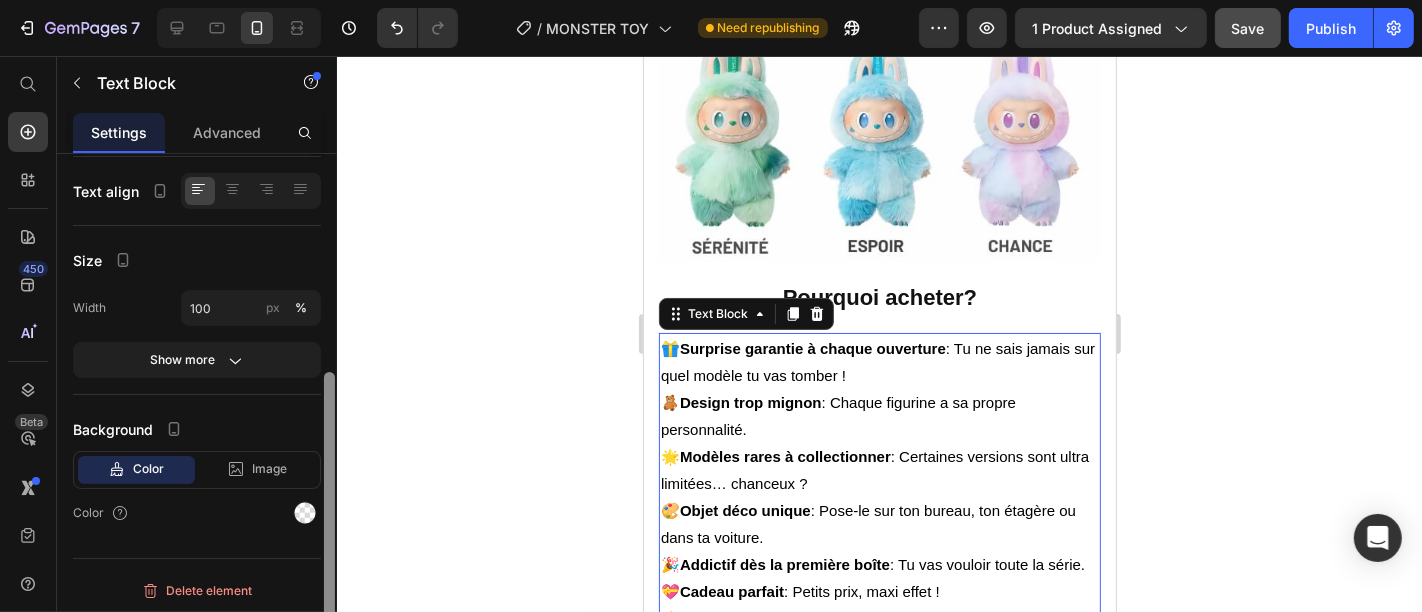 drag, startPoint x: 328, startPoint y: 366, endPoint x: 313, endPoint y: 653, distance: 287.39172 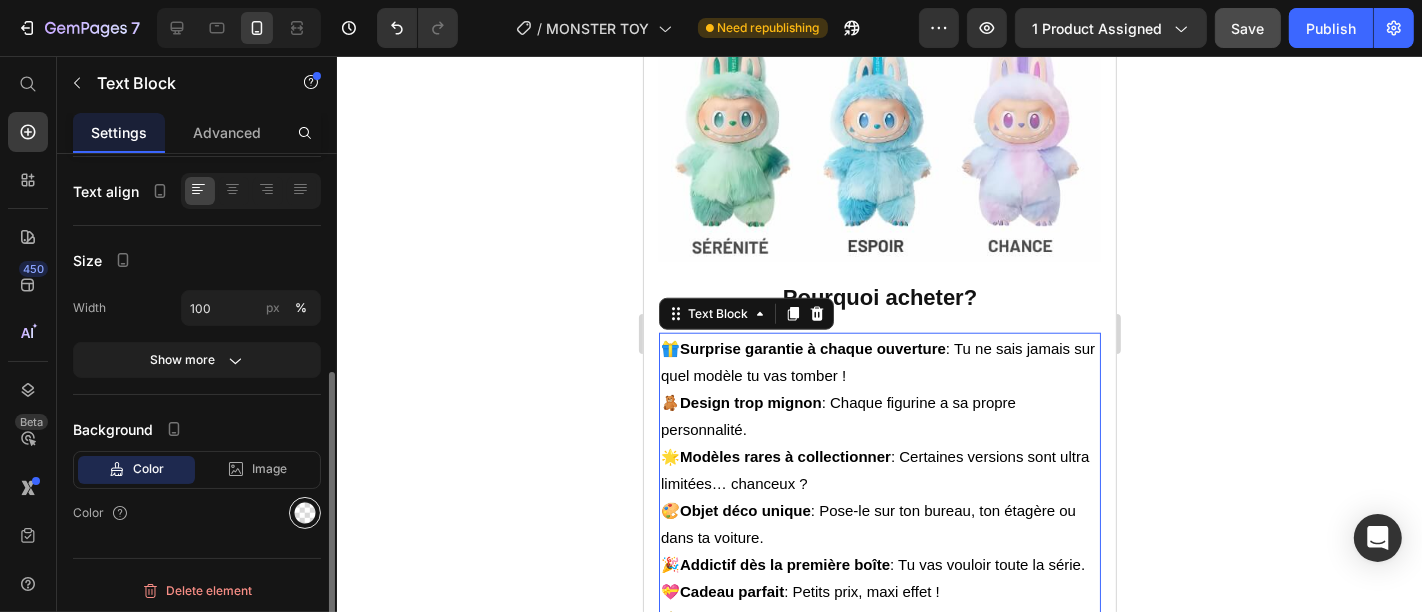 click at bounding box center (305, 513) 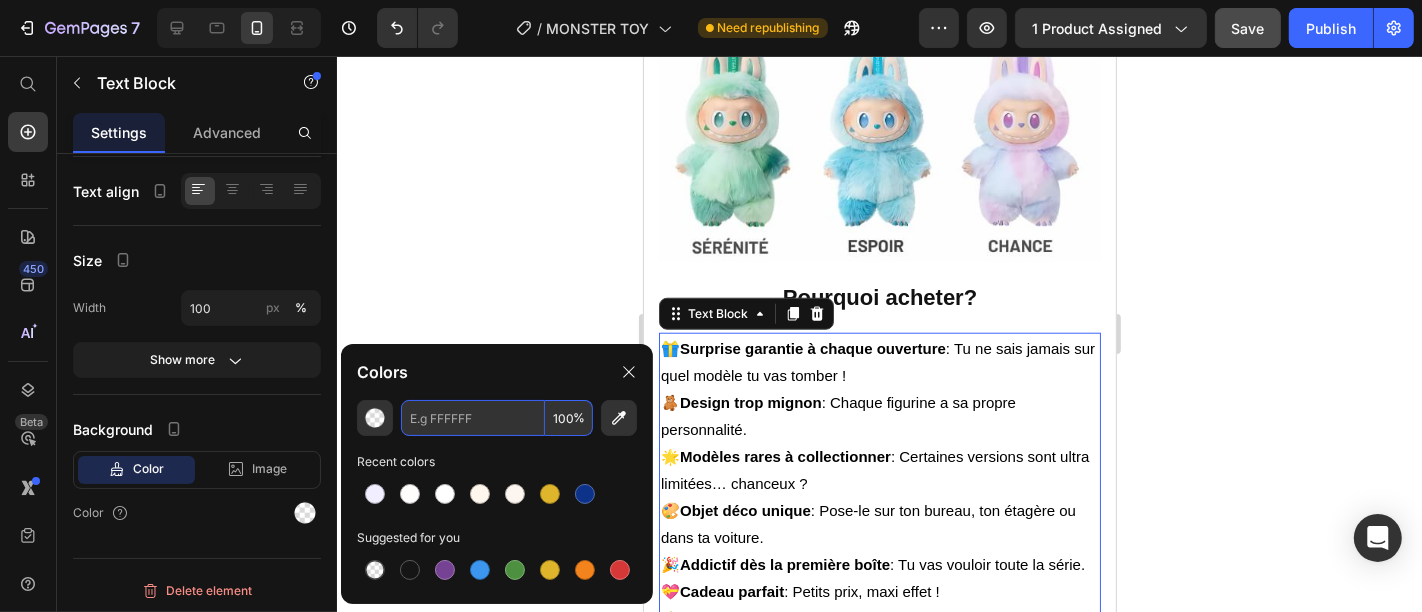 click at bounding box center (473, 418) 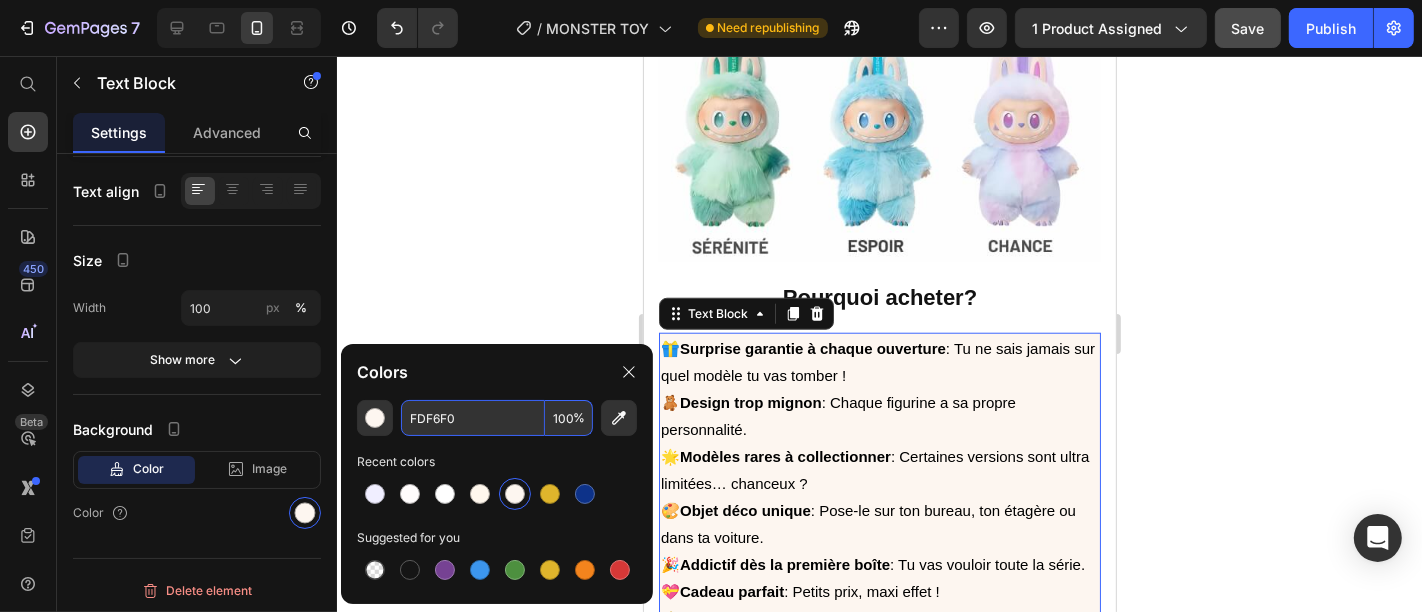 type on "FDF6F0" 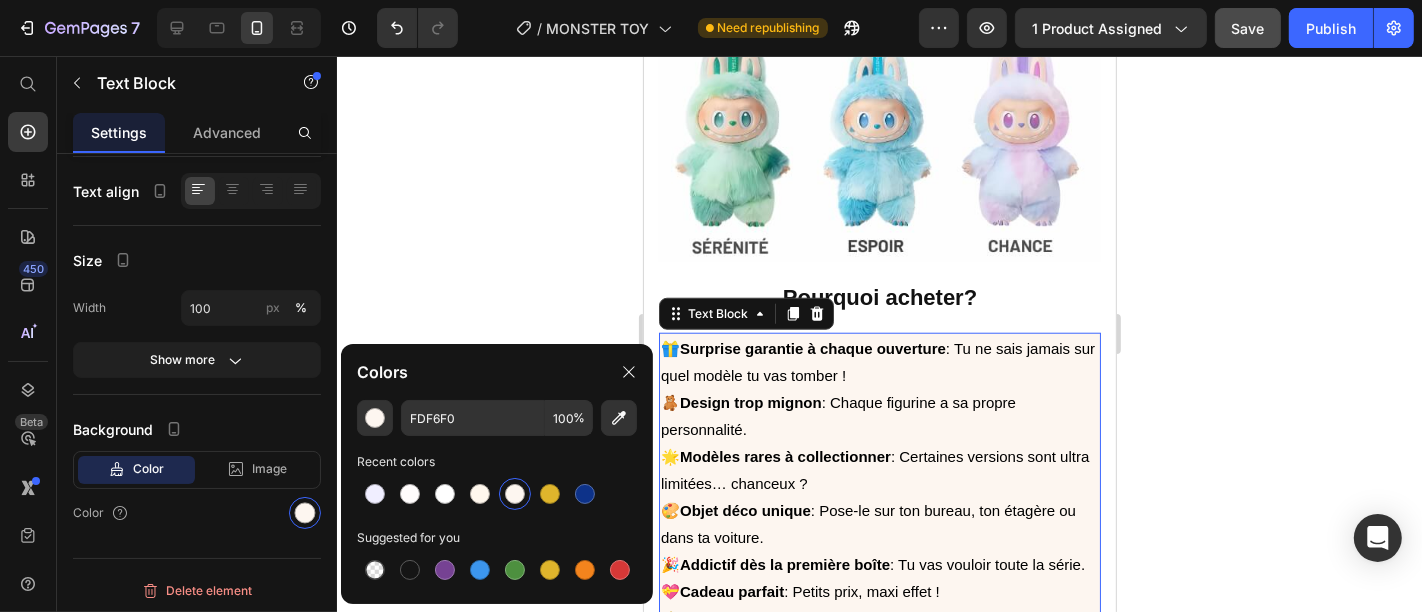 click 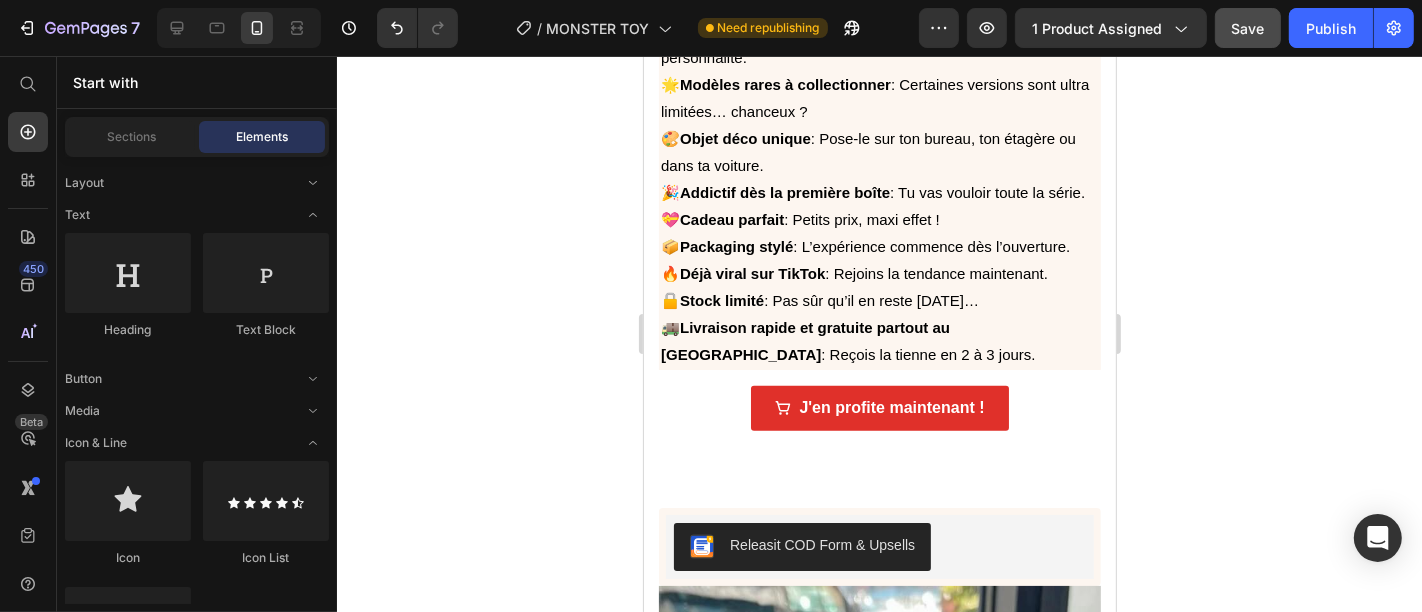 scroll, scrollTop: 2018, scrollLeft: 0, axis: vertical 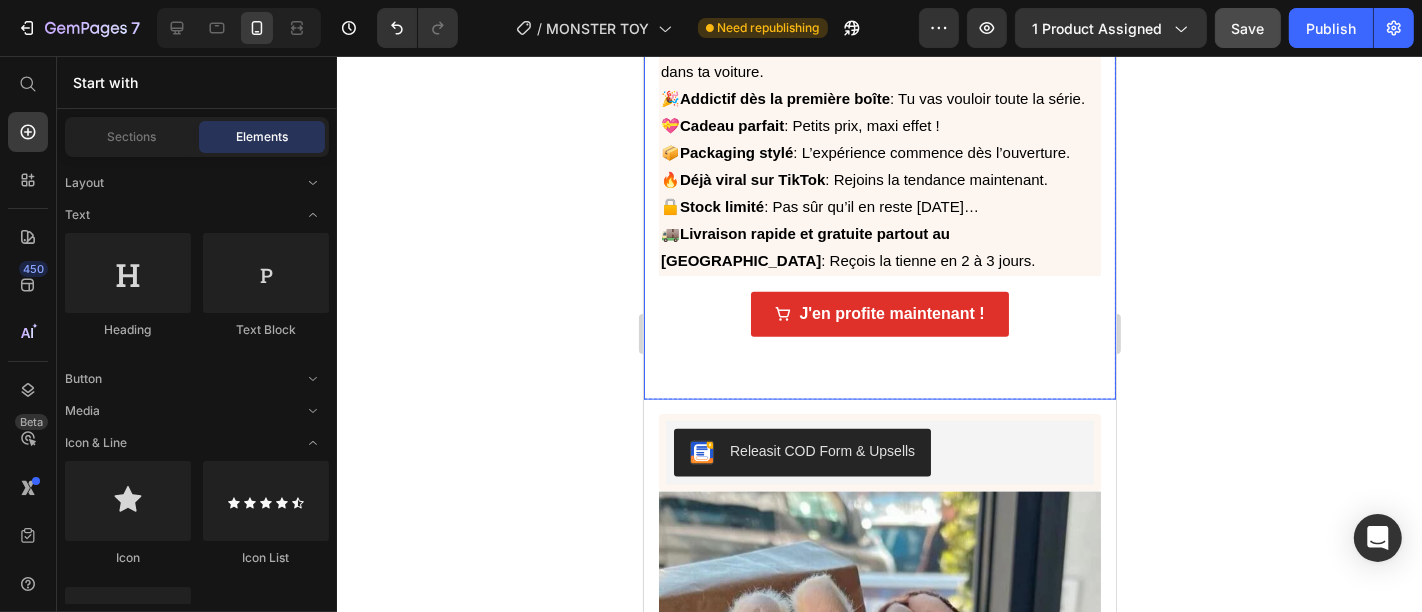 click on "Product Images ✨ Labubu Surprise Box maintenant aussi au Maroc ! Heading Découvrez le mystérieux jouet Labubu ! Chaque boîte contient un jouet Labubu de la série "The Monsters" choisi au hasard. Vous ne découvrirez lequel qu'en l'ouvrant. Labubu est déjà populaire dans le monde entier, et le voici enfin ! Text Block
J'en profite maintenant !   Button Image Pourquoi acheter? Heading 🎁  Surprise garantie à chaque ouverture  : Tu ne sais jamais sur quel modèle tu vas tomber ! 🧸  Design trop mignon  : Chaque figurine a sa propre personnalité. 🌟  Modèles rares à collectionner  : Certaines versions sont ultra limitées… chanceux ? 🎨  Objet déco unique  : Pose-le sur ton bureau, ton étagère ou dans ta voiture. 🎉  Addictif dès la première boîte  : Tu vas vouloir toute la série. 💝  Cadeau parfait  : Petits prix, maxi effet ! 📦  Packaging stylé  : L’expérience commence dès l’ouverture. 🔥  Déjà viral sur TikTok  : Rejoins la tendance maintenant. Row" at bounding box center (879, -712) 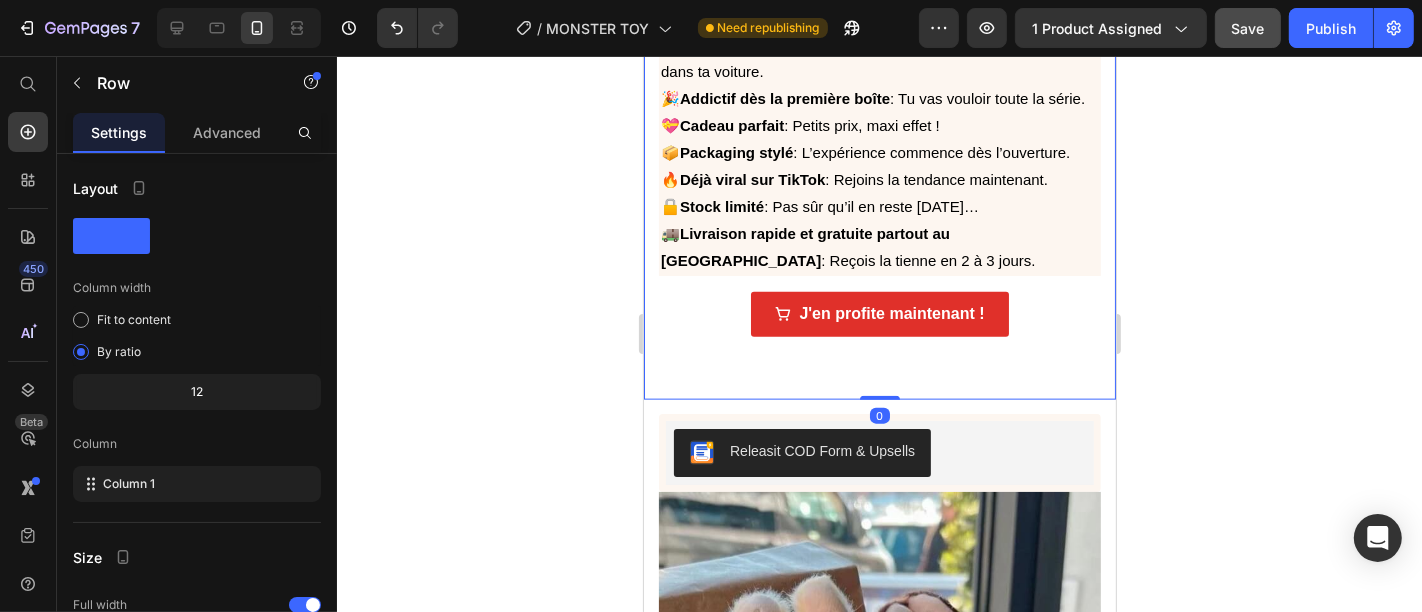 click on "Product Images ✨ Labubu Surprise Box maintenant aussi au Maroc ! Heading Découvrez le mystérieux jouet Labubu ! Chaque boîte contient un jouet Labubu de la série "The Monsters" choisi au hasard. Vous ne découvrirez lequel qu'en l'ouvrant. Labubu est déjà populaire dans le monde entier, et le voici enfin ! Text Block
J'en profite maintenant !   Button Image Pourquoi acheter? Heading 🎁  Surprise garantie à chaque ouverture  : Tu ne sais jamais sur quel modèle tu vas tomber ! 🧸  Design trop mignon  : Chaque figurine a sa propre personnalité. 🌟  Modèles rares à collectionner  : Certaines versions sont ultra limitées… chanceux ? 🎨  Objet déco unique  : Pose-le sur ton bureau, ton étagère ou dans ta voiture. 🎉  Addictif dès la première boîte  : Tu vas vouloir toute la série. 💝  Cadeau parfait  : Petits prix, maxi effet ! 📦  Packaging stylé  : L’expérience commence dès l’ouverture. 🔥  Déjà viral sur TikTok  : Rejoins la tendance maintenant. Row" at bounding box center (879, -712) 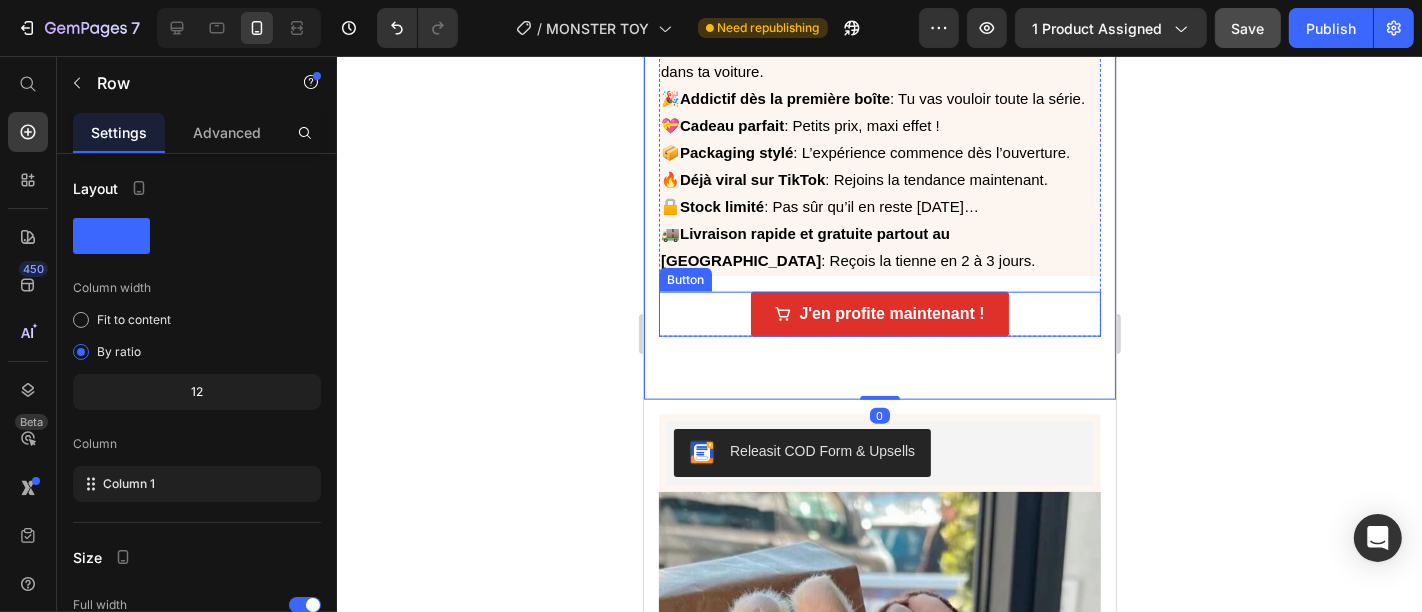 click on "J'en profite maintenant !   Button" at bounding box center [879, 313] 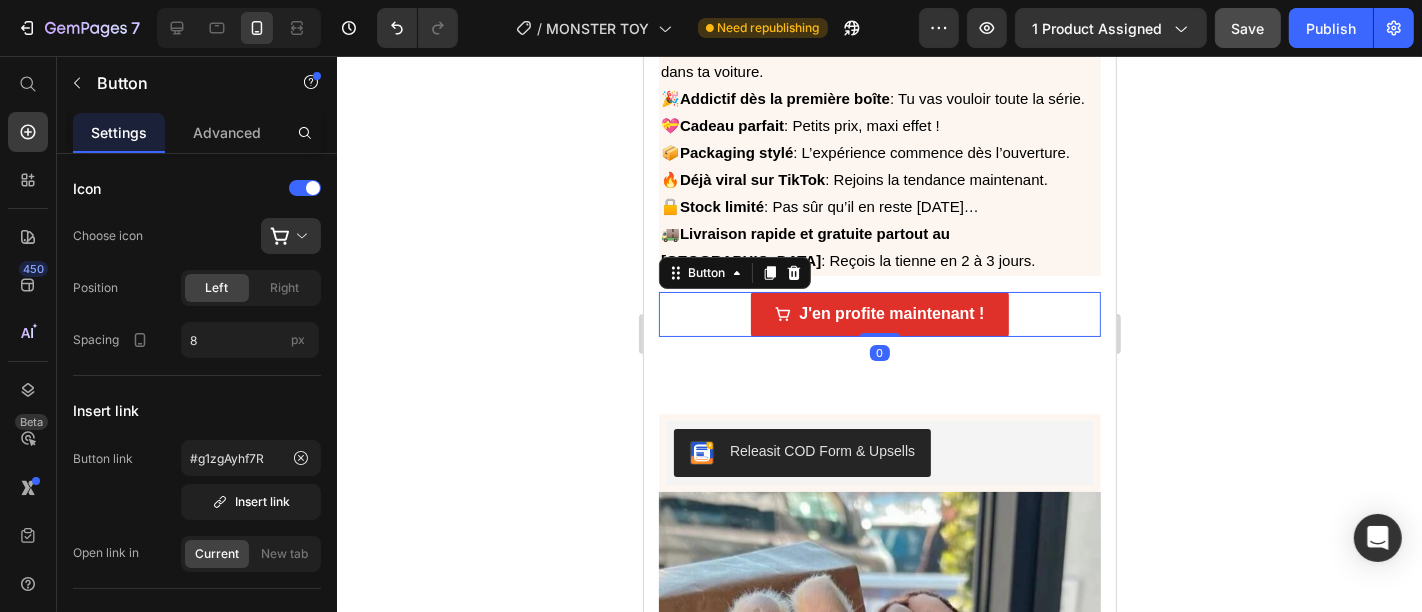 click 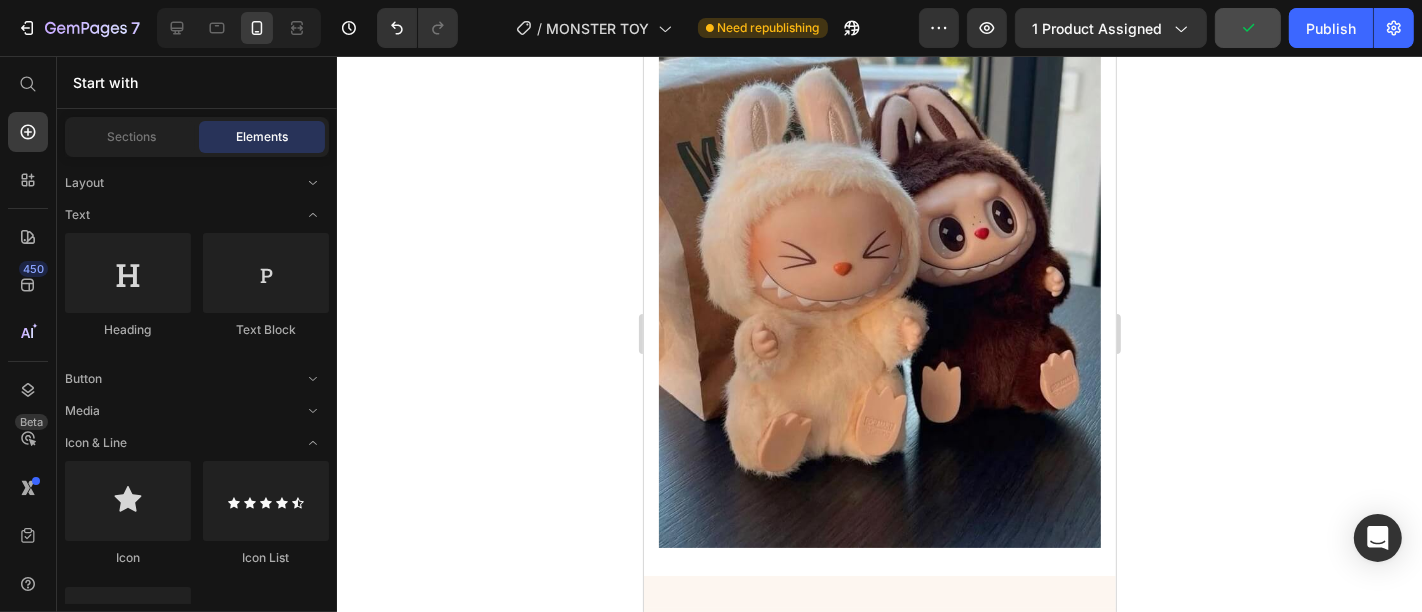 scroll, scrollTop: 2600, scrollLeft: 0, axis: vertical 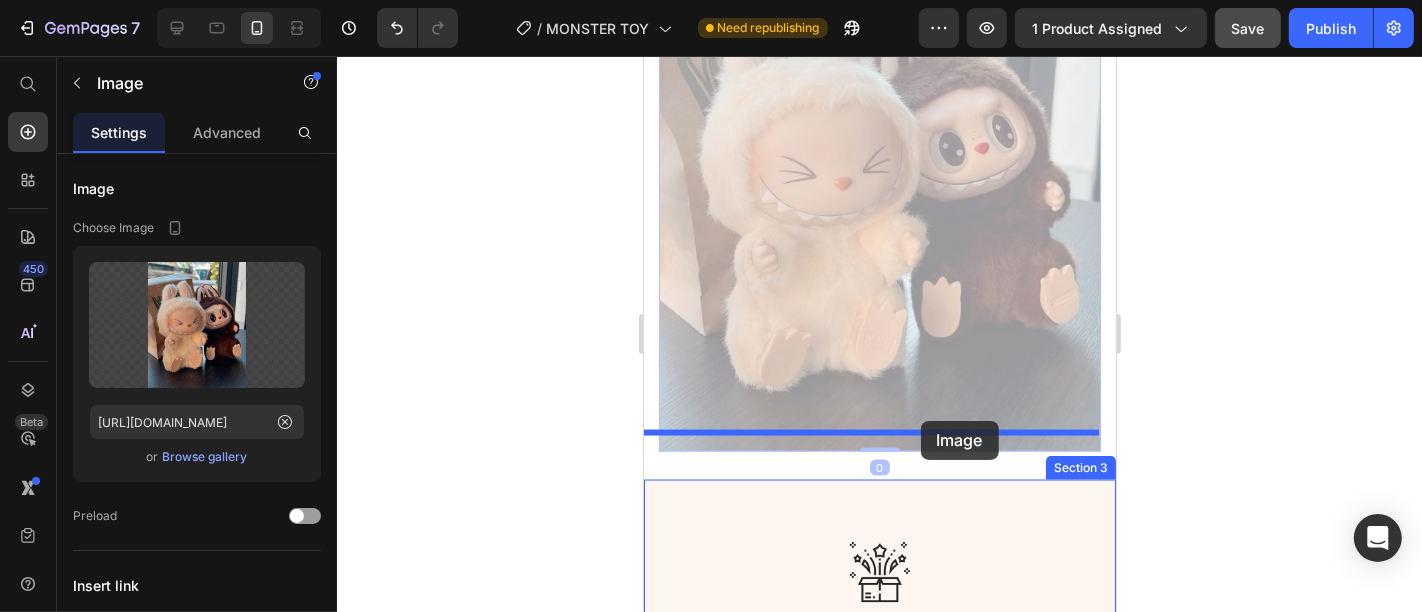 drag, startPoint x: 975, startPoint y: 339, endPoint x: 920, endPoint y: 417, distance: 95.44108 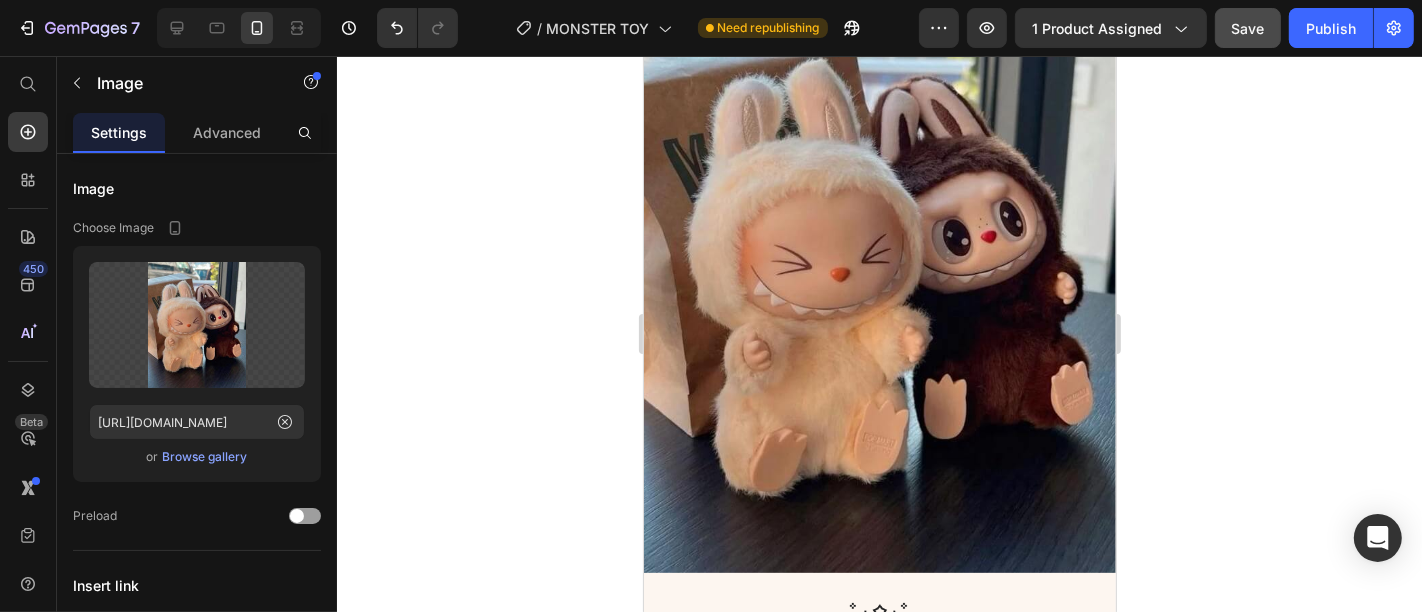 click 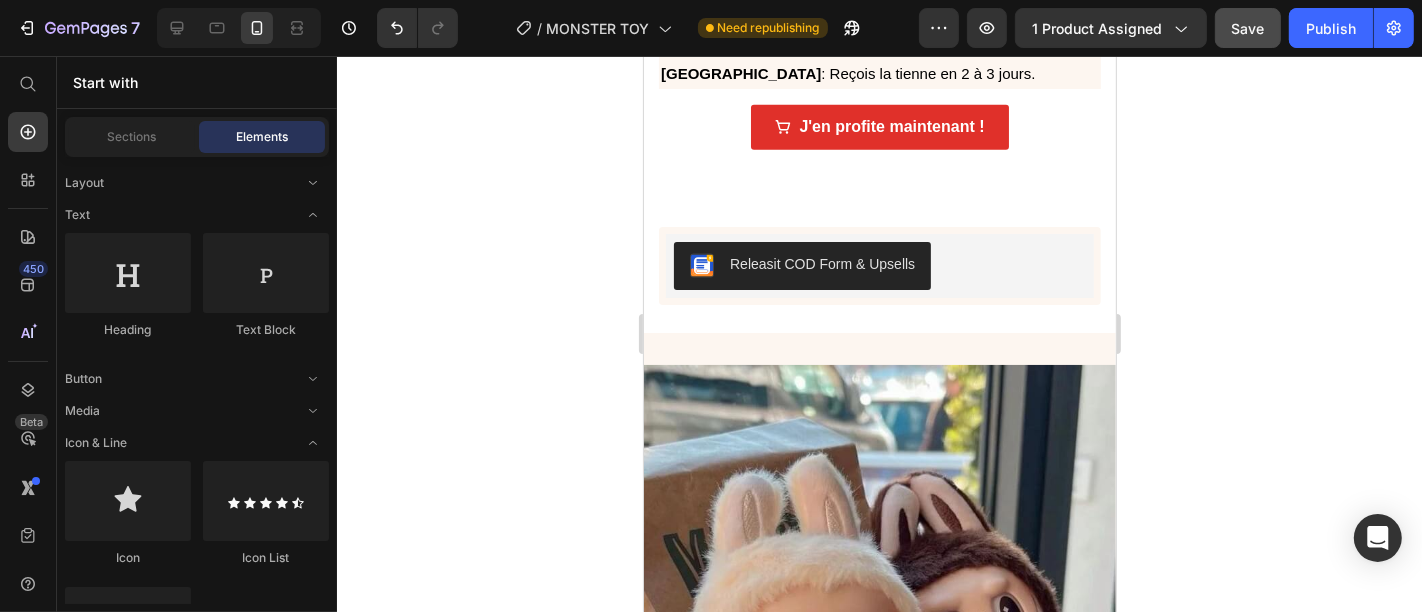 scroll, scrollTop: 2173, scrollLeft: 0, axis: vertical 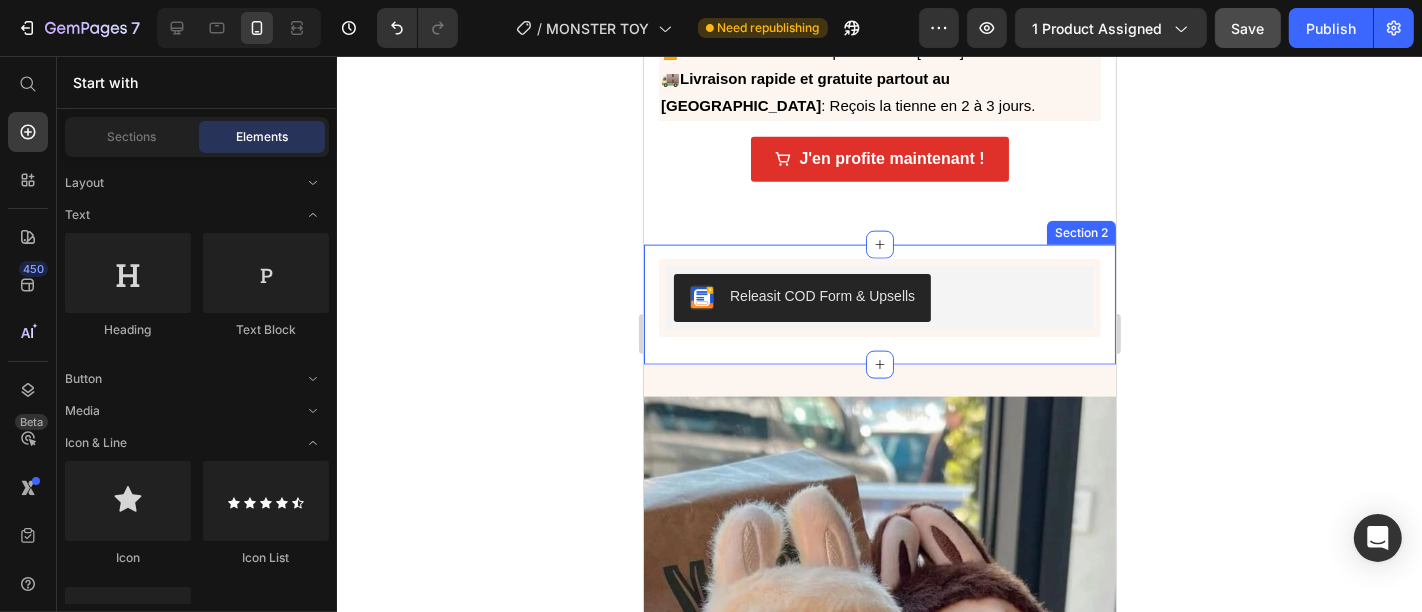 click on "Material
Shipping
Care instruction Accordion 37% OFF Discount Tag Icon Icon Icon Icon Icon Icon List 2,500+ Verified Reviews! Text Block Row This product has only default variant Product Variants & Swatches Releasit COD Form & Upsells Releasit COD Form & Upsells Row Row Product" at bounding box center (879, 304) 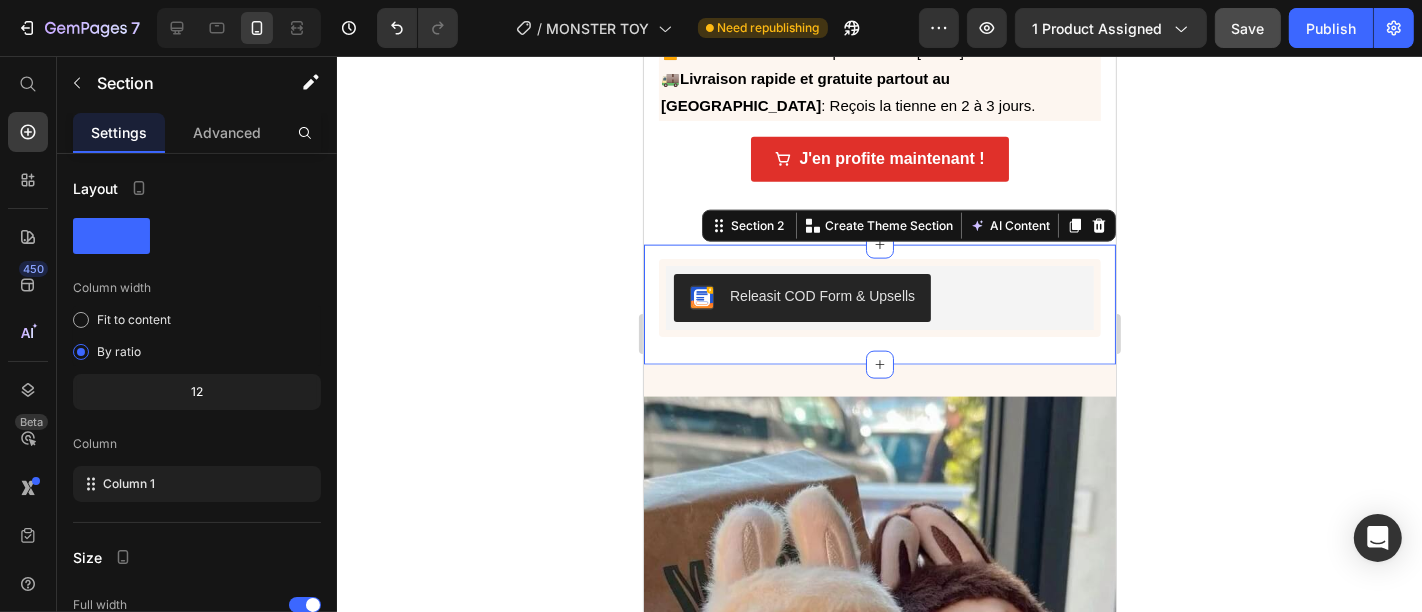 click 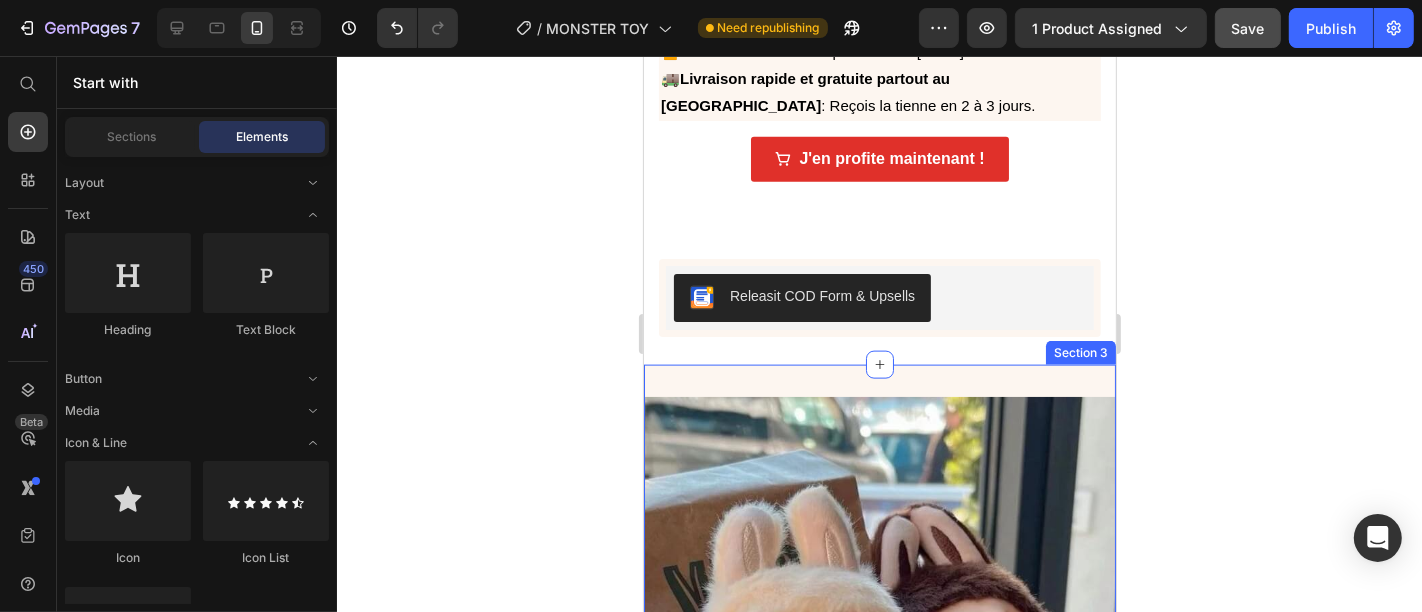 click 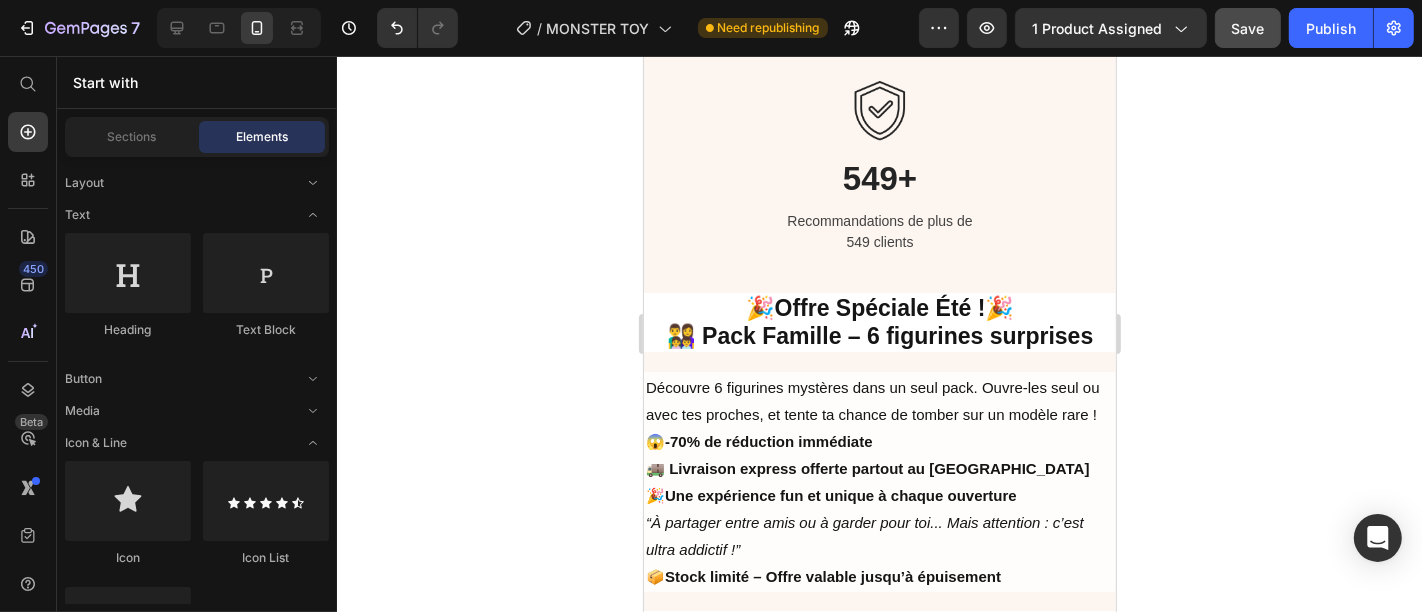 scroll, scrollTop: 3617, scrollLeft: 0, axis: vertical 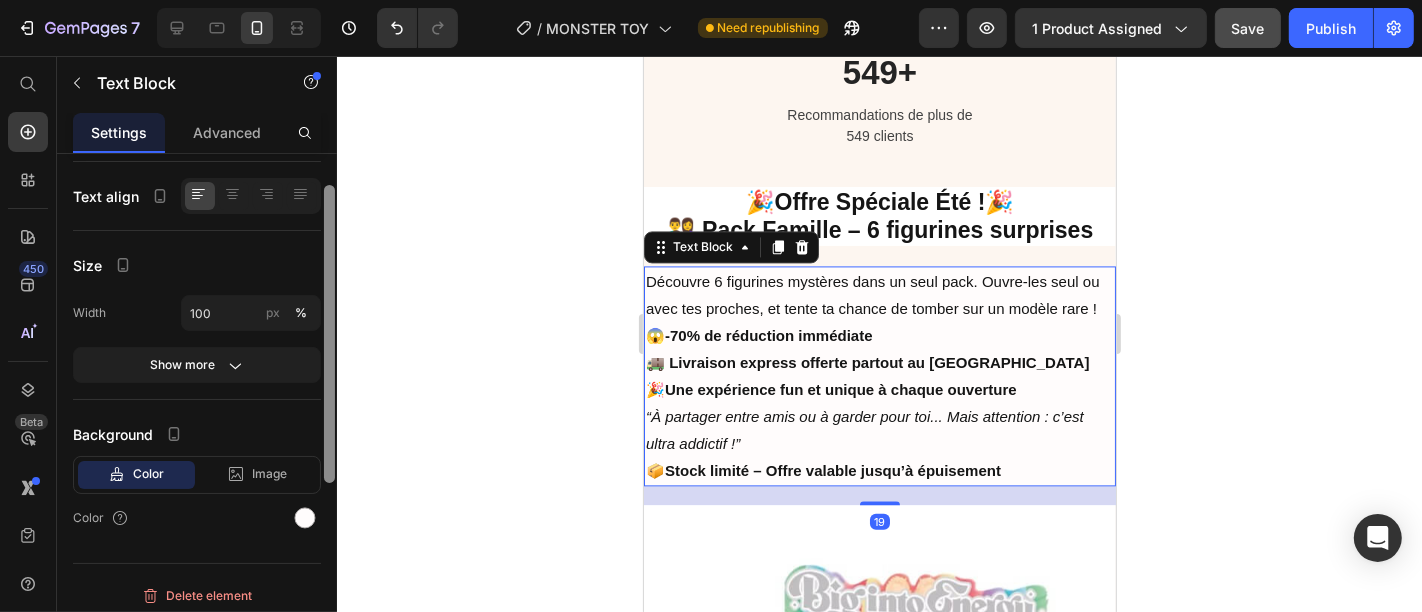 drag, startPoint x: 328, startPoint y: 295, endPoint x: 322, endPoint y: 509, distance: 214.08409 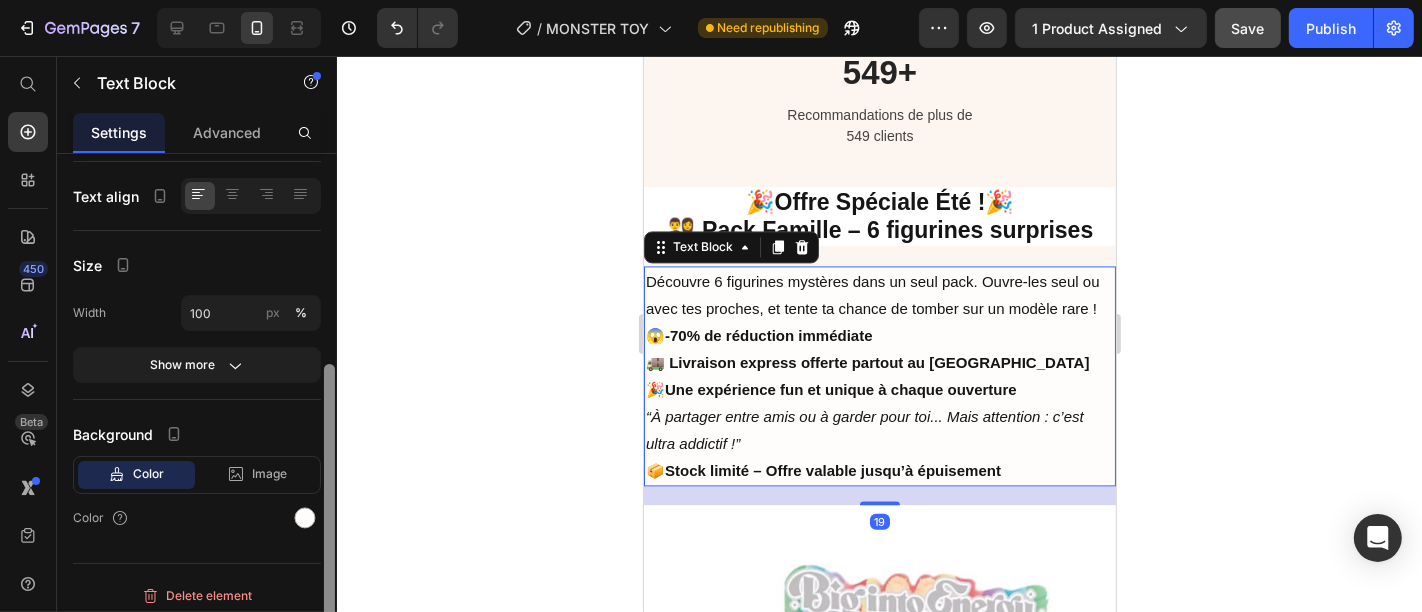 scroll, scrollTop: 368, scrollLeft: 0, axis: vertical 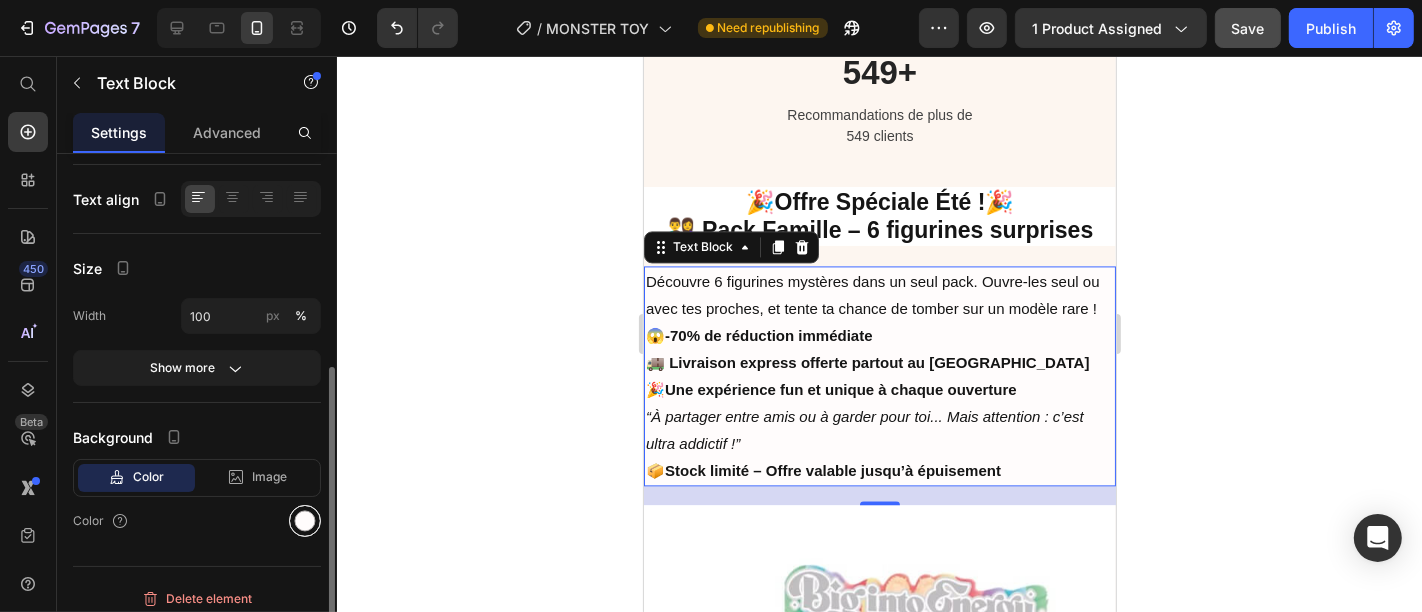 click at bounding box center (305, 521) 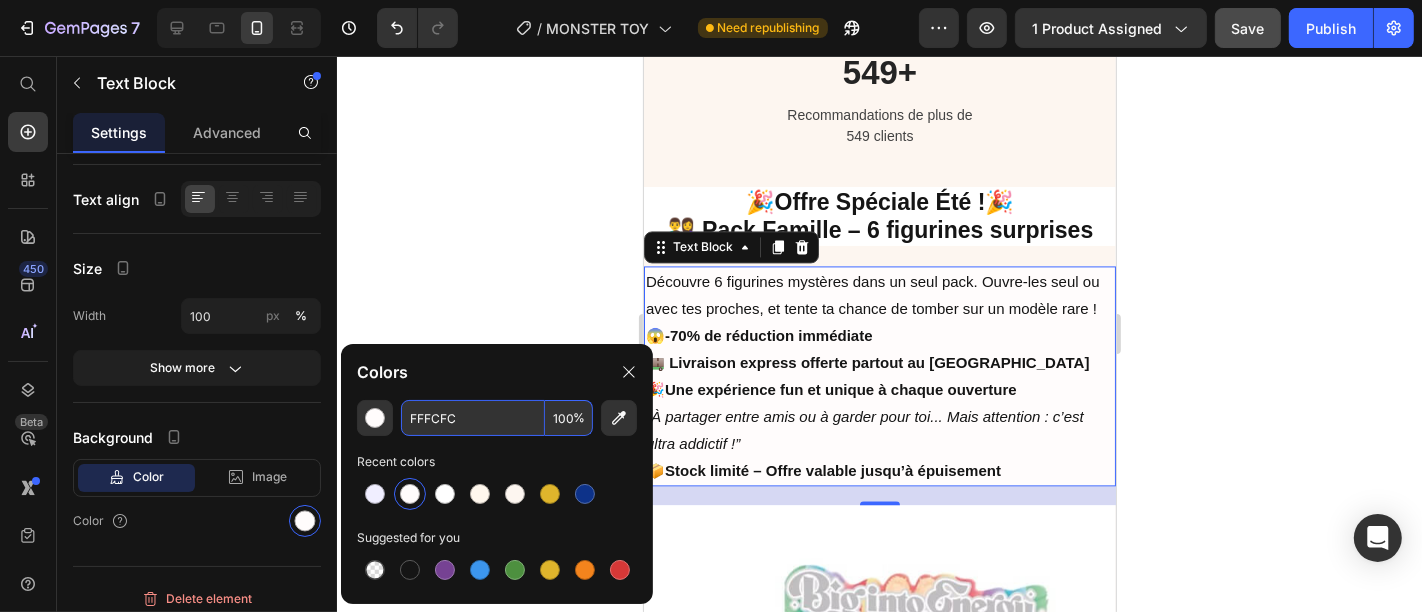 click on "FFFCFC" at bounding box center (473, 418) 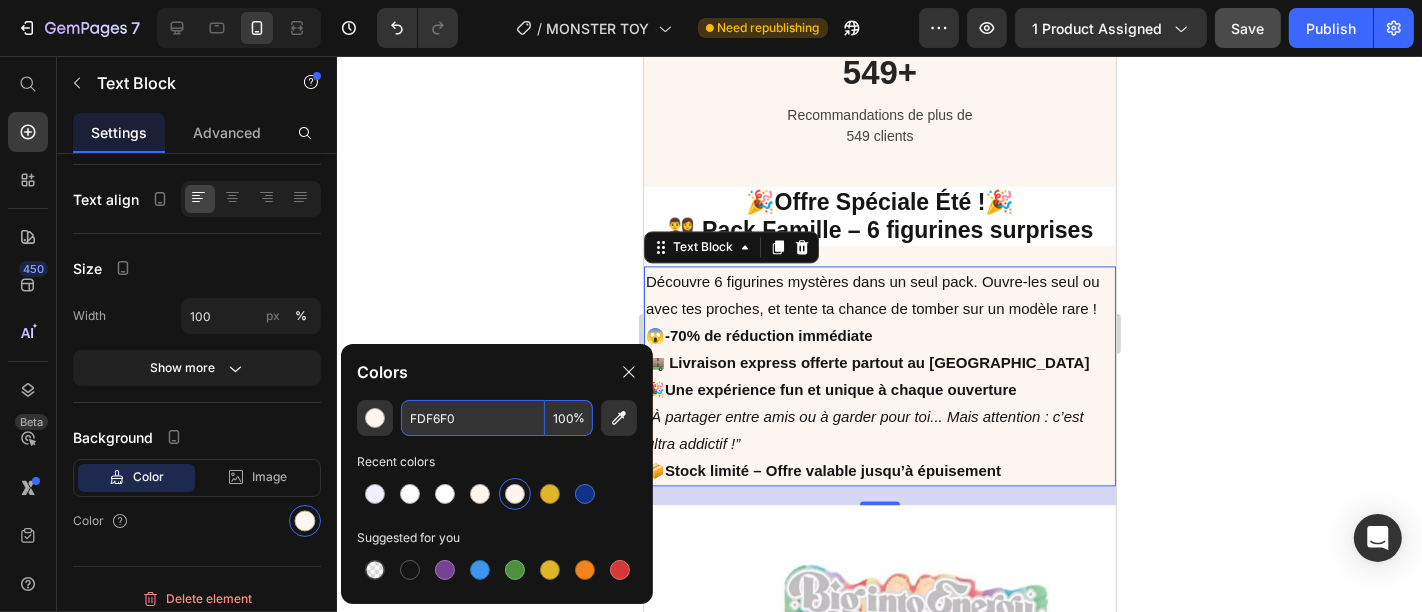 type on "FDF6F0" 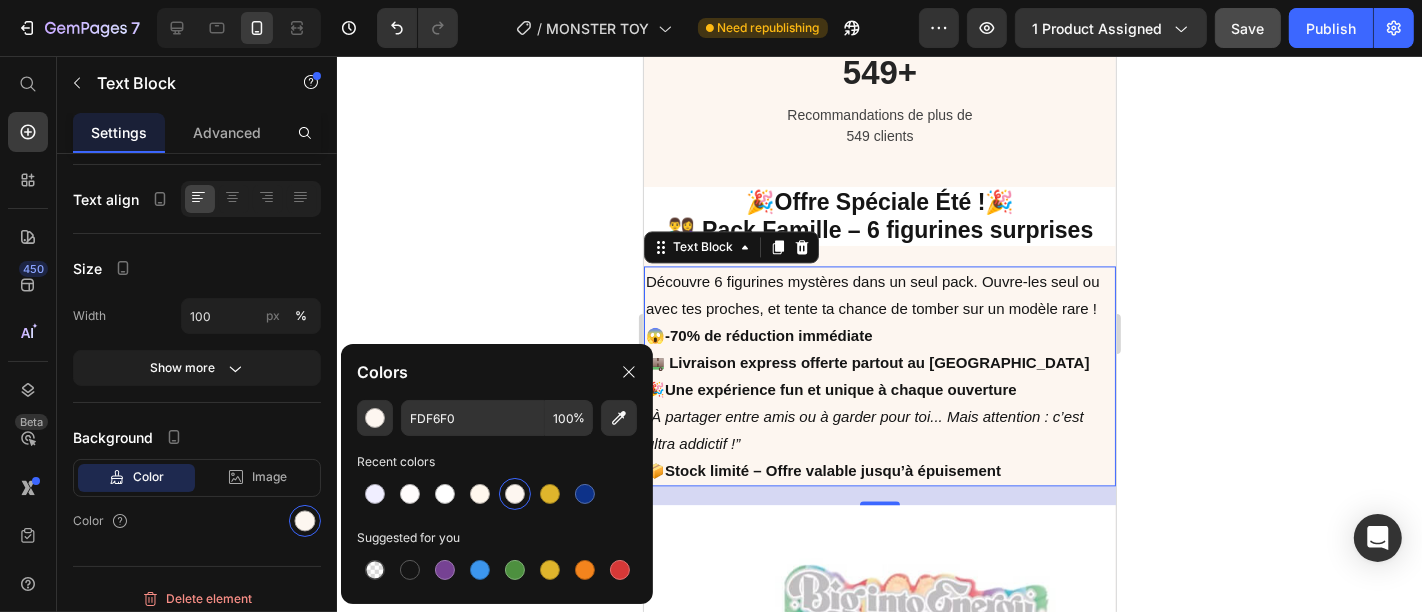 click 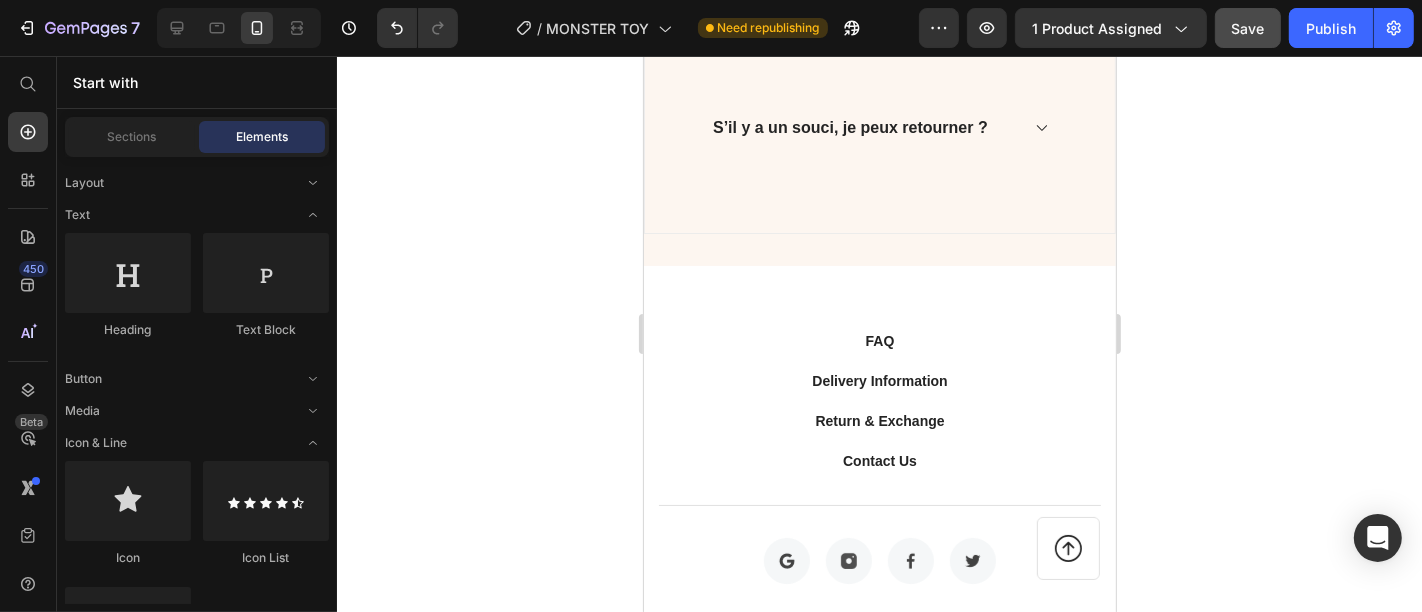 scroll, scrollTop: 6150, scrollLeft: 0, axis: vertical 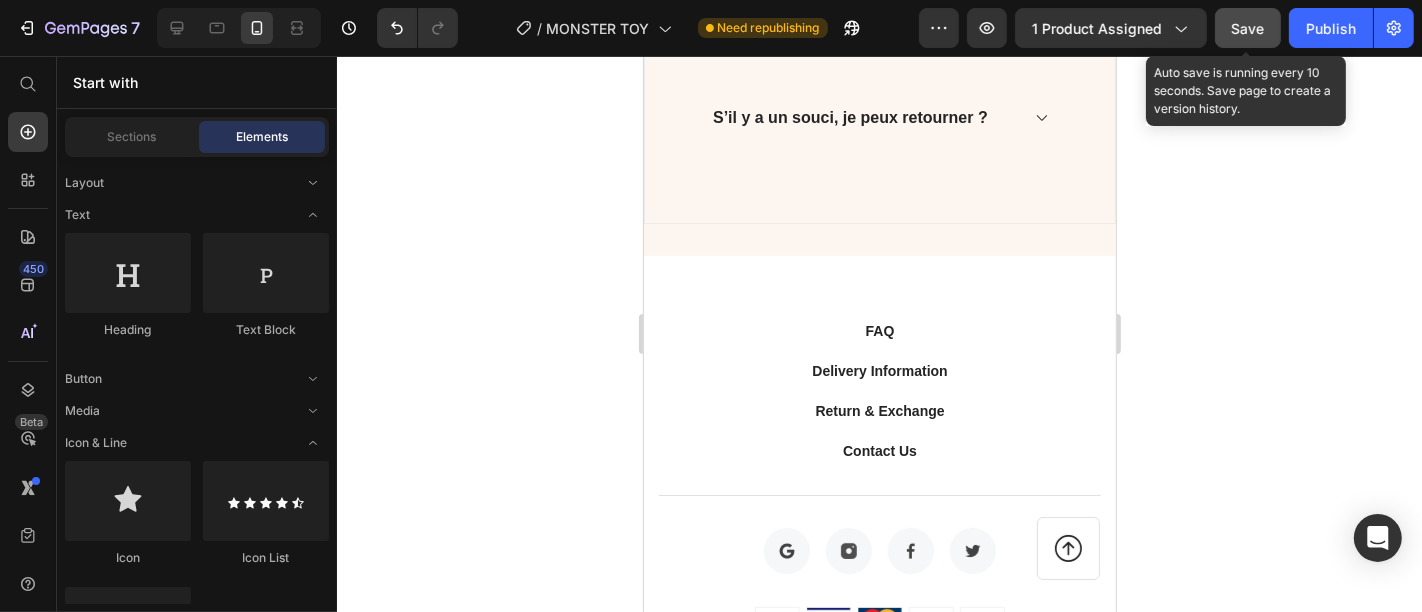 click on "Save" 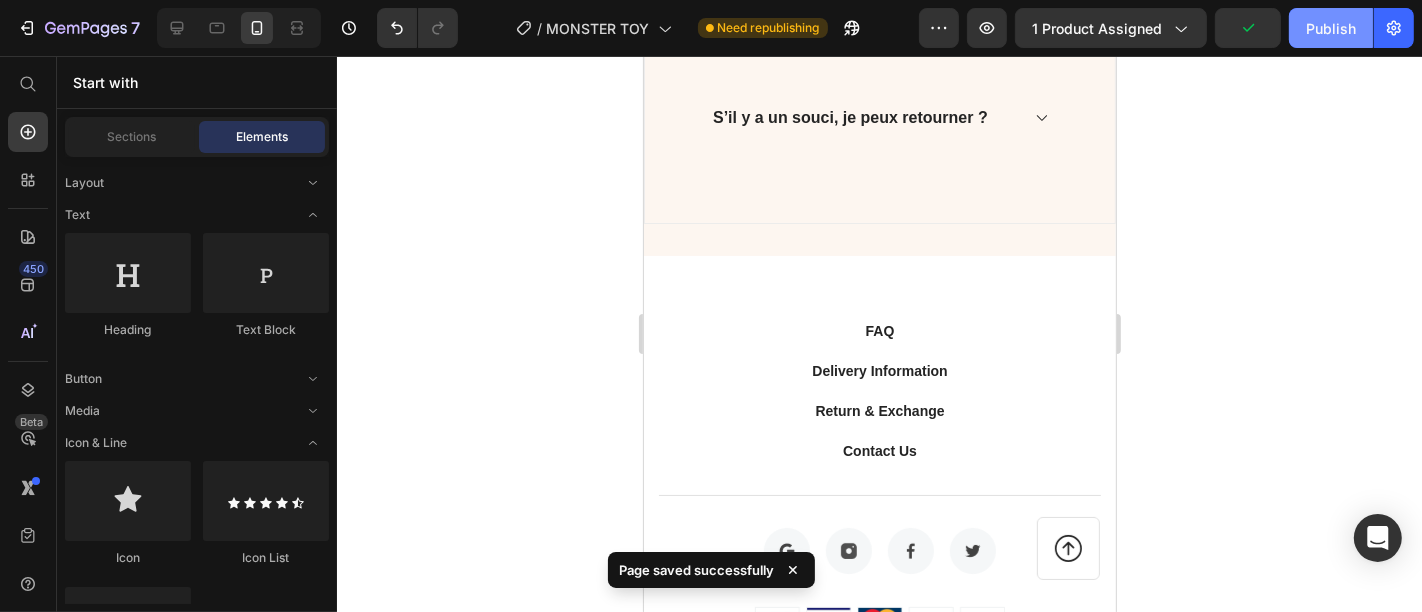 click on "Publish" at bounding box center [1331, 28] 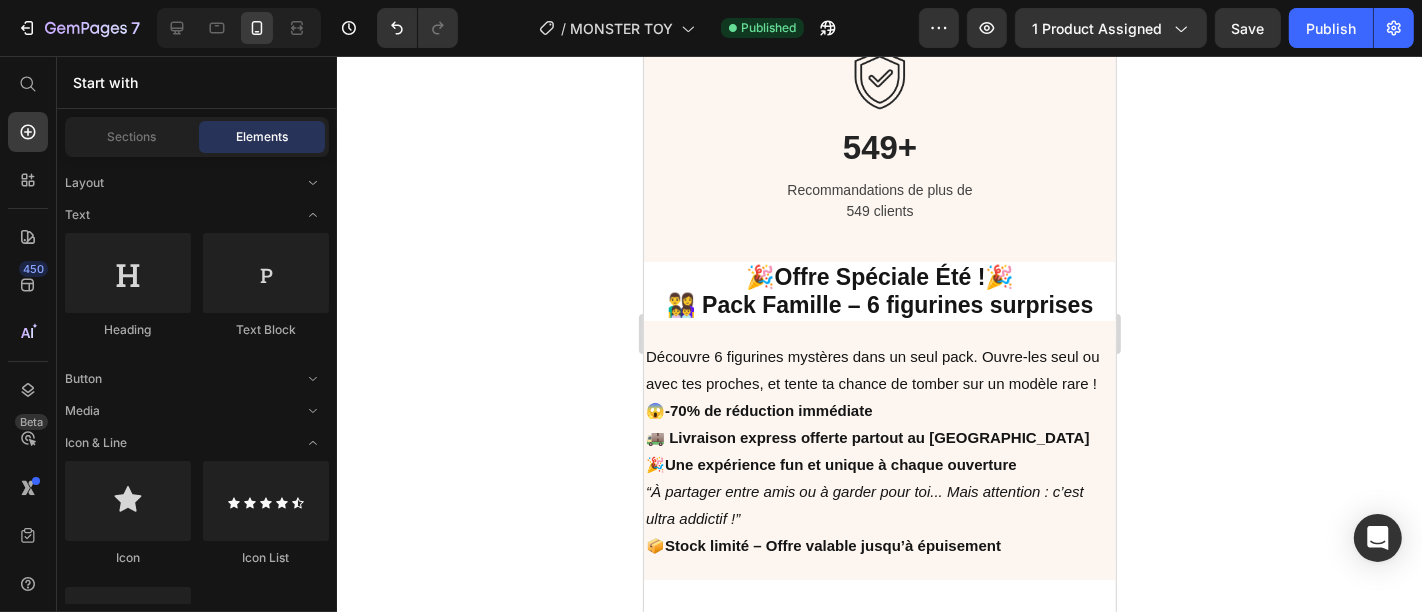 drag, startPoint x: 1107, startPoint y: 514, endPoint x: 1765, endPoint y: 389, distance: 669.7679 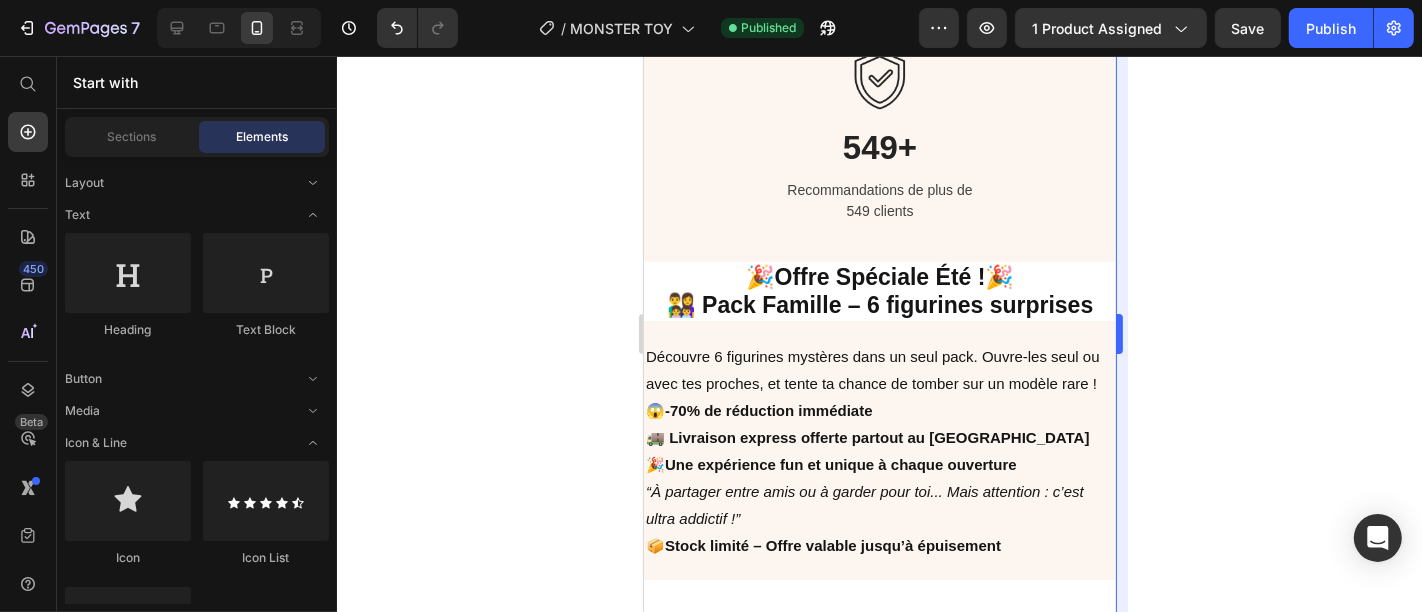 scroll, scrollTop: 3574, scrollLeft: 0, axis: vertical 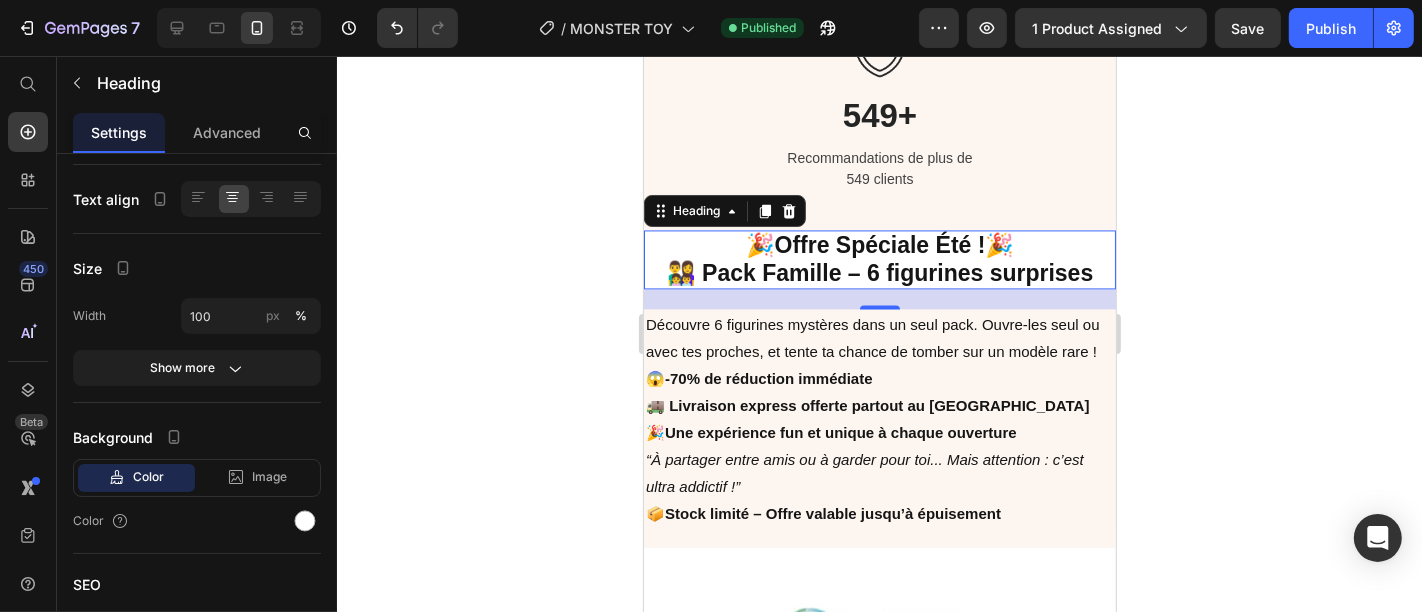 click on "🎉  Offre Spéciale Été !  🎉 👨‍👩‍👧‍👦 Pack Famille – 6 figurines surprises" at bounding box center (879, 258) 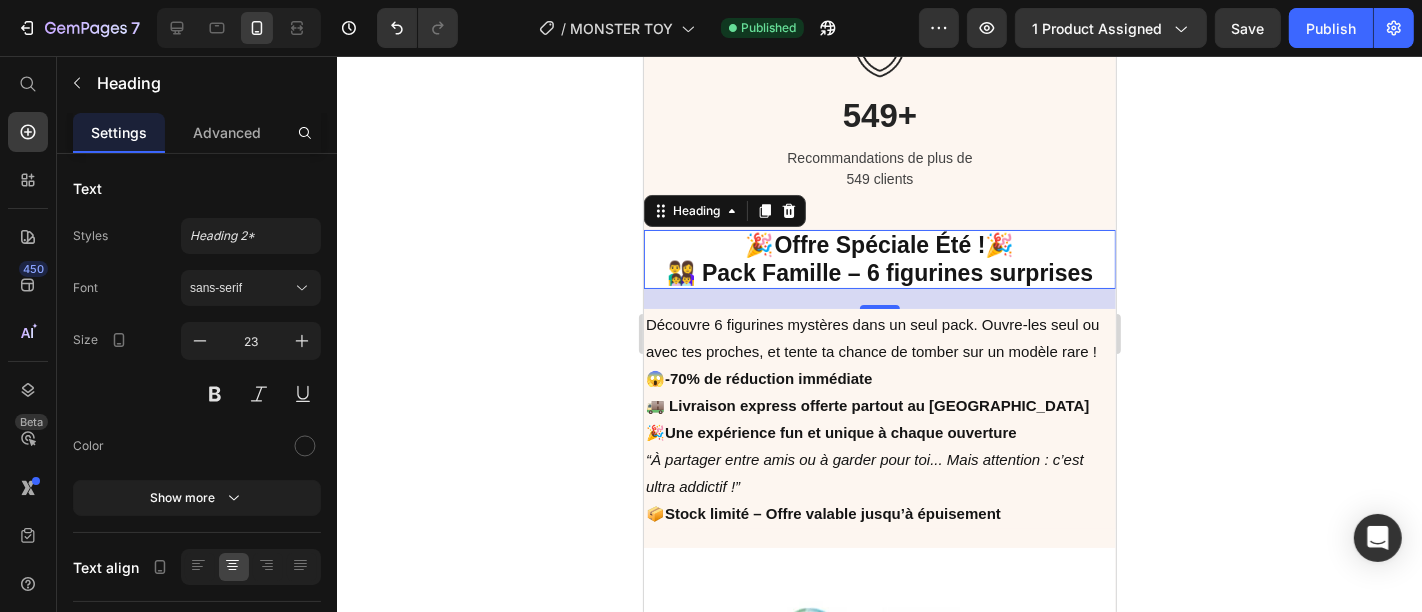 click on "🎉  Offre Spéciale Été !  🎉 👨‍👩‍👧‍👦 Pack Famille – 6 figurines surprises" at bounding box center (879, 258) 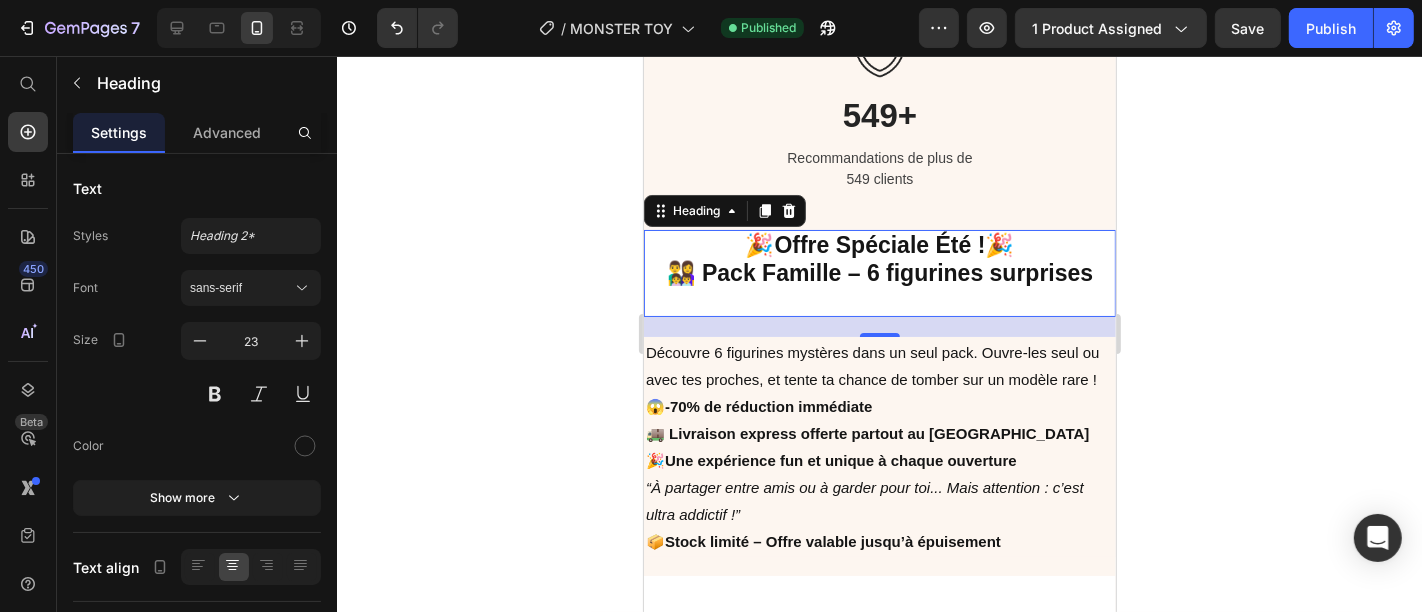 click 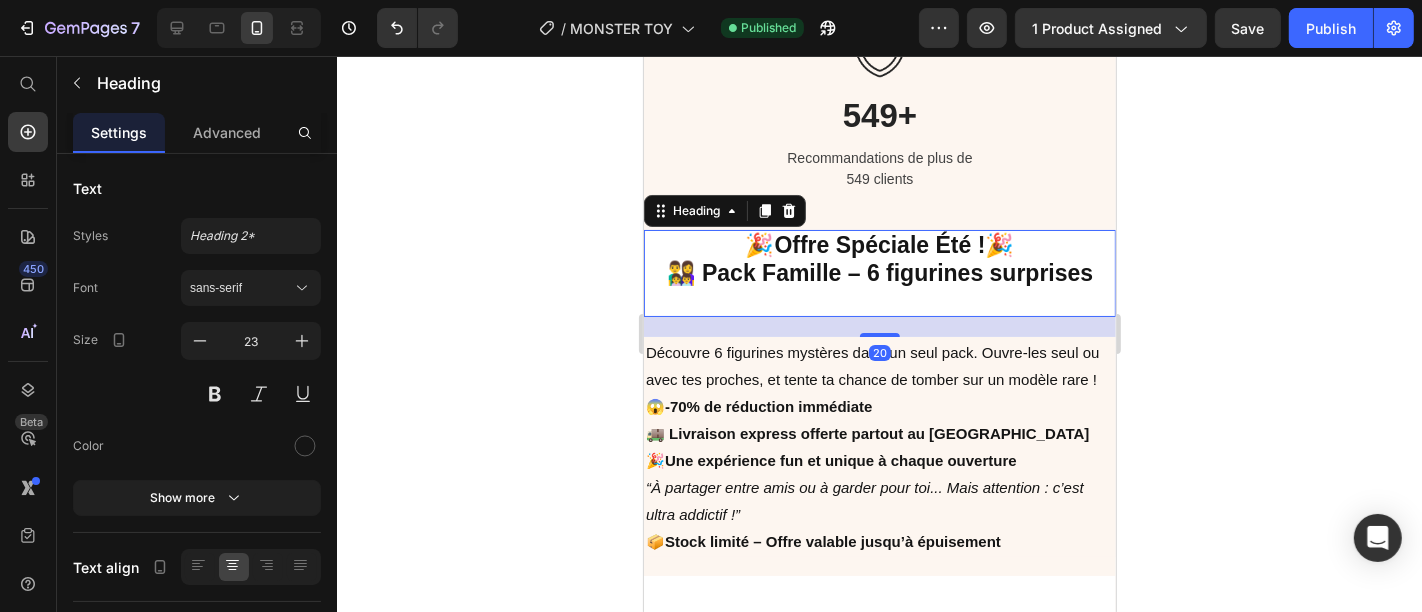 click on "🎉  Offre Spéciale Été !  🎉 👨‍👩‍👧‍👦 Pack Famille – 6 figurines surprises" at bounding box center [879, 272] 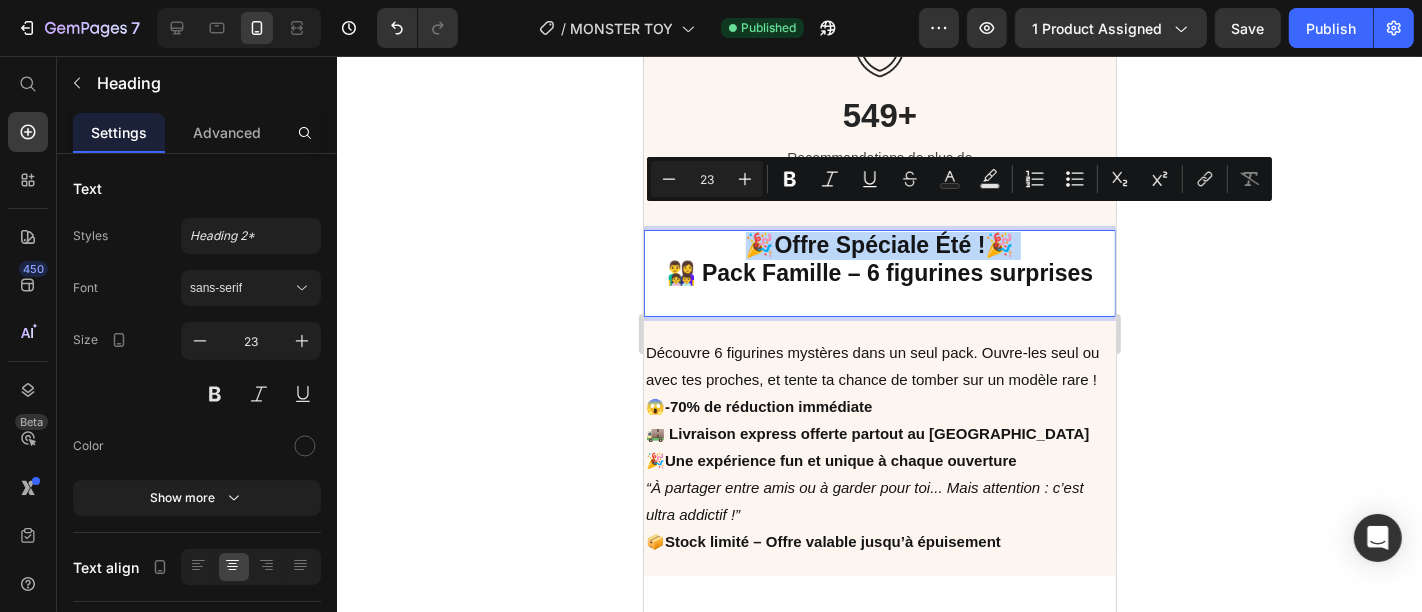 click on "🎉  Offre Spéciale Été !  🎉 👨‍👩‍👧‍👦 Pack Famille – 6 figurines surprises" at bounding box center (879, 272) 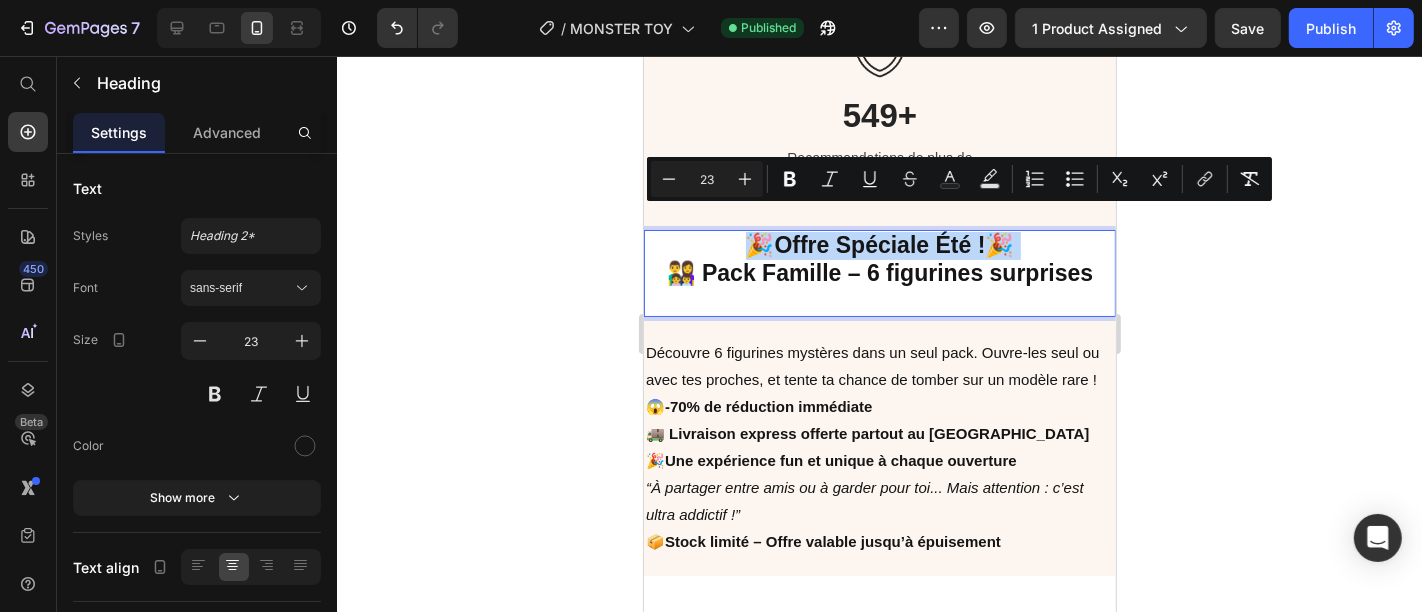click on "🎉  Offre Spéciale Été !  🎉 👨‍👩‍👧‍👦 Pack Famille – 6 figurines surprises" at bounding box center [879, 272] 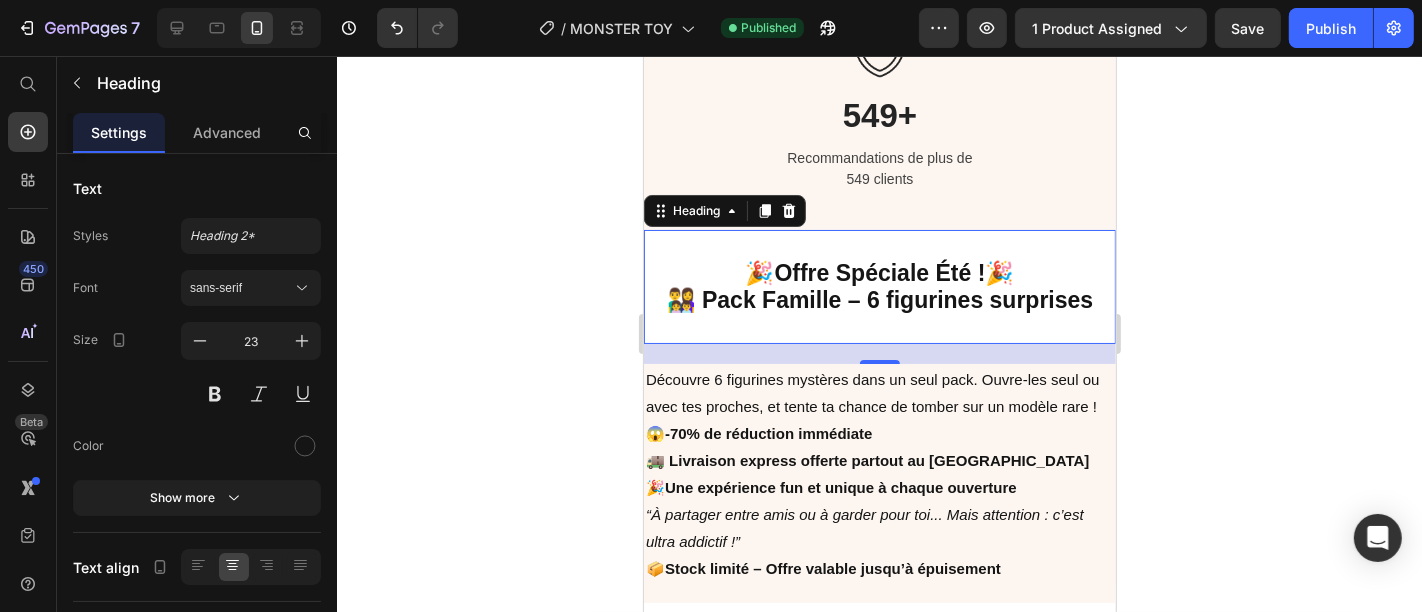 click 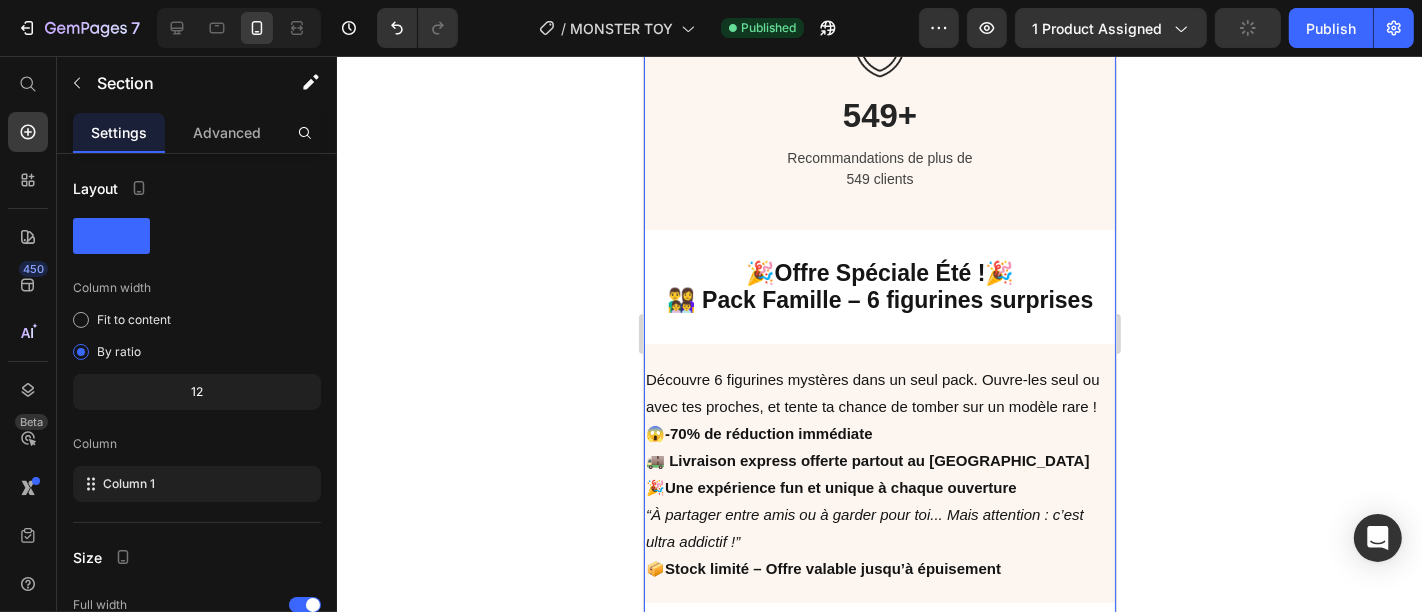 click on "Image Image 1,352+ Heading Des produits ont atteint les consommateurs Text block Row Image 98.5% Heading Des clients satisfaits et commentaires cinq étoiles Text block Row Image 549+ Heading Recommandations de plus de 549 clients Text block Row ⁠⁠⁠⁠⁠⁠⁠ 🎉  Offre Spéciale Été !  🎉 👨‍👩‍👧‍👦 Pack Famille – 6 figurines surprises   Heading Découvre 6 figurines mystères dans un seul pack. Ouvre-les seul ou avec tes proches, et tente ta chance de tomber sur un modèle rare ! 😱  -70% de réduction immédiate 🚚 Livraison express offerte partout au Maroc 🎉Une expérience fun et unique à chaque ouverture “À partager entre amis ou à garder pour toi... Mais attention : c’est ultra addictif !” 📦  Stock limité – Offre valable jusqu’à épuisement Text Block Image
J'en profite maintenant !   Button Image Livraison gratuite Text block Livraison et retours gratuits Text block Row Image Essai sans souci Text block Text block Row Image Row Row" at bounding box center (879, 884) 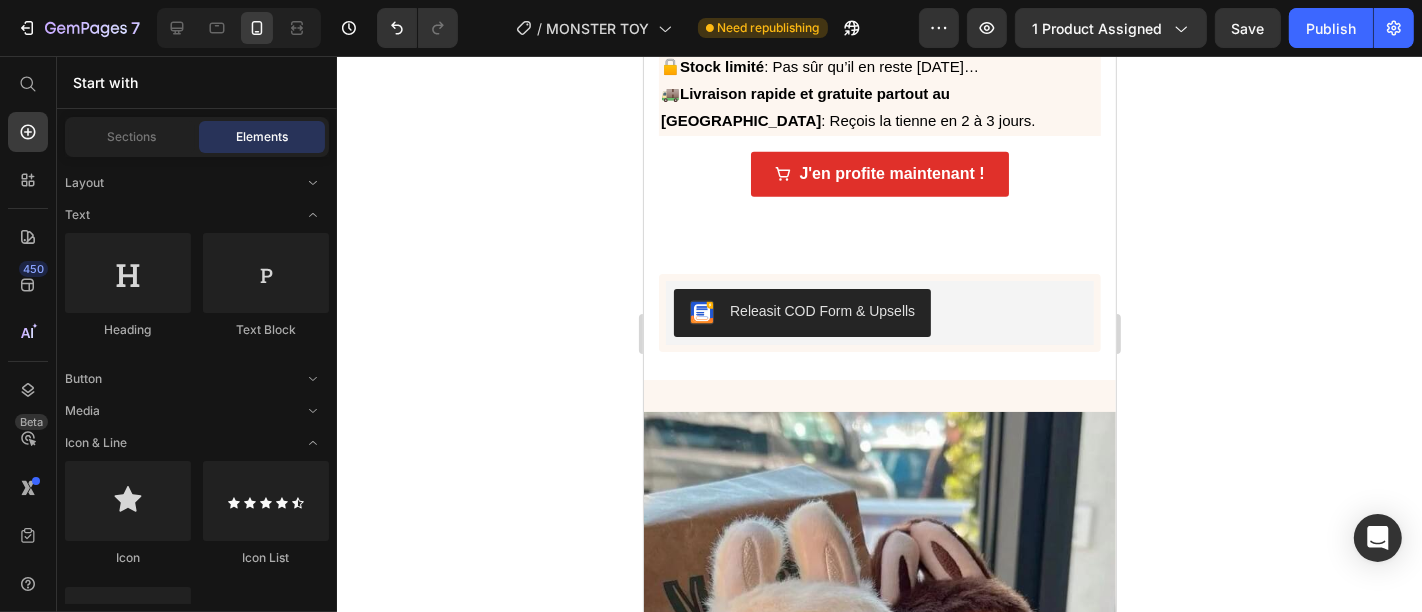 scroll, scrollTop: 2180, scrollLeft: 0, axis: vertical 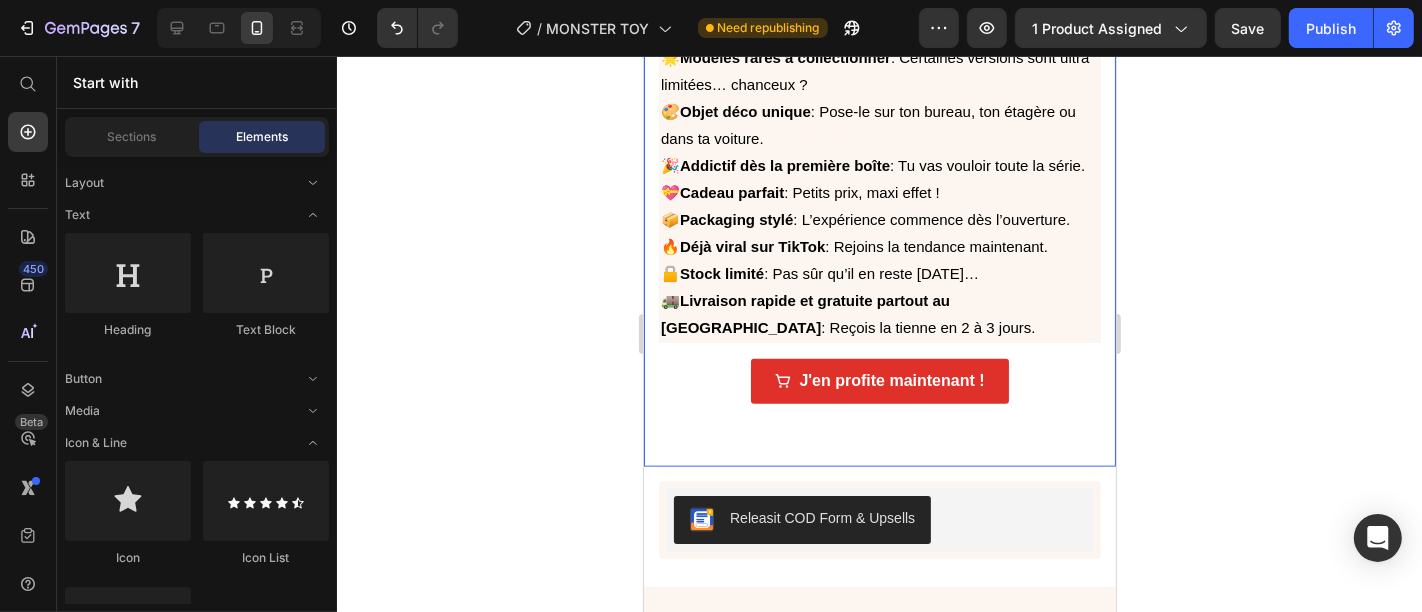 click on "Product Images ✨ Labubu Surprise Box maintenant aussi au Maroc ! Heading Découvrez le mystérieux jouet Labubu ! Chaque boîte contient un jouet Labubu de la série "The Monsters" choisi au hasard. Vous ne découvrirez lequel qu'en l'ouvrant. Labubu est déjà populaire dans le monde entier, et le voici enfin ! Text Block
J'en profite maintenant !   Button Image Pourquoi acheter? Heading 🎁  Surprise garantie à chaque ouverture  : Tu ne sais jamais sur quel modèle tu vas tomber ! 🧸  Design trop mignon  : Chaque figurine a sa propre personnalité. 🌟  Modèles rares à collectionner  : Certaines versions sont ultra limitées… chanceux ? 🎨  Objet déco unique  : Pose-le sur ton bureau, ton étagère ou dans ta voiture. 🎉  Addictif dès la première boîte  : Tu vas vouloir toute la série. 💝  Cadeau parfait  : Petits prix, maxi effet ! 📦  Packaging stylé  : L’expérience commence dès l’ouverture. 🔥  Déjà viral sur TikTok  : Rejoins la tendance maintenant. Row" at bounding box center (879, -645) 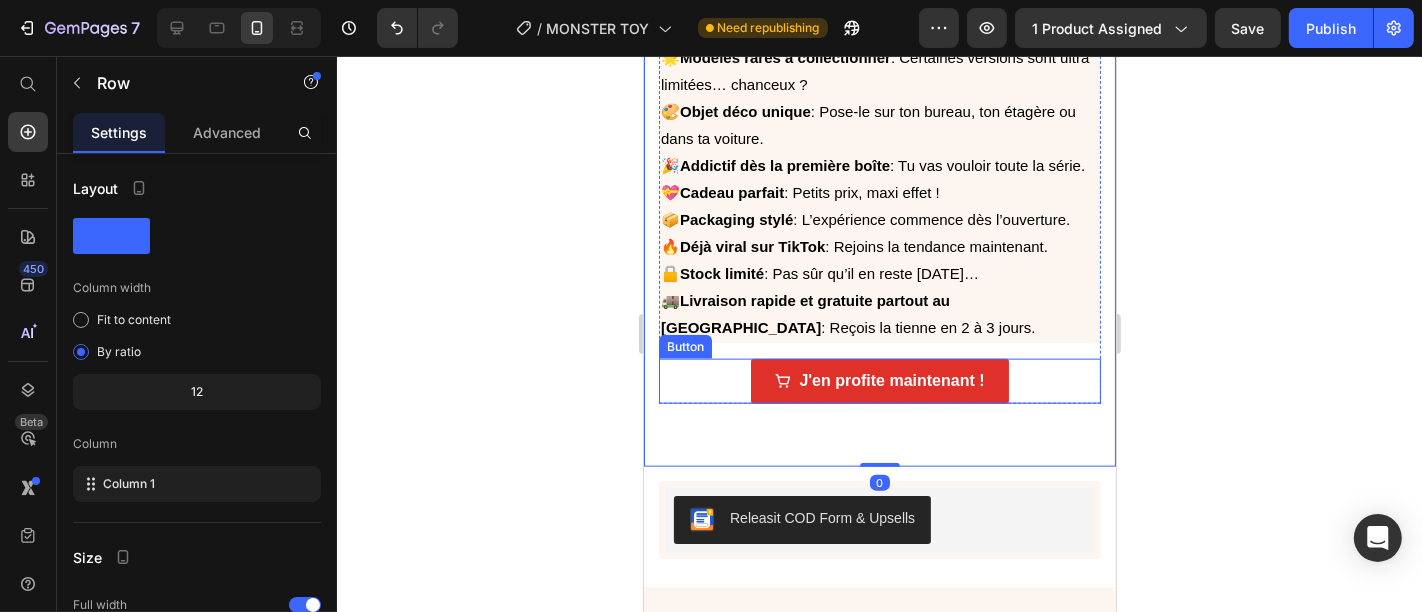 click on "J'en profite maintenant !   Button" at bounding box center [879, 380] 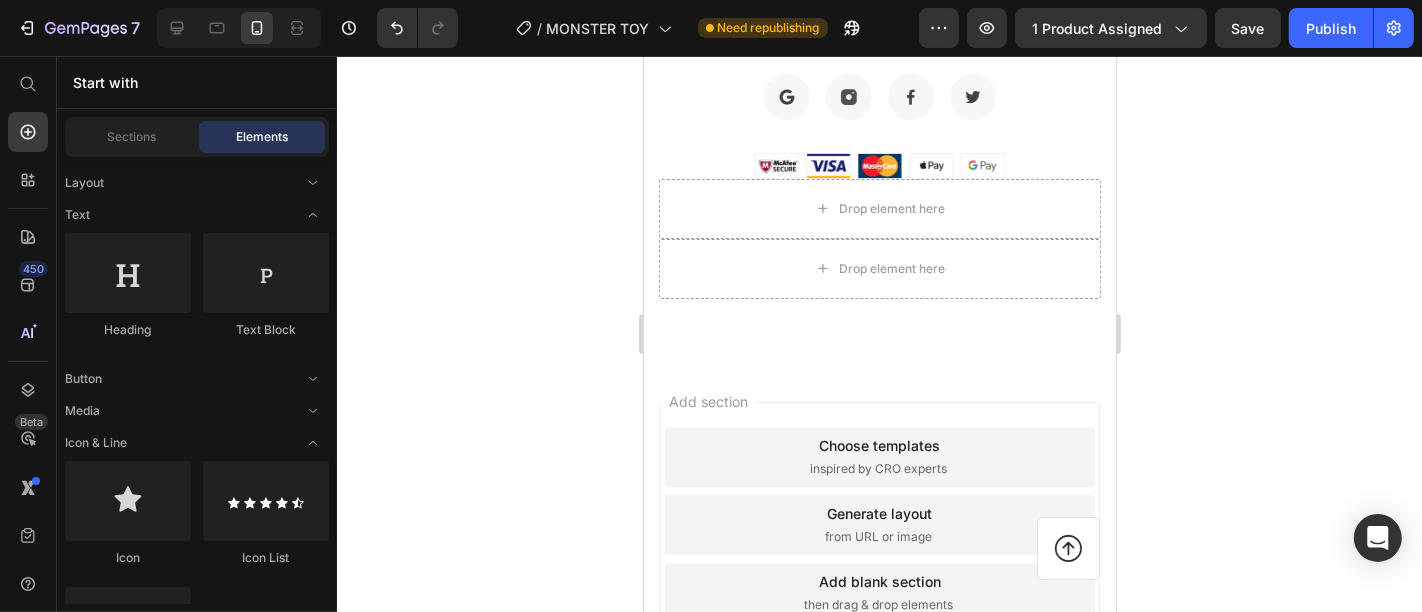 scroll, scrollTop: 6671, scrollLeft: 0, axis: vertical 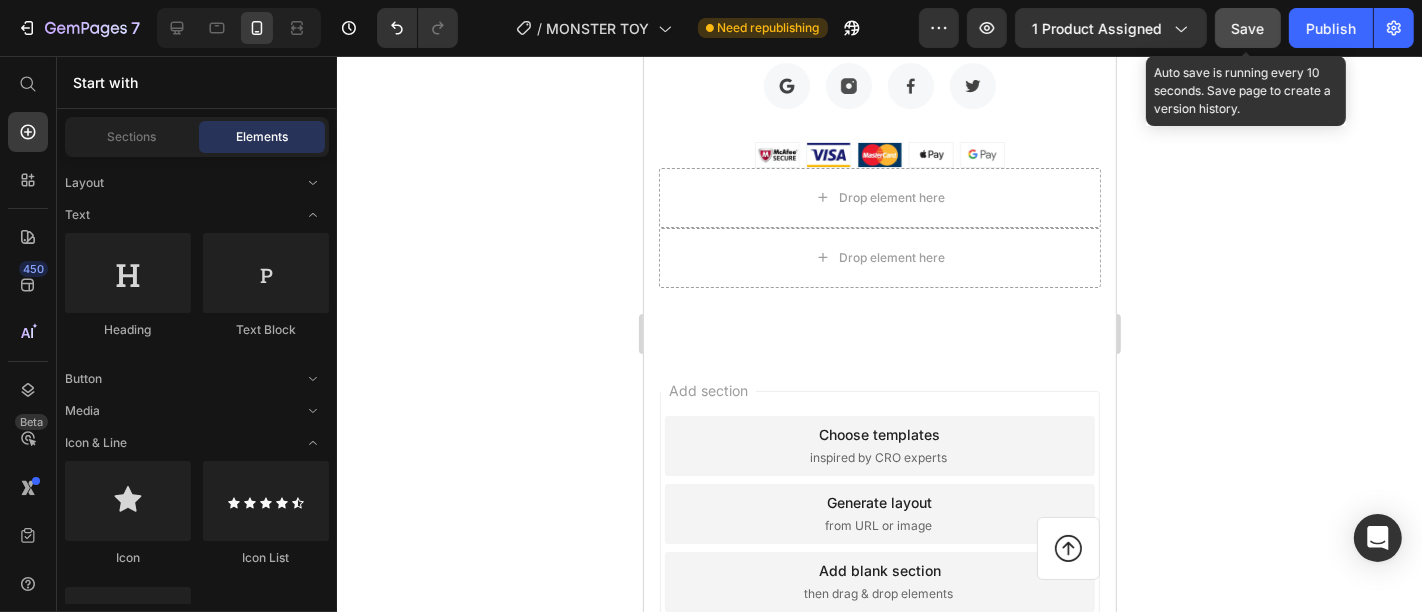 click on "Save" 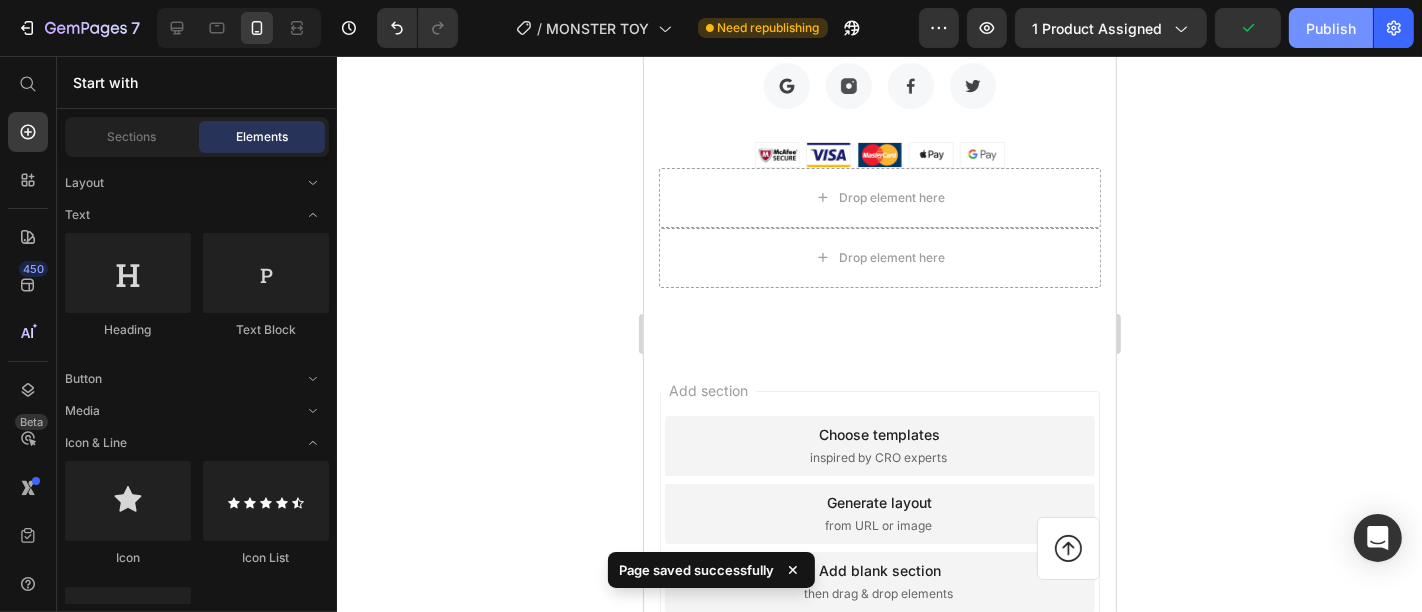 click on "Publish" at bounding box center (1331, 28) 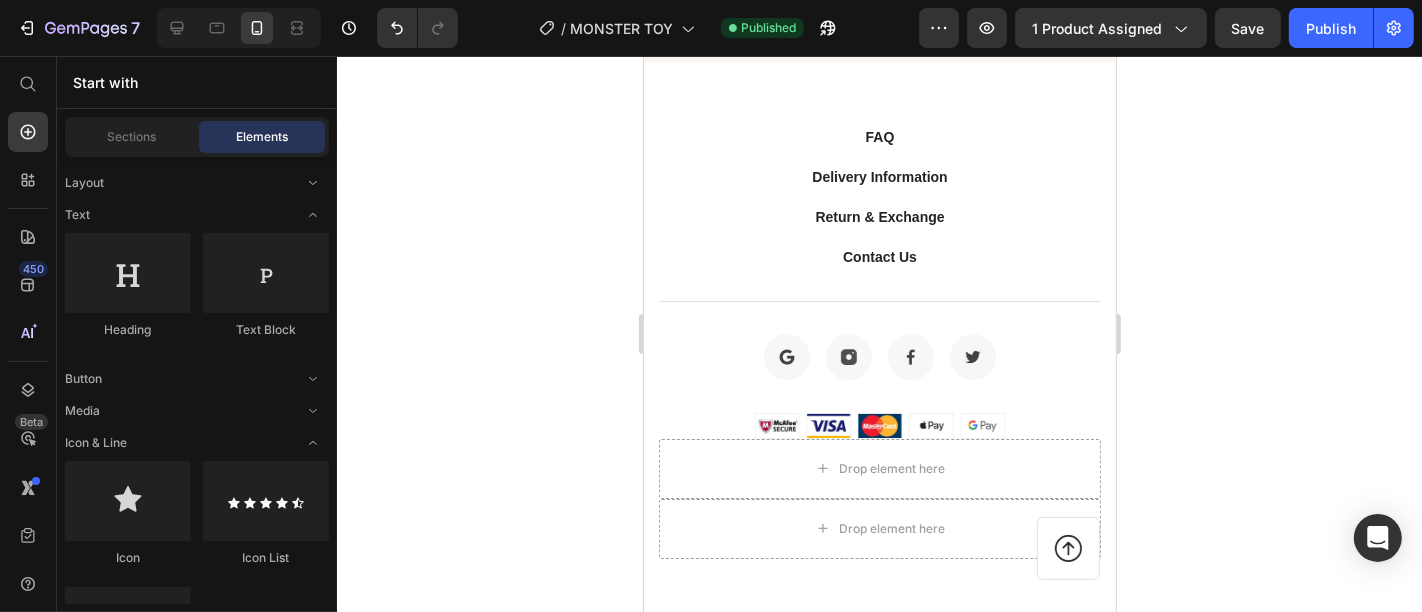 scroll, scrollTop: 6507, scrollLeft: 0, axis: vertical 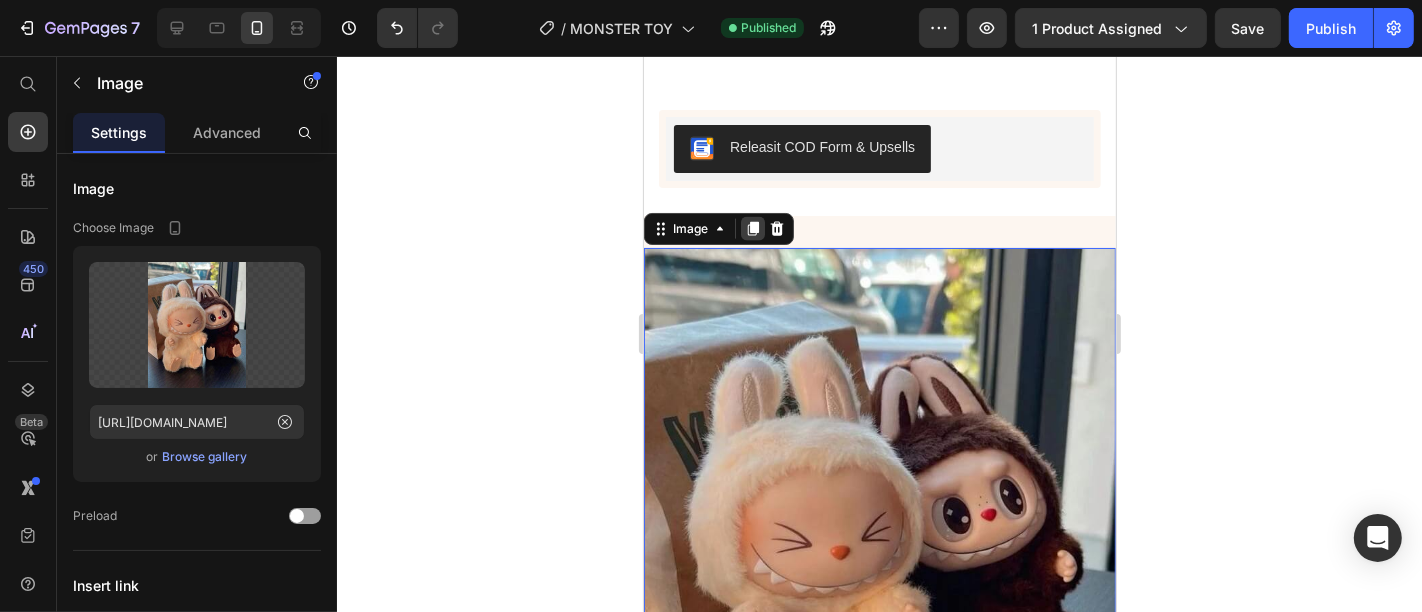 click at bounding box center [752, 228] 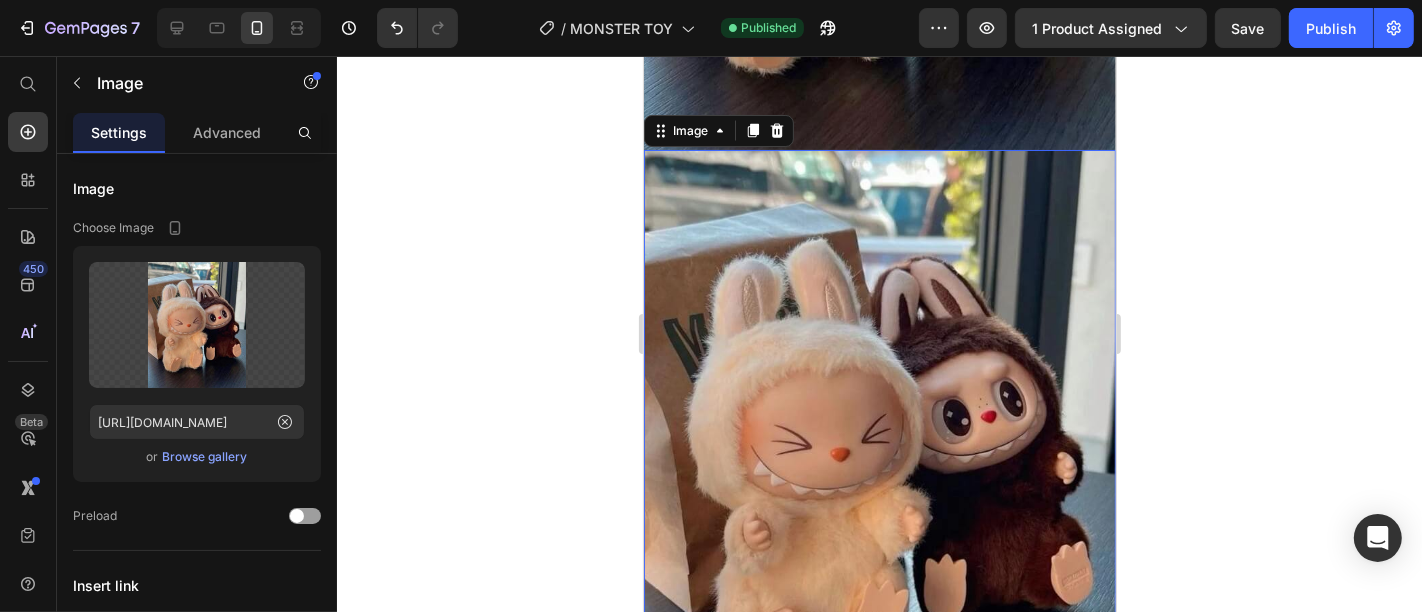 scroll, scrollTop: 2945, scrollLeft: 0, axis: vertical 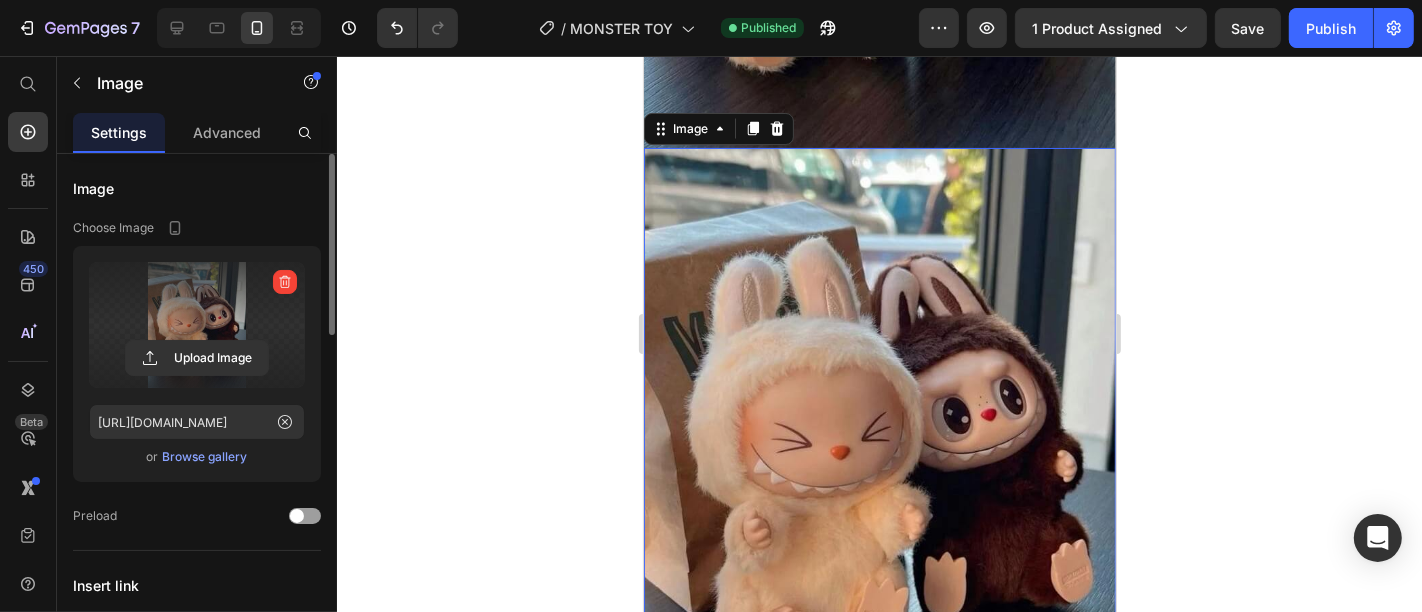 click at bounding box center (197, 325) 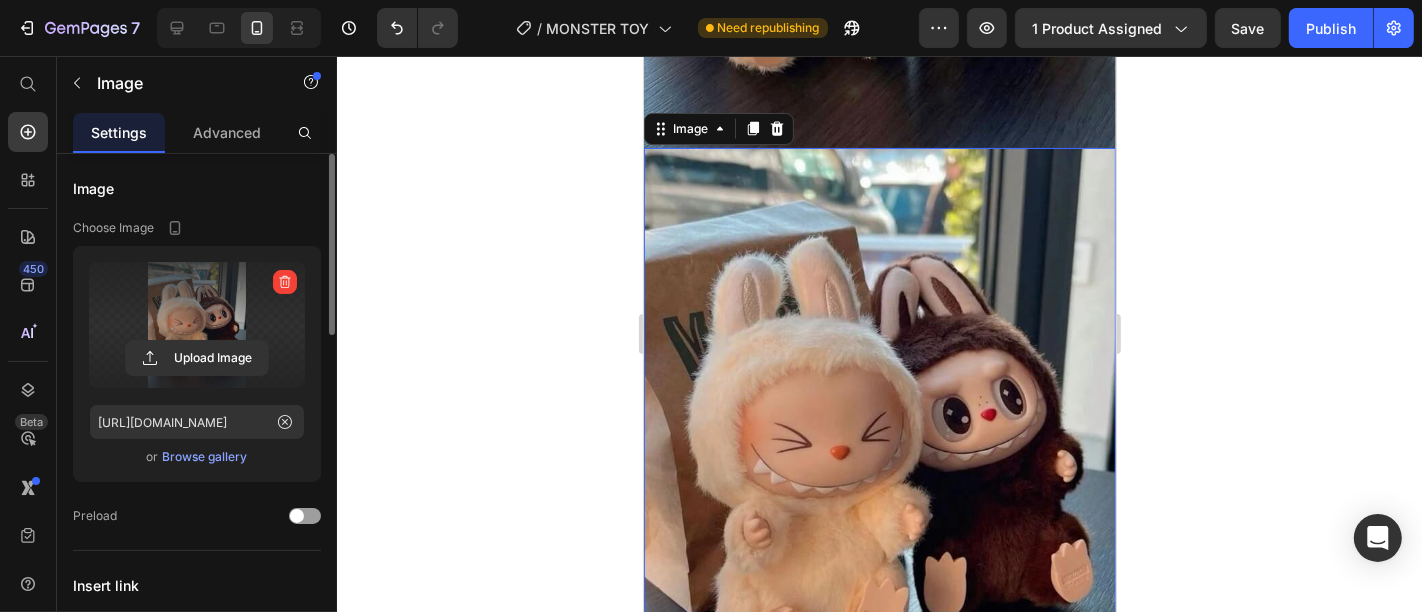 click at bounding box center (197, 325) 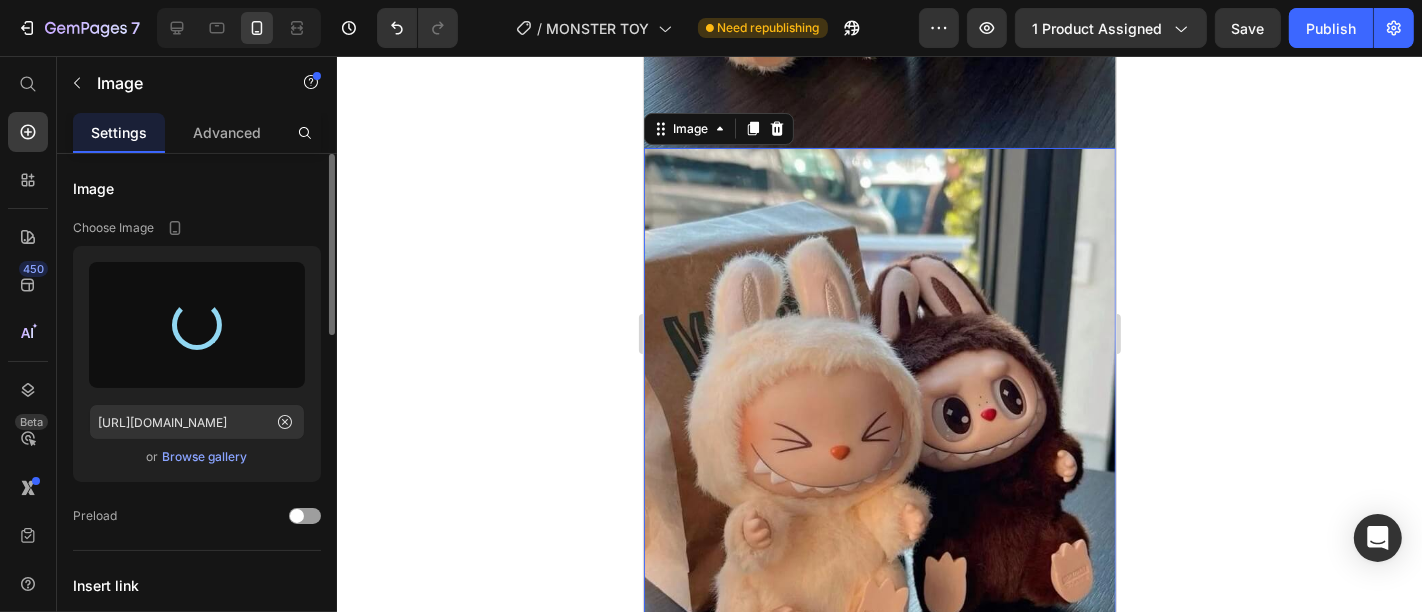 type on "https://cdn.shopify.com/s/files/1/0577/4658/7717/files/gempages_550580495323235558-0d170bc4-7b0a-4224-98e8-825af7346faf.jpg" 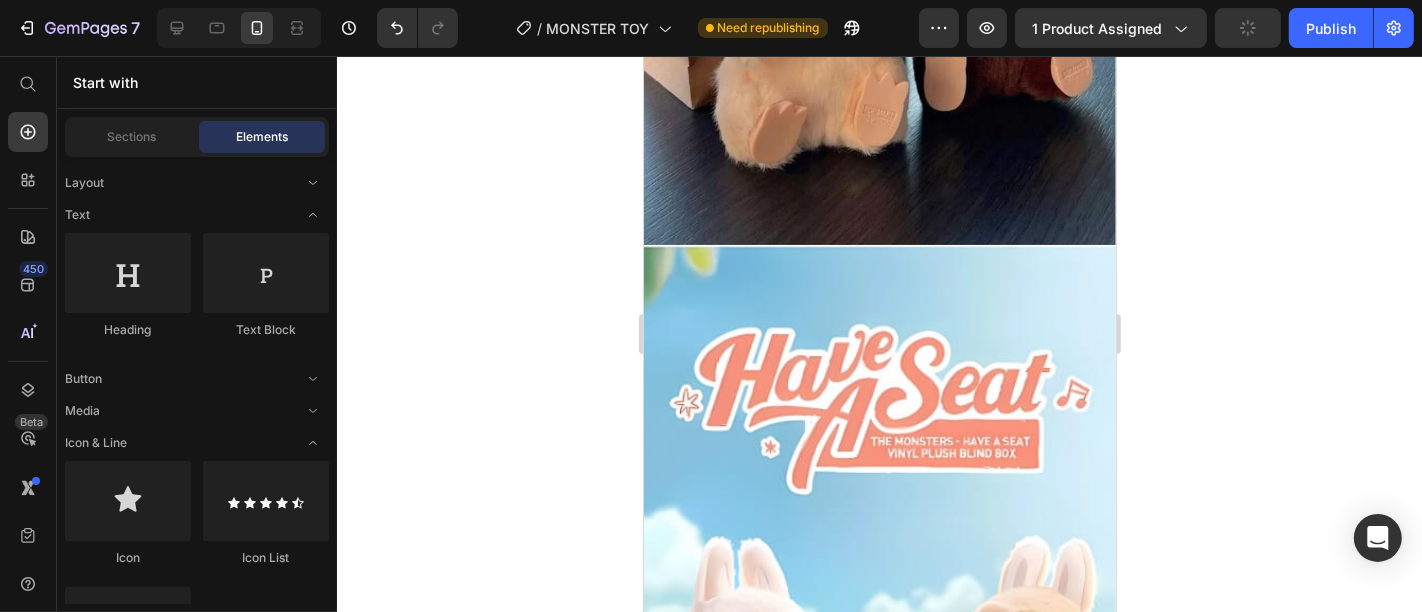 scroll, scrollTop: 2939, scrollLeft: 0, axis: vertical 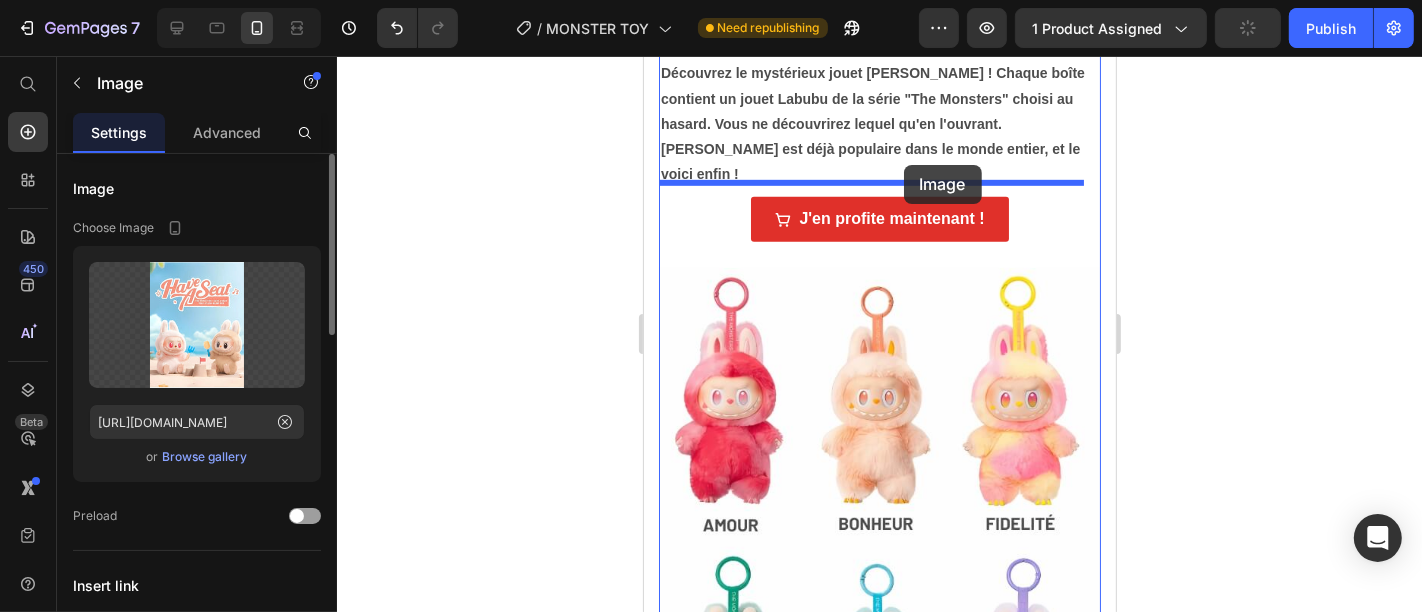 drag, startPoint x: 980, startPoint y: 335, endPoint x: 903, endPoint y: 166, distance: 185.71483 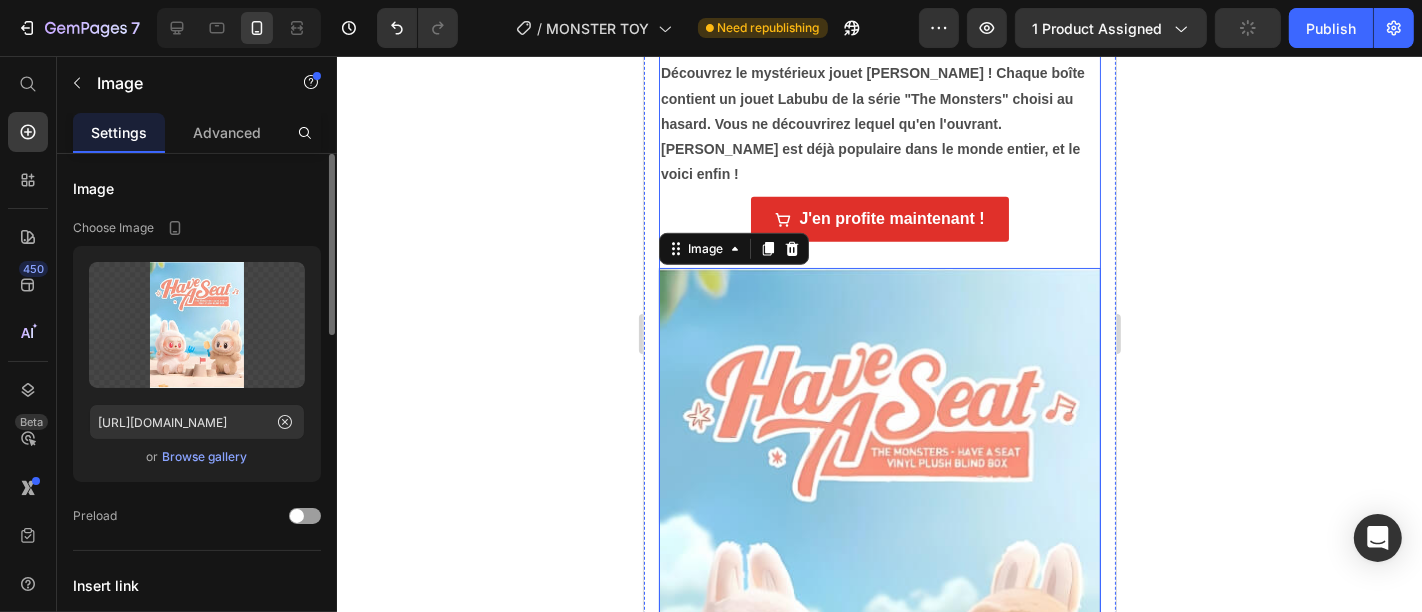 click 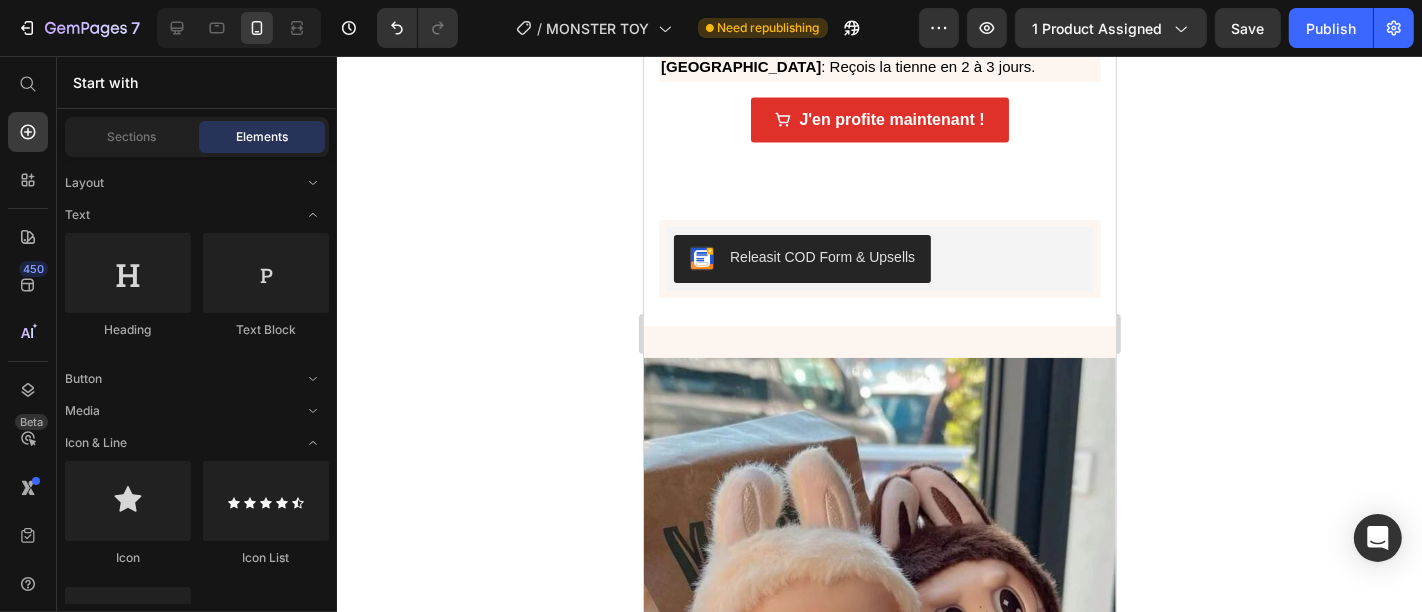 scroll, scrollTop: 2968, scrollLeft: 0, axis: vertical 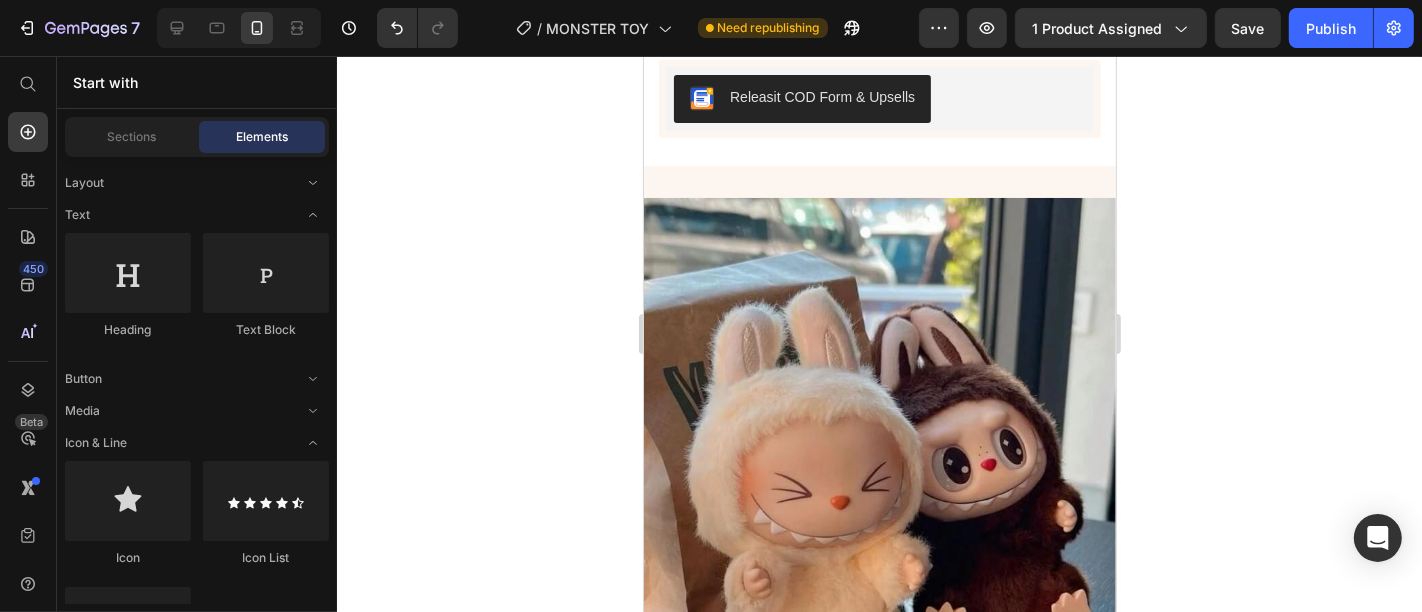 drag, startPoint x: 1111, startPoint y: 156, endPoint x: 1770, endPoint y: 336, distance: 683.14056 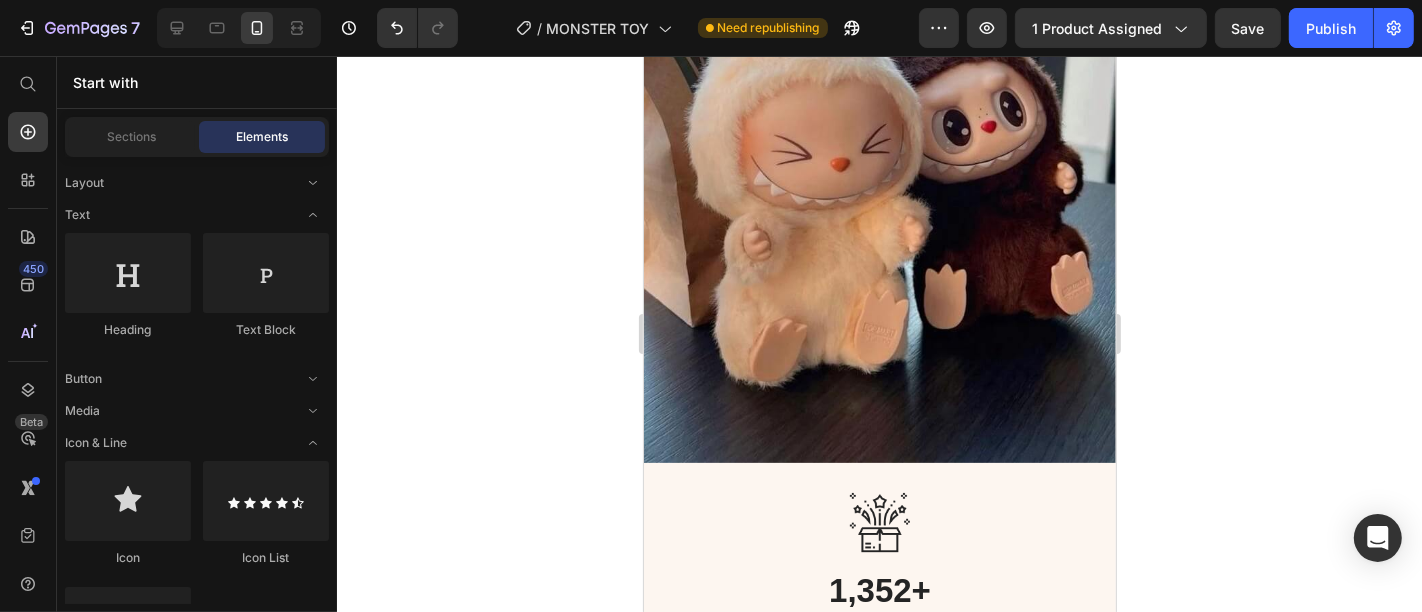scroll, scrollTop: 3294, scrollLeft: 0, axis: vertical 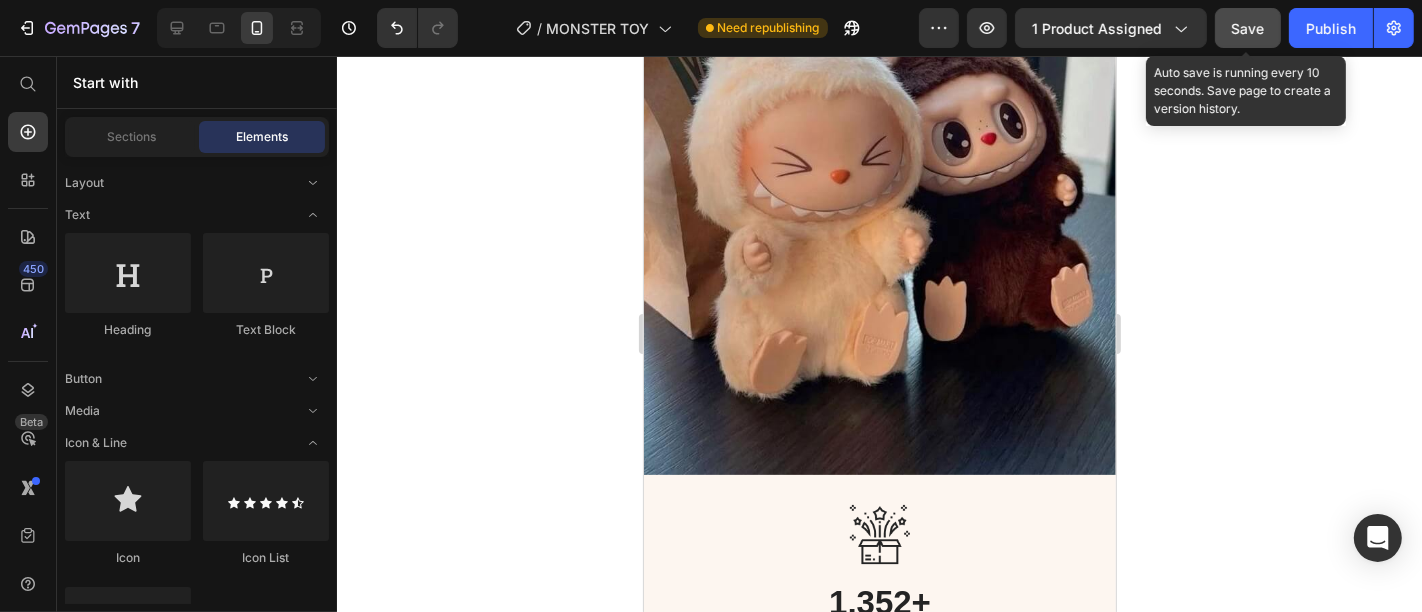 click on "Save" 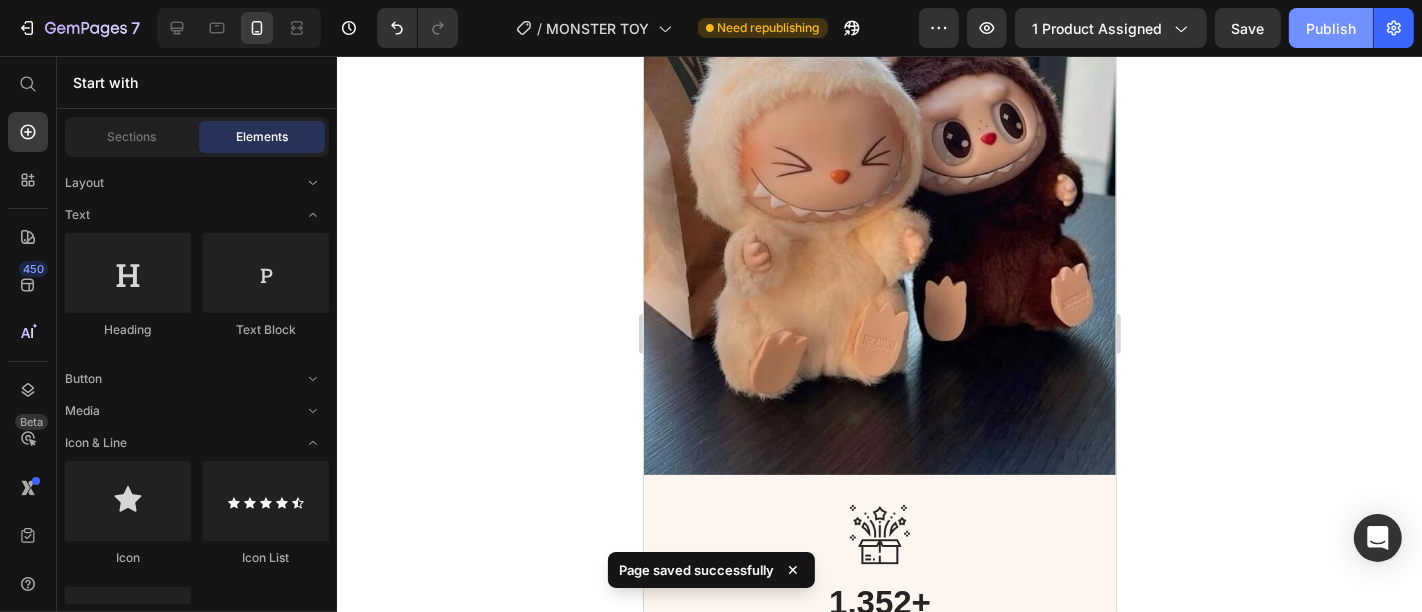 click on "Publish" 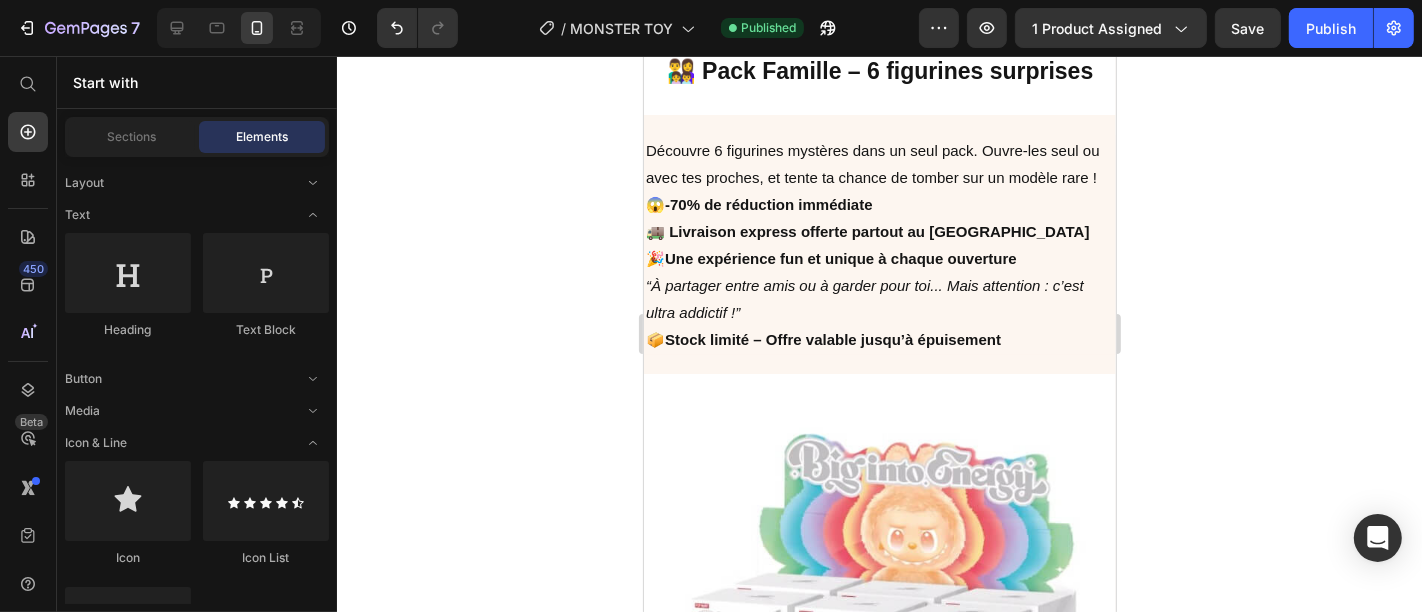 scroll, scrollTop: 4445, scrollLeft: 0, axis: vertical 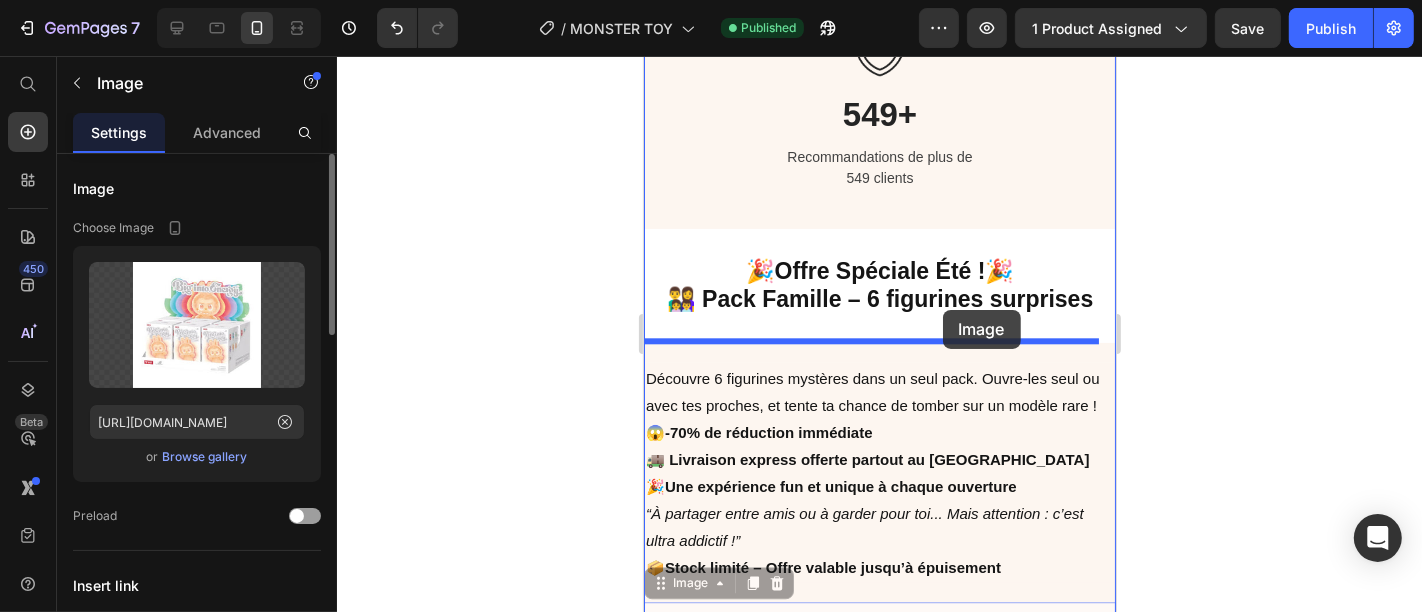 drag, startPoint x: 977, startPoint y: 422, endPoint x: 942, endPoint y: 309, distance: 118.29624 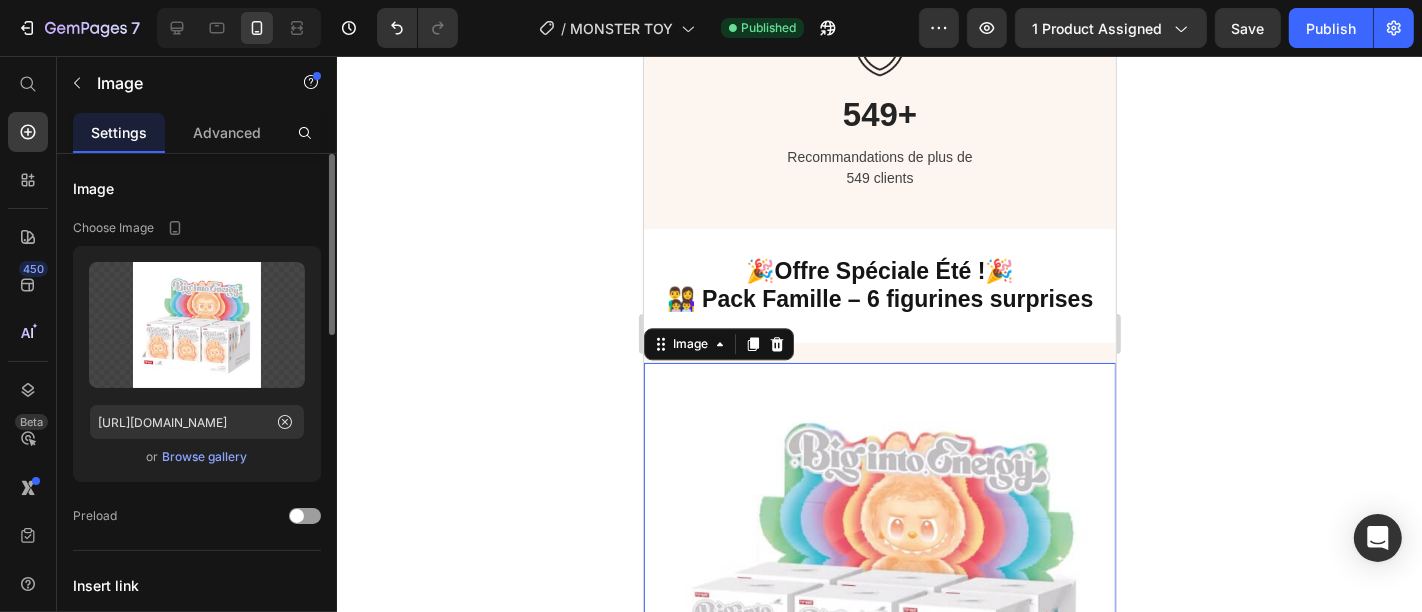 click 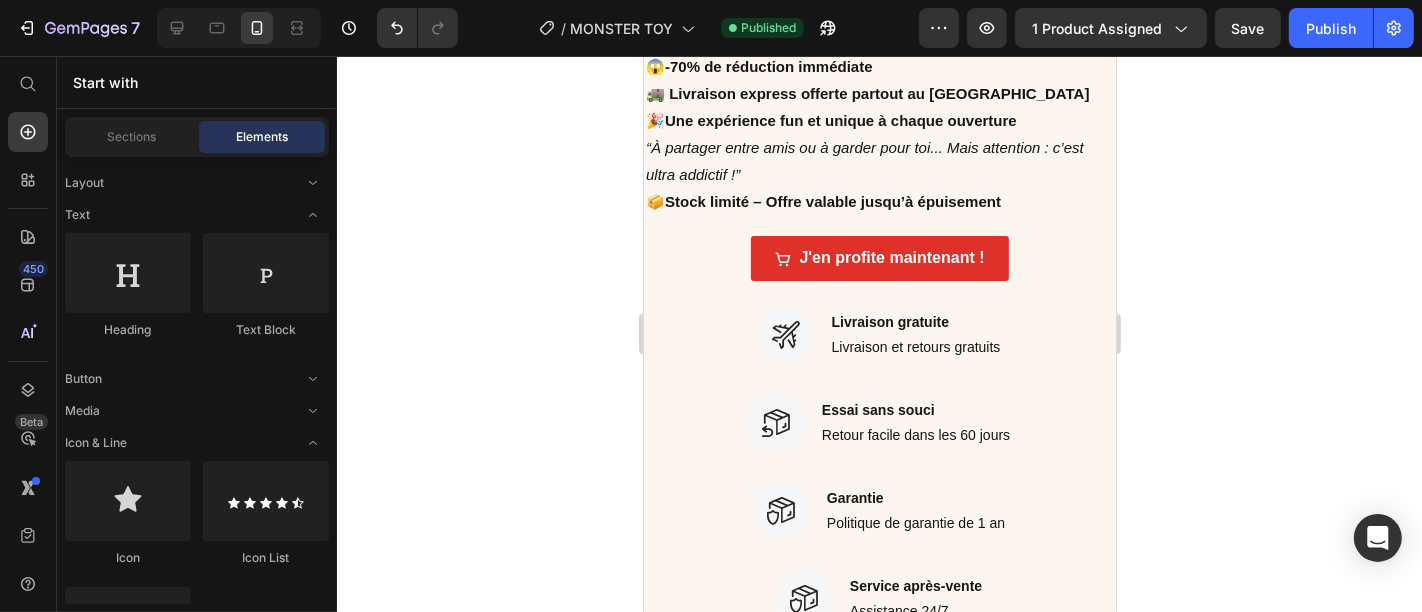 scroll, scrollTop: 5035, scrollLeft: 0, axis: vertical 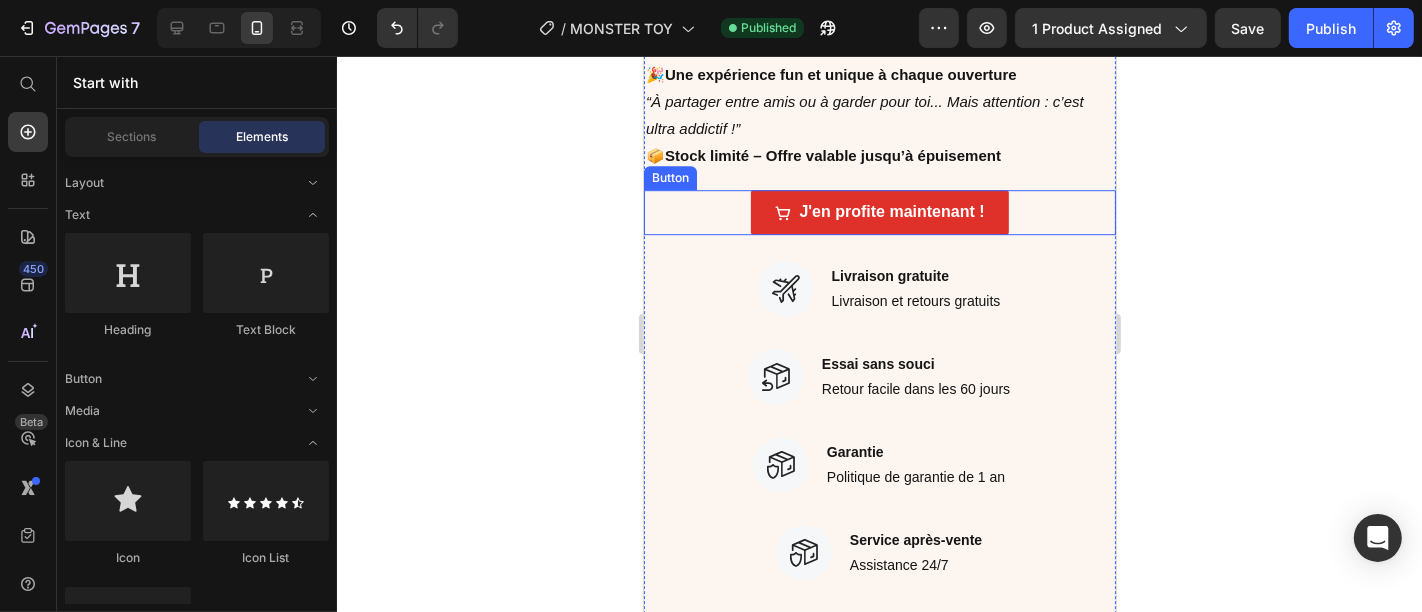 click on "J'en profite maintenant !   Button" at bounding box center (879, 211) 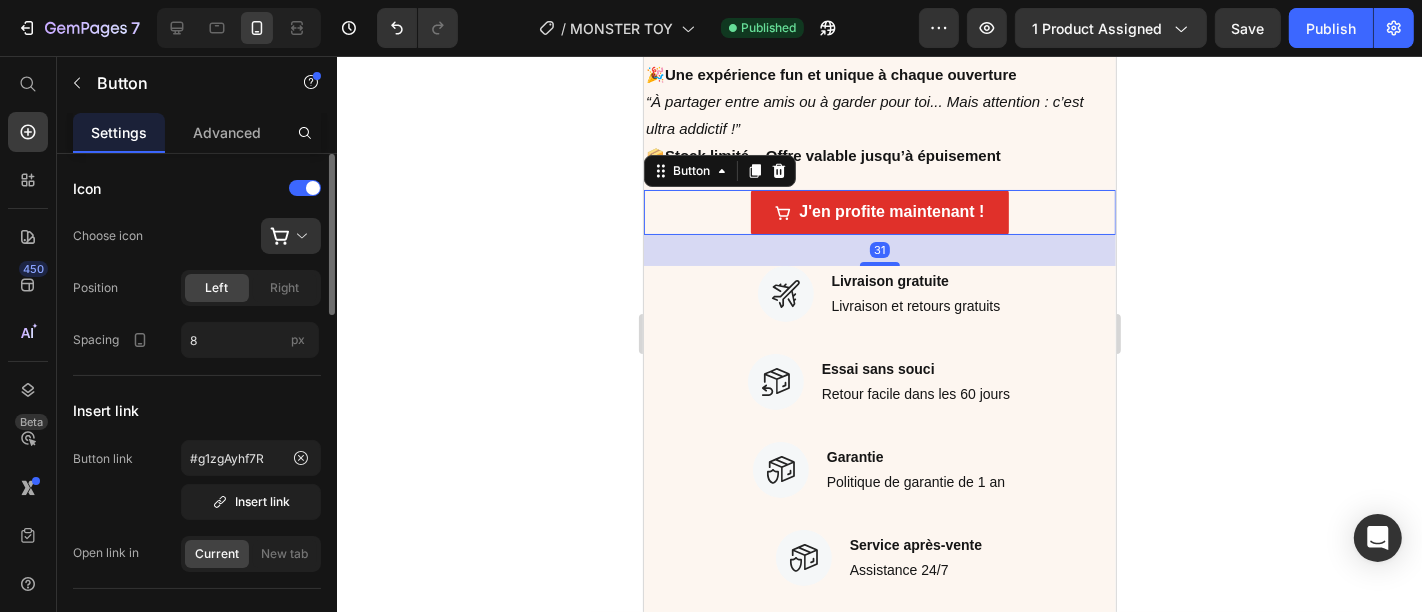 click at bounding box center (879, 263) 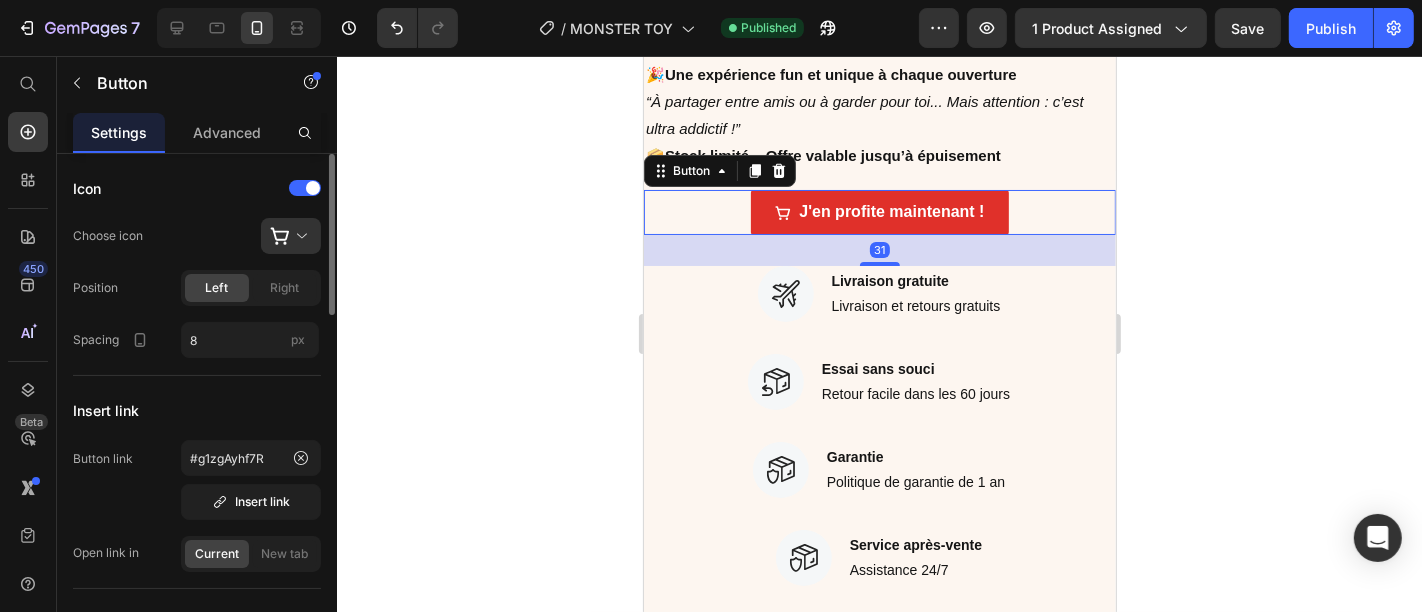 click 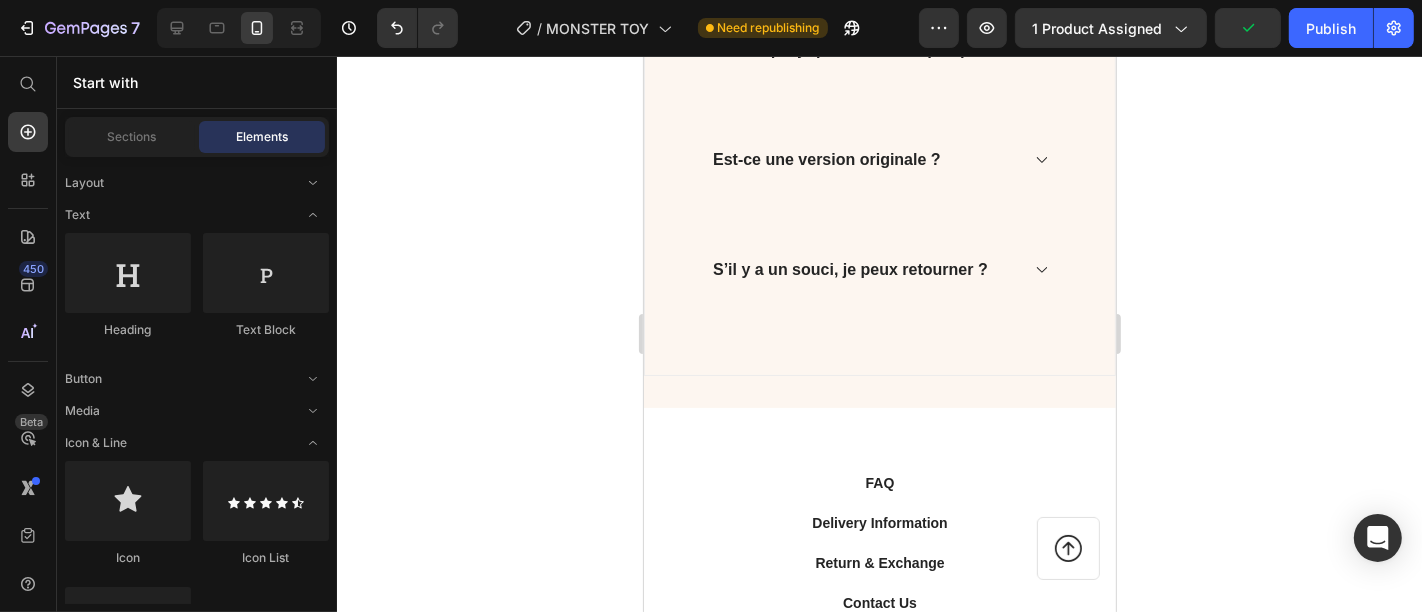 scroll, scrollTop: 5819, scrollLeft: 0, axis: vertical 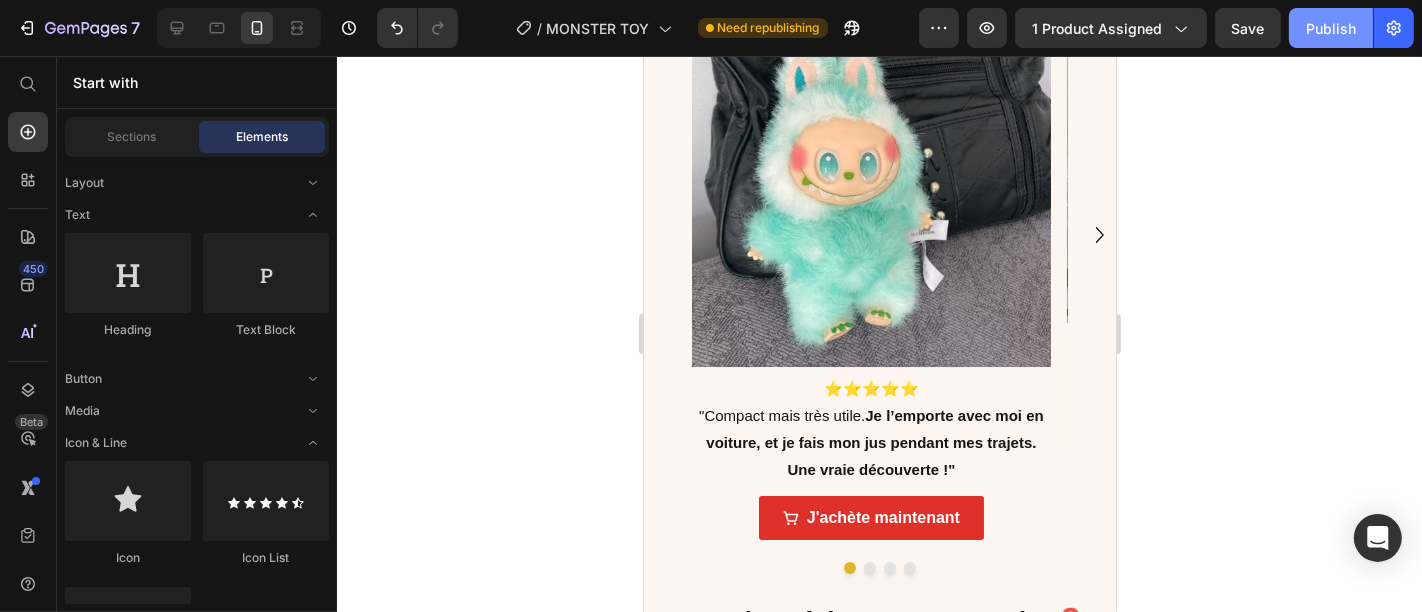 click on "Publish" at bounding box center [1331, 28] 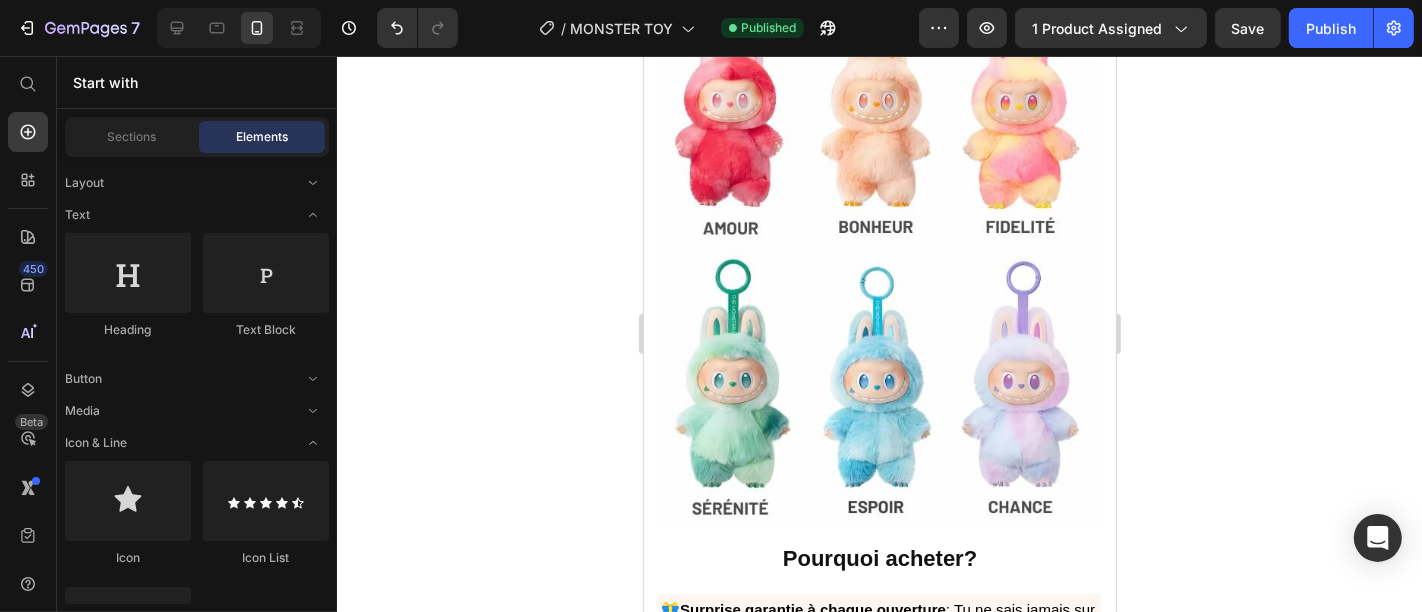 scroll, scrollTop: 1933, scrollLeft: 0, axis: vertical 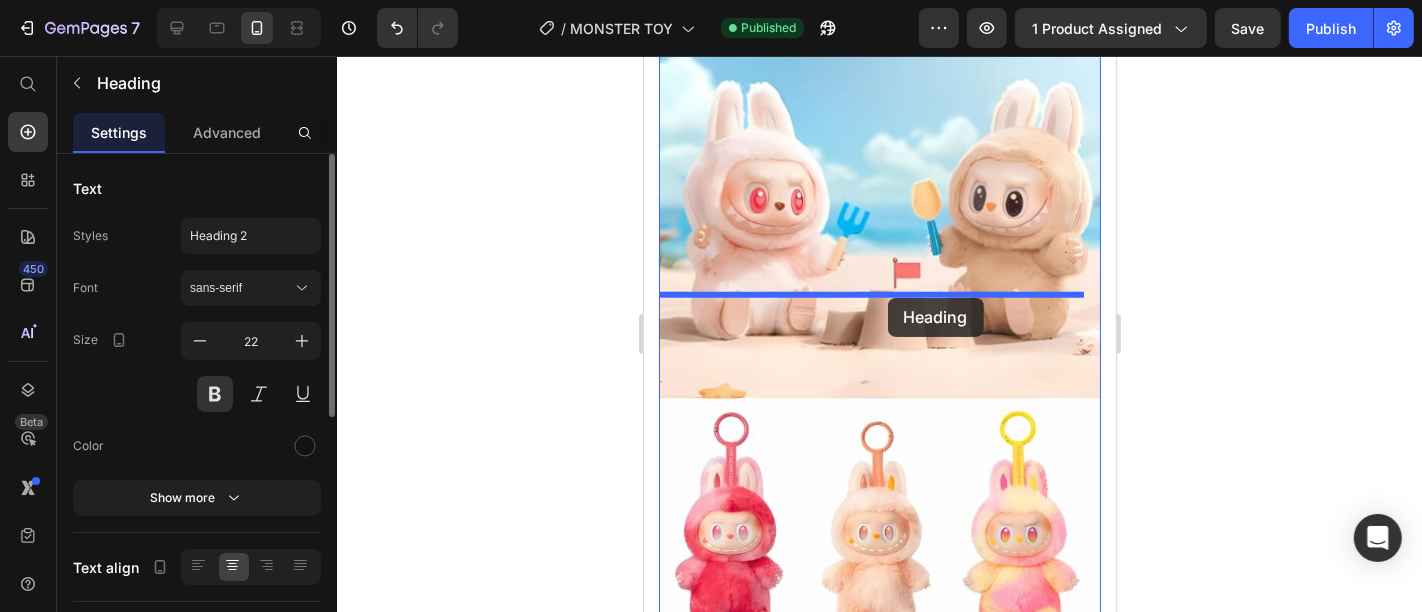 drag, startPoint x: 1037, startPoint y: 386, endPoint x: 888, endPoint y: 296, distance: 174.07182 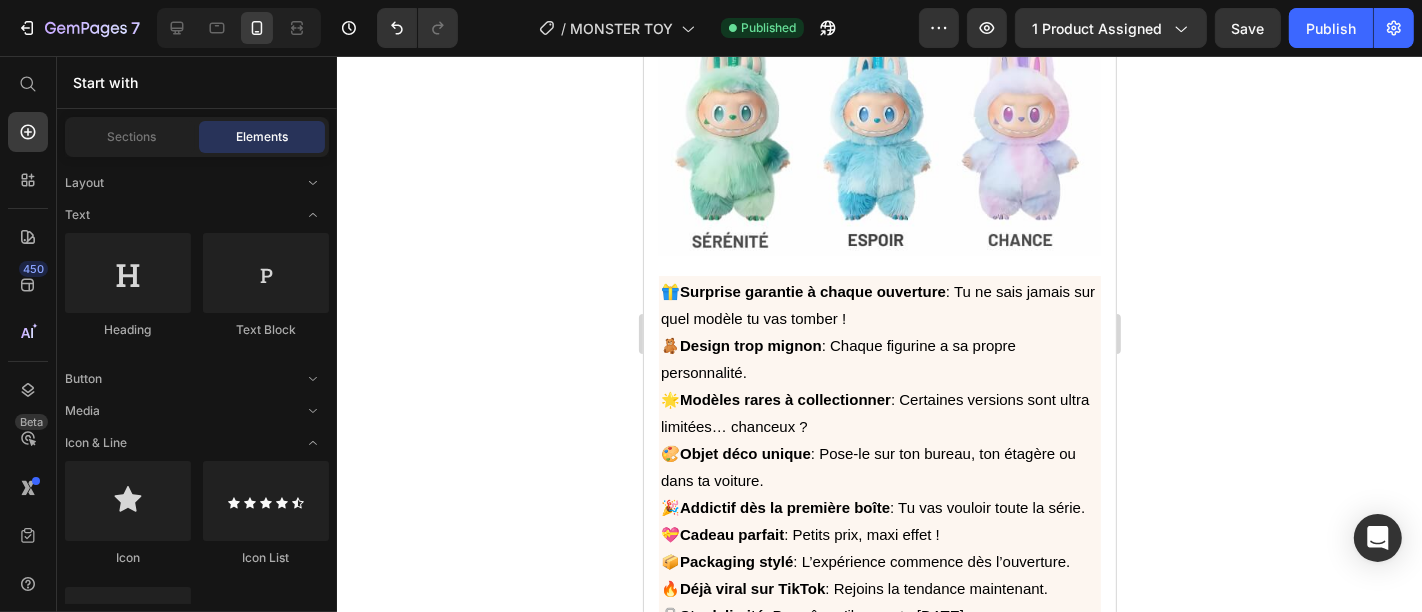 scroll, scrollTop: 2148, scrollLeft: 0, axis: vertical 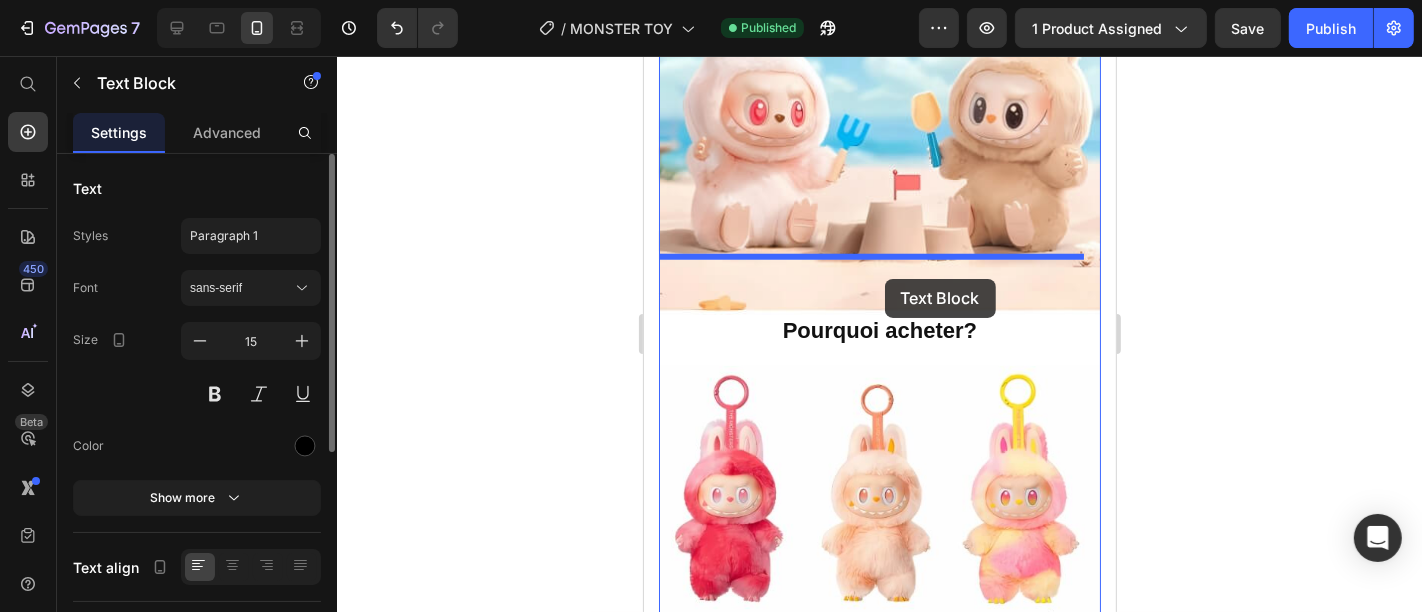 drag, startPoint x: 1050, startPoint y: 246, endPoint x: 886, endPoint y: 263, distance: 164.87874 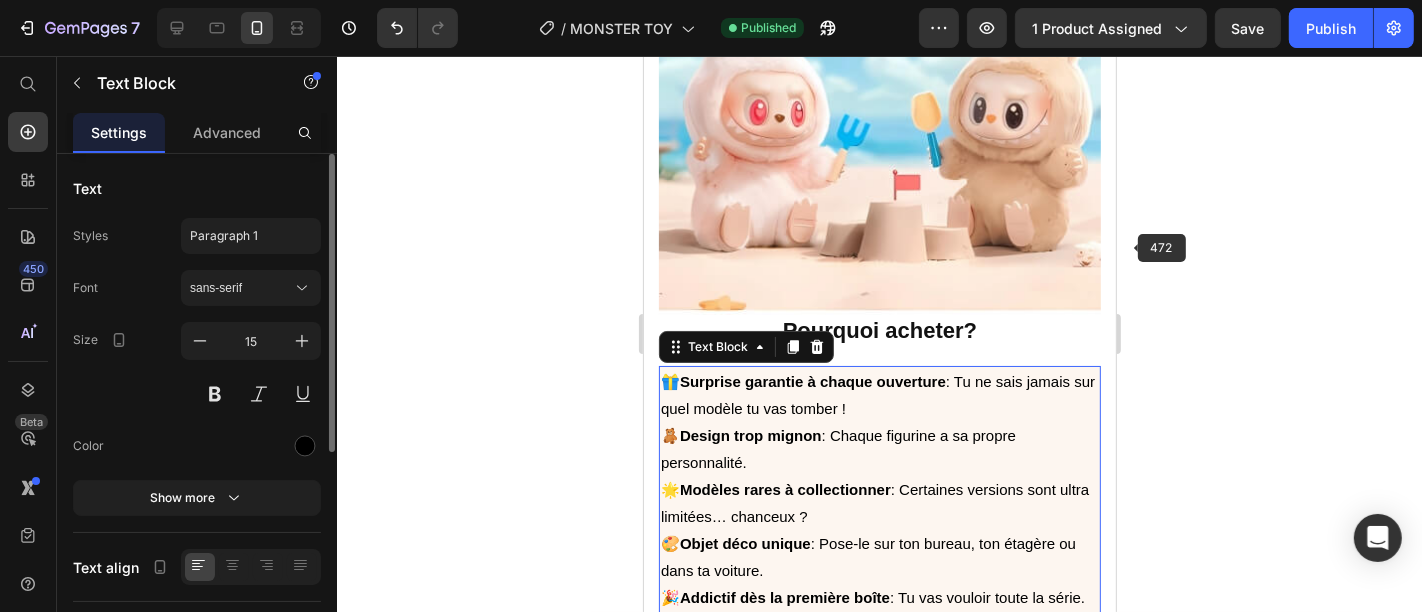 click 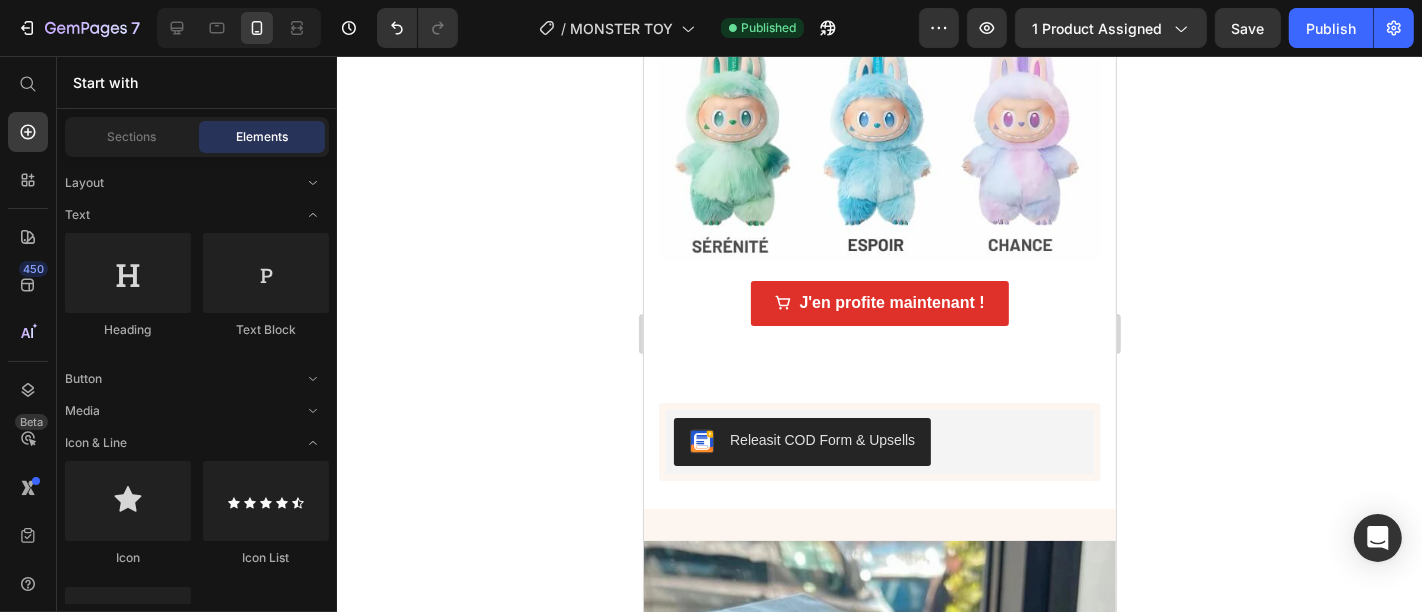 scroll, scrollTop: 2602, scrollLeft: 0, axis: vertical 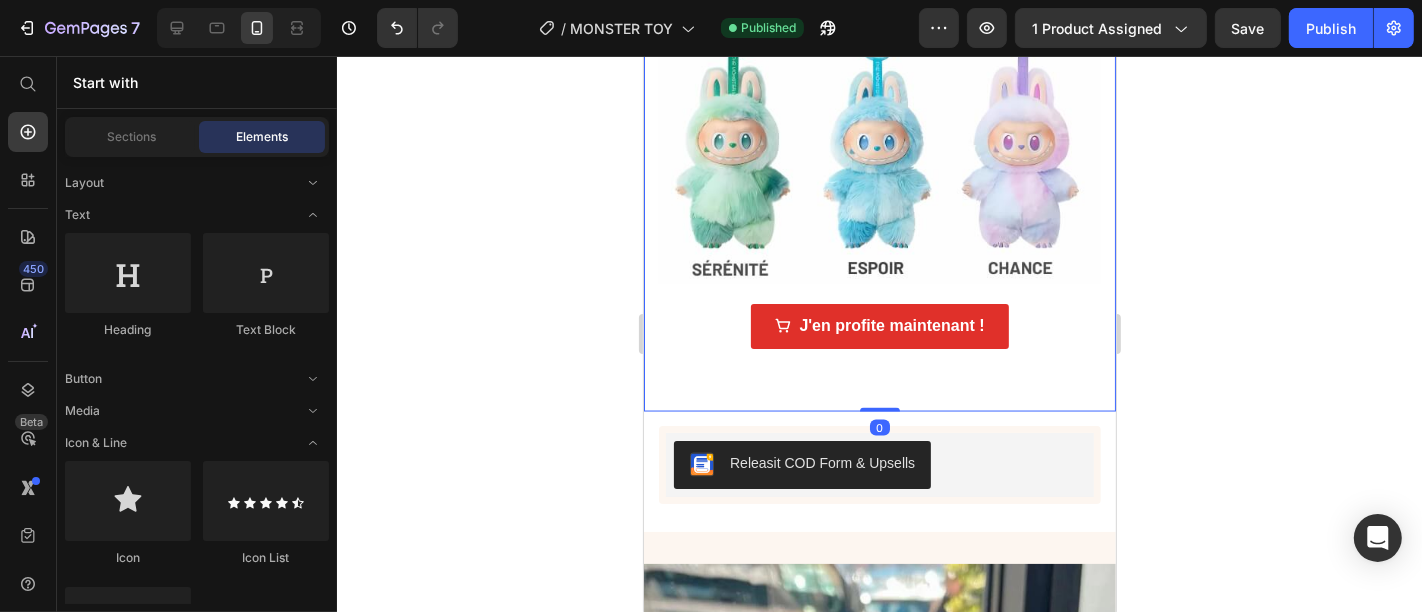 click on "Product Images ✨ Labubu Surprise Box maintenant aussi au Maroc ! Heading Découvrez le mystérieux jouet Labubu ! Chaque boîte contient un jouet Labubu de la série "The Monsters" choisi au hasard. Vous ne découvrirez lequel qu'en l'ouvrant. Labubu est déjà populaire dans le monde entier, et le voici enfin ! Text Block
J'en profite maintenant !   Button Image Pourquoi acheter? Heading 🎁  Surprise garantie à chaque ouverture  : Tu ne sais jamais sur quel modèle tu vas tomber ! 🧸  Design trop mignon  : Chaque figurine a sa propre personnalité. 🌟  Modèles rares à collectionner  : Certaines versions sont ultra limitées… chanceux ? 🎨  Objet déco unique  : Pose-le sur ton bureau, ton étagère ou dans ta voiture. 🎉  Addictif dès la première boîte  : Tu vas vouloir toute la série. 💝  Cadeau parfait  : Petits prix, maxi effet ! 📦  Packaging stylé  : L’expérience commence dès l’ouverture. 🔥  Déjà viral sur TikTok  : Rejoins la tendance maintenant. Row" at bounding box center [879, -998] 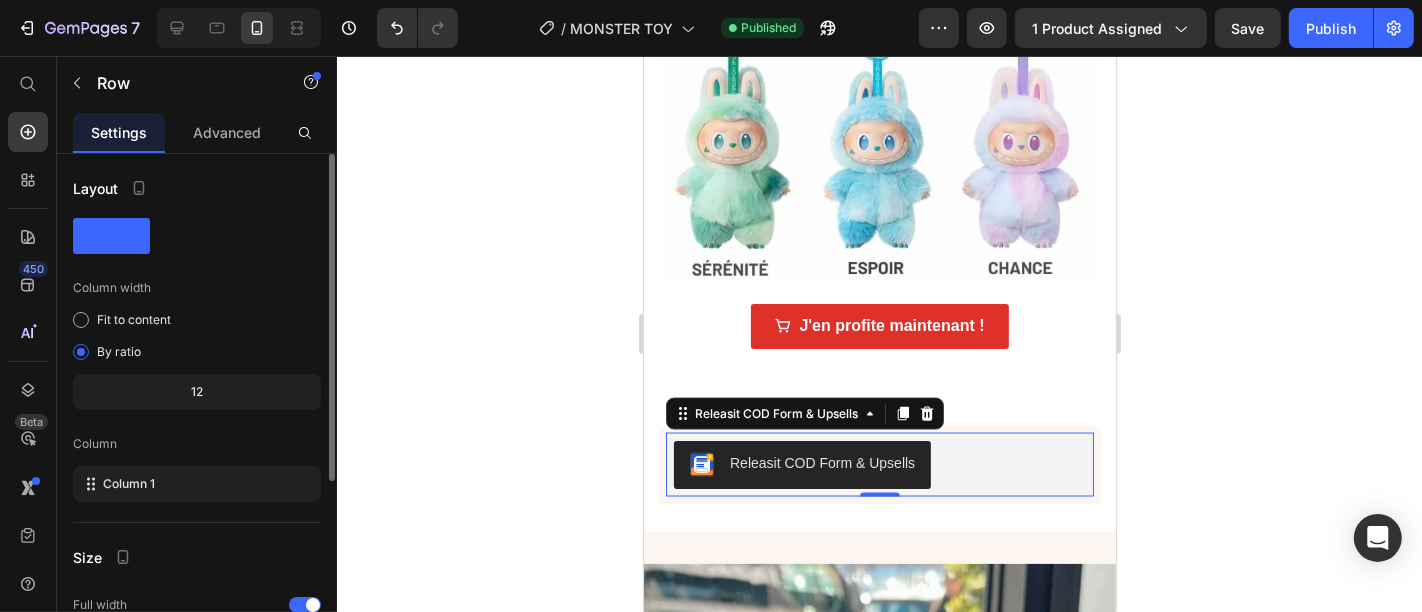 click on "Releasit COD Form & Upsells" at bounding box center (879, 464) 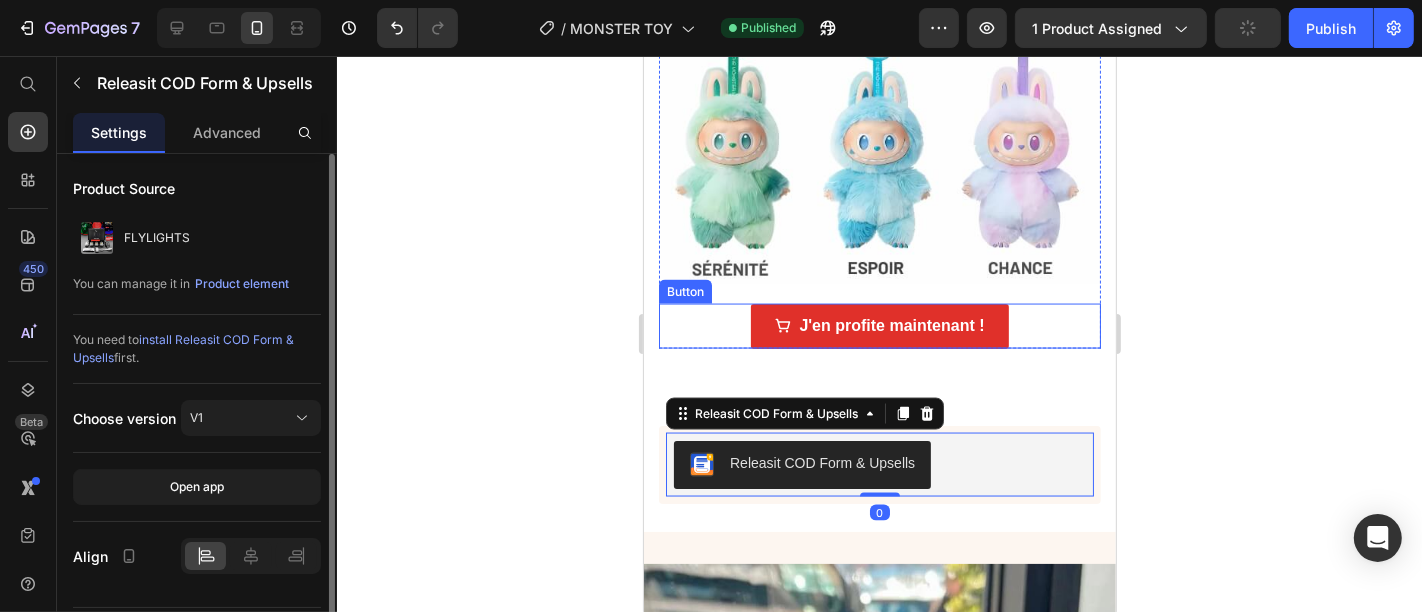 click on "J'en profite maintenant !   Button" at bounding box center (879, 325) 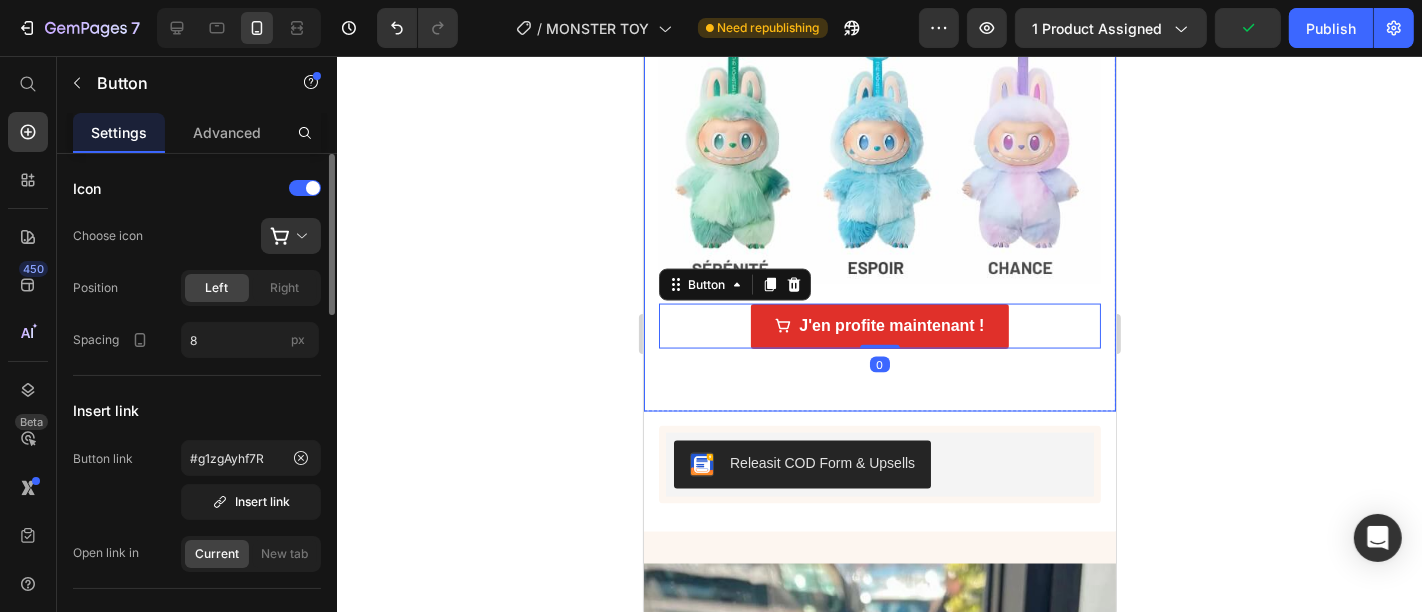 click 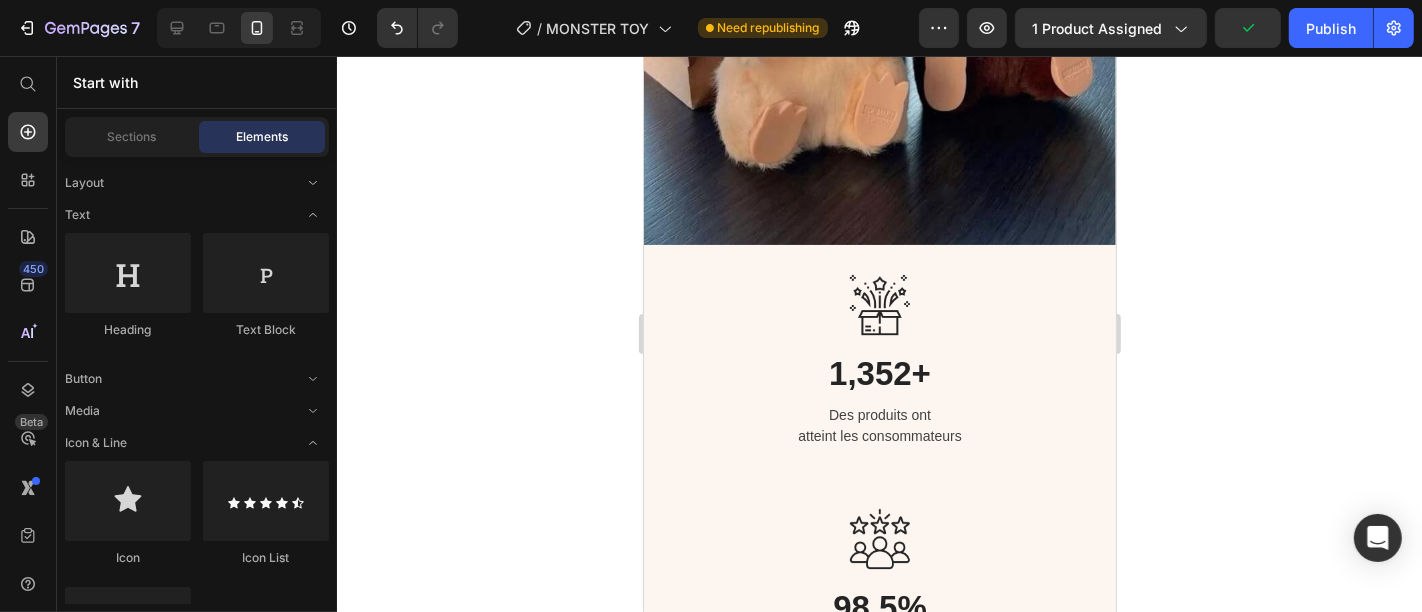 scroll, scrollTop: 3363, scrollLeft: 0, axis: vertical 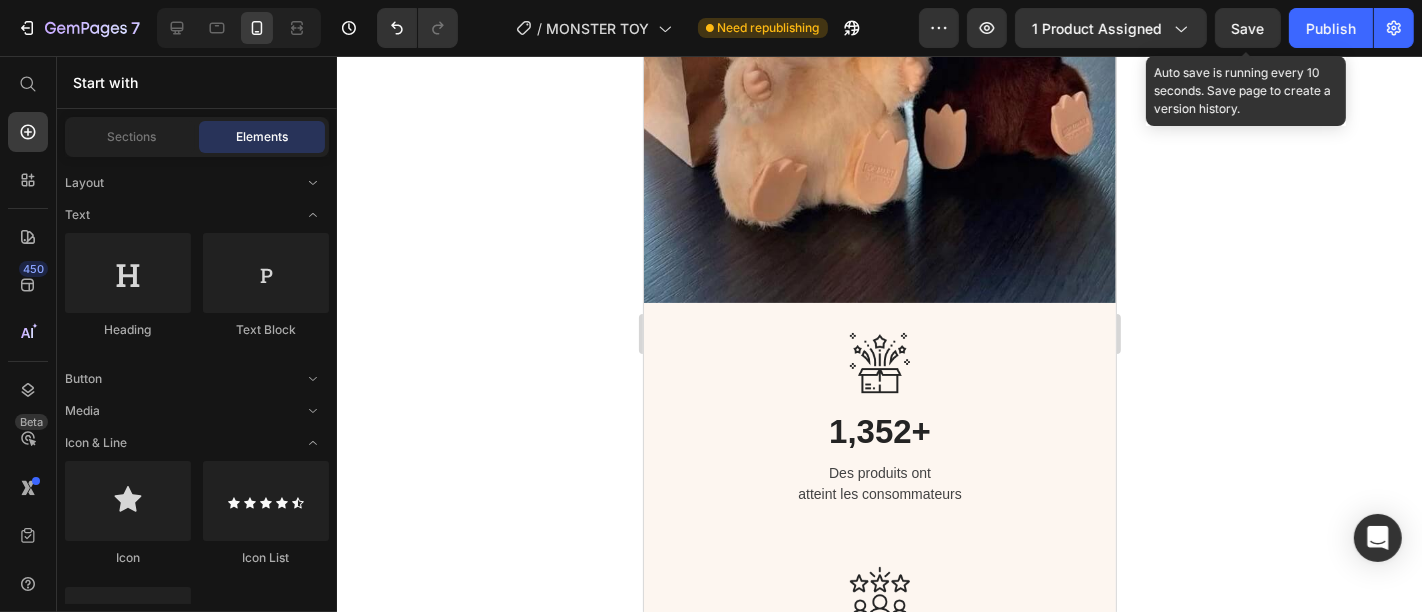 click on "Save" at bounding box center [1248, 28] 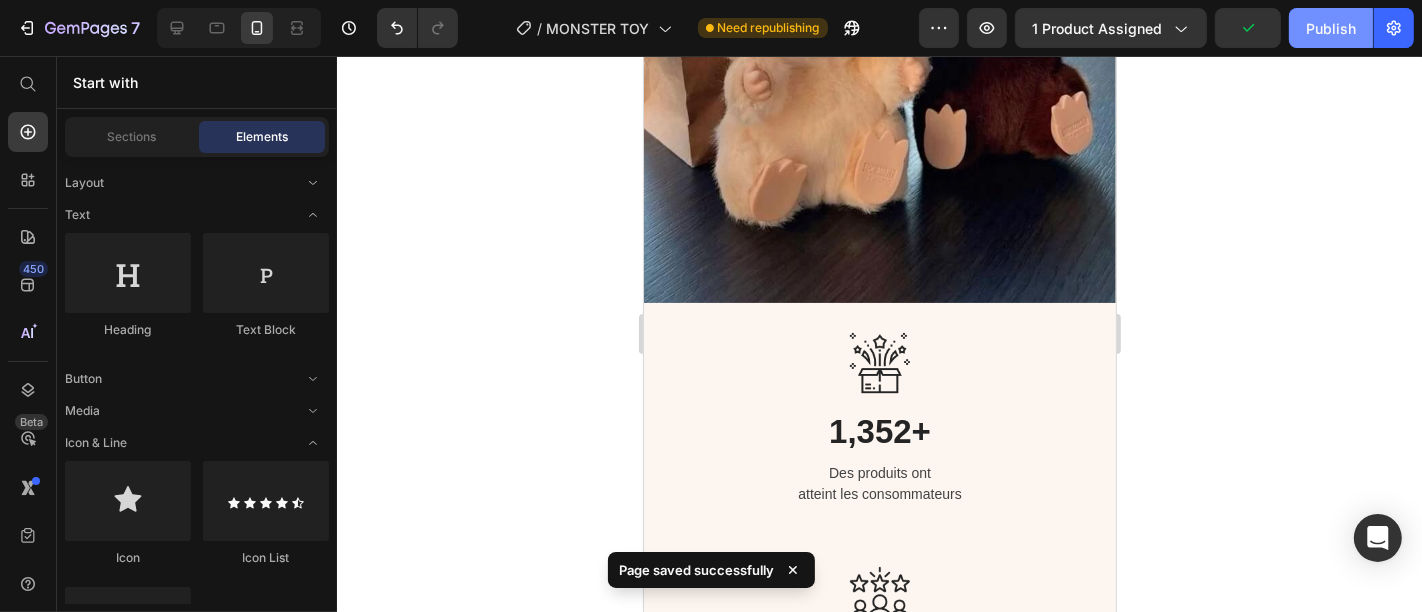 click on "Publish" 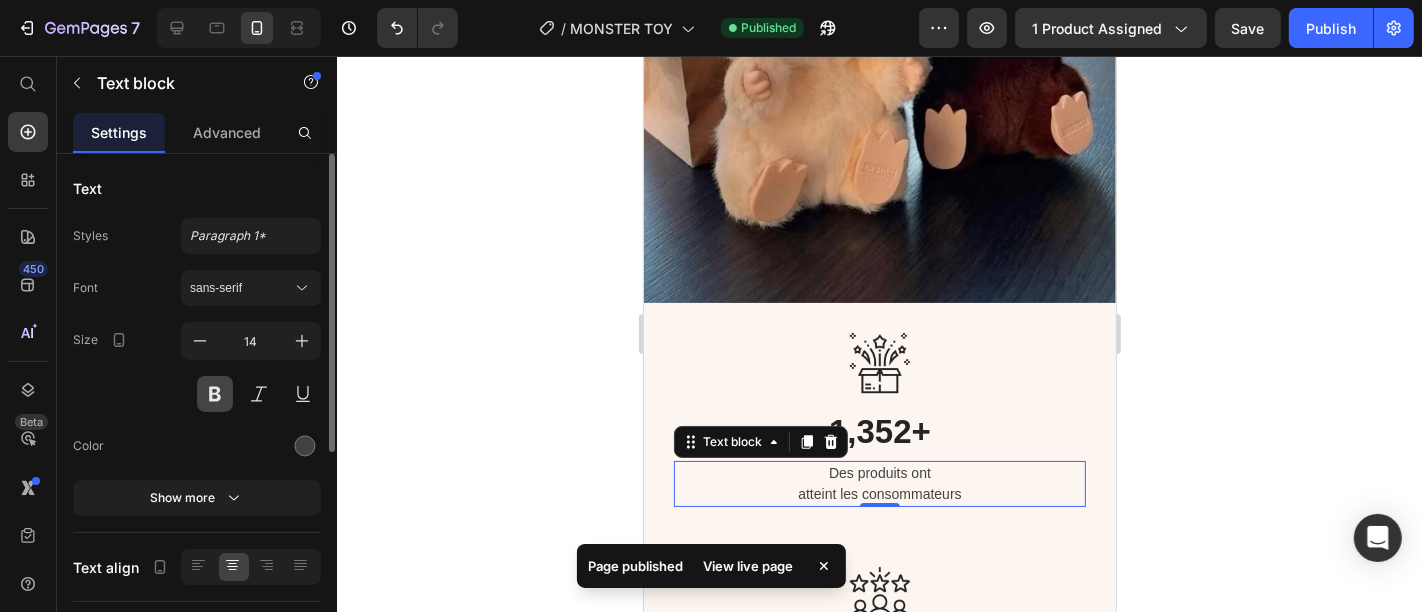 click at bounding box center (215, 394) 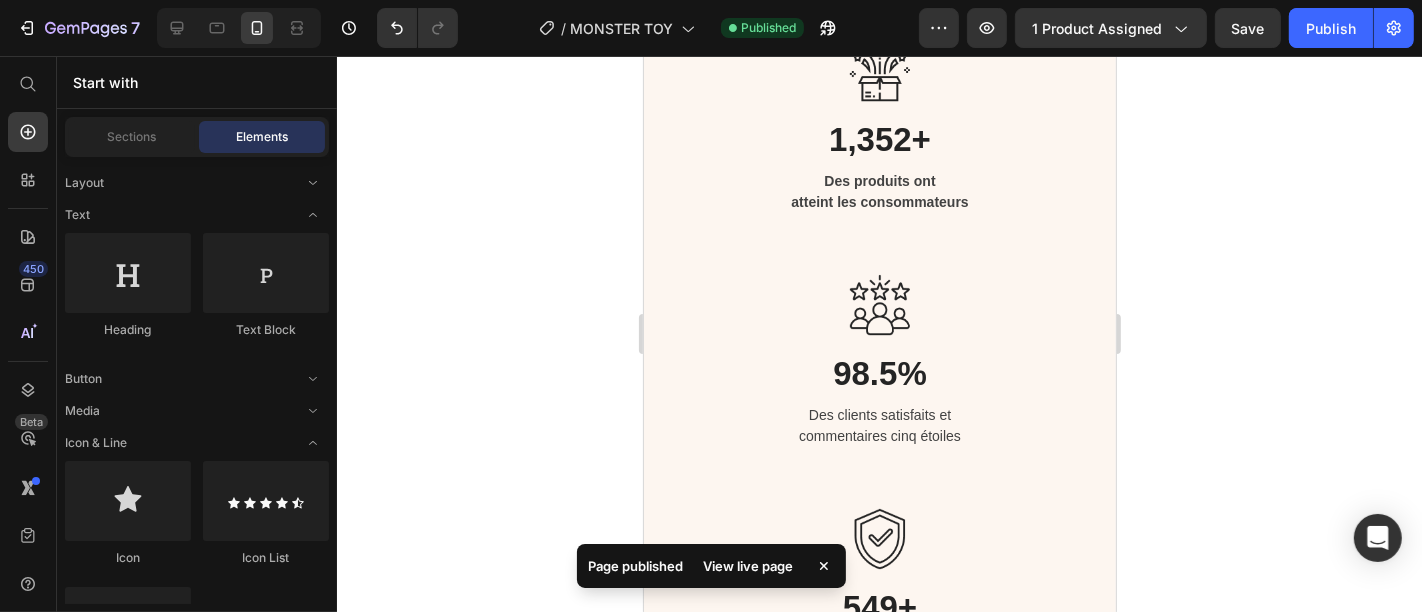 scroll, scrollTop: 3678, scrollLeft: 0, axis: vertical 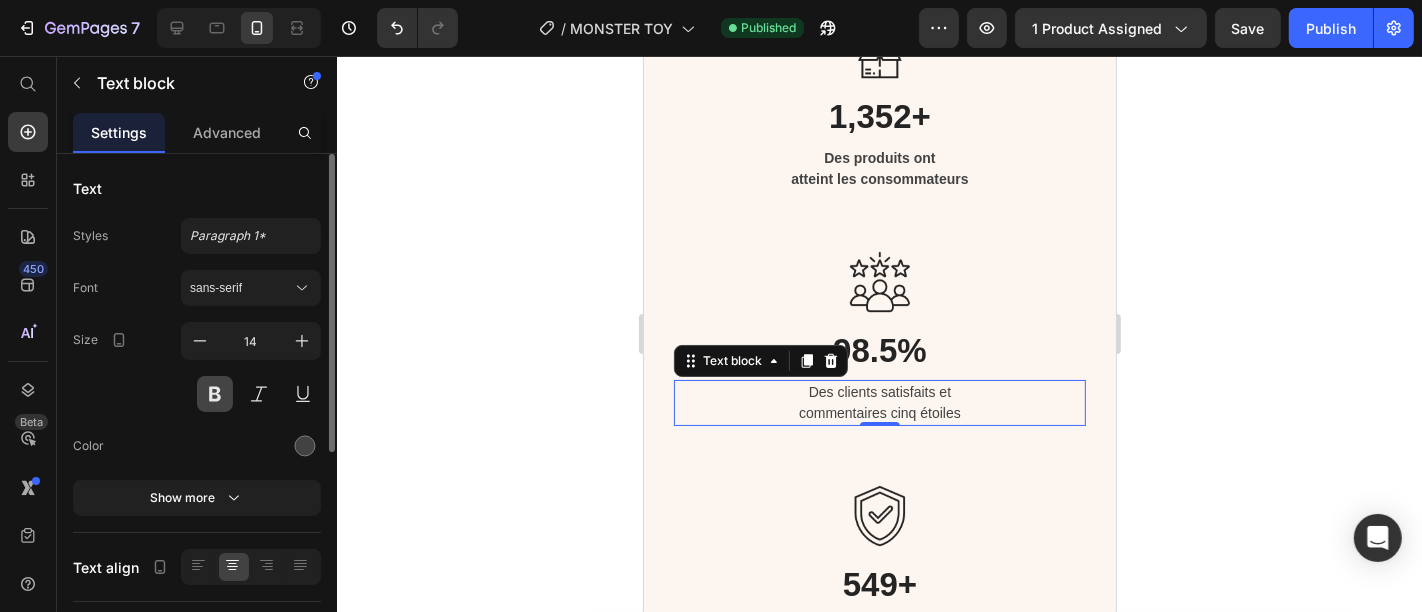 click at bounding box center (215, 394) 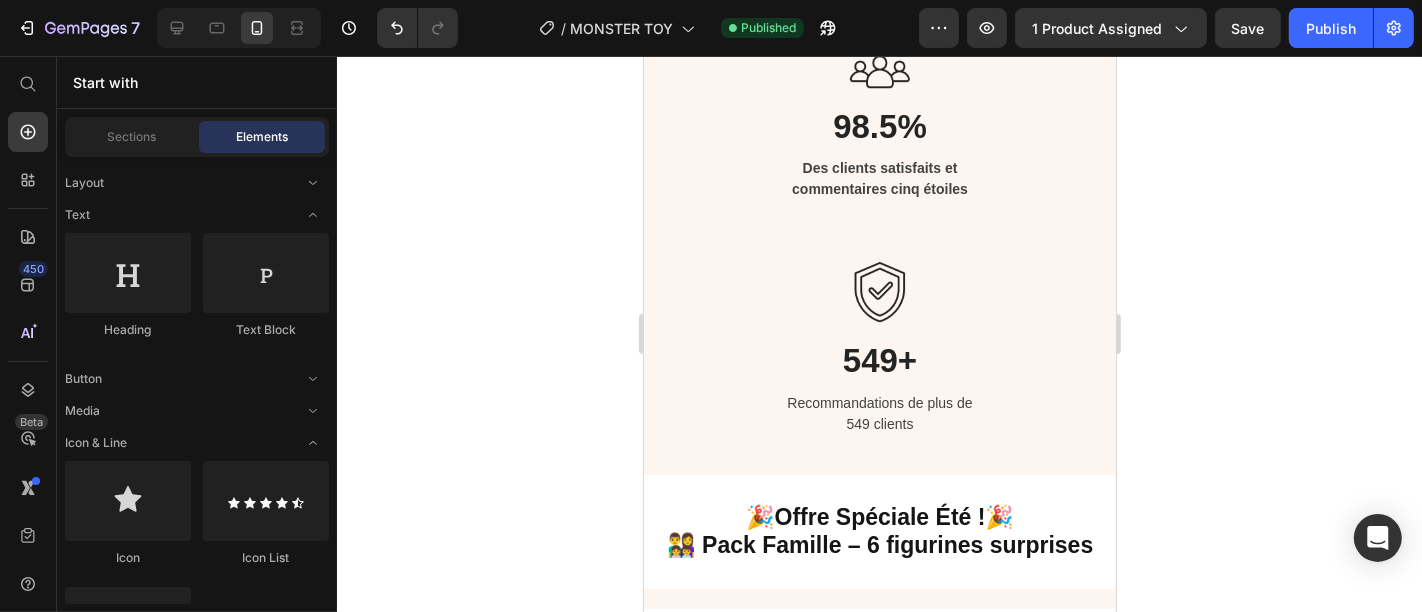 scroll, scrollTop: 3925, scrollLeft: 0, axis: vertical 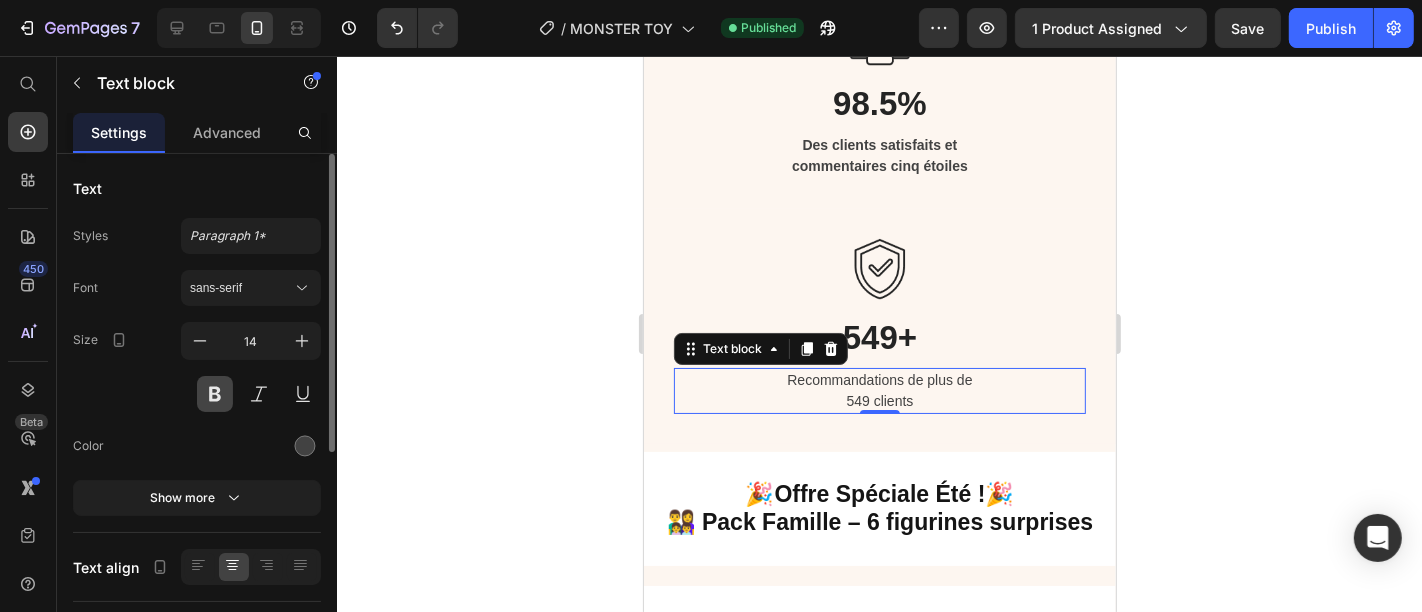 click at bounding box center [215, 394] 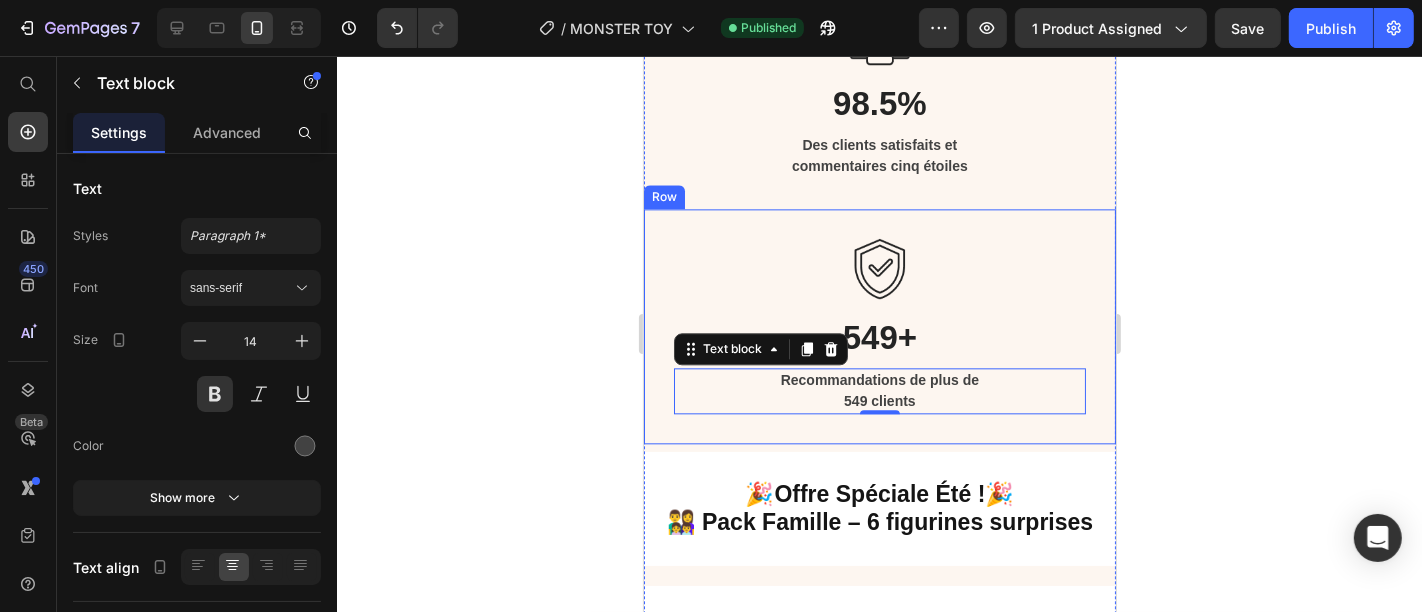 click 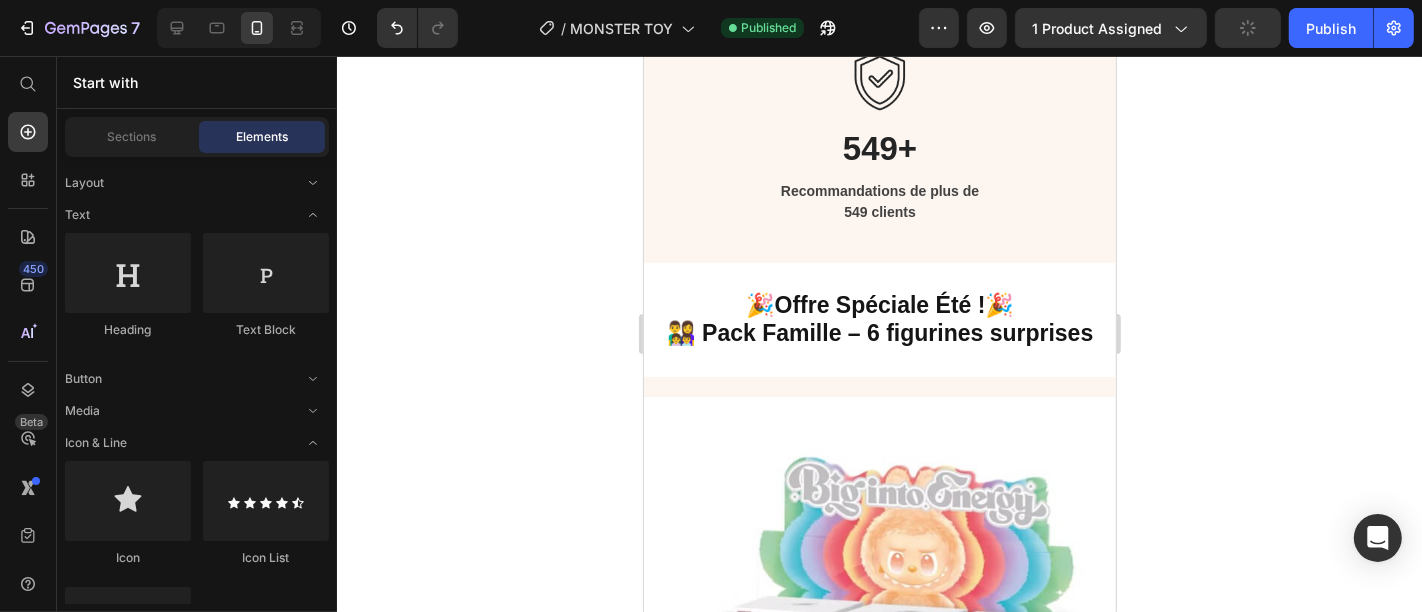 scroll, scrollTop: 4125, scrollLeft: 0, axis: vertical 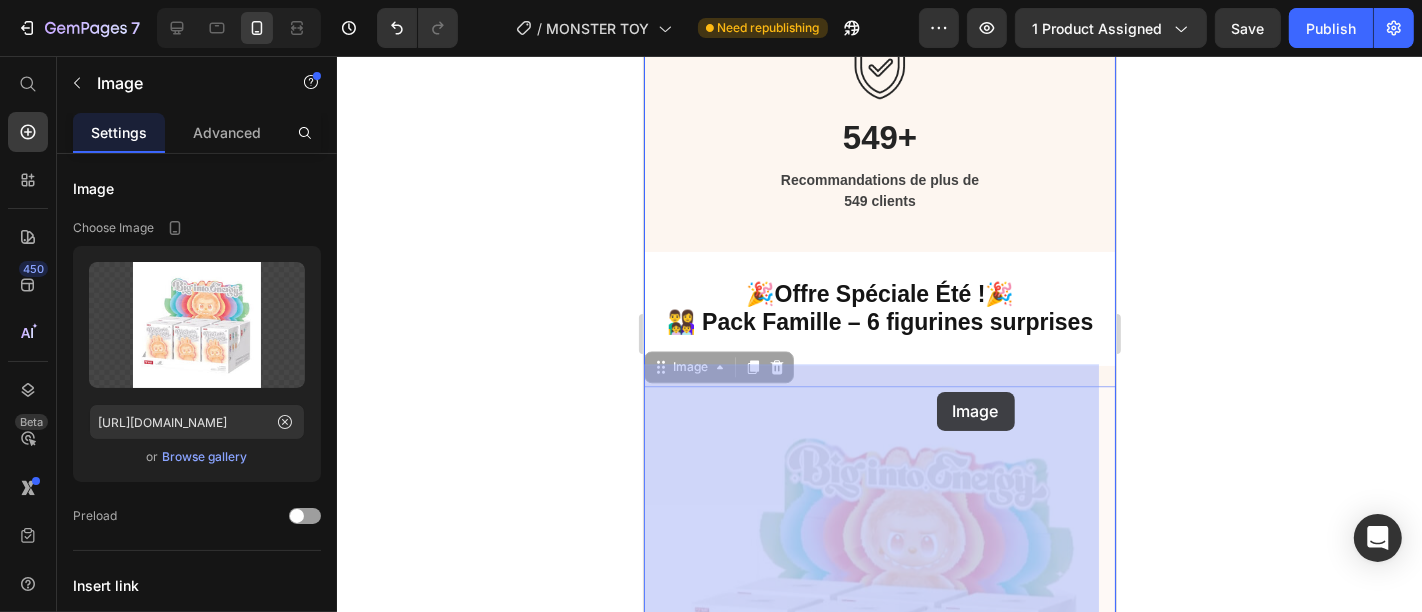 drag, startPoint x: 1034, startPoint y: 397, endPoint x: 936, endPoint y: 389, distance: 98.32599 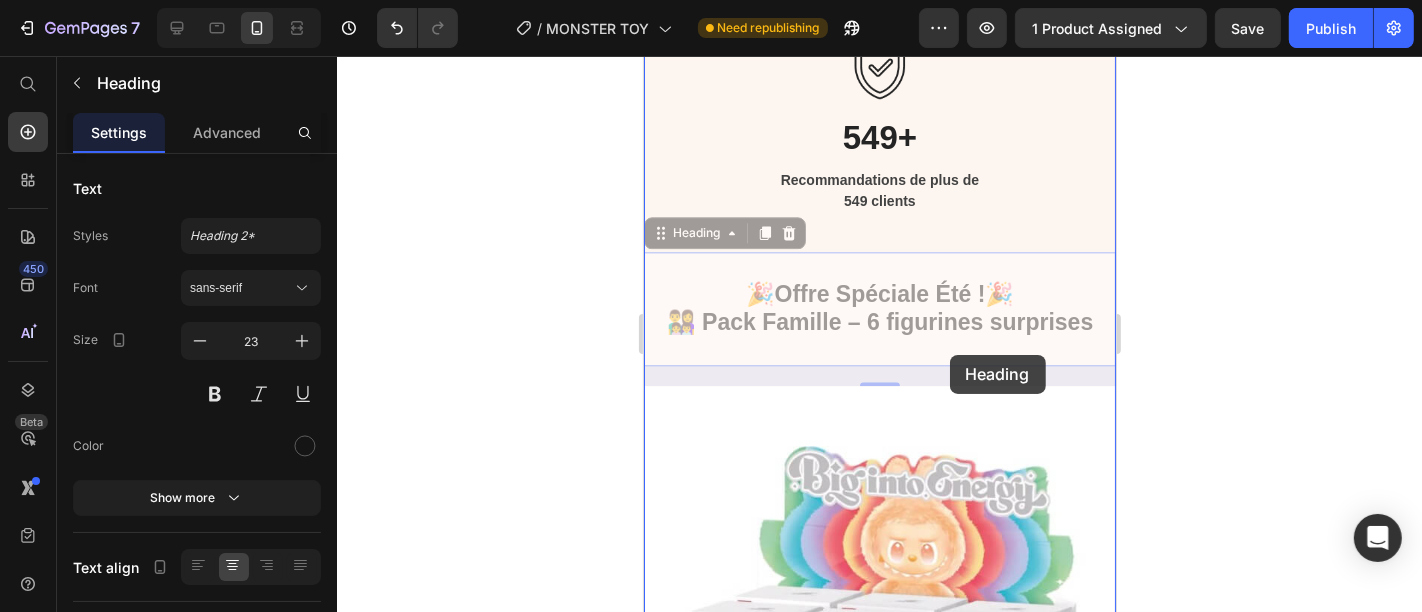 drag, startPoint x: 1043, startPoint y: 261, endPoint x: 949, endPoint y: 354, distance: 132.23087 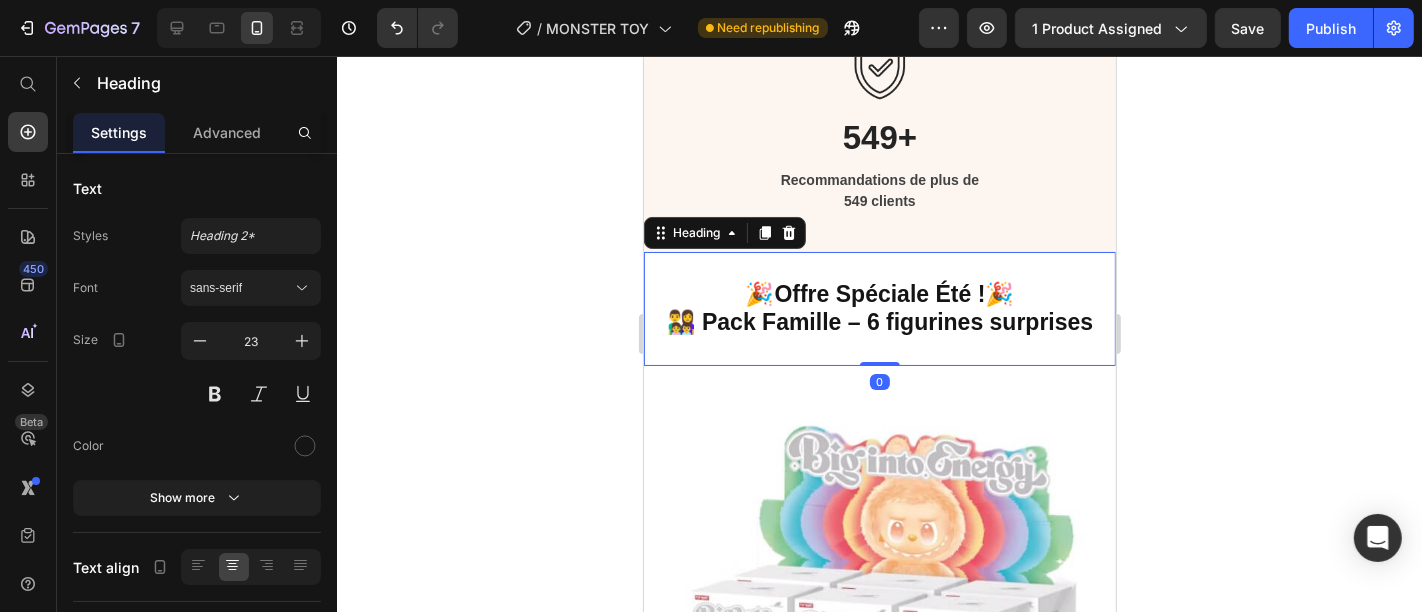 drag, startPoint x: 869, startPoint y: 356, endPoint x: 876, endPoint y: 329, distance: 27.89265 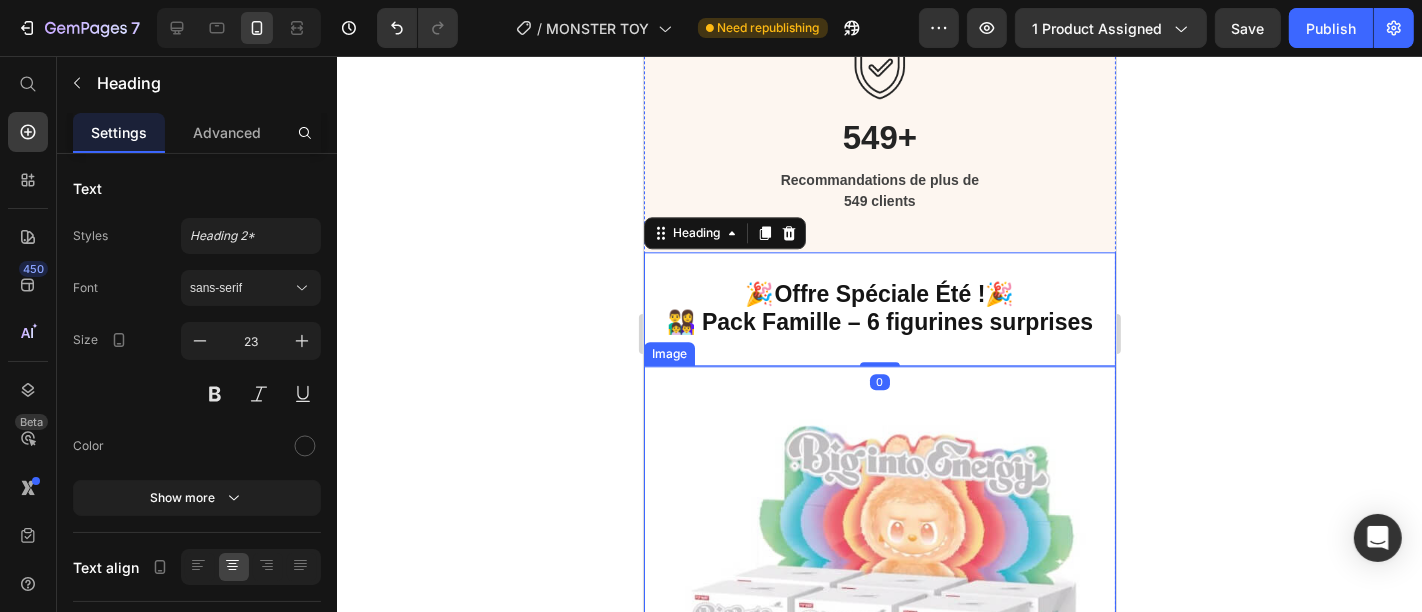 click 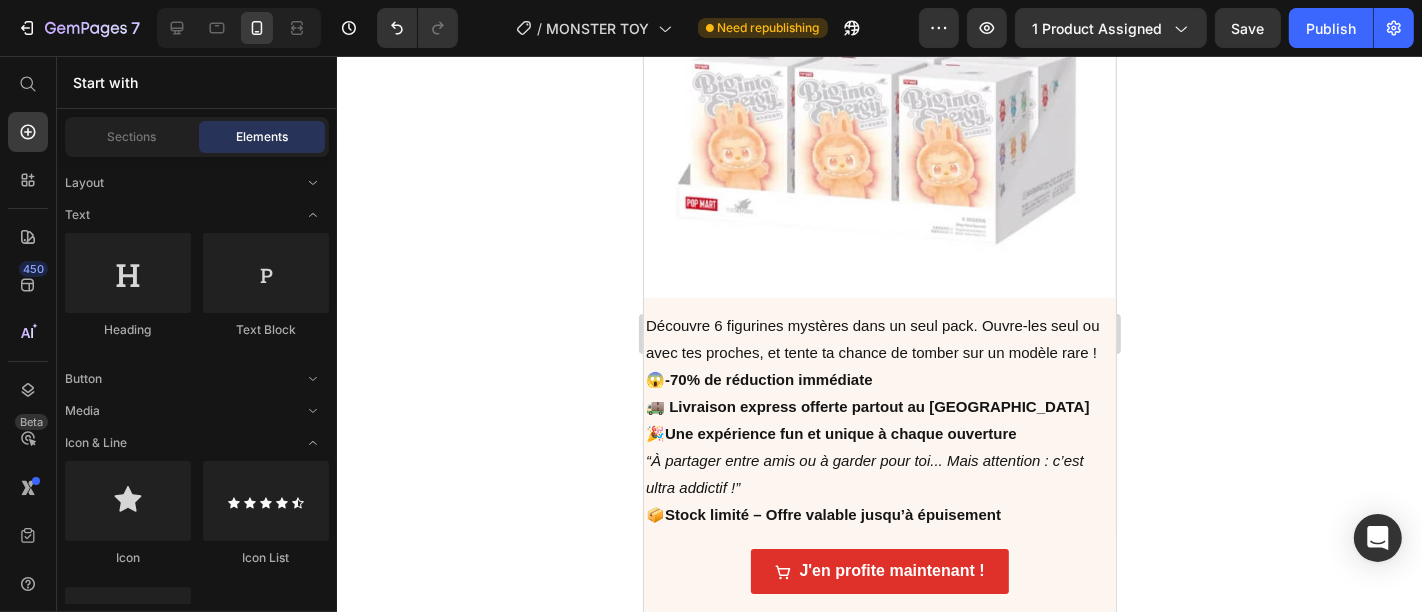 scroll, scrollTop: 4633, scrollLeft: 0, axis: vertical 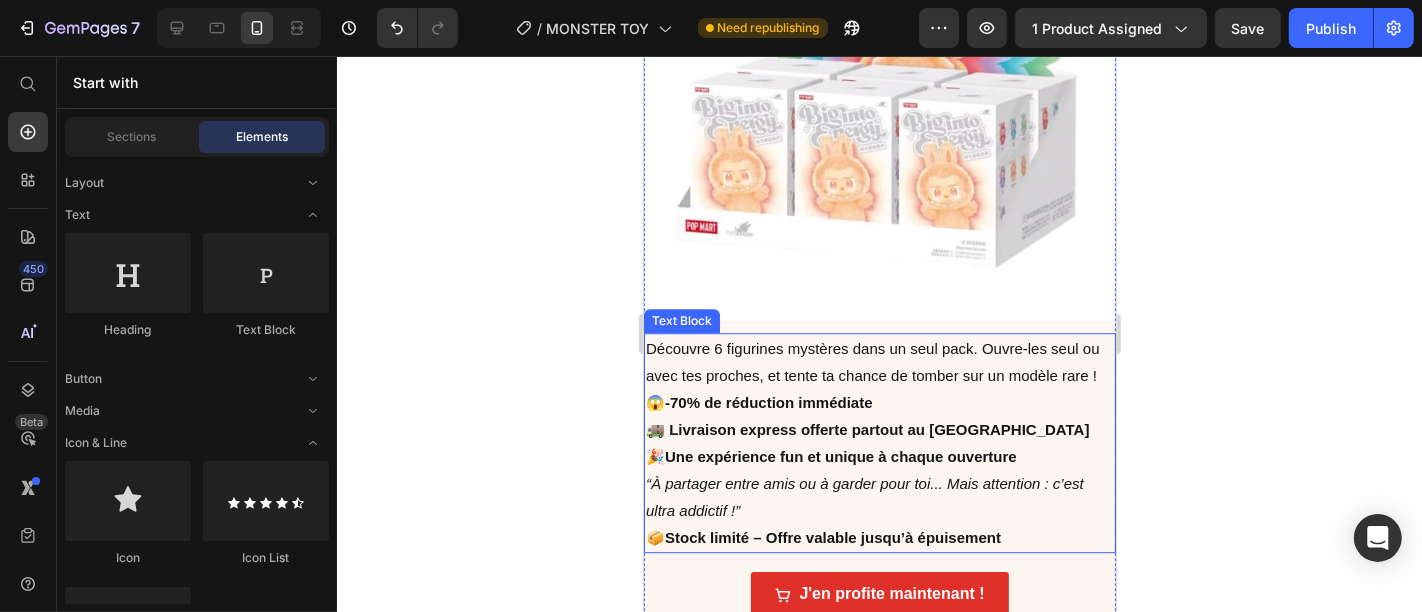 click on "Découvre 6 figurines mystères dans un seul pack. Ouvre-les seul ou avec tes proches, et tente ta chance de tomber sur un modèle rare !" at bounding box center [879, 361] 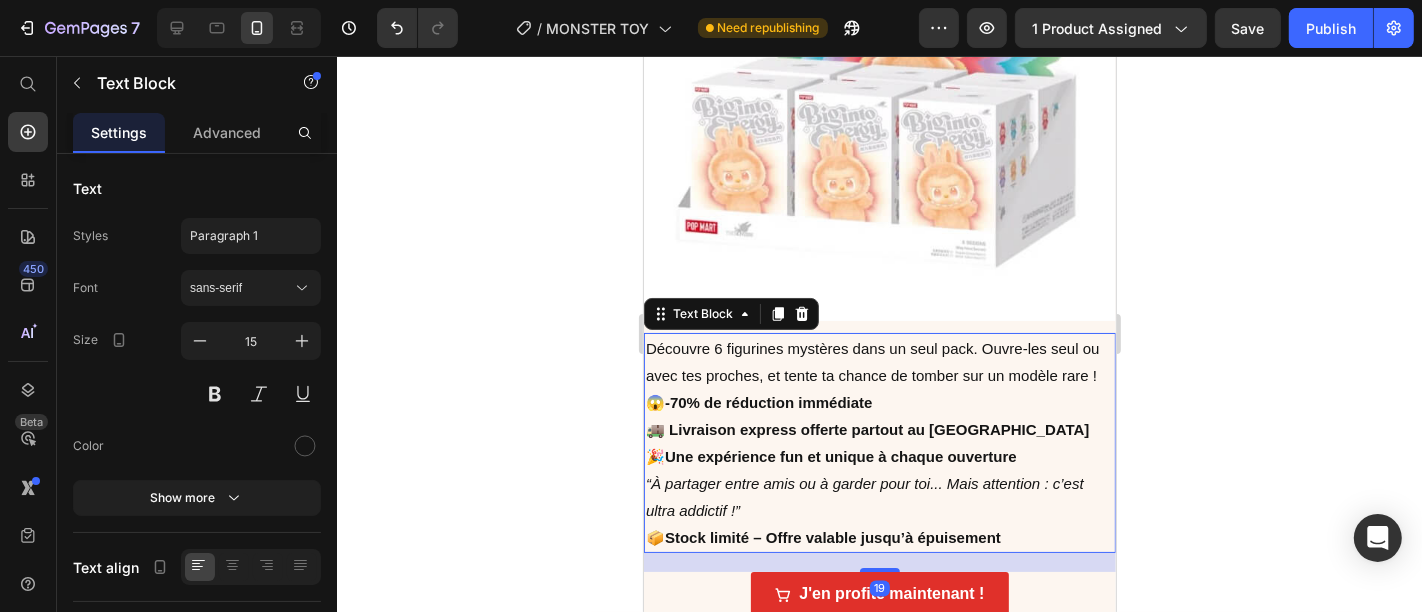 click on "Découvre 6 figurines mystères dans un seul pack. Ouvre-les seul ou avec tes proches, et tente ta chance de tomber sur un modèle rare !" at bounding box center [879, 361] 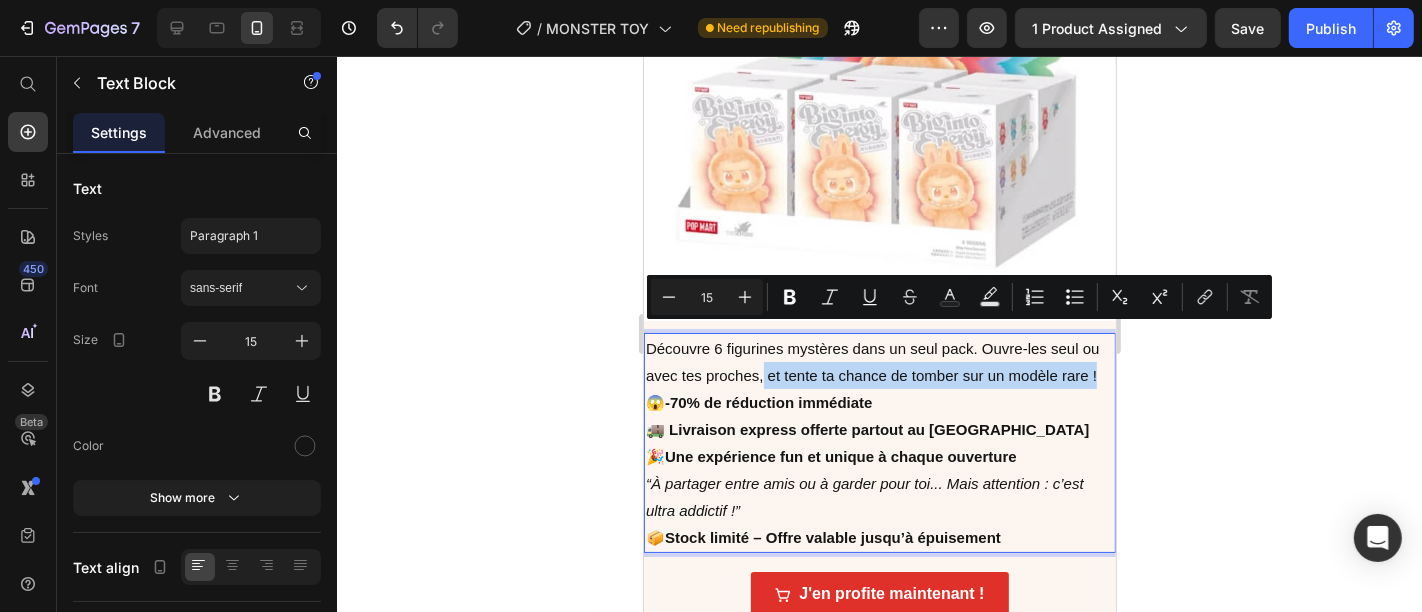 drag, startPoint x: 782, startPoint y: 337, endPoint x: 784, endPoint y: 357, distance: 20.09975 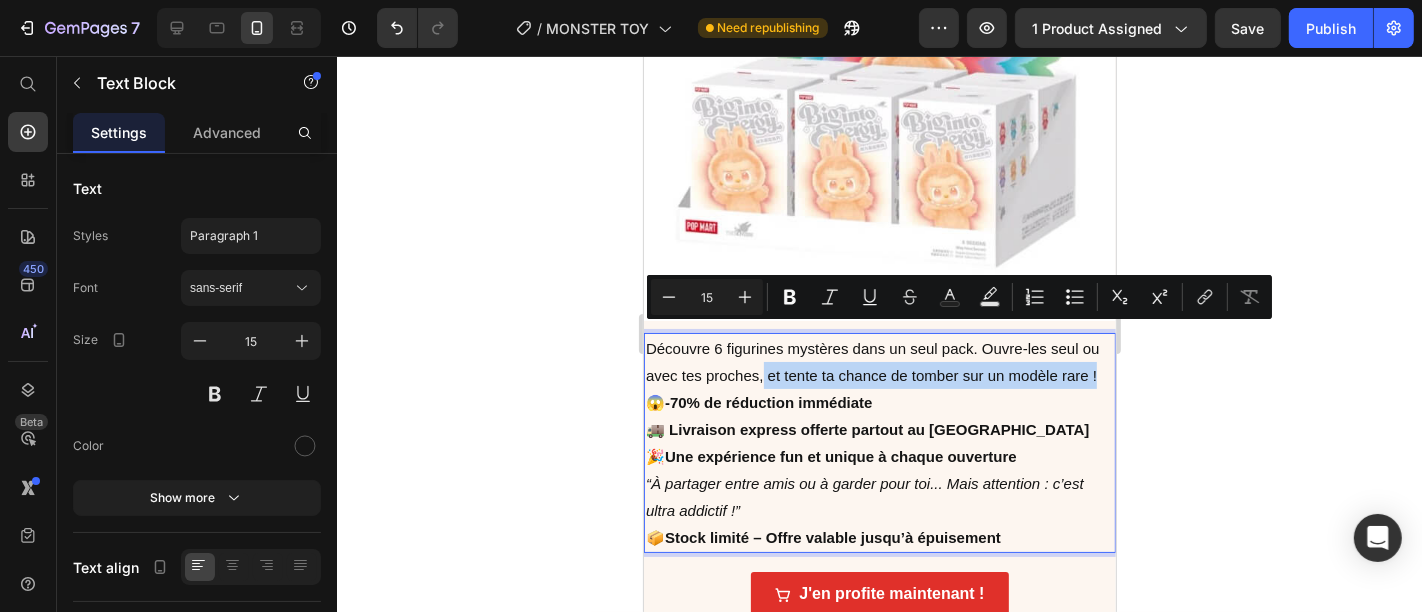 click on "Découvre 6 figurines mystères dans un seul pack. Ouvre-les seul ou avec tes proches, et tente ta chance de tomber sur un modèle rare !" at bounding box center [879, 361] 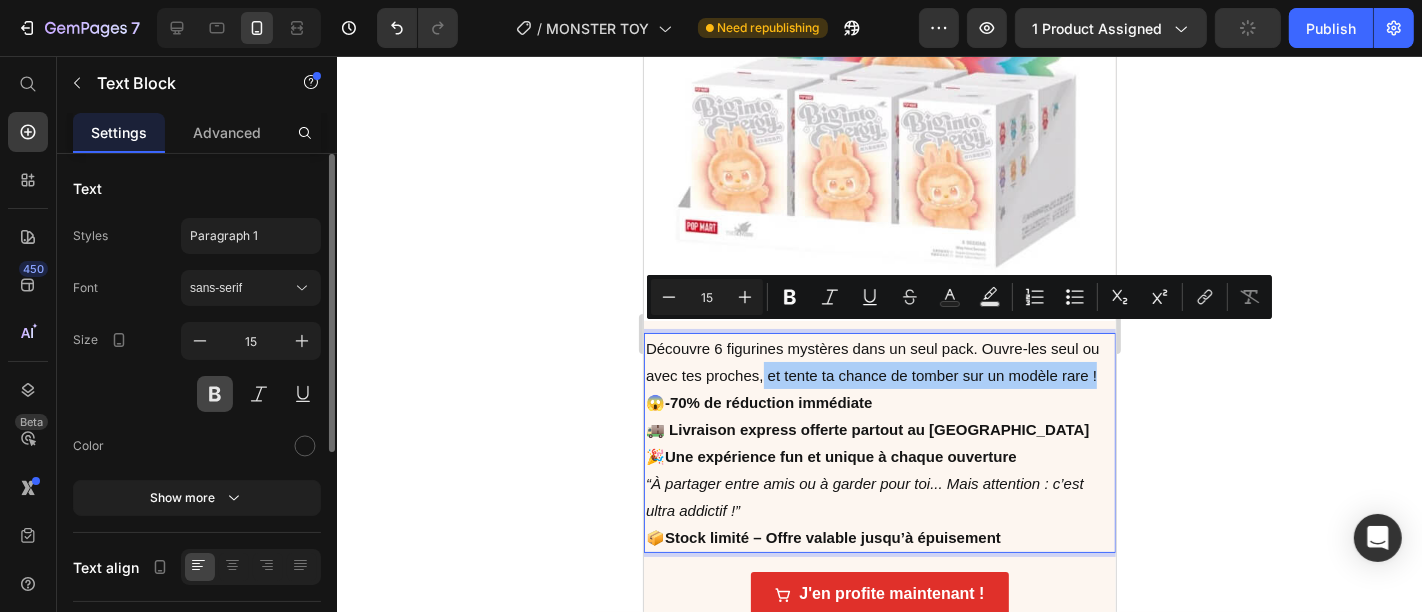 click at bounding box center [215, 394] 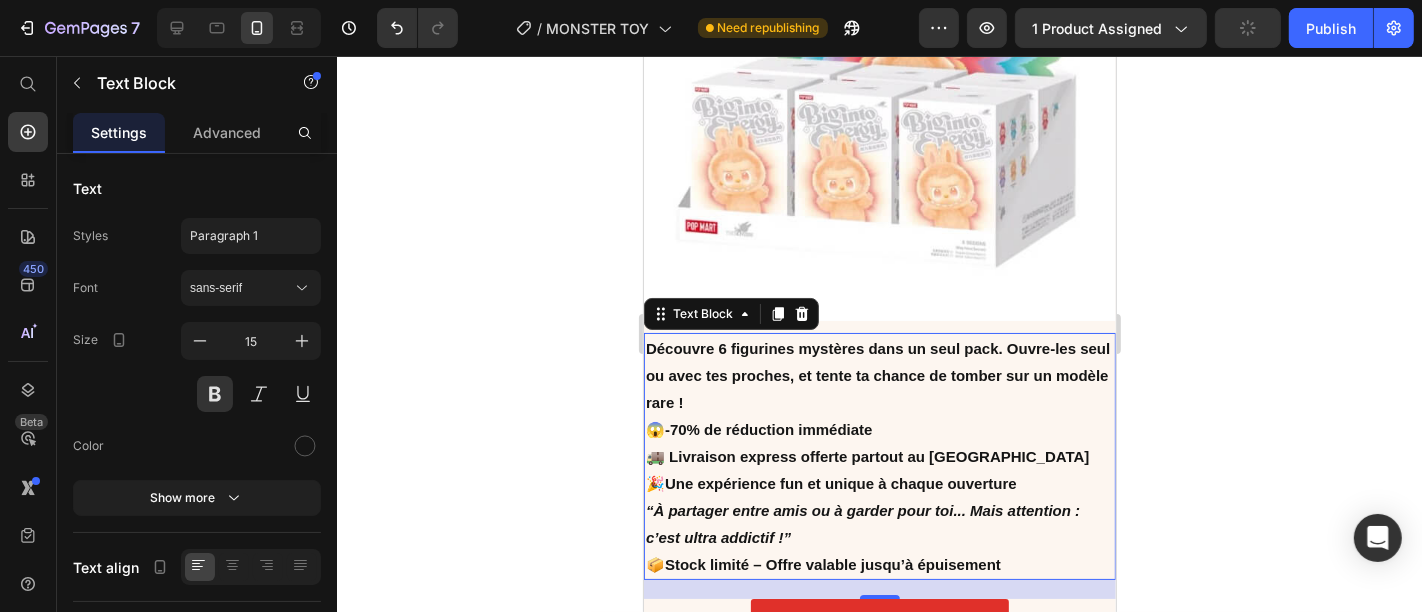 click 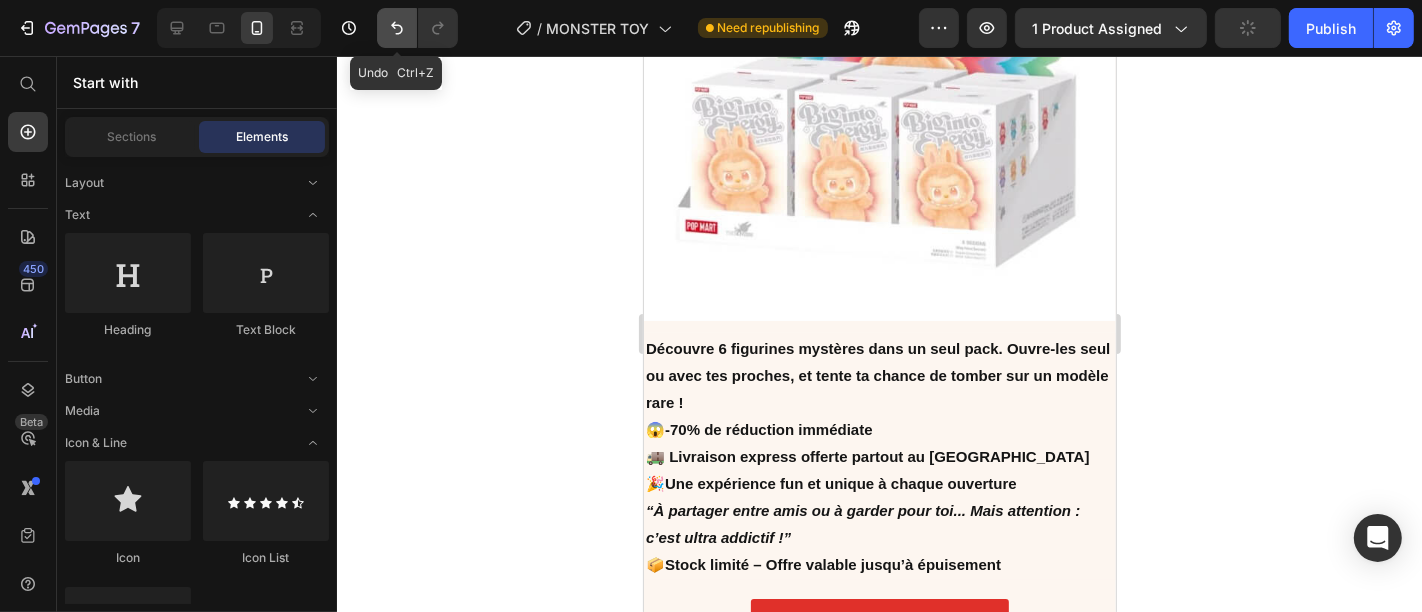 click 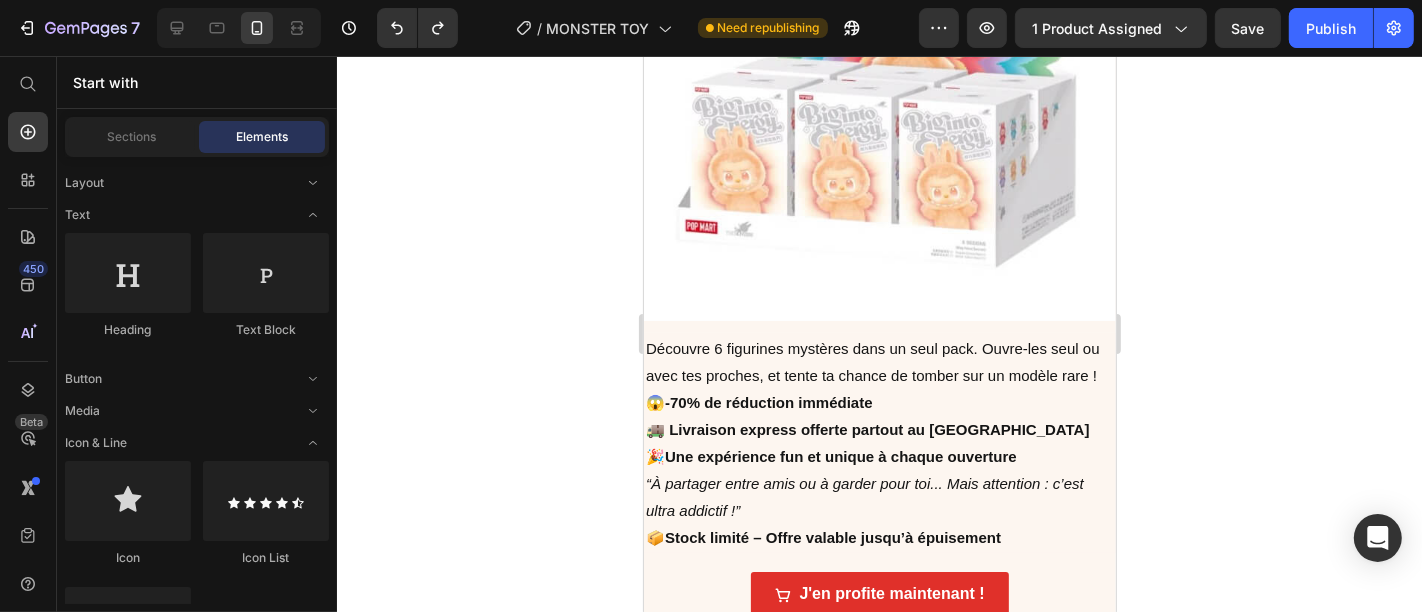 click 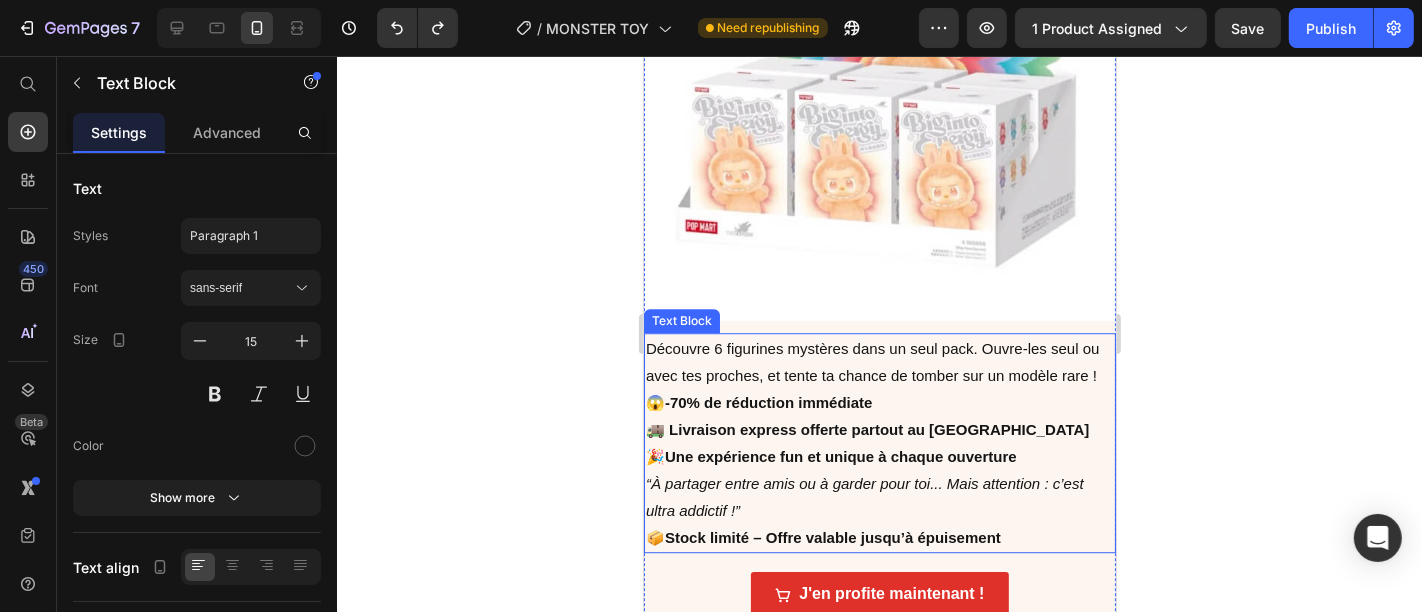 click on "Découvre 6 figurines mystères dans un seul pack. Ouvre-les seul ou avec tes proches, et tente ta chance de tomber sur un modèle rare !" at bounding box center (879, 361) 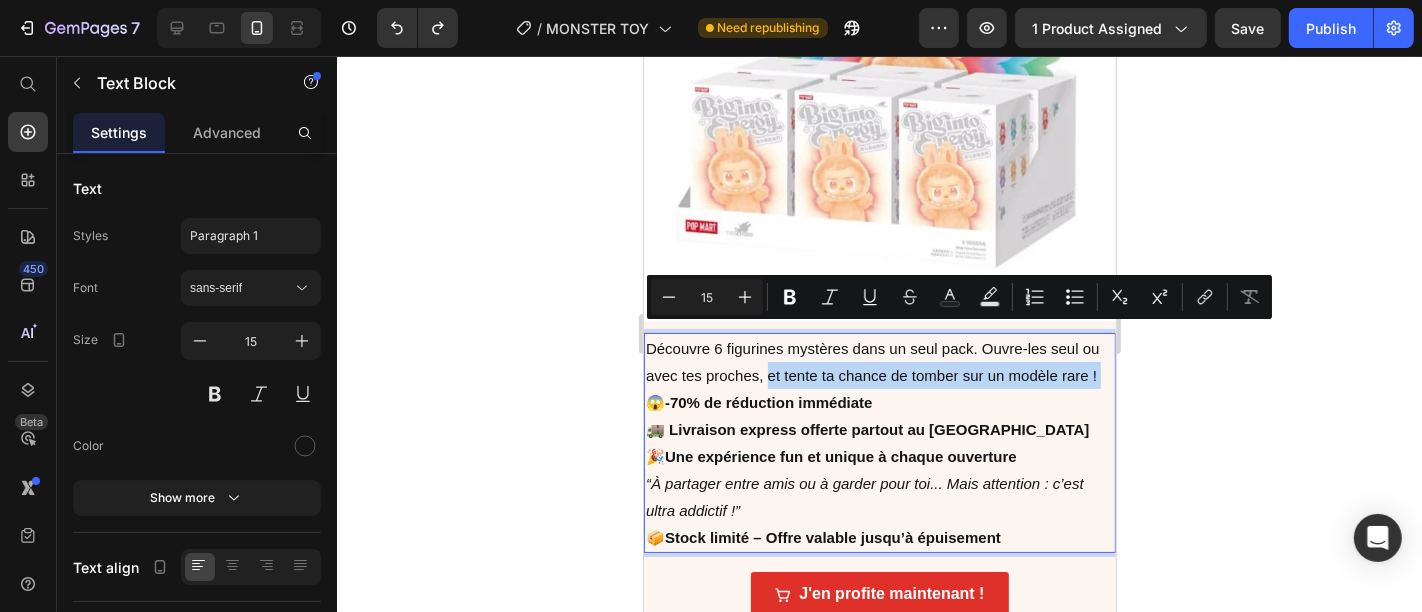 drag, startPoint x: 786, startPoint y: 335, endPoint x: 780, endPoint y: 359, distance: 24.738634 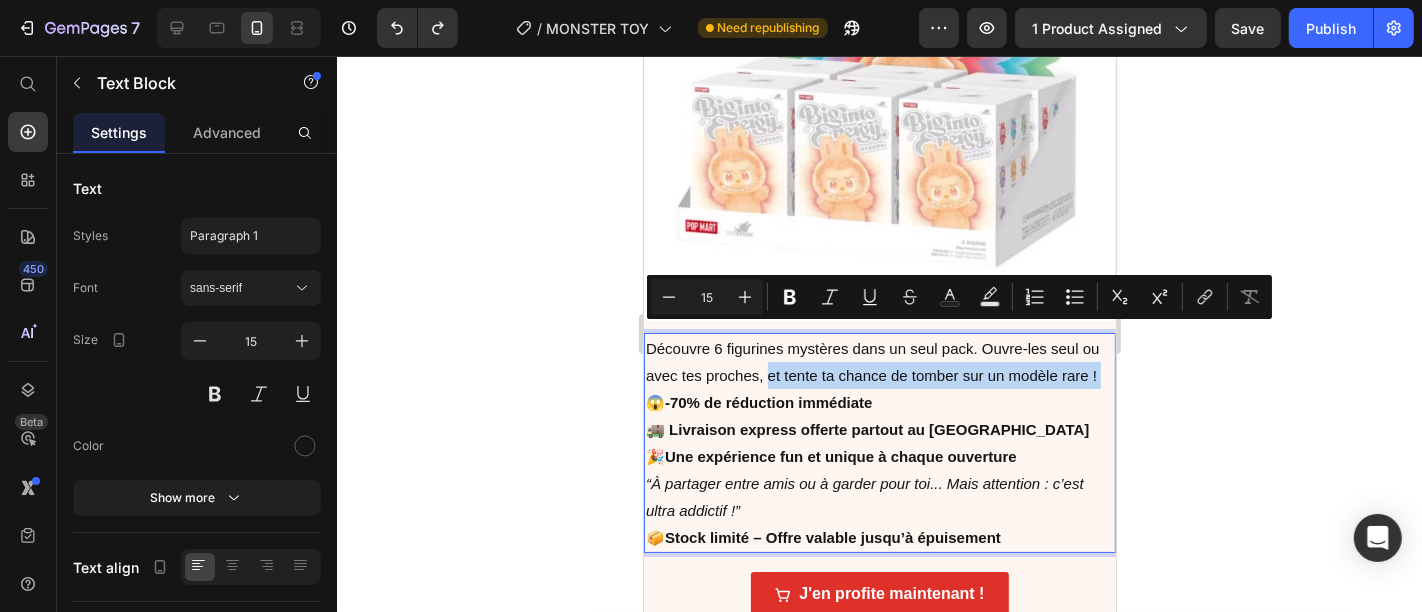 click on "Découvre 6 figurines mystères dans un seul pack. Ouvre-les seul ou avec tes proches, et tente ta chance de tomber sur un modèle rare !" at bounding box center [879, 361] 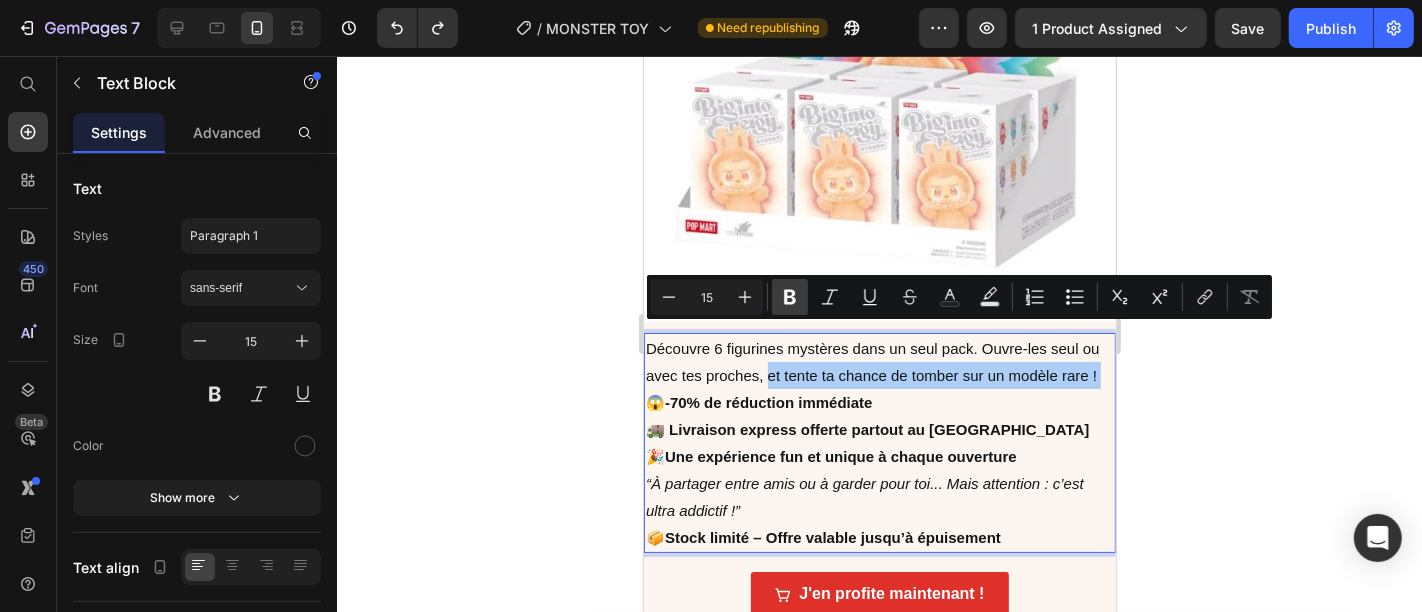 click 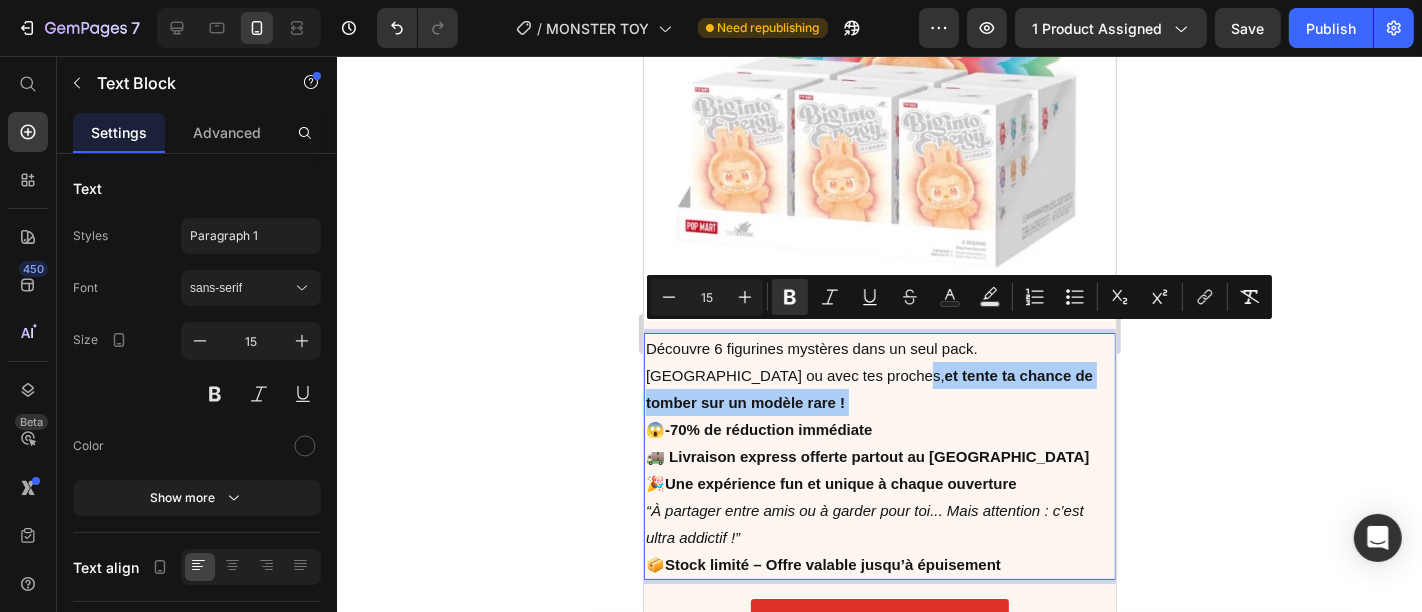 click 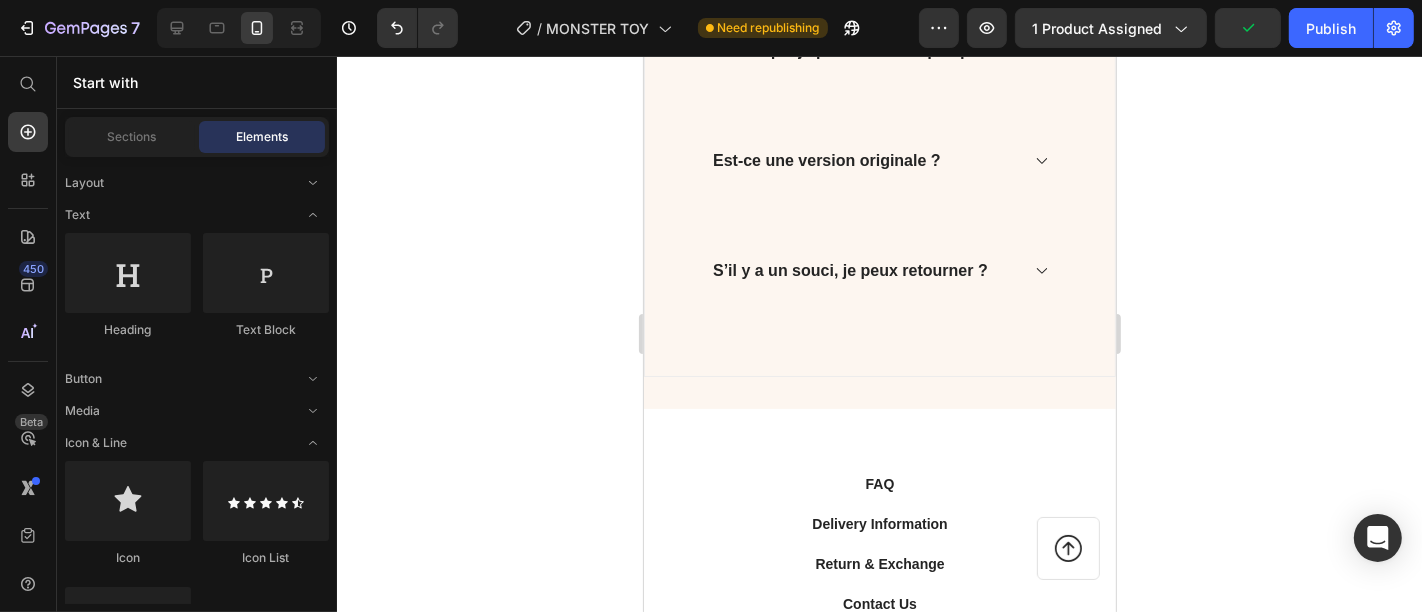 scroll, scrollTop: 6705, scrollLeft: 0, axis: vertical 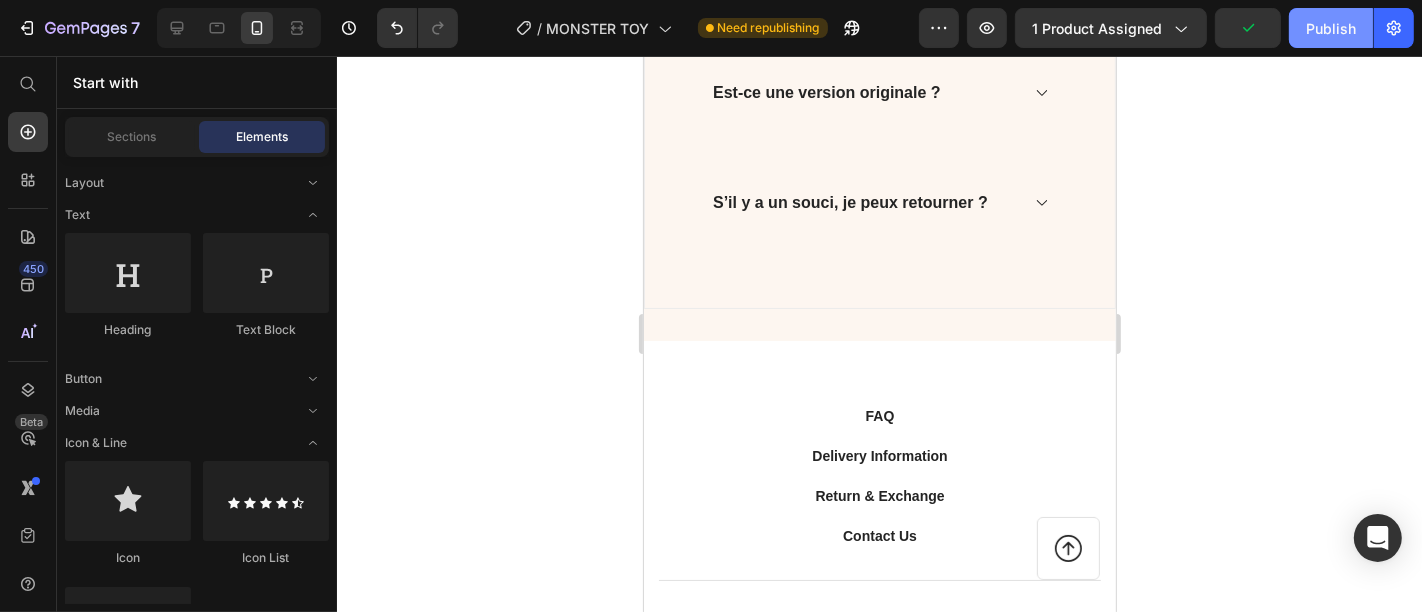 click on "Publish" at bounding box center (1331, 28) 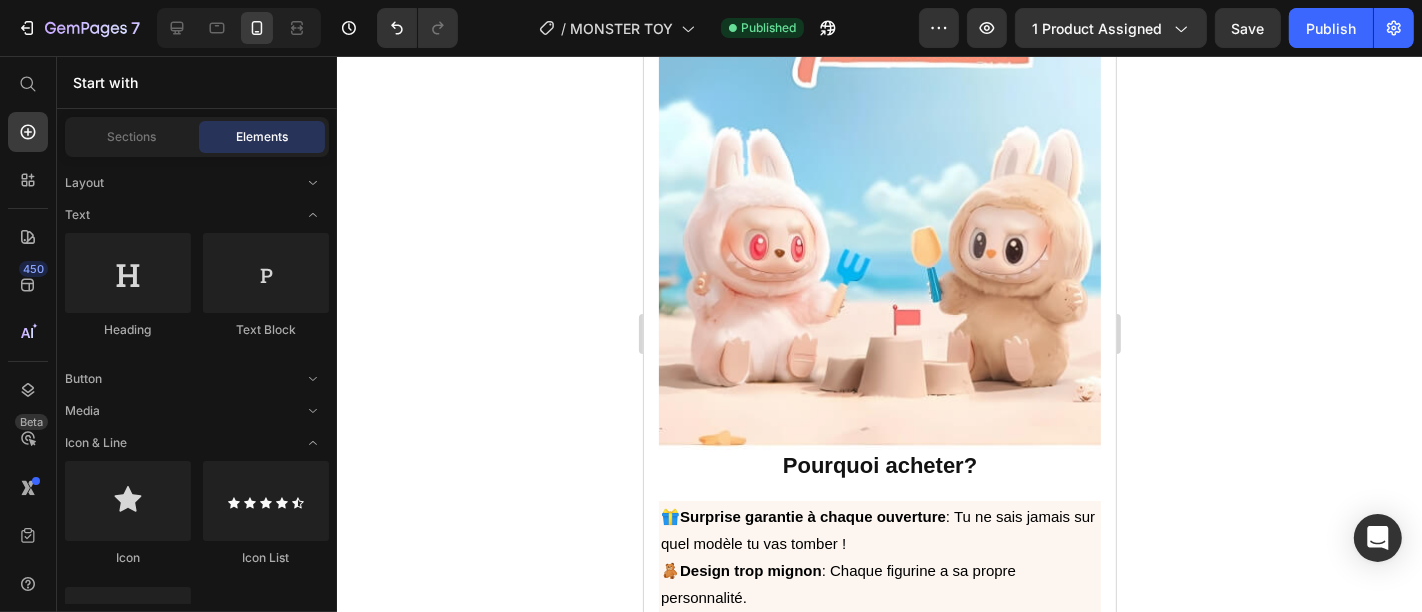 scroll, scrollTop: 1420, scrollLeft: 0, axis: vertical 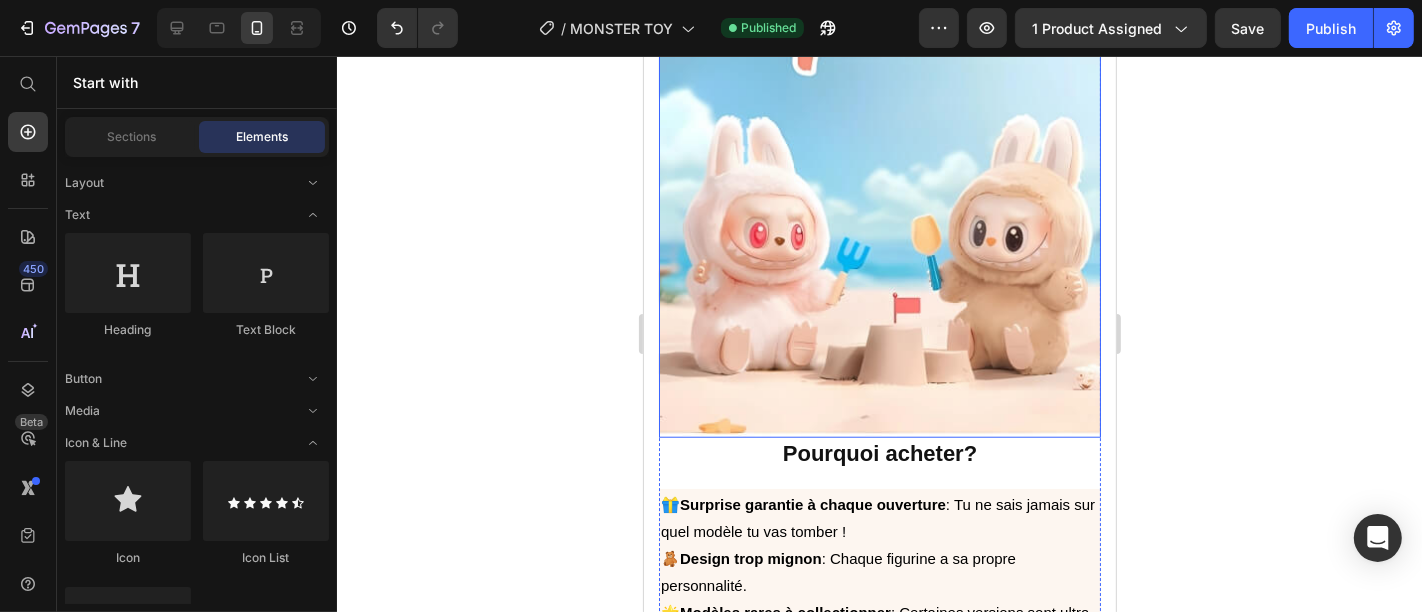 click at bounding box center [879, 139] 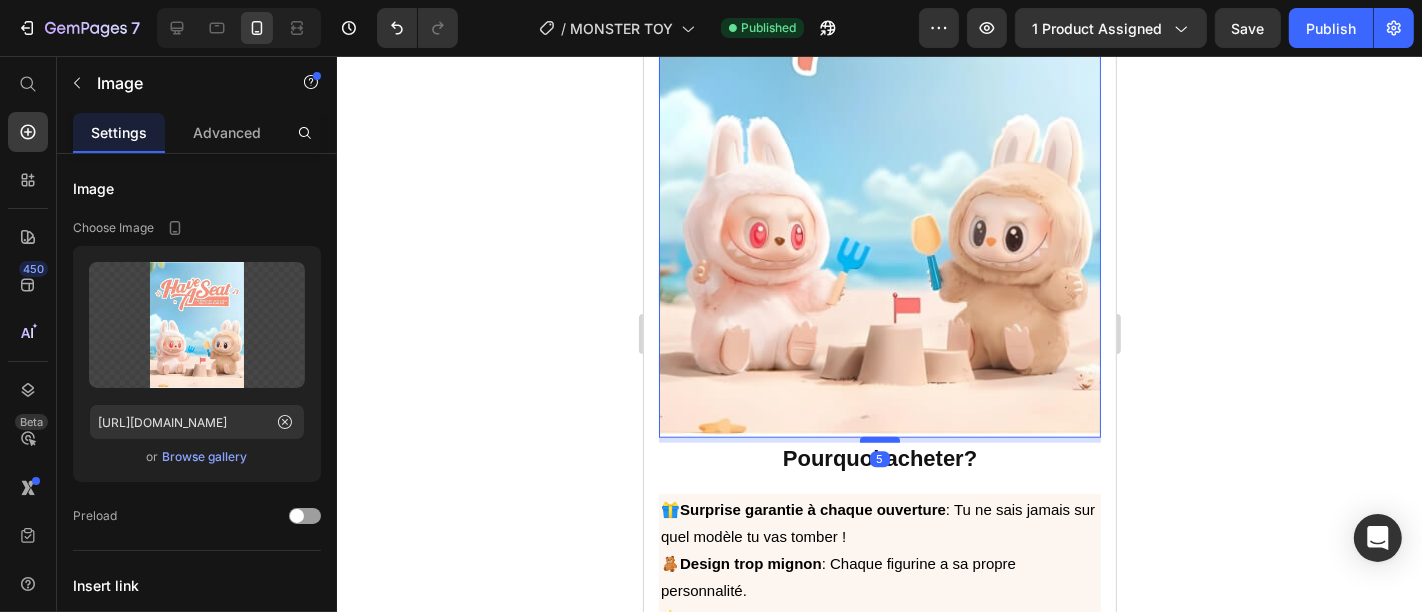 click at bounding box center (879, 439) 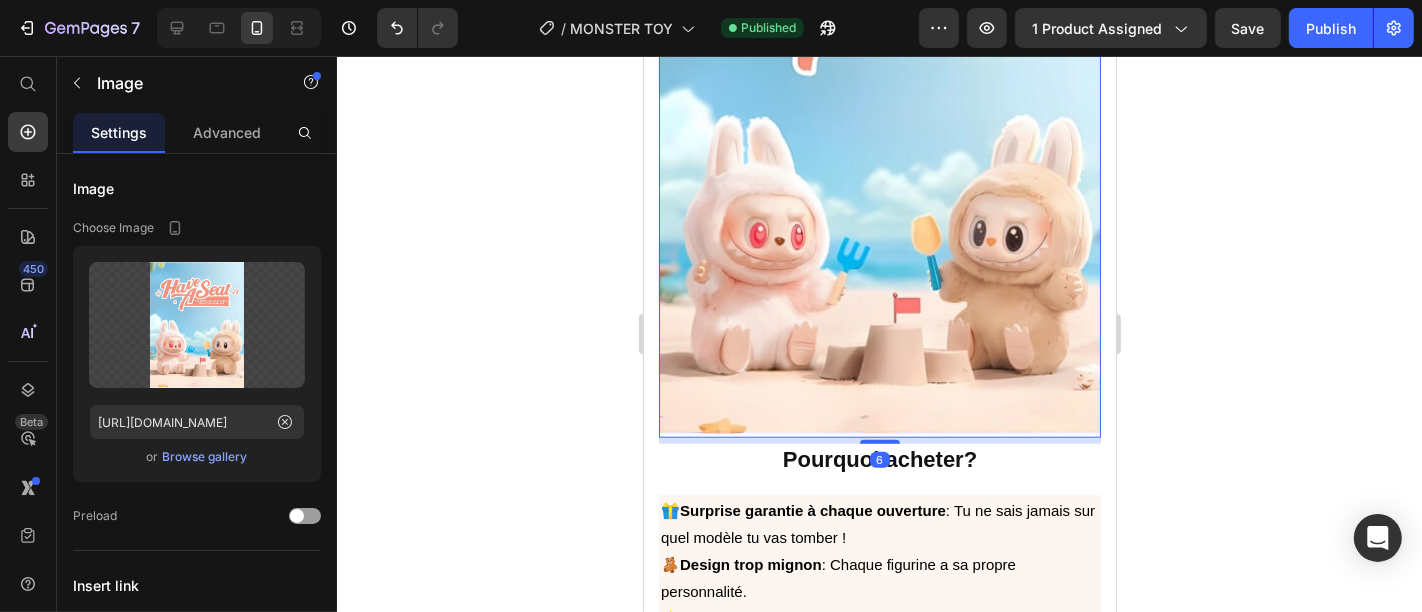 click 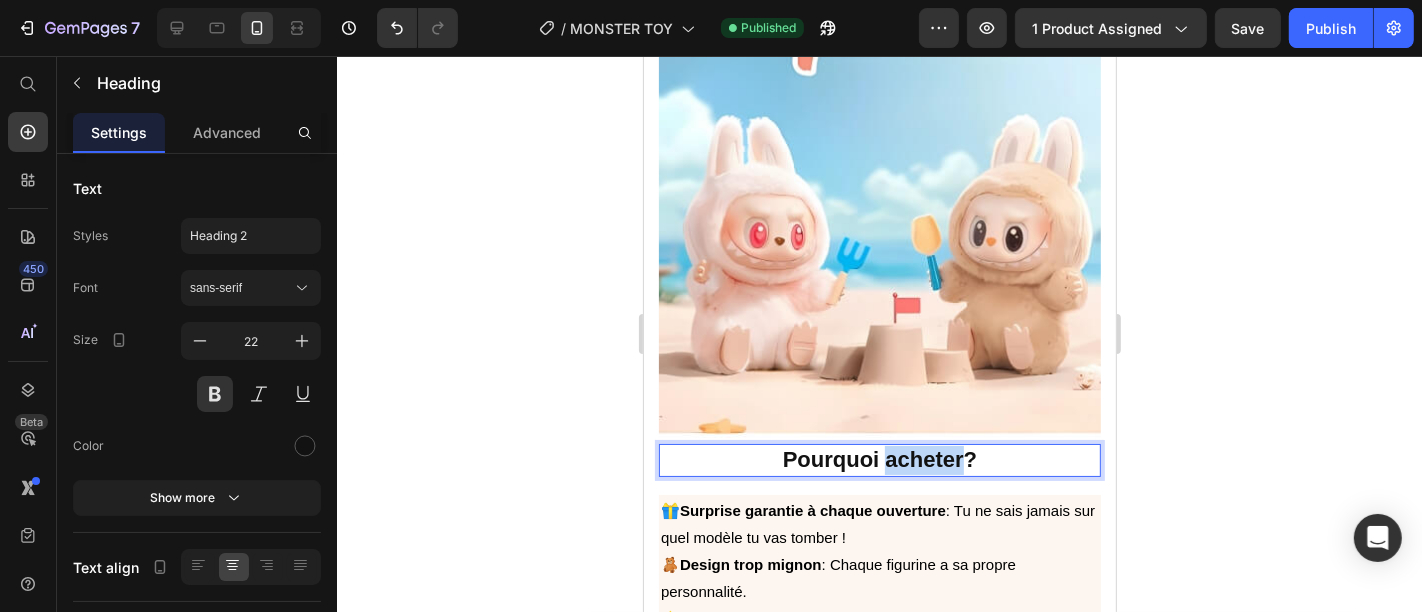 click on "Pourquoi acheter?" at bounding box center [879, 459] 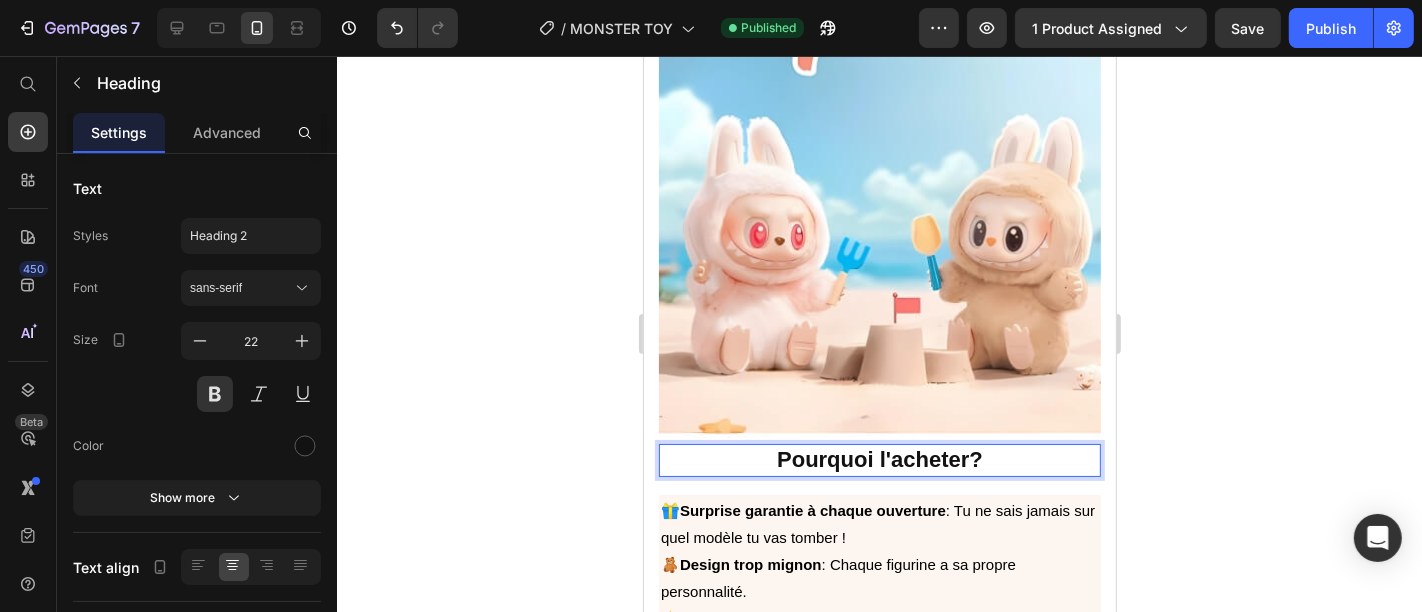 click 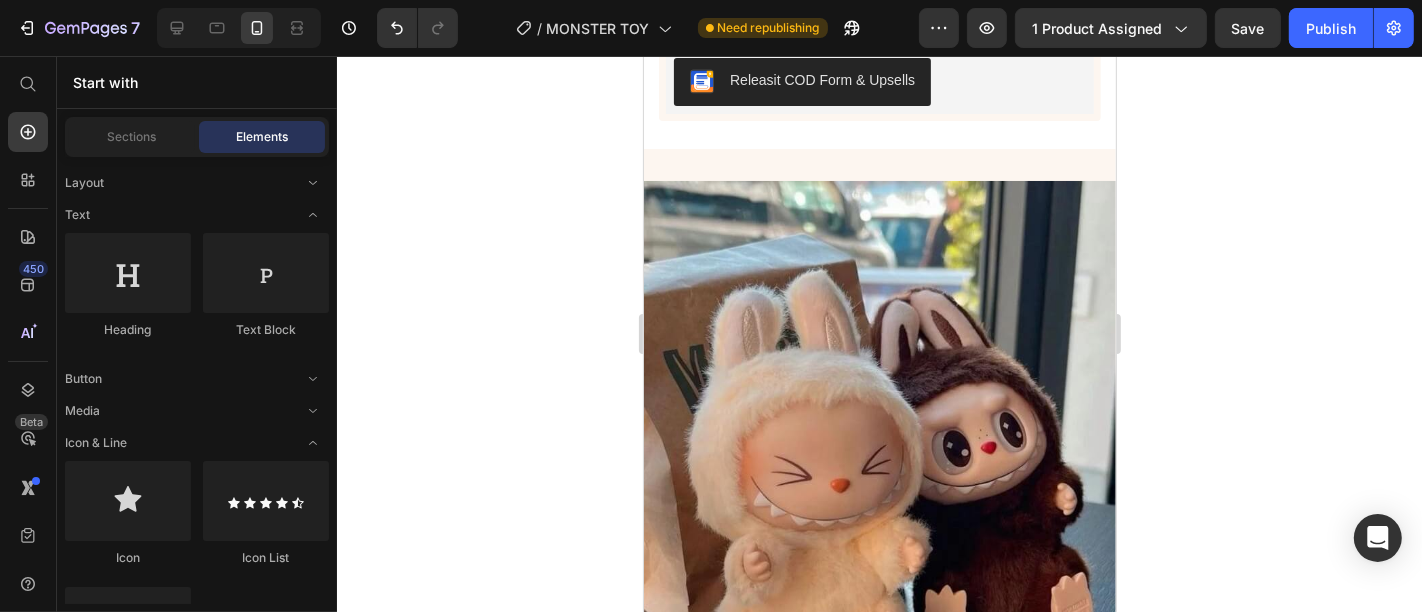 scroll, scrollTop: 3311, scrollLeft: 0, axis: vertical 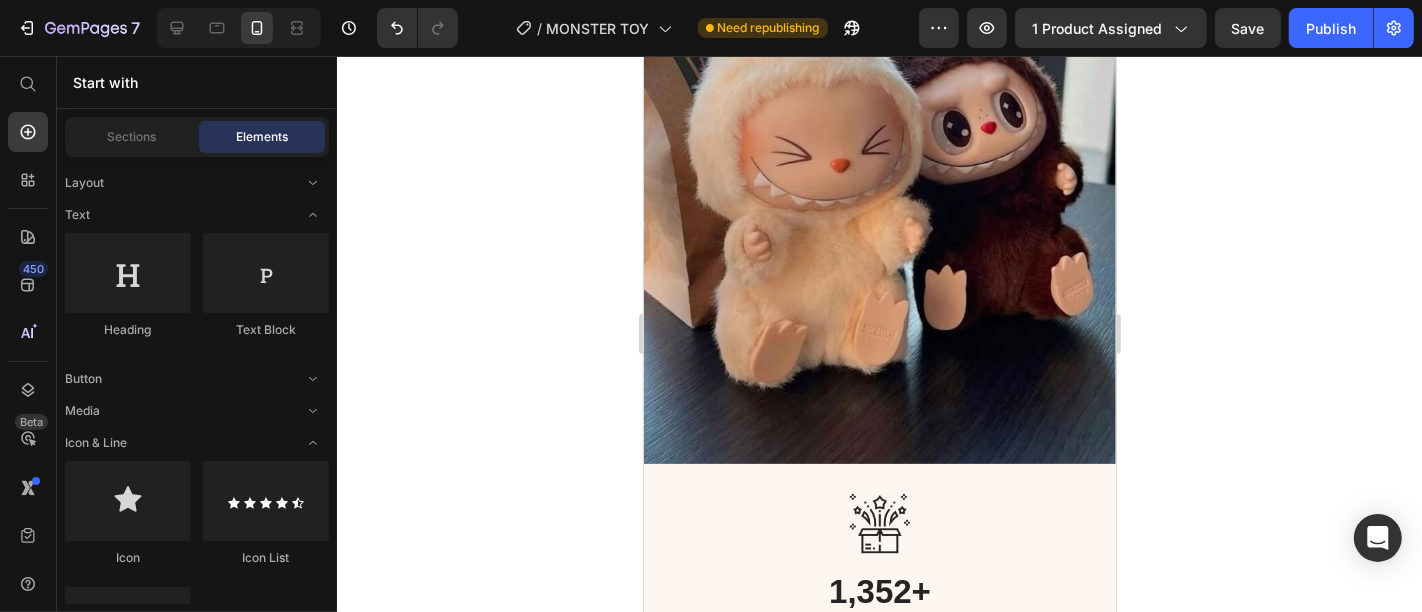 drag, startPoint x: 1106, startPoint y: 180, endPoint x: 1777, endPoint y: 360, distance: 694.7237 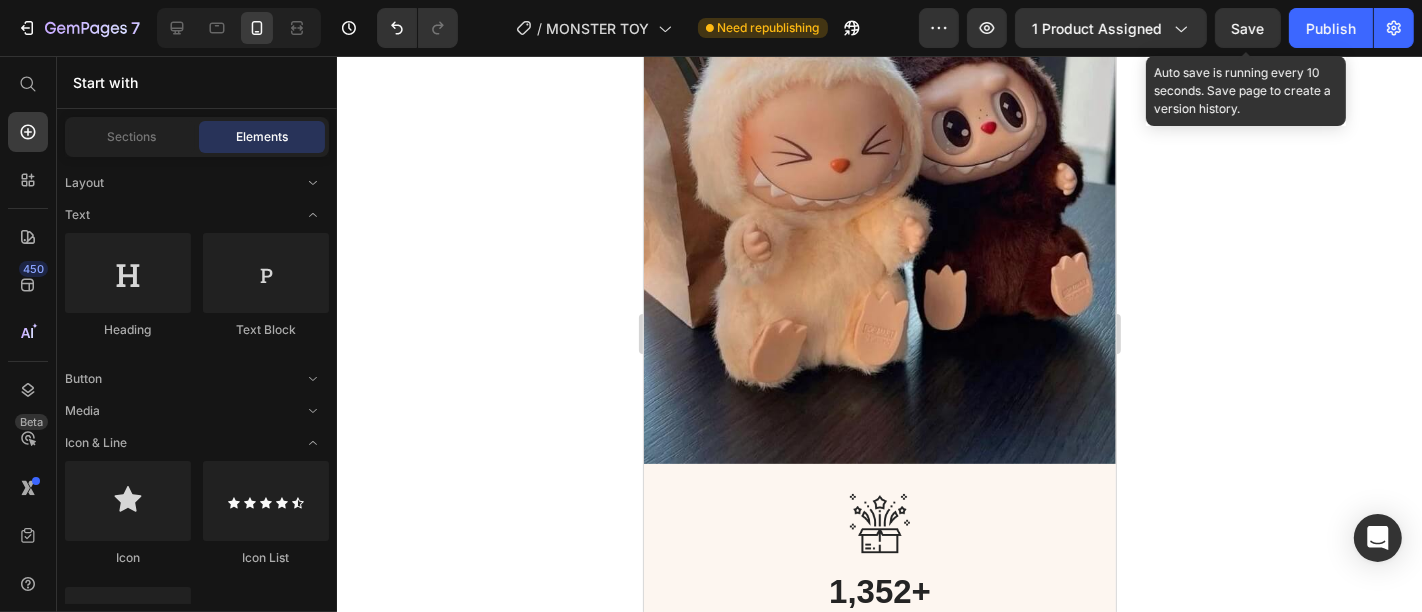 click on "Save" 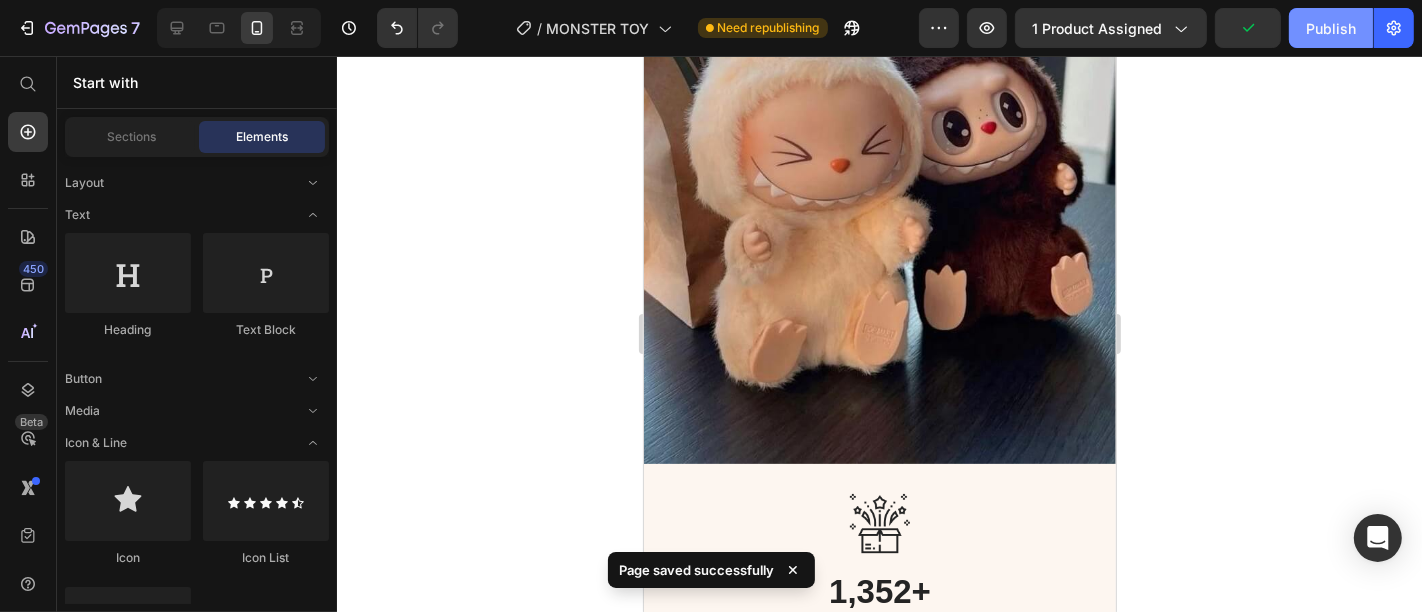 click on "Publish" at bounding box center (1331, 28) 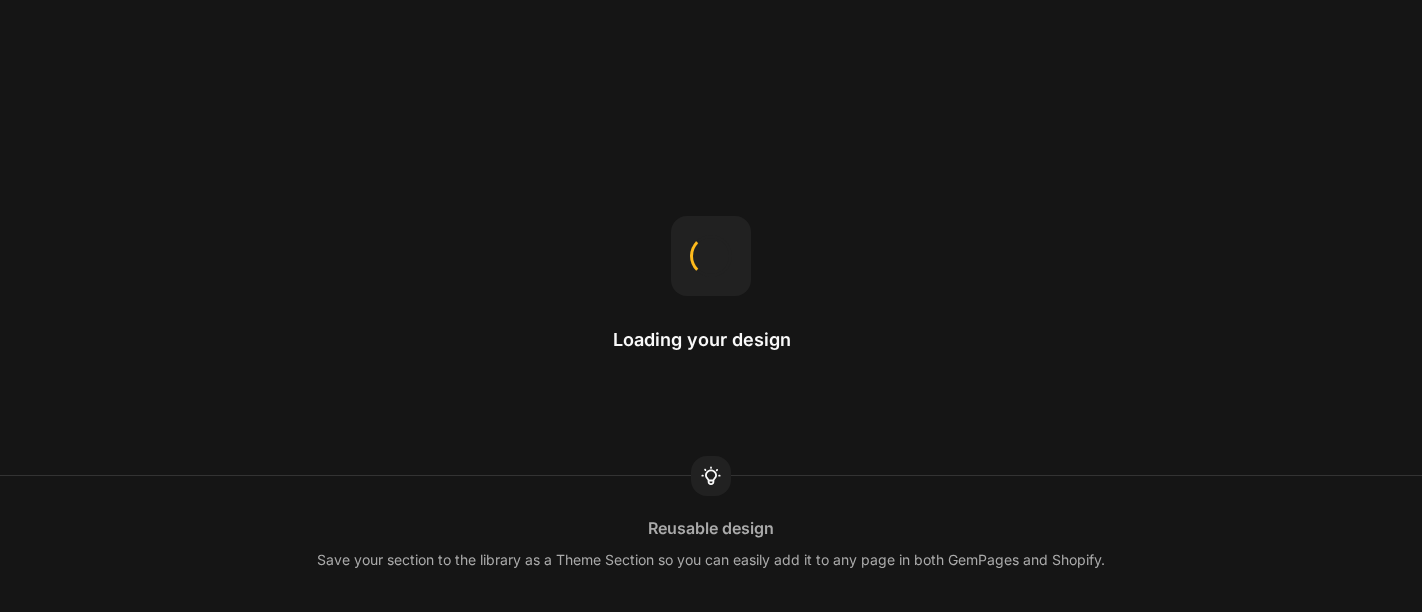 scroll, scrollTop: 0, scrollLeft: 0, axis: both 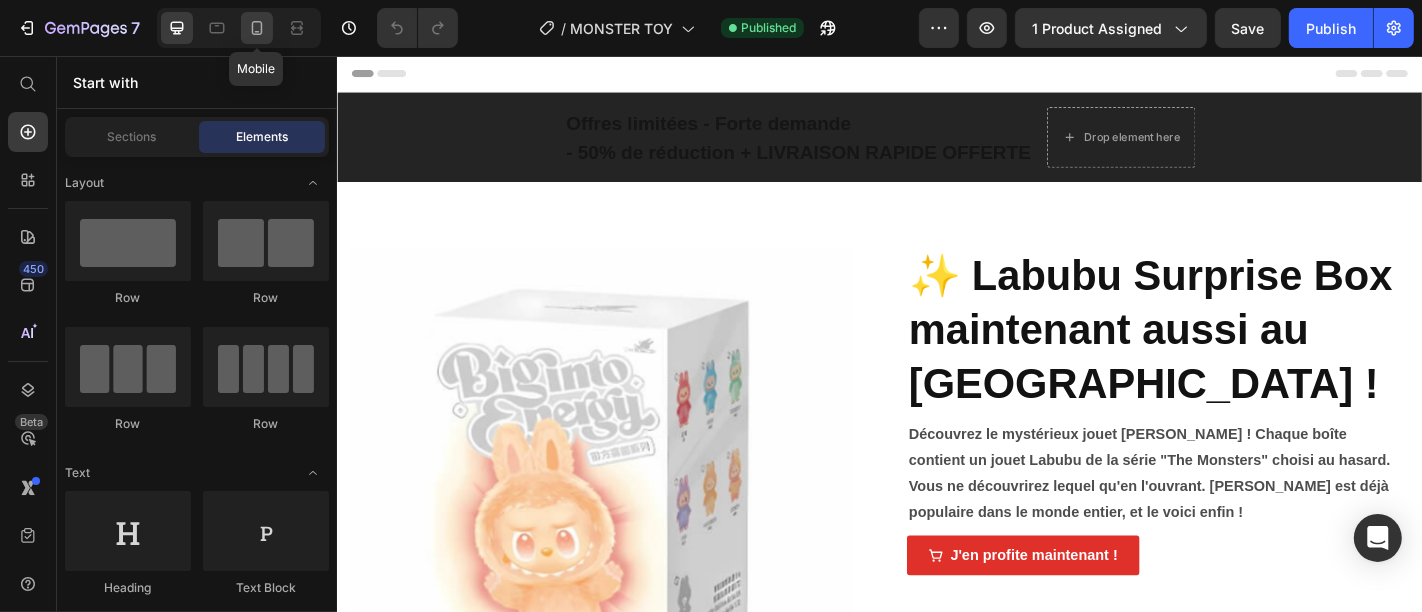 click 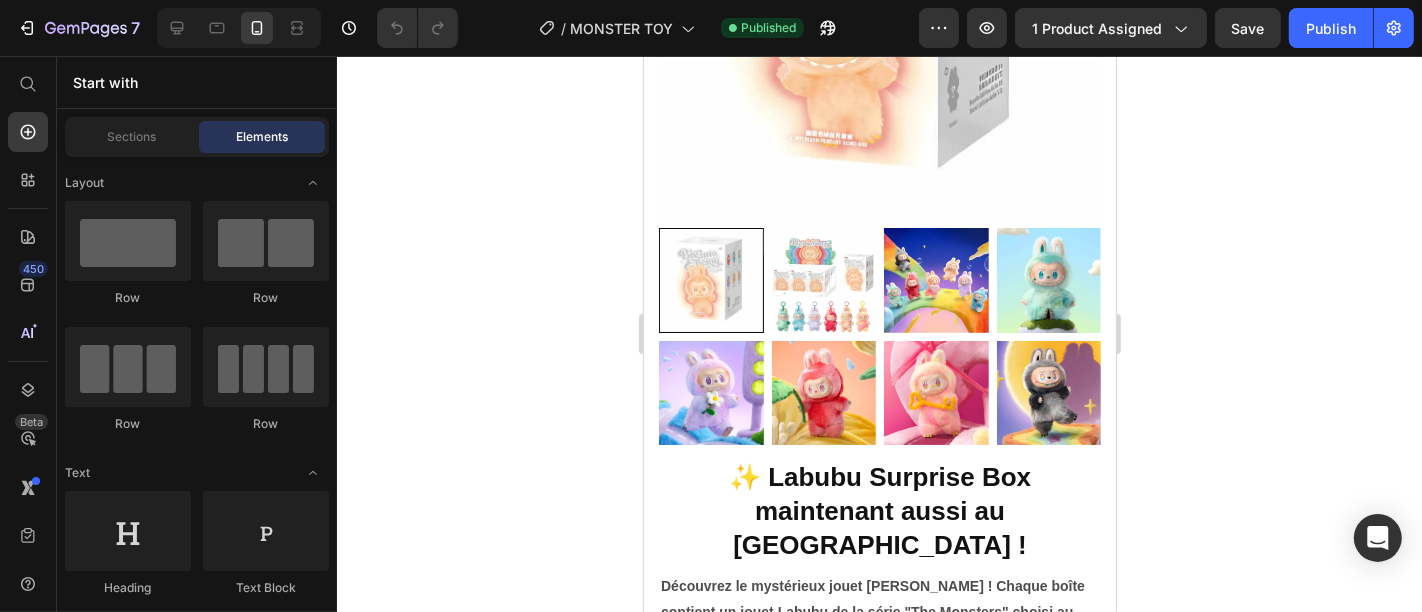 scroll, scrollTop: 494, scrollLeft: 0, axis: vertical 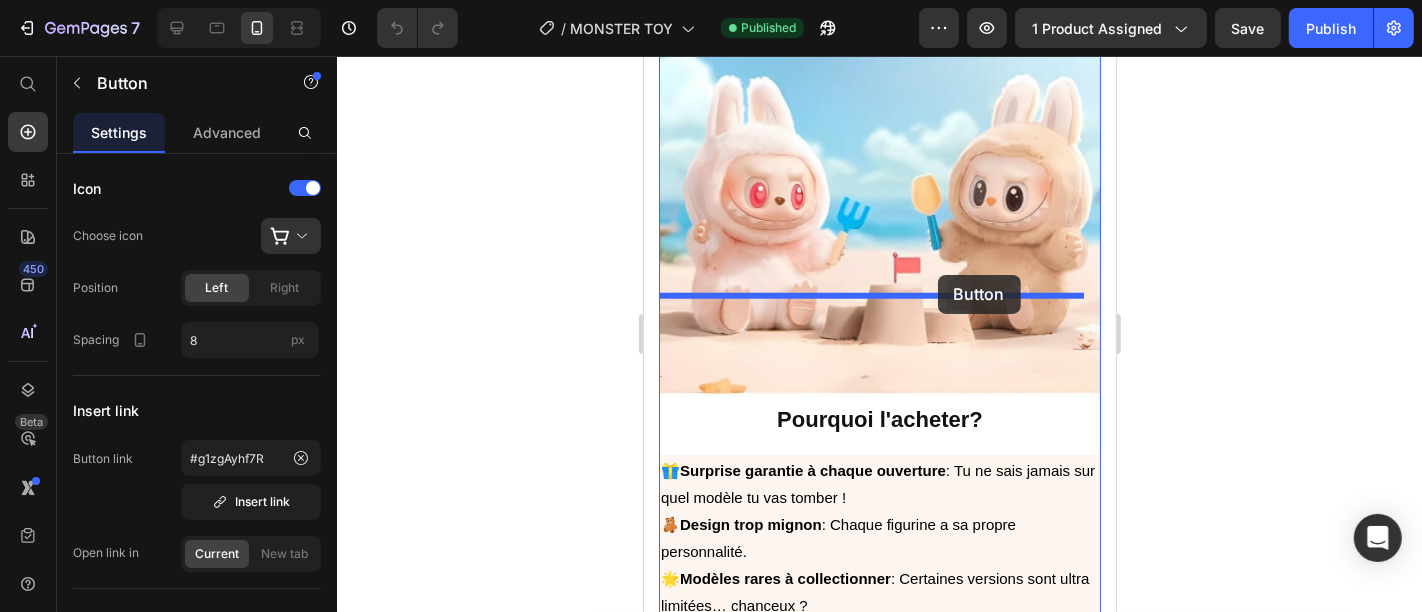 drag, startPoint x: 1061, startPoint y: 118, endPoint x: 937, endPoint y: 274, distance: 199.2787 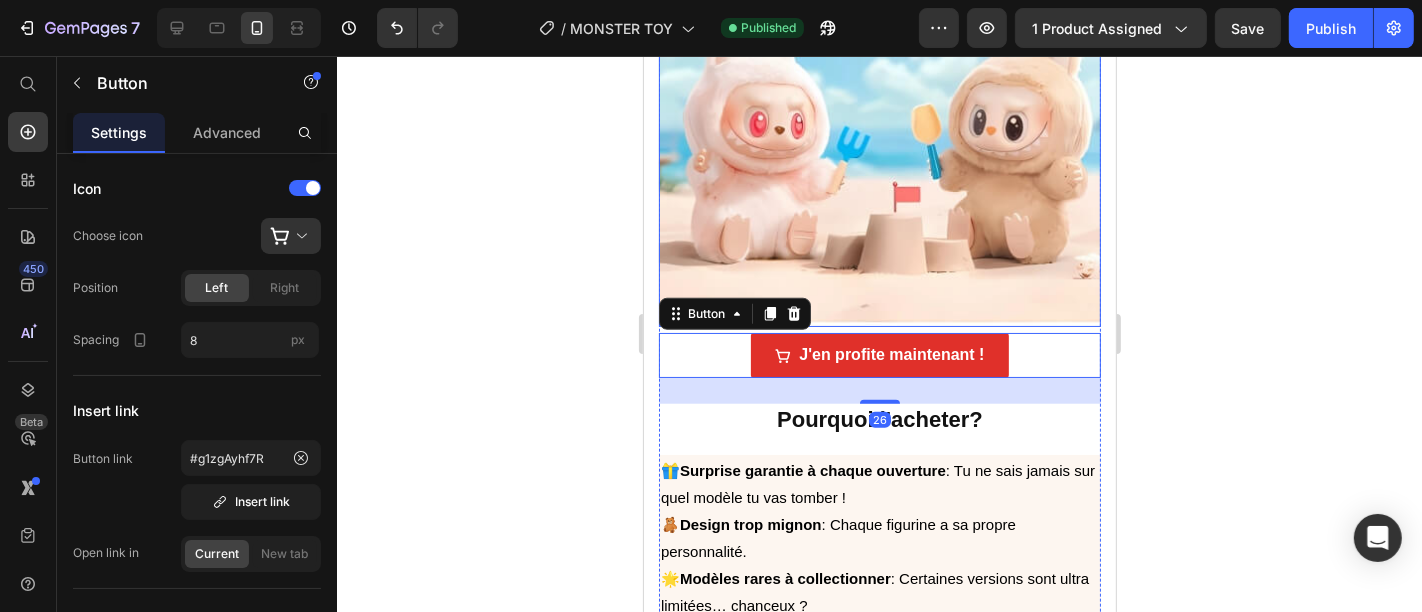 scroll, scrollTop: 1390, scrollLeft: 0, axis: vertical 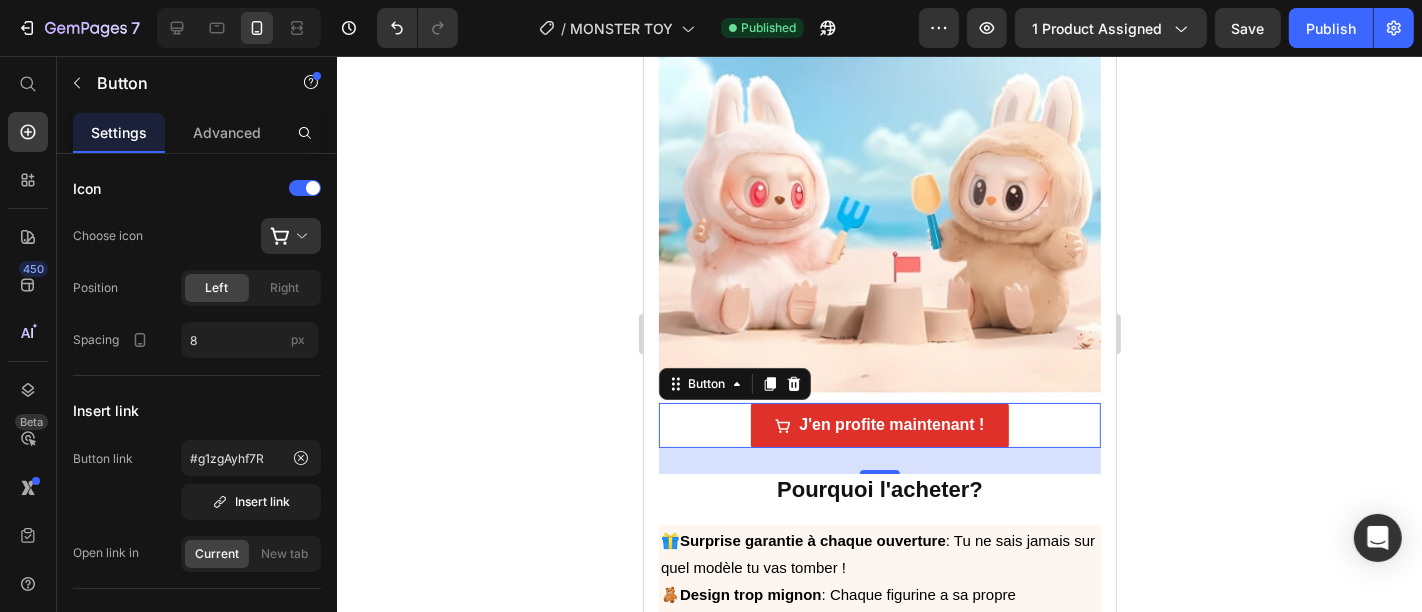 click 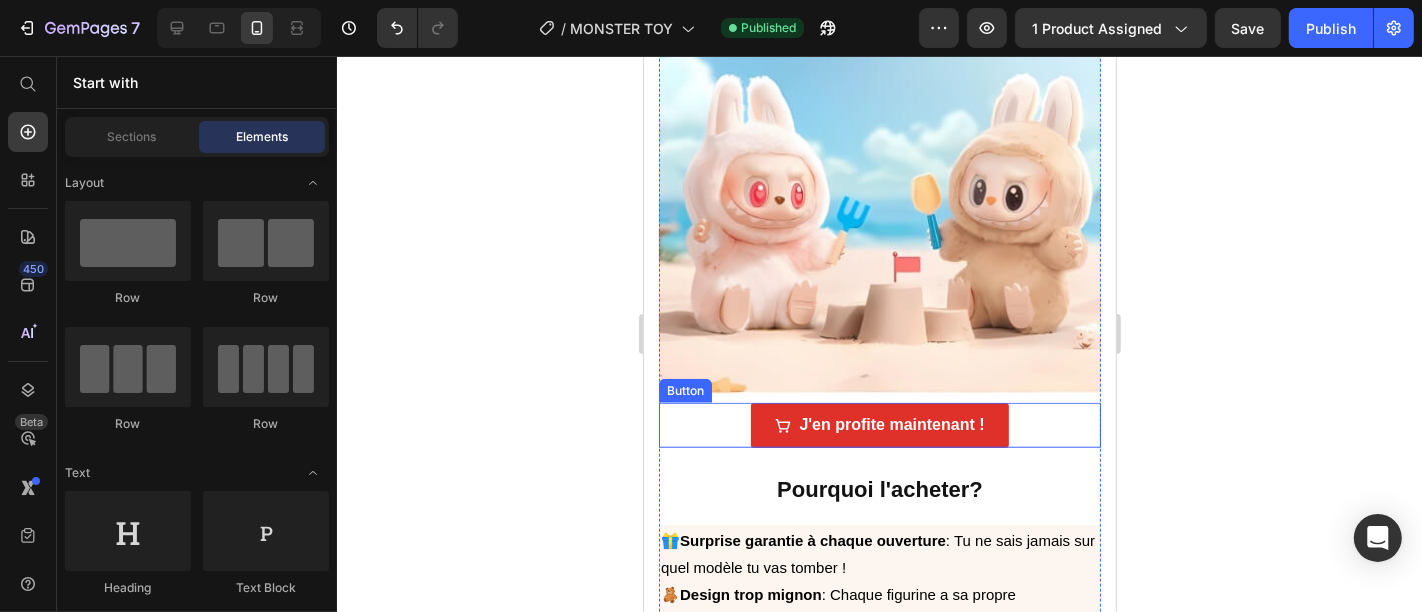 click on "J'en profite maintenant !   Button" at bounding box center (879, 424) 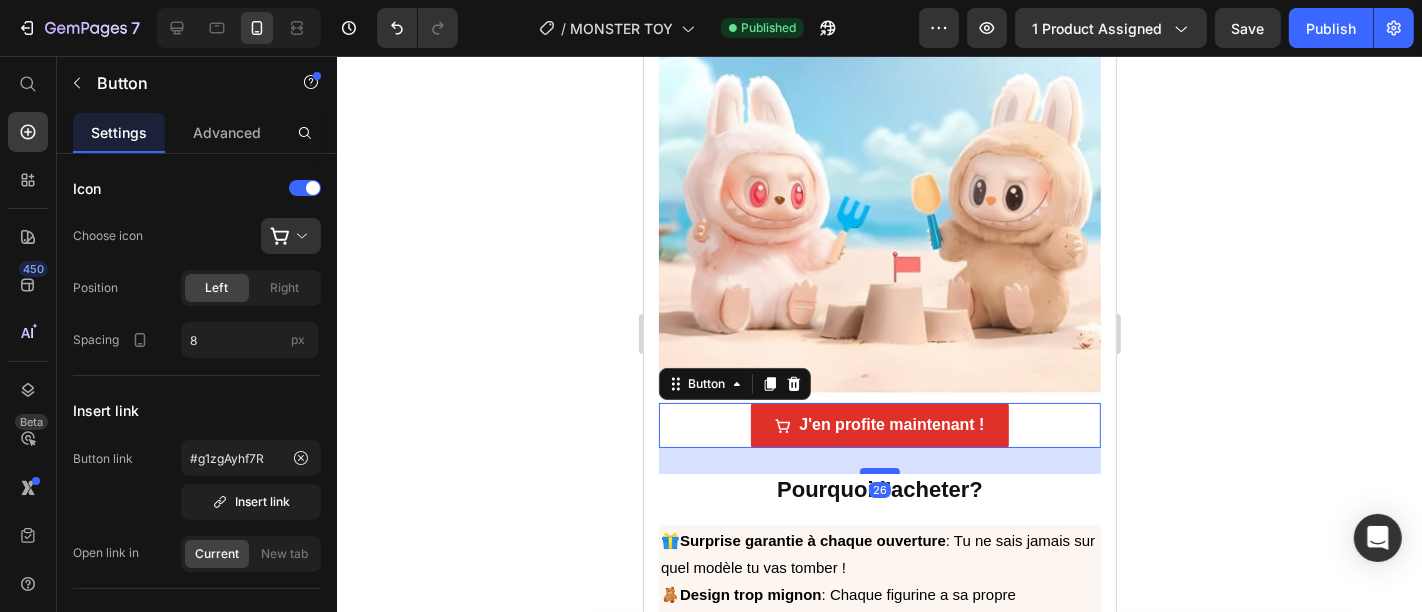 click at bounding box center (879, 470) 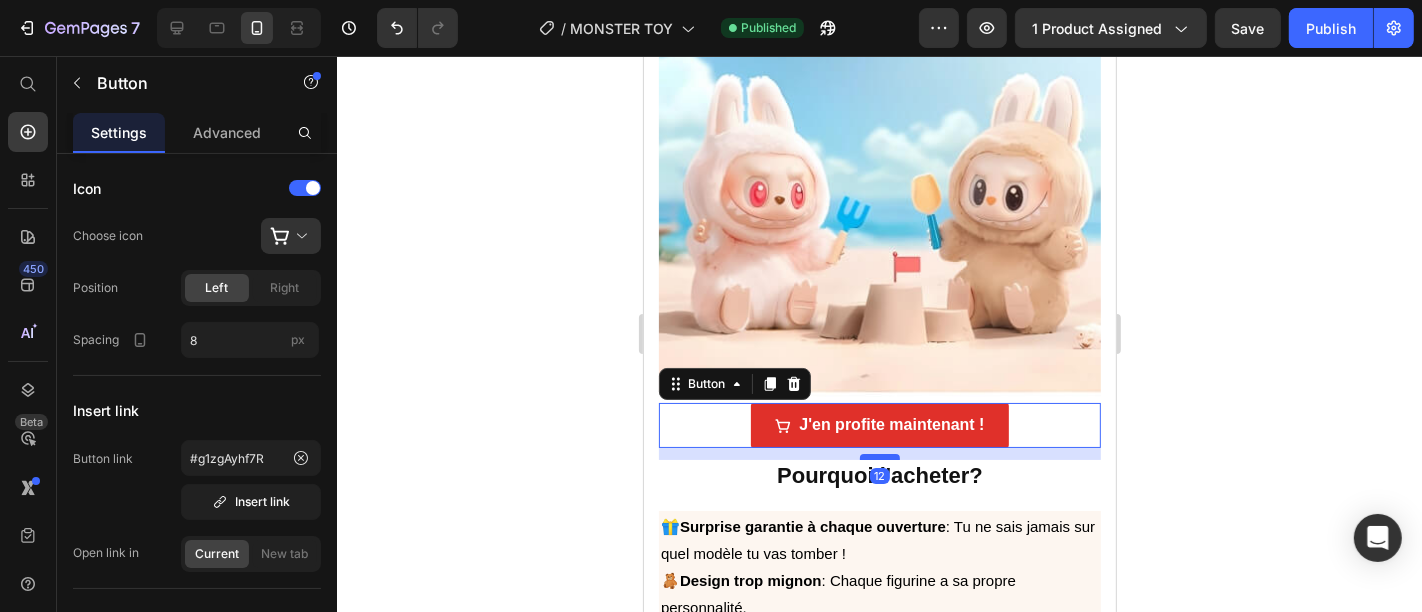 drag, startPoint x: 872, startPoint y: 363, endPoint x: 872, endPoint y: 349, distance: 14 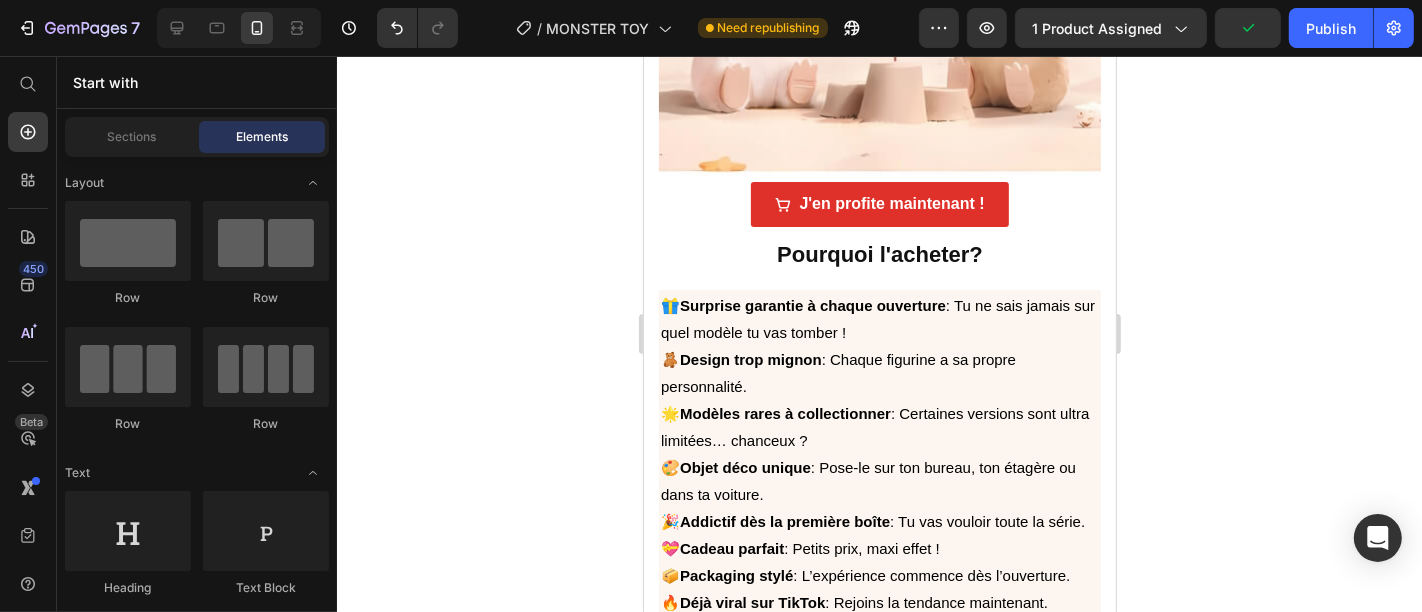 scroll, scrollTop: 1504, scrollLeft: 0, axis: vertical 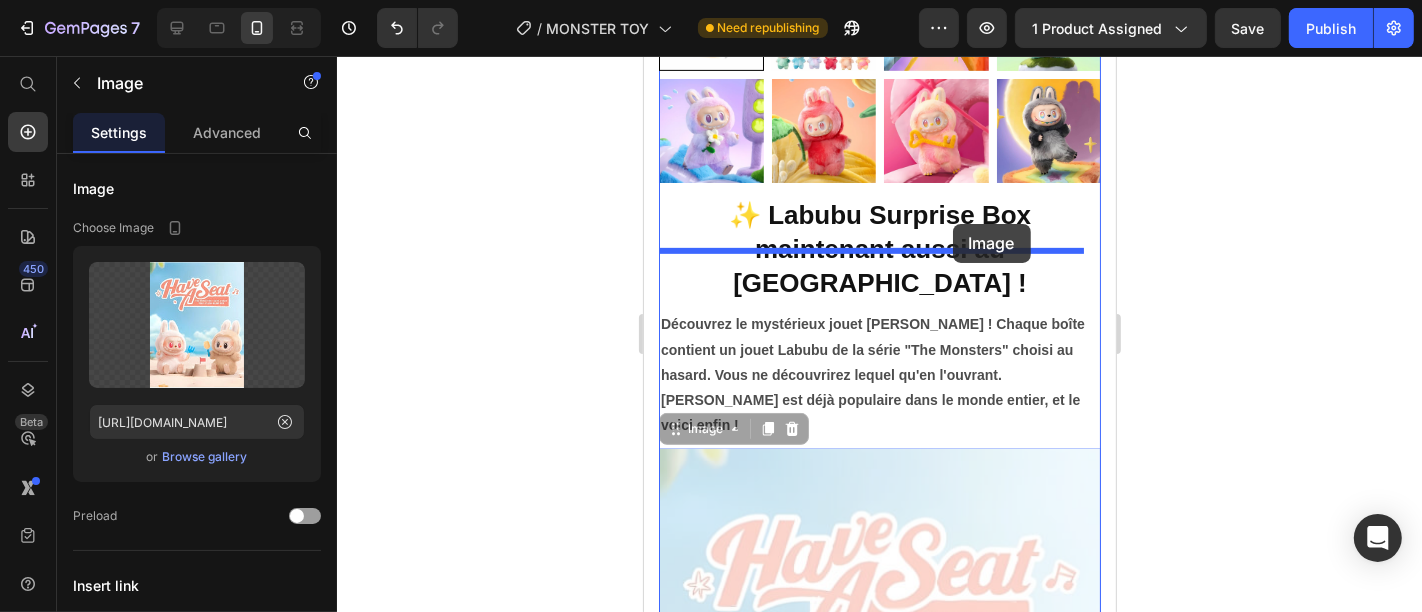 drag, startPoint x: 942, startPoint y: 391, endPoint x: 951, endPoint y: 226, distance: 165.24527 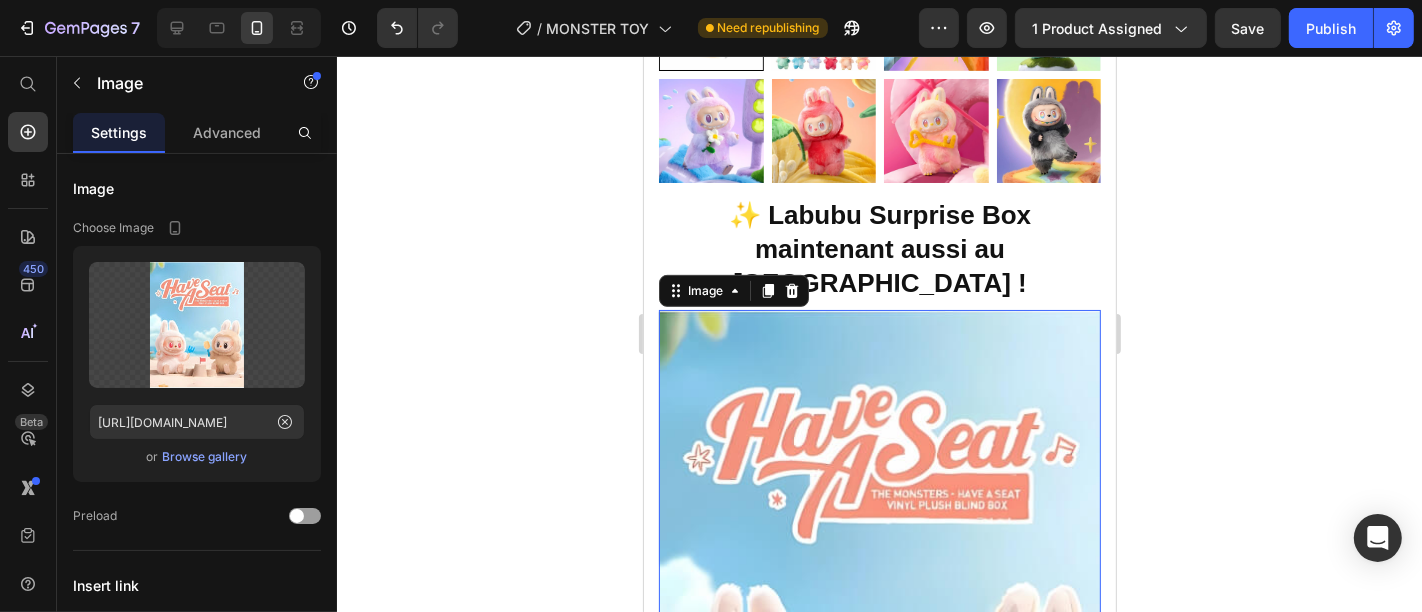click 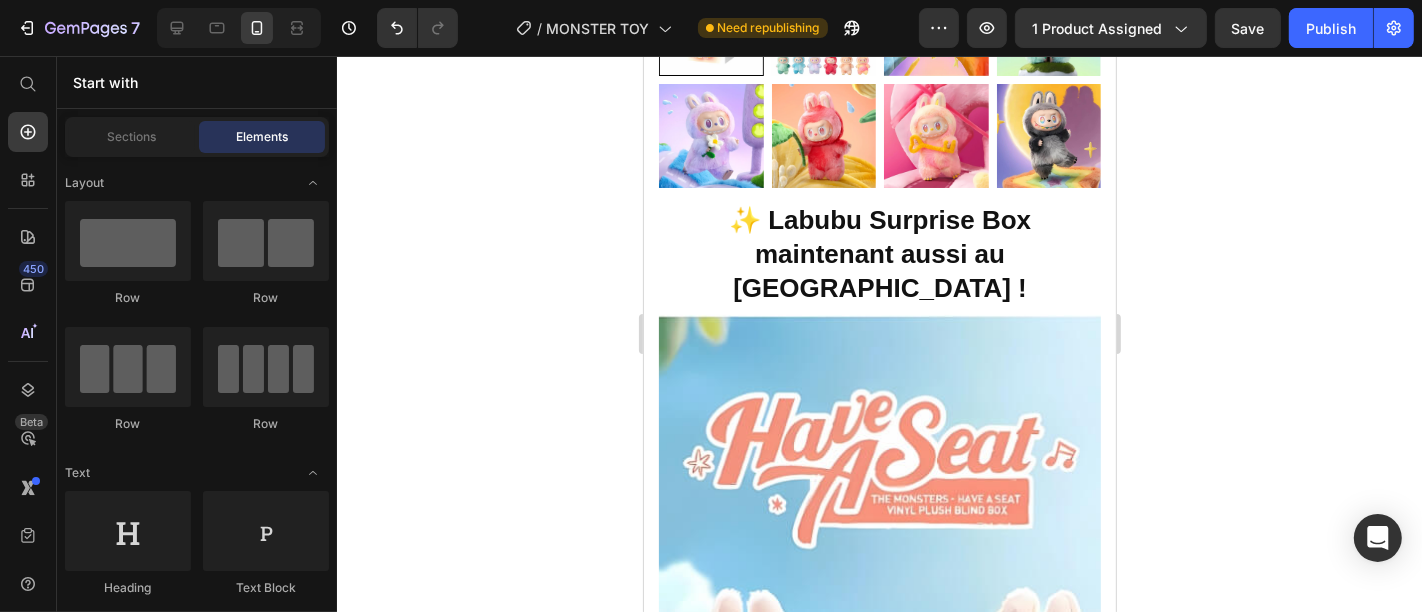 scroll, scrollTop: 760, scrollLeft: 0, axis: vertical 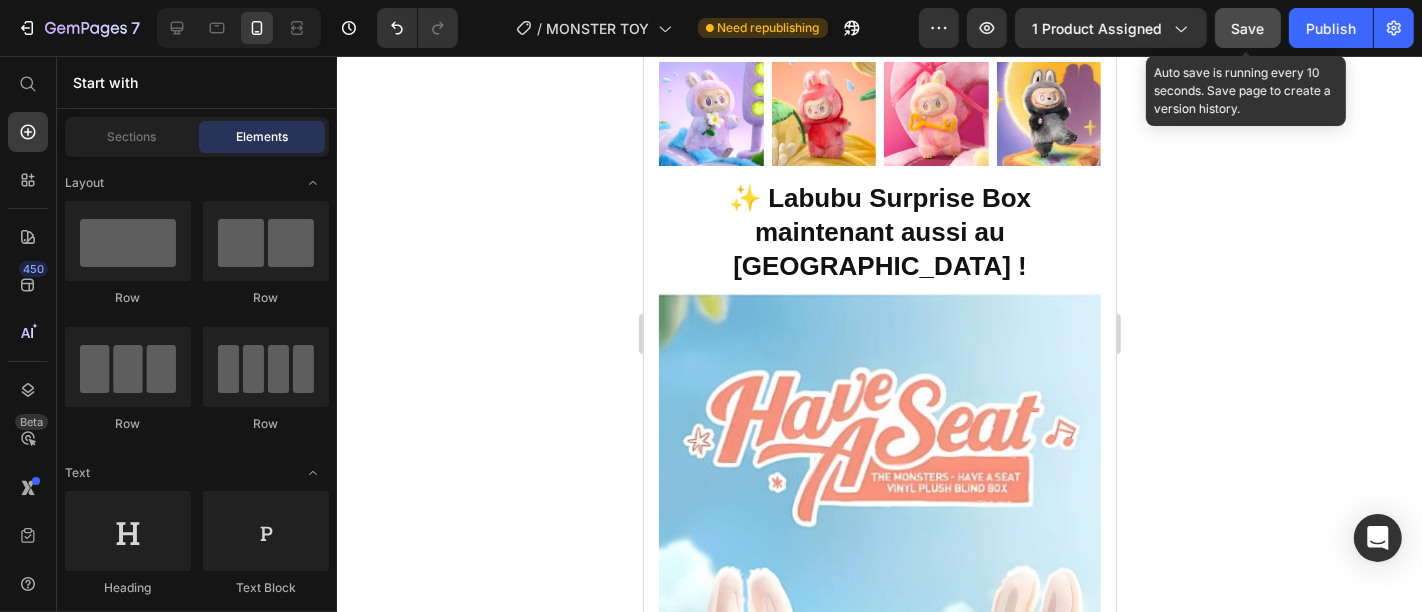 click on "Save" 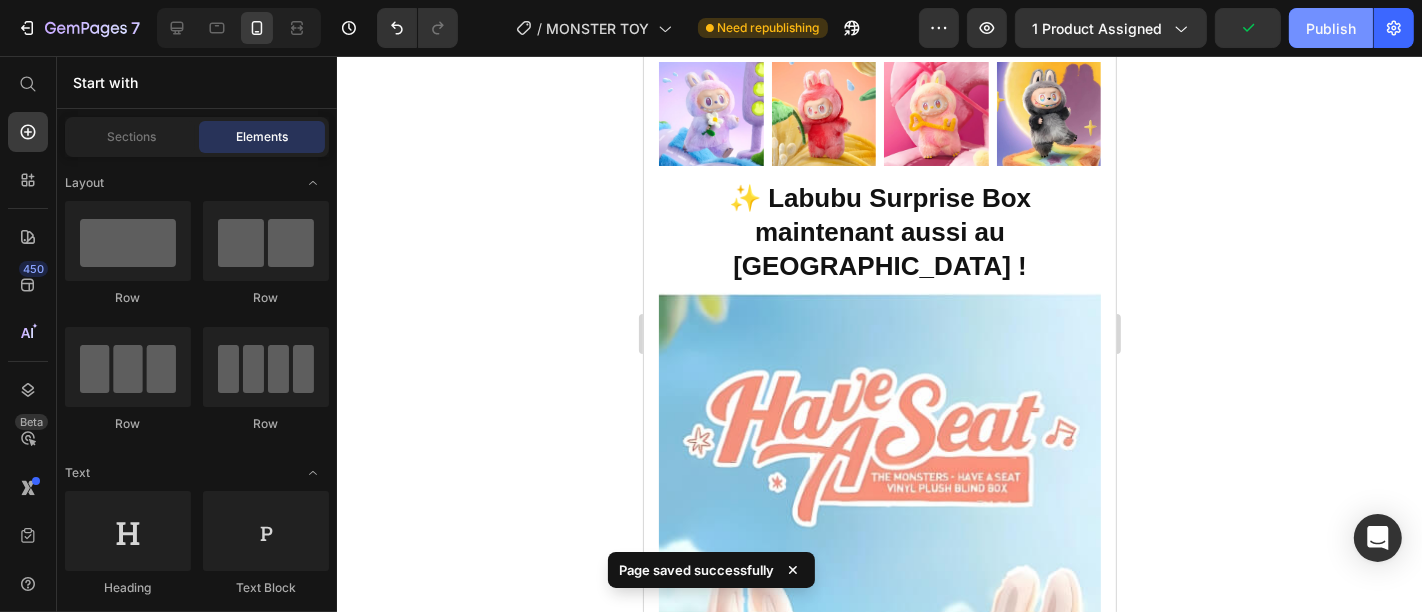click on "Publish" at bounding box center [1331, 28] 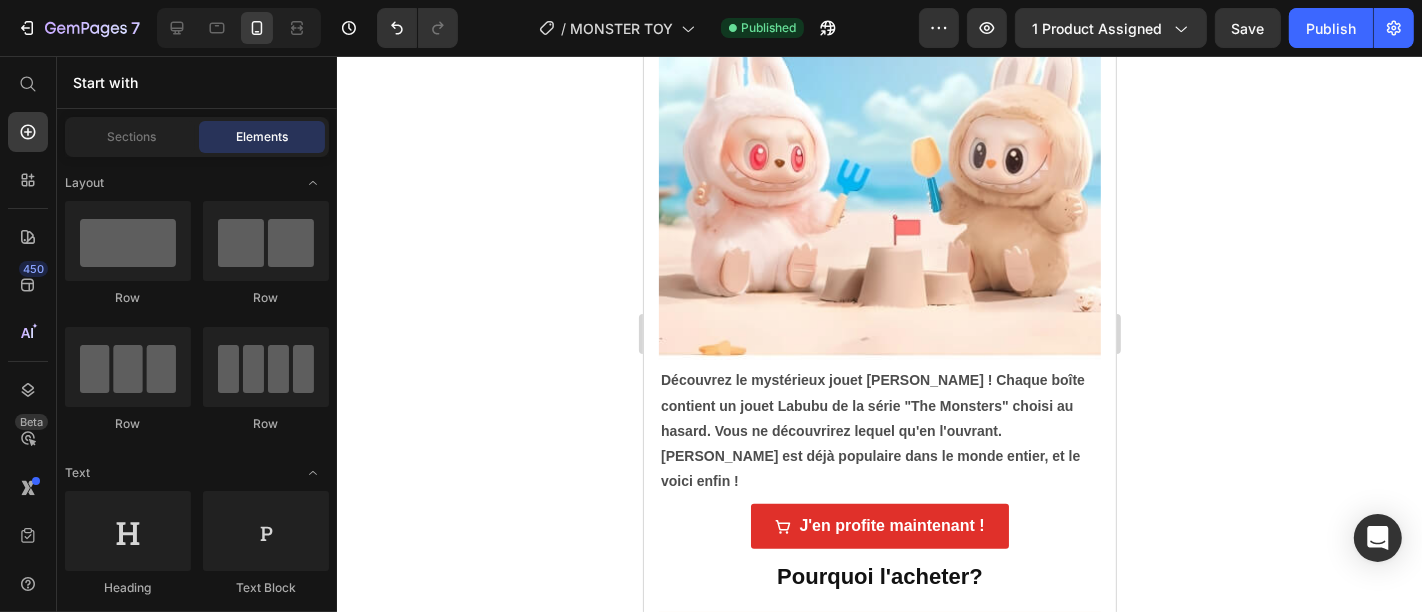 scroll, scrollTop: 1364, scrollLeft: 0, axis: vertical 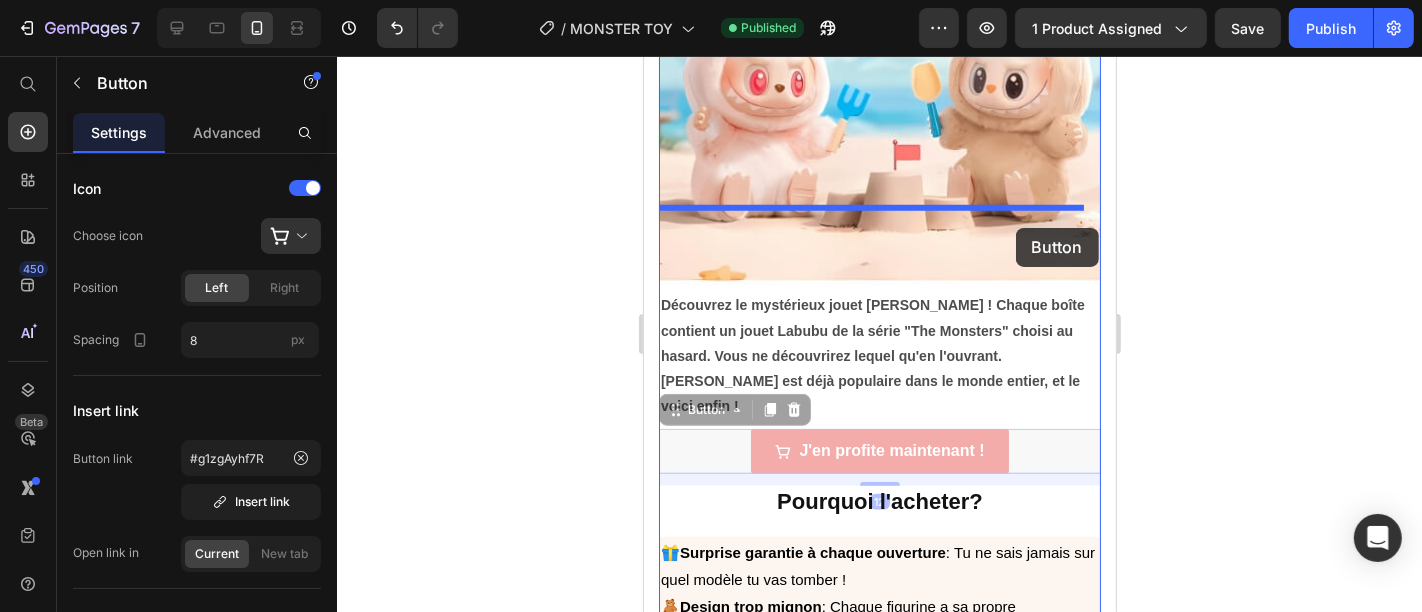 drag, startPoint x: 1014, startPoint y: 331, endPoint x: 1015, endPoint y: 226, distance: 105.00476 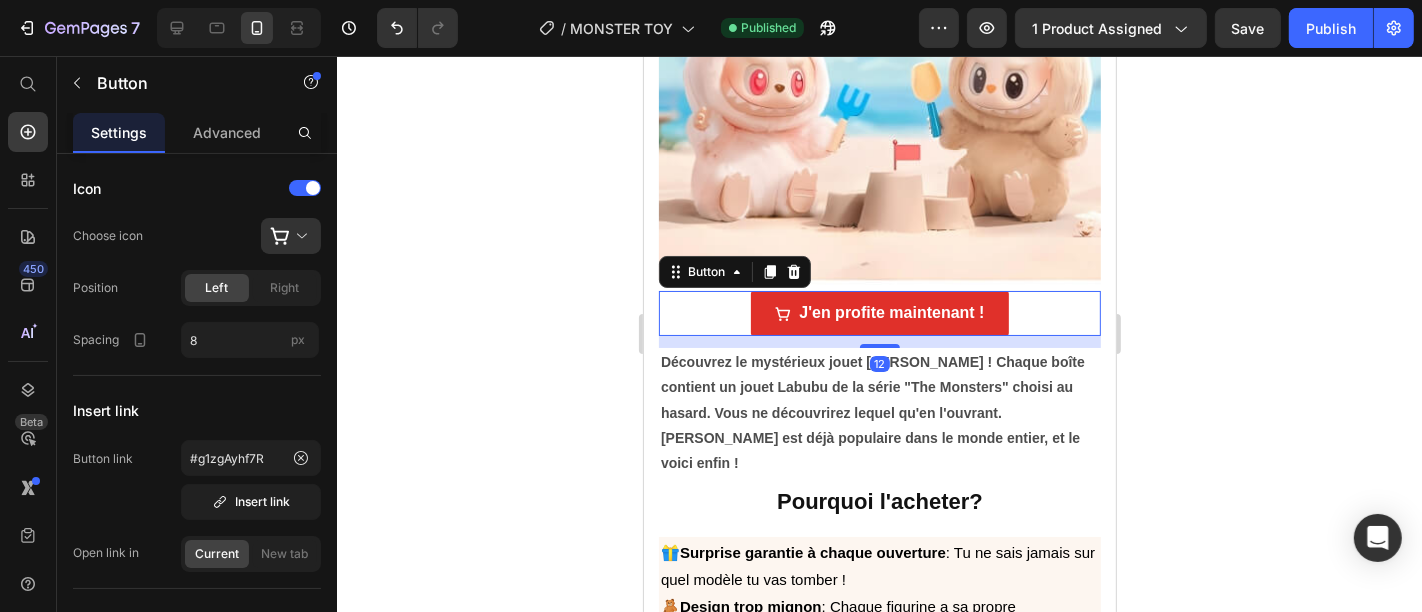 click 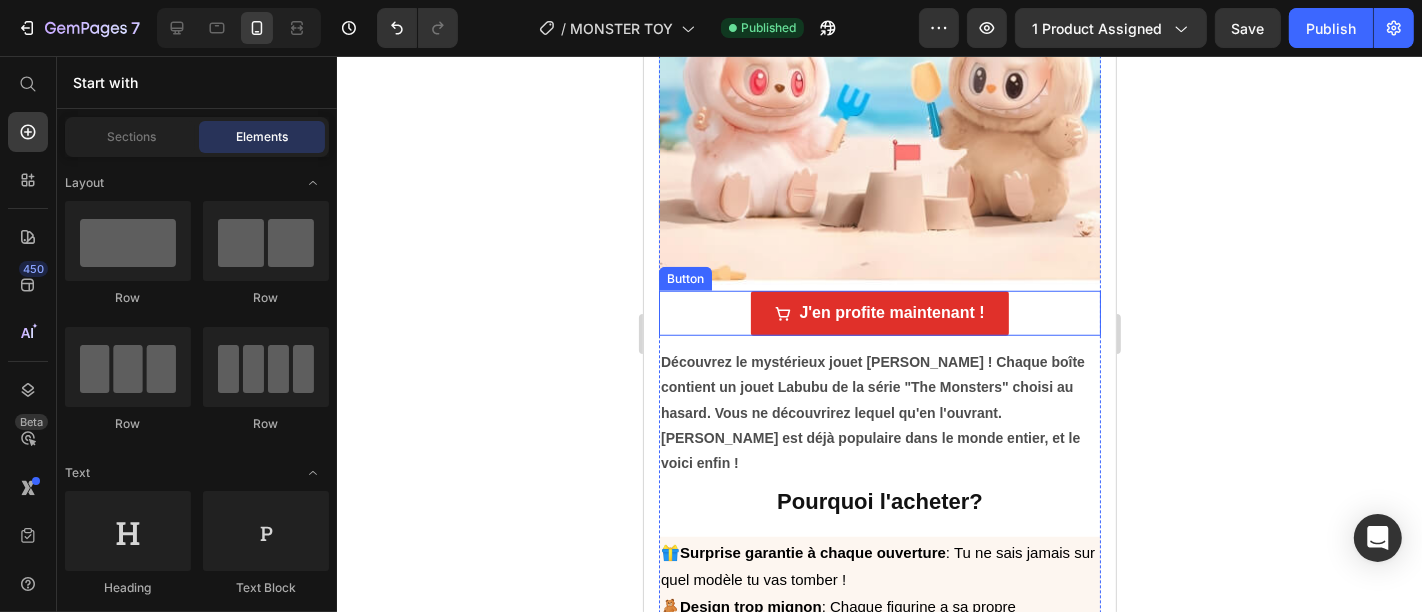 click on "J'en profite maintenant !   Button" at bounding box center (879, 312) 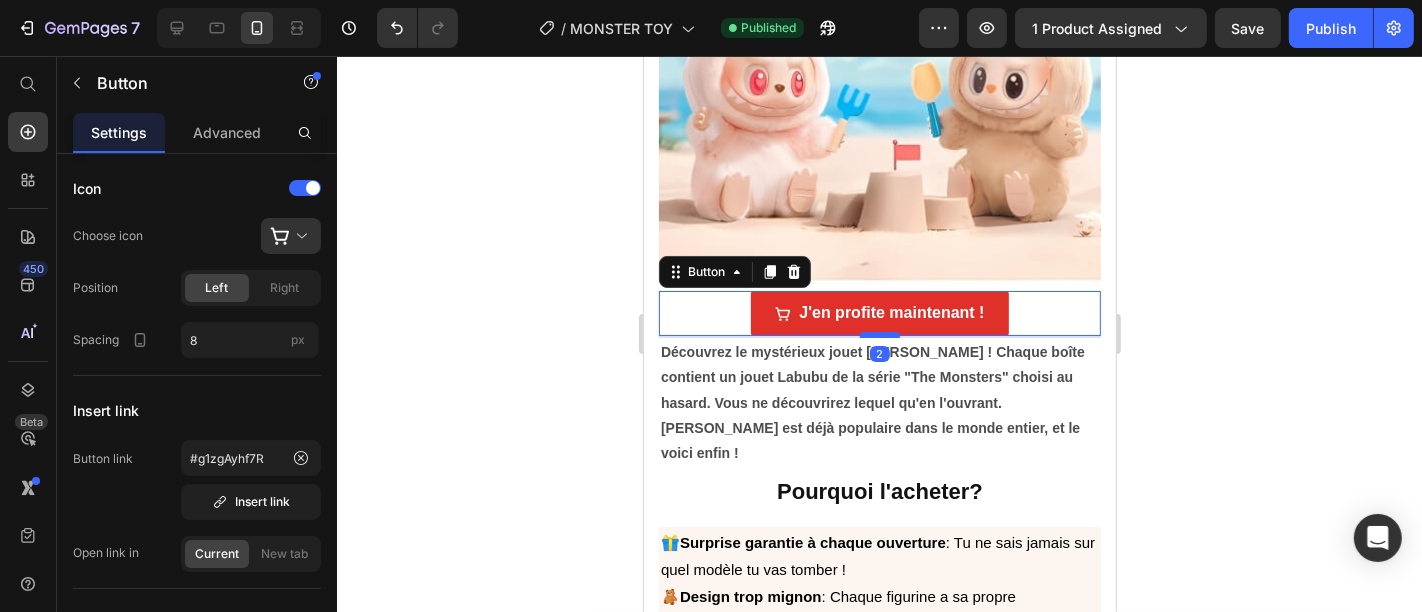 drag, startPoint x: 878, startPoint y: 260, endPoint x: 880, endPoint y: 250, distance: 10.198039 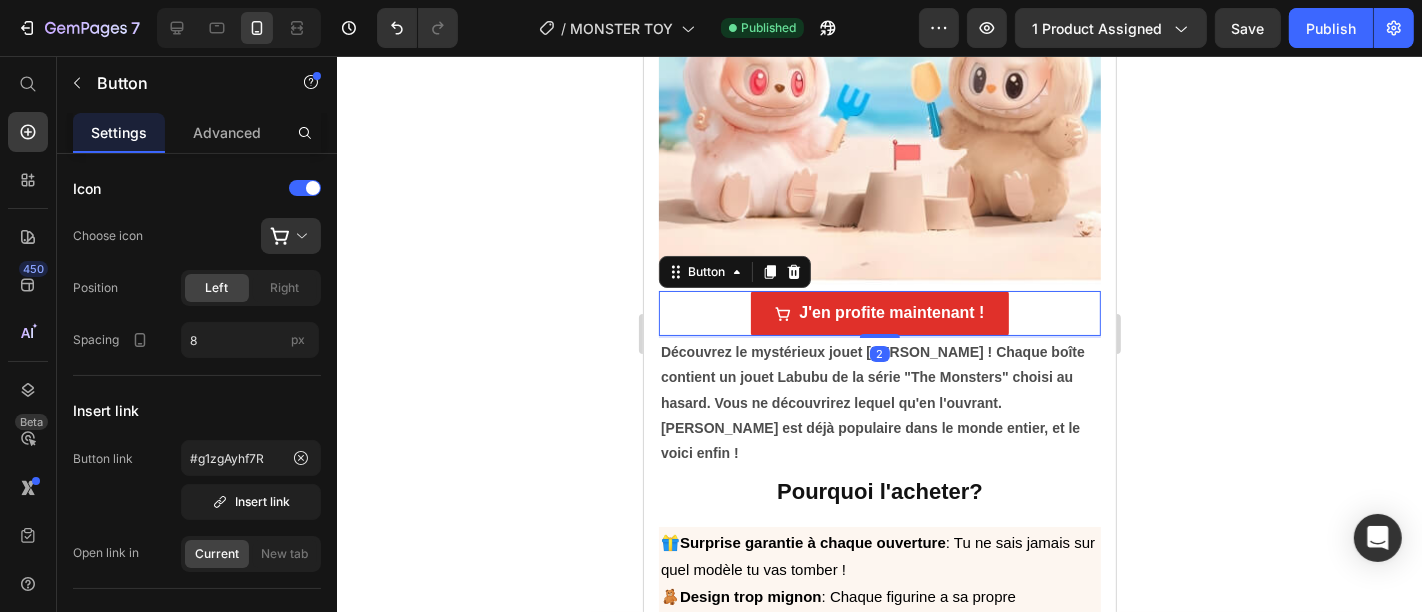 click 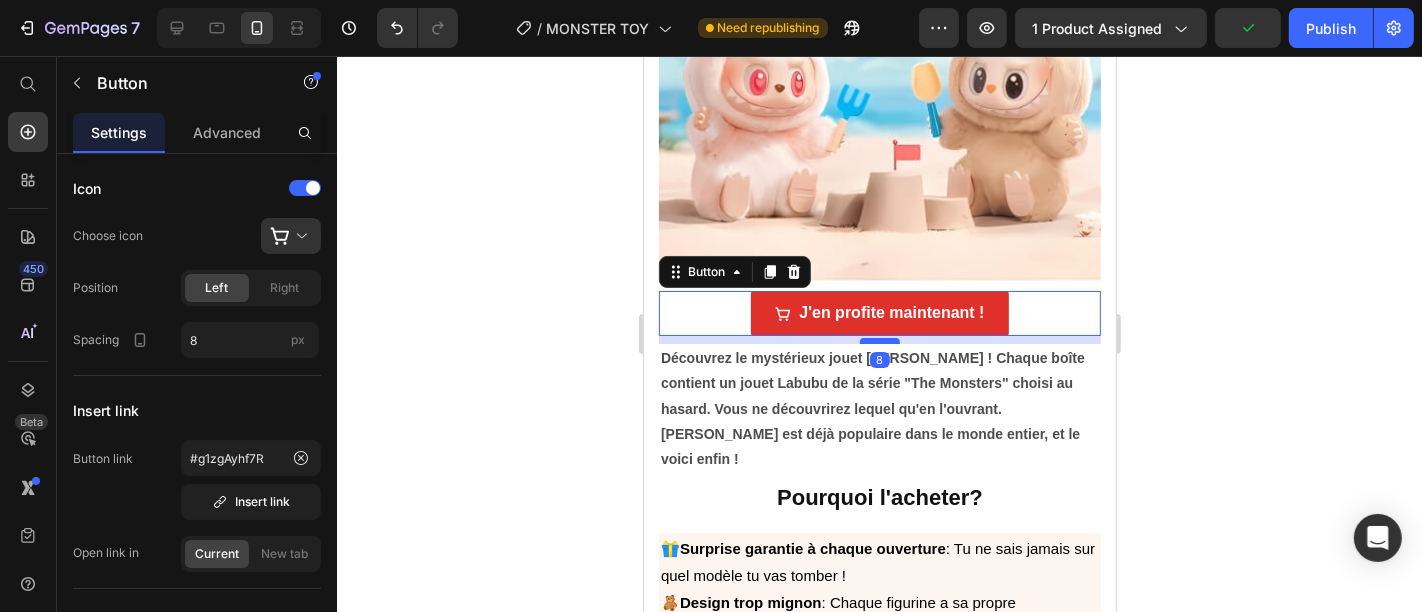 click at bounding box center [879, 340] 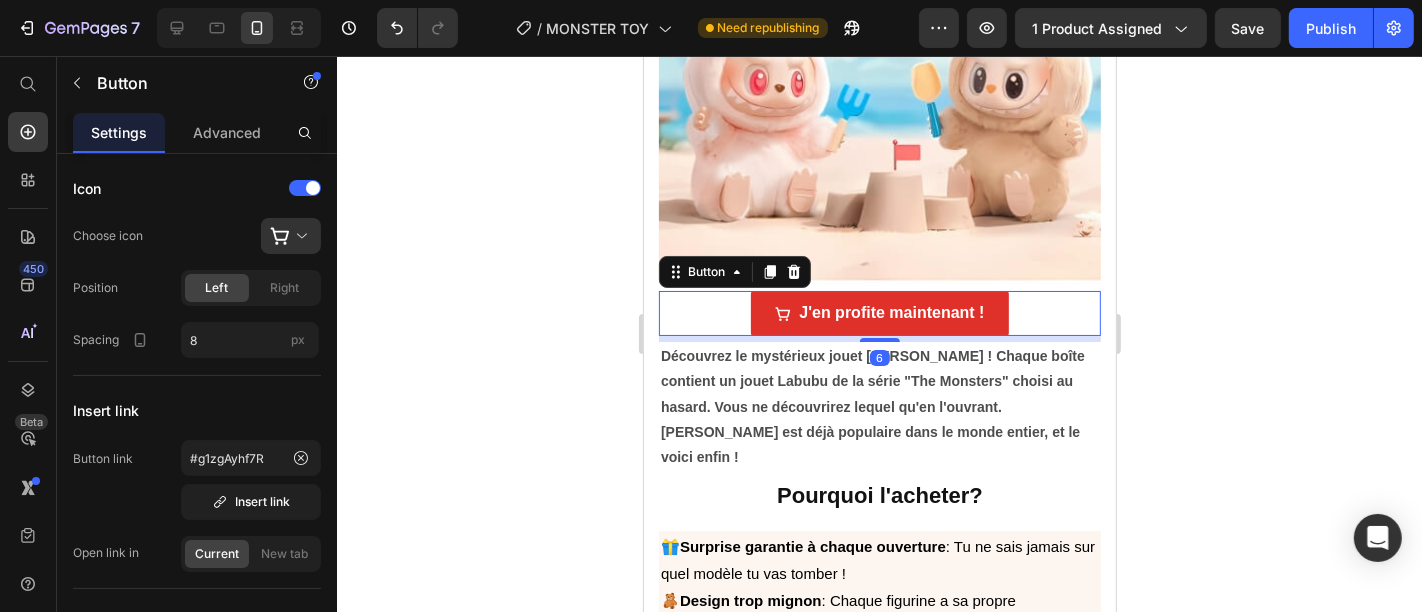 click 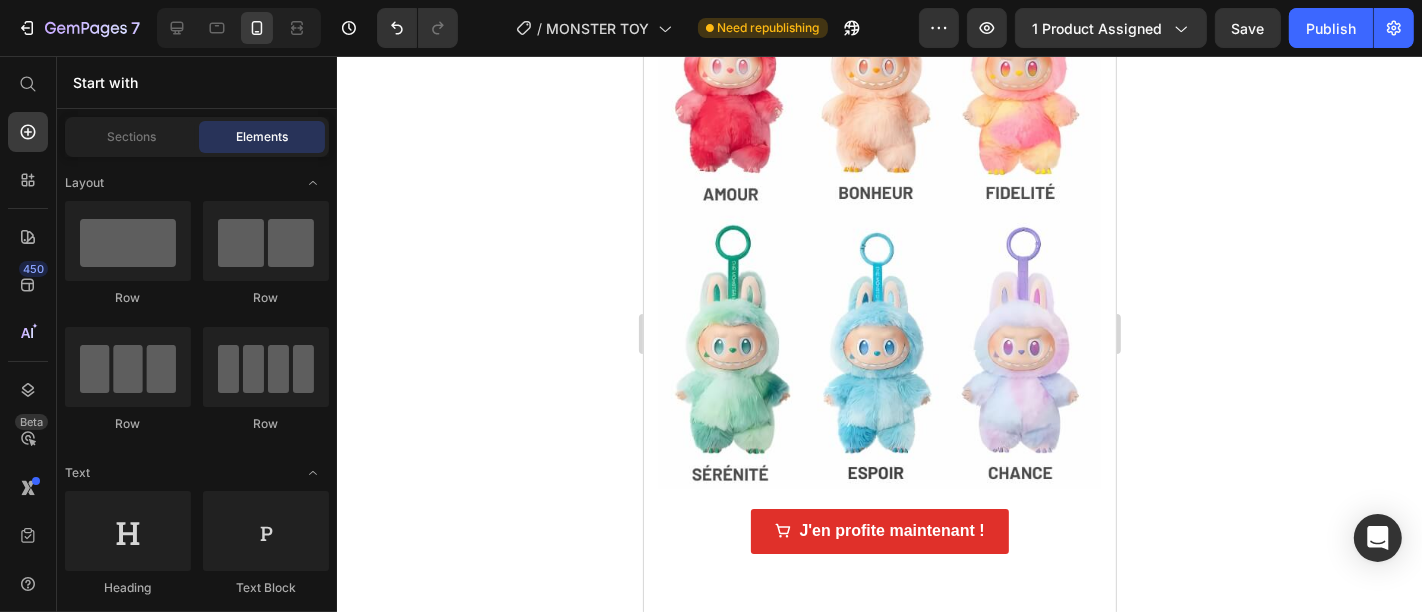 scroll, scrollTop: 2554, scrollLeft: 0, axis: vertical 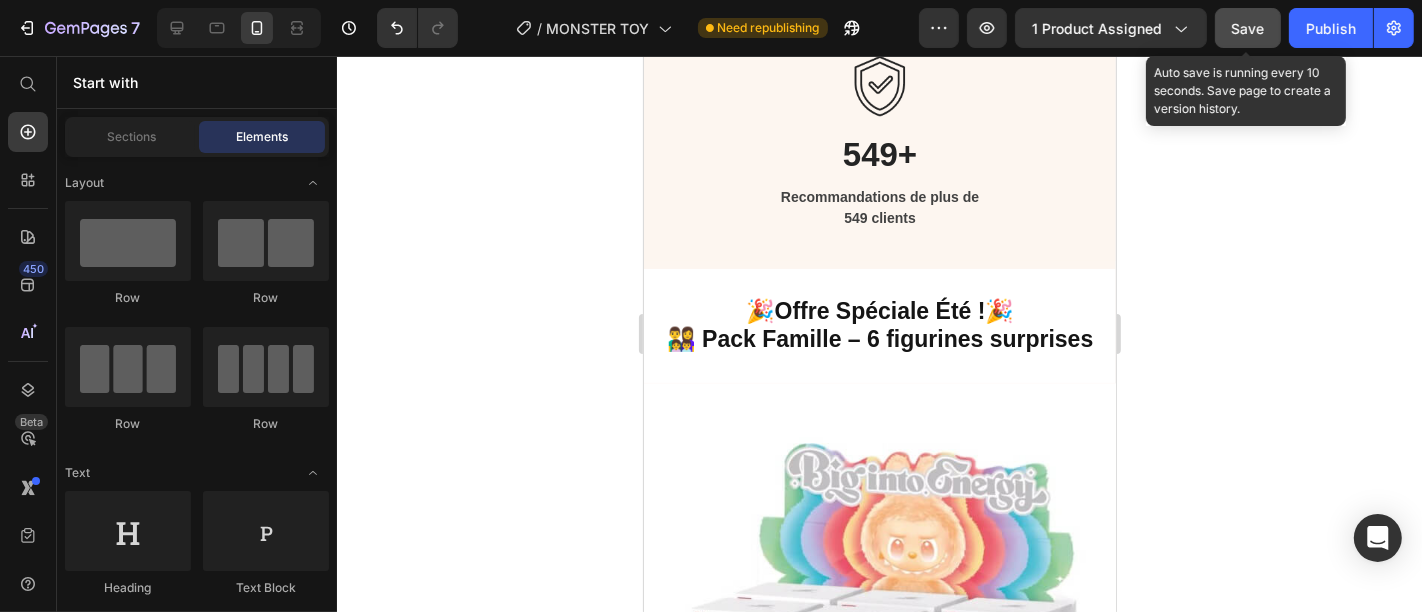 click on "Save" 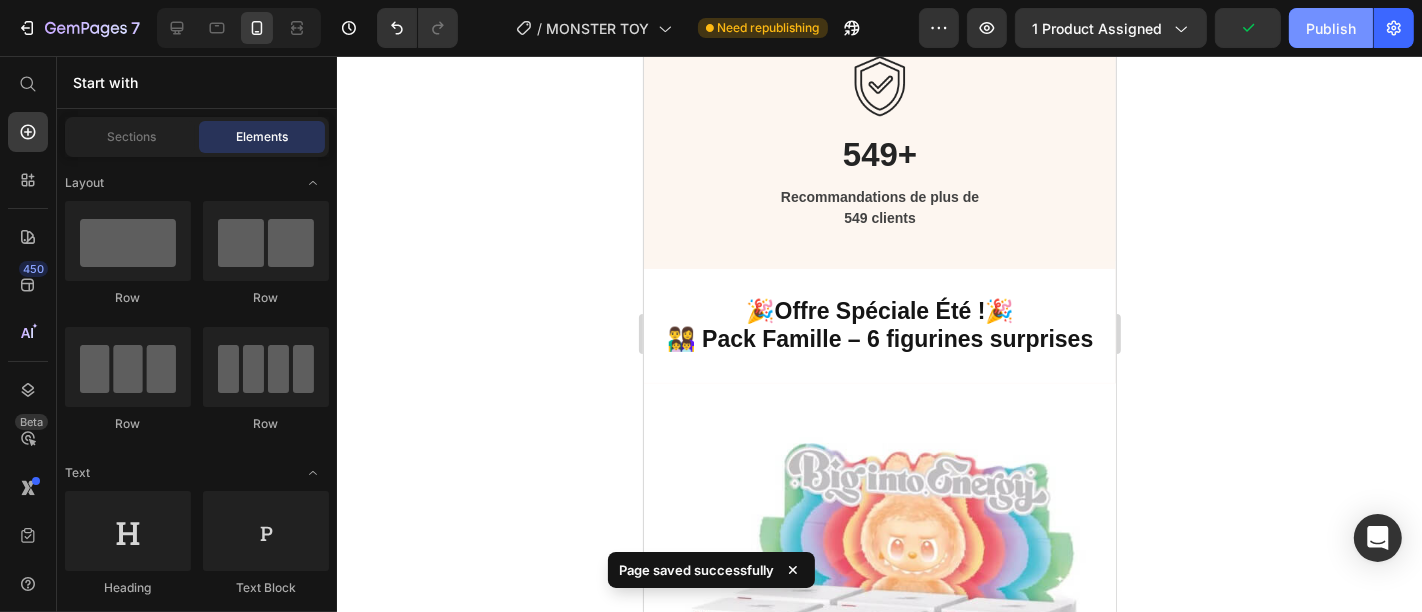 click on "Publish" at bounding box center (1331, 28) 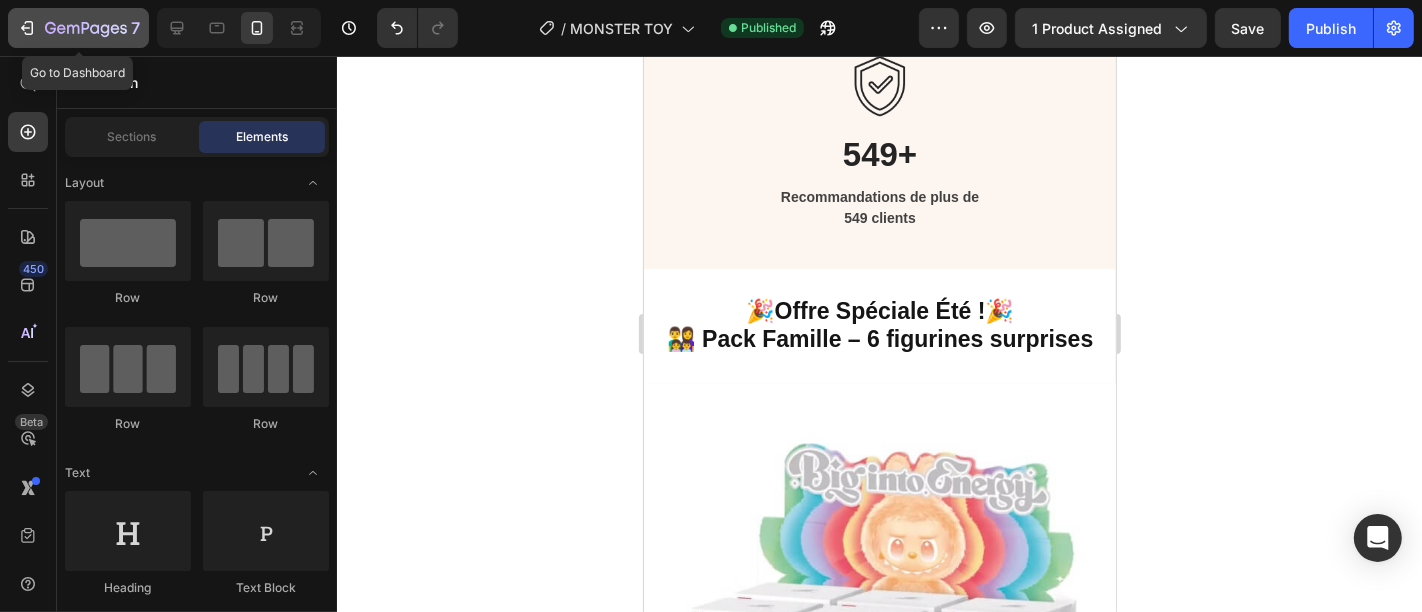 click 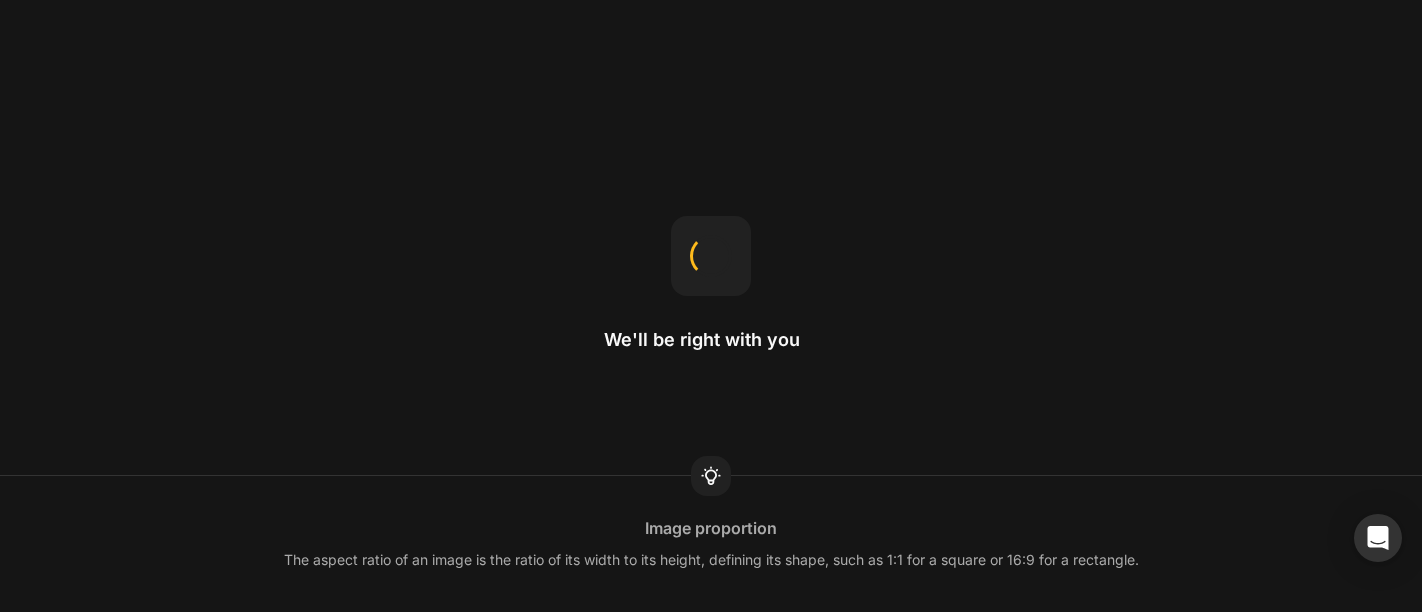 scroll, scrollTop: 0, scrollLeft: 0, axis: both 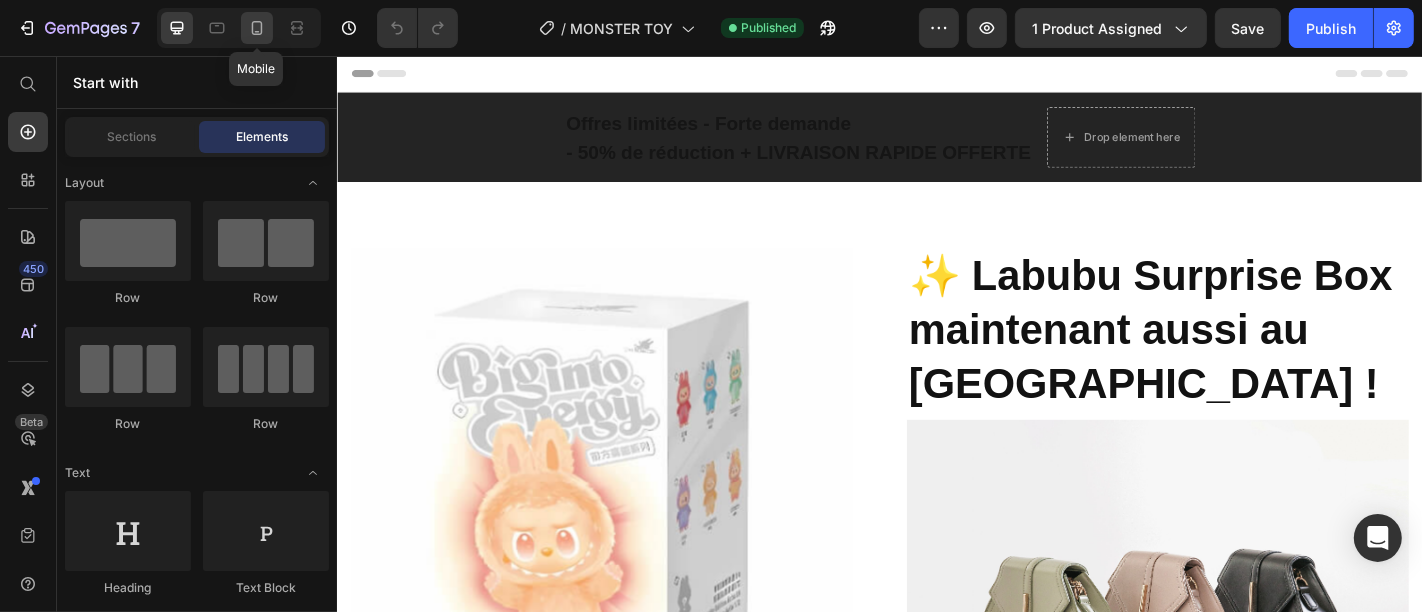 click 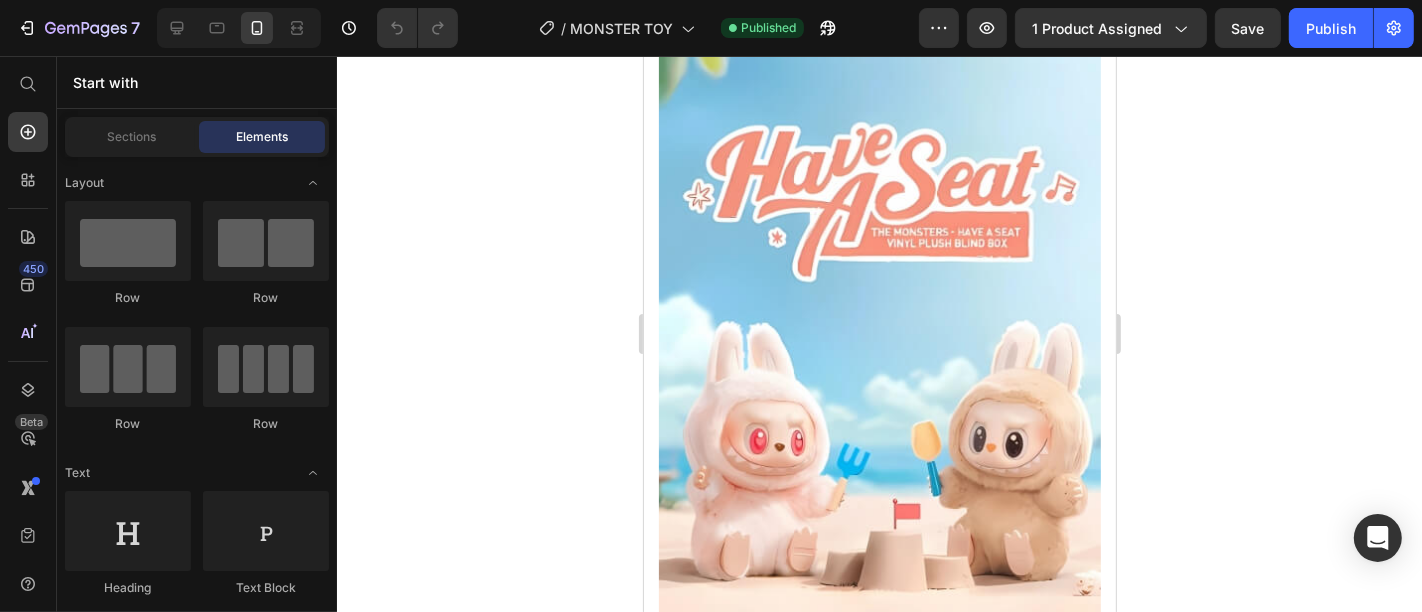 scroll, scrollTop: 1517, scrollLeft: 0, axis: vertical 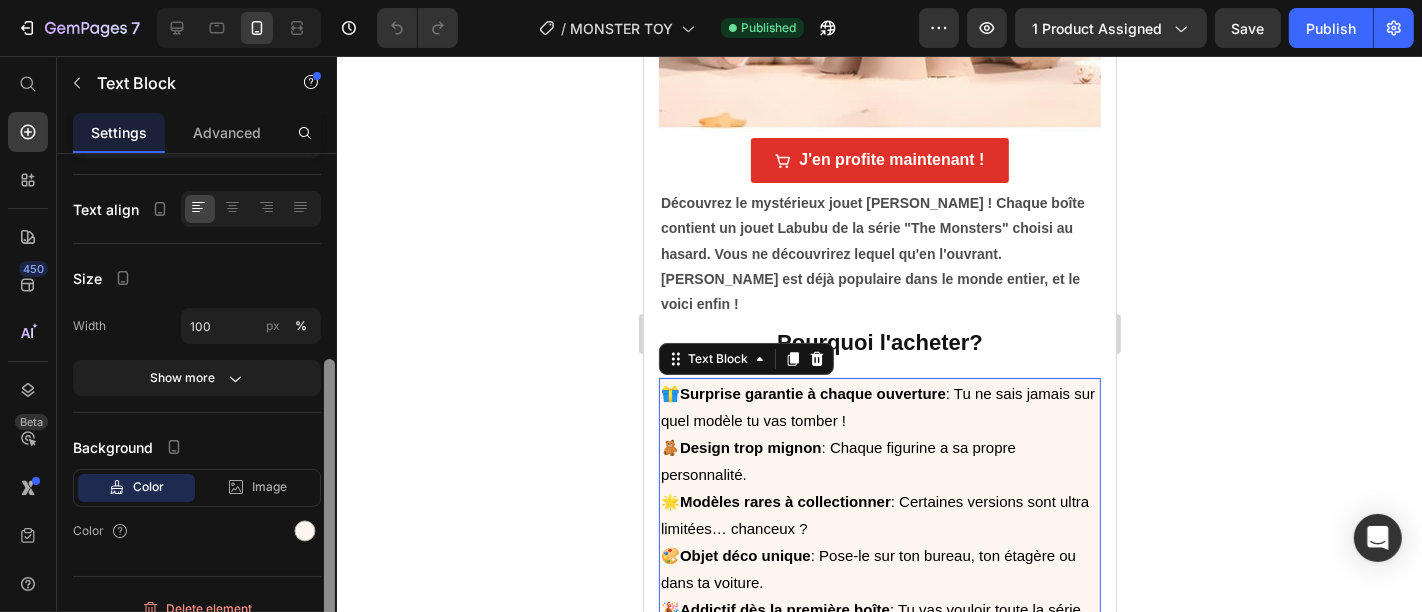 drag, startPoint x: 331, startPoint y: 207, endPoint x: 342, endPoint y: 415, distance: 208.29066 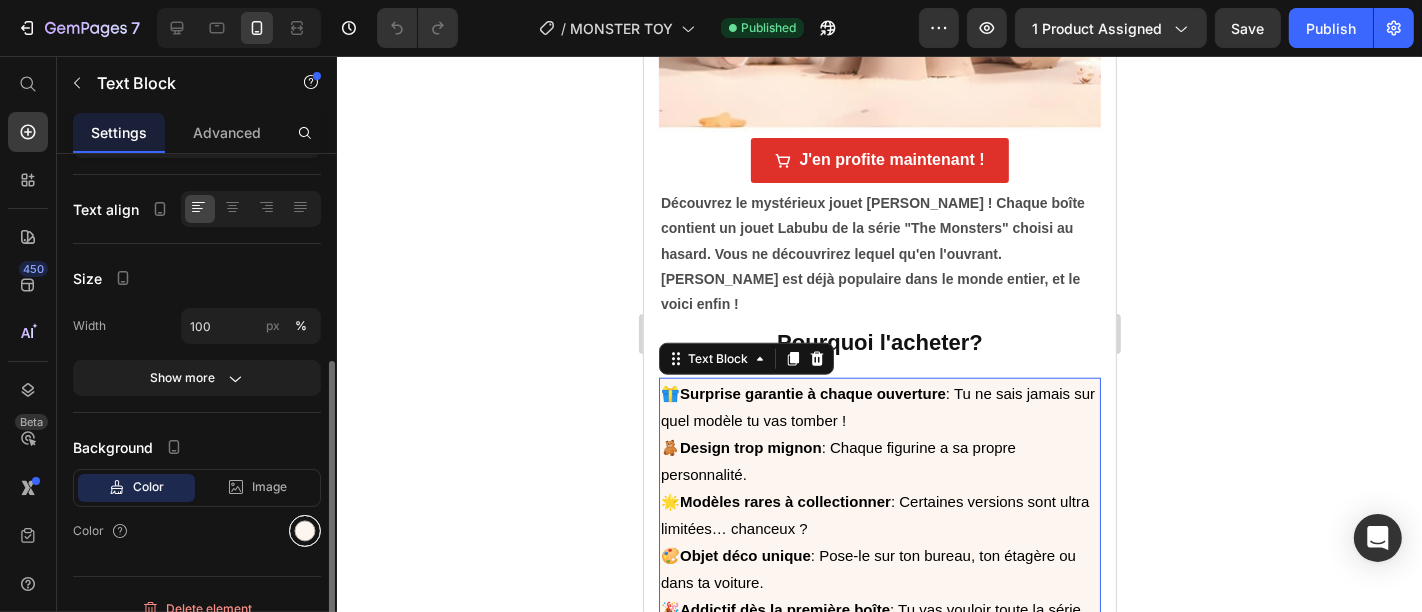 click at bounding box center [305, 531] 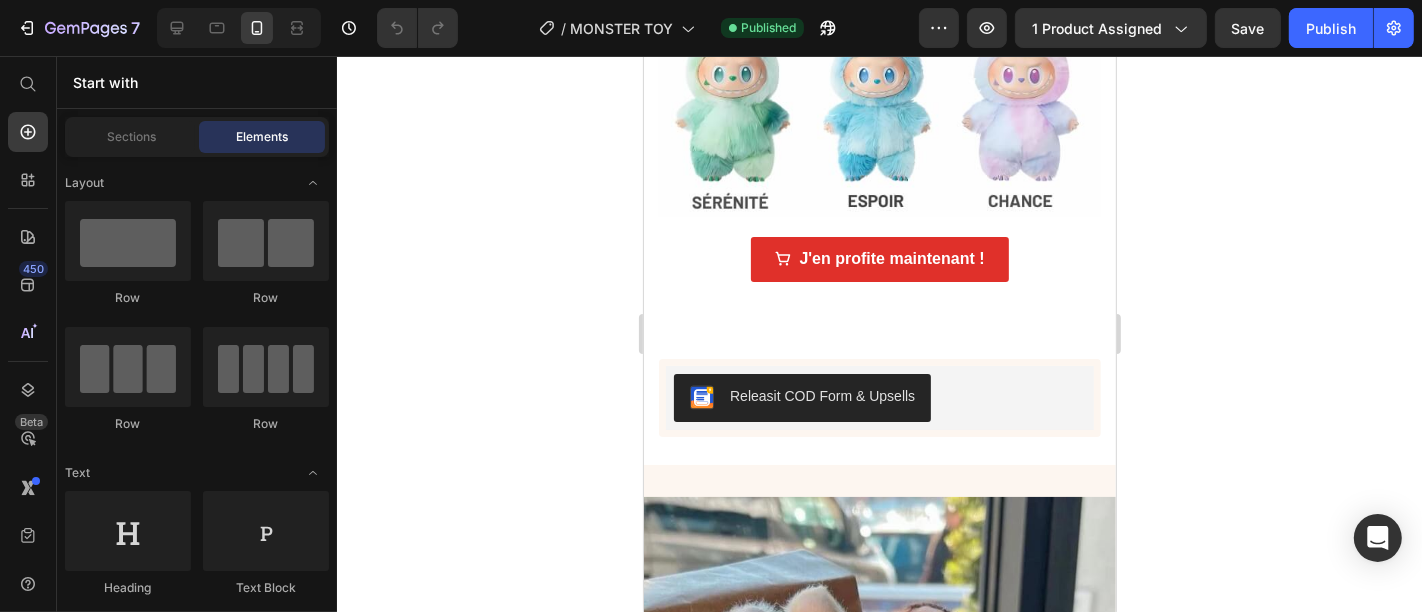 scroll, scrollTop: 2688, scrollLeft: 0, axis: vertical 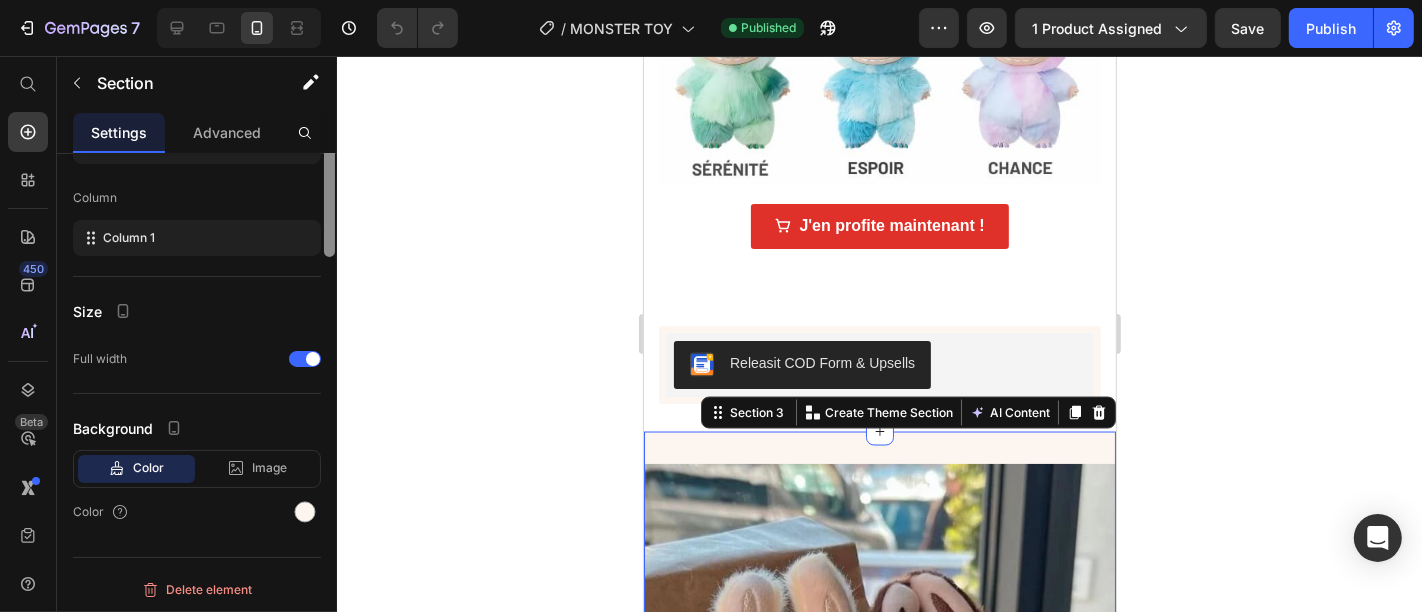 drag, startPoint x: 334, startPoint y: 347, endPoint x: 311, endPoint y: 531, distance: 185.43193 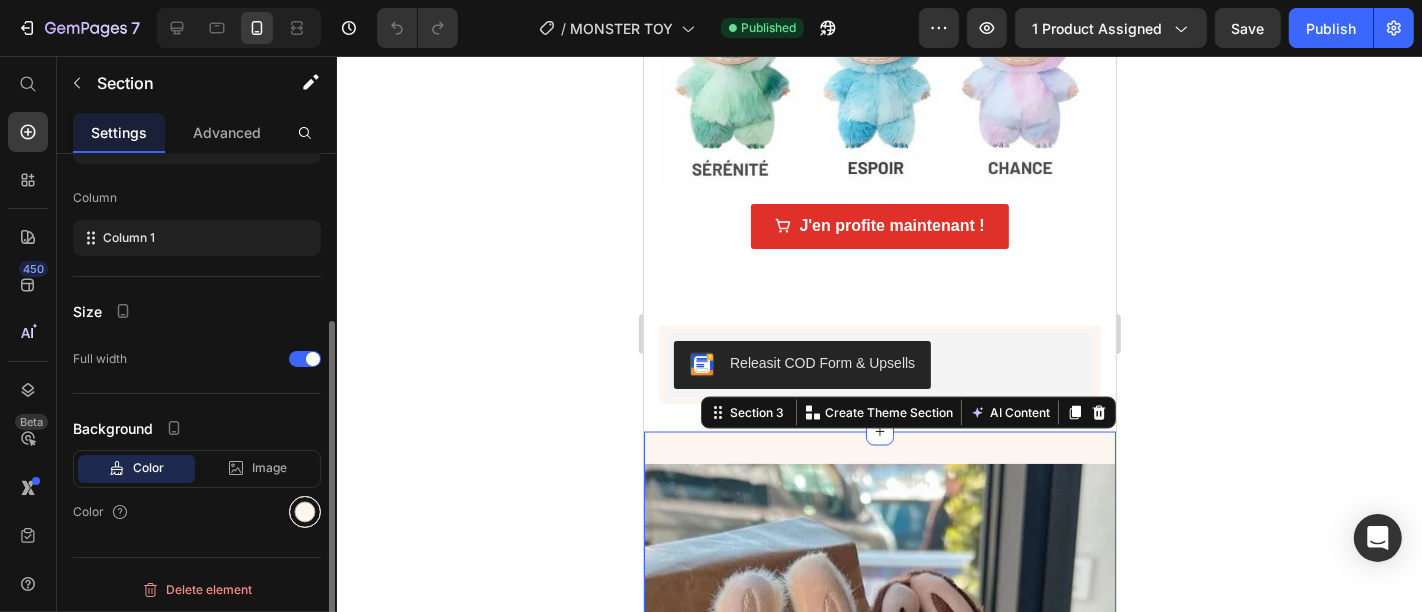 click at bounding box center [305, 512] 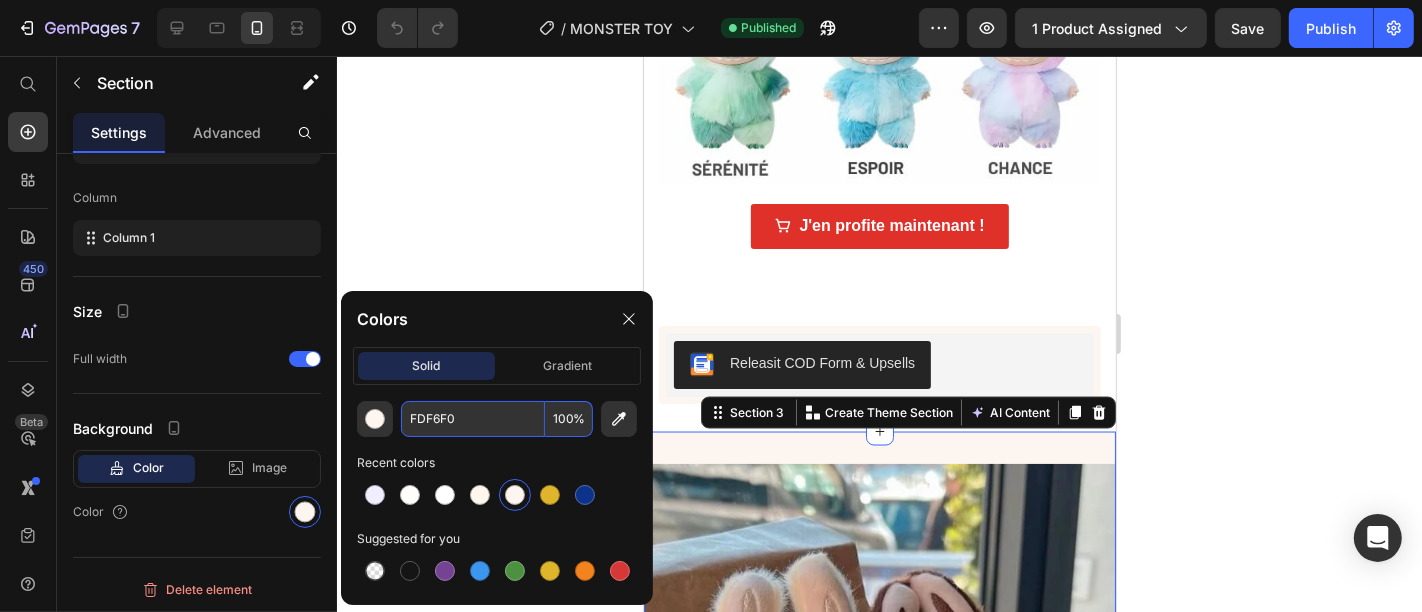 click on "FDF6F0" at bounding box center (473, 419) 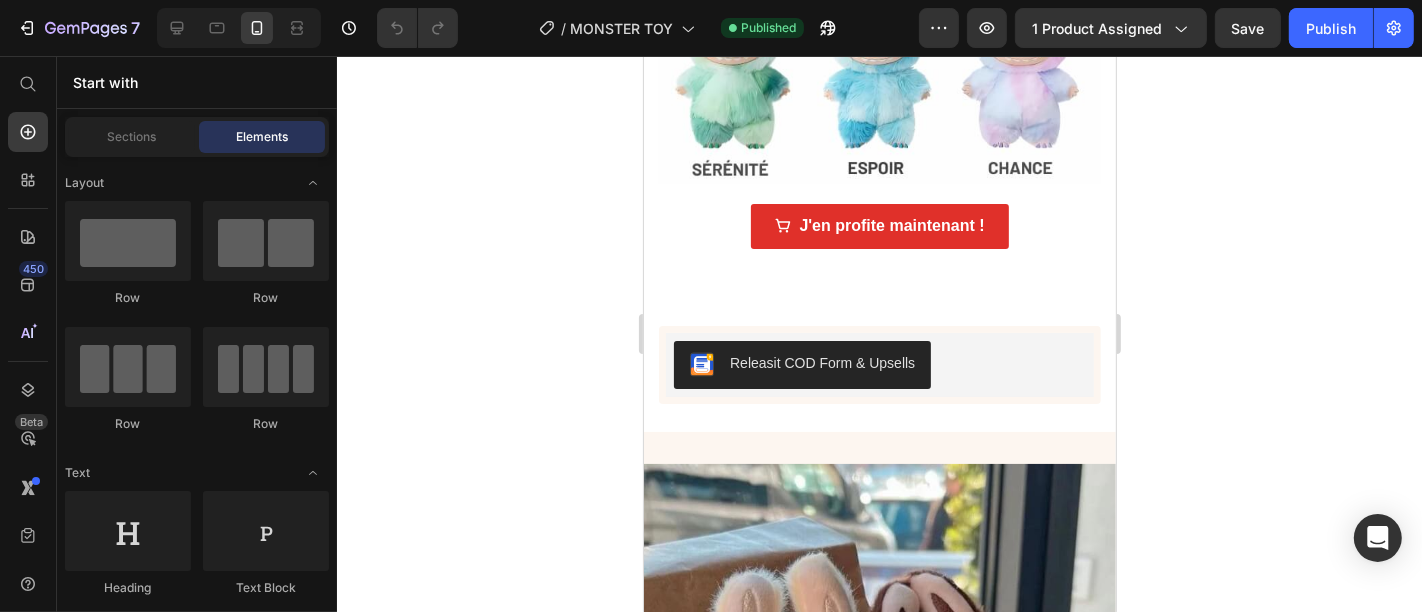 scroll, scrollTop: 0, scrollLeft: 0, axis: both 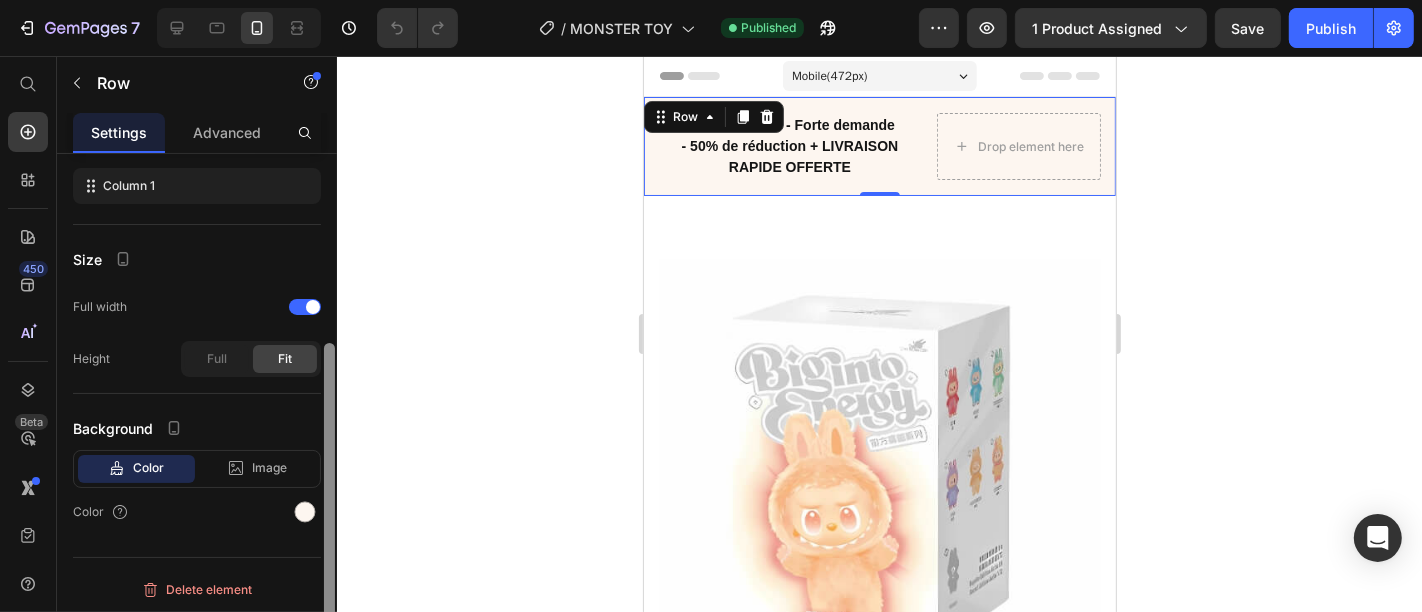 drag, startPoint x: 328, startPoint y: 224, endPoint x: 320, endPoint y: 450, distance: 226.14156 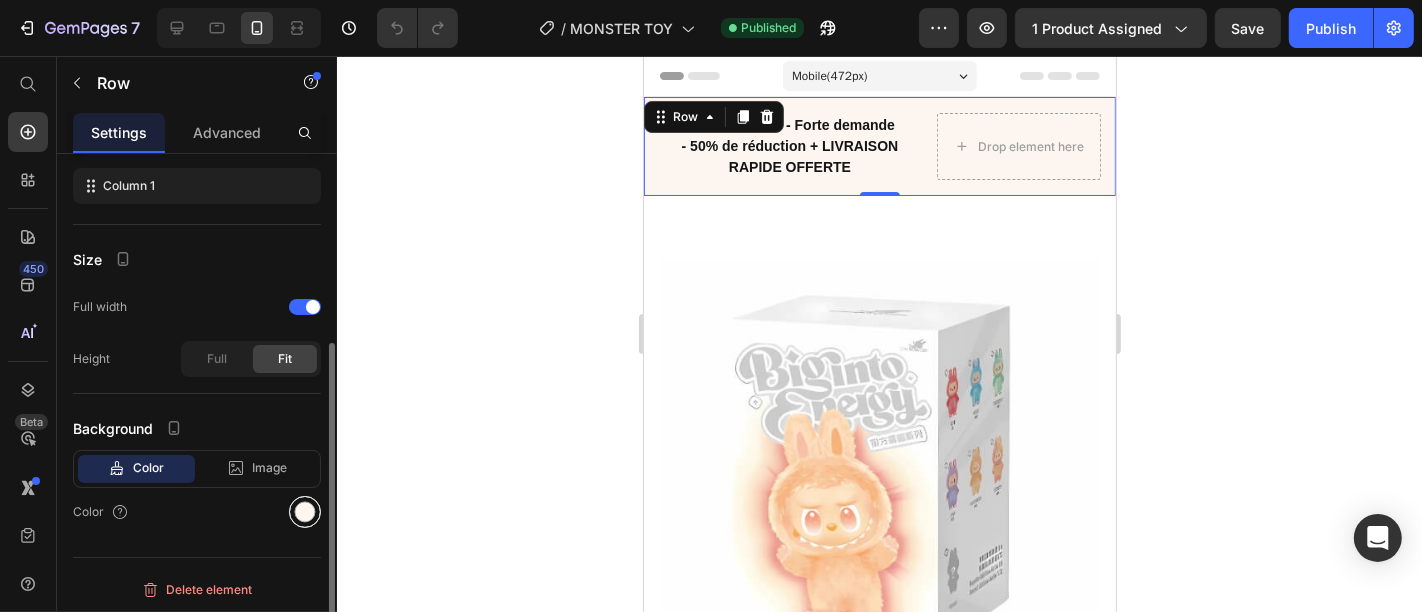 click at bounding box center (305, 512) 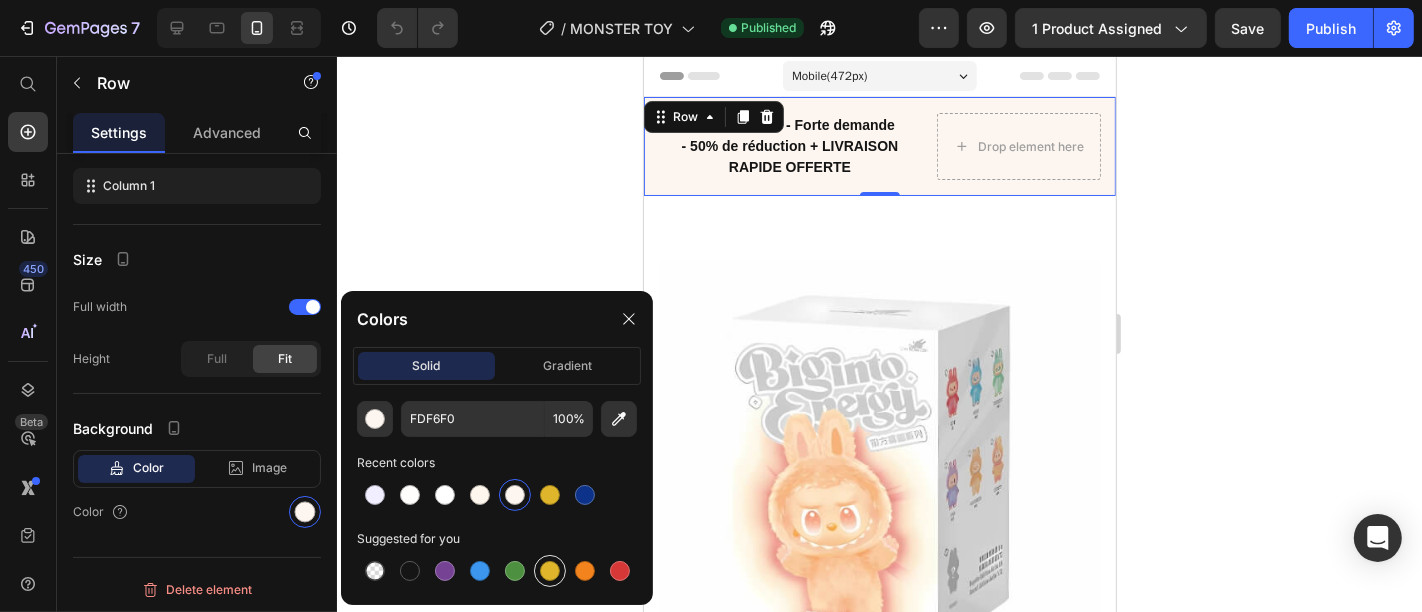 click at bounding box center (550, 571) 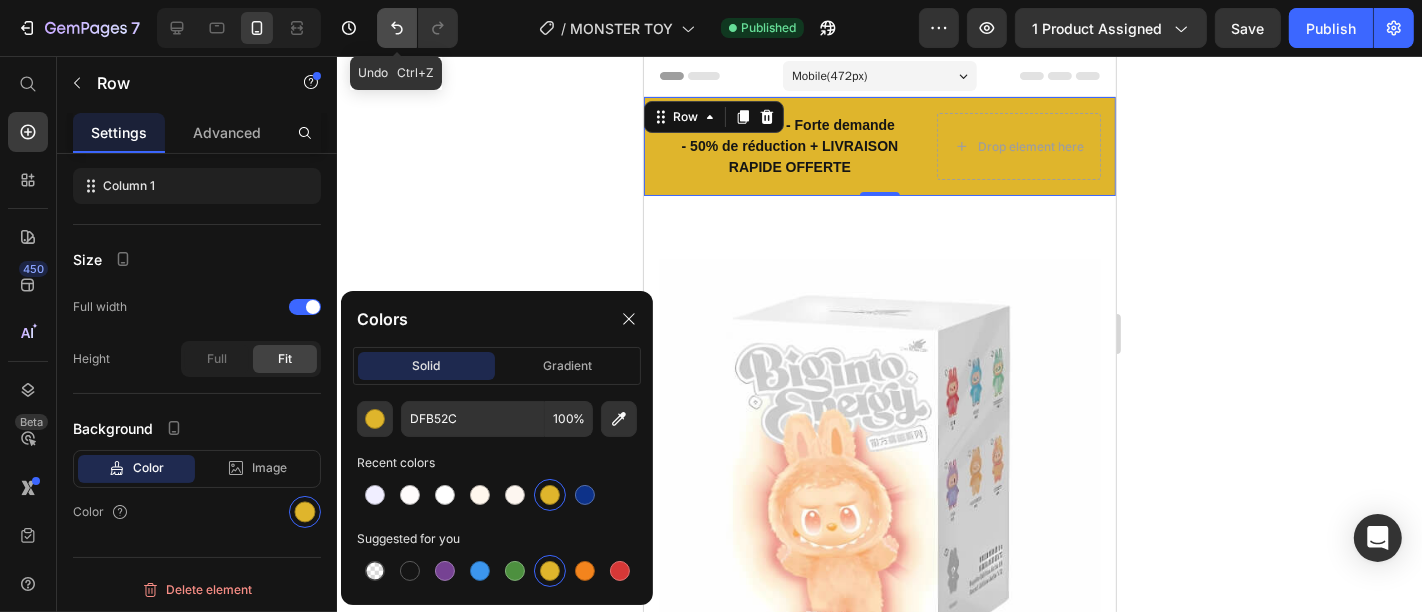click 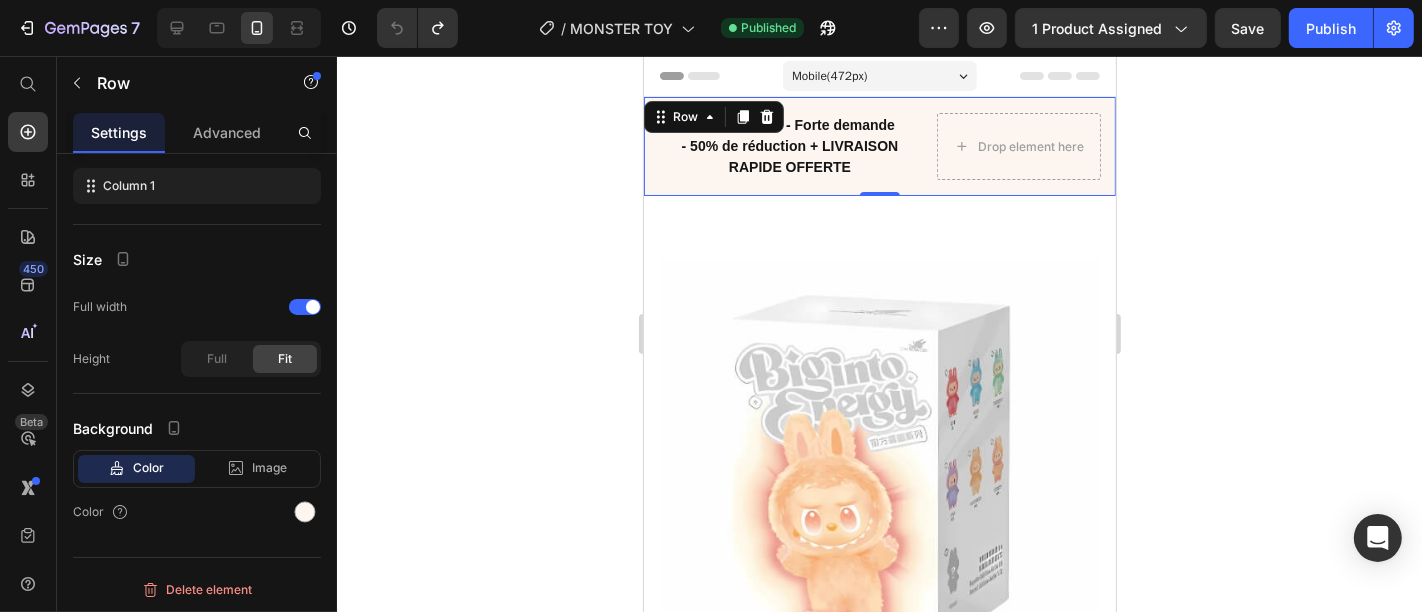 click 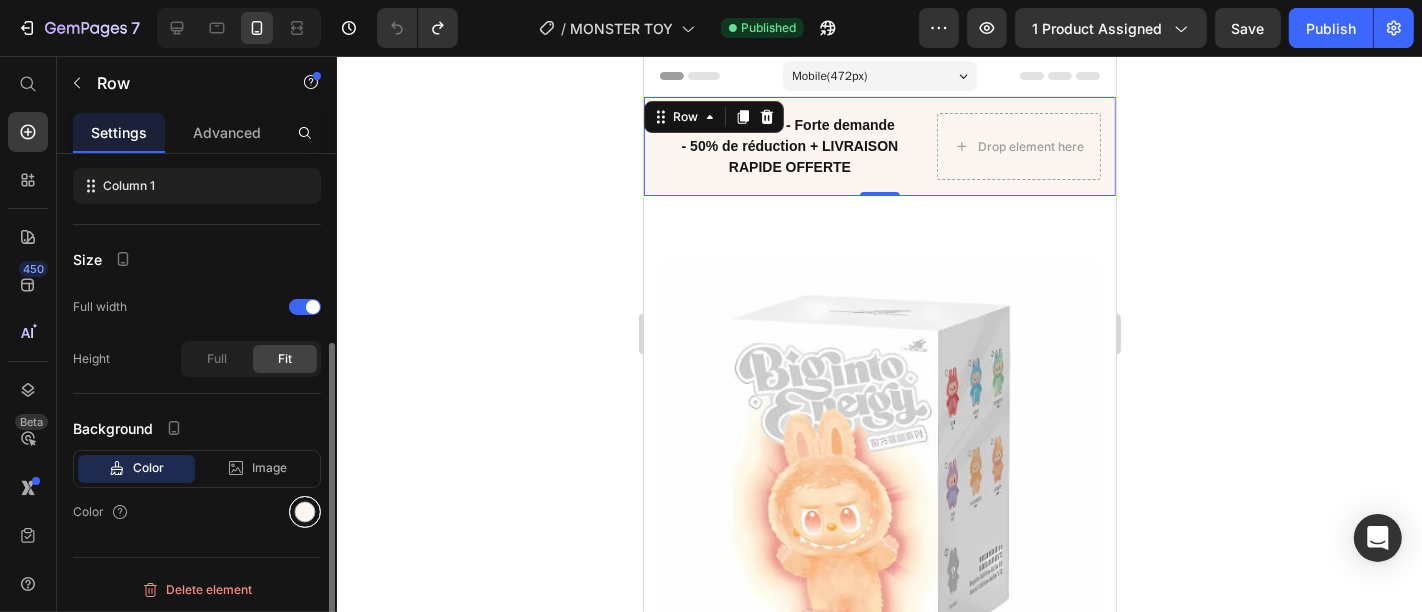 click at bounding box center (305, 512) 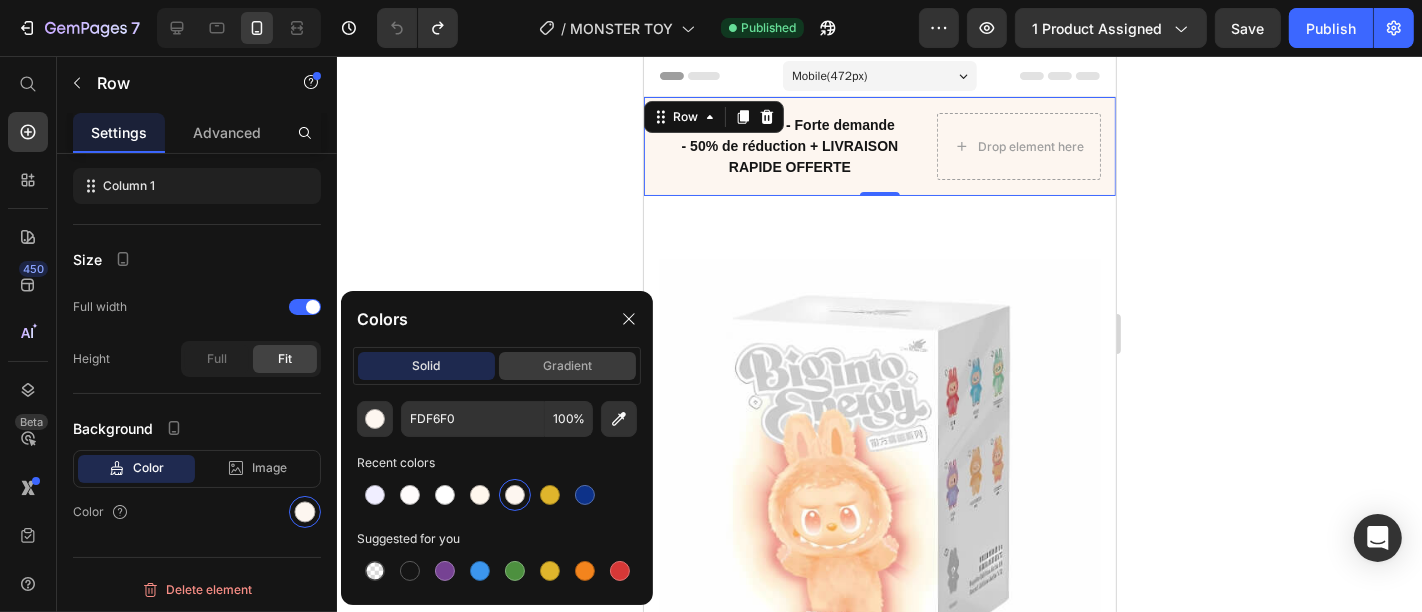 click on "gradient" 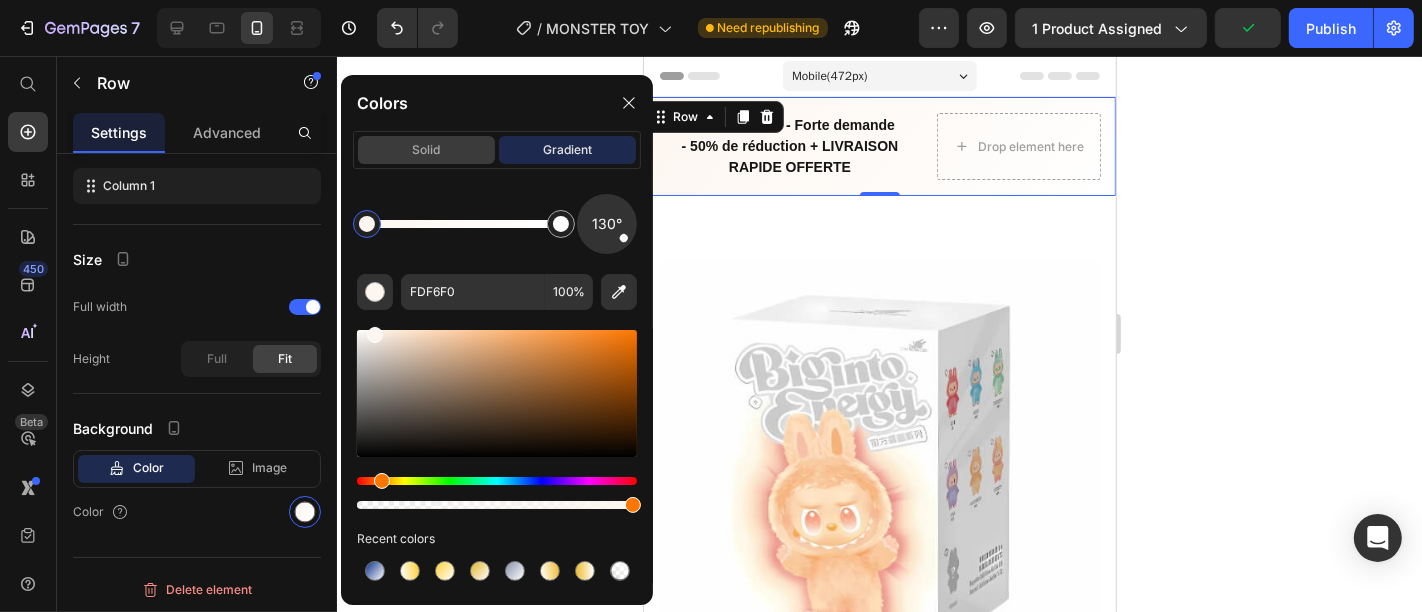 click on "solid" 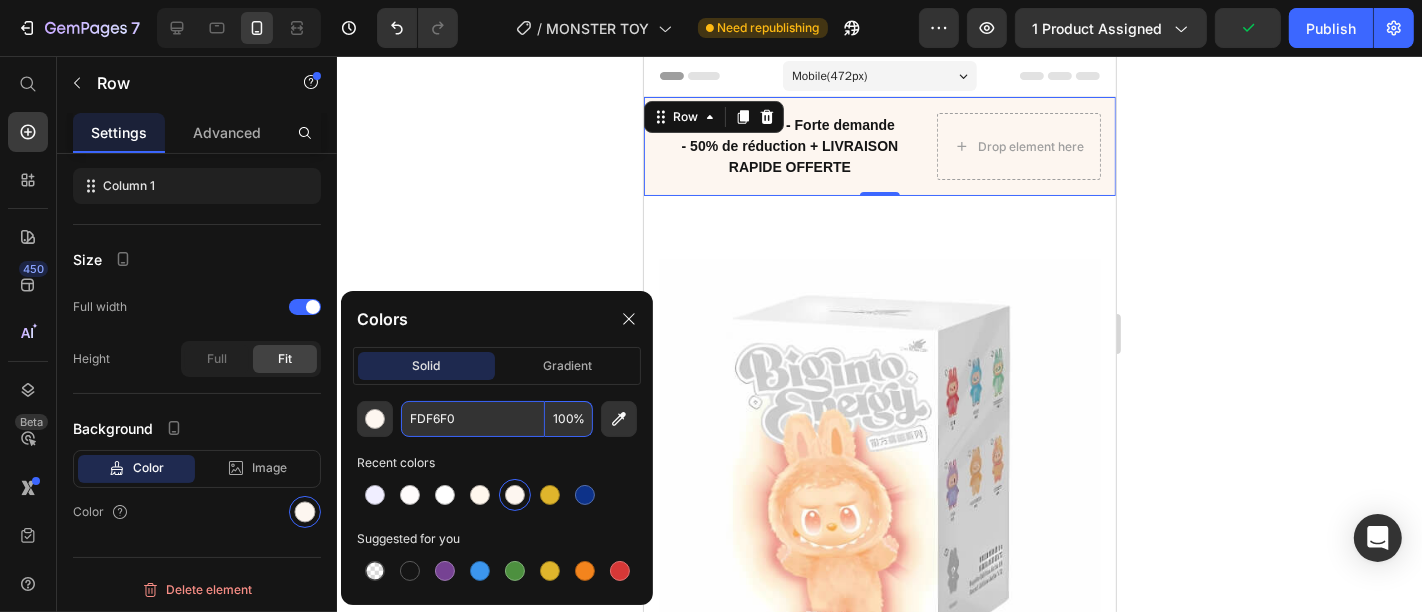 click on "FDF6F0" at bounding box center [473, 419] 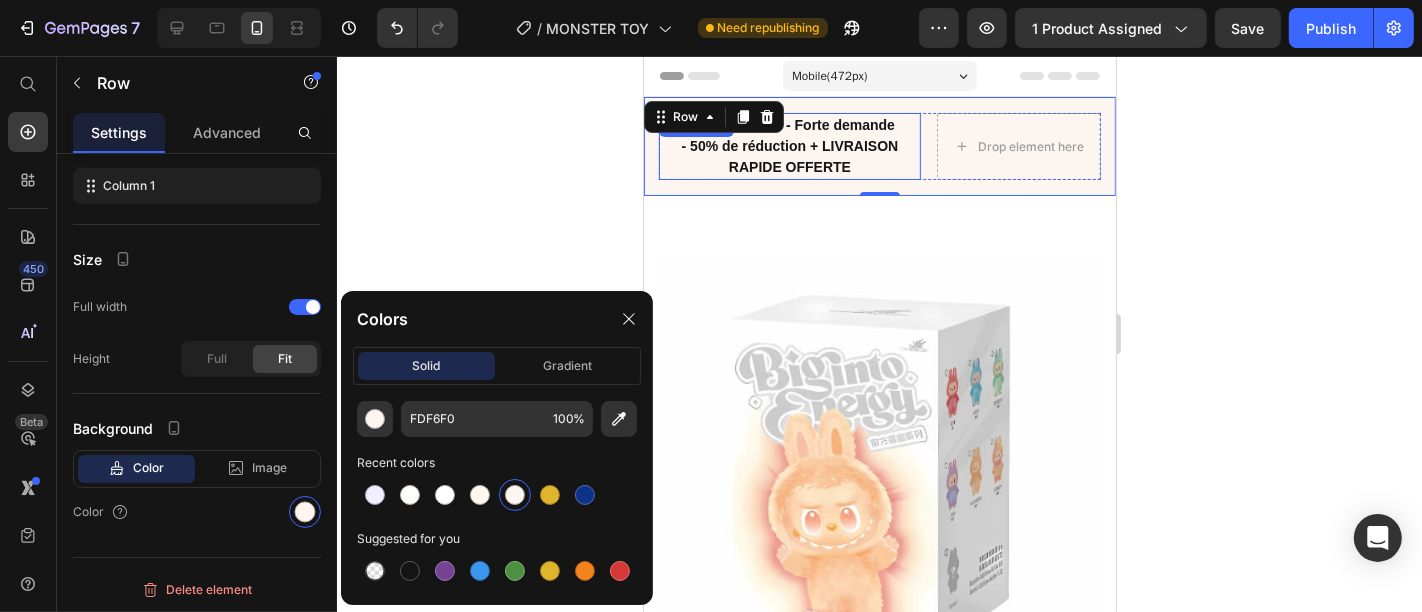 drag, startPoint x: 1182, startPoint y: 260, endPoint x: 709, endPoint y: 96, distance: 500.6246 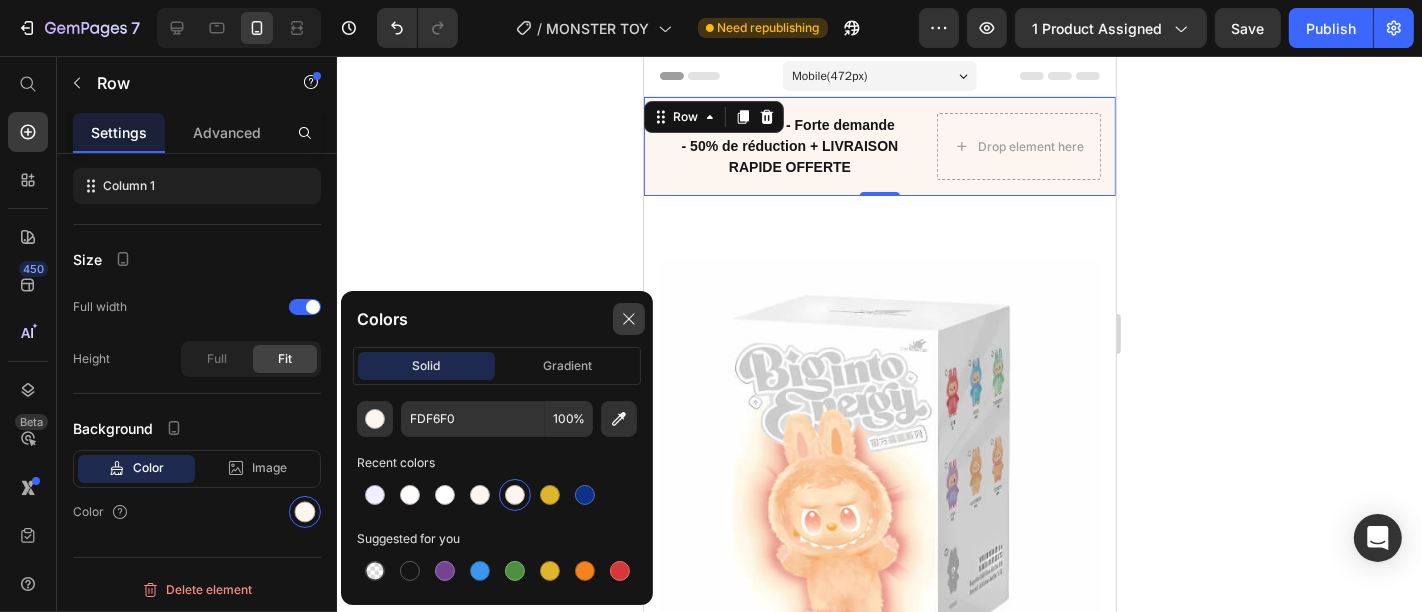 drag, startPoint x: 630, startPoint y: 311, endPoint x: 66, endPoint y: 304, distance: 564.04346 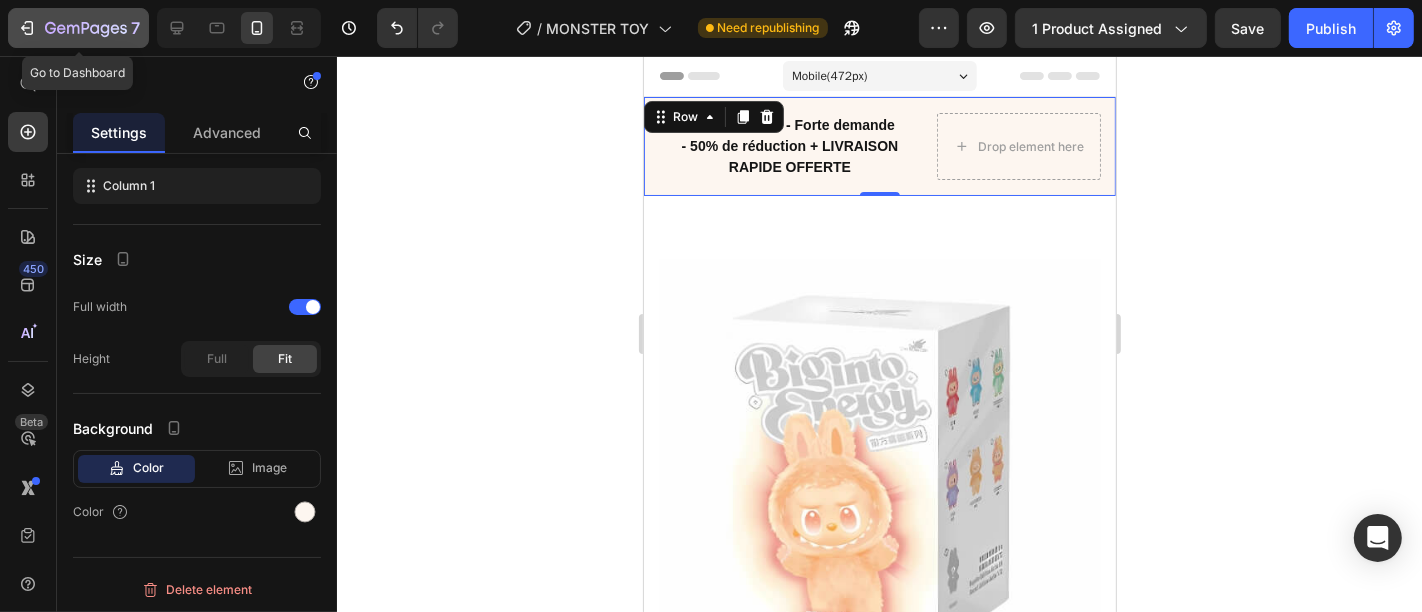 click on "7" 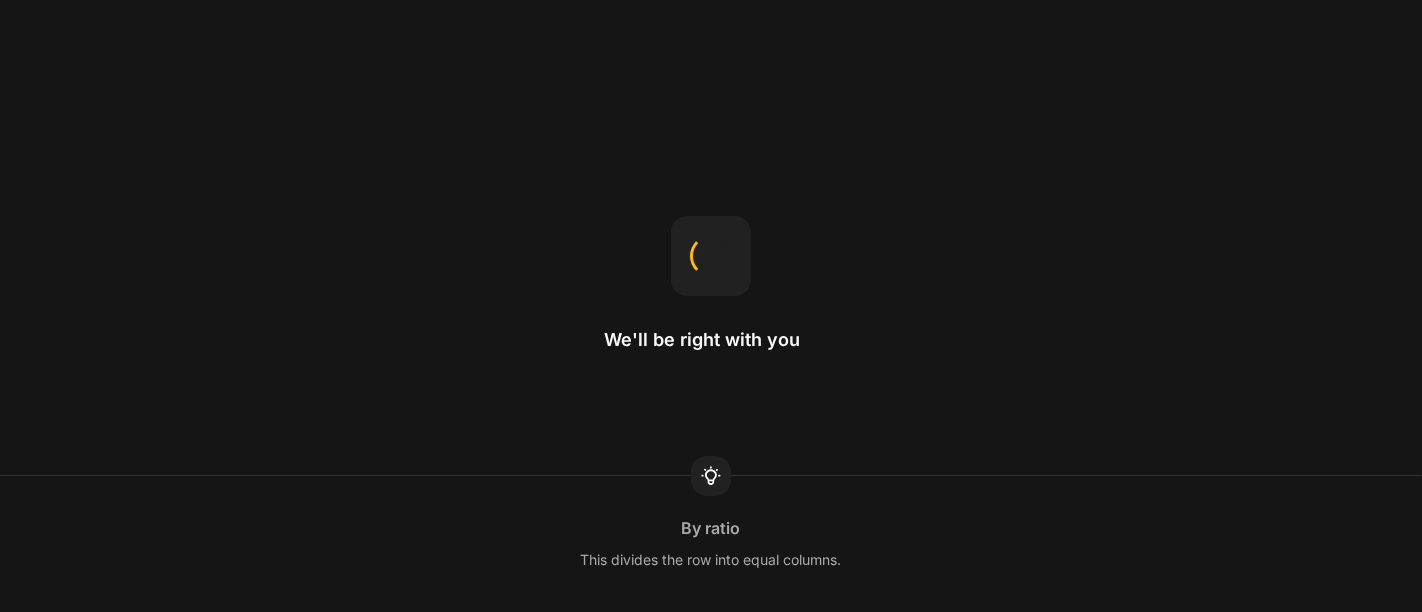 scroll, scrollTop: 0, scrollLeft: 0, axis: both 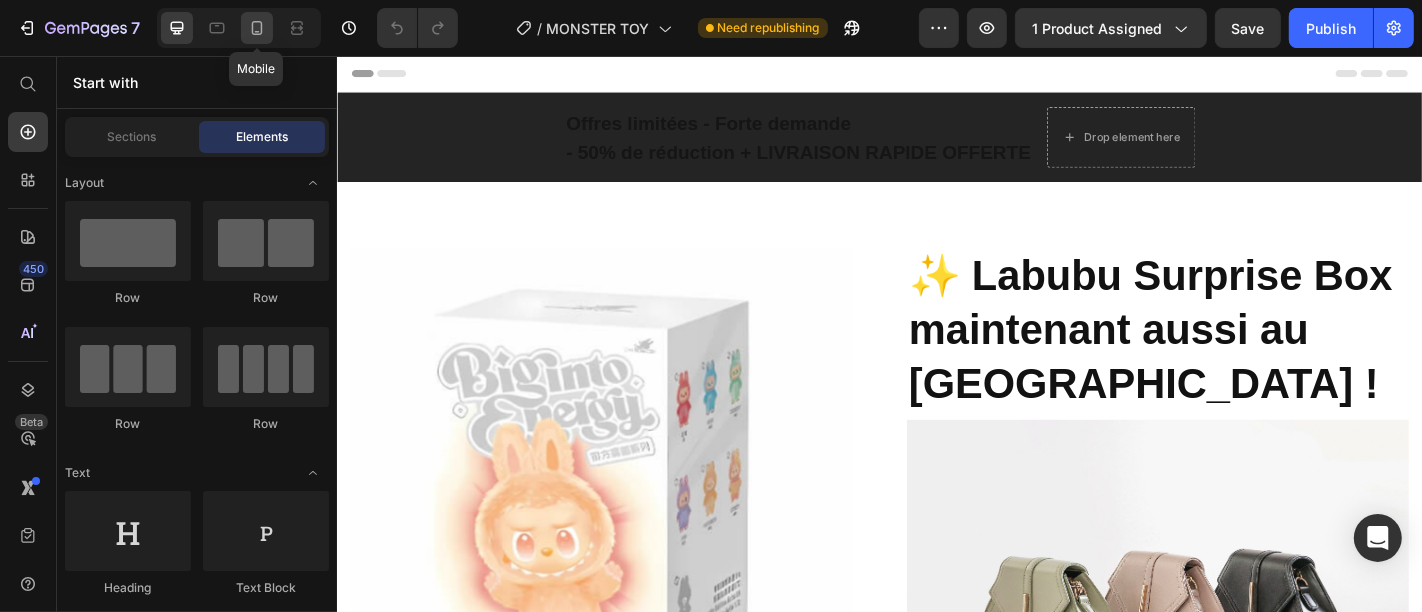 click 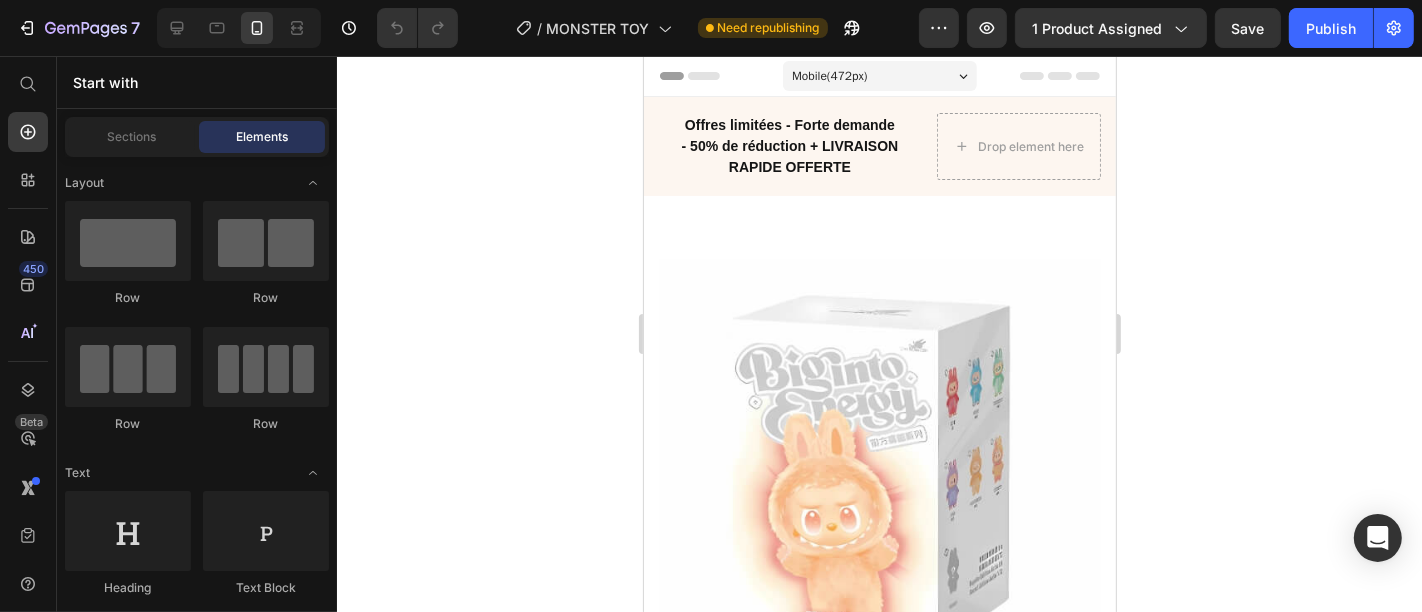 scroll, scrollTop: 0, scrollLeft: 0, axis: both 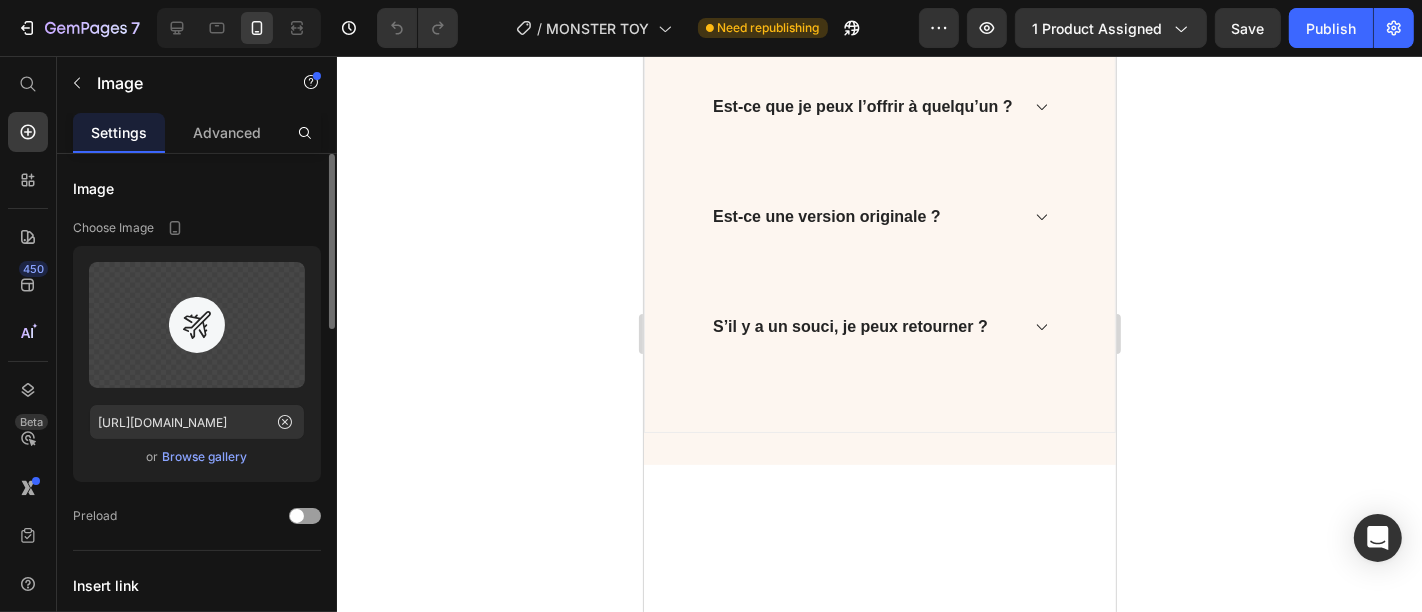 click on "Browse gallery" at bounding box center [205, 457] 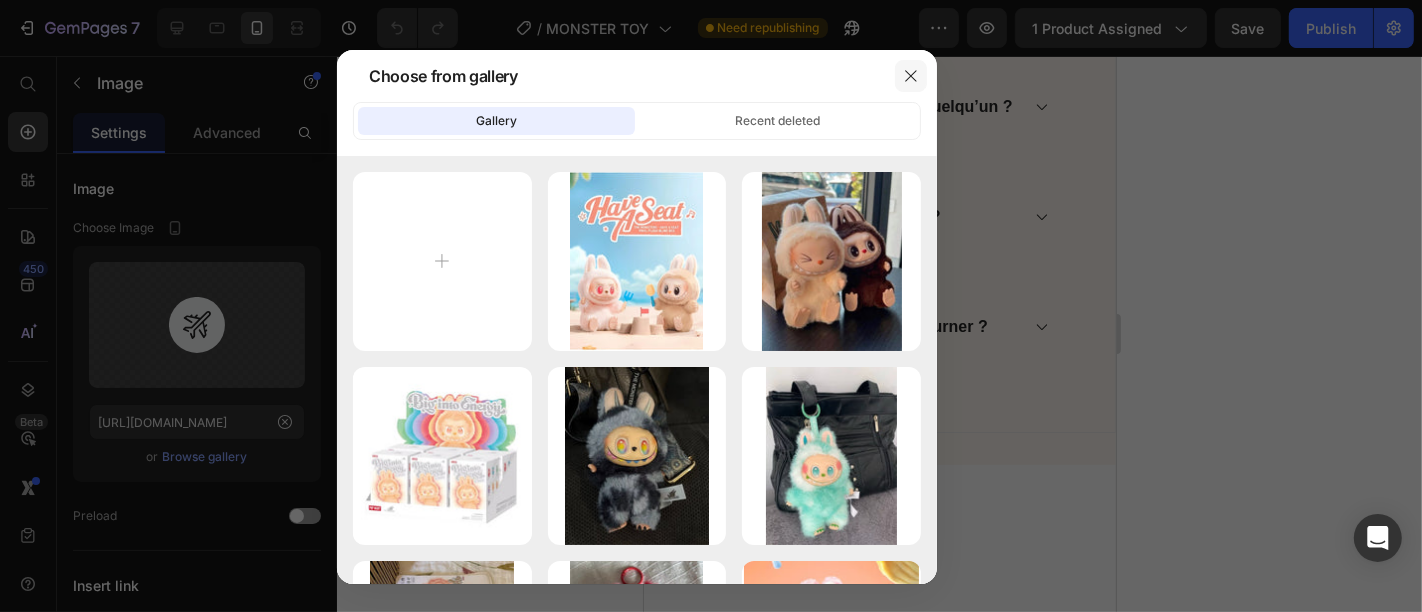 click 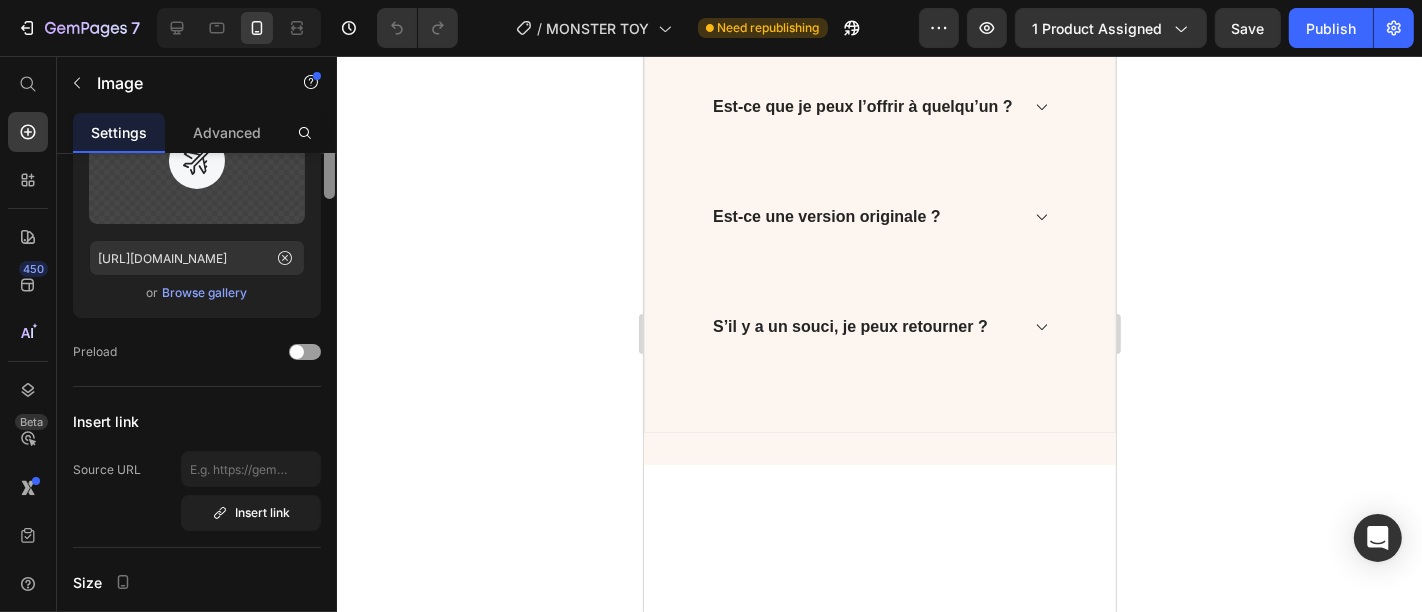 scroll, scrollTop: 0, scrollLeft: 0, axis: both 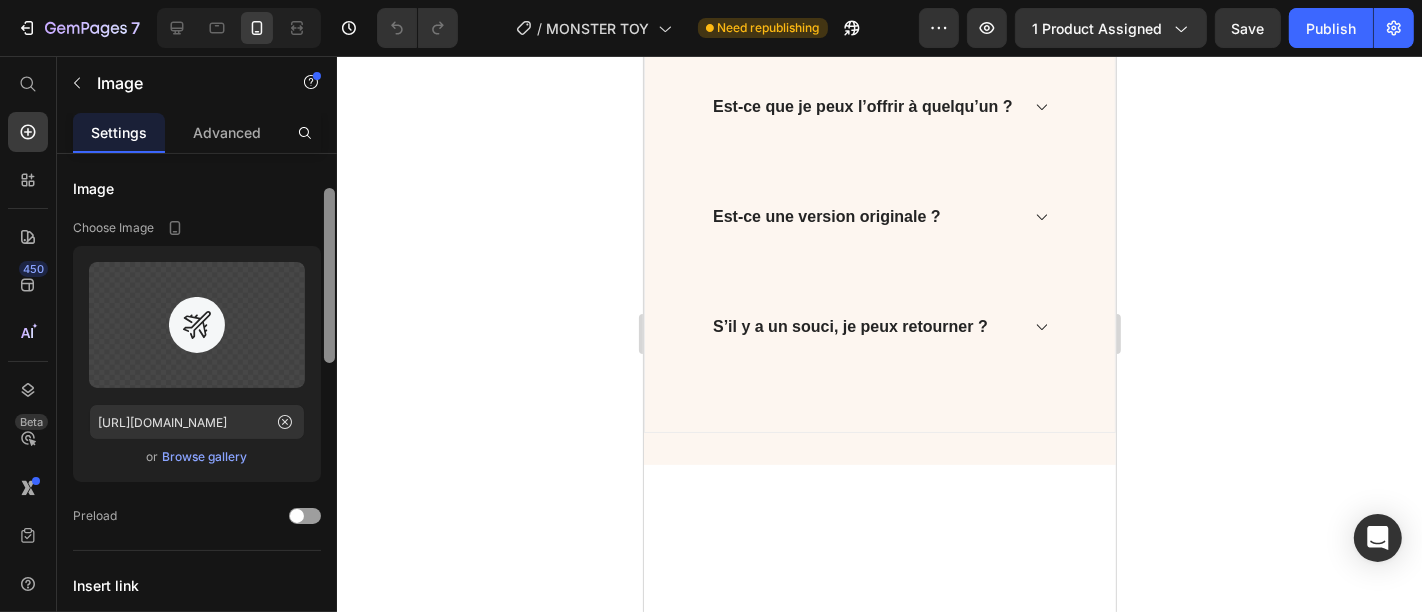 drag, startPoint x: 334, startPoint y: 186, endPoint x: 391, endPoint y: 187, distance: 57.00877 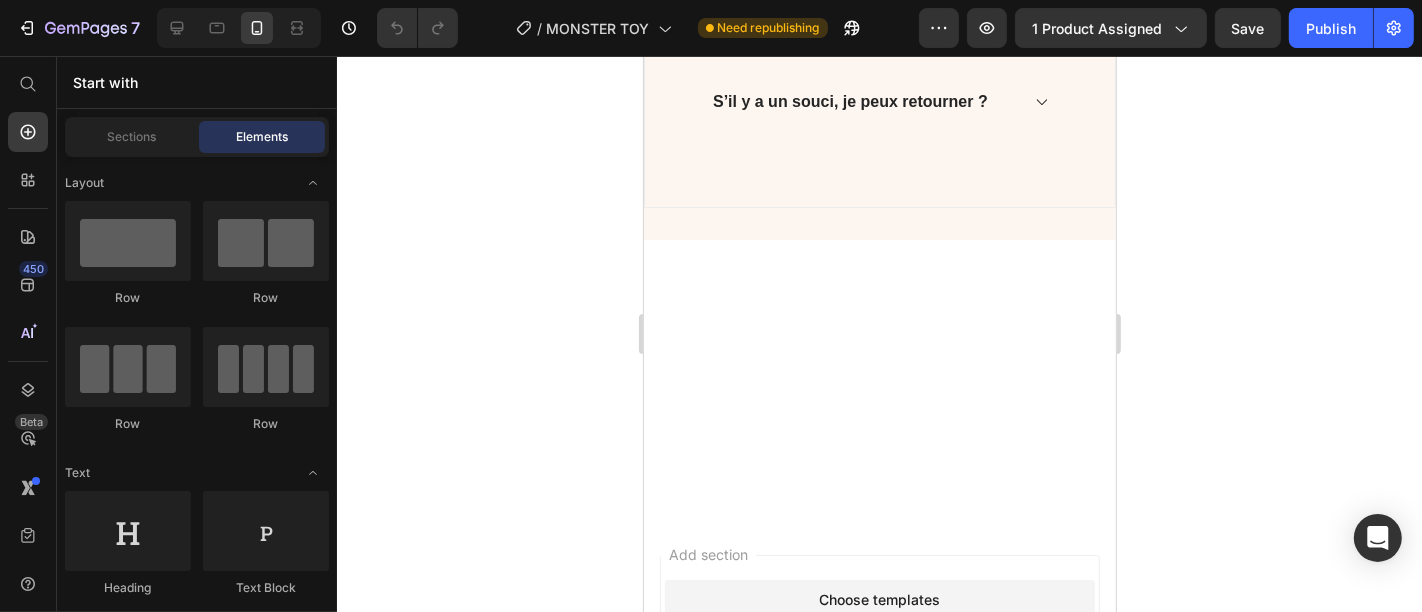 scroll, scrollTop: 5071, scrollLeft: 0, axis: vertical 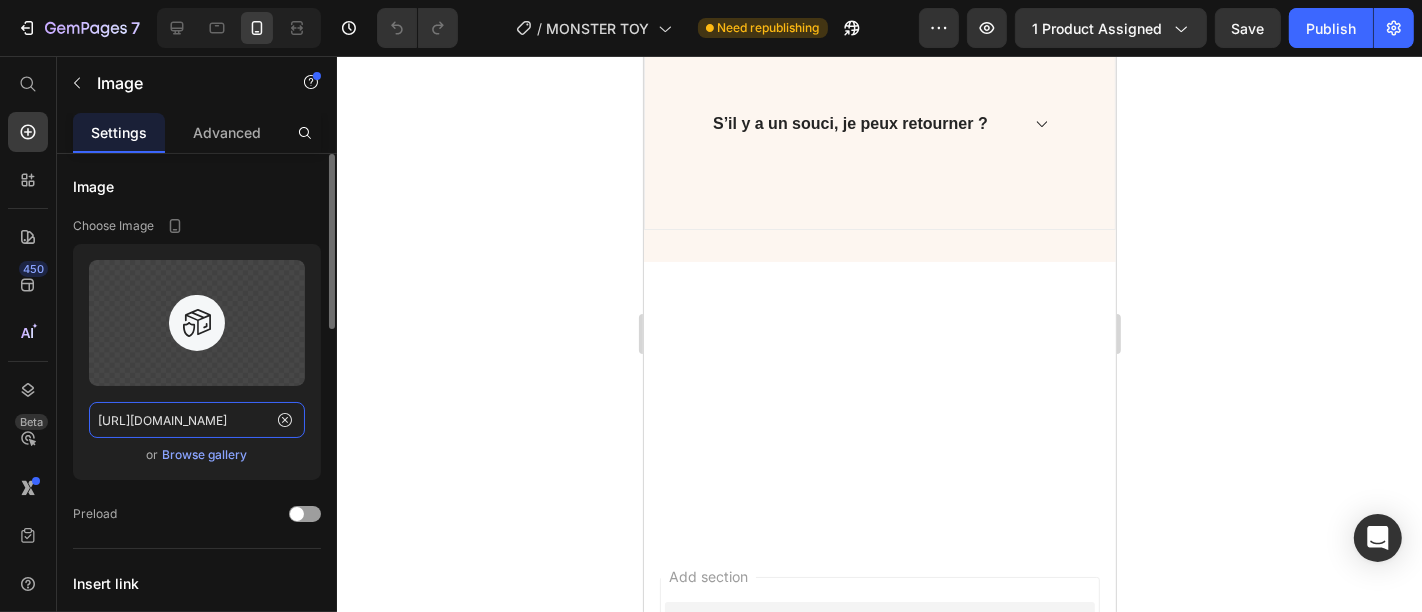 click on "[URL][DOMAIN_NAME]" 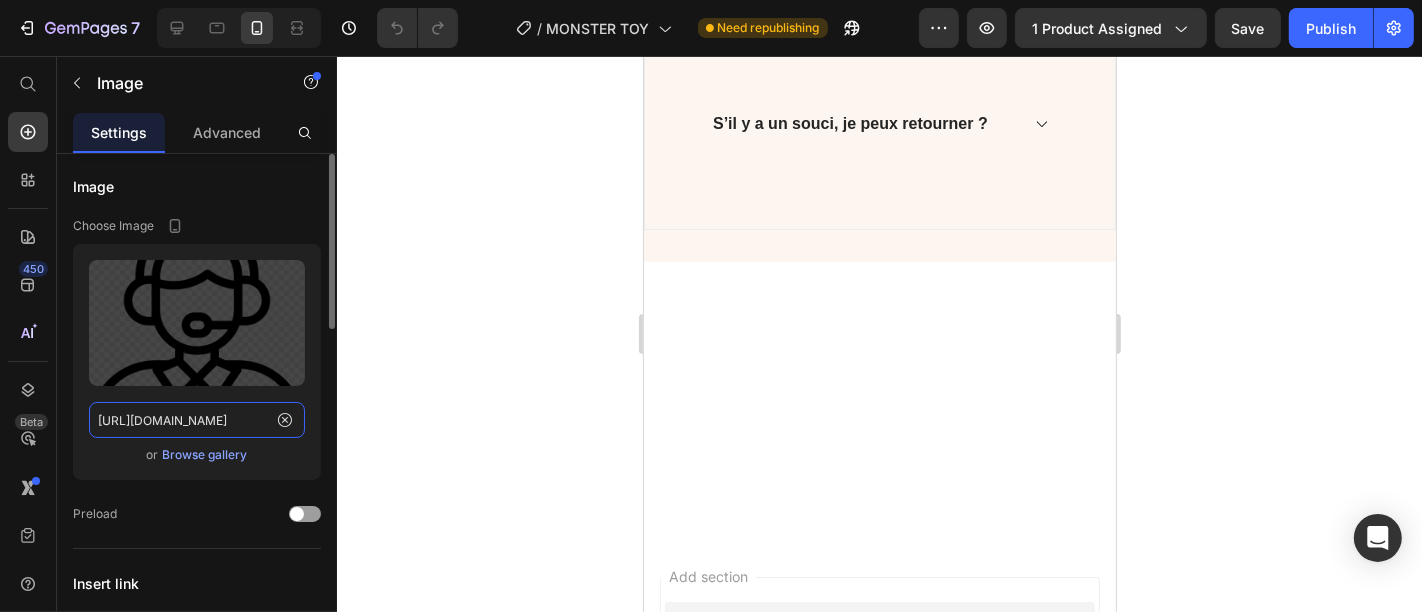 scroll, scrollTop: 0, scrollLeft: 160, axis: horizontal 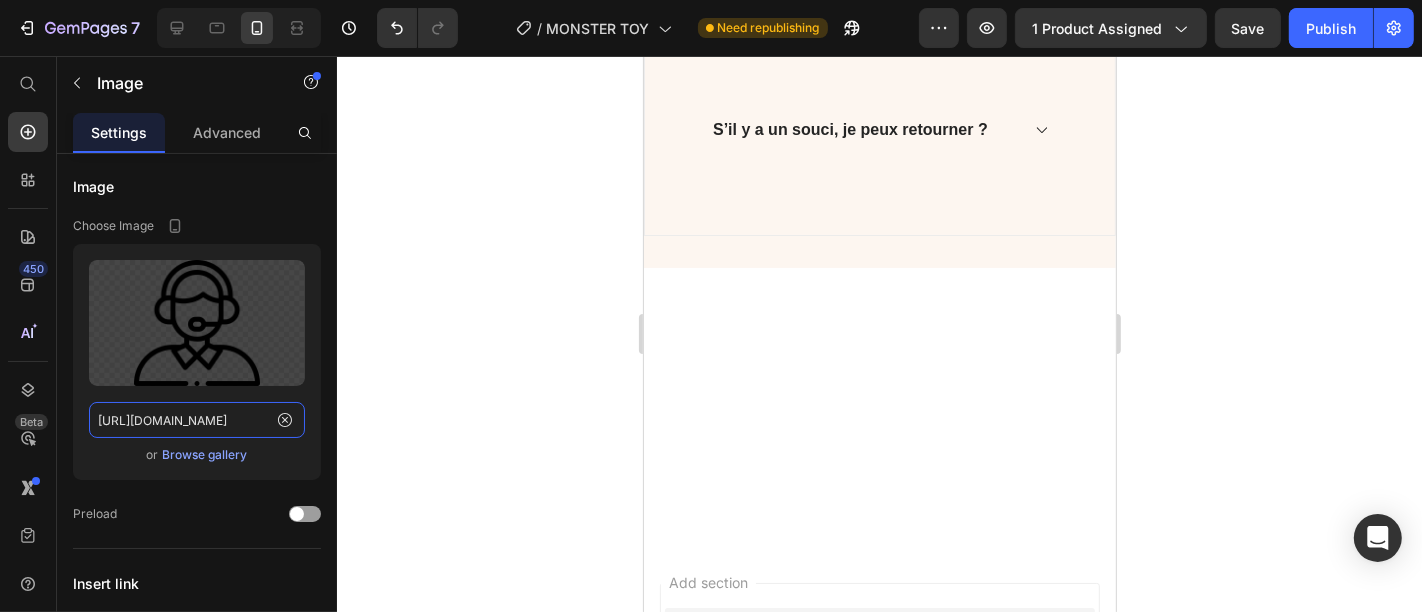 type on "[URL][DOMAIN_NAME]" 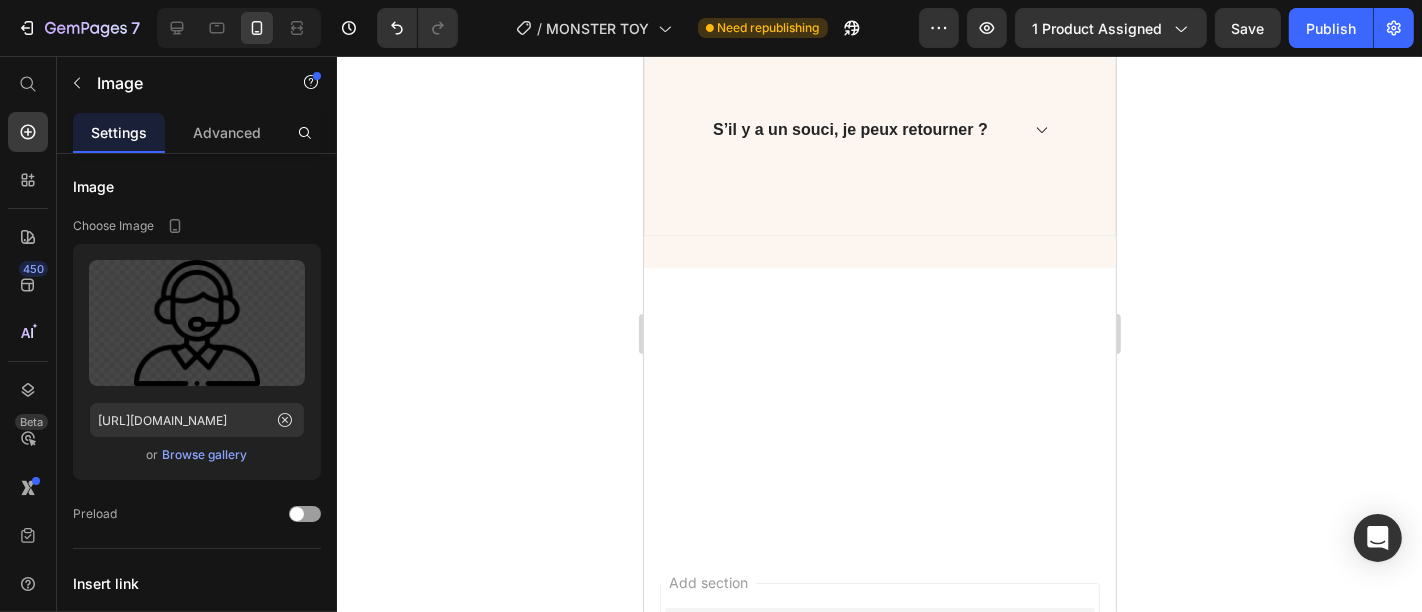 scroll, scrollTop: 0, scrollLeft: 0, axis: both 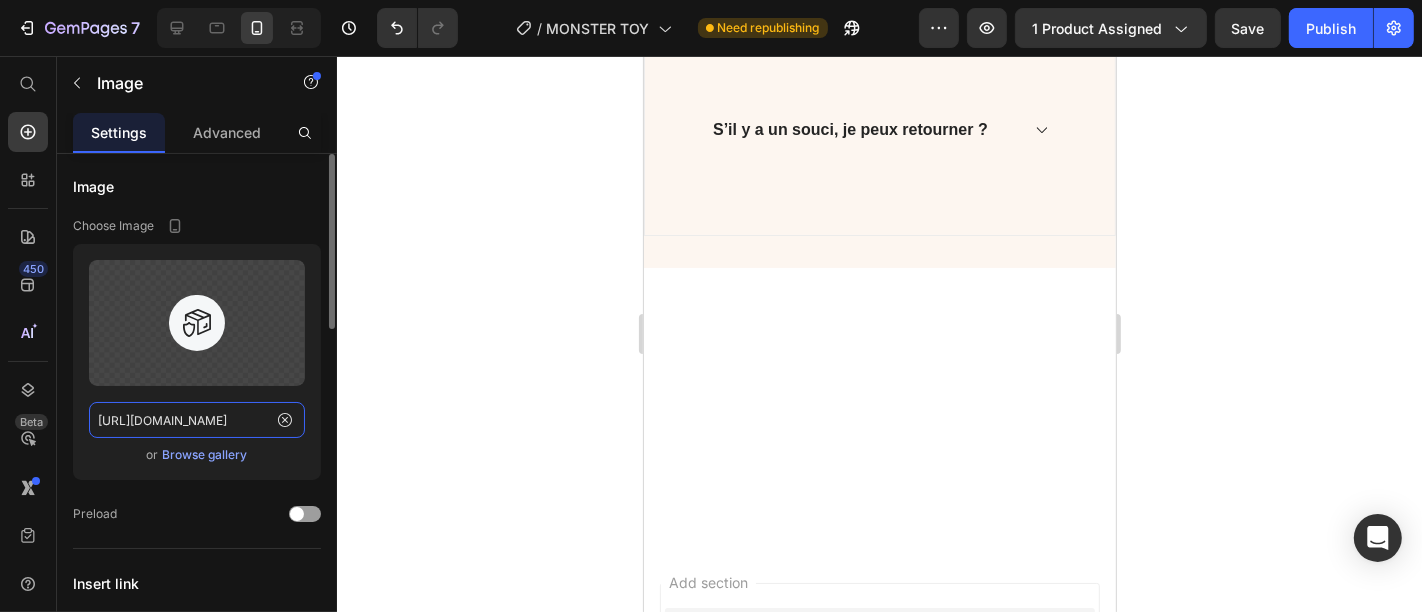 click on "https://ucarecdn.com/21577929-a829-4ae0-a0ea-33b3b35ece48/warranty.svg" 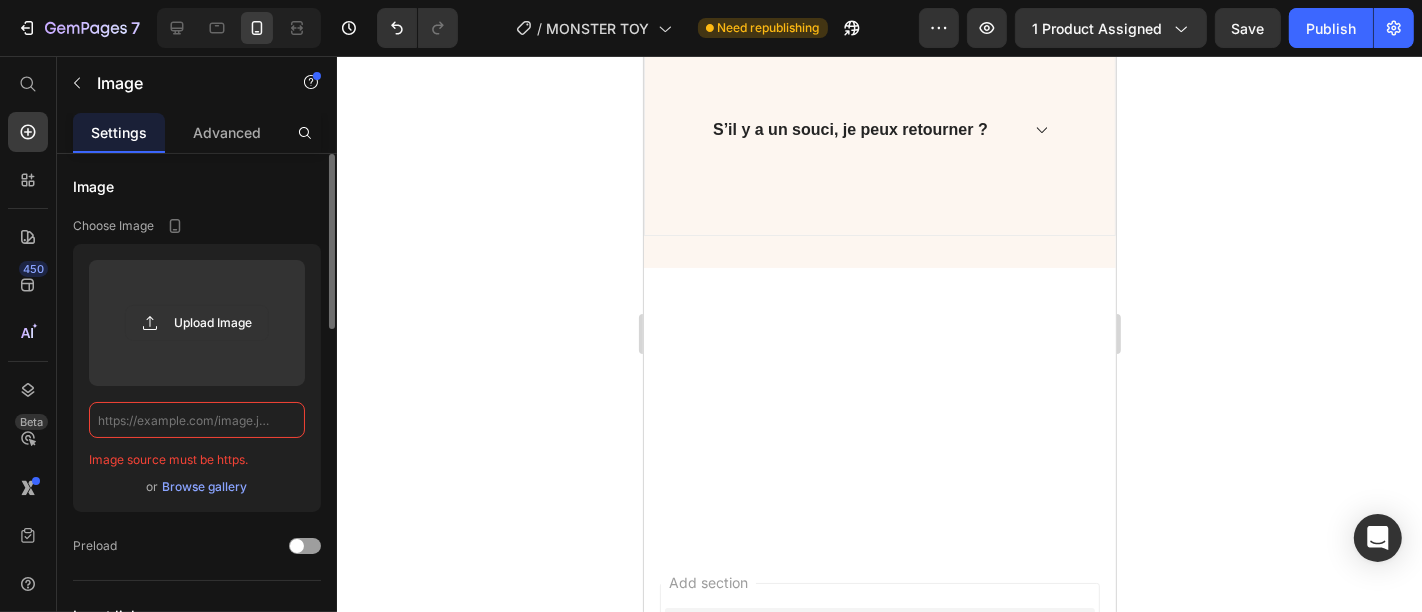 click 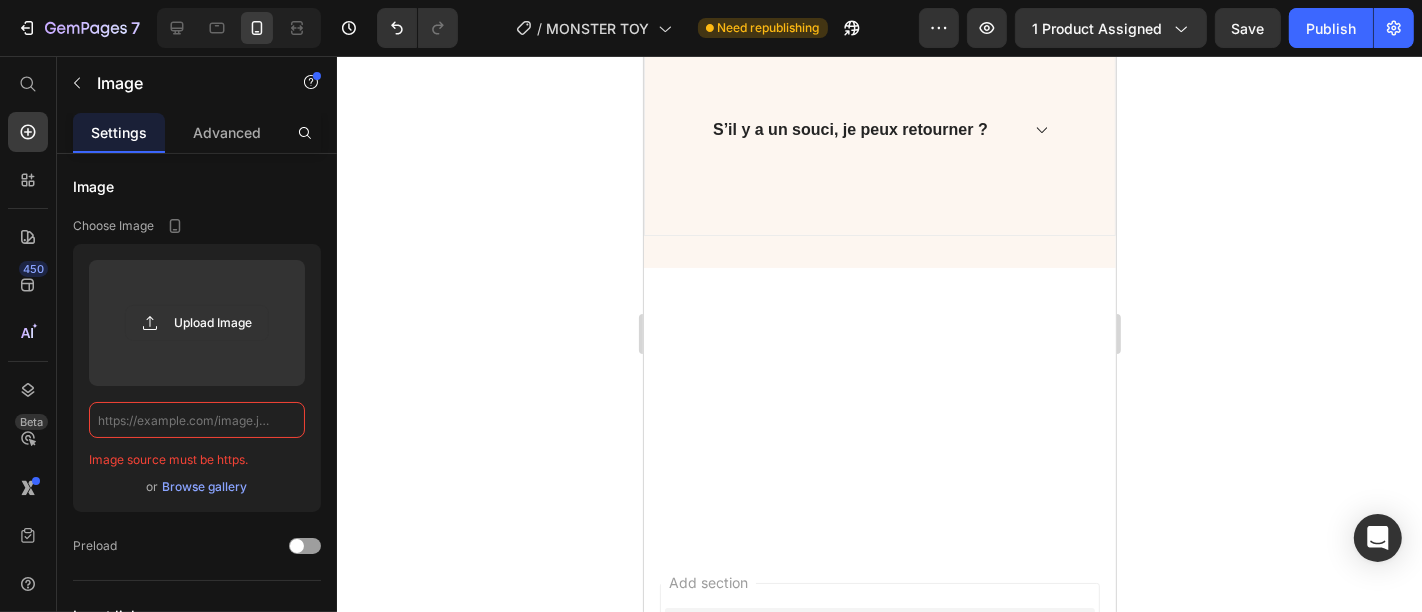 type 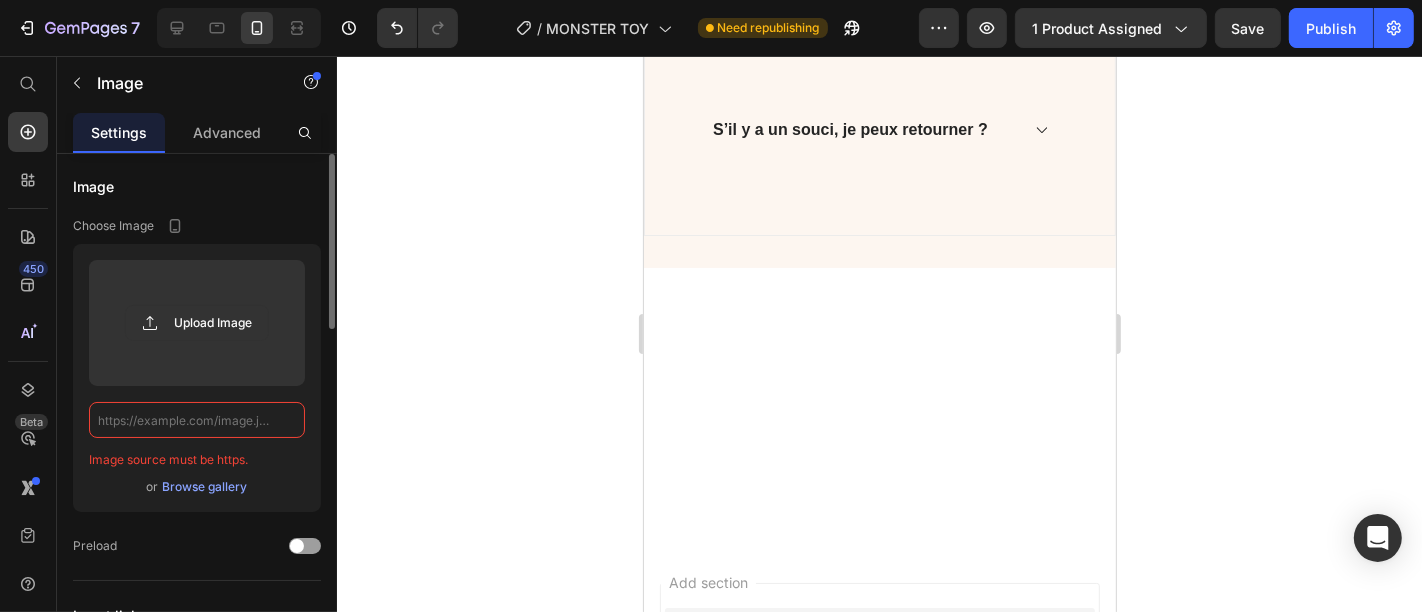 click 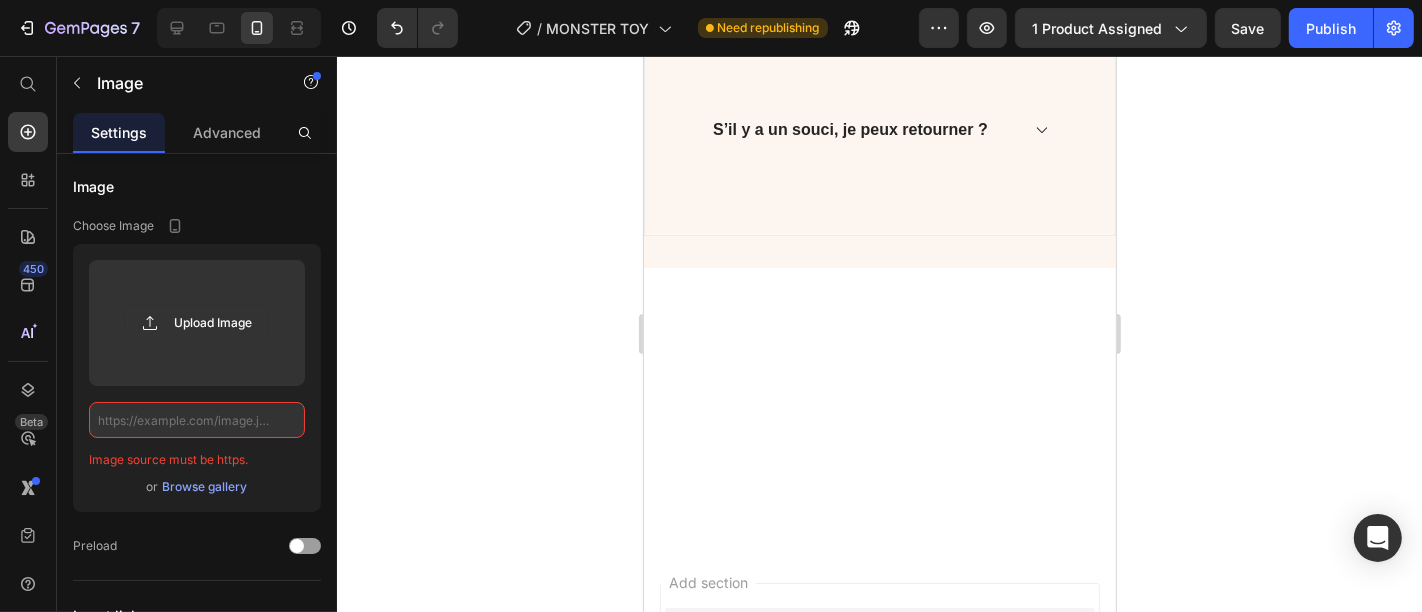 click 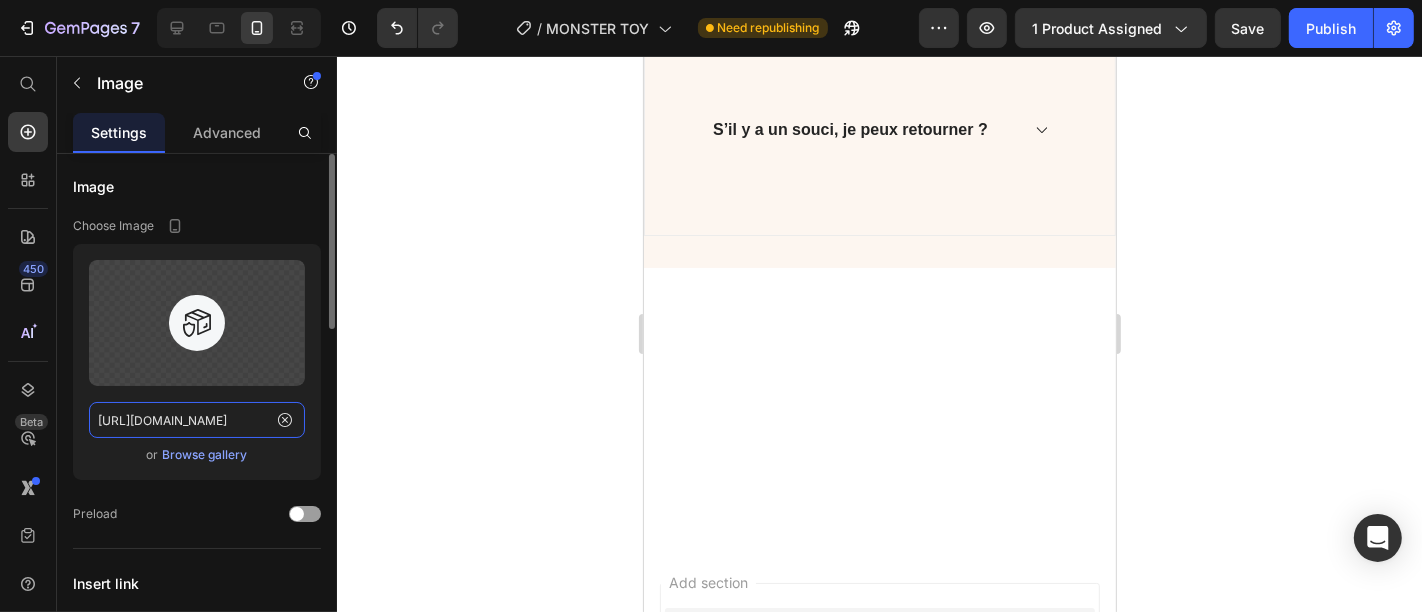 click on "https://ucarecdn.com/21577929-a829-4ae0-a0ea-33b3b35ece48/warranty.svg" 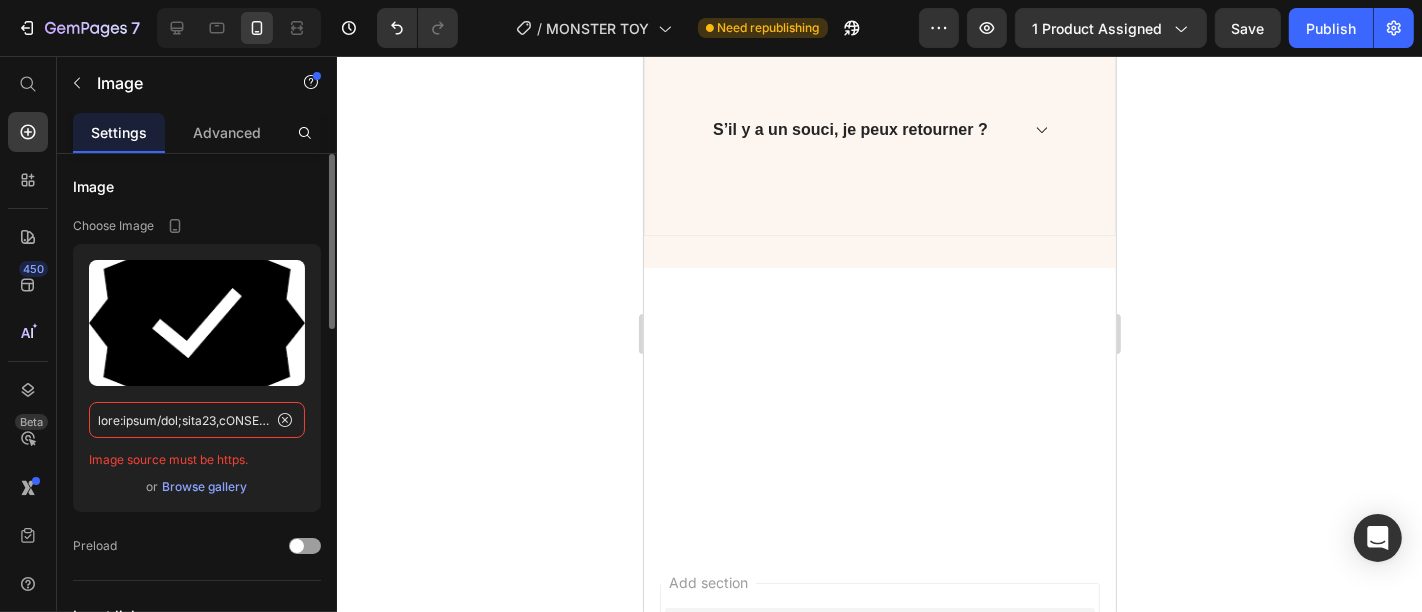 scroll, scrollTop: 0, scrollLeft: 27740, axis: horizontal 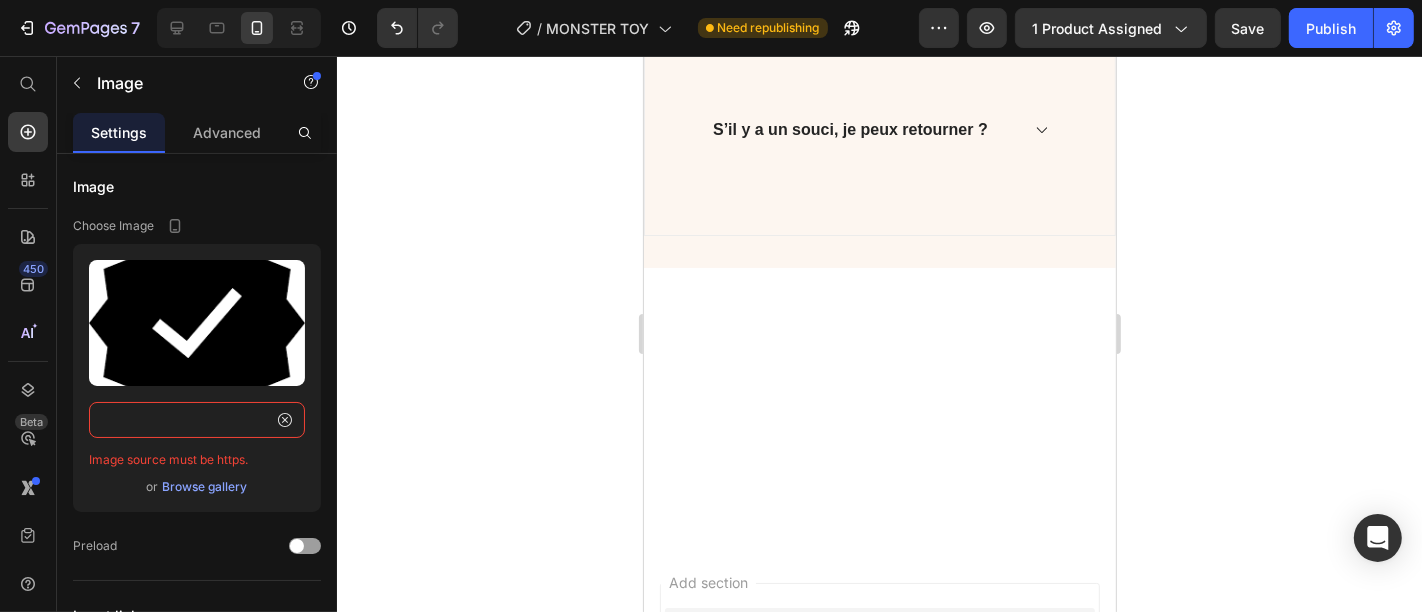 type on "data:image/png;base64,iVBORw0KGgoAAAANSUhEUgAAAOEAAADhCAMAAAAJbSJIAAAAgVBMVEUAAAD////6+vrx8fH39/fu7u7j4+Pp6en09PTHx8dkZGRfX1/T09Pe3t6pqana2tq5ubmBgYEVFRWioqInJyeoqKivr694eHjDw8OLi4uRkZElJSU5OTkyMjJLS0tFRUVXV1eWlpZwcHASEhJqamocHBw+Pj4LCwt9fX1RUVG1tbVW/0bEAAAKiElEQVR4nN2daWOqOhCGA+7bqVbbWmsVu9jl///AK61WyAxkm8nAfT/e2wN5BDJrEpXE1WAyiHxHFfd2c6XUPO4t4xIuVK5F1HvGJOzs1a92nYh3jUg4UleN4t02HuFBFXWIdt9YhN2JKmucRrpzJMLprdL1fhPn1nEI7wBfrvso945BmL6ggEo9RLh5DML+cwWgUtsIDg4/4bySL9ea/f7shItaQKUeuQfATNjbGwCV+mJ2cHgJR0a+XFPWMfgSpsevxWHe73Xr/mhjBajUsv5e3V5/fVj0PEfqS7g+D26VvWzm0z7moAwzS8CTg4P/UGl/ut68ZM82P0OlfAnH5SE+bSeb71Fp7kfcmGqtZuXLD0bzzfj4VPyT57iEvYqRvmabu/Ugf6JLB75cvw5O2hvdbSbv6F94fq6ehAd0DNdHMtEdbbMelotxtW9w0ltUQpc3kEx+ZsWP0M4KUOsuIqH7O0ihbTzCgQig51zjReg6T1LJK9ryIqyd8jg1jEQoM8/k8plrfAjfxAh9/BoPwqEYoFIe2SsPQql5JpfHXONBuBIk9Jhr3AmnkoAeGUh3wqrUYBzt+Aml/JmLnOcaZ0LJeSaXc/HRmXArTKhcKzquhLLzTC7XucaVUHaeyeUaQzkSdqX5TpqZhxlA+E8aTznPNY6E4vPMSbe1WehAQvl5Jtc3I+GDNNyPMj5CybipqD4XYa8Zj1CpTxerb0+4HptvHUtPG3uTYUk4ODyZ7xtVO9sGQCvCdSbNg+r..." 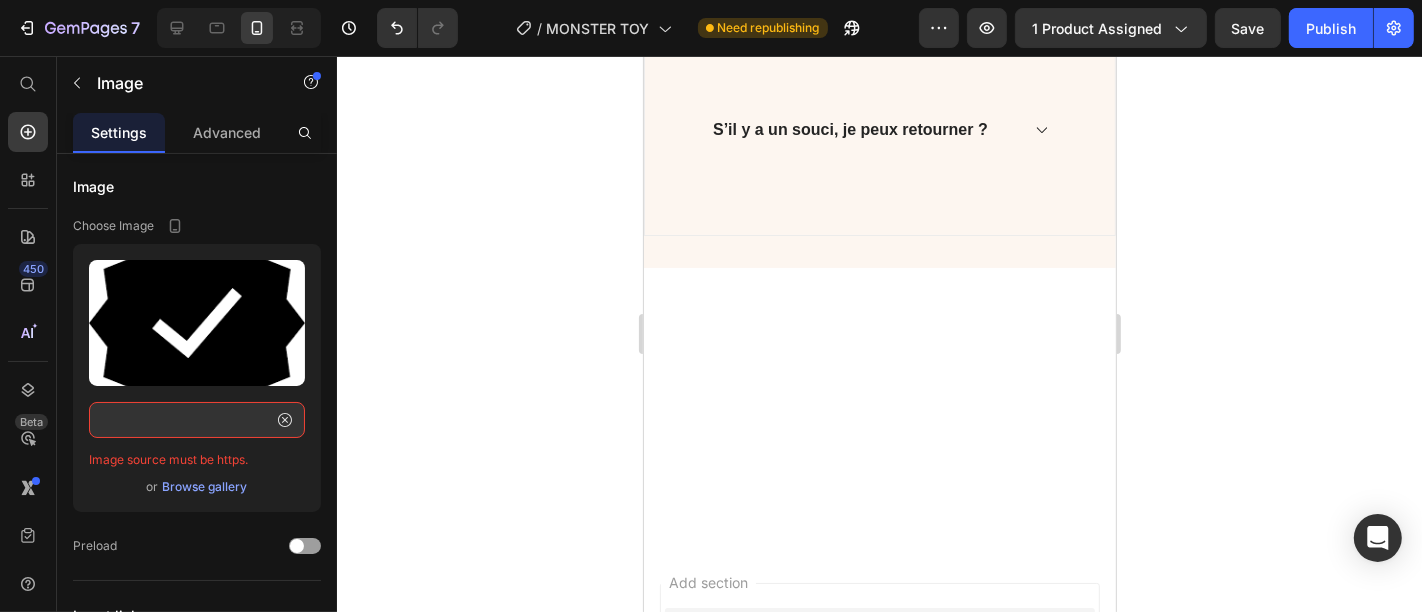 scroll, scrollTop: 0, scrollLeft: 0, axis: both 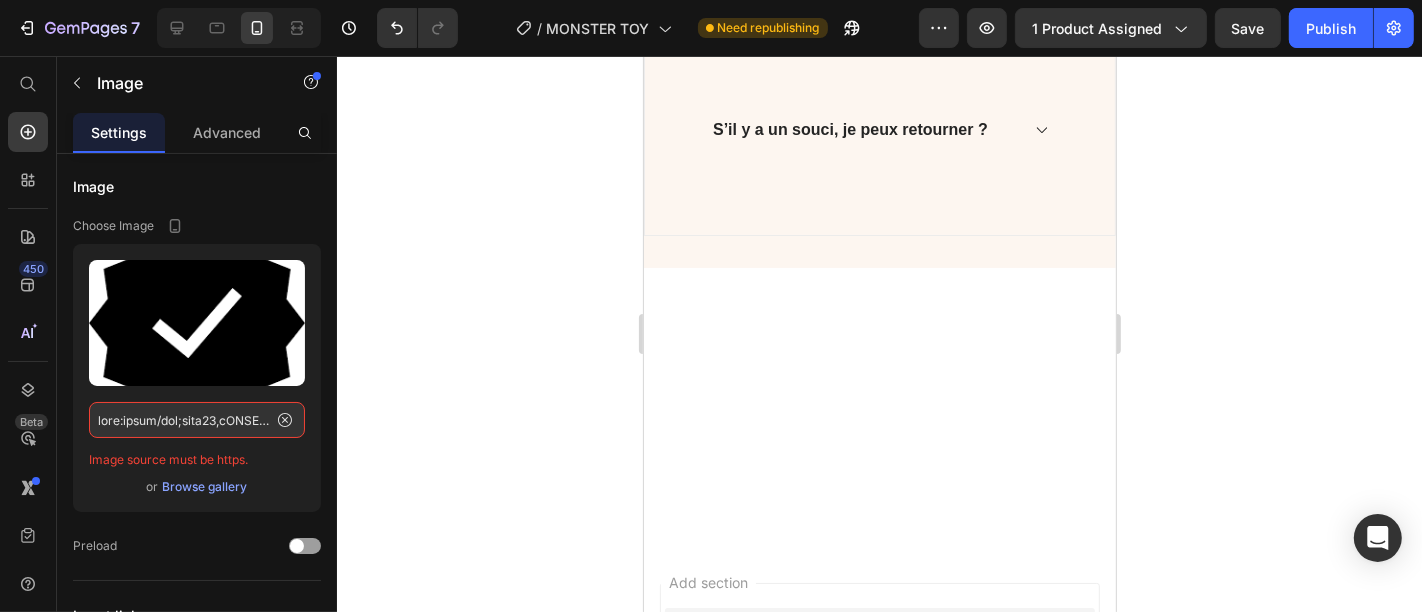 click 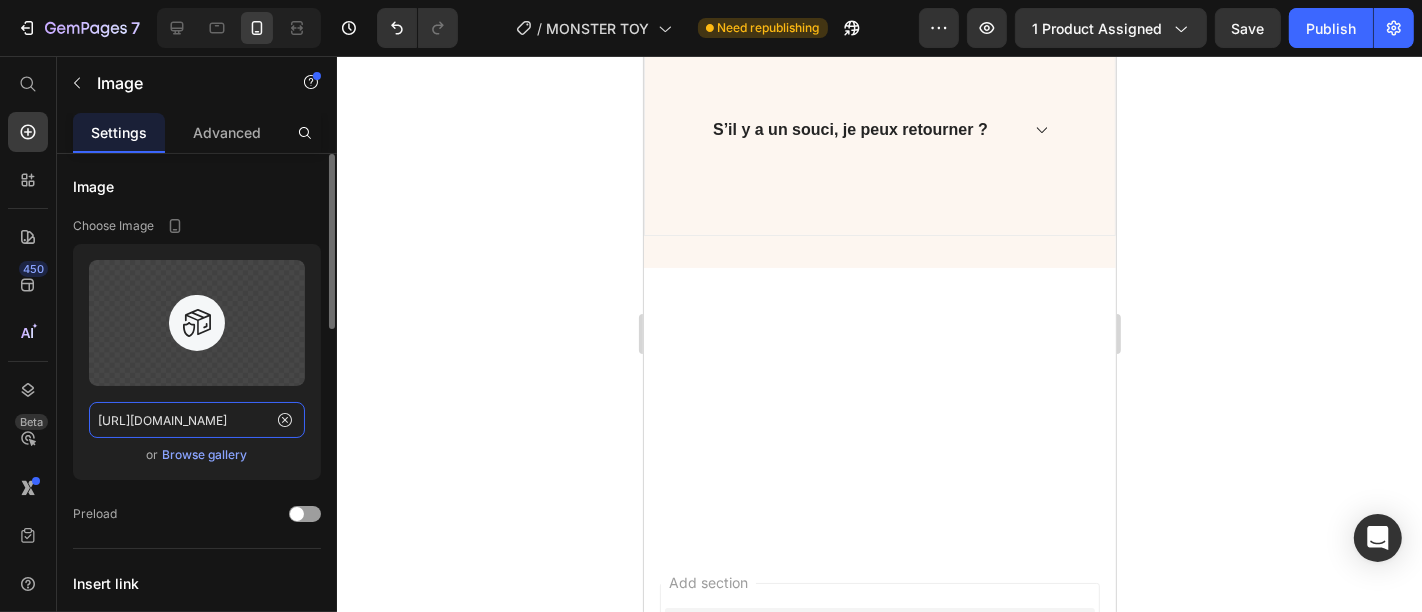 click on "https://ucarecdn.com/21577929-a829-4ae0-a0ea-33b3b35ece48/warranty.svg" 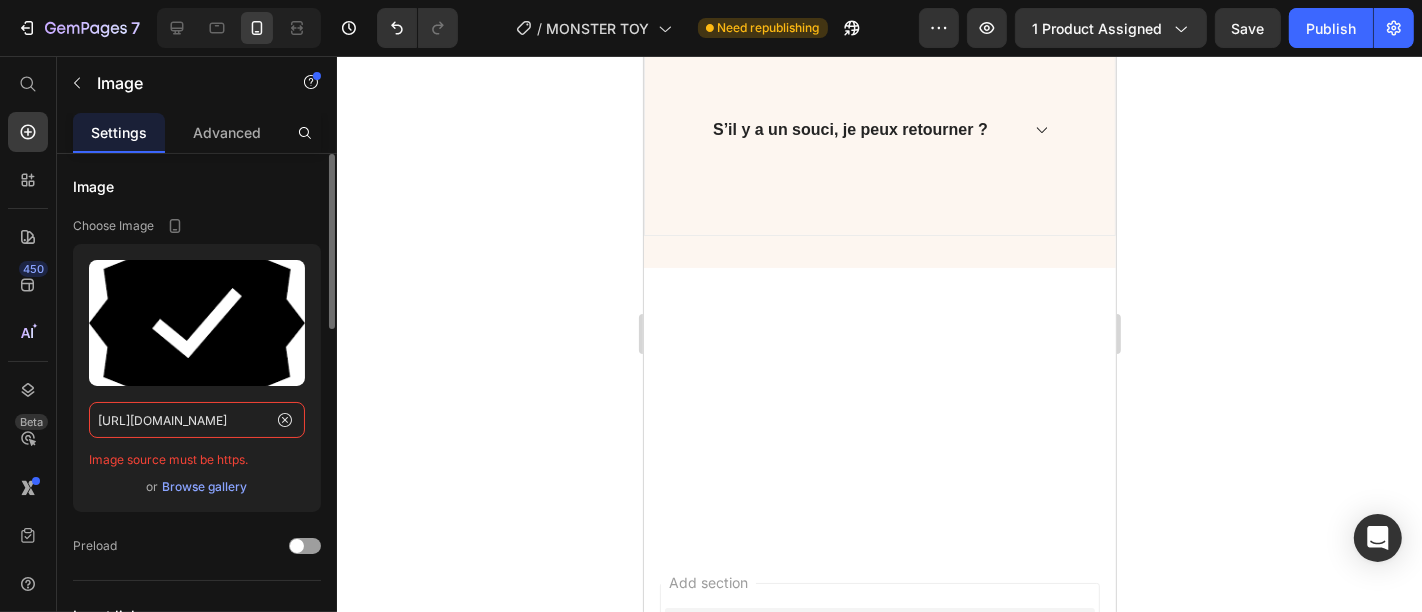 scroll, scrollTop: 0, scrollLeft: 280, axis: horizontal 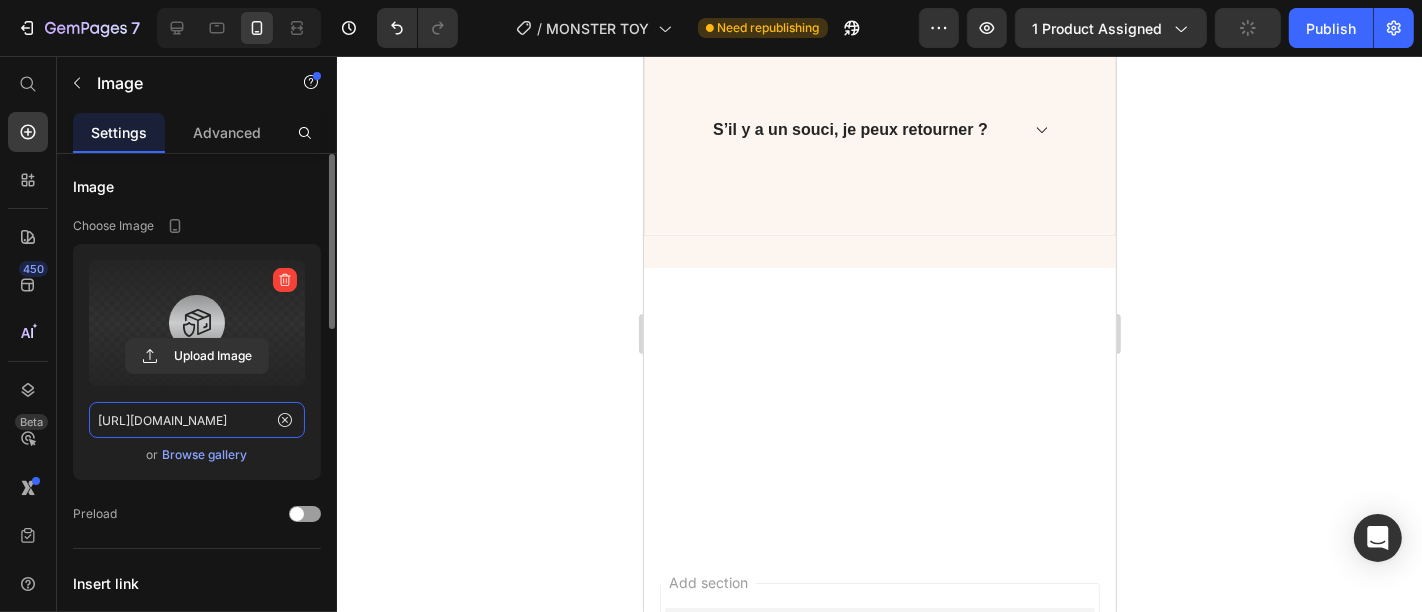 paste on "data:image/png;base64,iVBORw0KGgoAAAANSUhEUgAAAOEAAADhCAMAAAAJbSJIAAAAh1BMVEX///8AAADb29tnZ2f5+fmoqKjh4eH29vaRkZH8/PzExMTz8/O9vb3u7u7W1taUlJRlZWXAwMDR0dFWVlYKCgrm5uYnJye2tradnZ1sbGweHh5bW1t7e3uDg4M1NTU9PT0VFRVFRUVOTk4sLCw5OTmJiYmsrKwZGRkiIiJ+fn6hoaF0dHREREScXmgjAAAKjElEQVR4nO2d53riOhCGqSHUQKgJpEA2pO39X9+JYXPW86l4JI1ss4/evyGyZGmqxlKjkUgkEolEIpFIJBKJRCKRSPx7LDfbw8Nt1b2IxnB9aJ5Y3FxV3ZcIdAZ3zRyH7rjqHskyeVg1ke2o6l6JMd6owzuz+xdEcryeG4Z34u3CRbJPhU/Pobusup++TD7ui8d3uSK53HCHd2Z326+6yy4UCJ+e1eWI5KC9cB/fif0lWMnWg+/wztRcJJebl6DhnamtSI7XW4HhnXi8blU9GhV/4dPzuzusekh5Wg/Mfi92k+8fP/N+vF1XPa4/LDePzOG1B3/+ZXDHHGQNRJJv+ebHvCUYcoW2YpEctJnDu/9UDd24y1S8T8deBWNrOAjf6tU0DVfXzEFuR51Sx9bIhO+J17fnr4G1odsdz39dfJQpksMjV/im6+IF1psx1/rjdUmOK1v4Ho9ck9ZbM1cEv0lv2ML3y/GFs5f9dBRR71xtfvN68fYx8Wh+8mrK50DrkdI7nZ9sZyHtga/i6w++eI94EY8lWQmXE/t1oMobMbXYi6RIsj3J/adEUmnZZa6W6UhkkFdcFWA27B4PvWaK5FewSHa4piH8UcAtUyTfj0GP6fG8qu1MaFiUAc87n4Y8Y8p4wOEYL33EC112/g+YFDb+fhM7Yc3J/fgrgJ294YWXYXdnUqTLP7yb/mUb3tQeNMhizwr88m7XvD6267Jzt8ORWSm8eLdqGOFKE7GXwbhryAg9eje..." 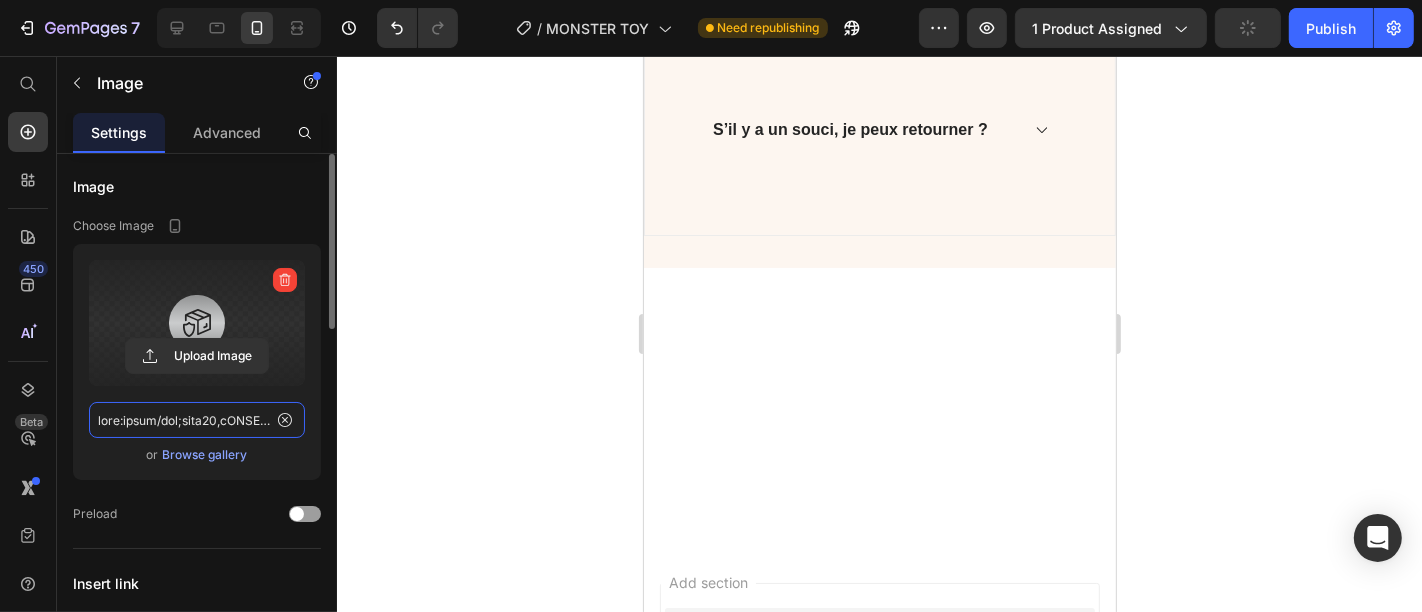 scroll, scrollTop: 0, scrollLeft: 27649, axis: horizontal 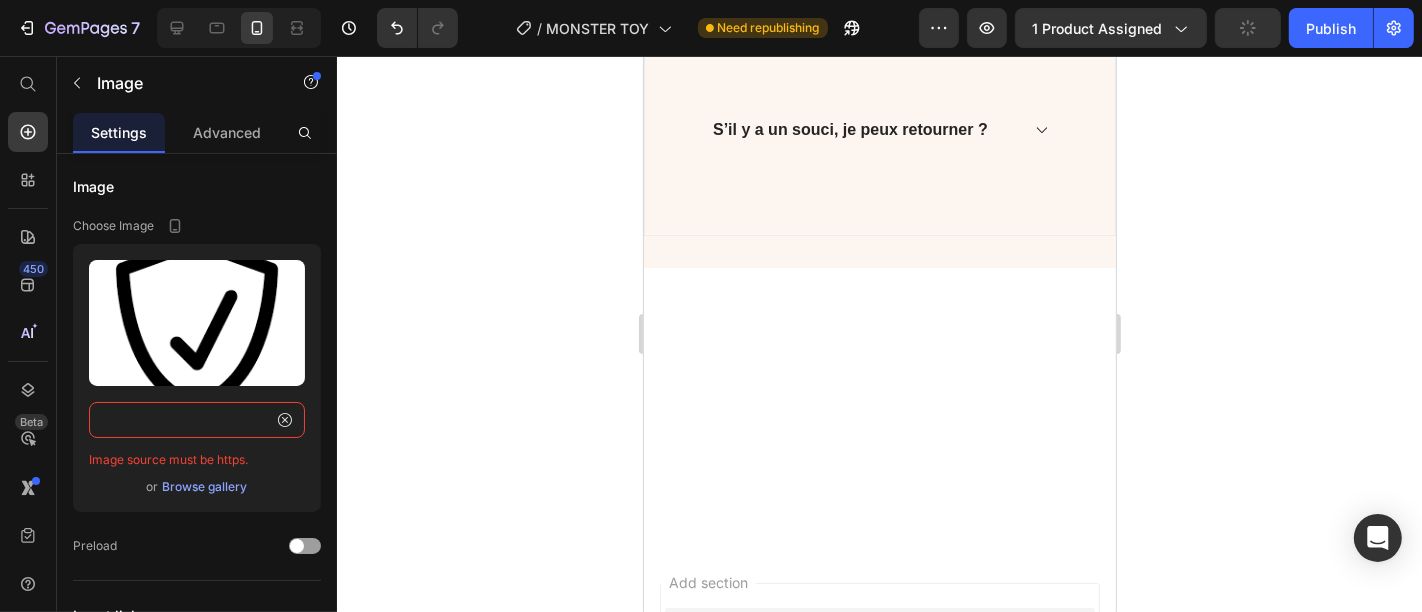 type on "https://ucarecdn.com/21577929-a829-4ae0-a0ea-33b3b35ece48/warranty.svg" 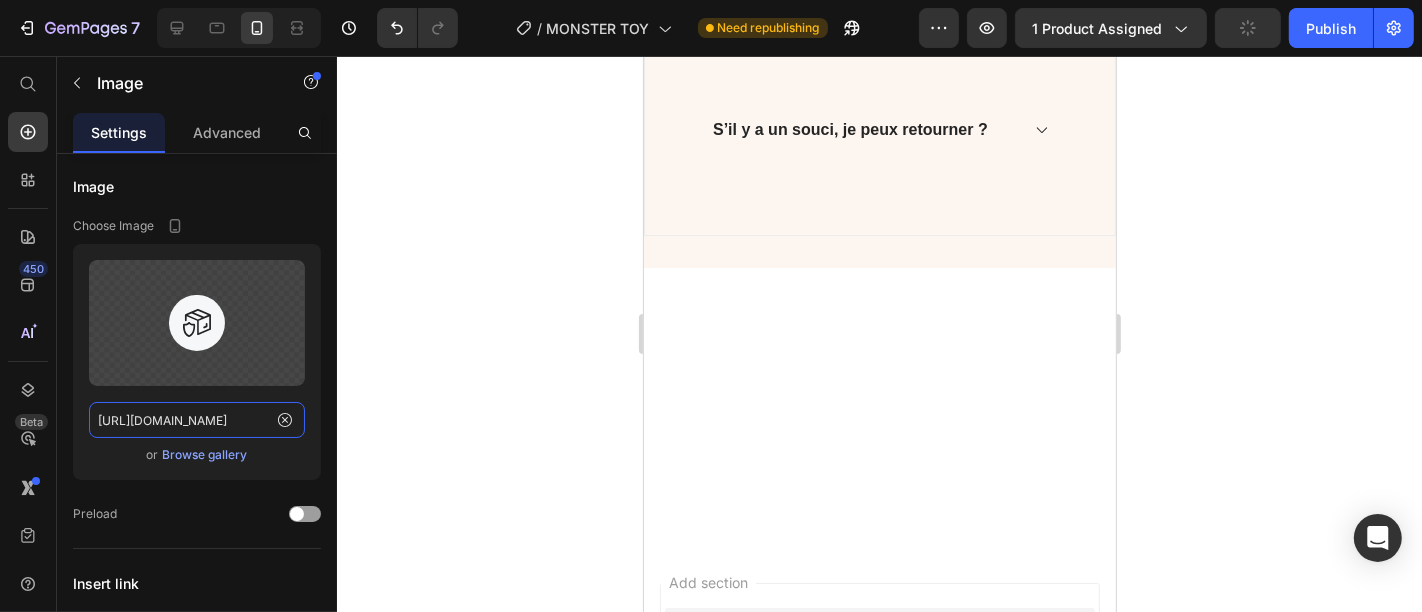 scroll, scrollTop: 0, scrollLeft: 280, axis: horizontal 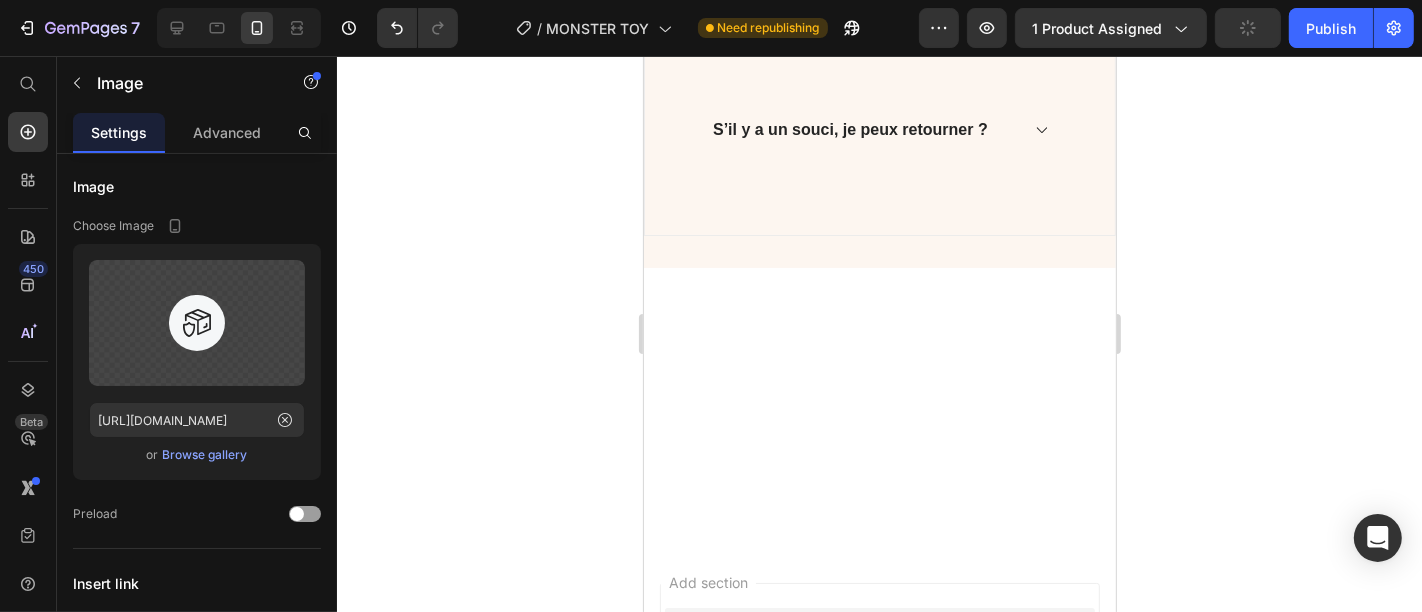 click 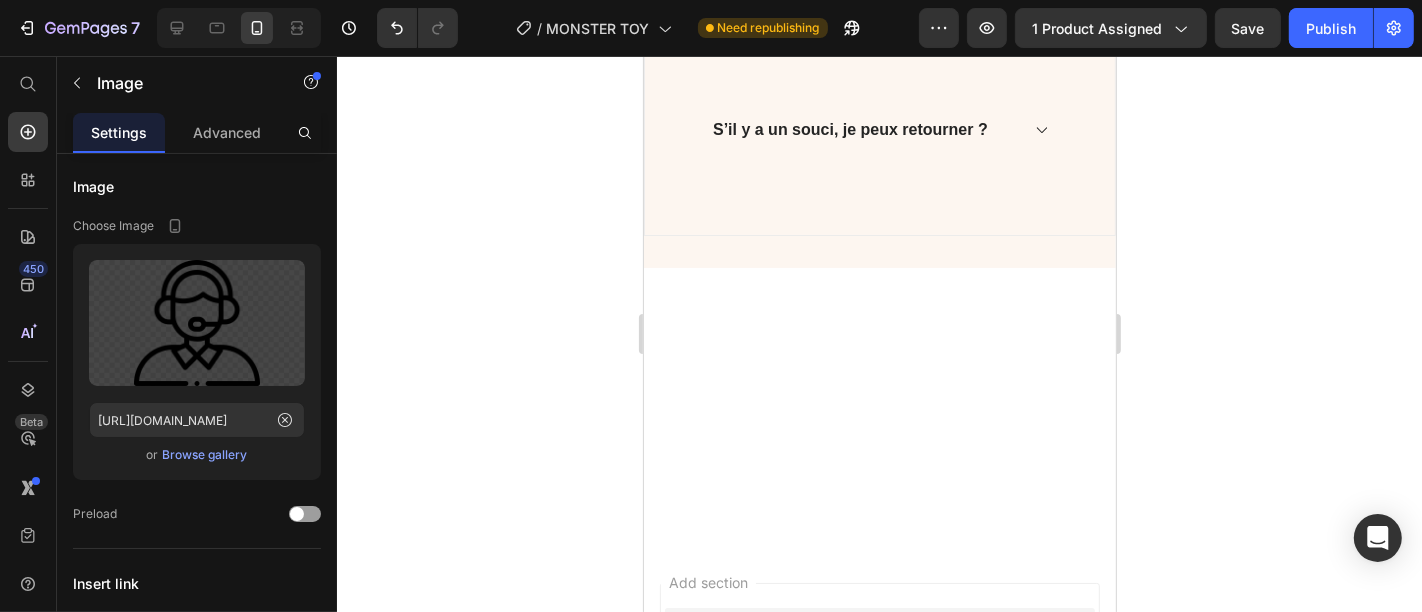 click on "0" at bounding box center (803, -663) 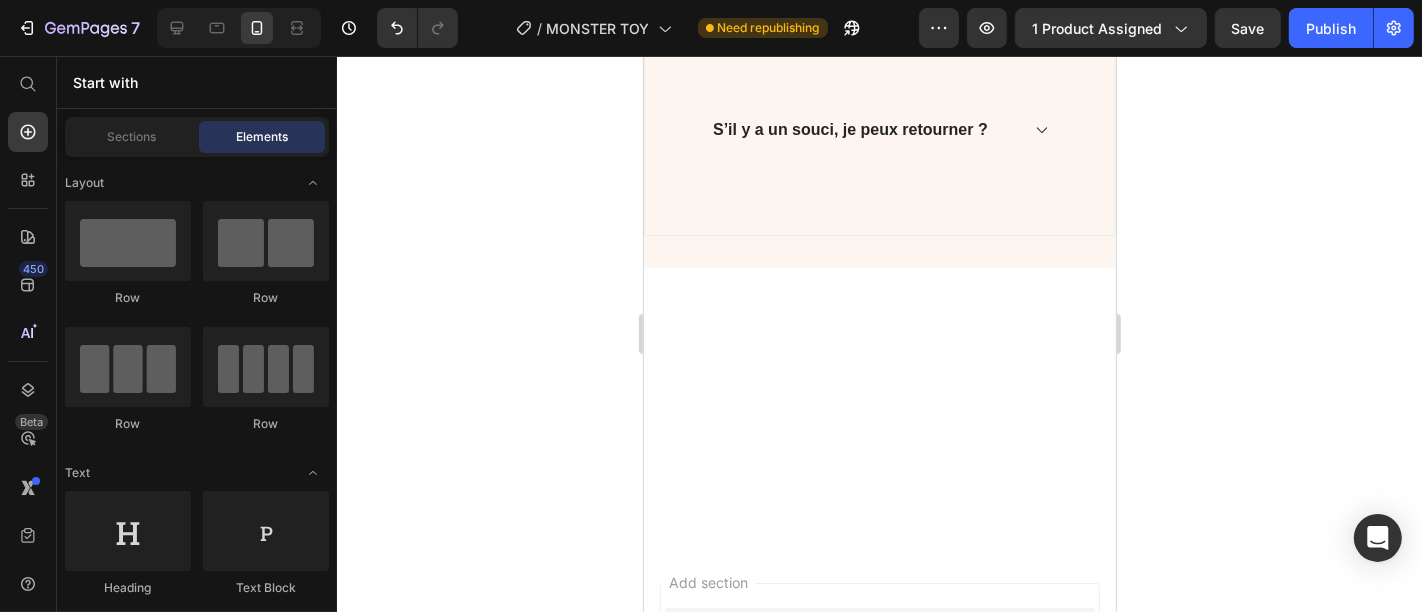 click at bounding box center (785, -940) 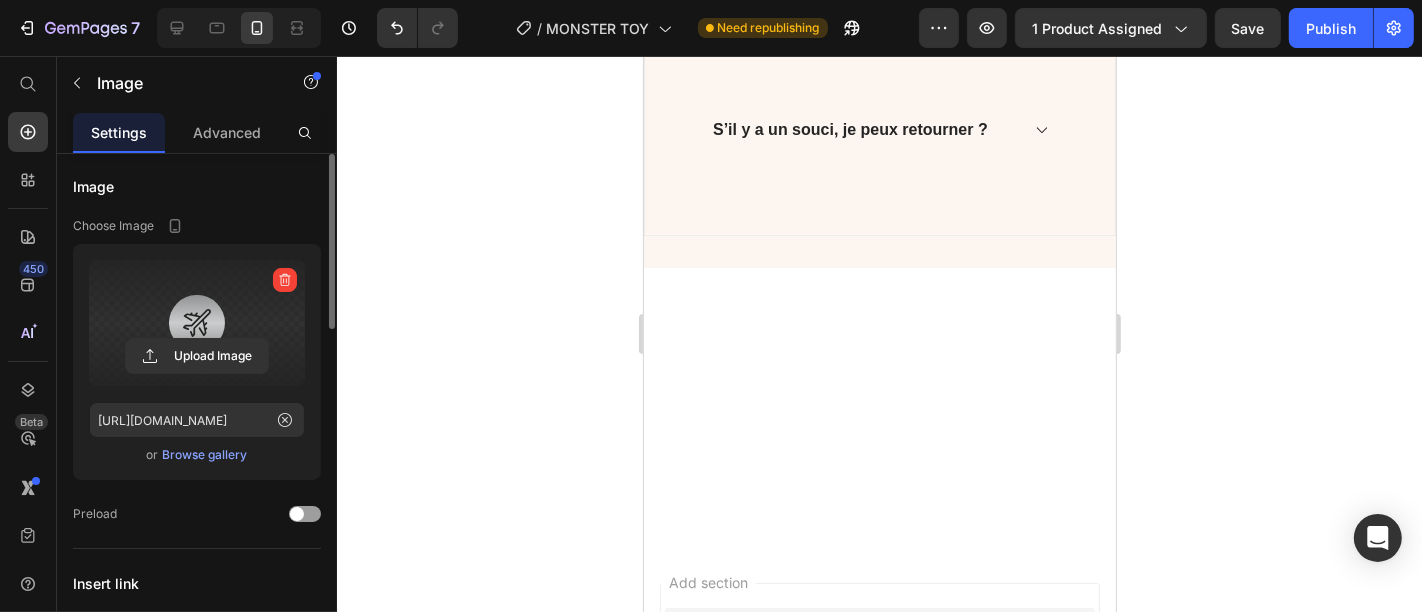 click at bounding box center (197, 323) 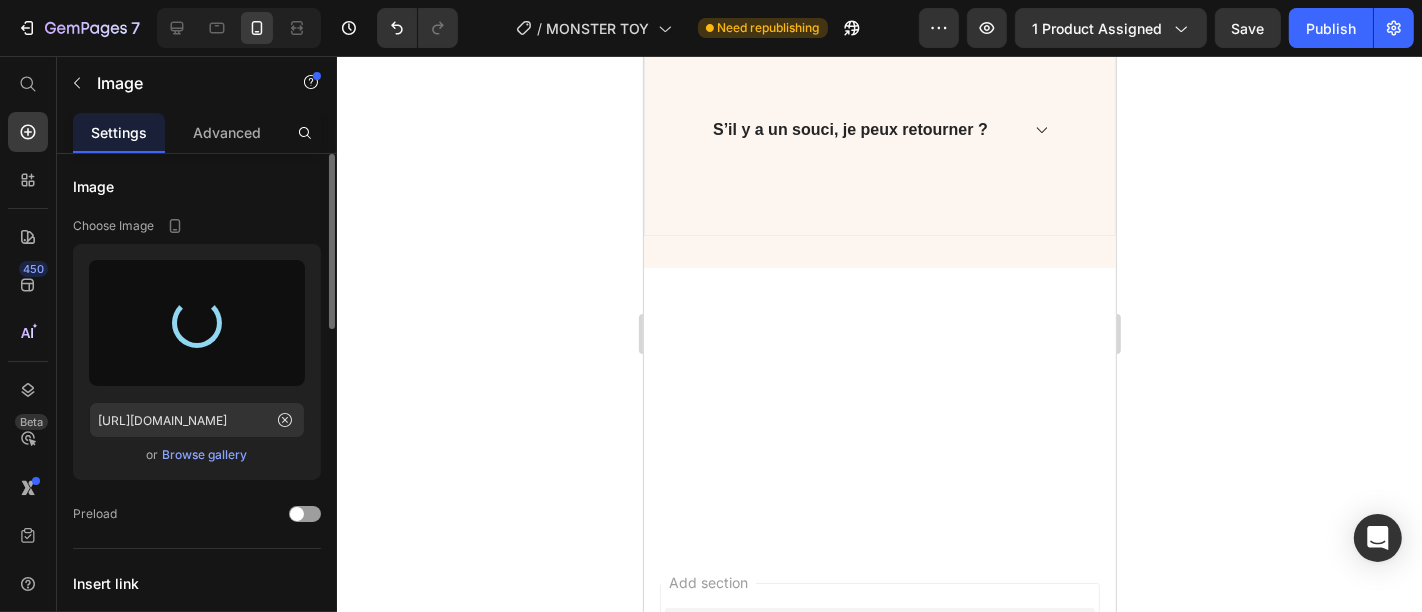 type on "https://cdn.shopify.com/s/files/1/0577/4658/7717/files/gempages_550580495323235558-7b68a459-3cae-4dff-a869-01b20f0712b6.png" 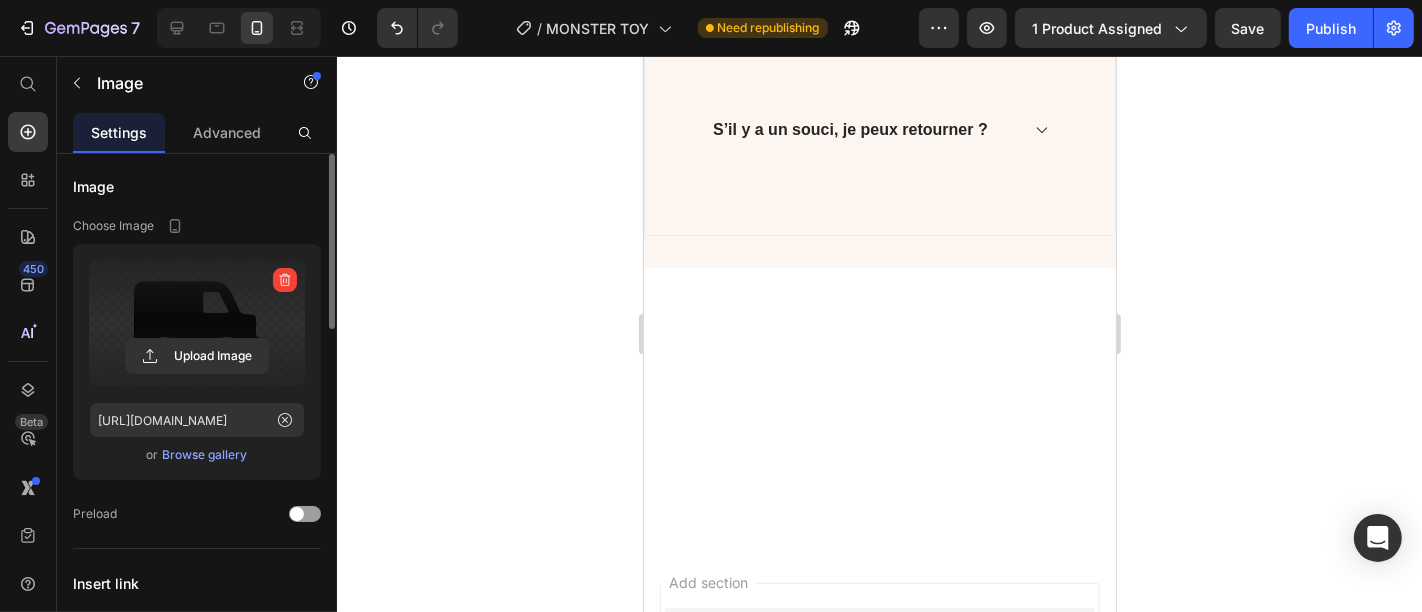 click 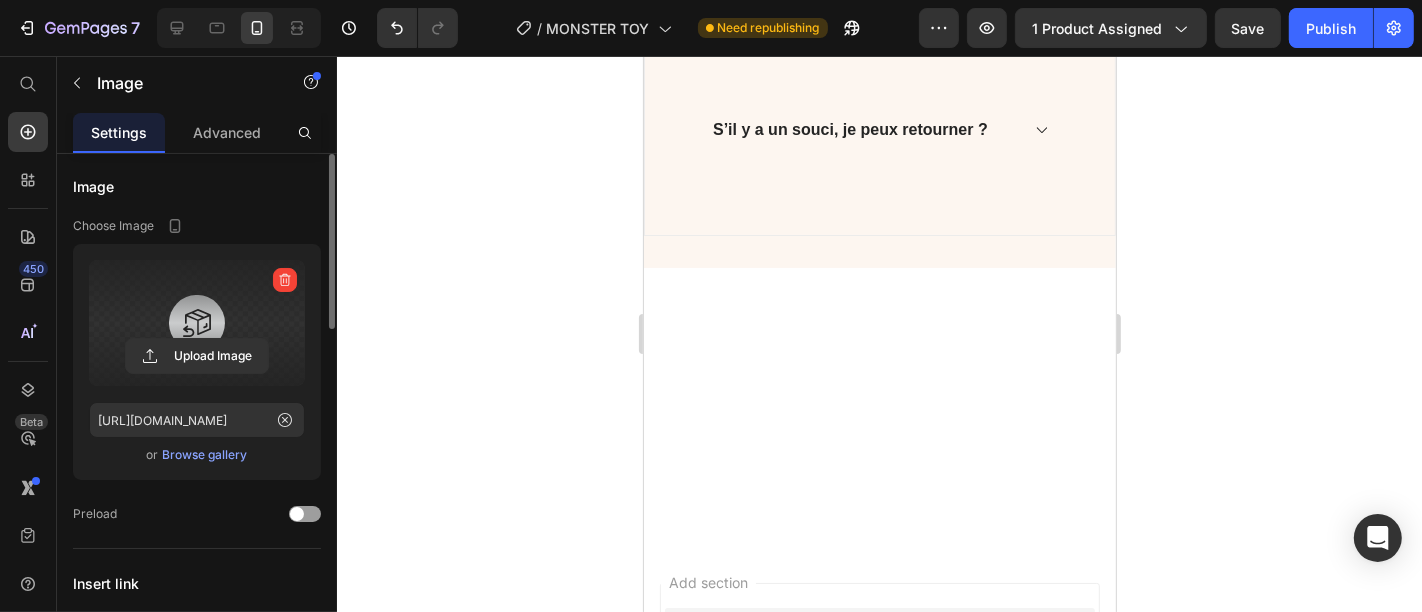 click at bounding box center (197, 323) 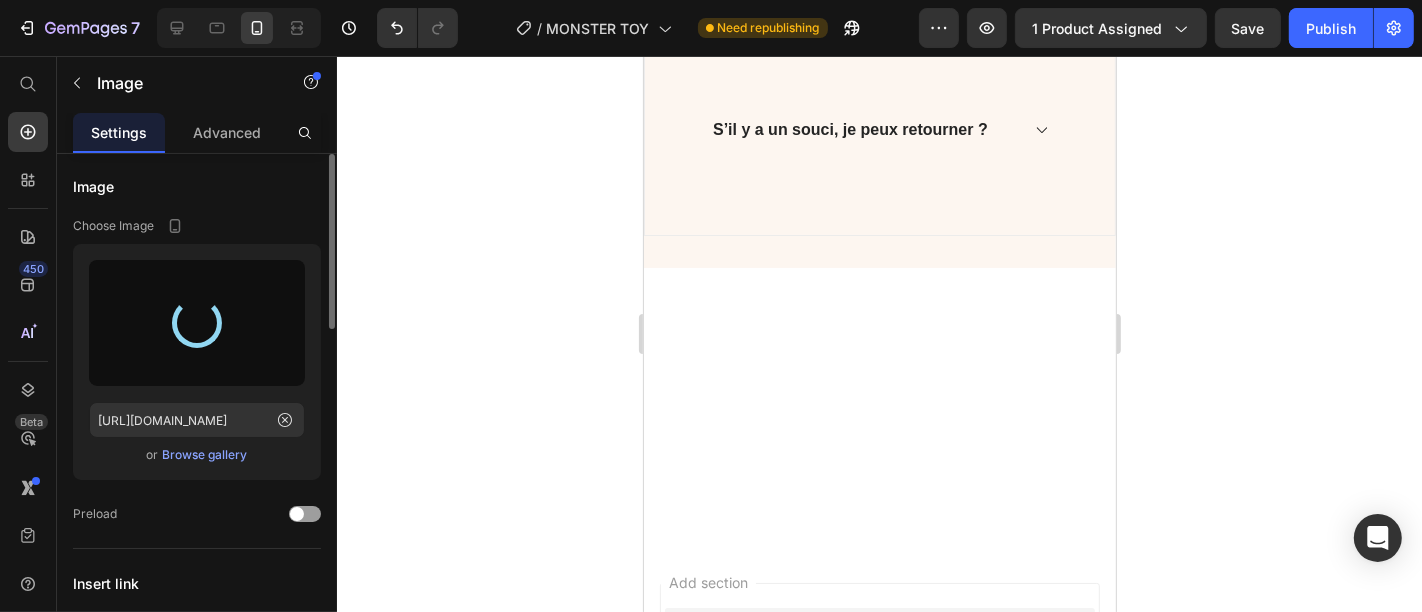type on "https://cdn.shopify.com/s/files/1/0577/4658/7717/files/gempages_550580495323235558-06c7070a-429e-4da2-a47f-92825f8c47fc.png" 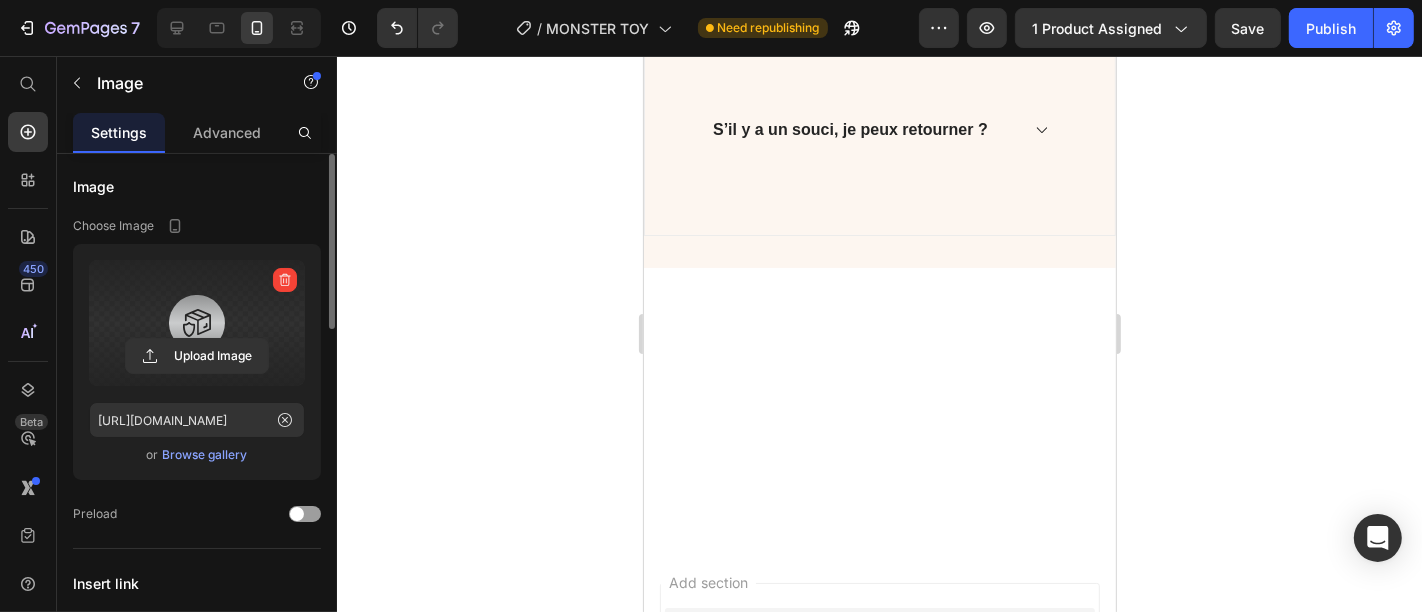 click at bounding box center [197, 323] 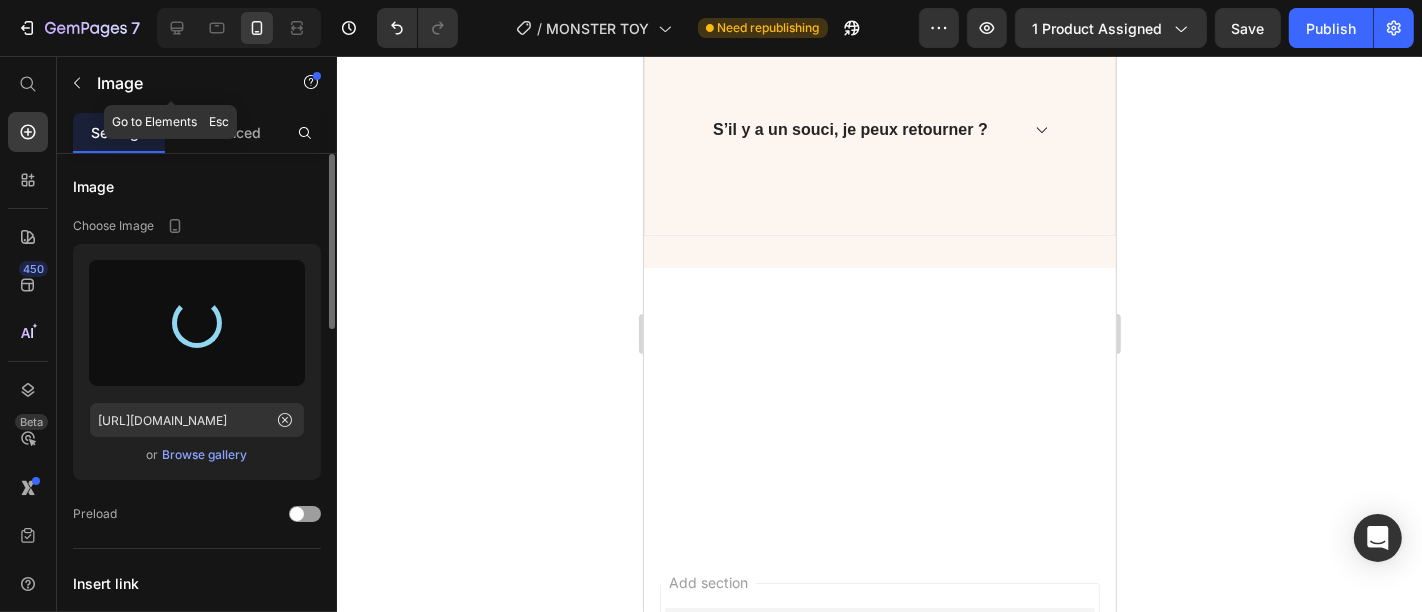type on "https://cdn.shopify.com/s/files/1/0577/4658/7717/files/gempages_550580495323235558-06c7070a-429e-4da2-a47f-92825f8c47fc.png" 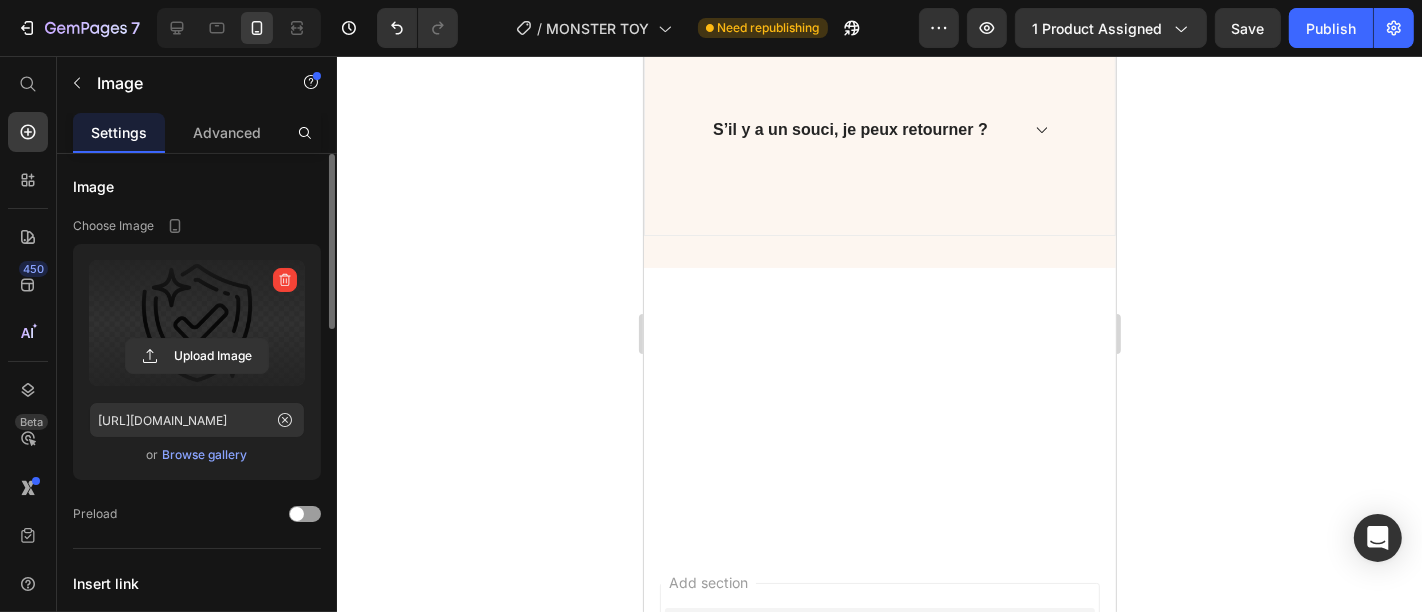 click 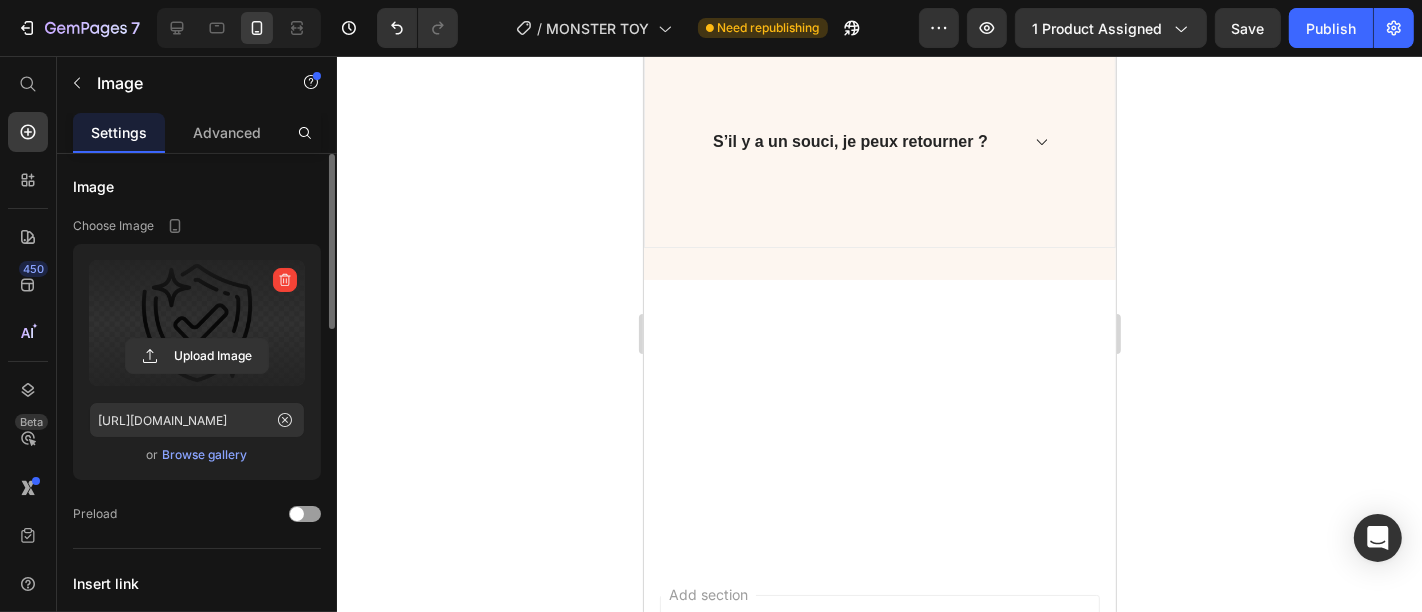 click at bounding box center (197, 323) 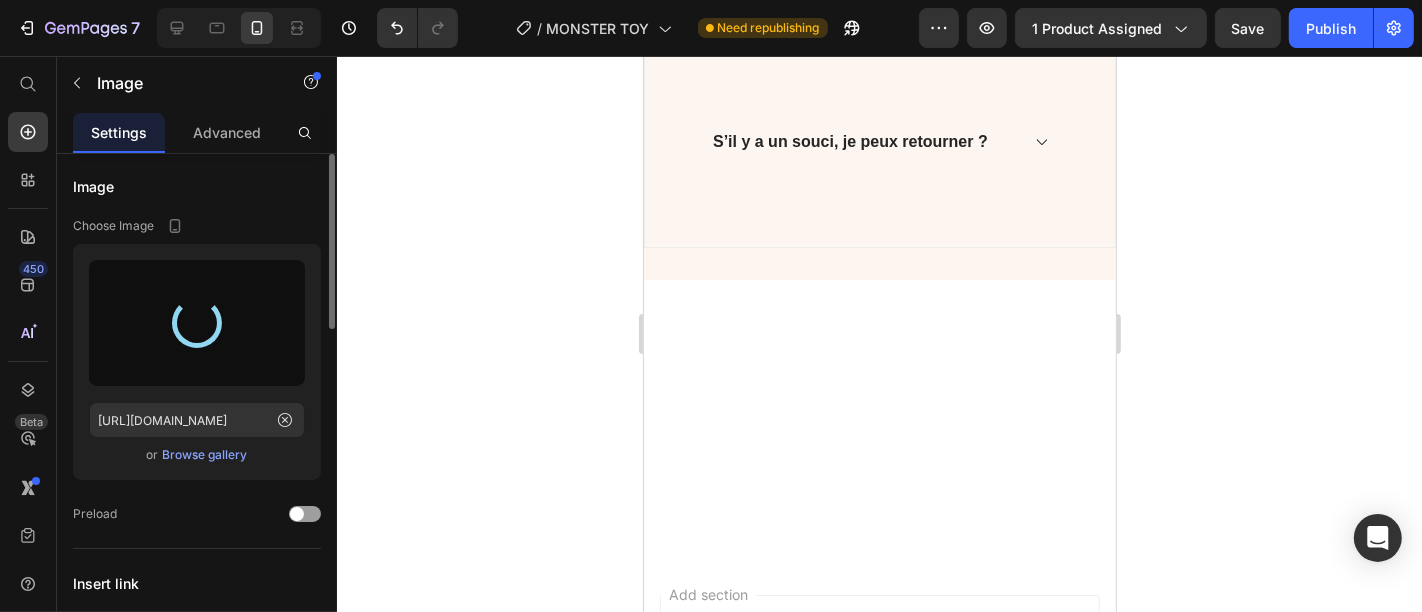 type on "https://cdn.shopify.com/s/files/1/0577/4658/7717/files/gempages_550580495323235558-ee60d262-52c9-40b6-806a-dbe722de511c.png" 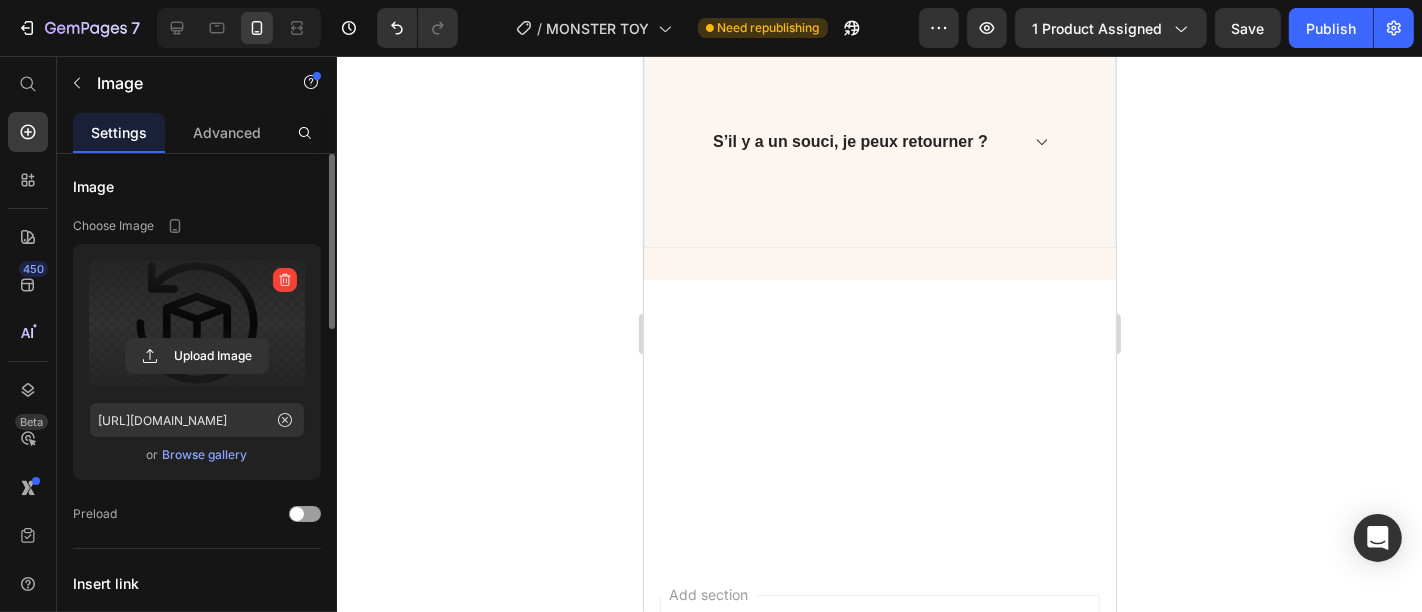 click 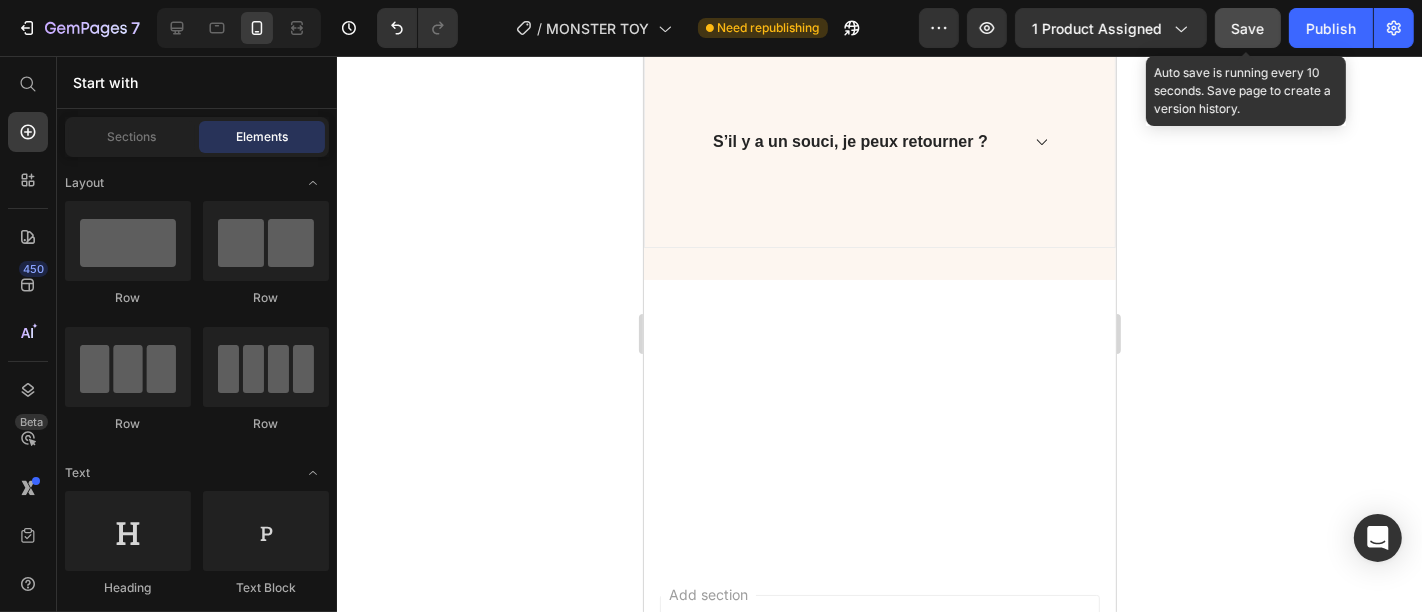 click on "Save" at bounding box center [1248, 28] 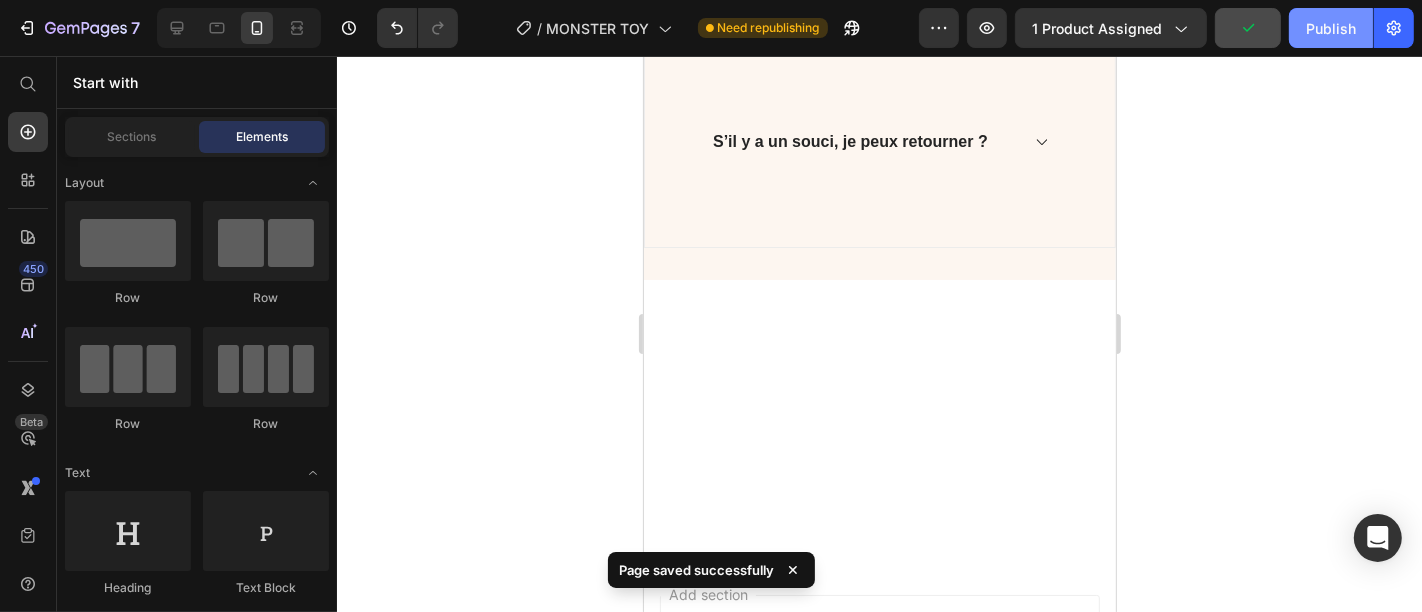 click on "Publish" at bounding box center (1331, 28) 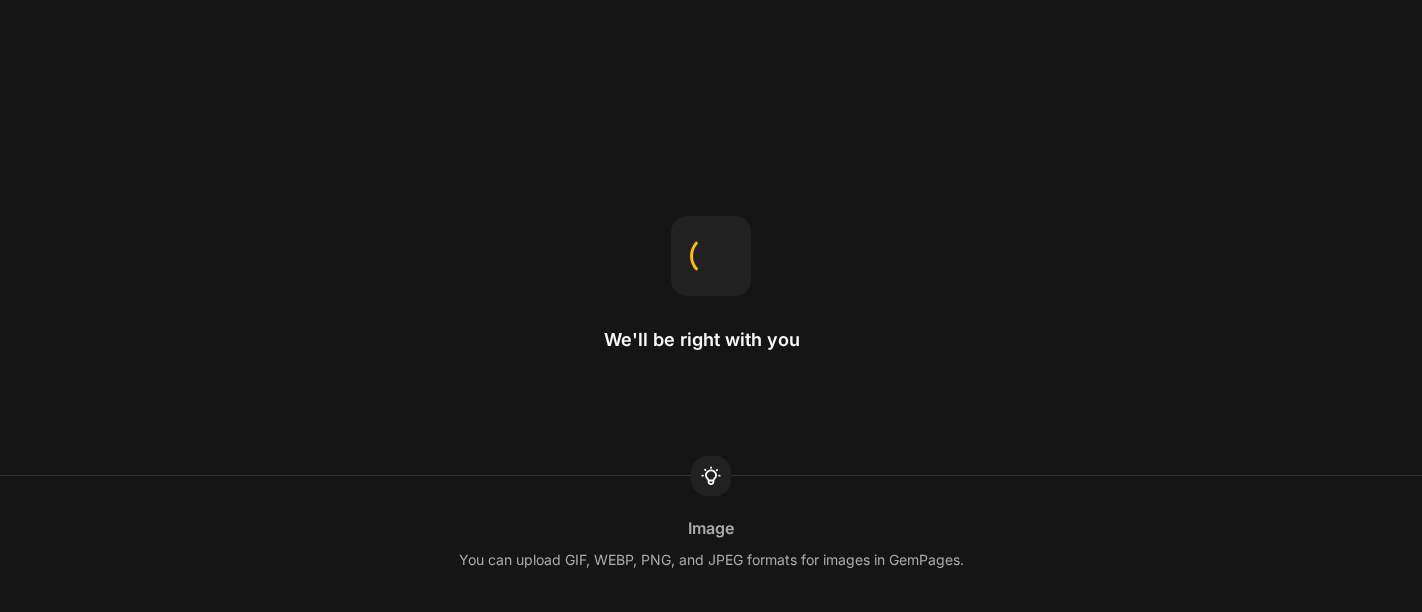 scroll, scrollTop: 0, scrollLeft: 0, axis: both 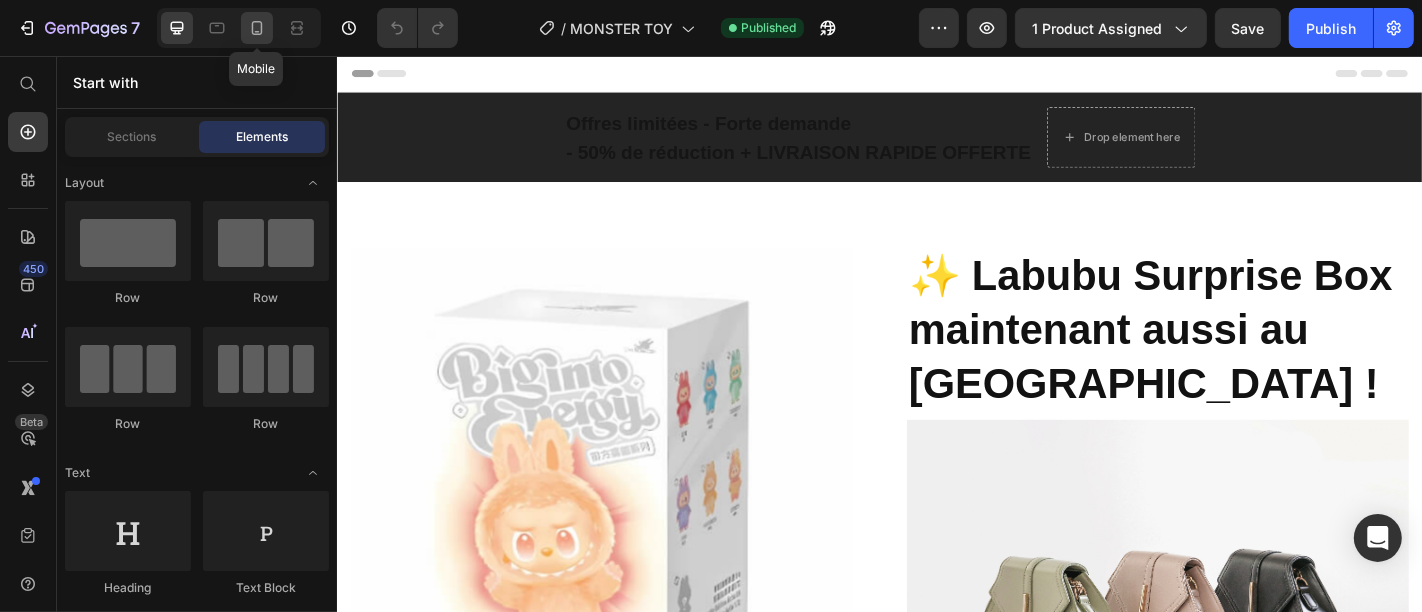 click 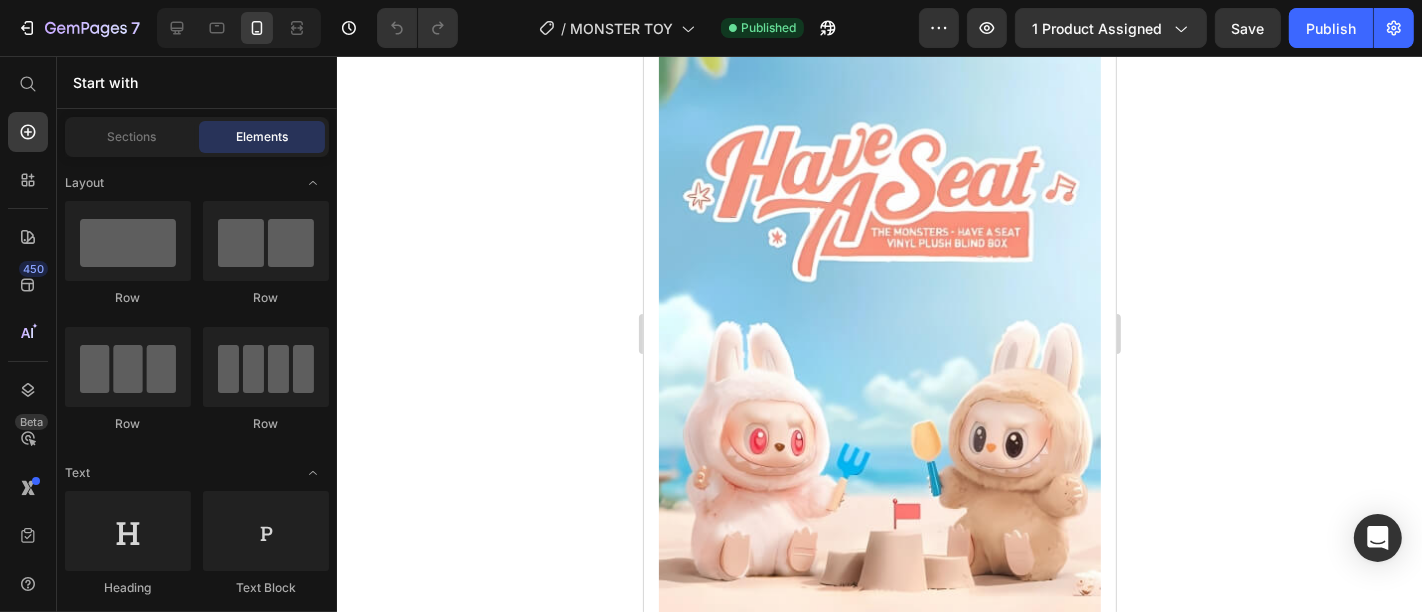 scroll, scrollTop: 1338, scrollLeft: 0, axis: vertical 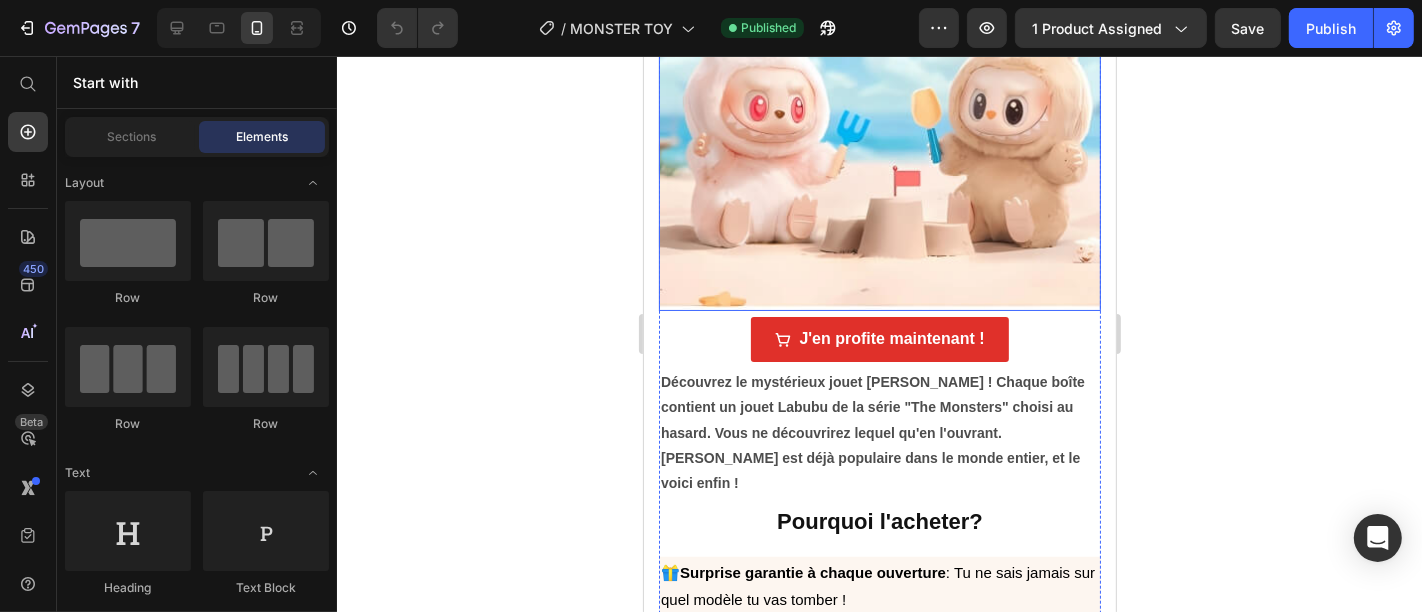 click at bounding box center (879, 12) 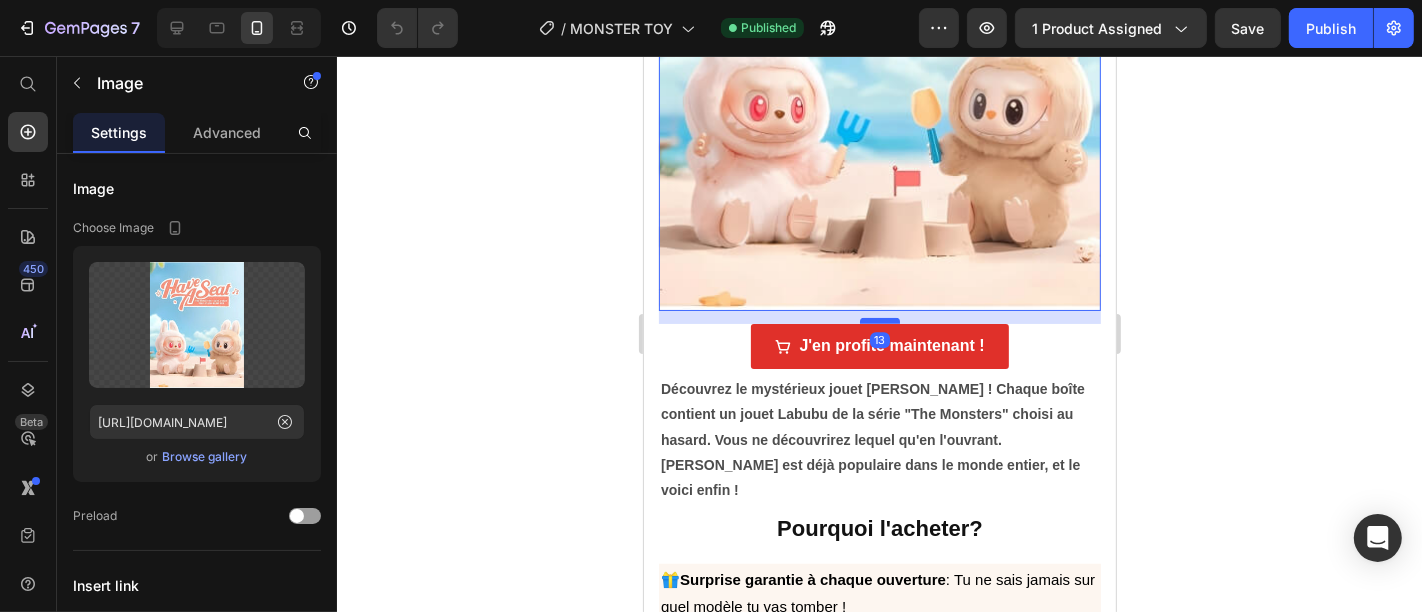 click at bounding box center (879, 320) 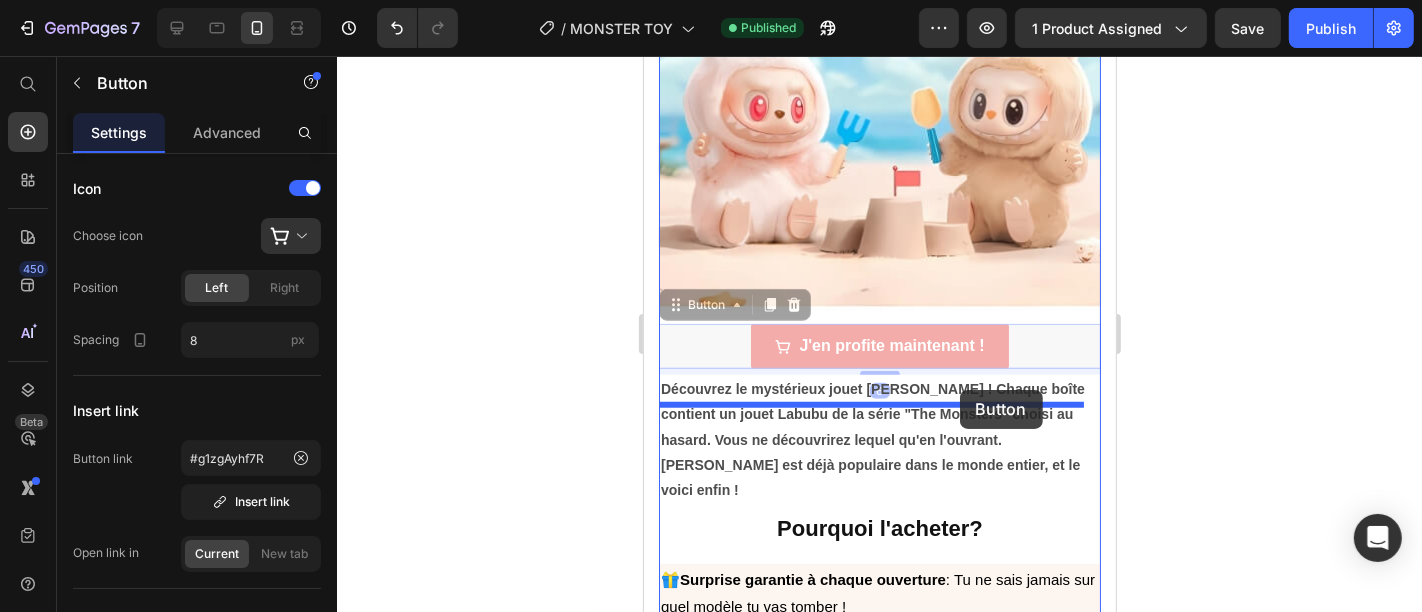 drag, startPoint x: 1026, startPoint y: 276, endPoint x: 959, endPoint y: 391, distance: 133.09395 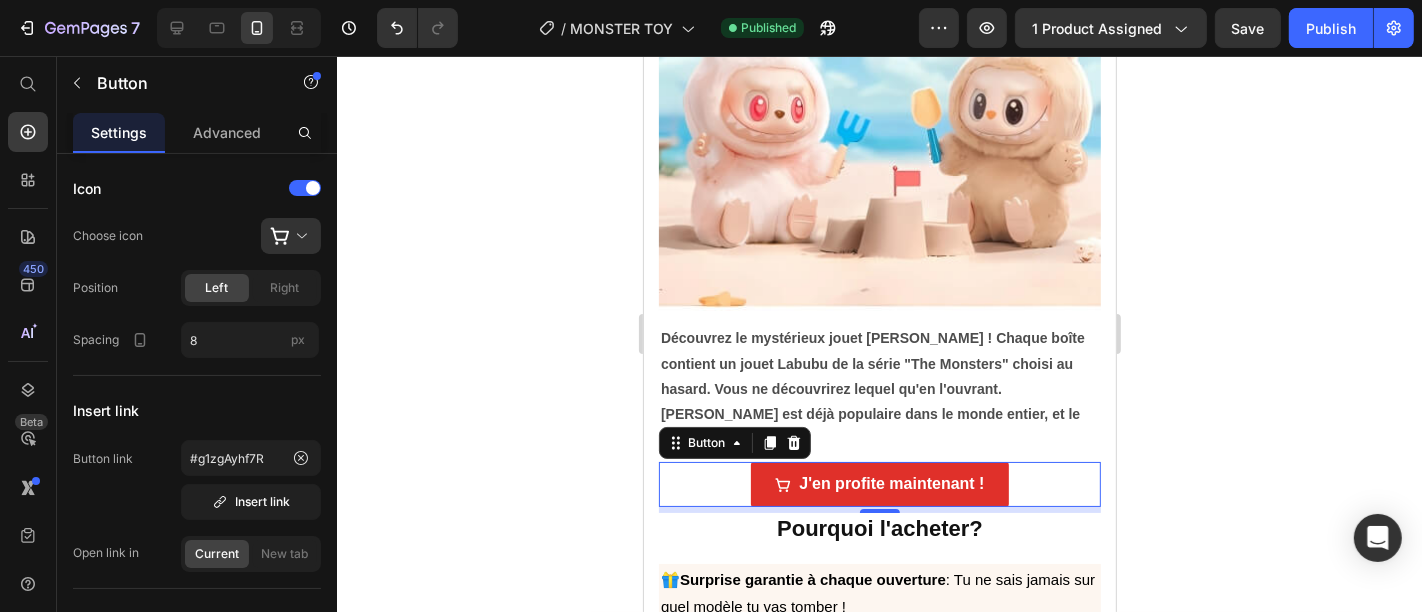 click 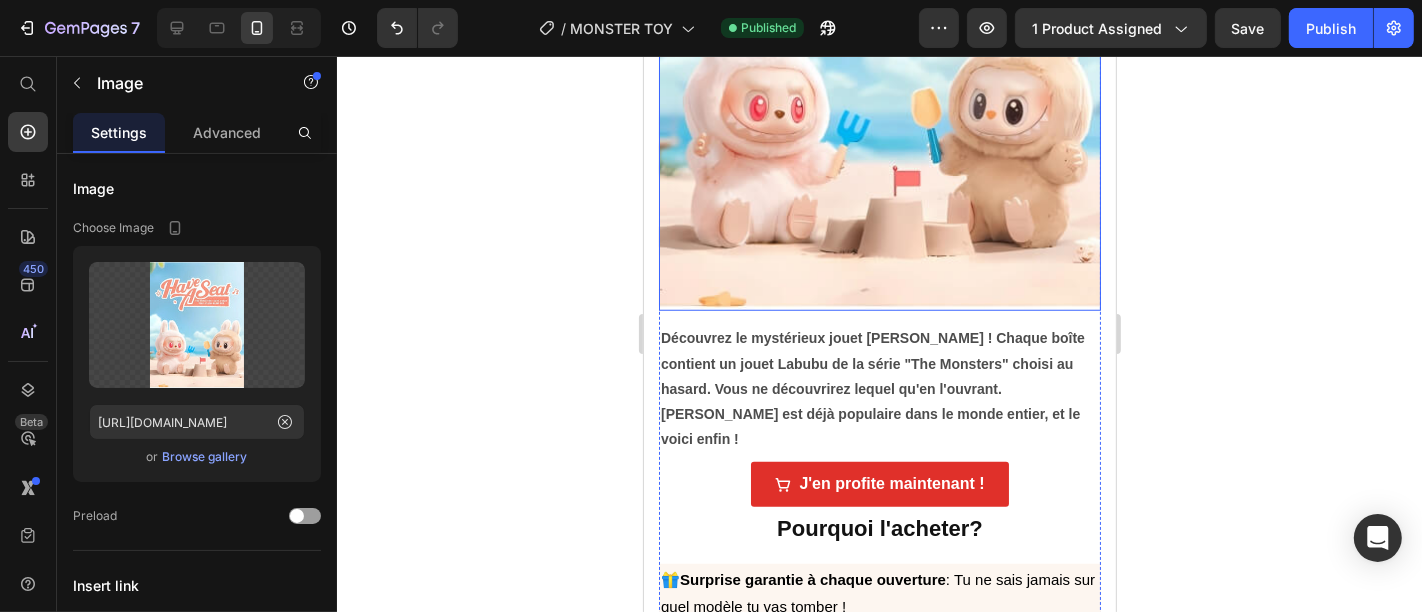 click at bounding box center (879, 12) 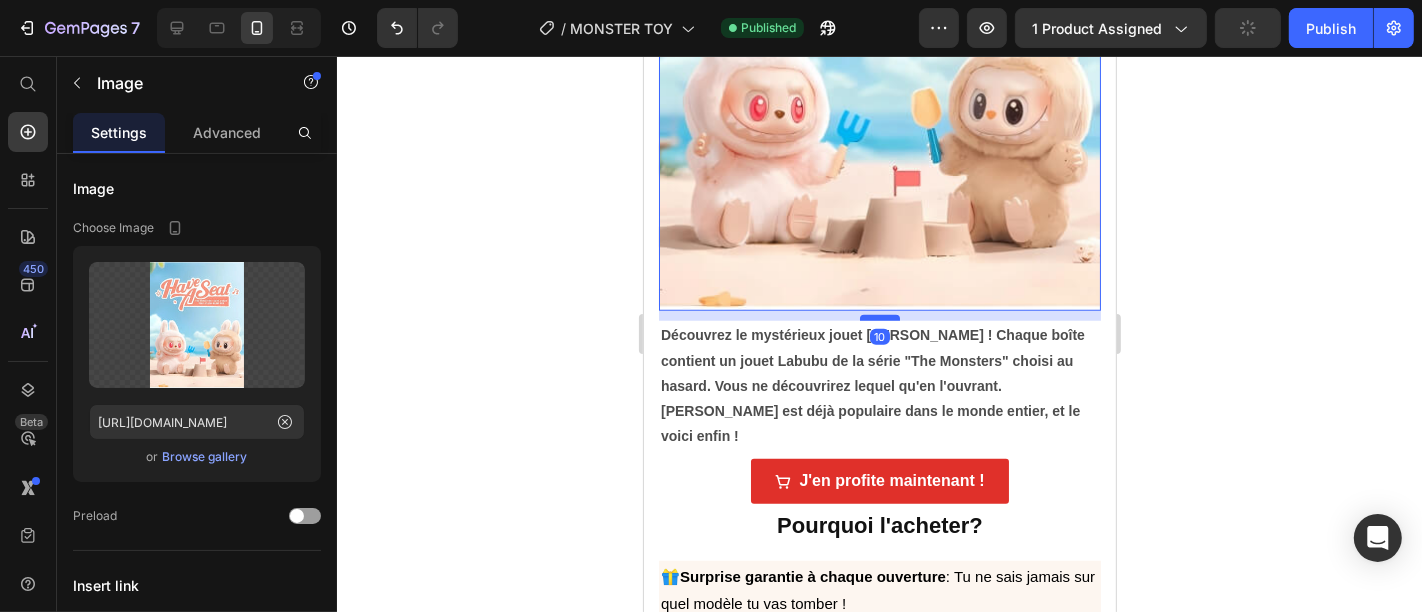 click at bounding box center (879, 317) 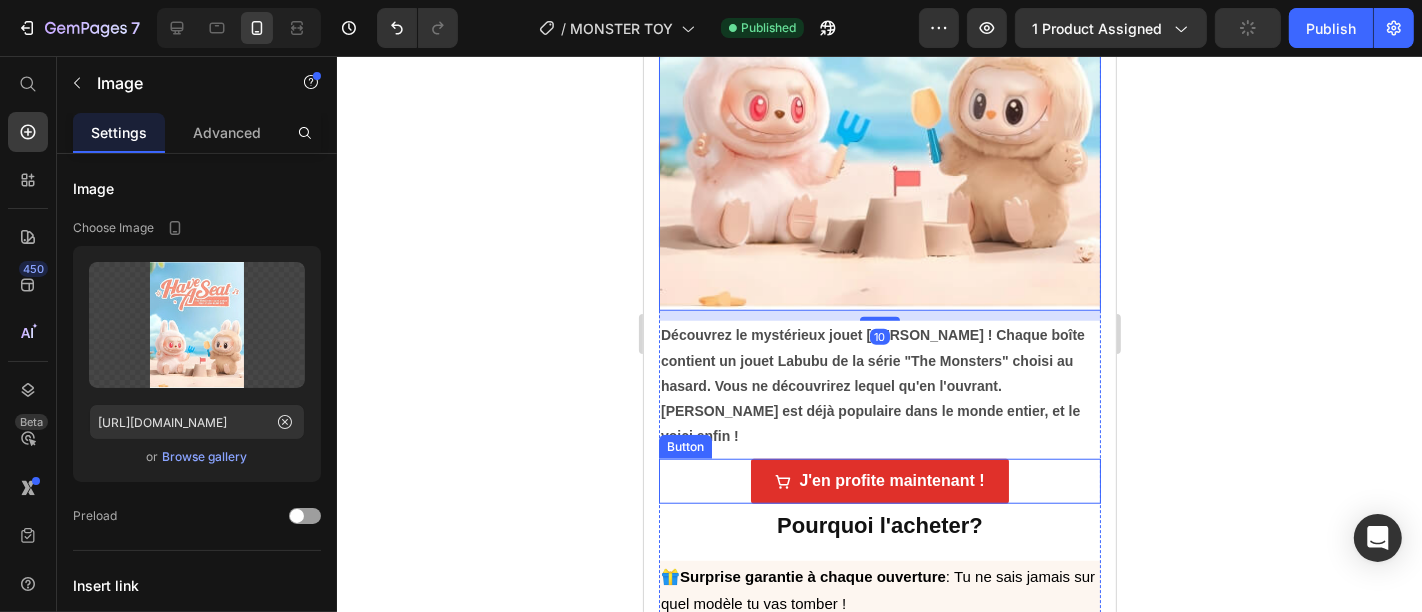 click on "J'en profite maintenant !   Button" at bounding box center (879, 480) 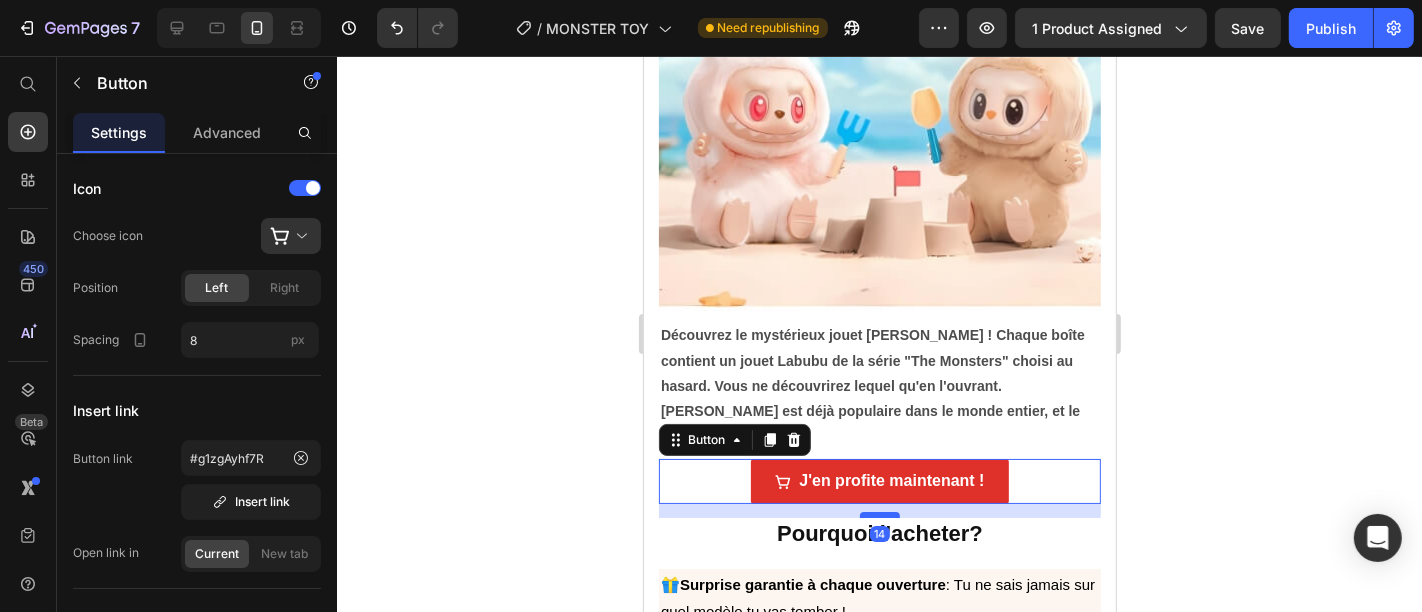 click at bounding box center [879, 514] 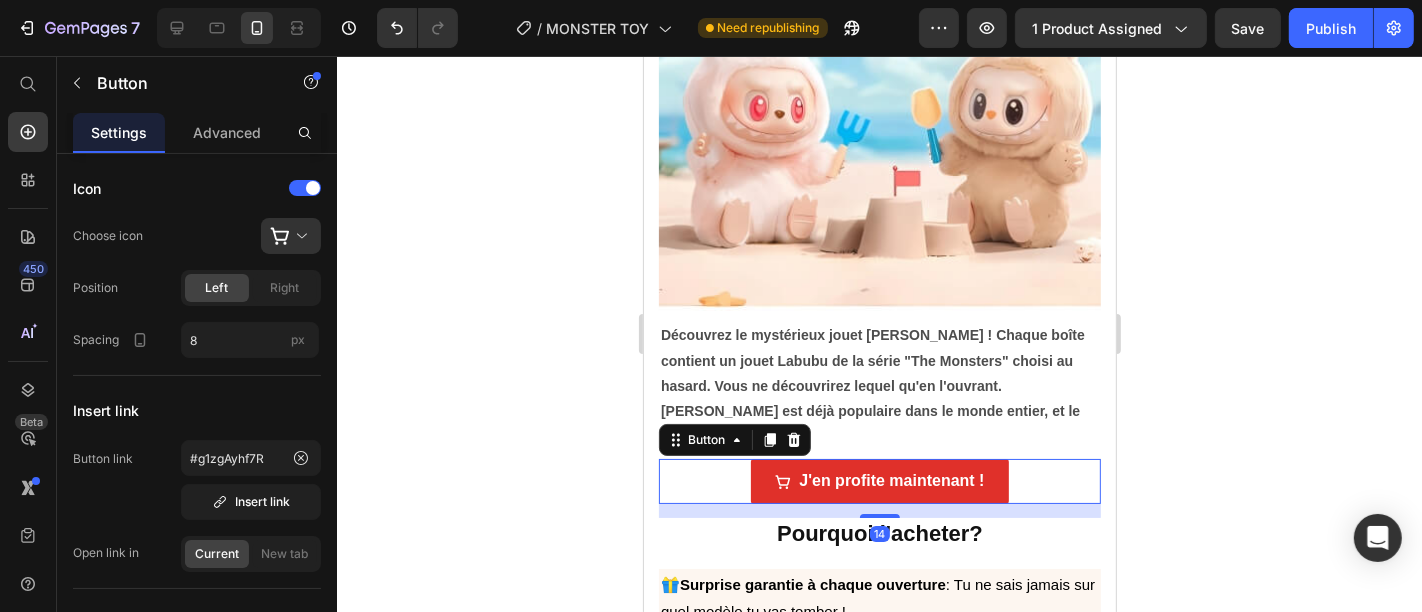 click 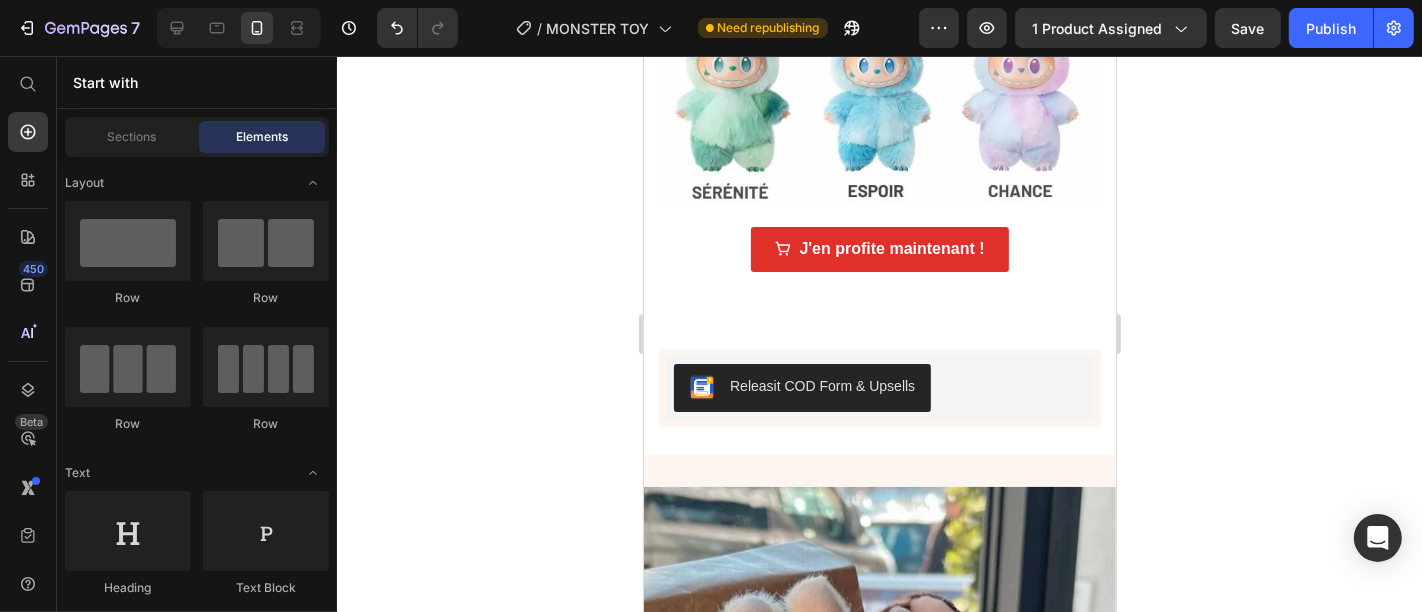 scroll, scrollTop: 2490, scrollLeft: 0, axis: vertical 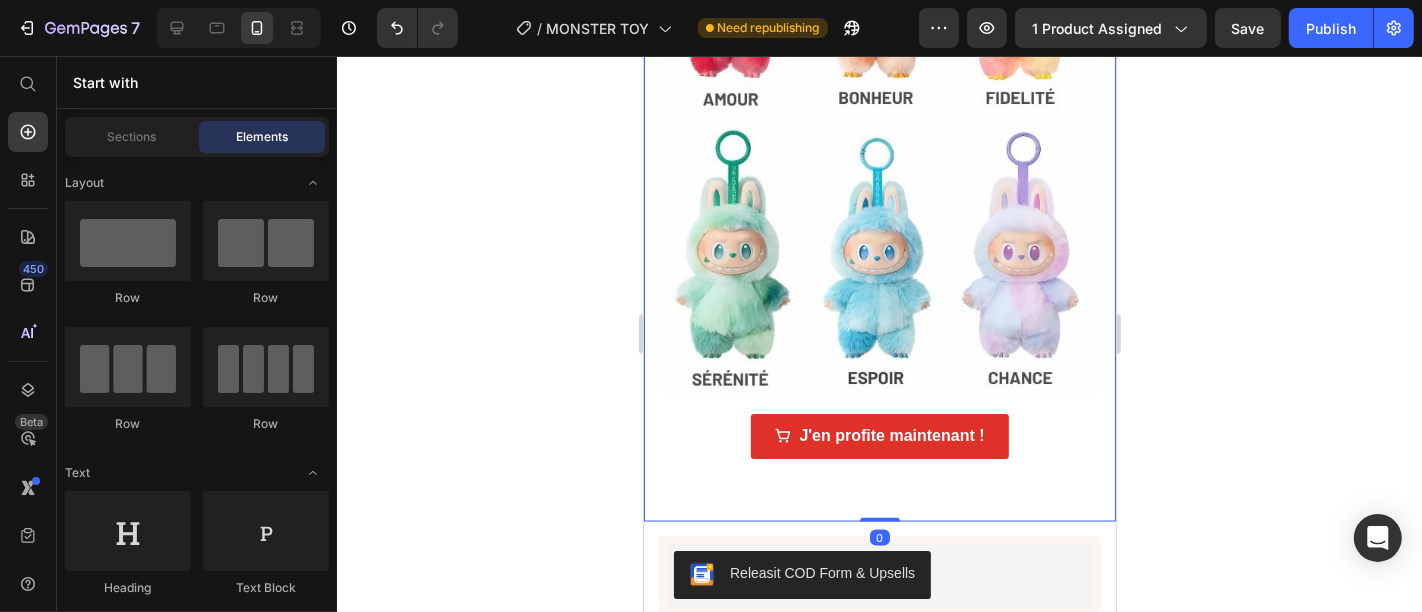 click on "Product Images ✨ Labubu Surprise Box maintenant aussi au [GEOGRAPHIC_DATA] ! Heading Image Découvrez le mystérieux jouet [PERSON_NAME] ! Chaque boîte contient un jouet Labubu de la série "The Monsters" choisi au hasard. Vous ne découvrirez lequel qu'en l'ouvrant. [PERSON_NAME] est déjà populaire dans le monde entier, et le voici enfin ! Text Block
J'en profite maintenant !   Button Pourquoi l'acheter? Heading 🎁  Surprise garantie à chaque ouverture  : Tu ne sais jamais sur quel modèle tu vas tomber ! 🧸  Design trop mignon  : Chaque figurine a sa propre personnalité. 🌟  Modèles rares à collectionner  : Certaines versions sont ultra limitées… chanceux ? 🎨  Objet déco unique  : Pose-le sur ton bureau, ton étagère ou dans ta voiture. 🎉  Addictif dès la première boîte  : Tu vas vouloir toute la série. 💝  Cadeau parfait  : Petits prix, maxi effet ! 📦  Packaging stylé  : L’expérience commence dès l’ouverture. 🔥  Déjà viral sur TikTok  : Rejoins la tendance maintenant." at bounding box center (879, -887) 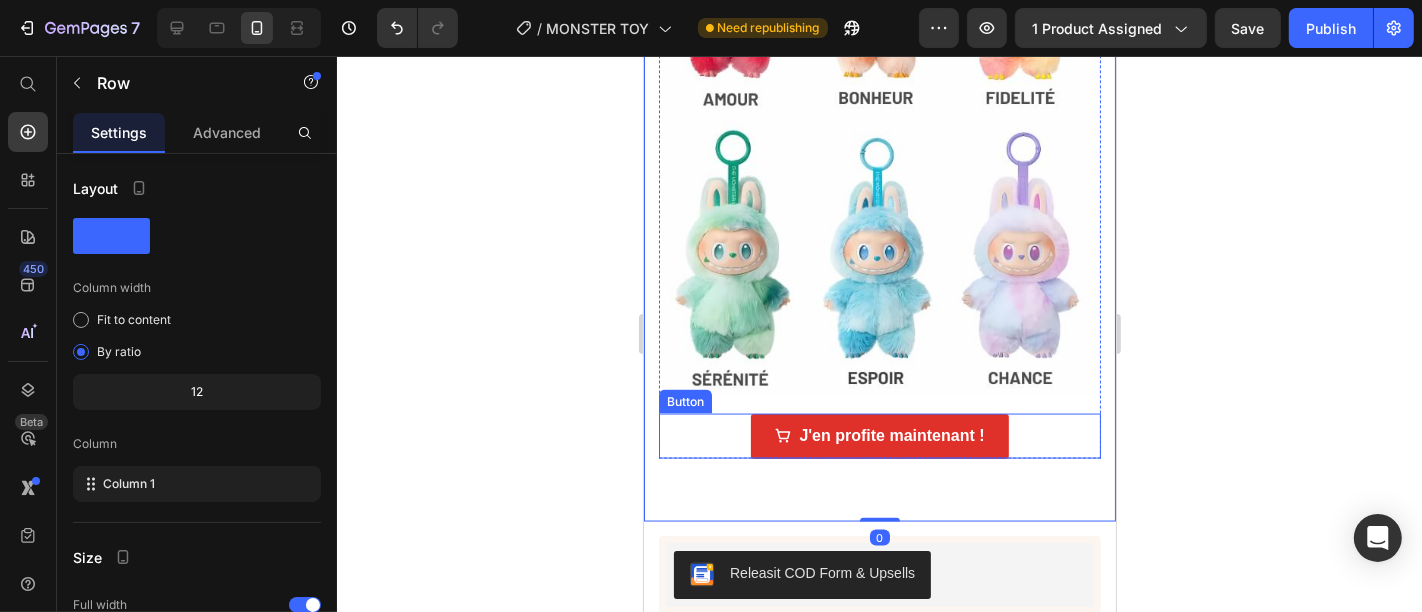 click on "J'en profite maintenant !   Button" at bounding box center [879, 435] 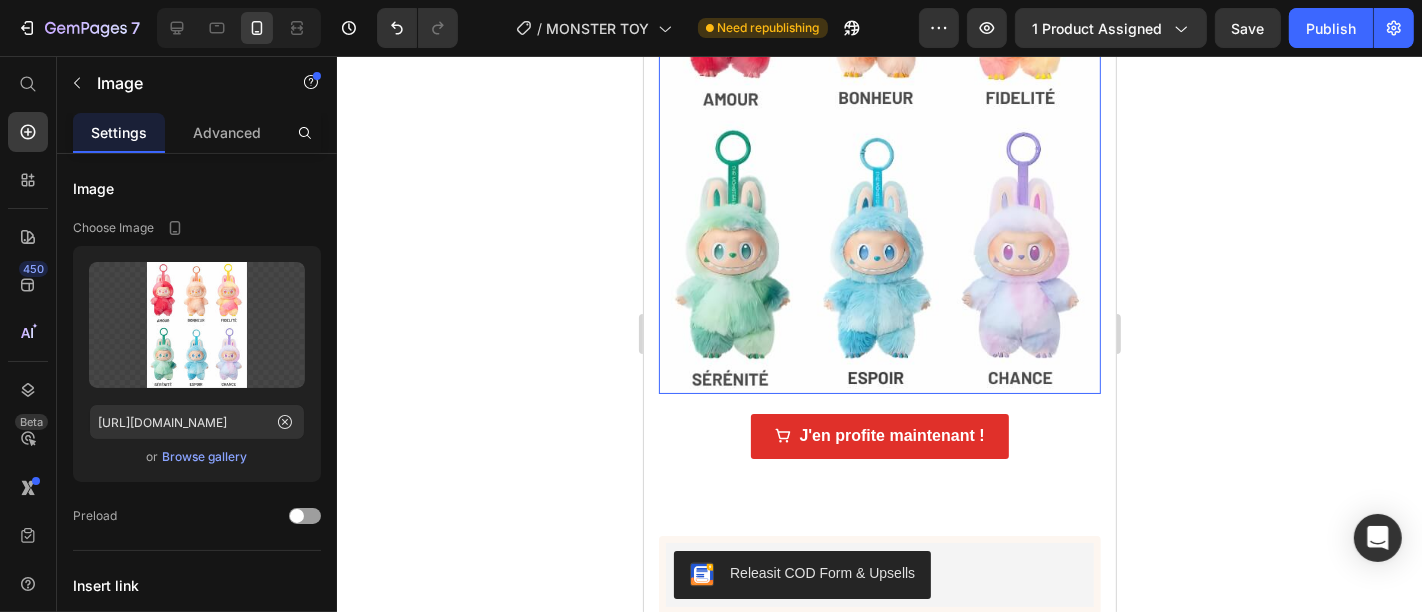 click at bounding box center (879, 117) 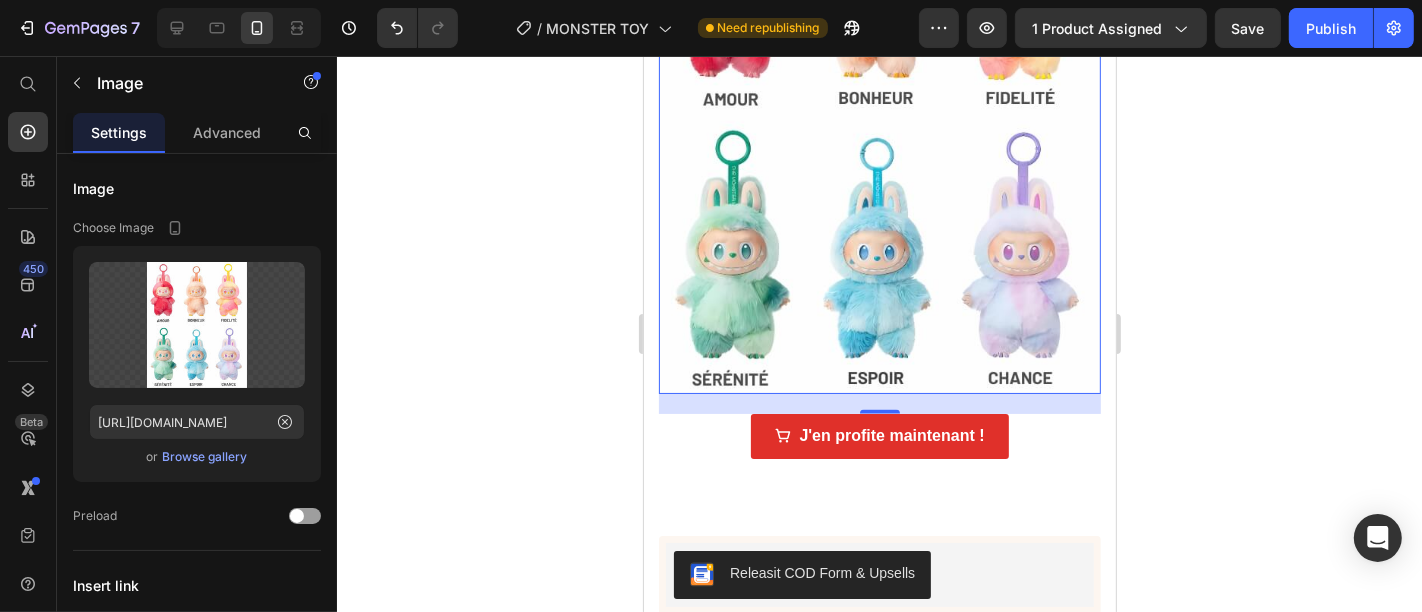 click 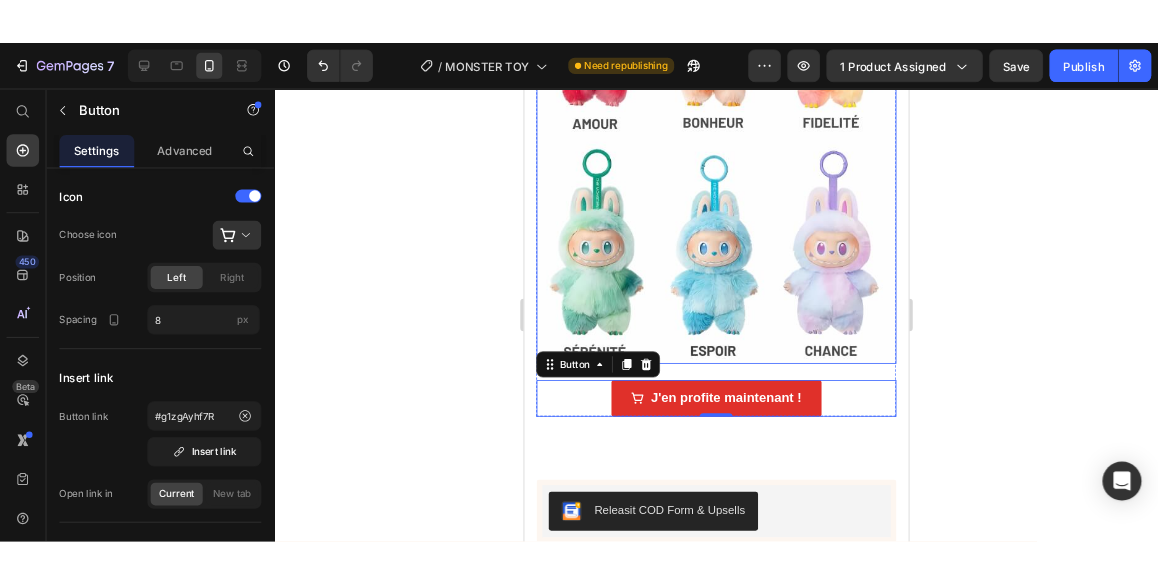 drag, startPoint x: 928, startPoint y: 353, endPoint x: 953, endPoint y: 154, distance: 200.56421 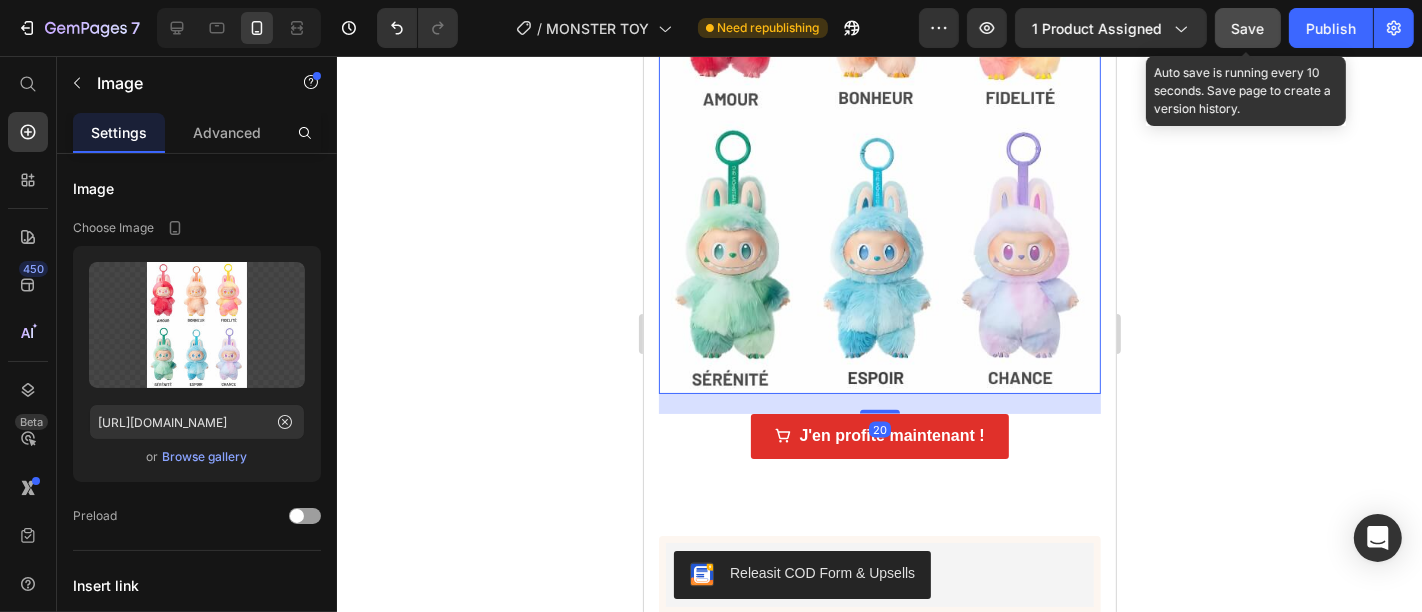 click on "Save" at bounding box center [1248, 28] 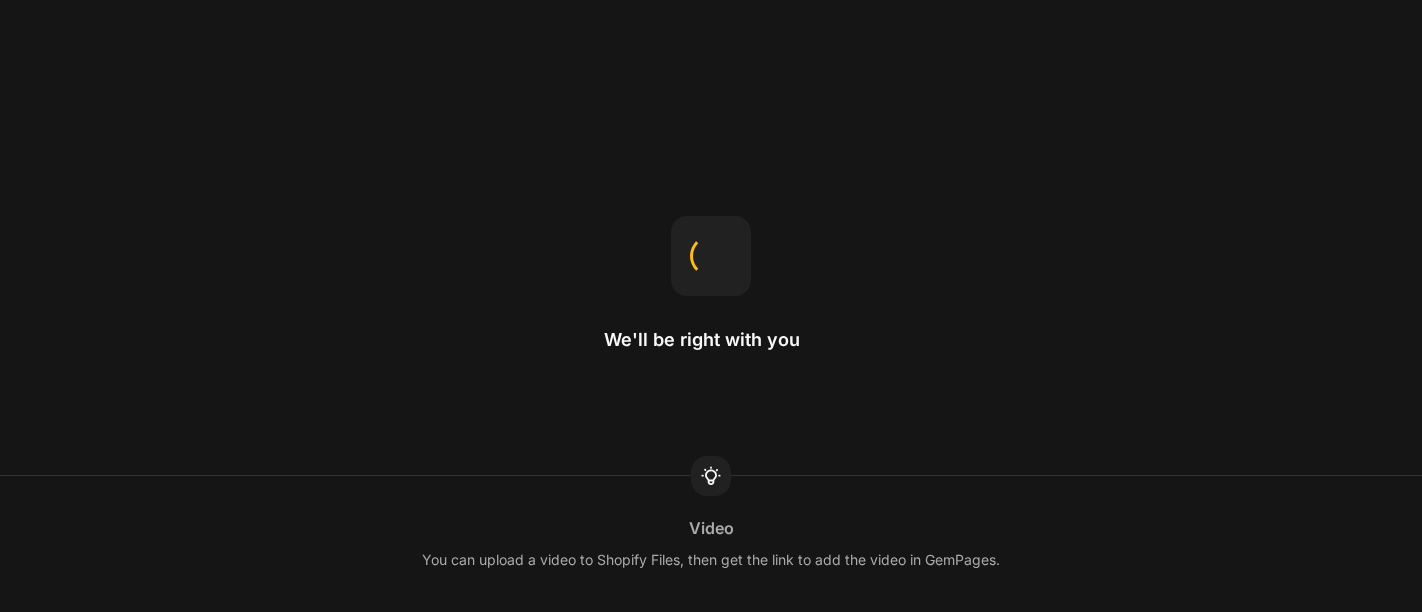scroll, scrollTop: 0, scrollLeft: 0, axis: both 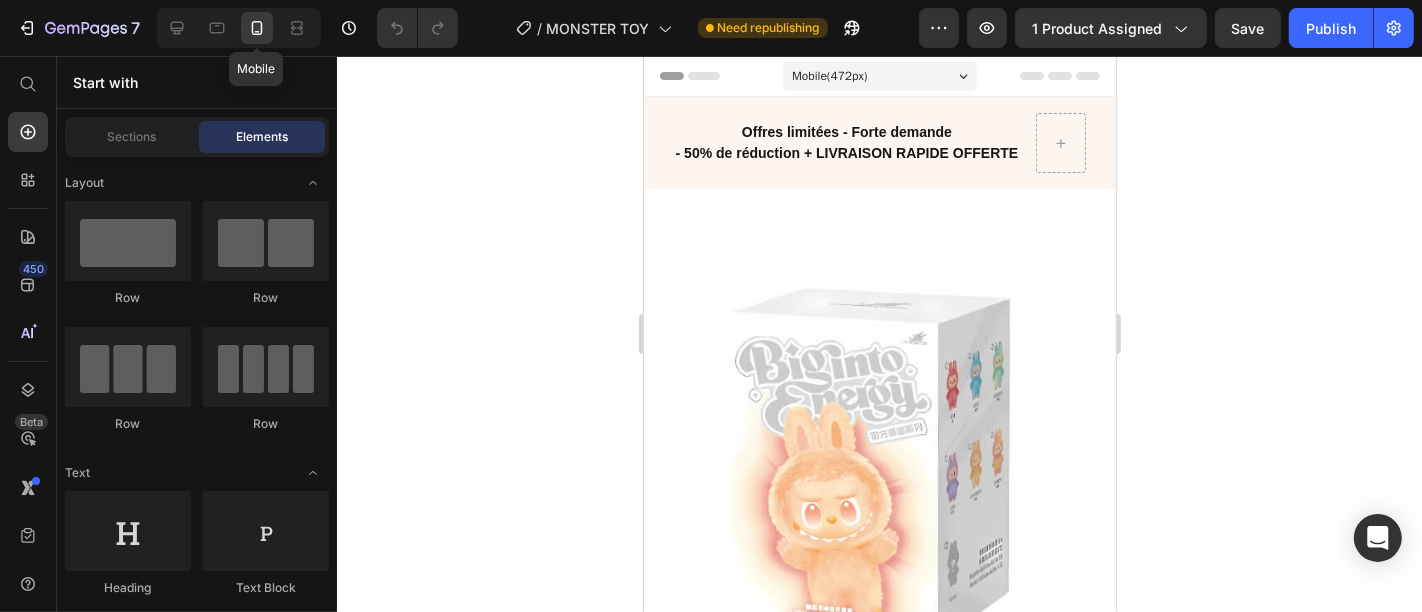 click 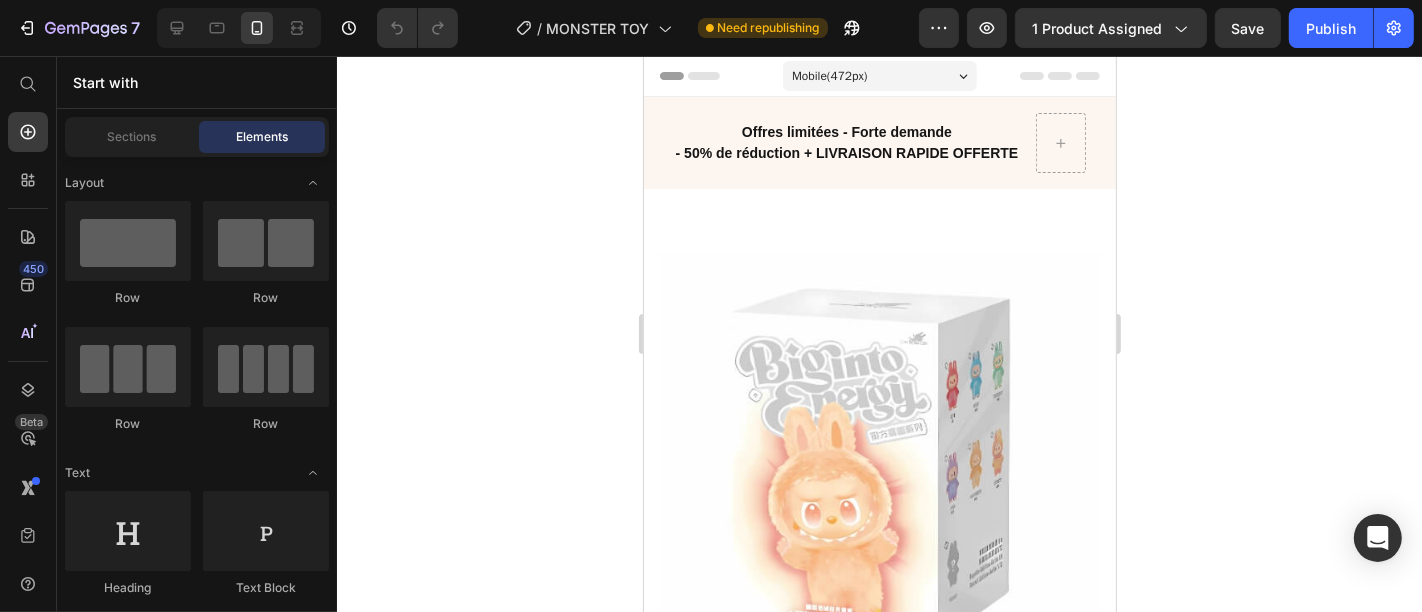 scroll, scrollTop: 1320, scrollLeft: 0, axis: vertical 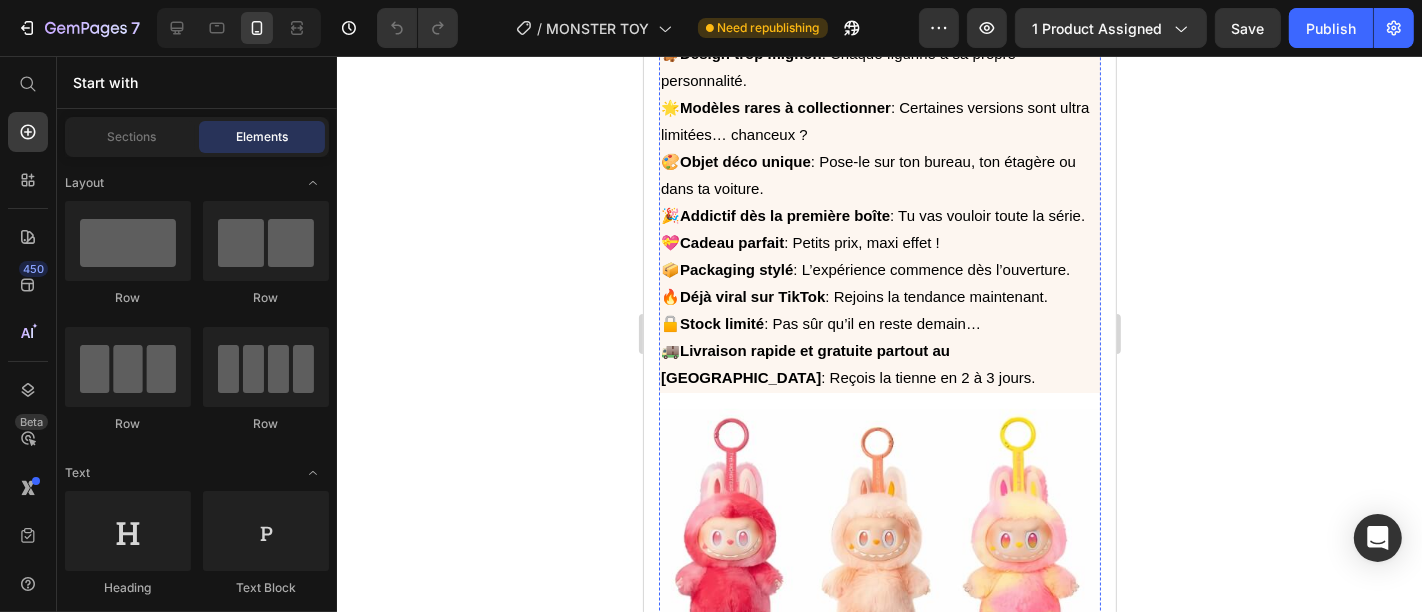 click on "J'en profite maintenant !   Button" at bounding box center (879, -105) 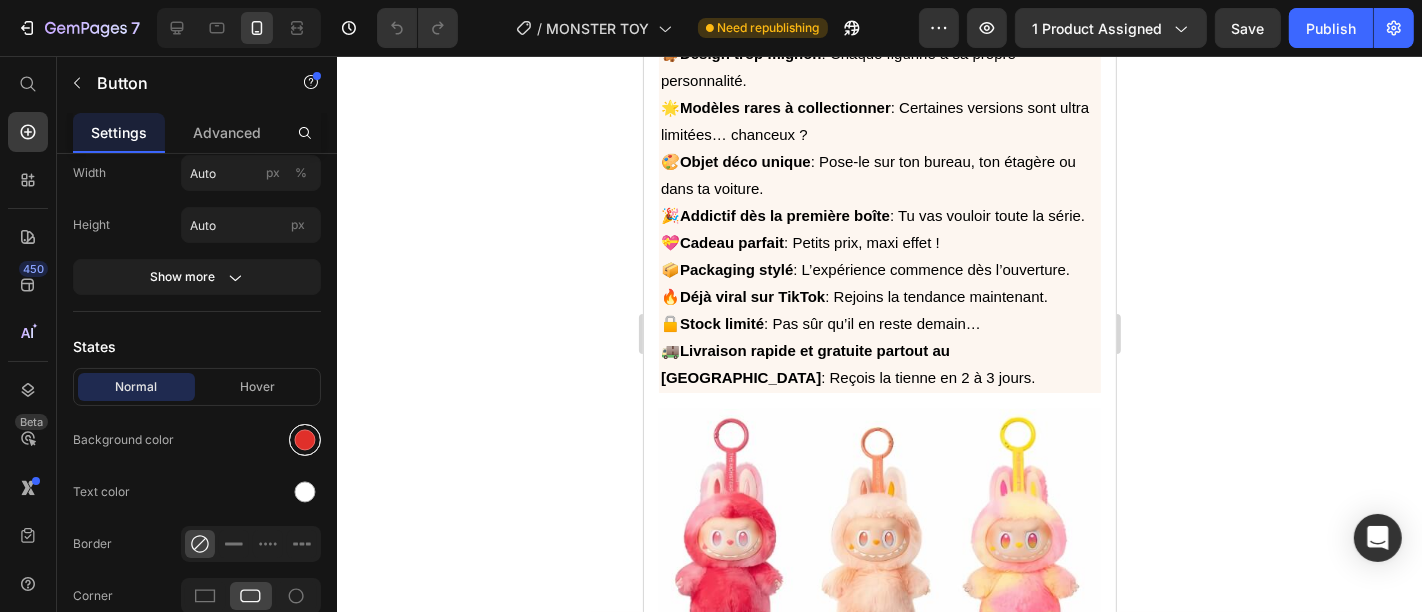 drag, startPoint x: 329, startPoint y: 251, endPoint x: 319, endPoint y: 415, distance: 164.3046 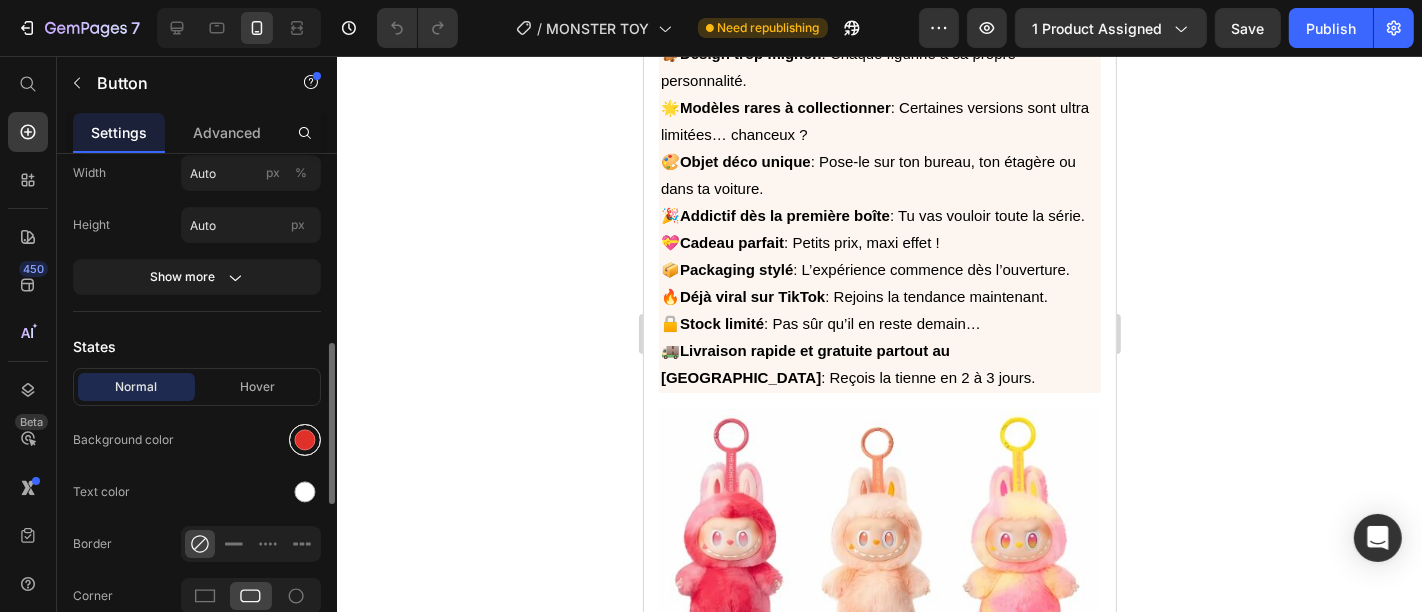 scroll, scrollTop: 524, scrollLeft: 0, axis: vertical 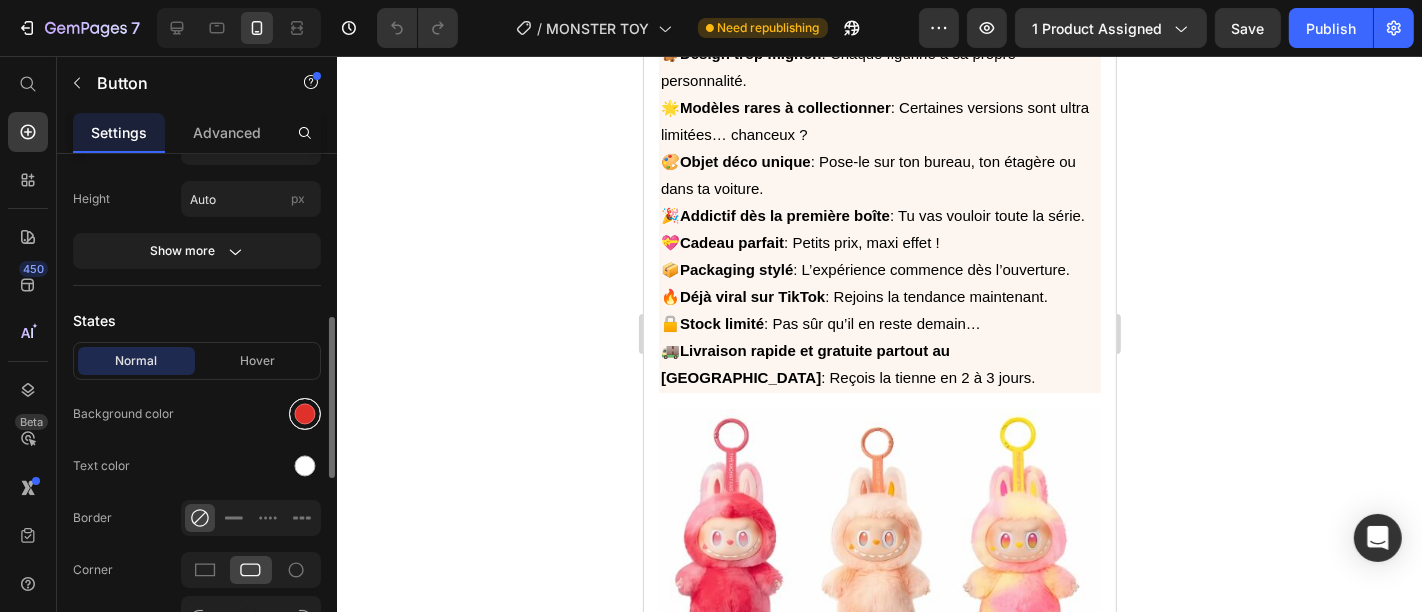 click at bounding box center (305, 414) 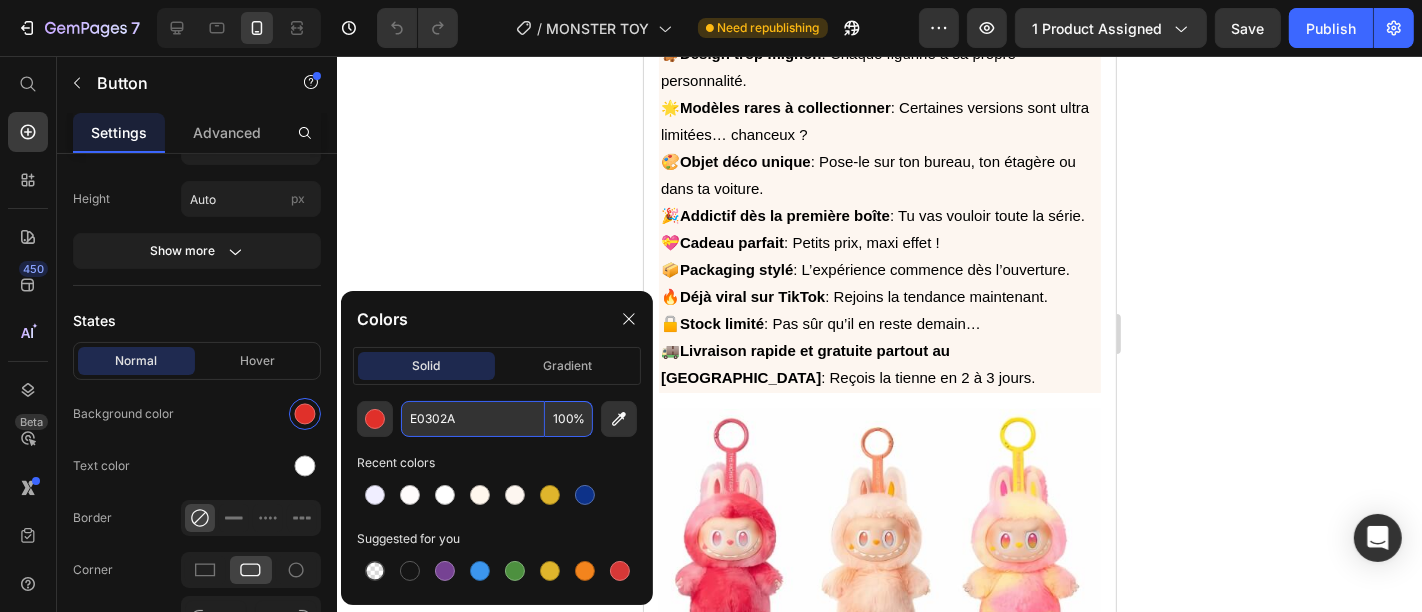 click on "E0302A" at bounding box center (473, 419) 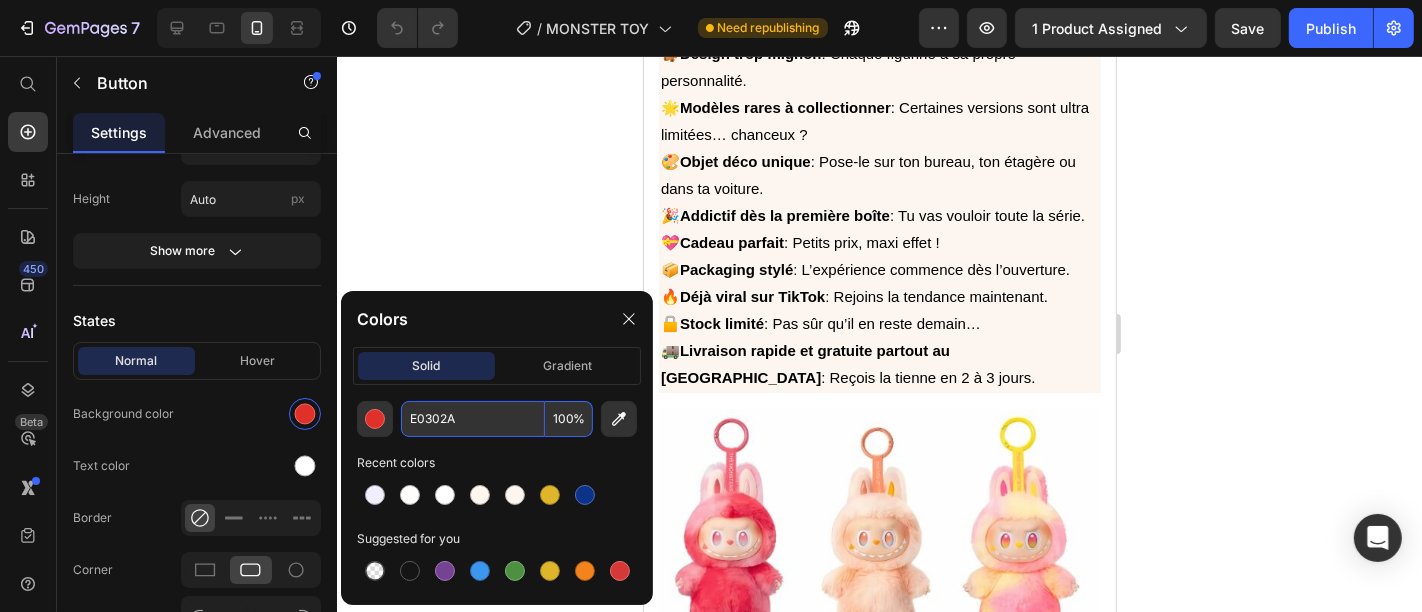 scroll, scrollTop: 0, scrollLeft: 0, axis: both 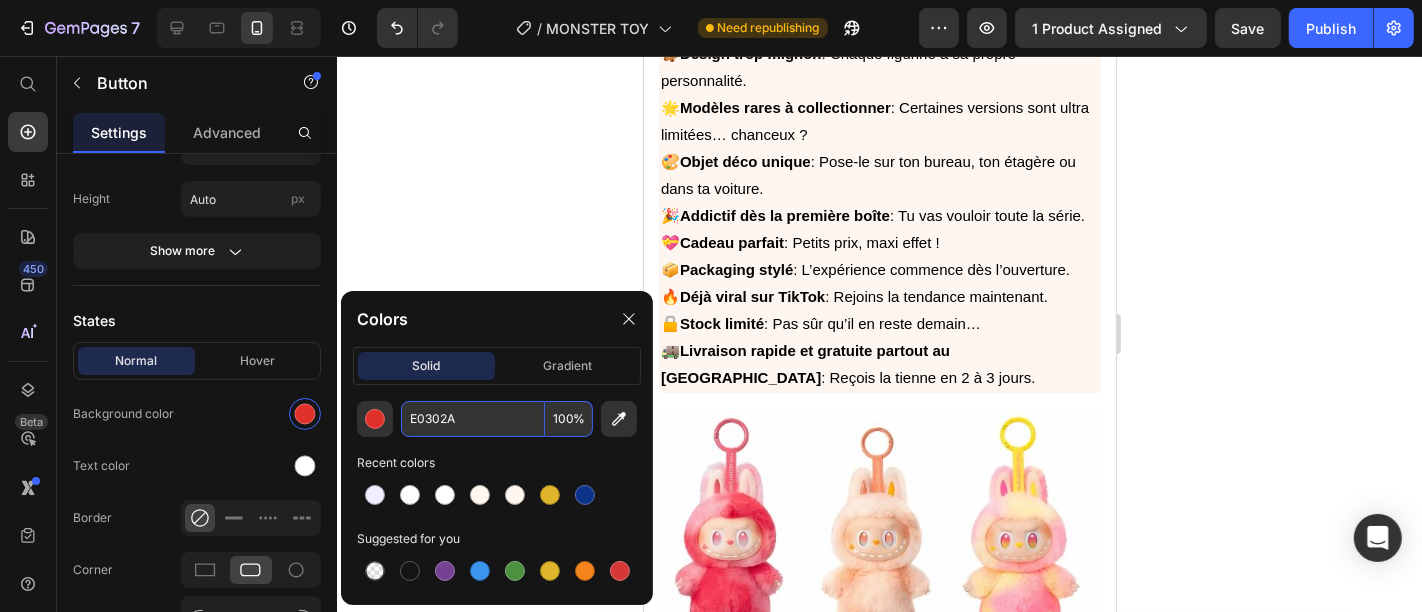 paste on "#FF6B6B" 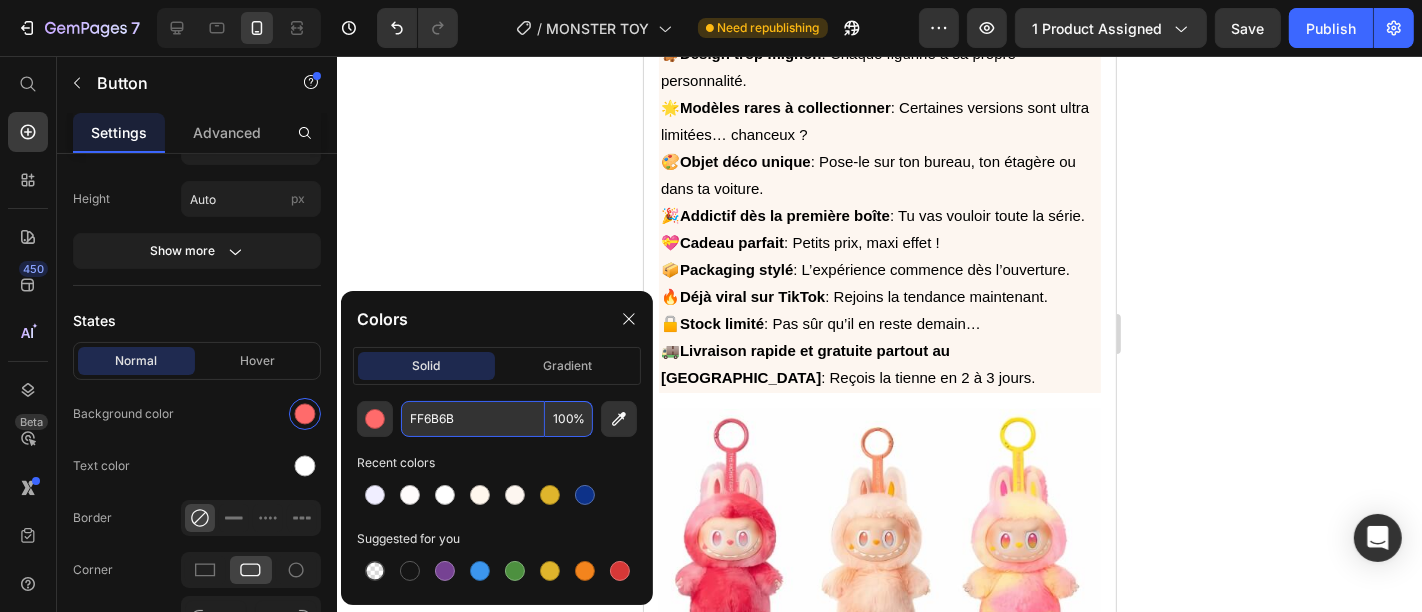 type on "FF6B6B" 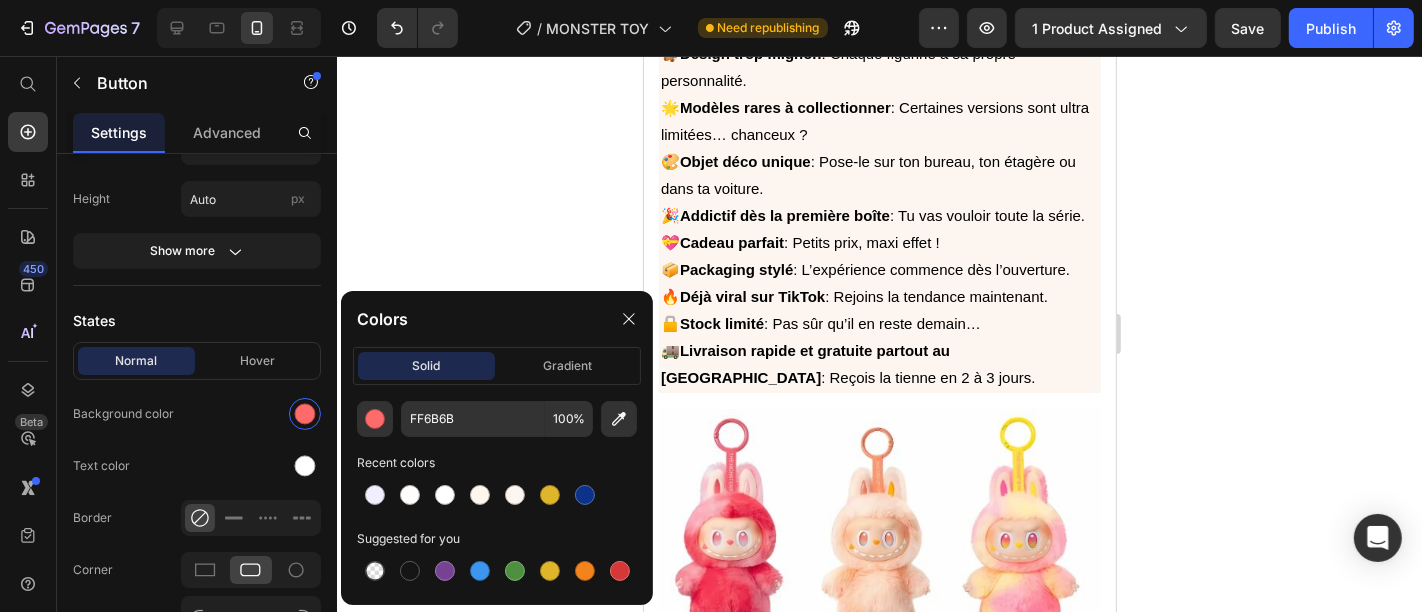 click 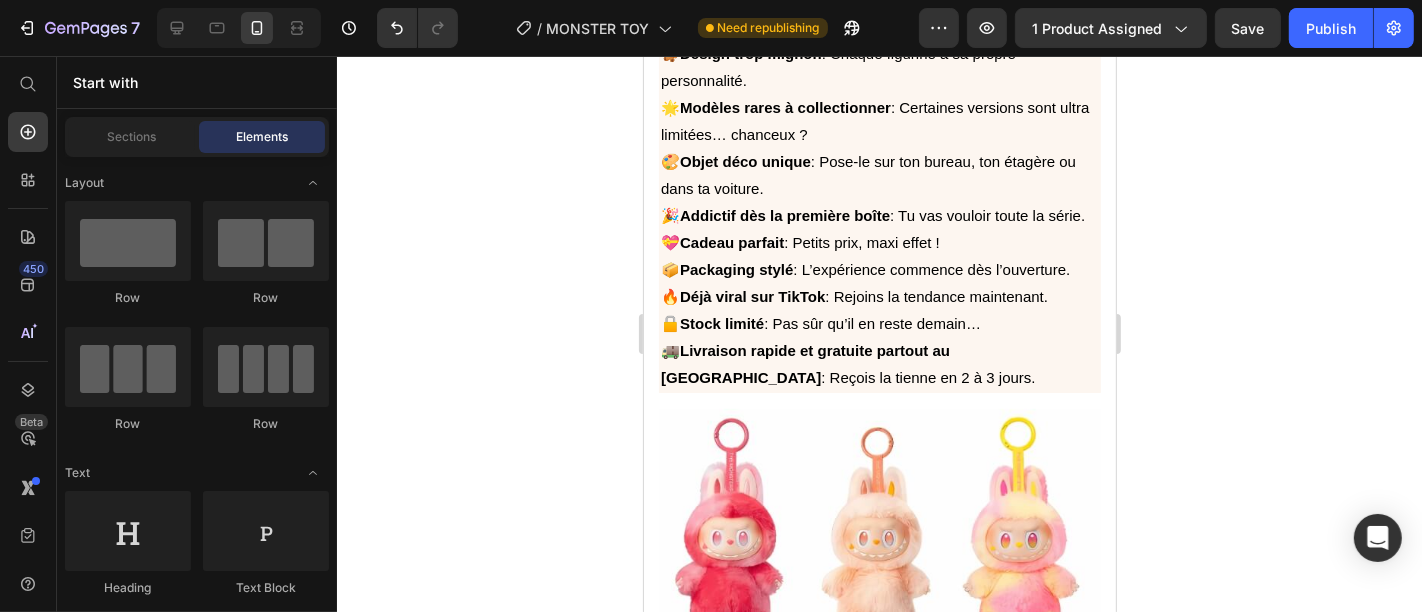 click 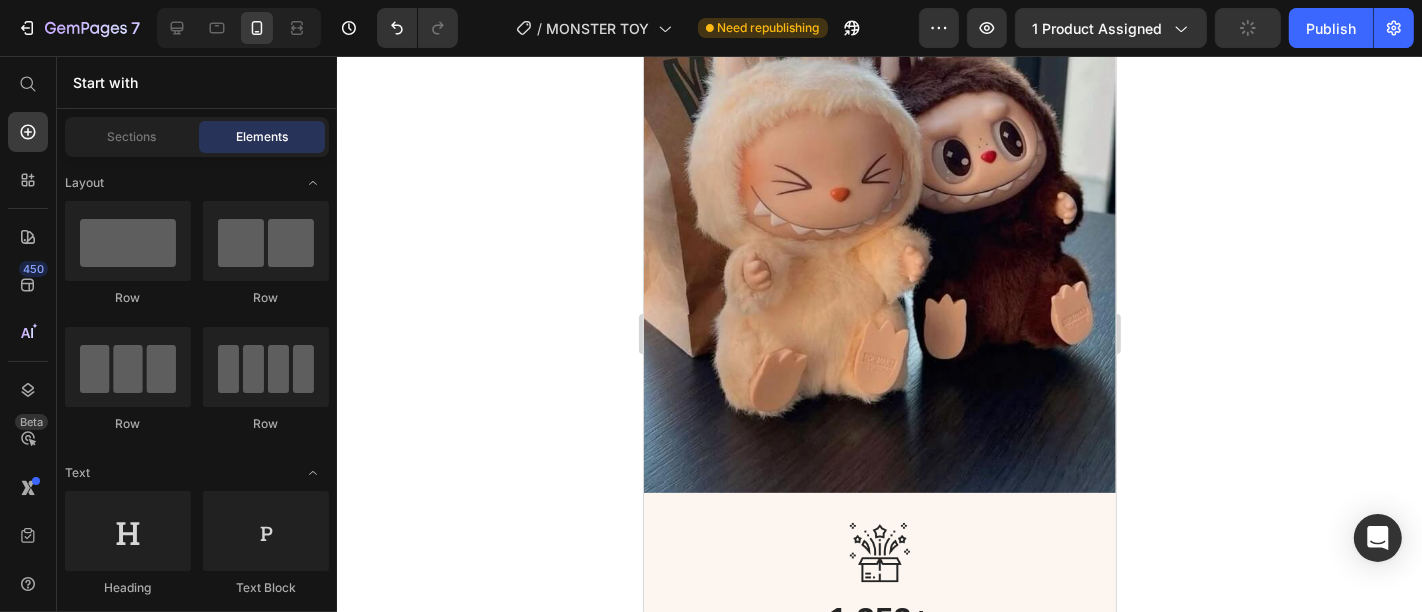 scroll, scrollTop: 2555, scrollLeft: 0, axis: vertical 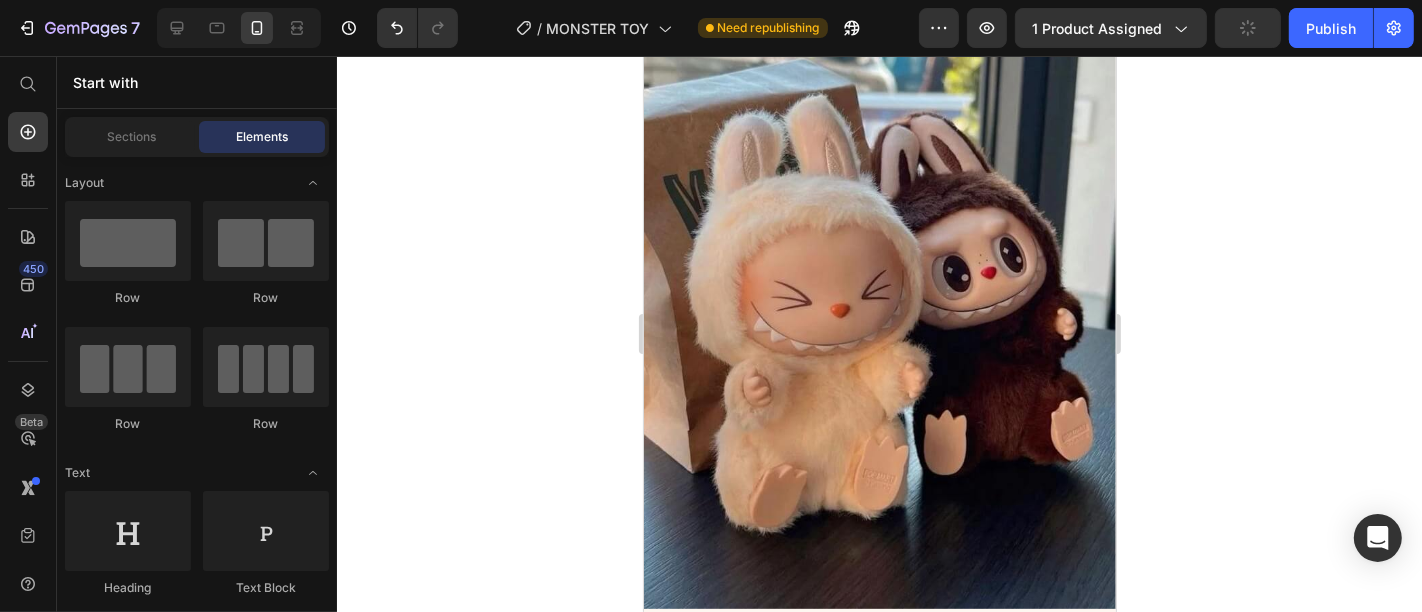 click on "J'en profite maintenant !   Button" at bounding box center [879, -233] 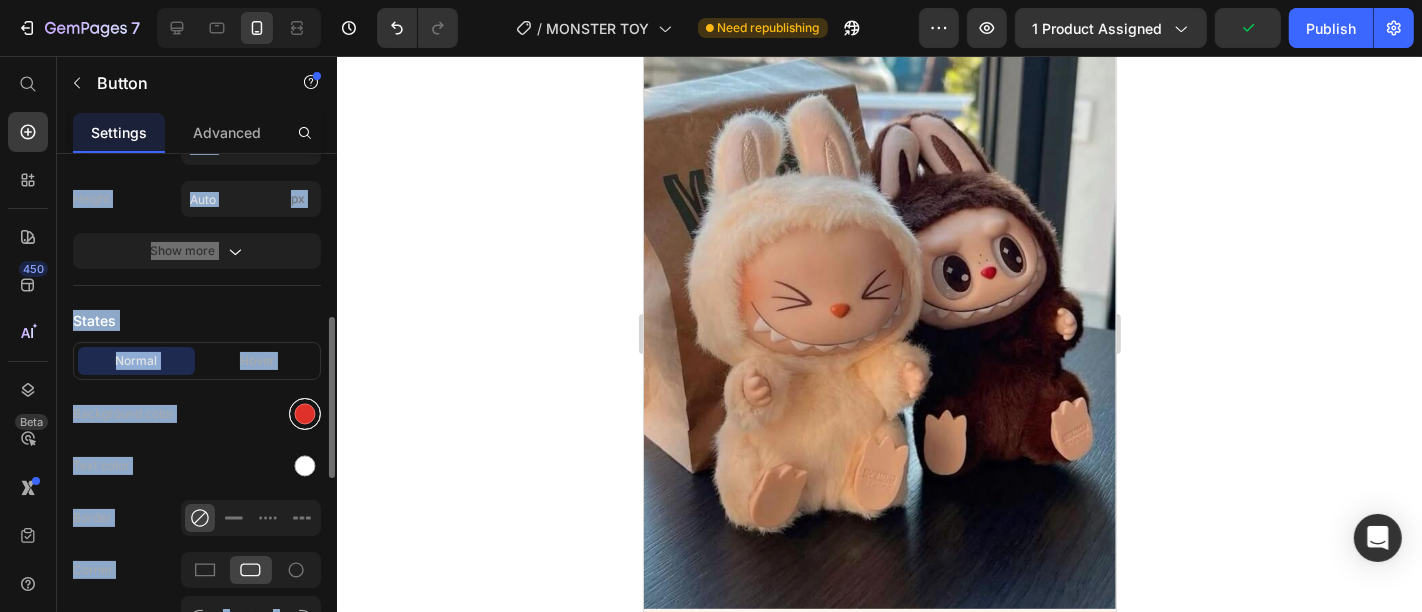 click at bounding box center [305, 414] 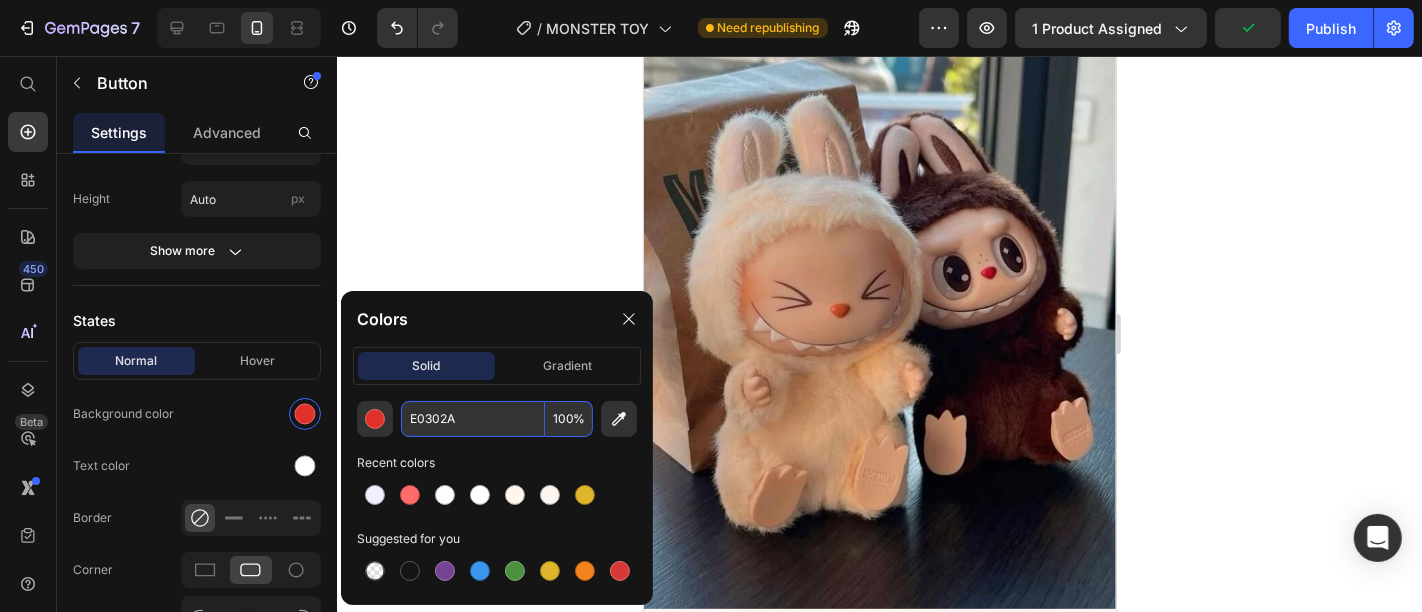 click on "E0302A" at bounding box center (473, 419) 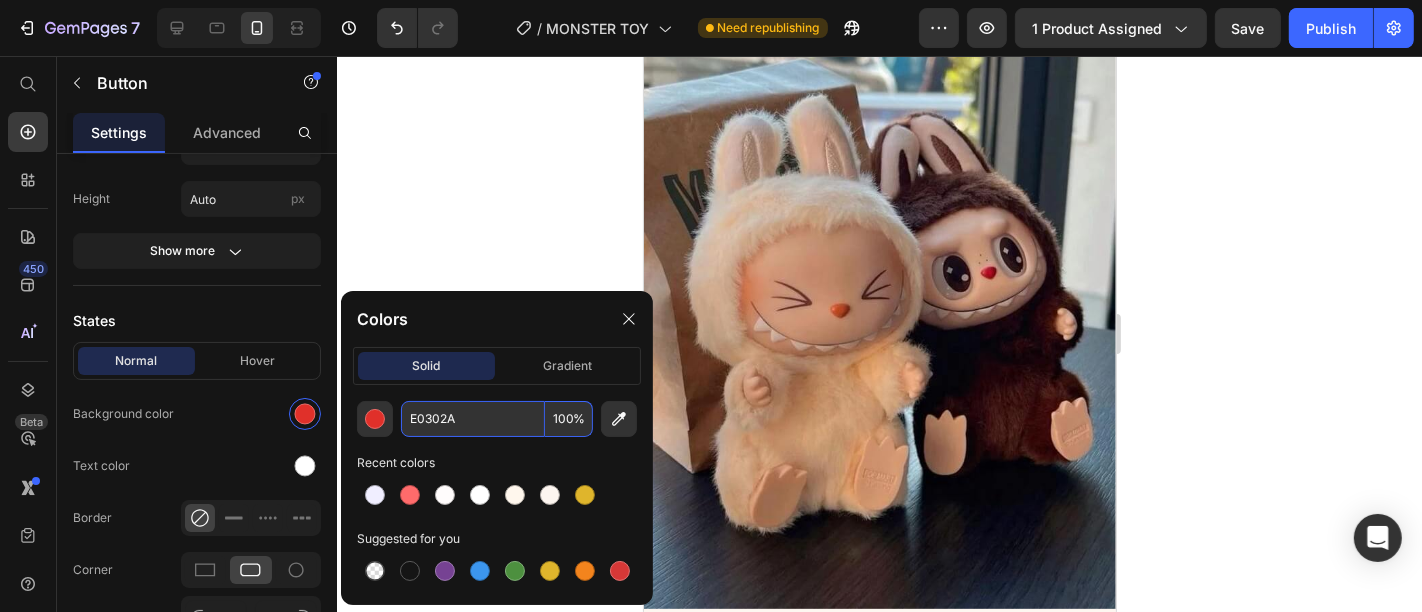 paste on "#FF6B6B" 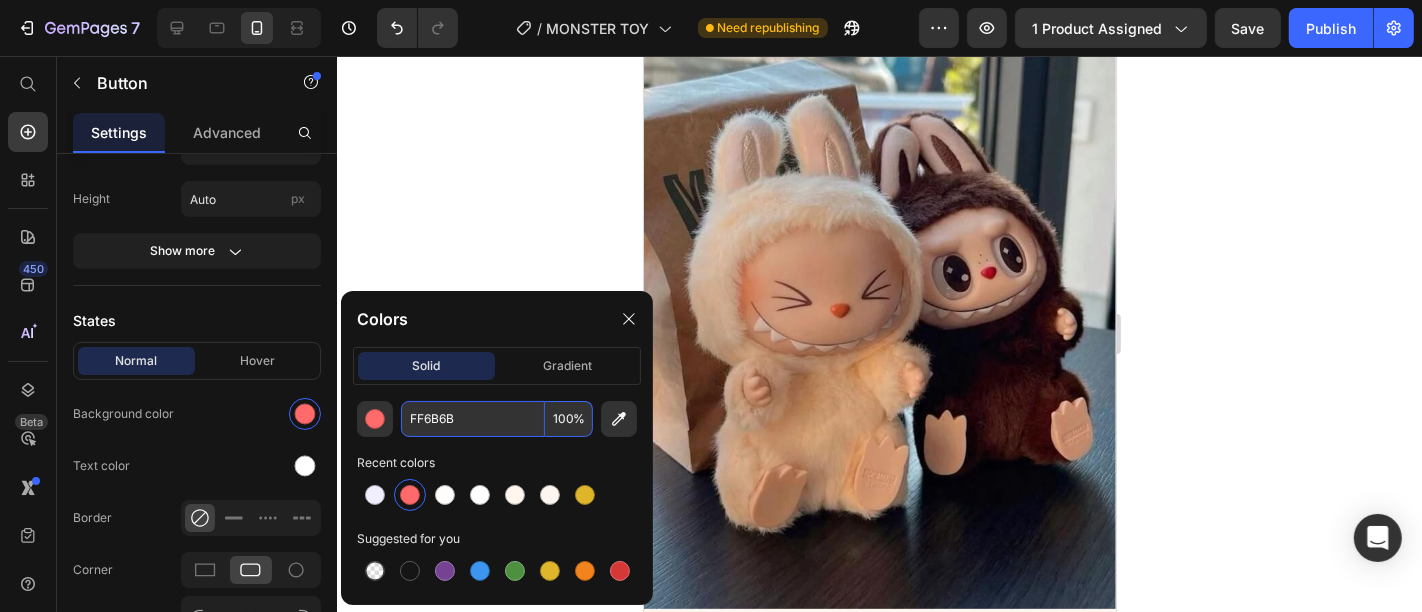 type on "FF6B6B" 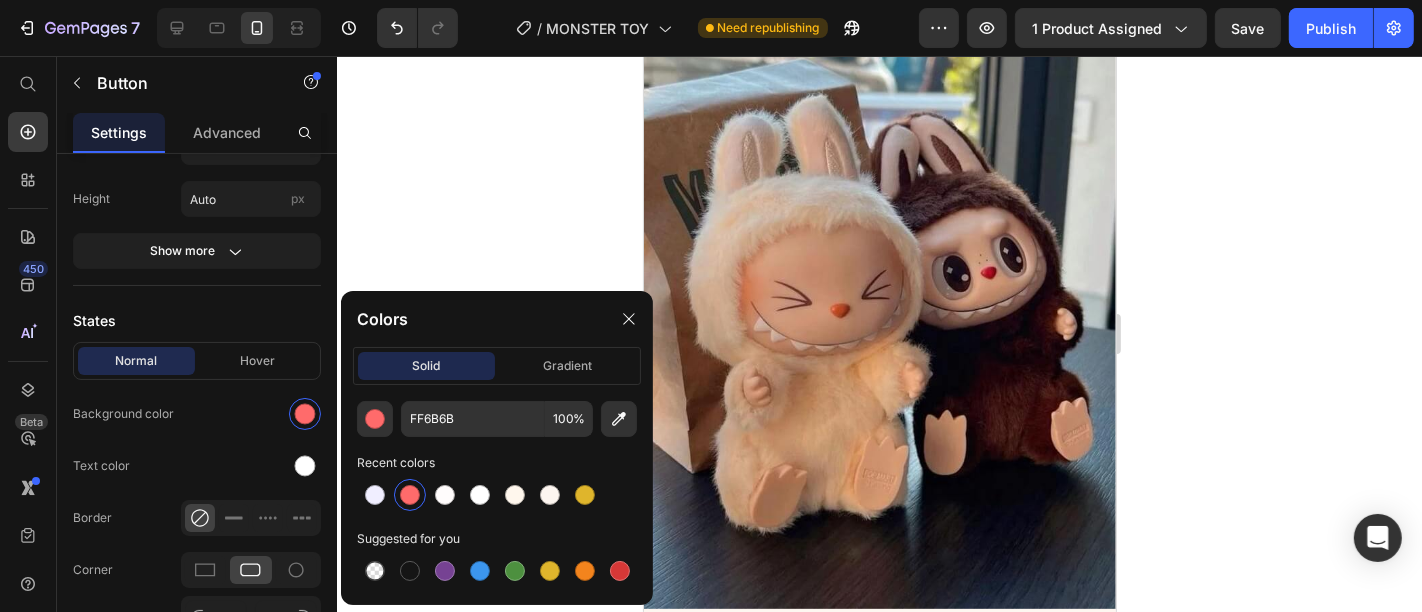 click 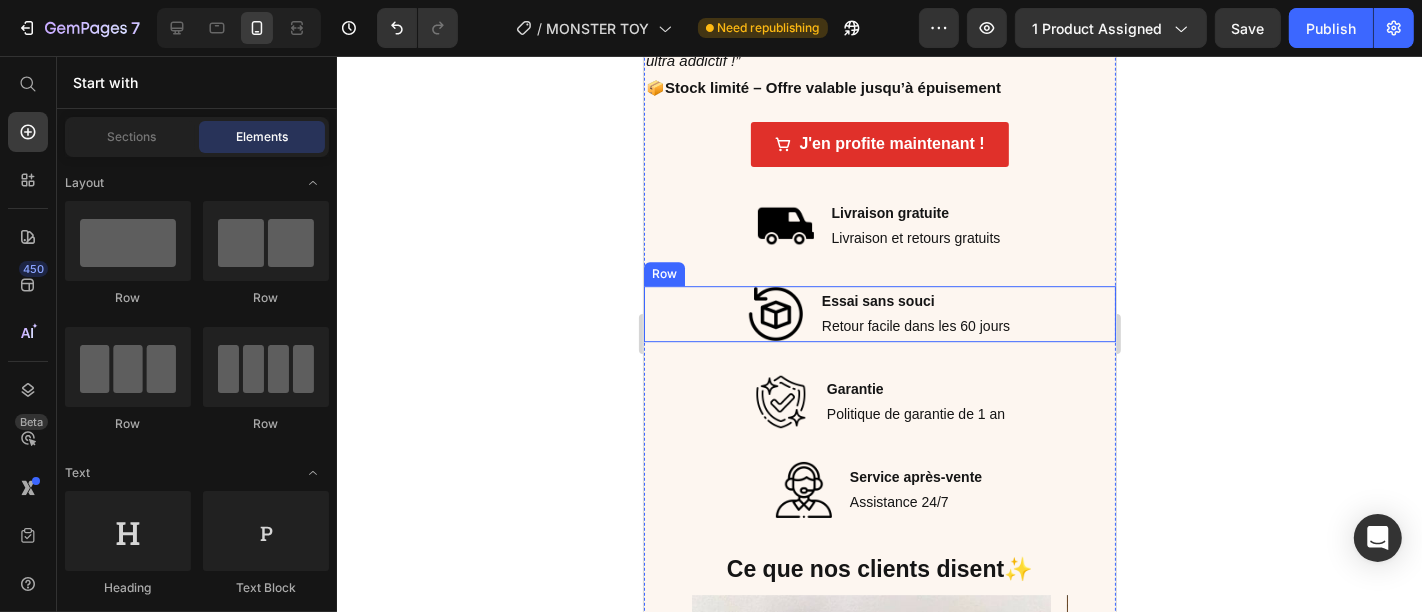 scroll, scrollTop: 4957, scrollLeft: 0, axis: vertical 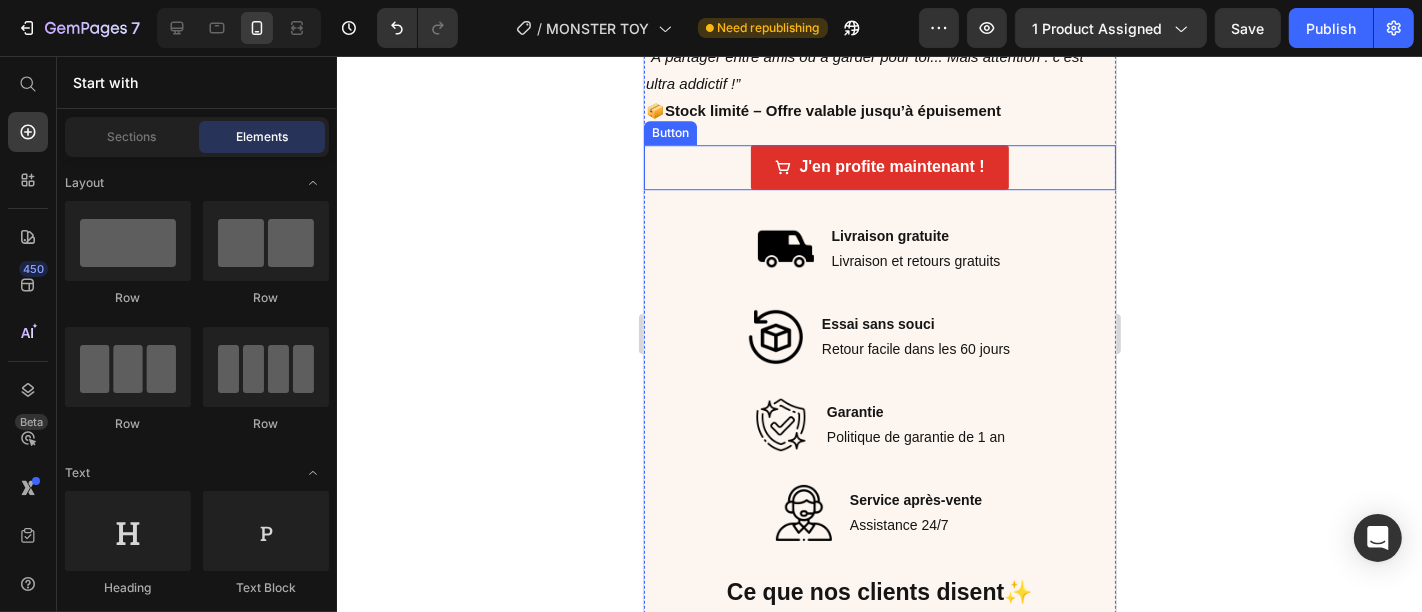 click on "J'en profite maintenant !   Button" at bounding box center [879, 166] 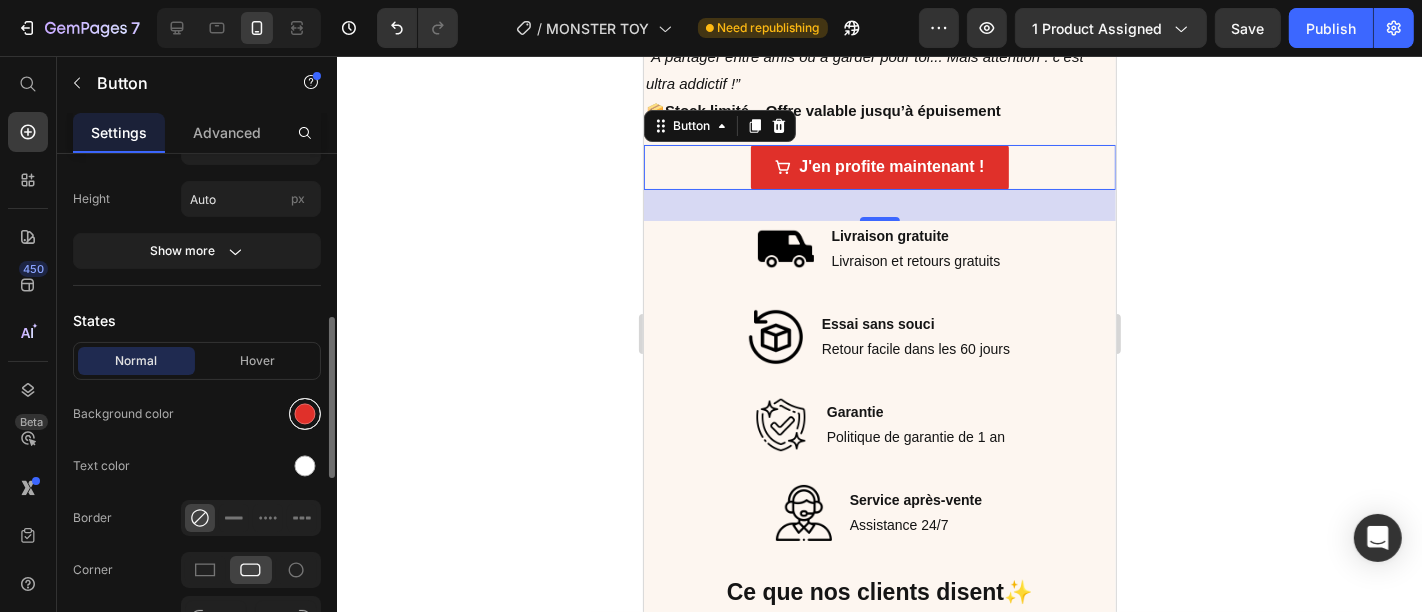 click at bounding box center (305, 414) 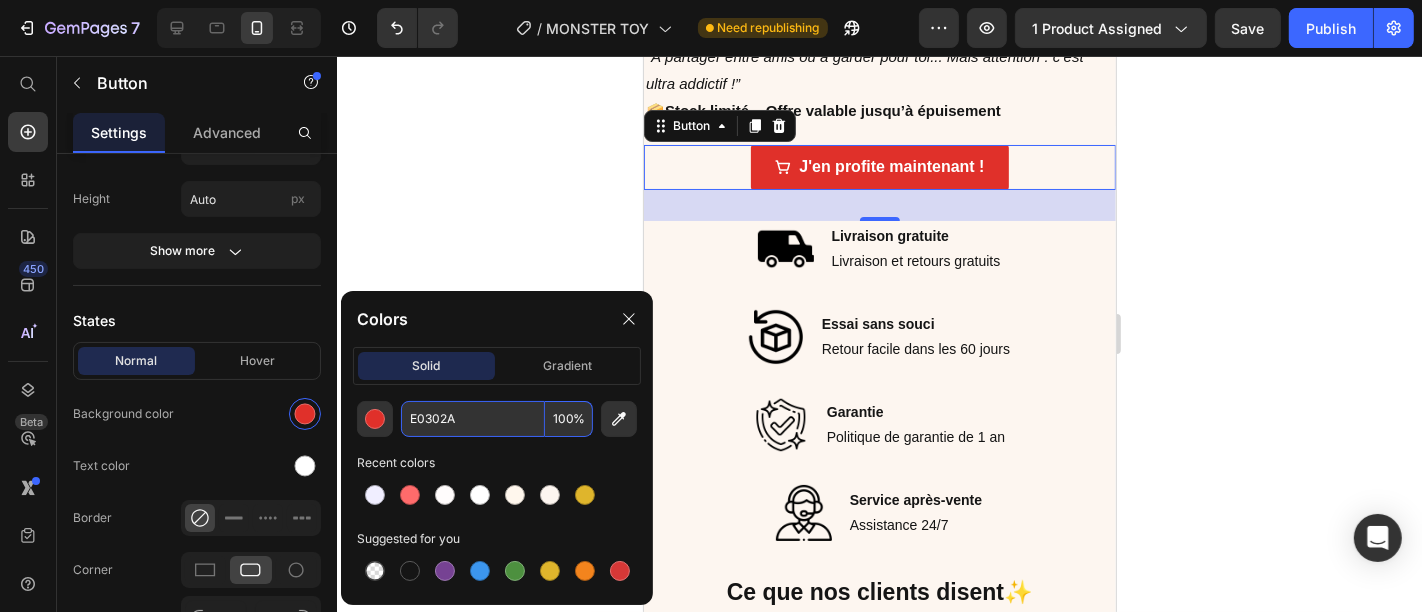 click on "E0302A" at bounding box center [473, 419] 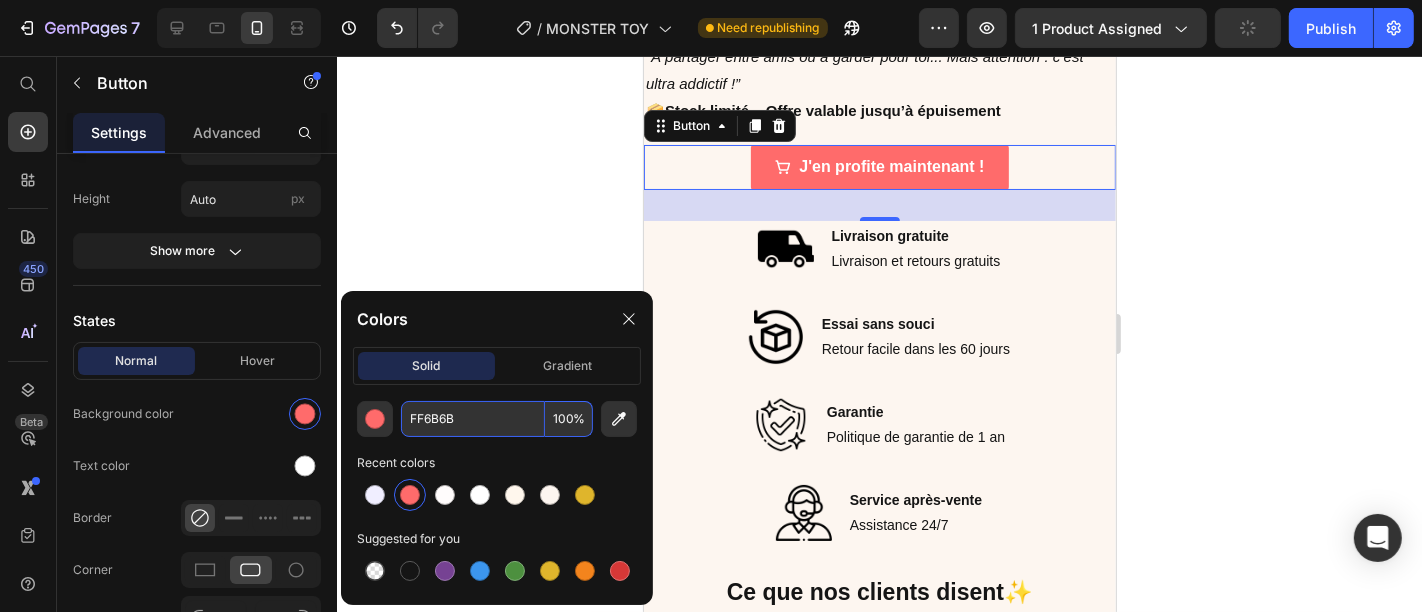 type on "FF6B6B" 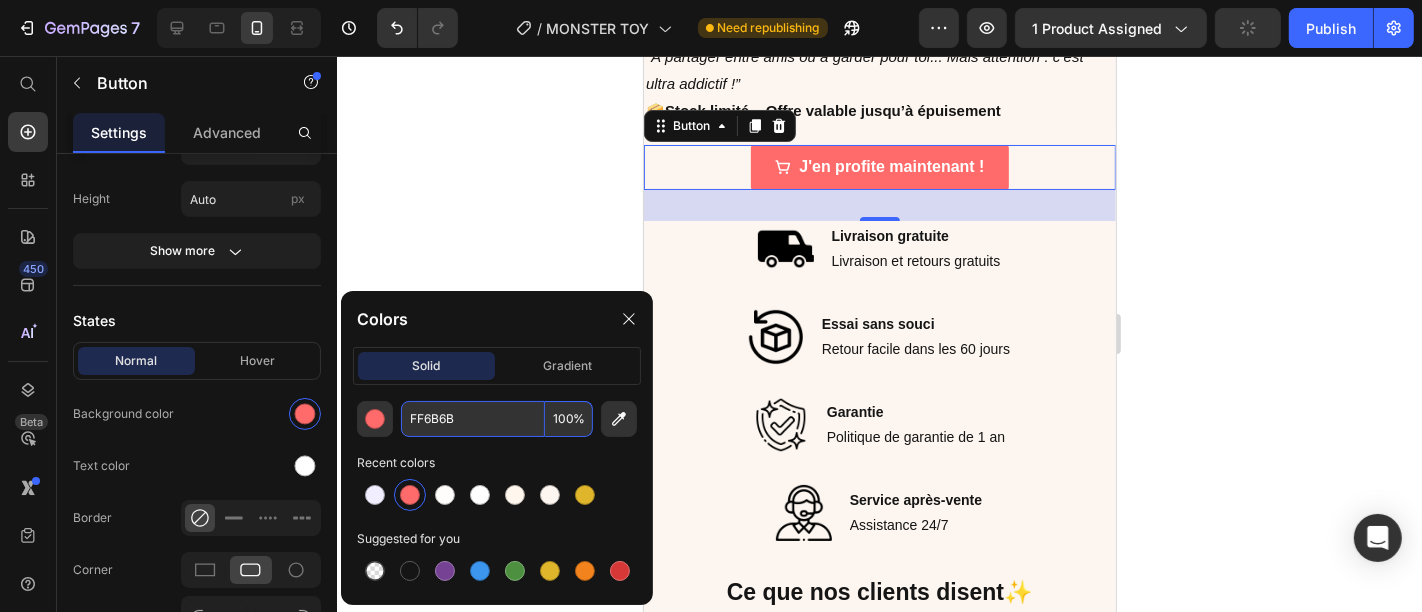 click 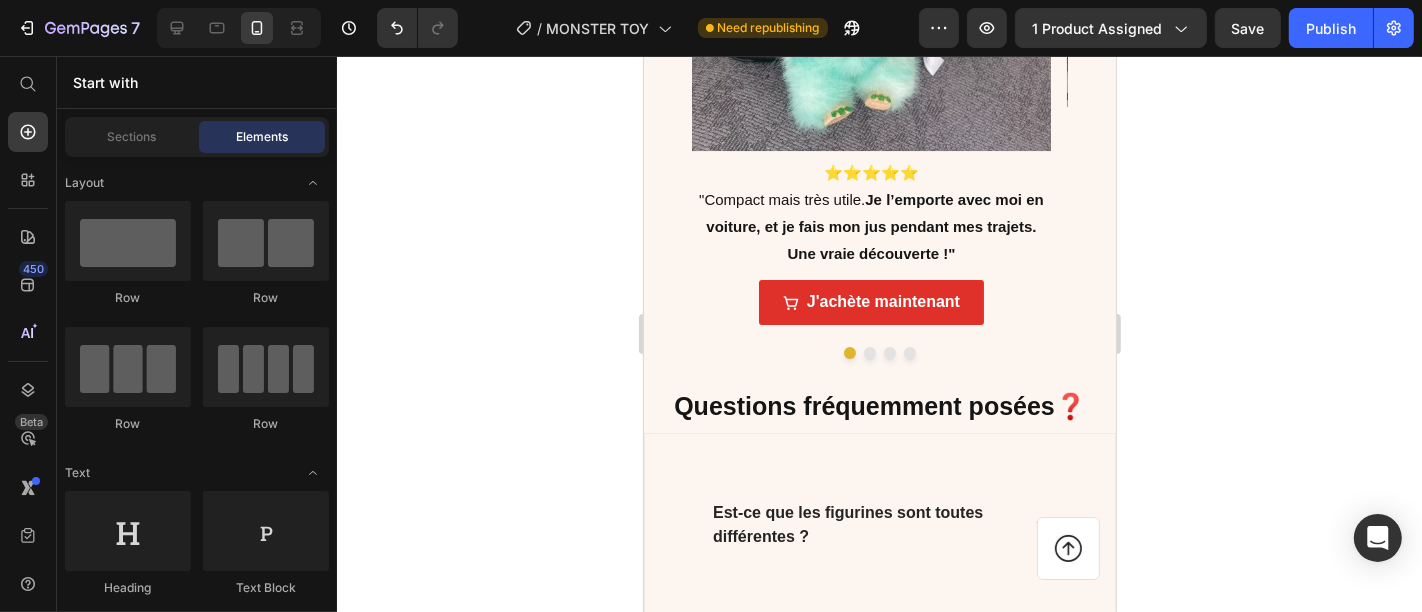 scroll, scrollTop: 5922, scrollLeft: 0, axis: vertical 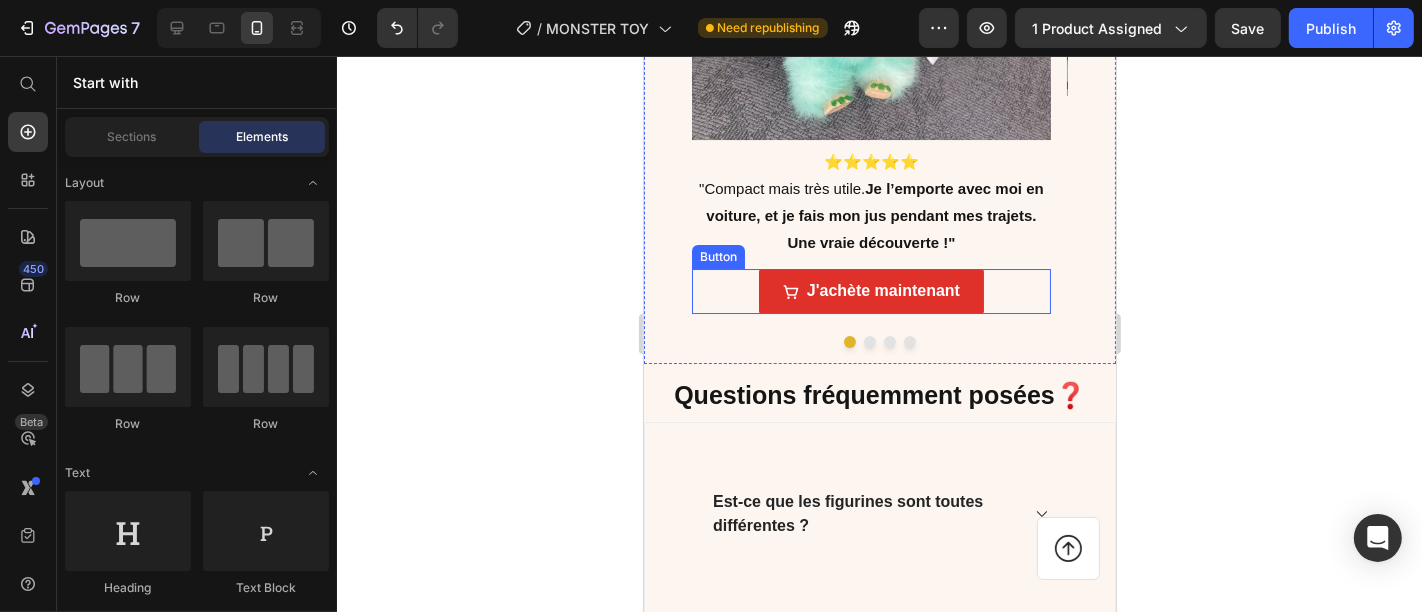 click on "J'achète maintenant Button" at bounding box center (870, 290) 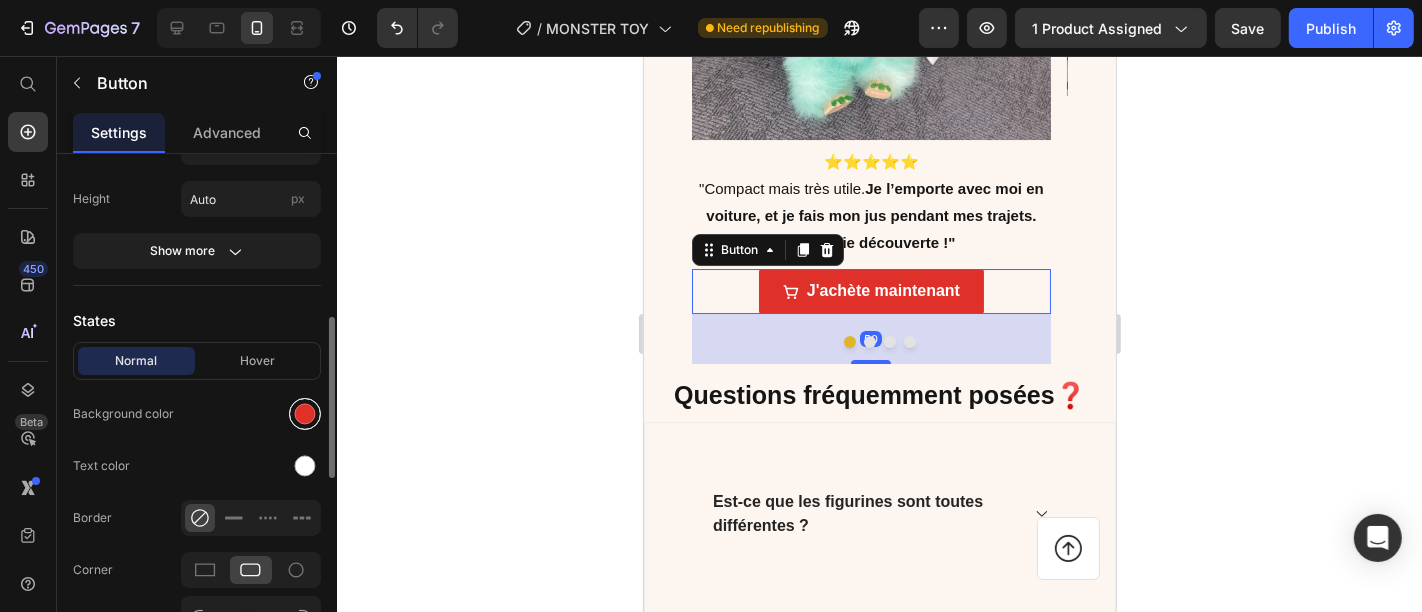 click at bounding box center [305, 414] 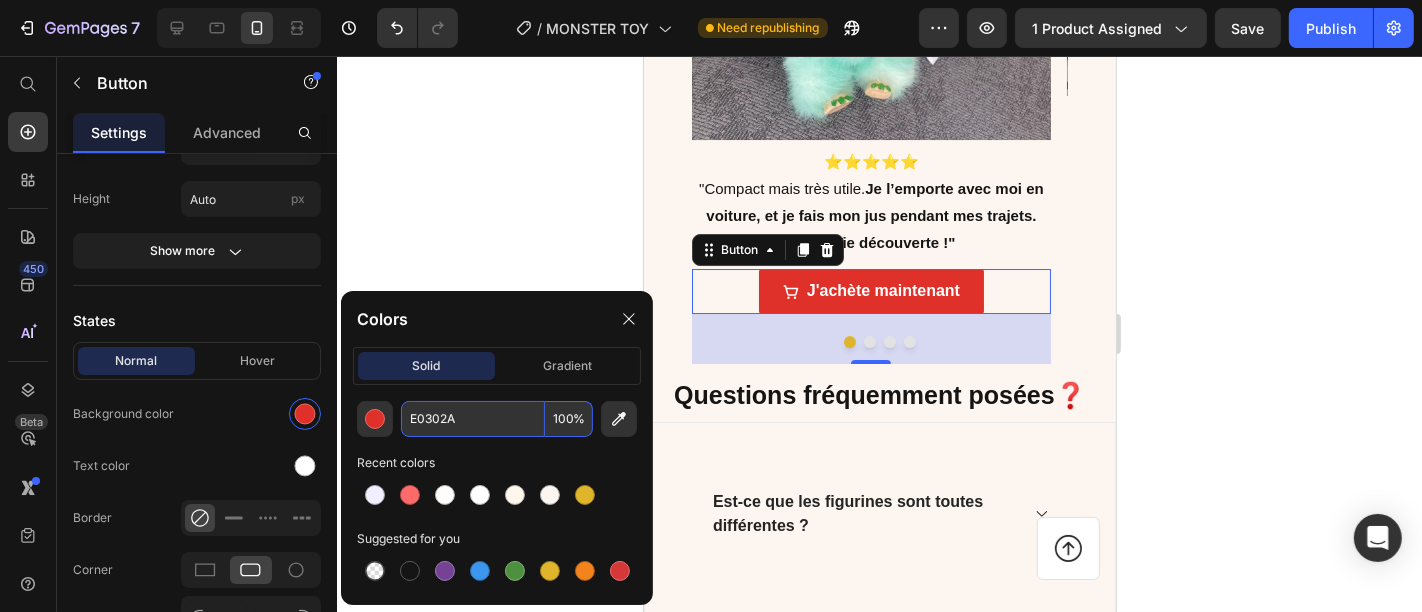 click on "E0302A" at bounding box center (473, 419) 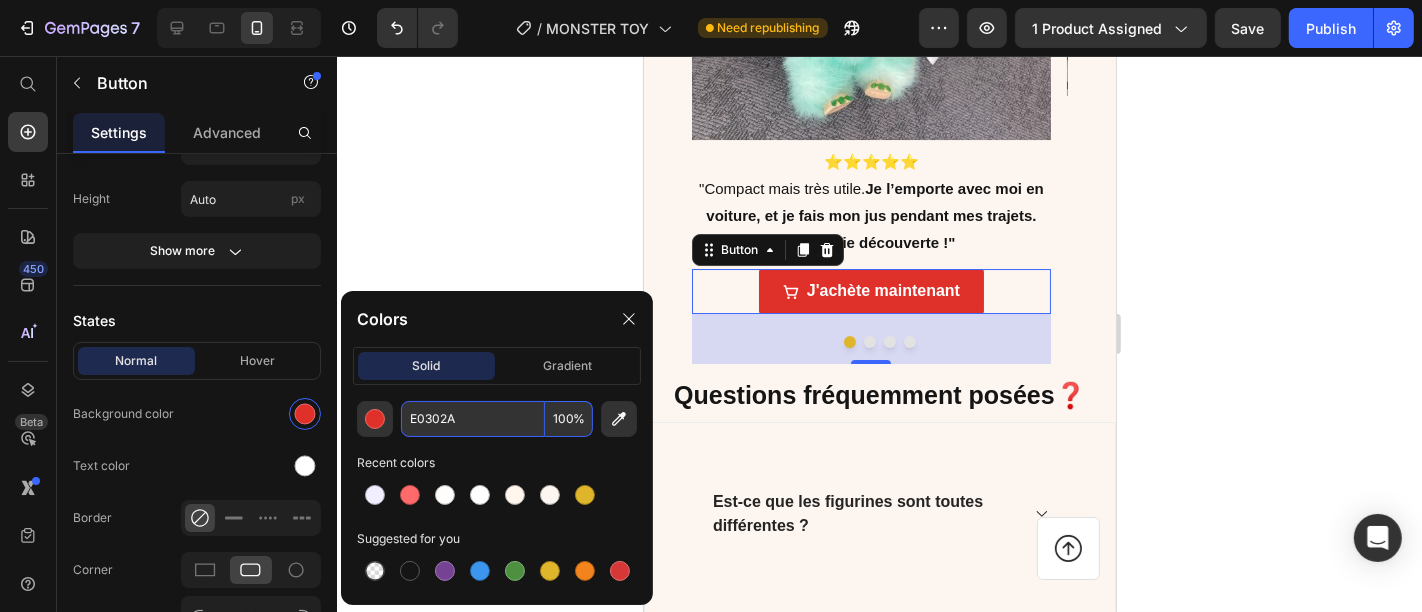click on "E0302A" at bounding box center [473, 419] 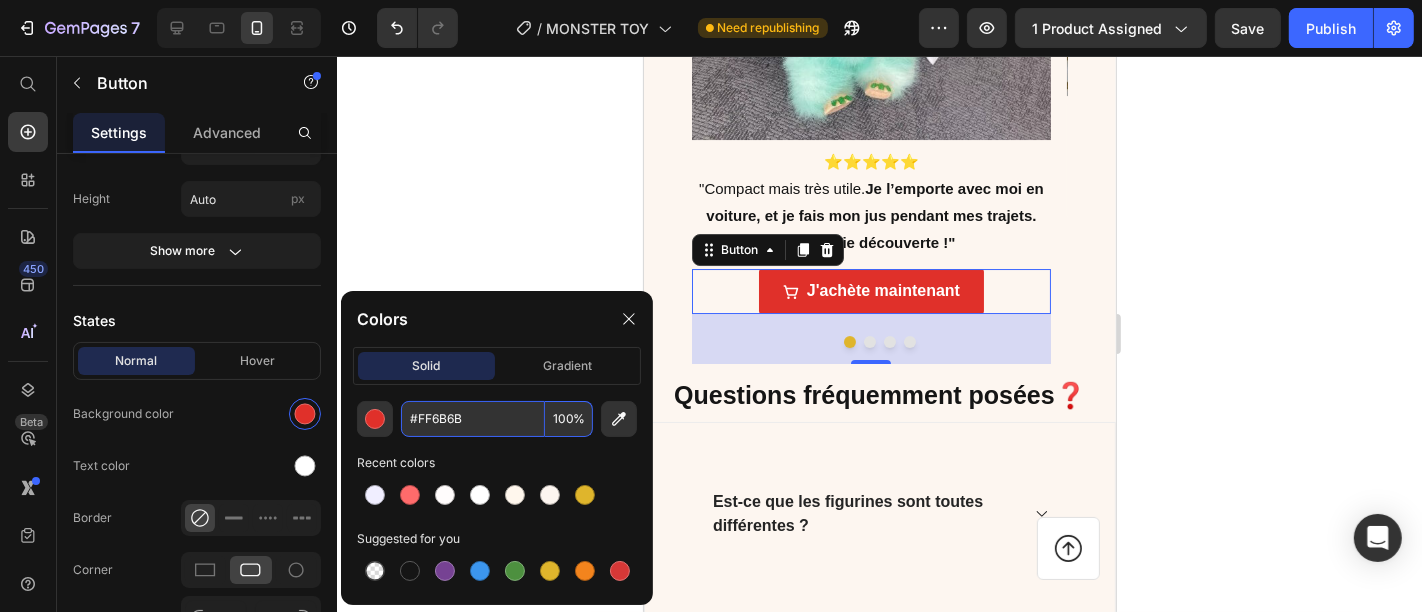type on "FF6B6B" 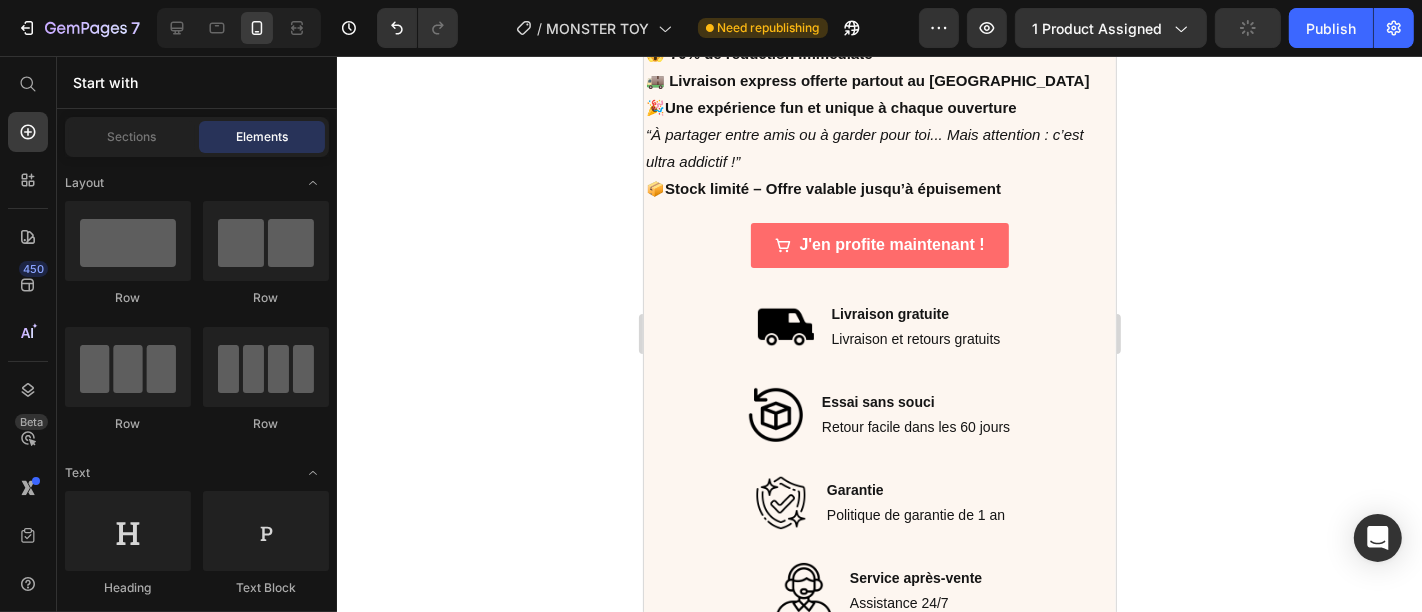scroll, scrollTop: 4777, scrollLeft: 0, axis: vertical 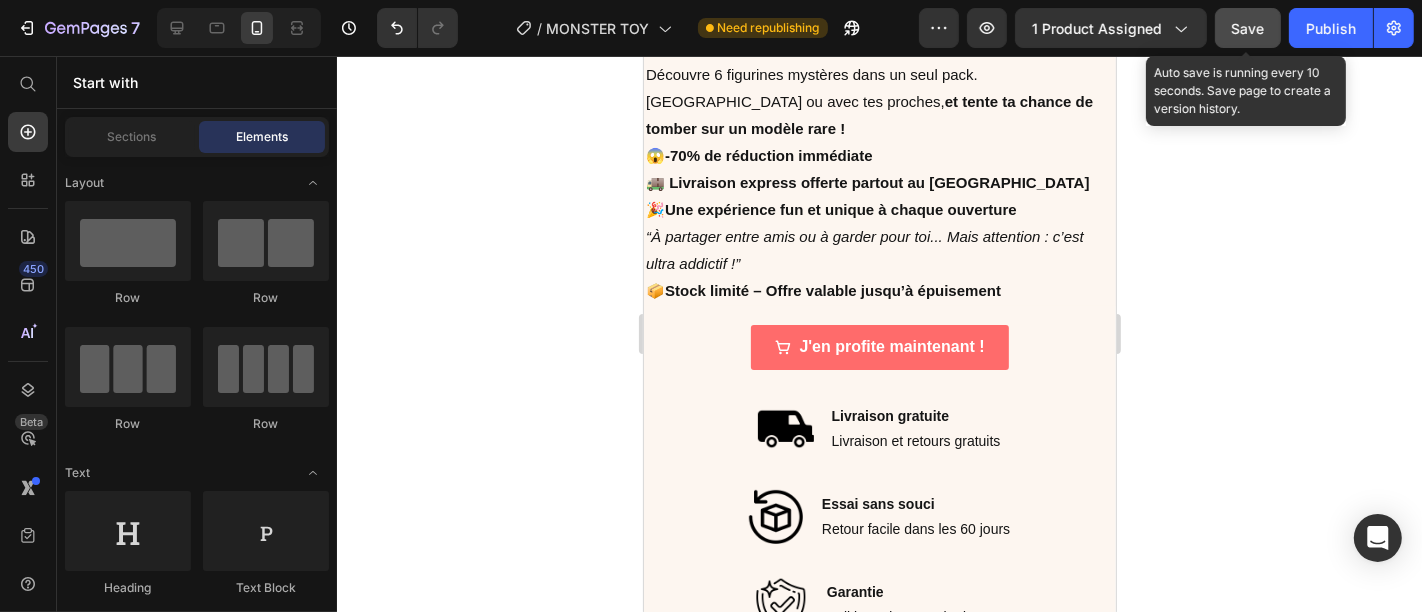 click on "Save" at bounding box center (1248, 28) 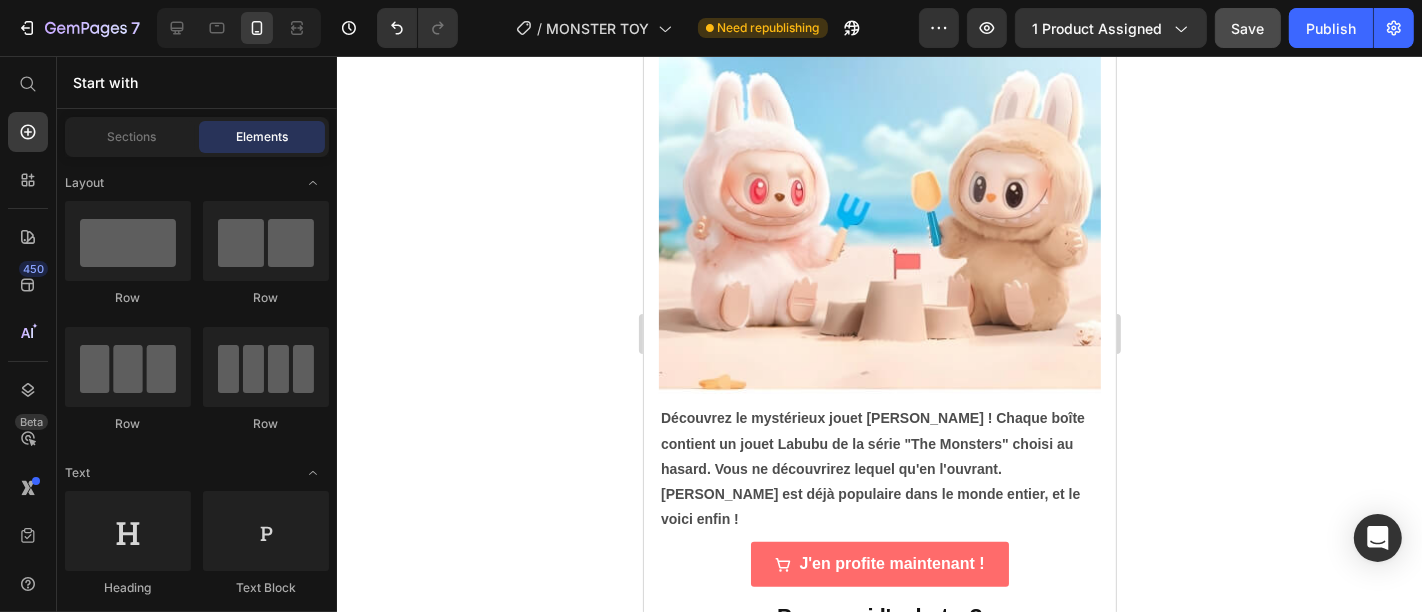 scroll, scrollTop: 1267, scrollLeft: 0, axis: vertical 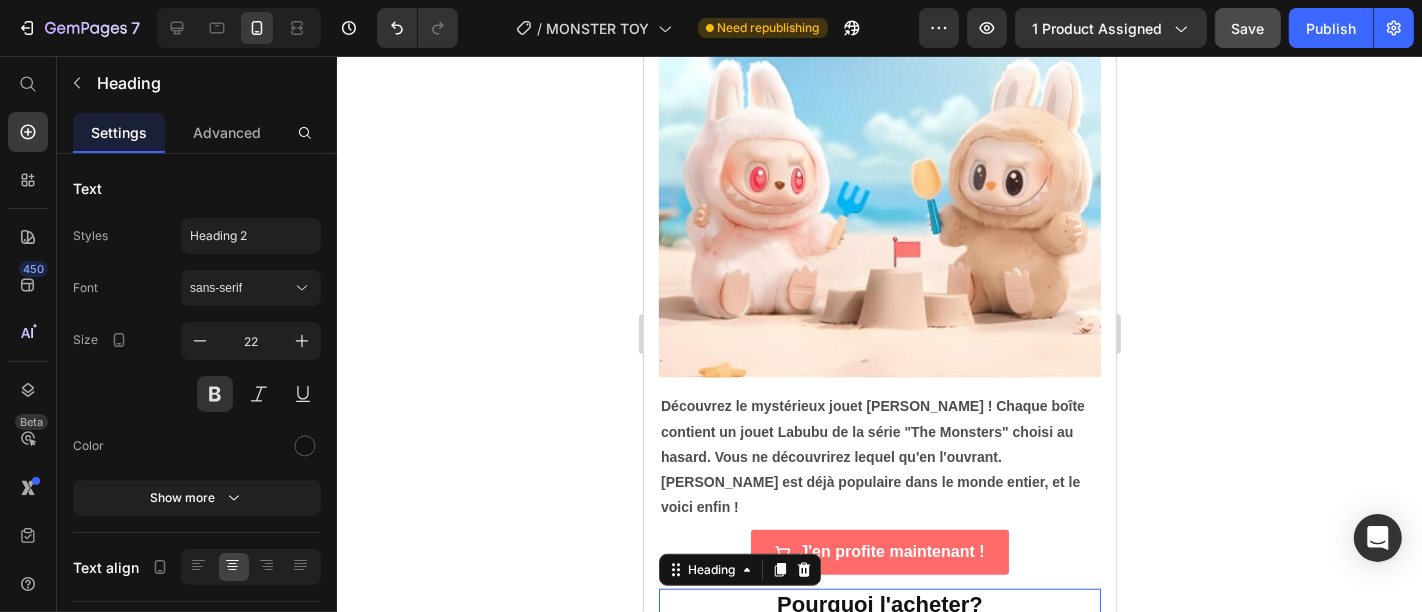 click on "Pourquoi l'acheter?" at bounding box center [879, 604] 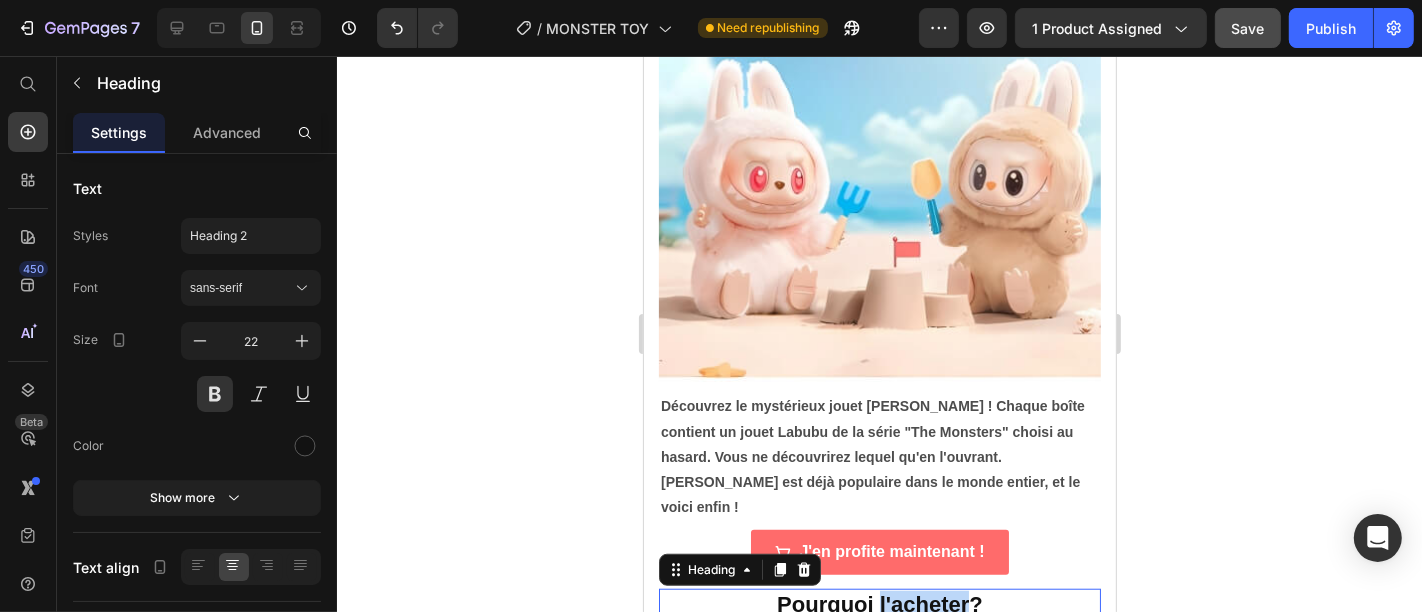 click on "Pourquoi l'acheter?" at bounding box center [879, 604] 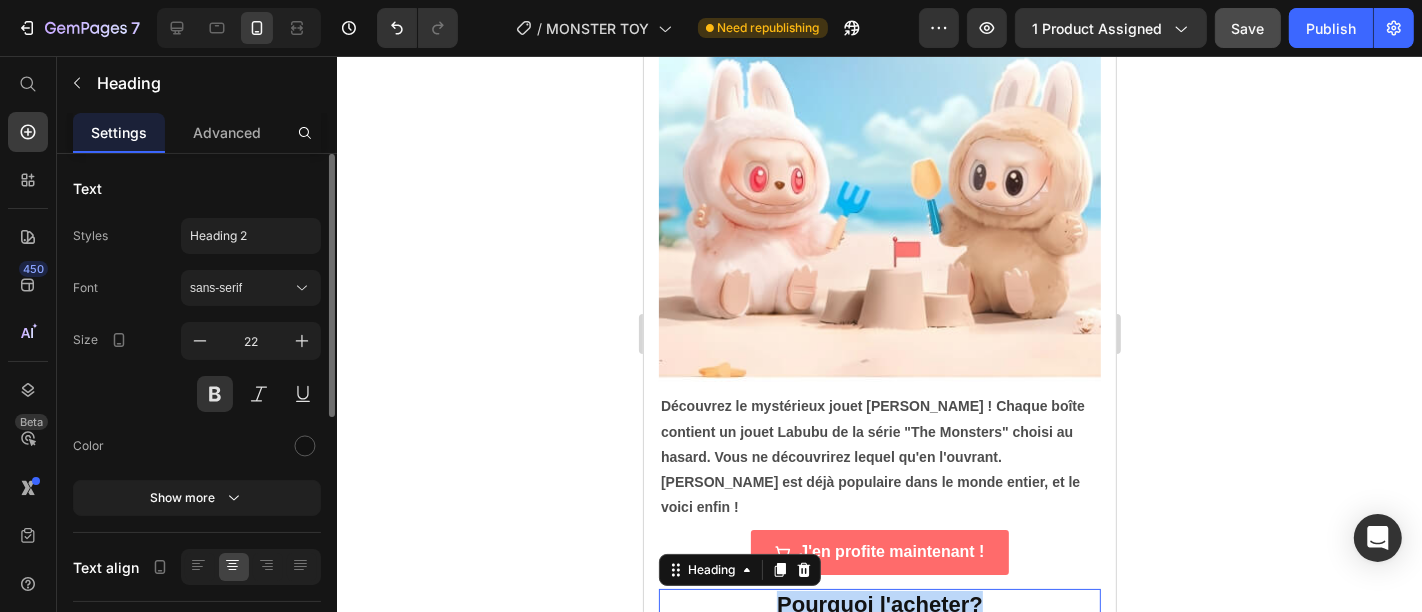 click on "Pourquoi l'acheter?" at bounding box center (879, 604) 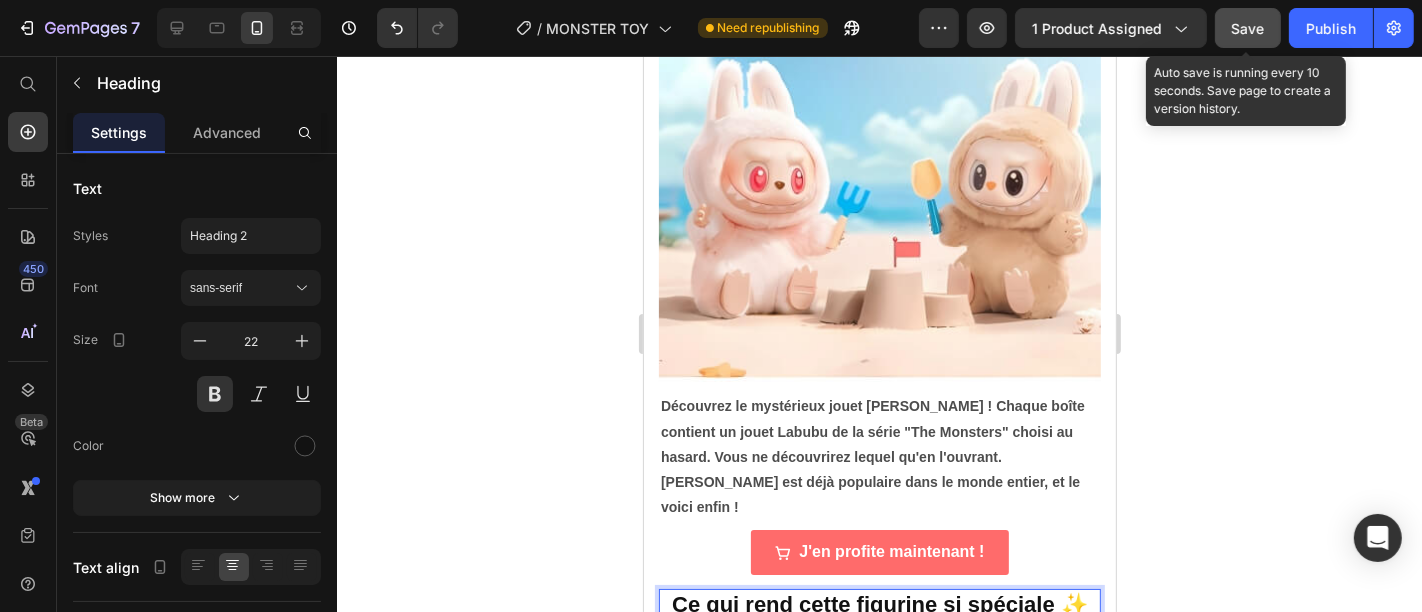 click on "Save" 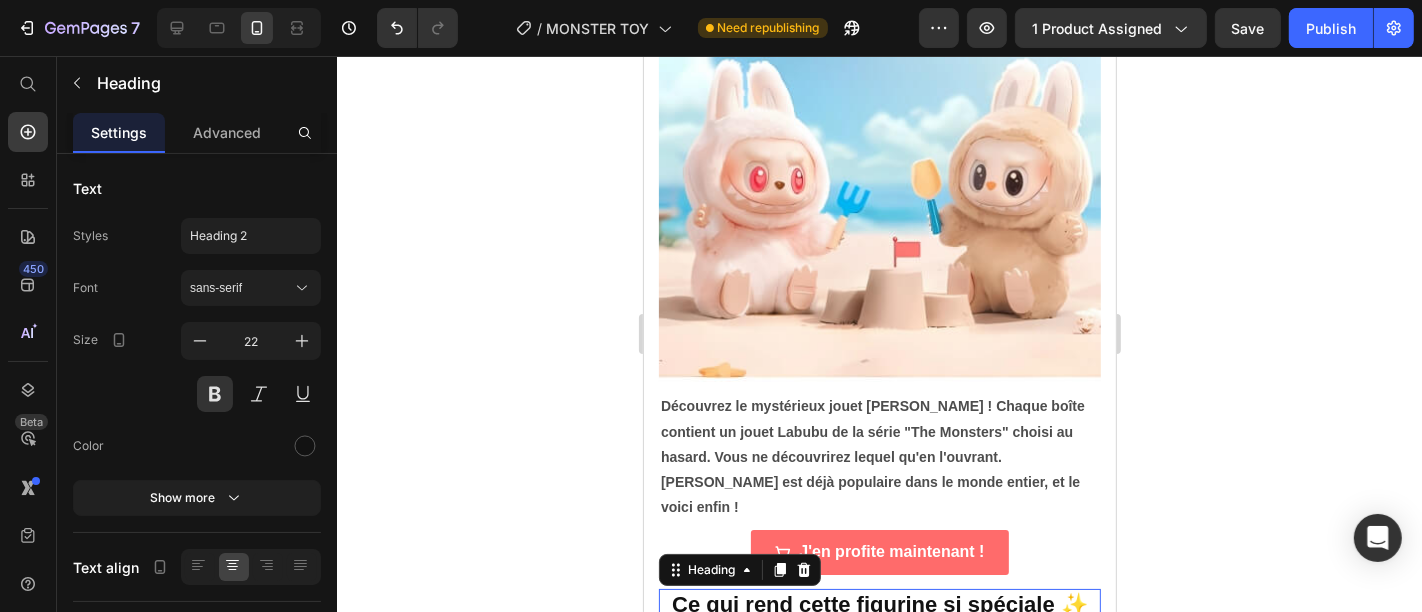 click on "Ce qui rend cette figurine si spéciale ✨" at bounding box center (879, 603) 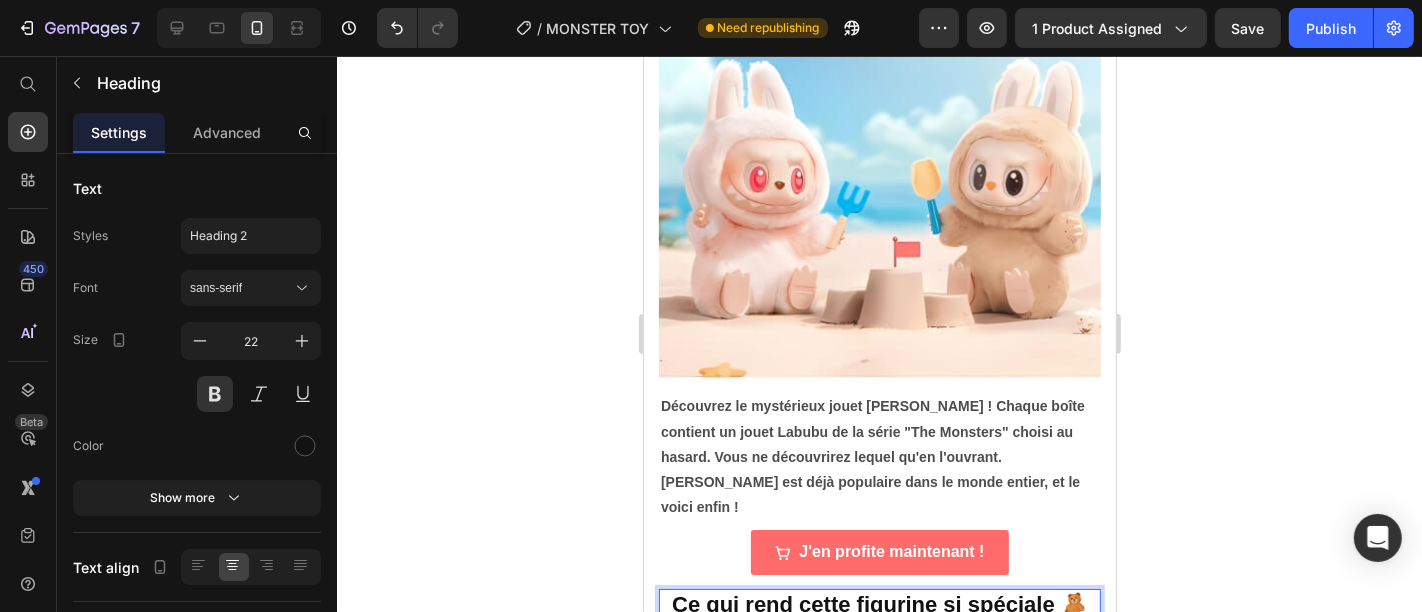 click on "Ce qui rend cette figurine si spéciale 🧸" at bounding box center (879, 603) 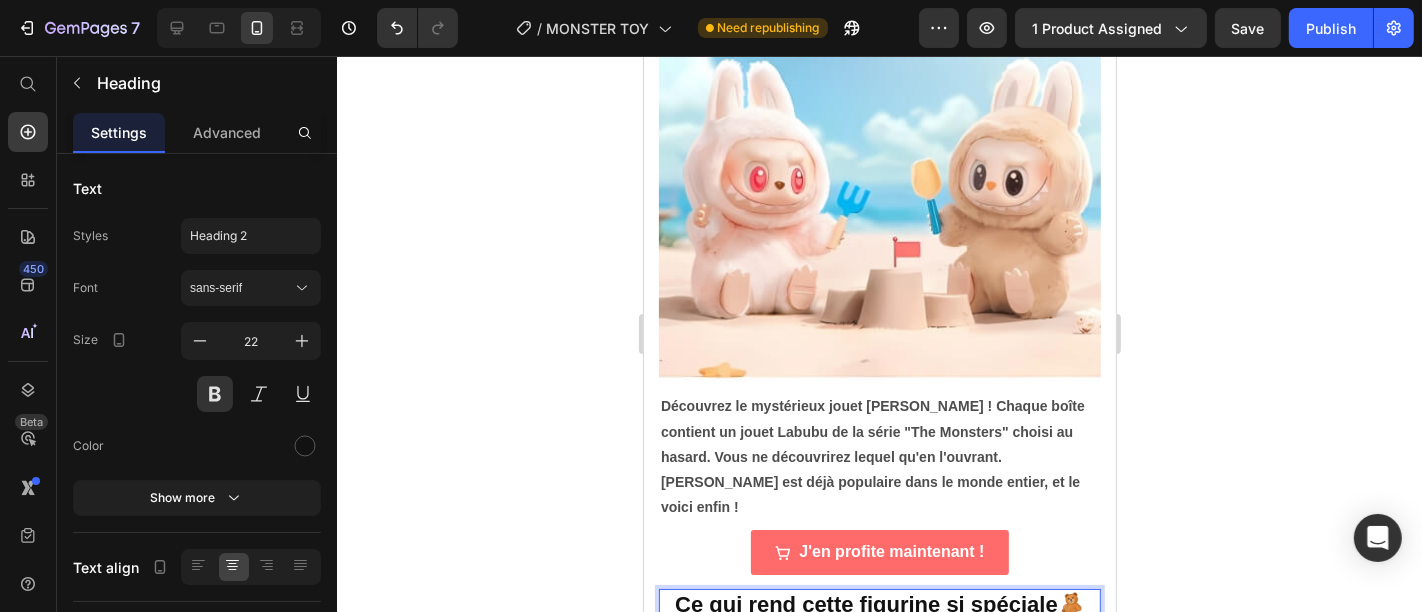 click 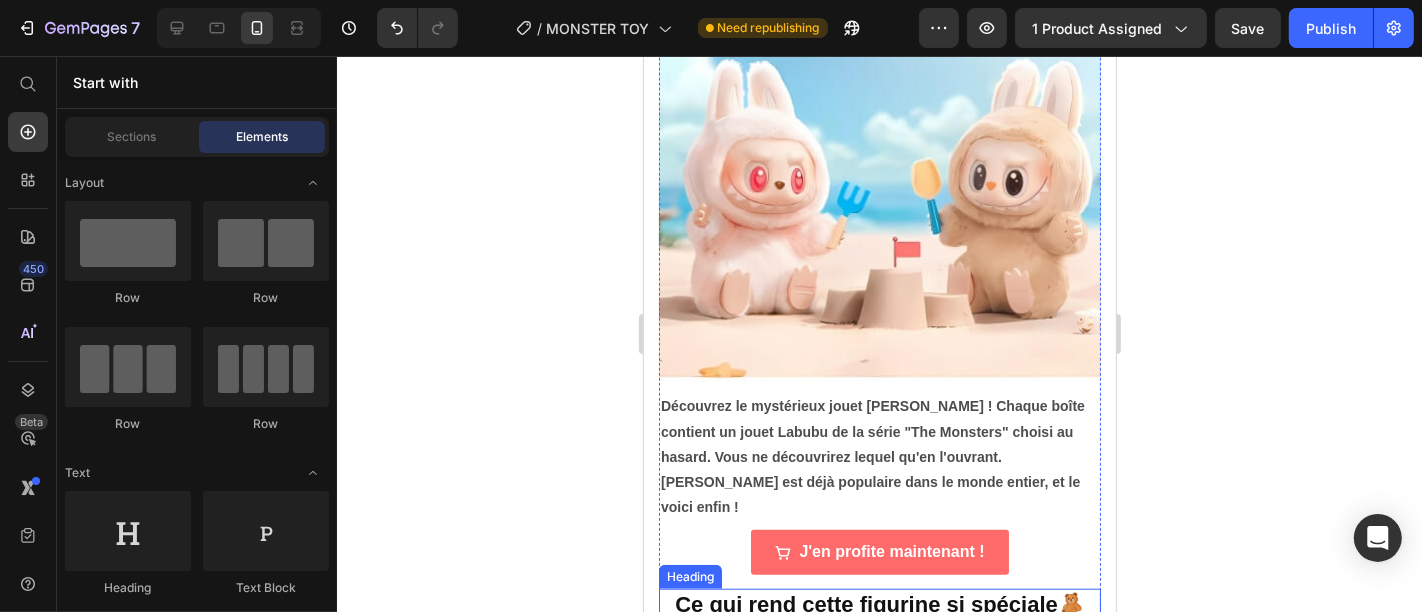 click on "Ce qui rend cette figurine si spéciale🧸" at bounding box center [879, 603] 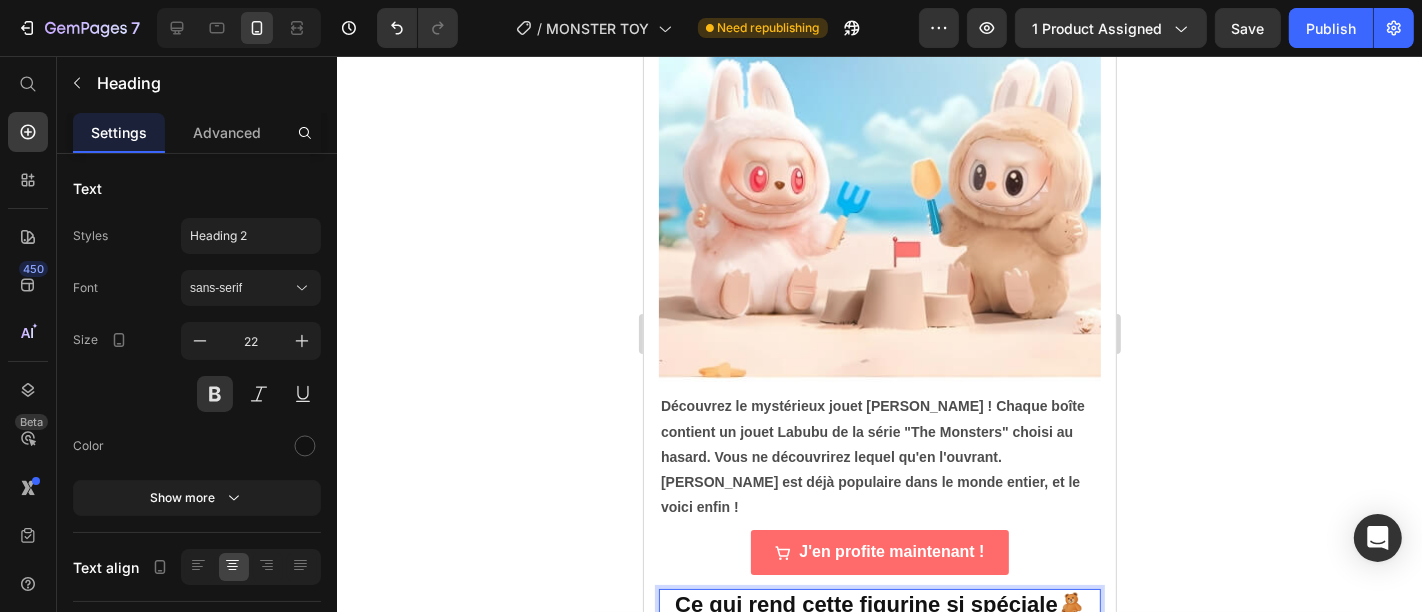 click on "Ce qui rend cette figurine si spéciale🧸" at bounding box center [879, 603] 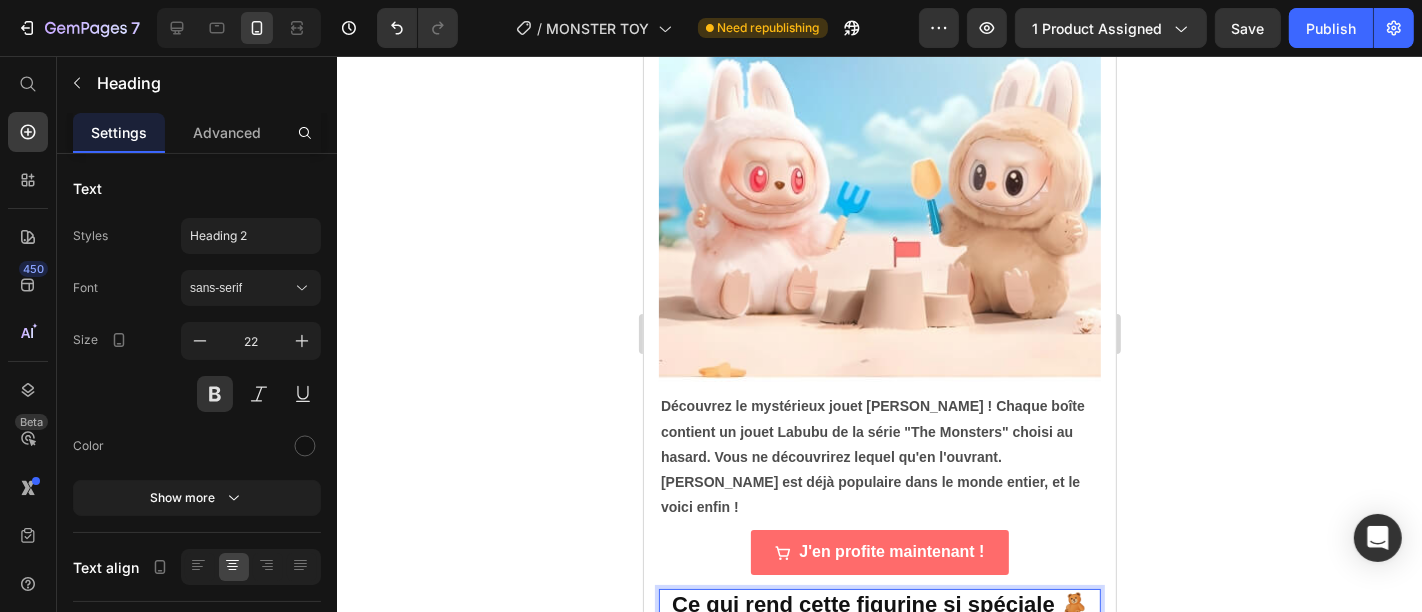 click 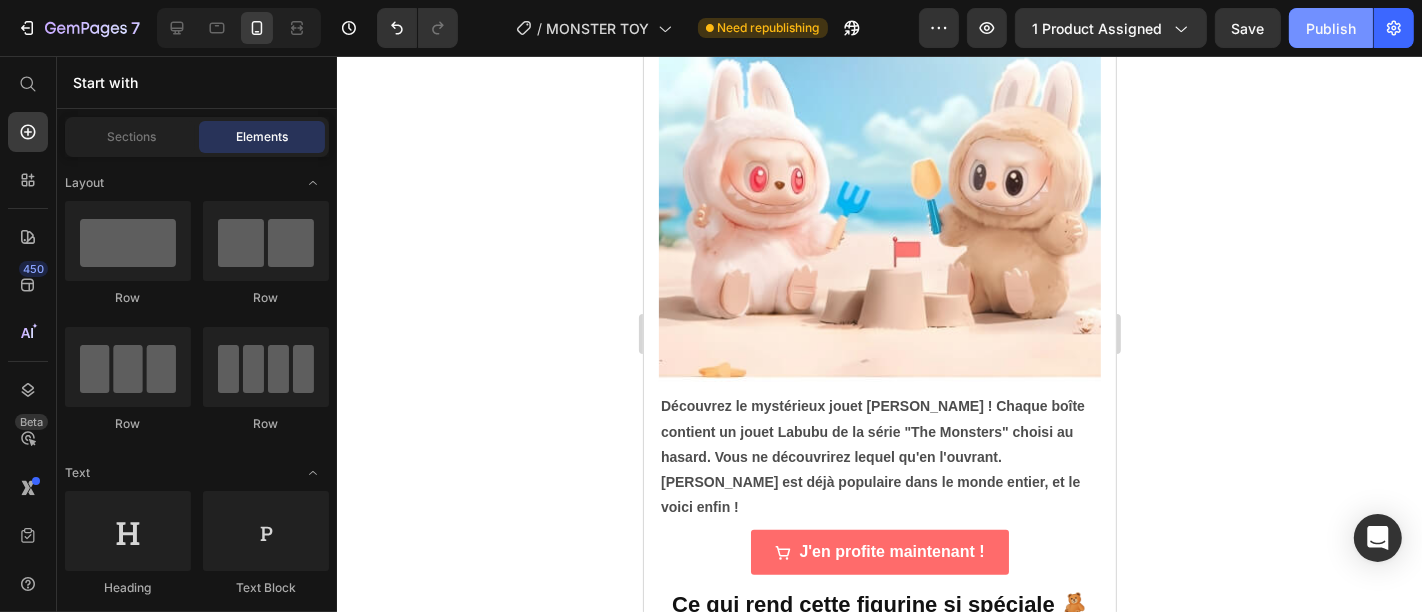 click on "Publish" 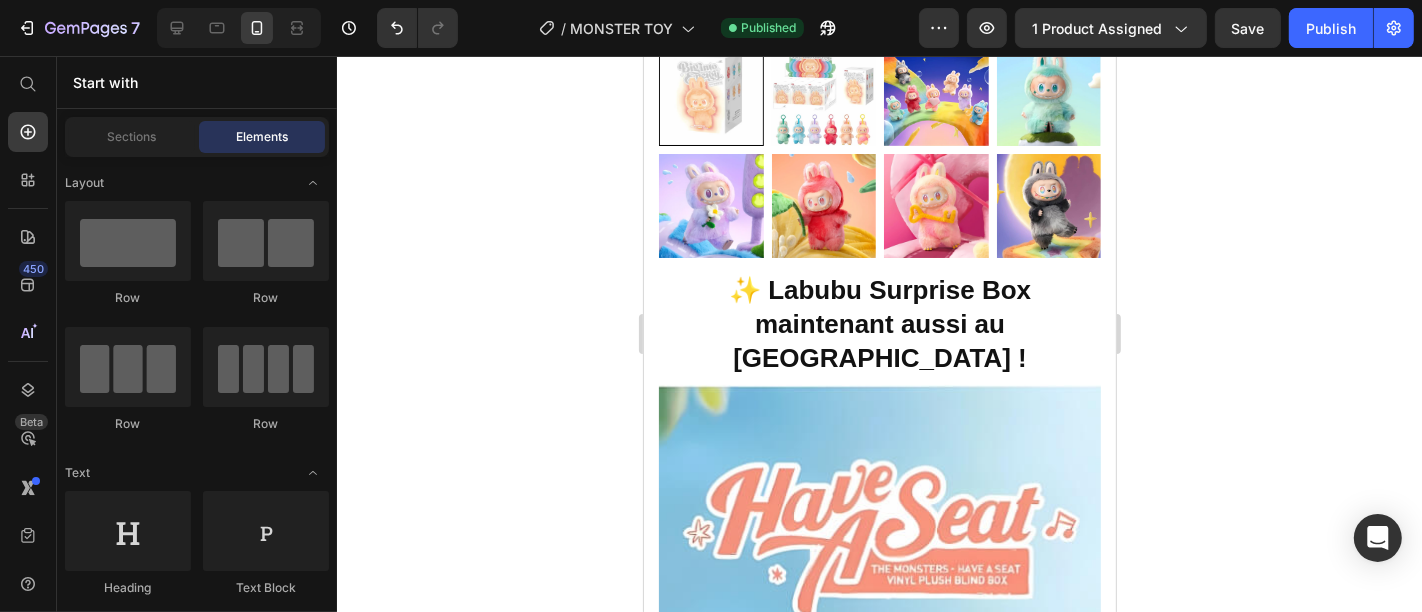scroll, scrollTop: 713, scrollLeft: 0, axis: vertical 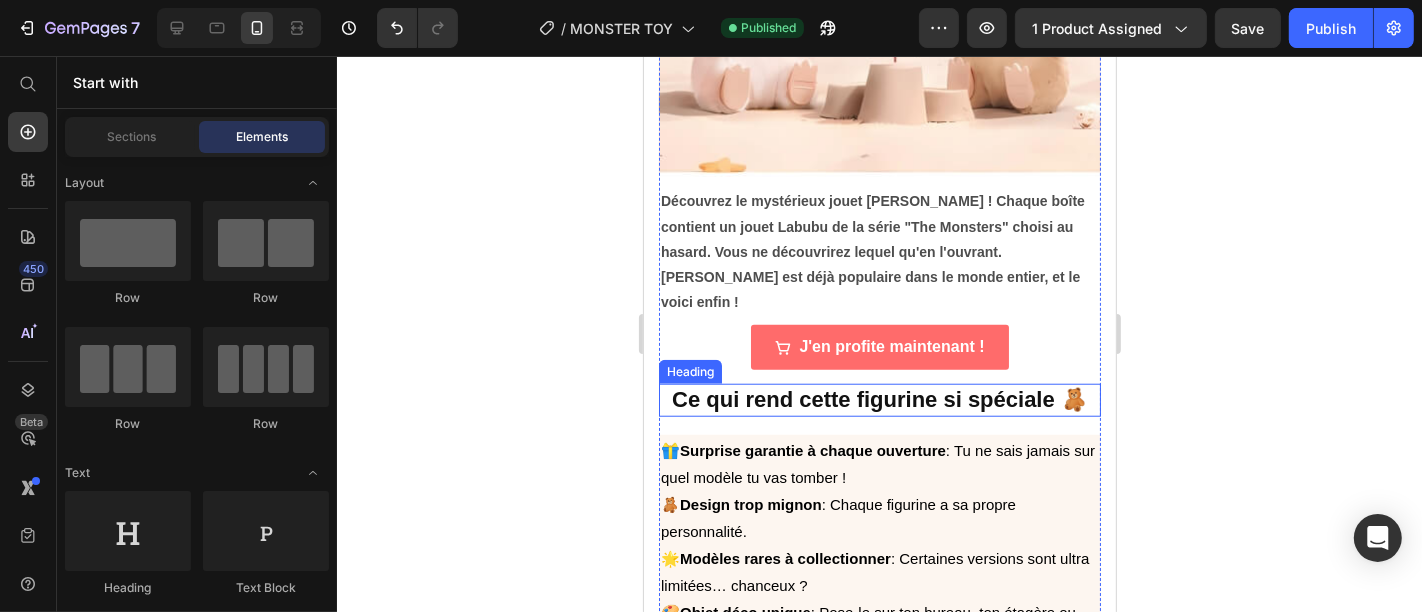 click on "Ce qui rend cette figurine si spéciale 🧸" at bounding box center (879, 398) 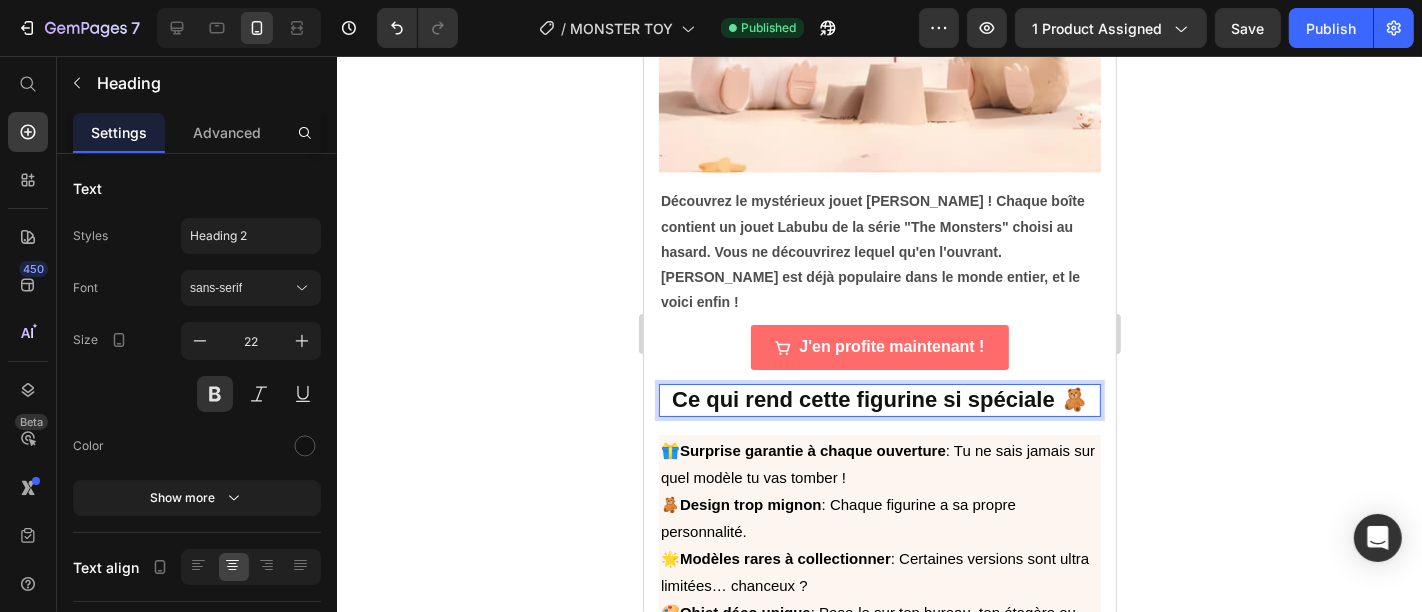 click on "Ce qui rend cette figurine si spéciale 🧸" at bounding box center (879, 398) 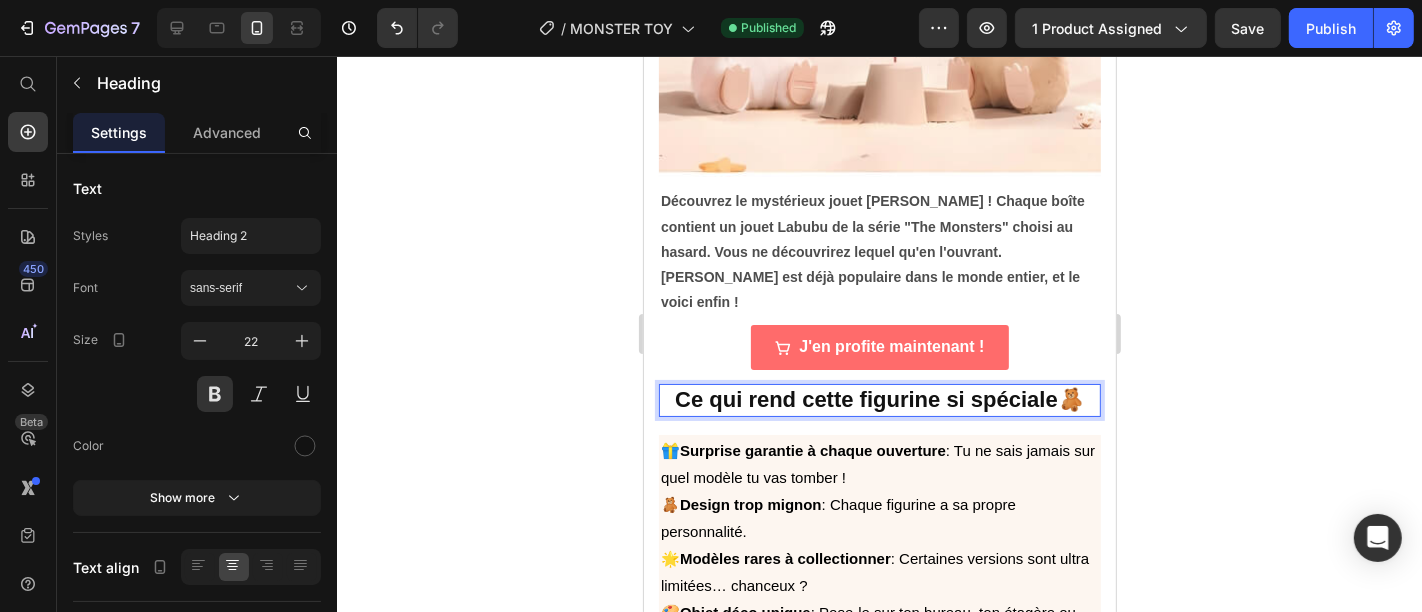 click 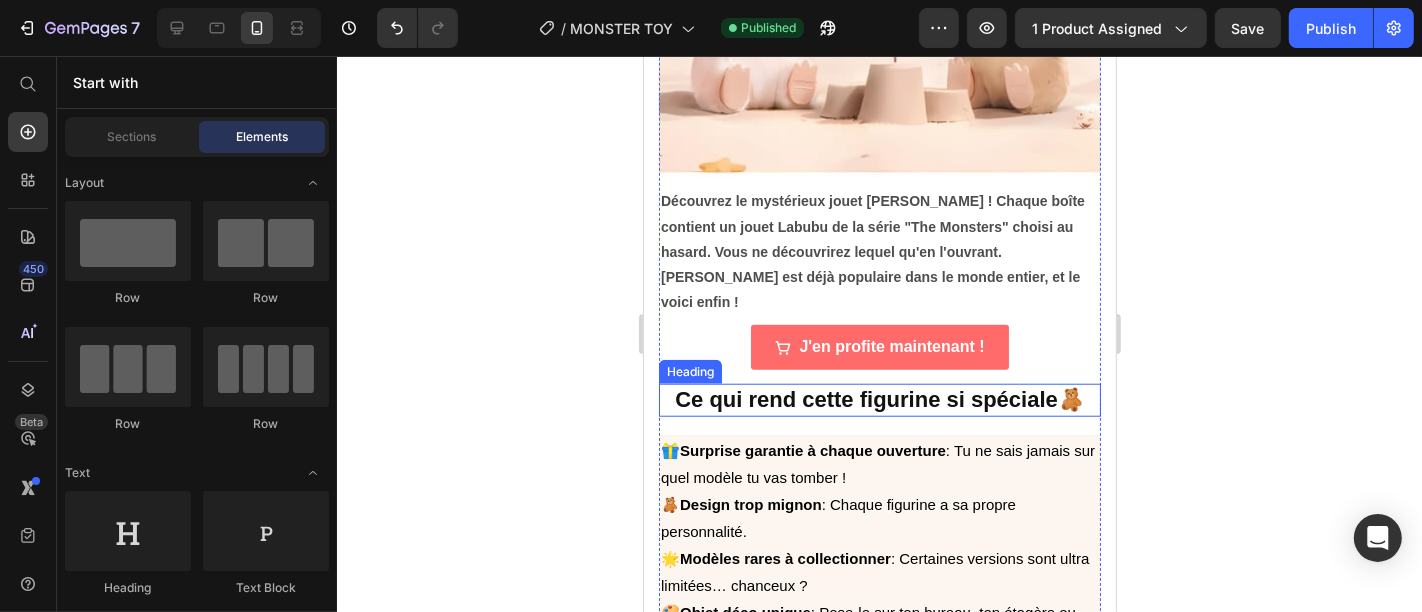 click on "Ce qui rend cette figurine si spéciale🧸" at bounding box center (879, 398) 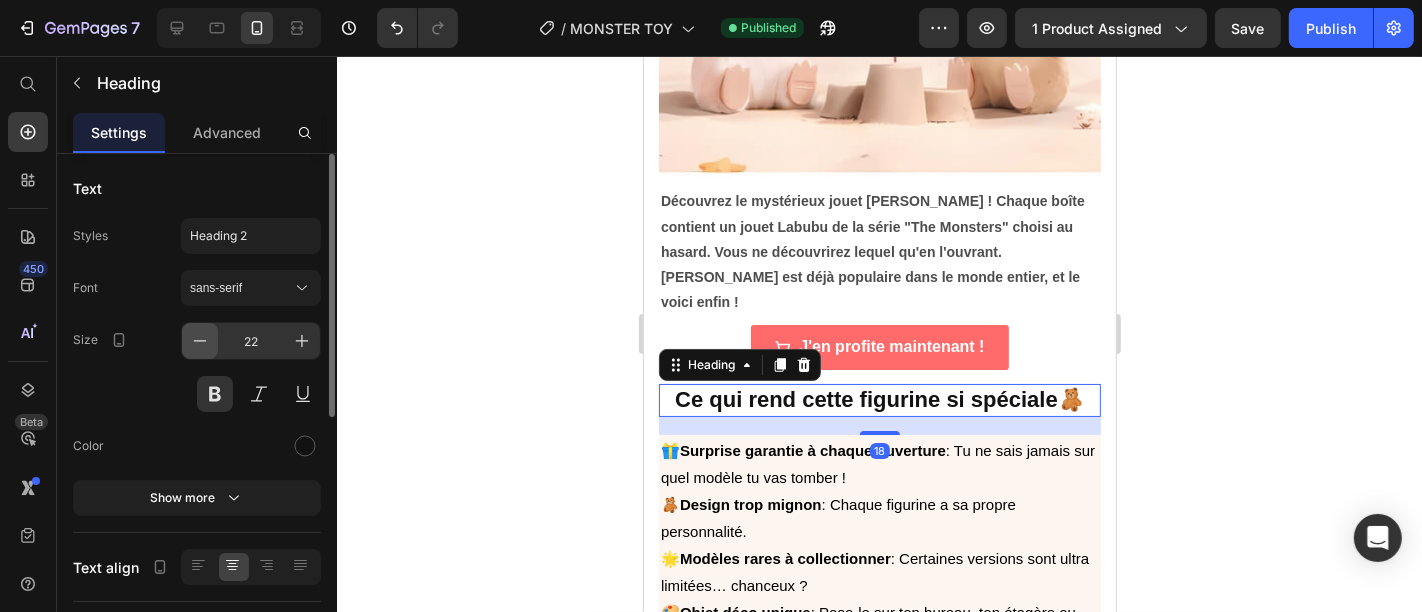click 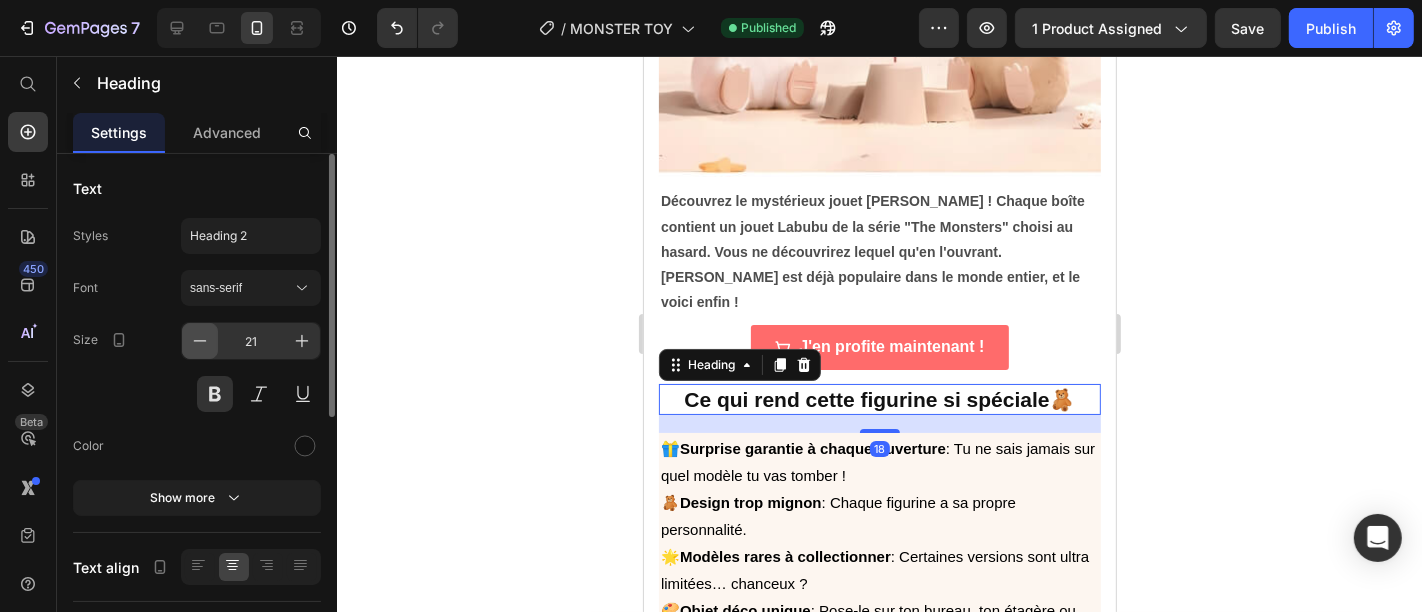 click 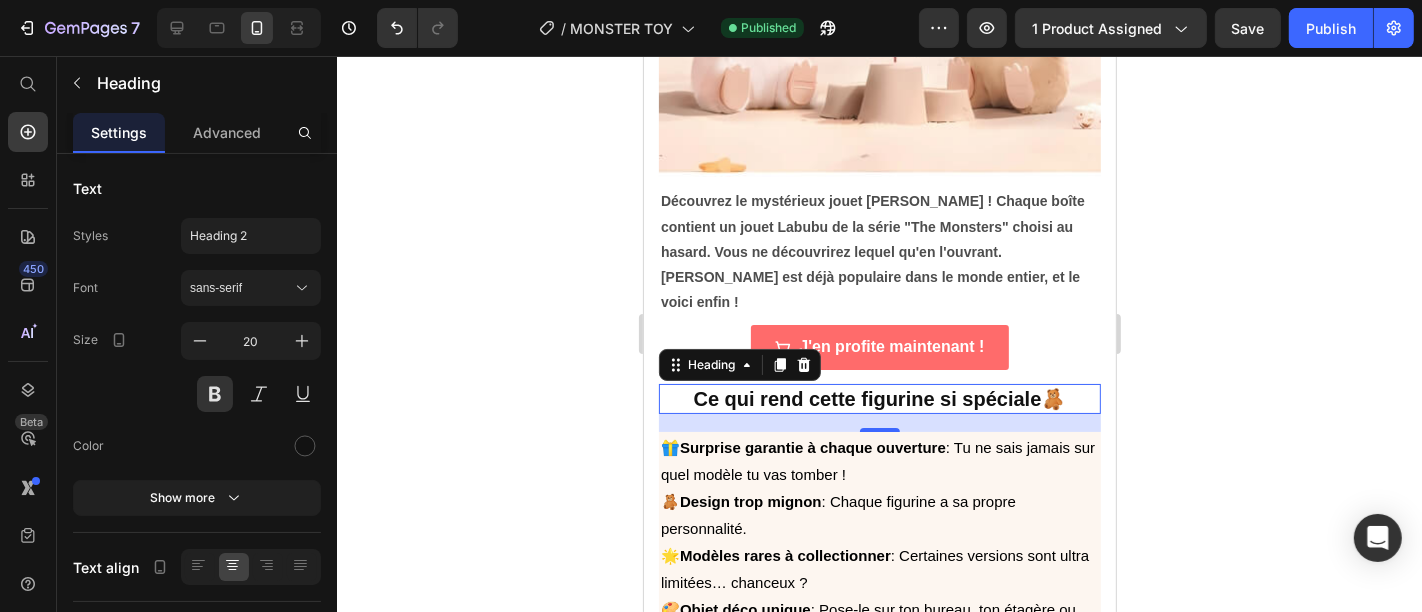 click 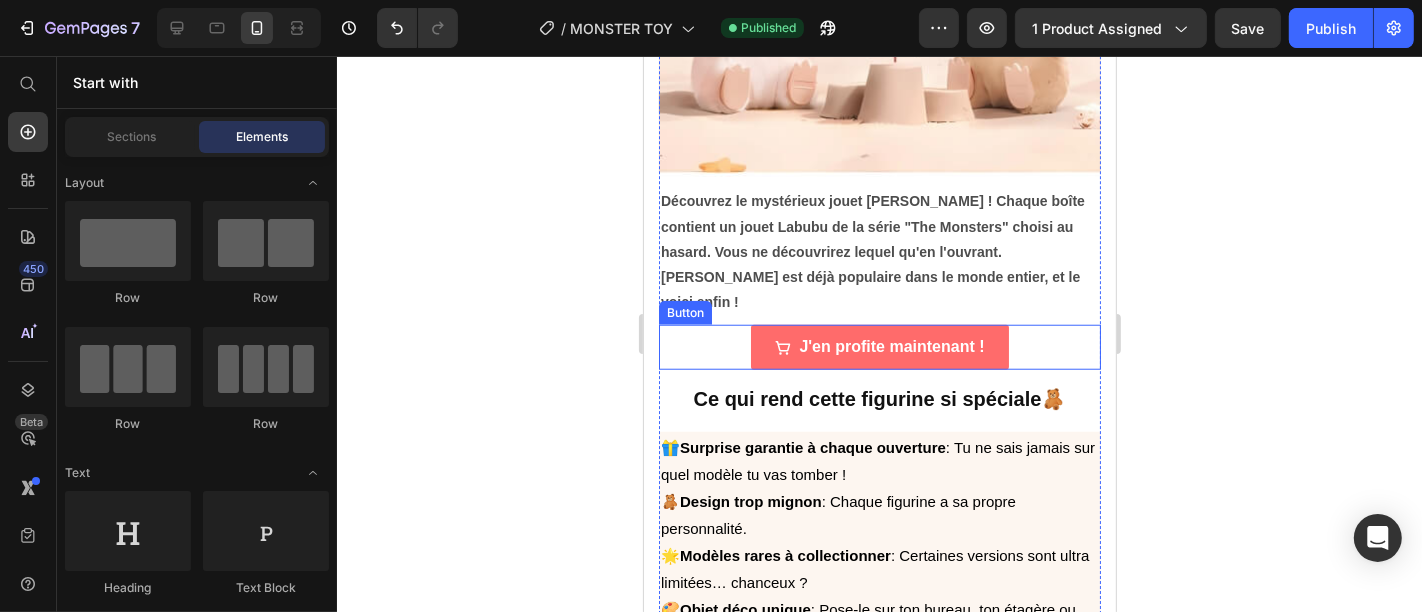click on "J'en profite maintenant !   Button" at bounding box center [879, 346] 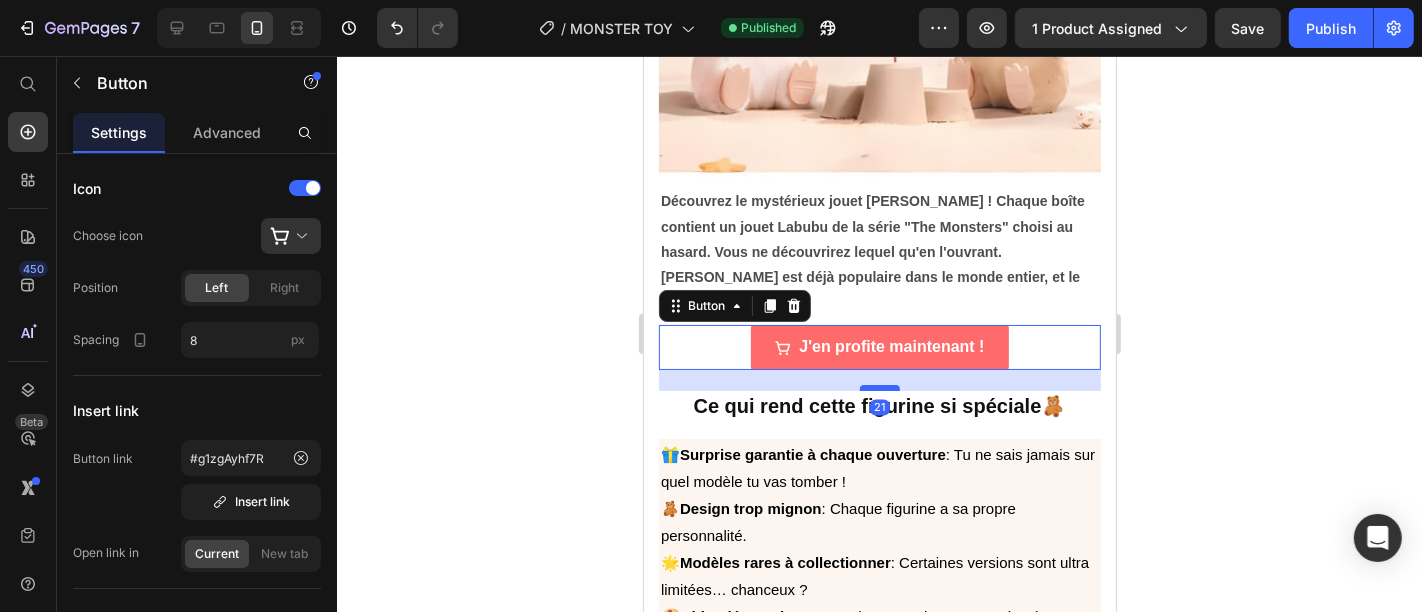 click at bounding box center (879, 387) 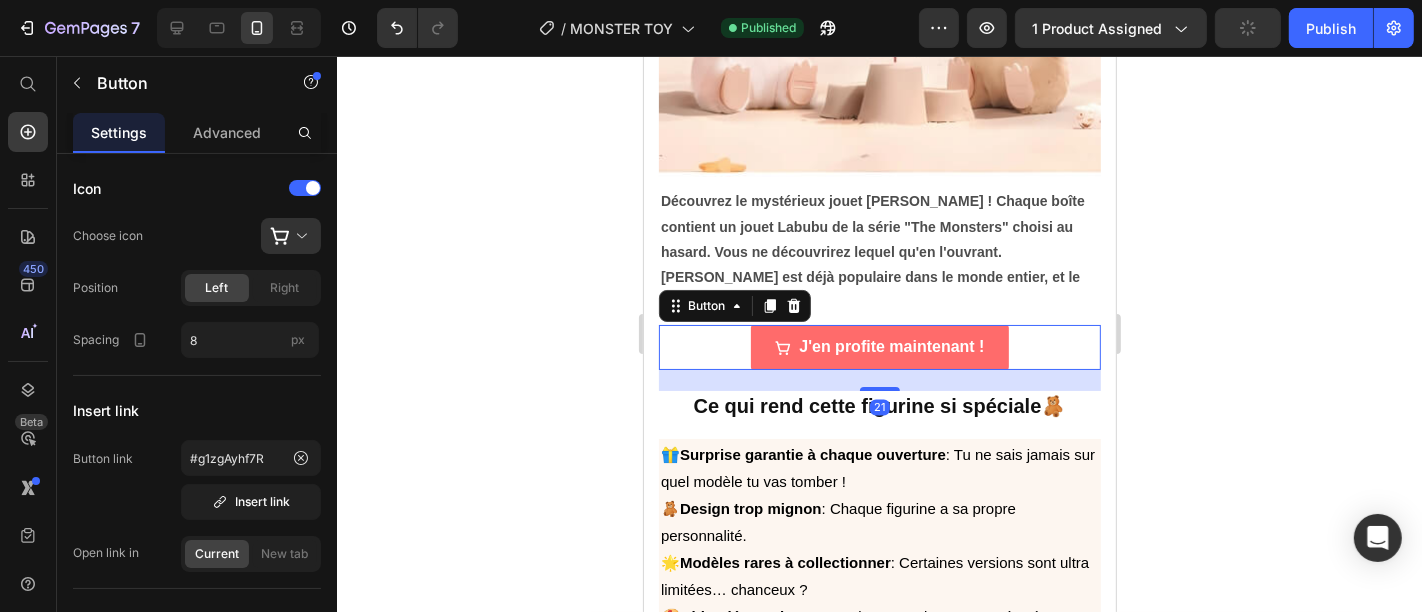 click 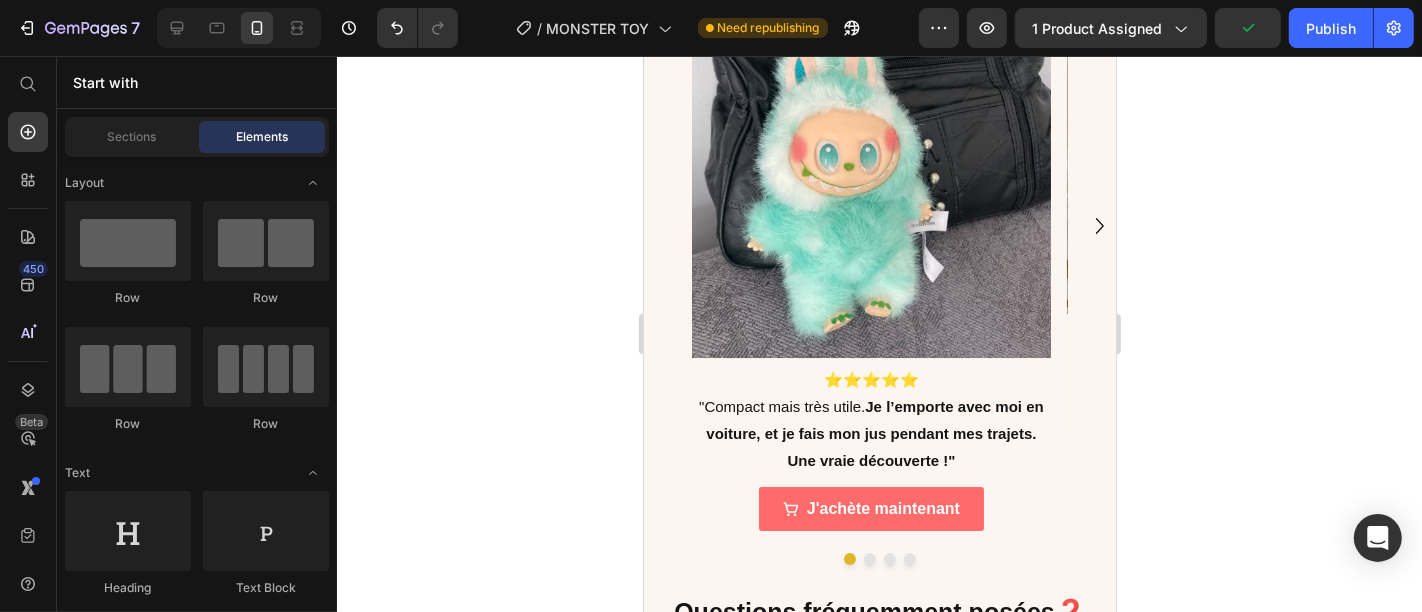 scroll, scrollTop: 6116, scrollLeft: 0, axis: vertical 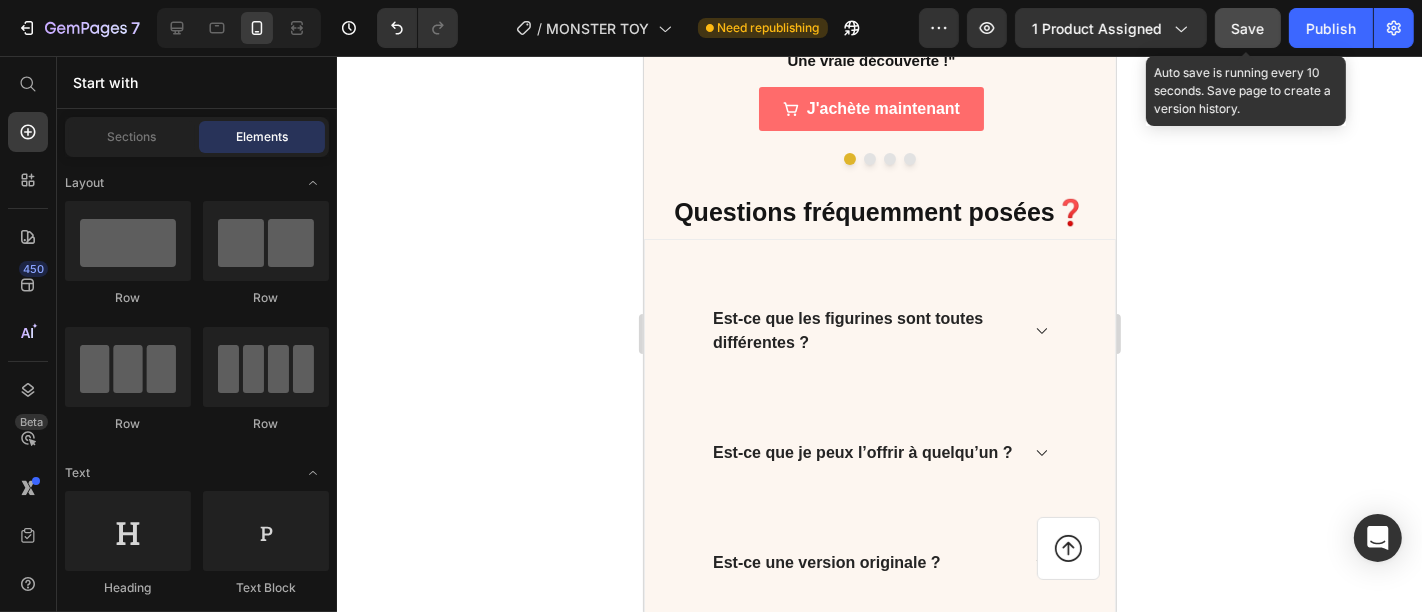 click on "Save" 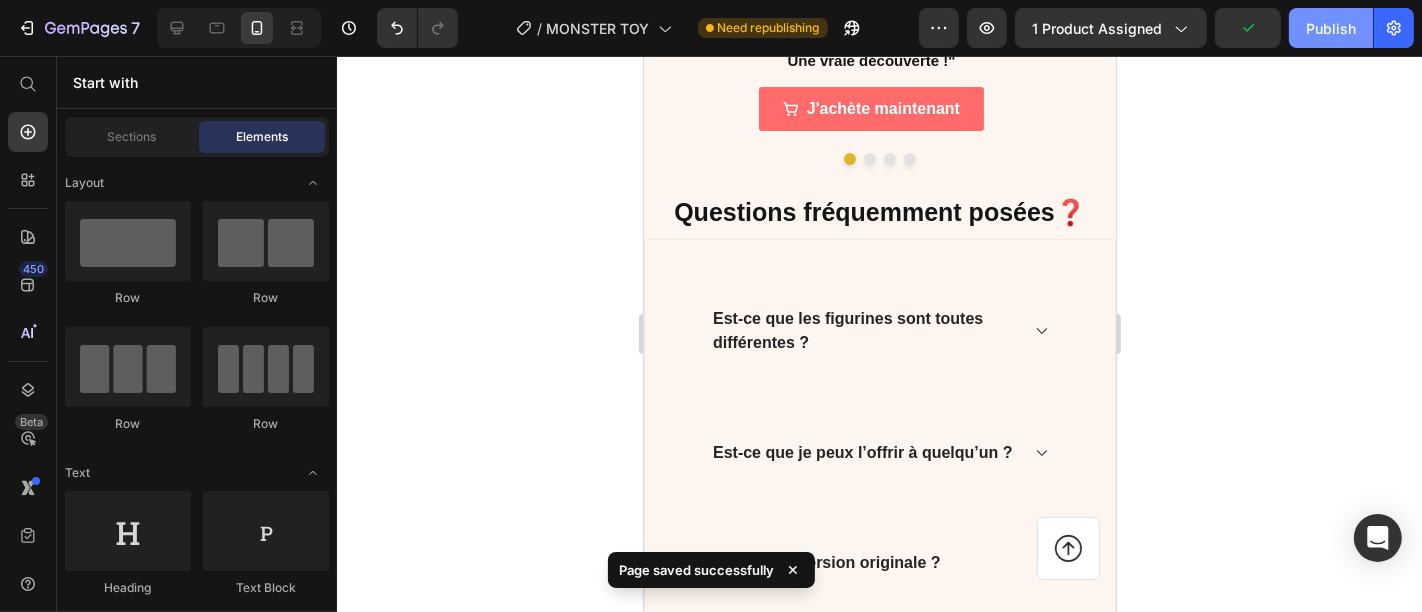 click on "Publish" at bounding box center (1331, 28) 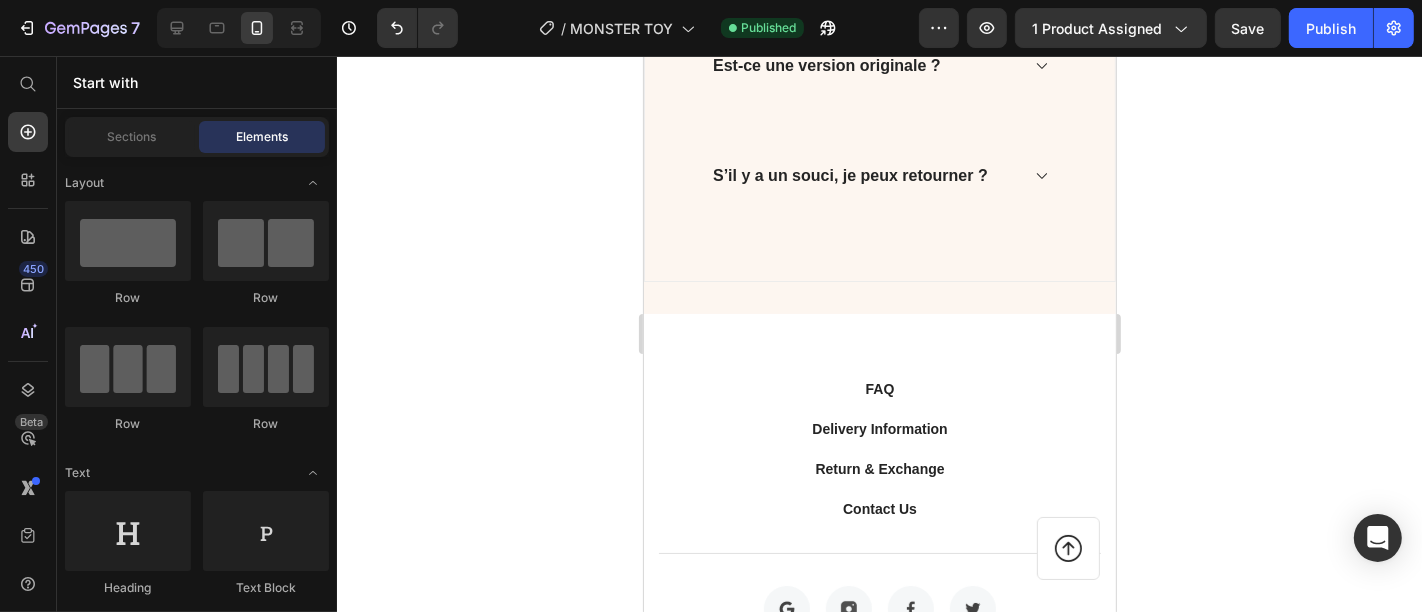 scroll, scrollTop: 6624, scrollLeft: 0, axis: vertical 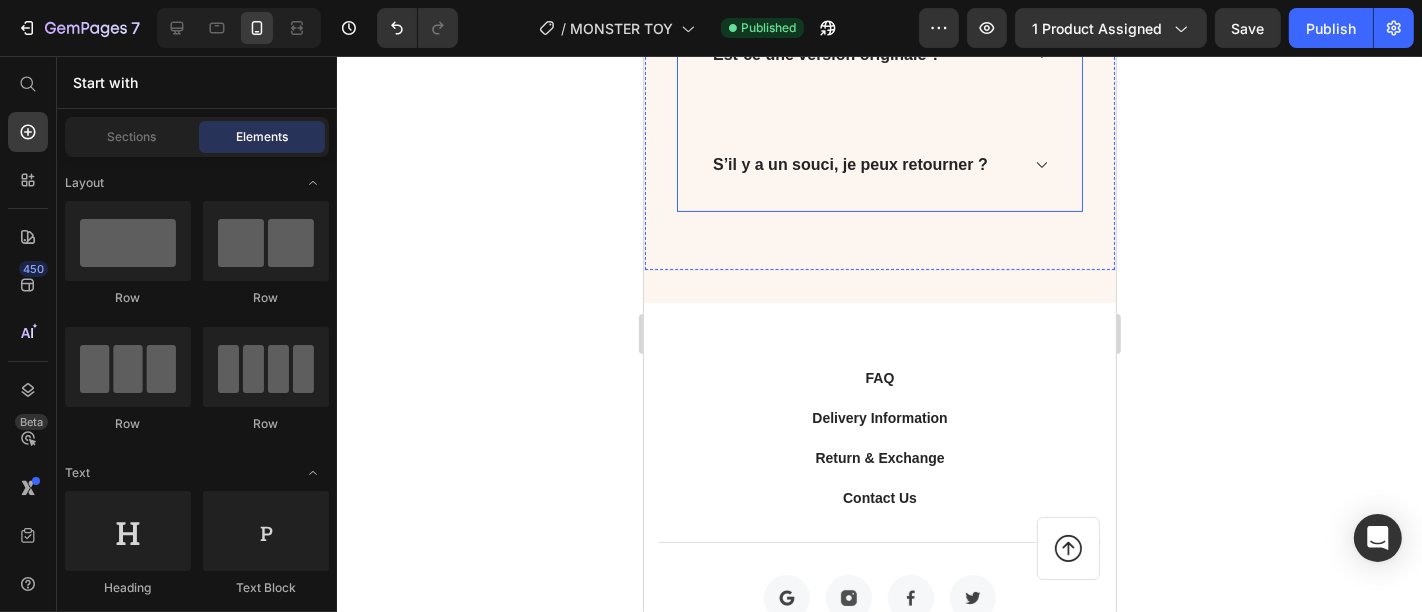 click on "S’il y a un souci, je peux retourner ?" at bounding box center [879, 164] 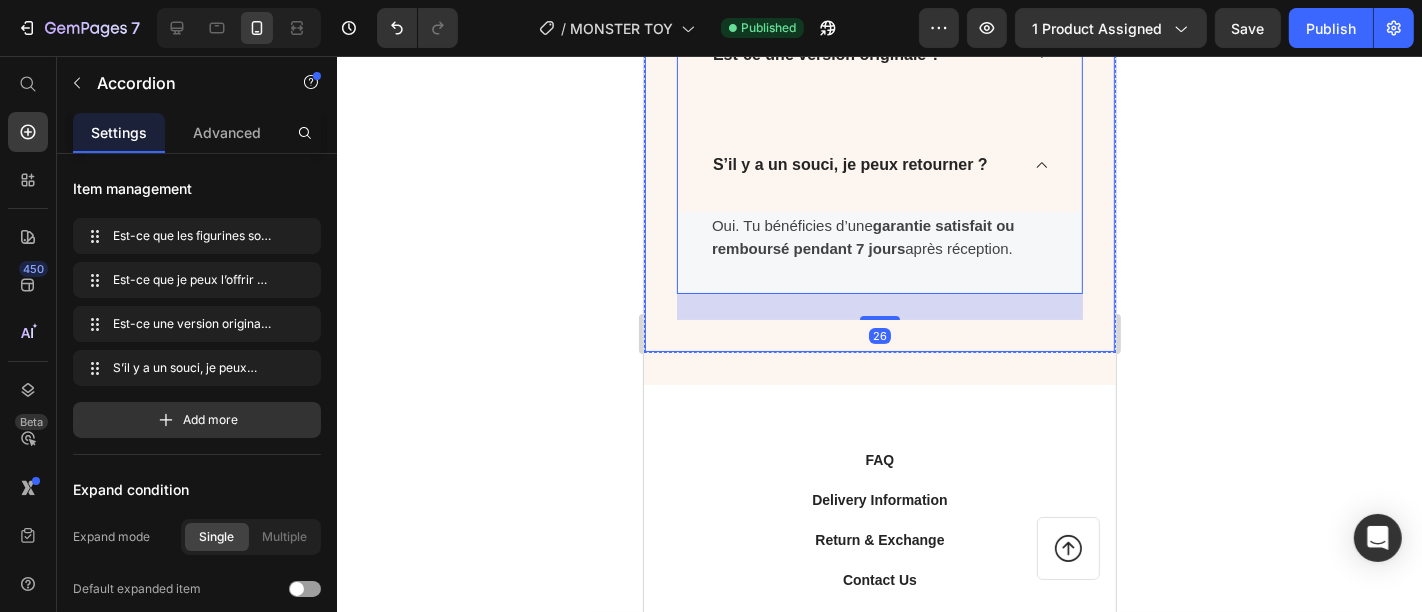 click on "Est-ce que les figurines sont toutes différentes ?
Est-ce que je peux l’offrir à quelqu’un ?
Est-ce une version originale ?
S’il y a un souci, je peux retourner ?                Title Line  Oui. Tu bénéficies d’une  garantie satisfait ou remboursé pendant 7 jours  après réception. Text block Row Accordion   26 Row" at bounding box center (879, 41) 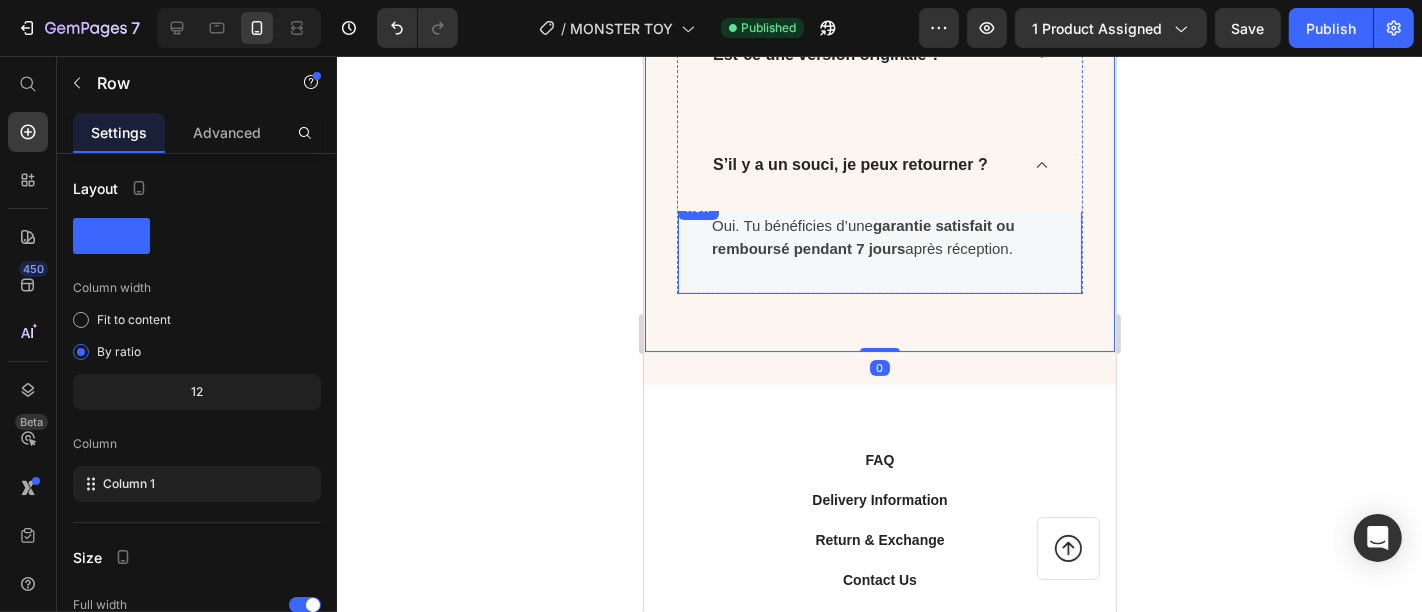 click on "Title Line  Oui. Tu bénéficies d’une  garantie satisfait ou remboursé pendant 7 jours  après réception. Text block Row" at bounding box center [879, 244] 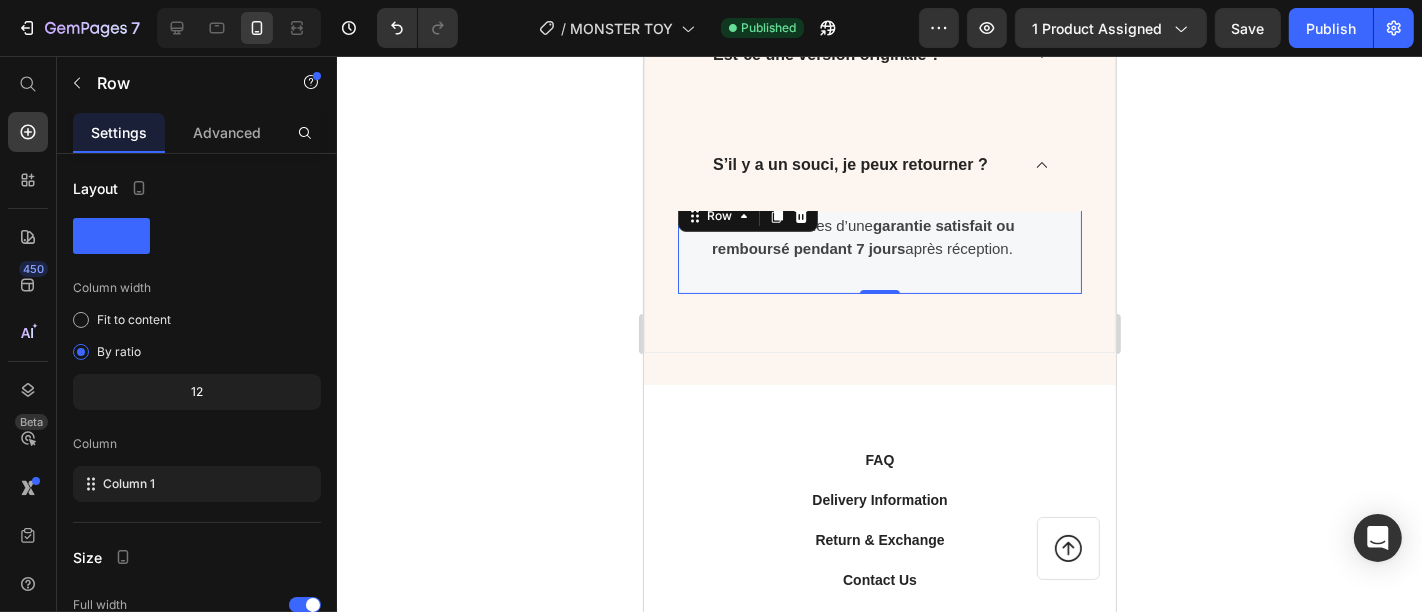 click 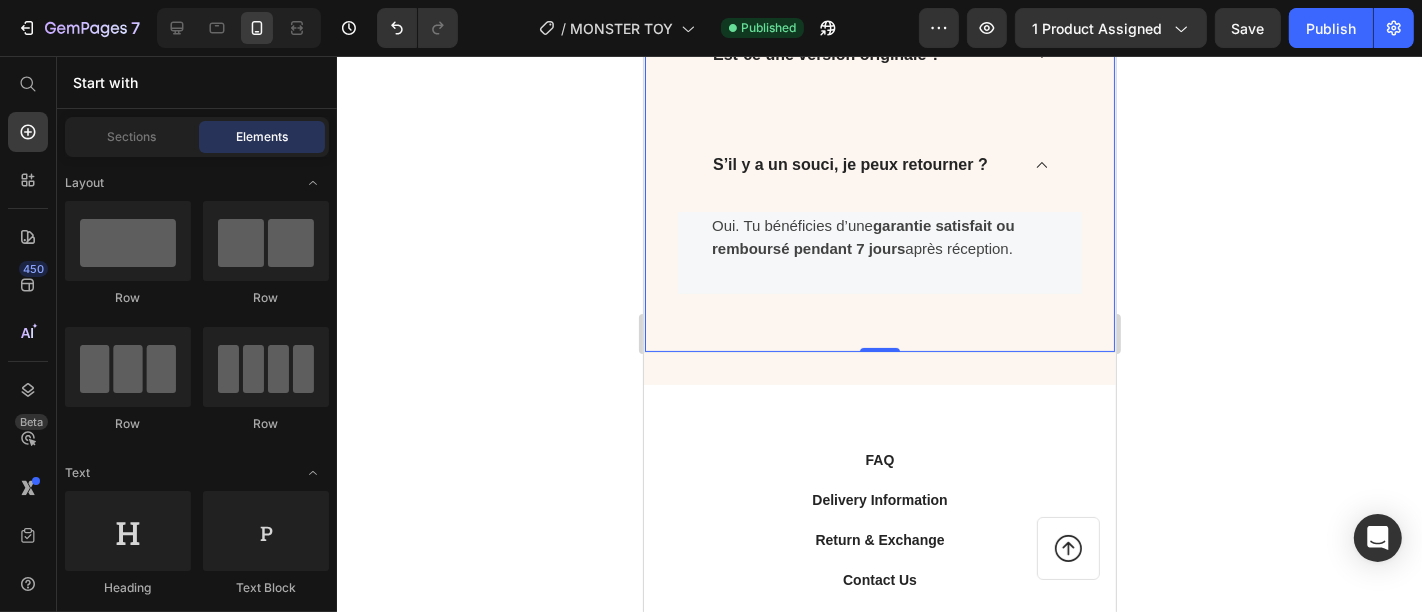 click on "Est-ce que les figurines sont toutes différentes ?
Est-ce que je peux l’offrir à quelqu’un ?
Est-ce une version originale ?
S’il y a un souci, je peux retourner ?                Title Line  Oui. Tu bénéficies d’une  garantie satisfait ou remboursé pendant 7 jours  après réception. Text block Row Accordion Row   0" at bounding box center [879, 41] 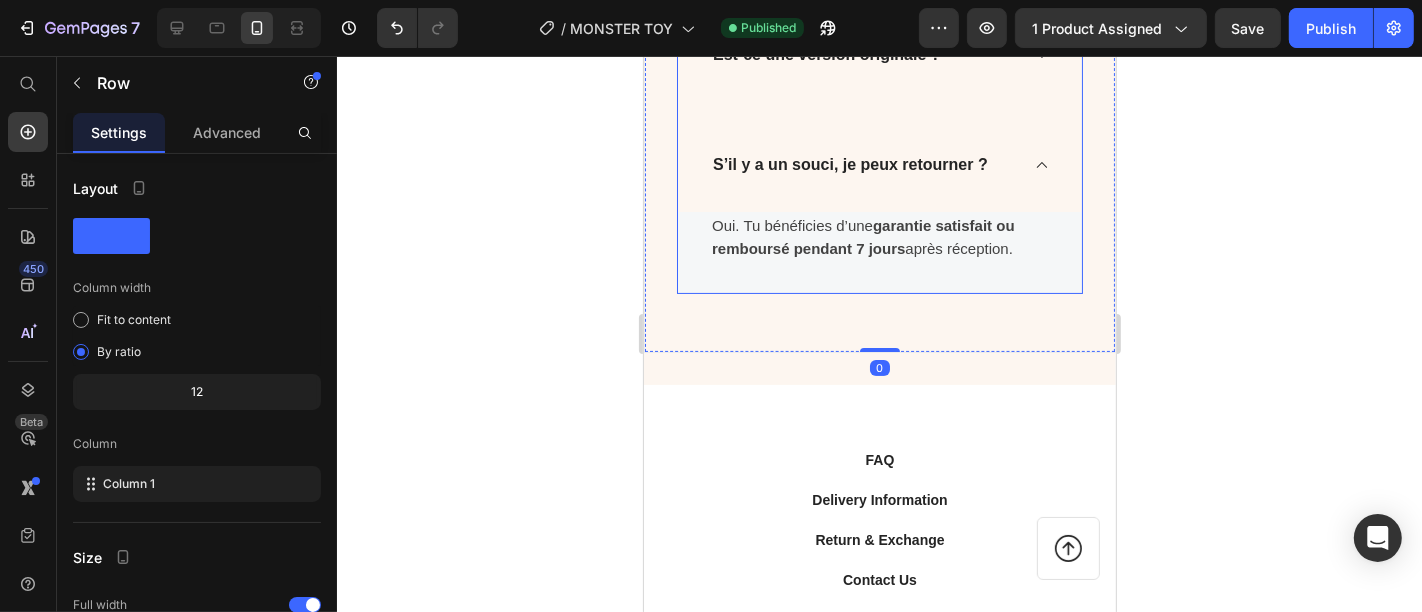 click on "Est-ce que les figurines sont toutes différentes ?
Est-ce que je peux l’offrir à quelqu’un ?
Est-ce une version originale ?
S’il y a un souci, je peux retourner ?                Title Line  Oui. Tu bénéficies d’une  garantie satisfait ou remboursé pendant 7 jours  après réception. Text block Row" at bounding box center (879, 28) 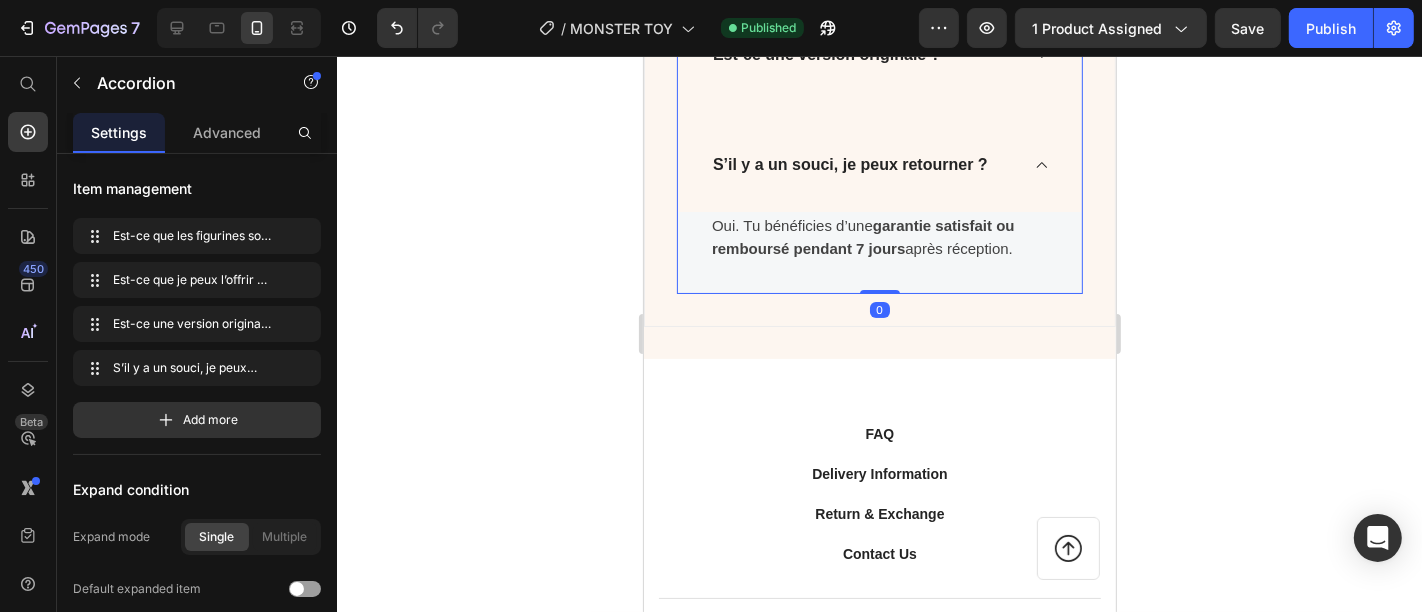 drag, startPoint x: 869, startPoint y: 420, endPoint x: 878, endPoint y: 380, distance: 41 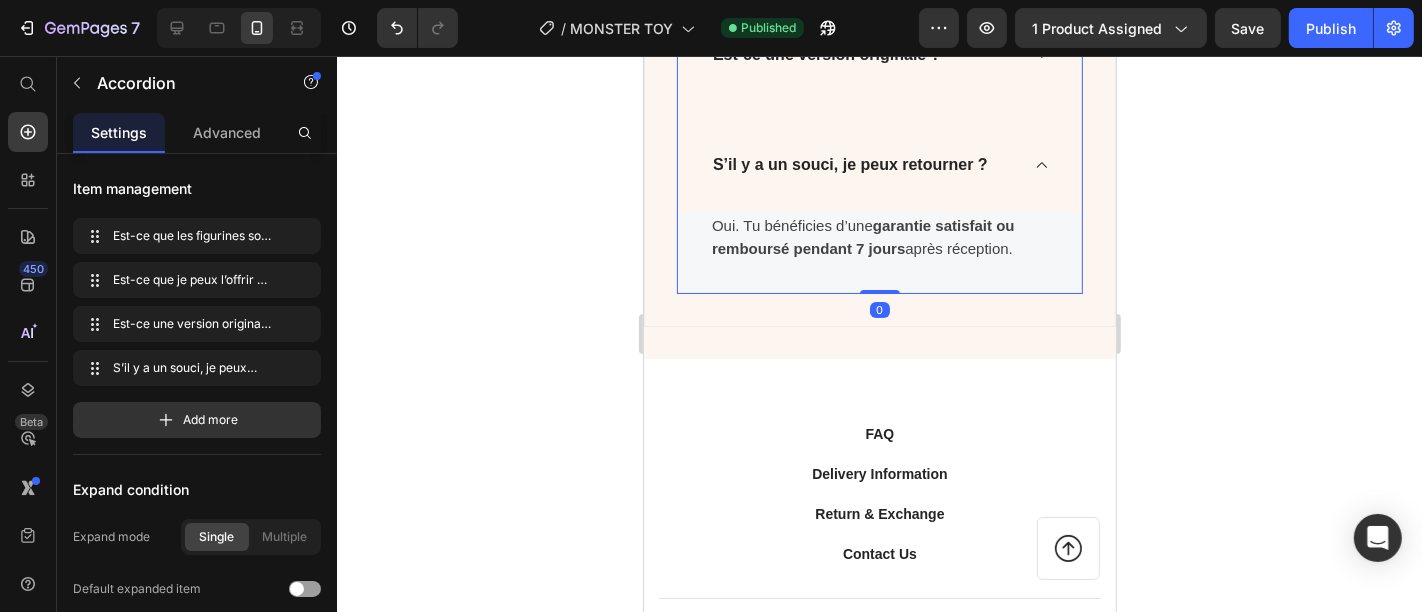 click 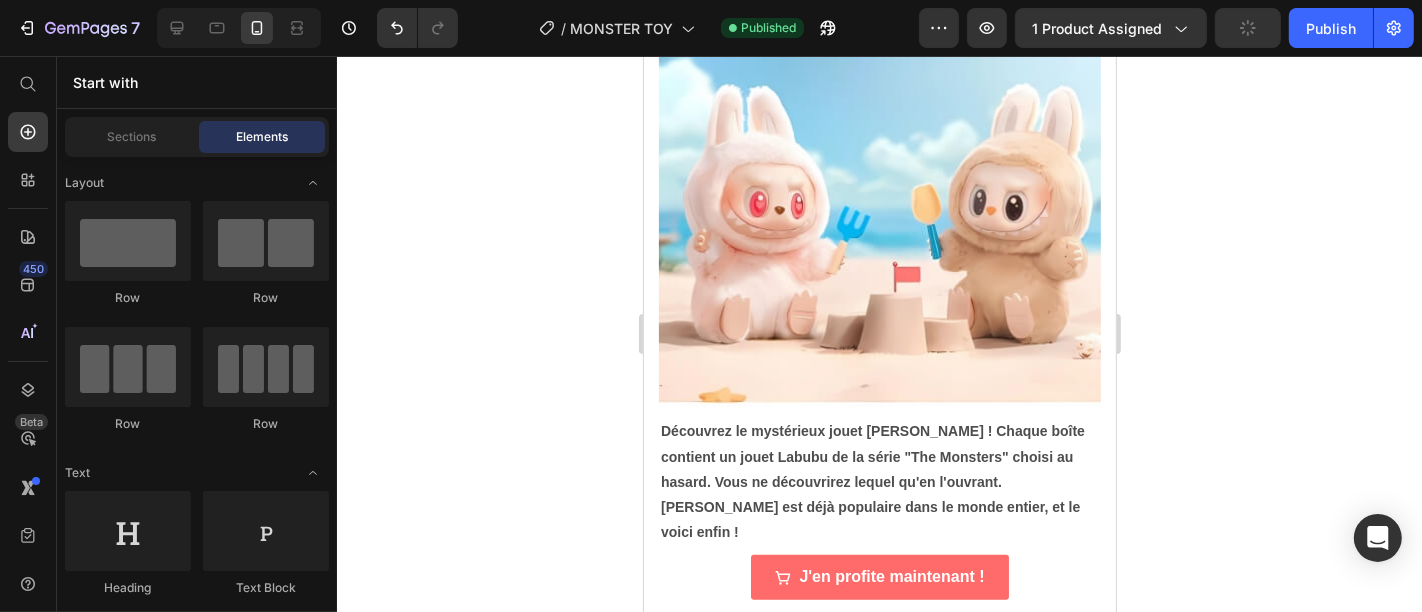 scroll, scrollTop: 1230, scrollLeft: 0, axis: vertical 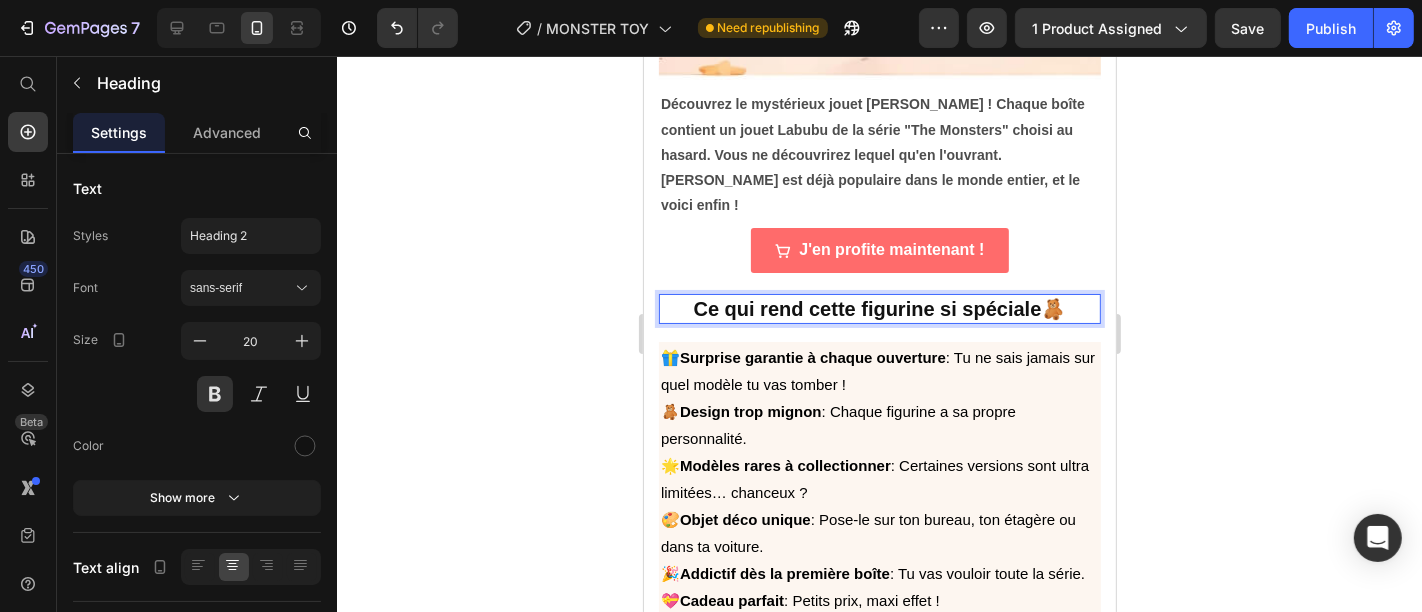 click on "Ce qui rend cette figurine si spéciale🧸" at bounding box center (879, 308) 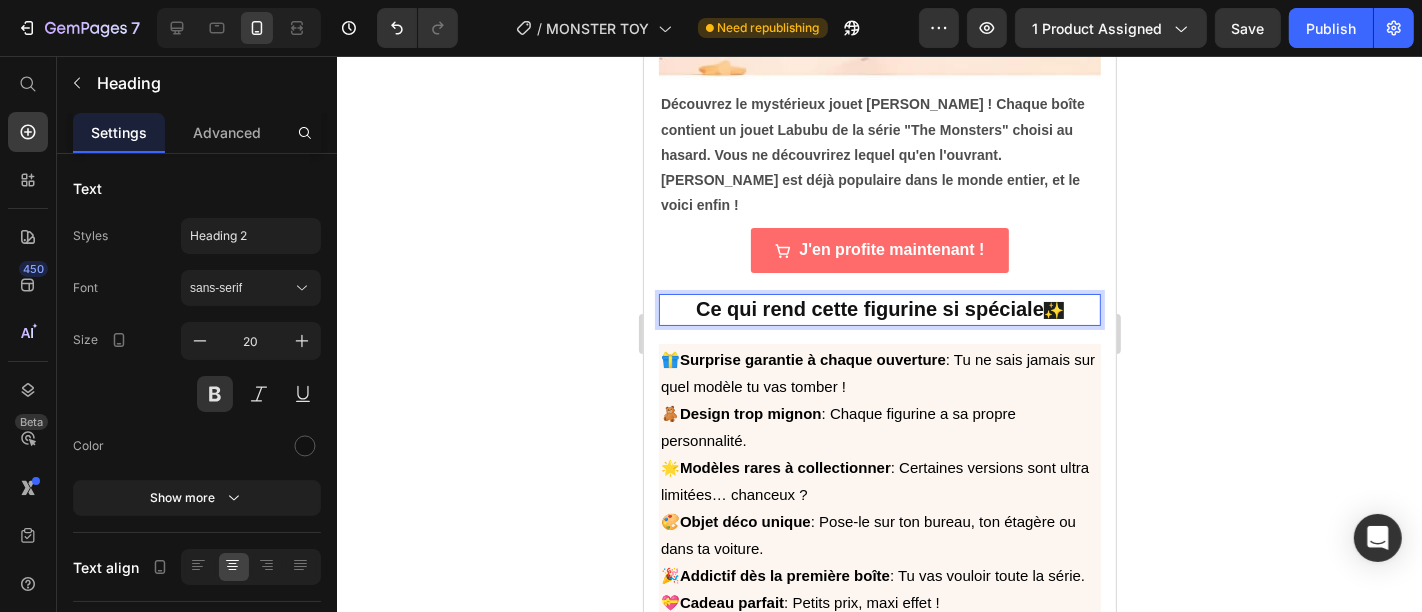 click 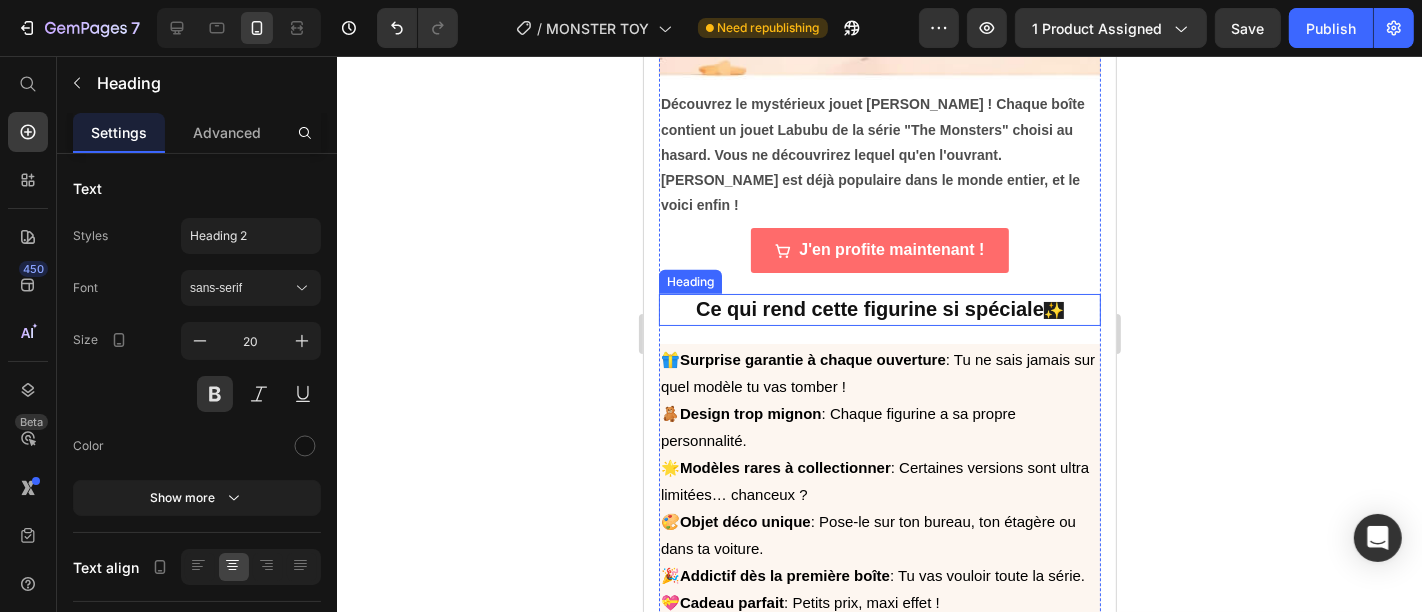 click on "✨" at bounding box center (1053, 309) 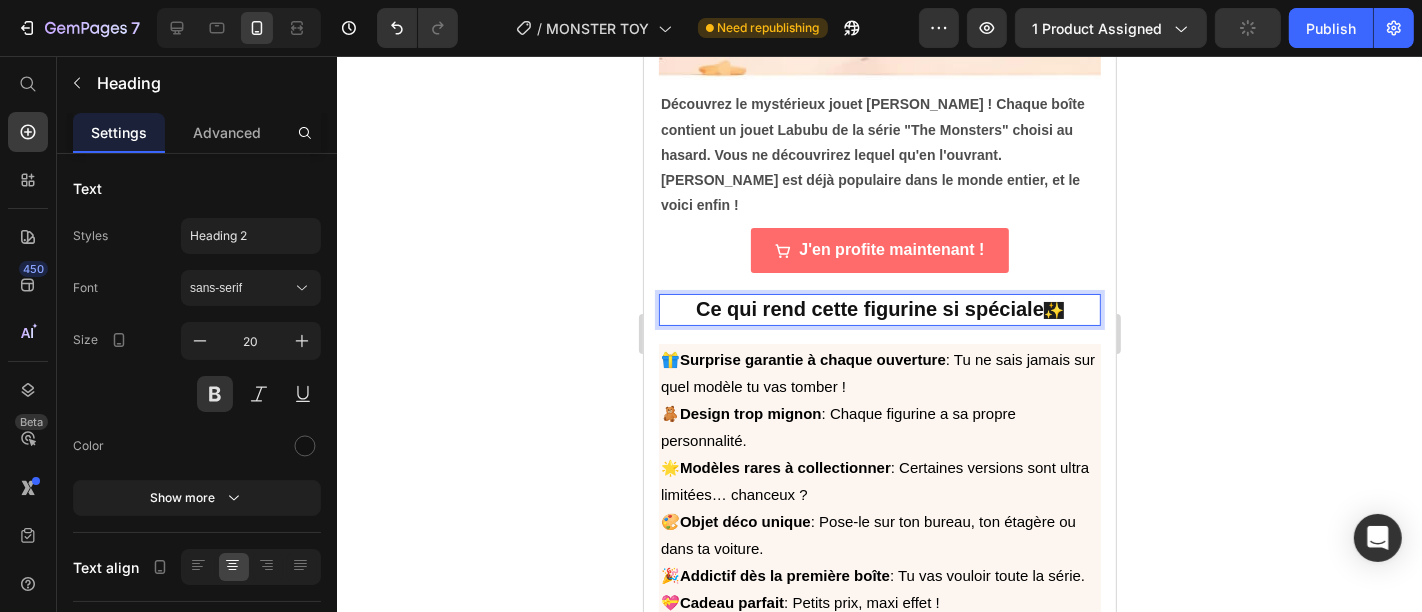 click on "Ce qui rend cette figurine si spéciale ✨" at bounding box center [879, 309] 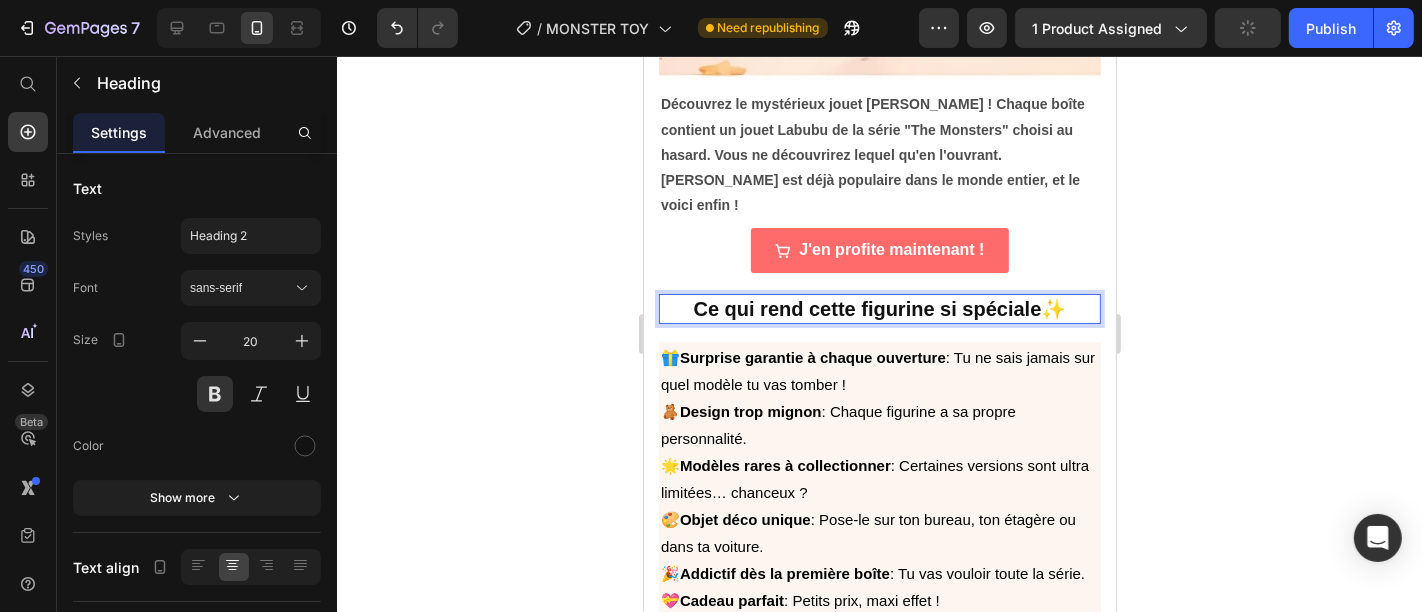 click 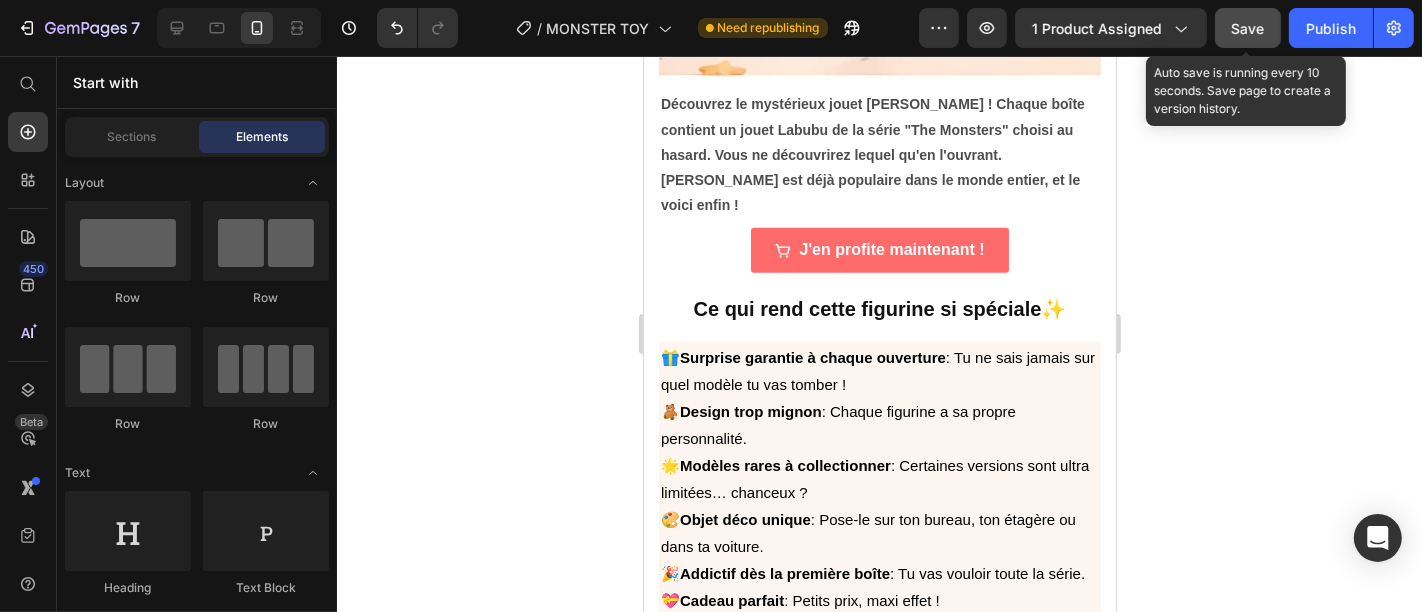 click on "Save" 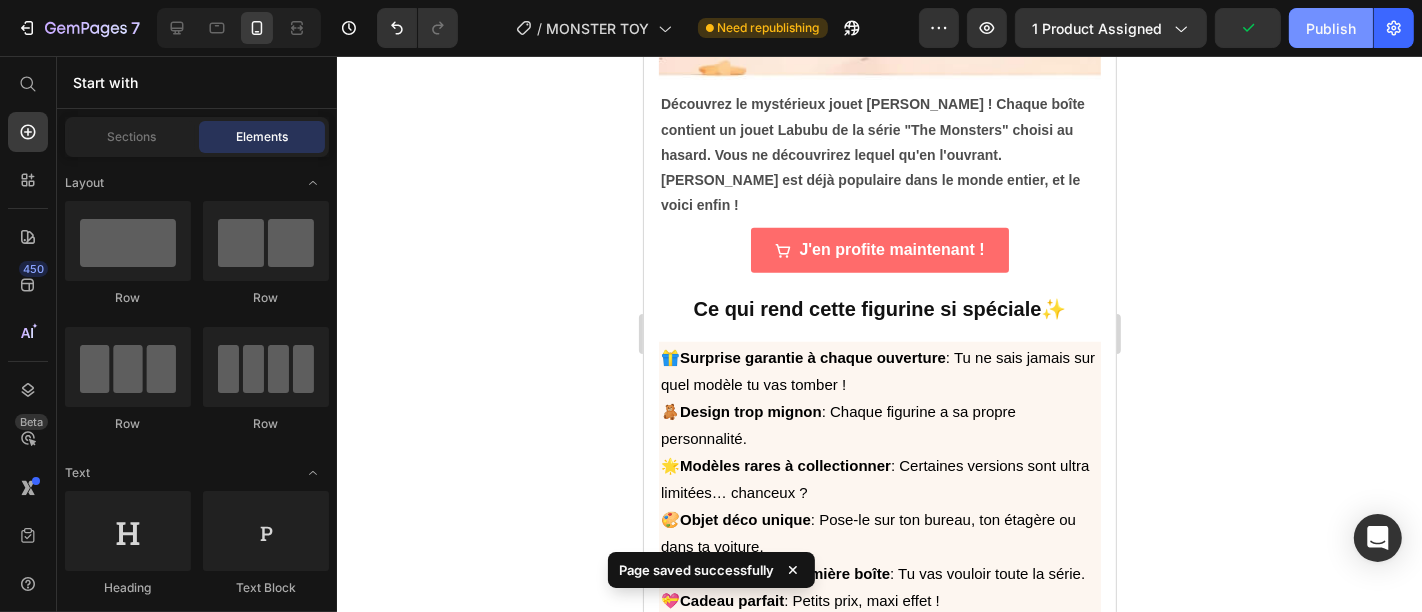 click on "Publish" at bounding box center (1331, 28) 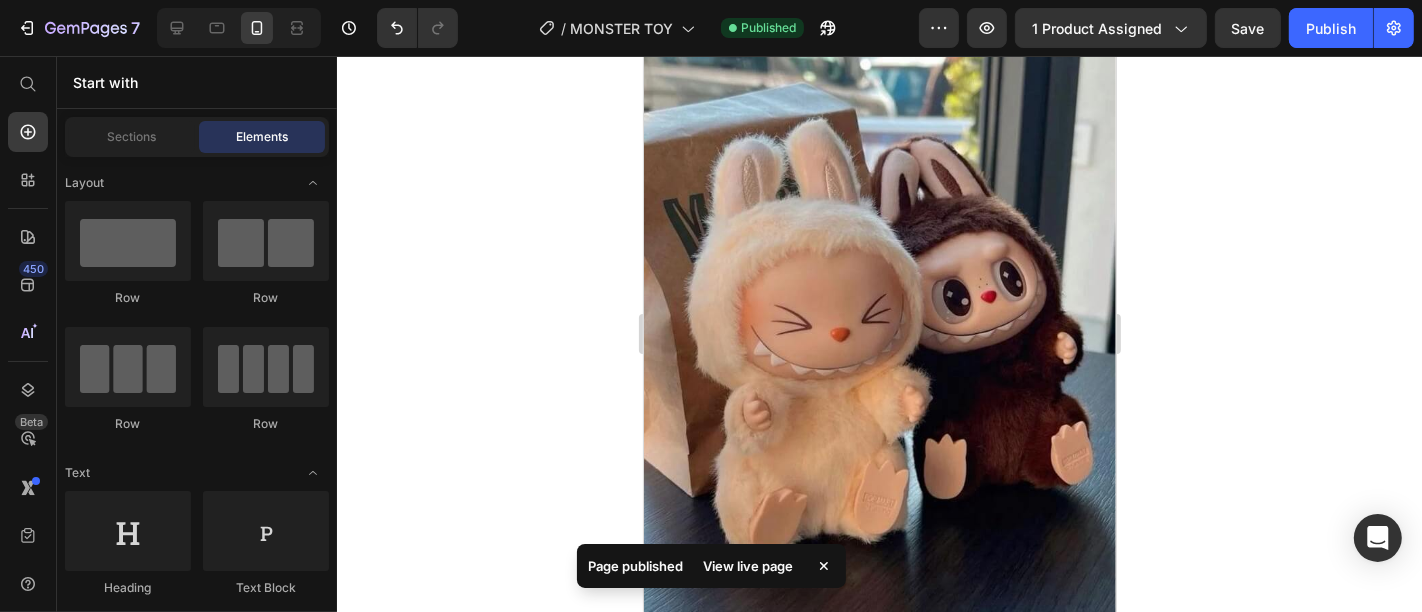 scroll, scrollTop: 3181, scrollLeft: 0, axis: vertical 